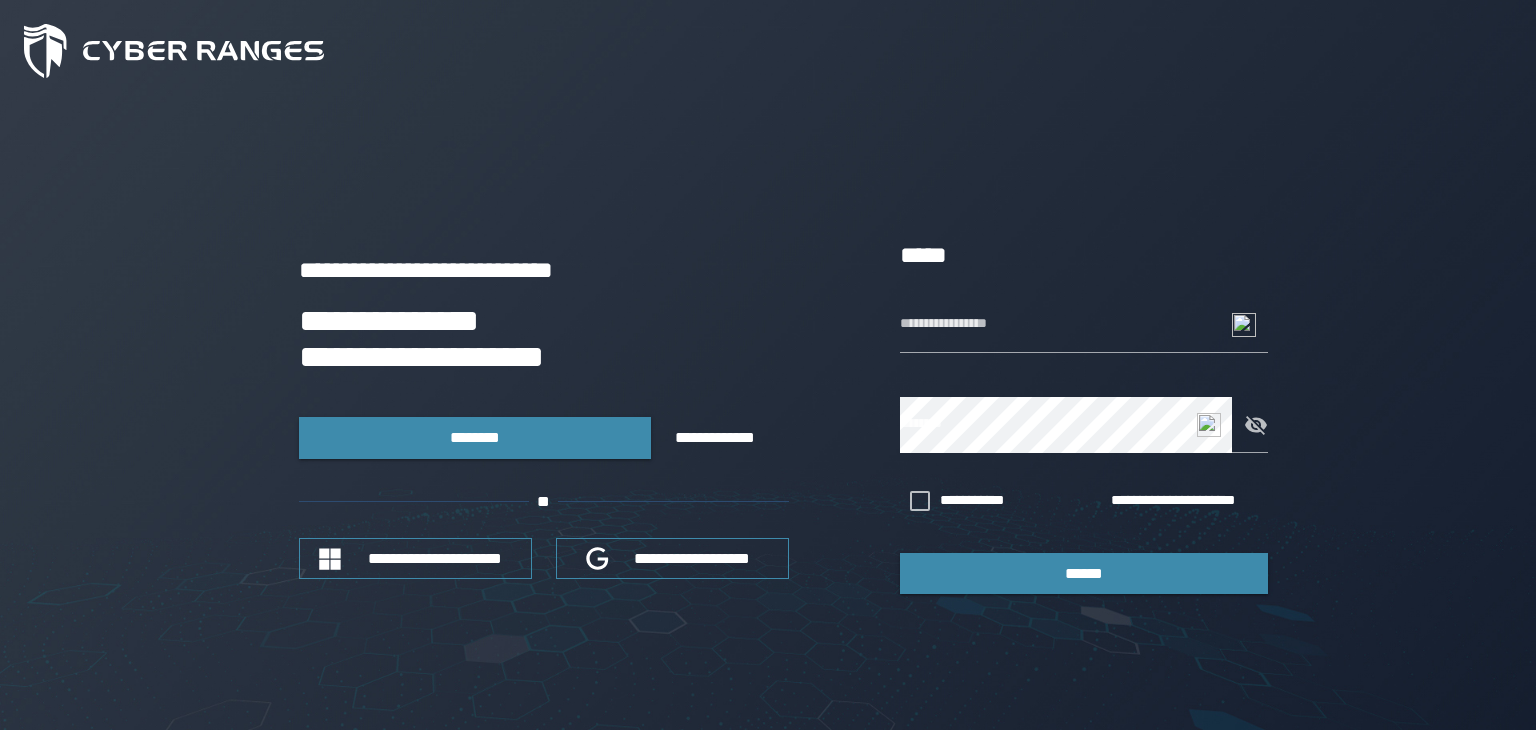 scroll, scrollTop: 0, scrollLeft: 0, axis: both 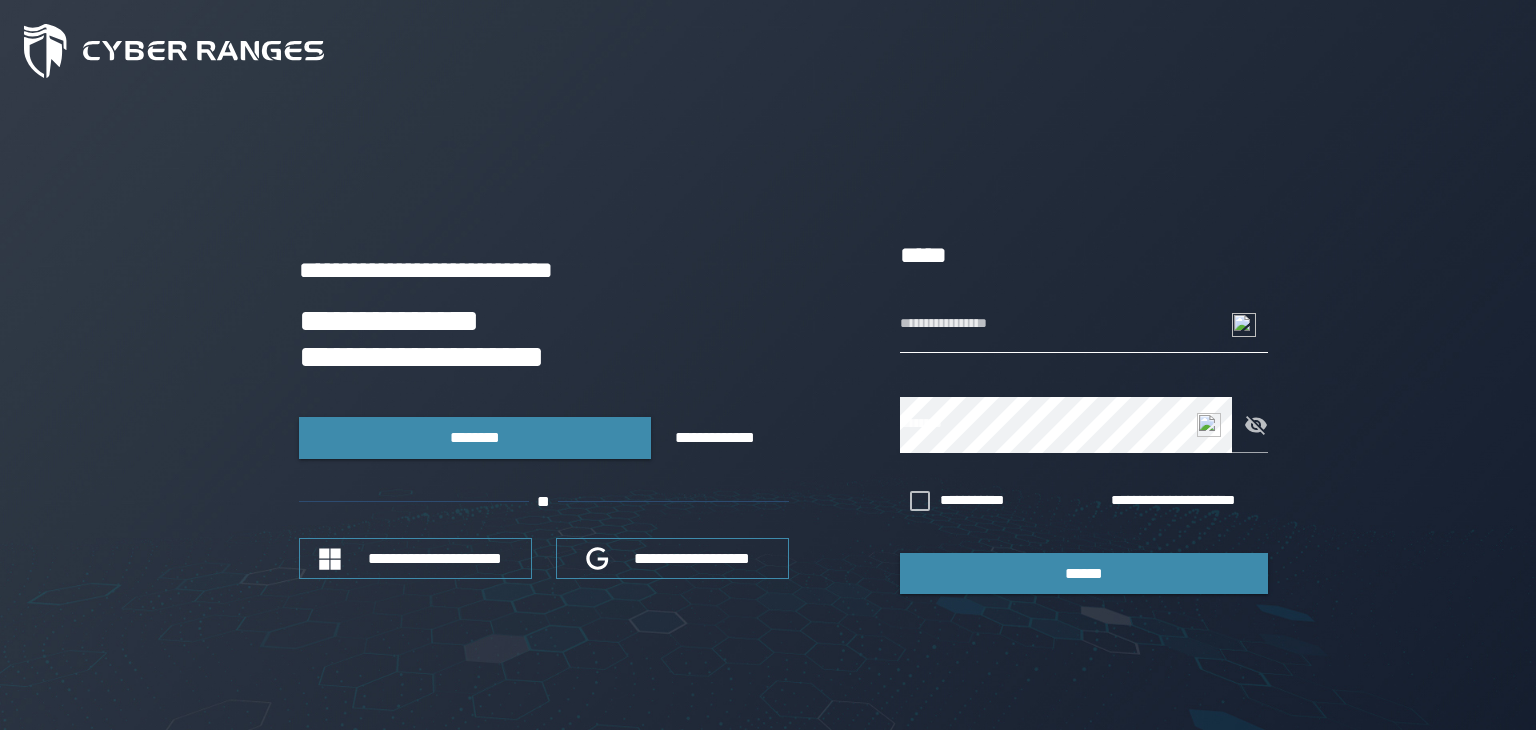 drag, startPoint x: 0, startPoint y: 0, endPoint x: 972, endPoint y: 331, distance: 1026.813 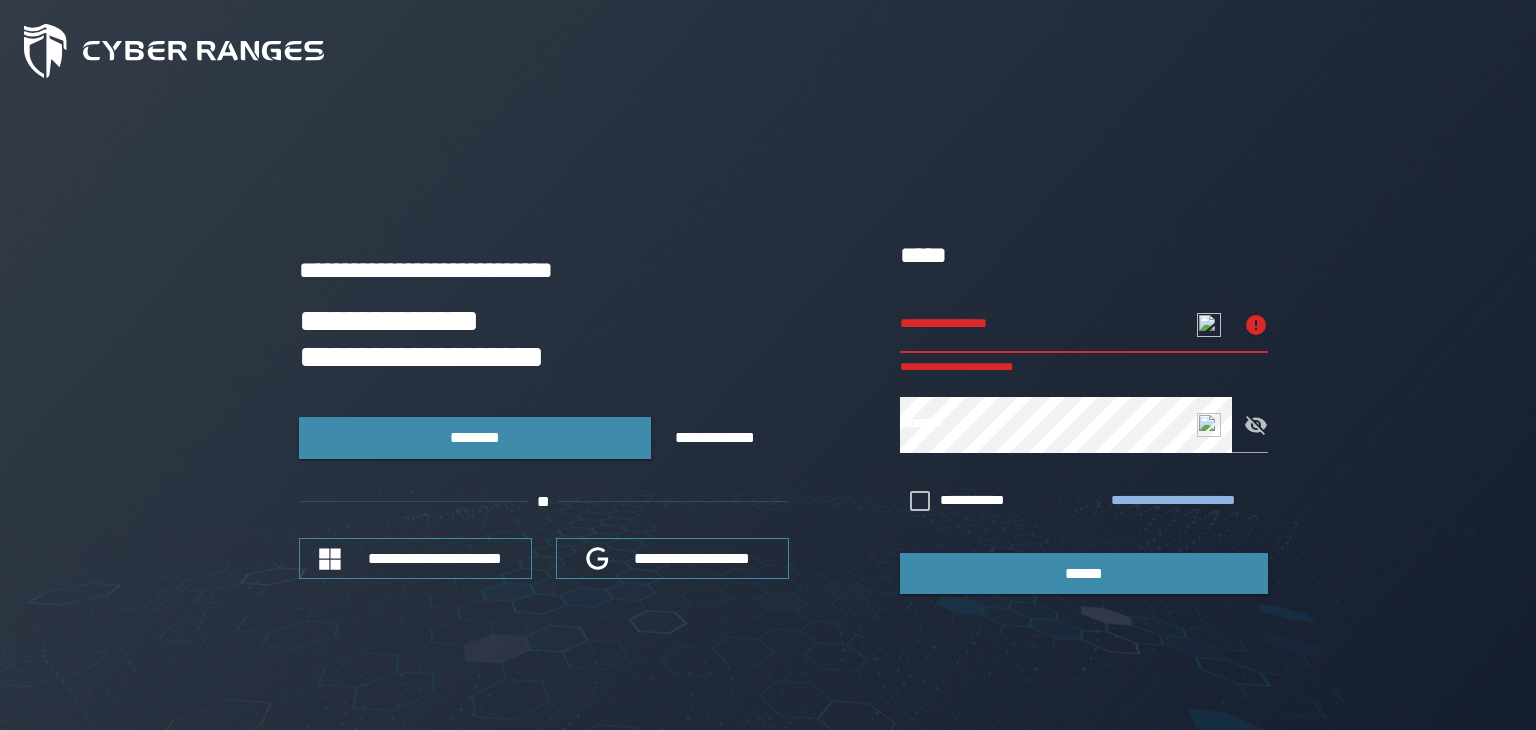 click on "**********" at bounding box center (1185, 501) 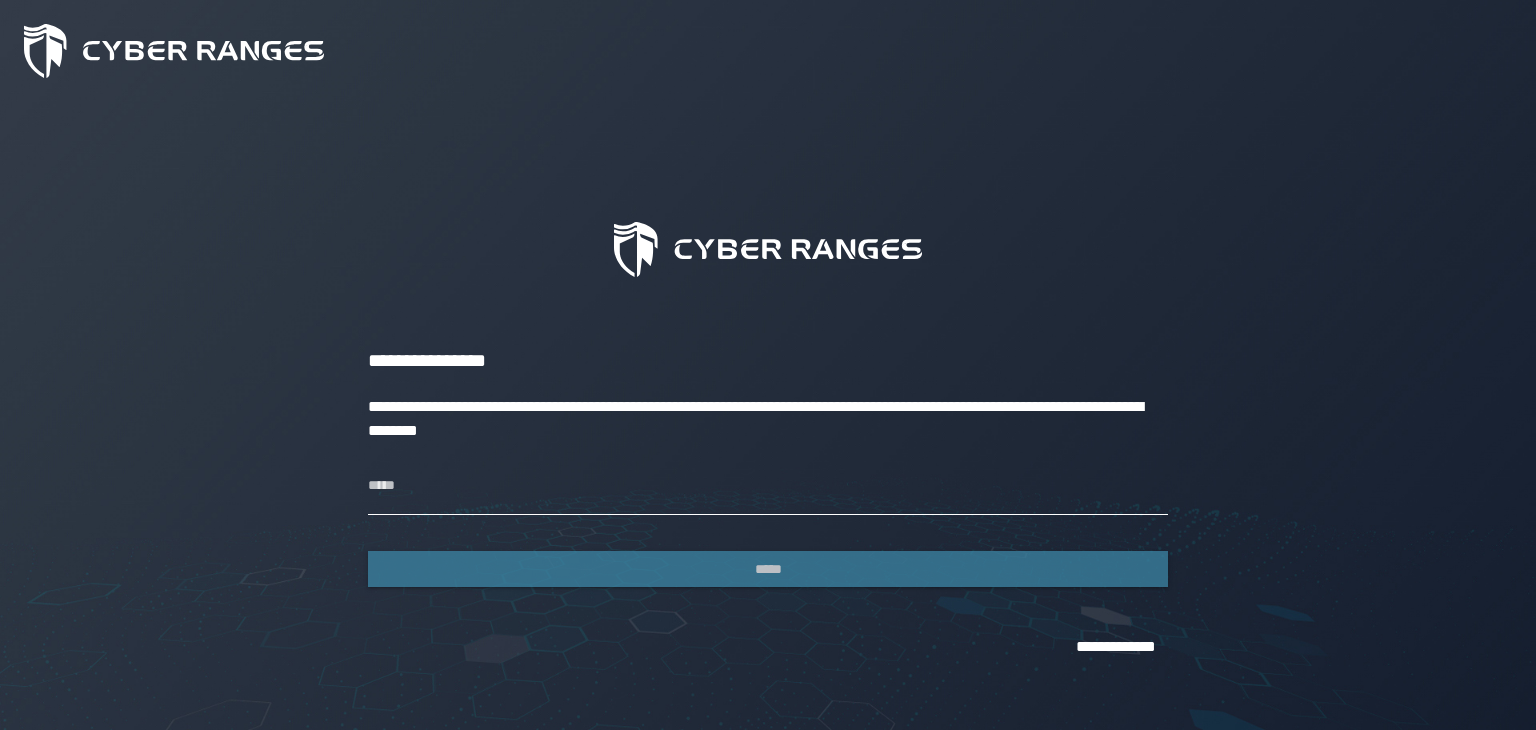 click on "*****" at bounding box center (768, 487) 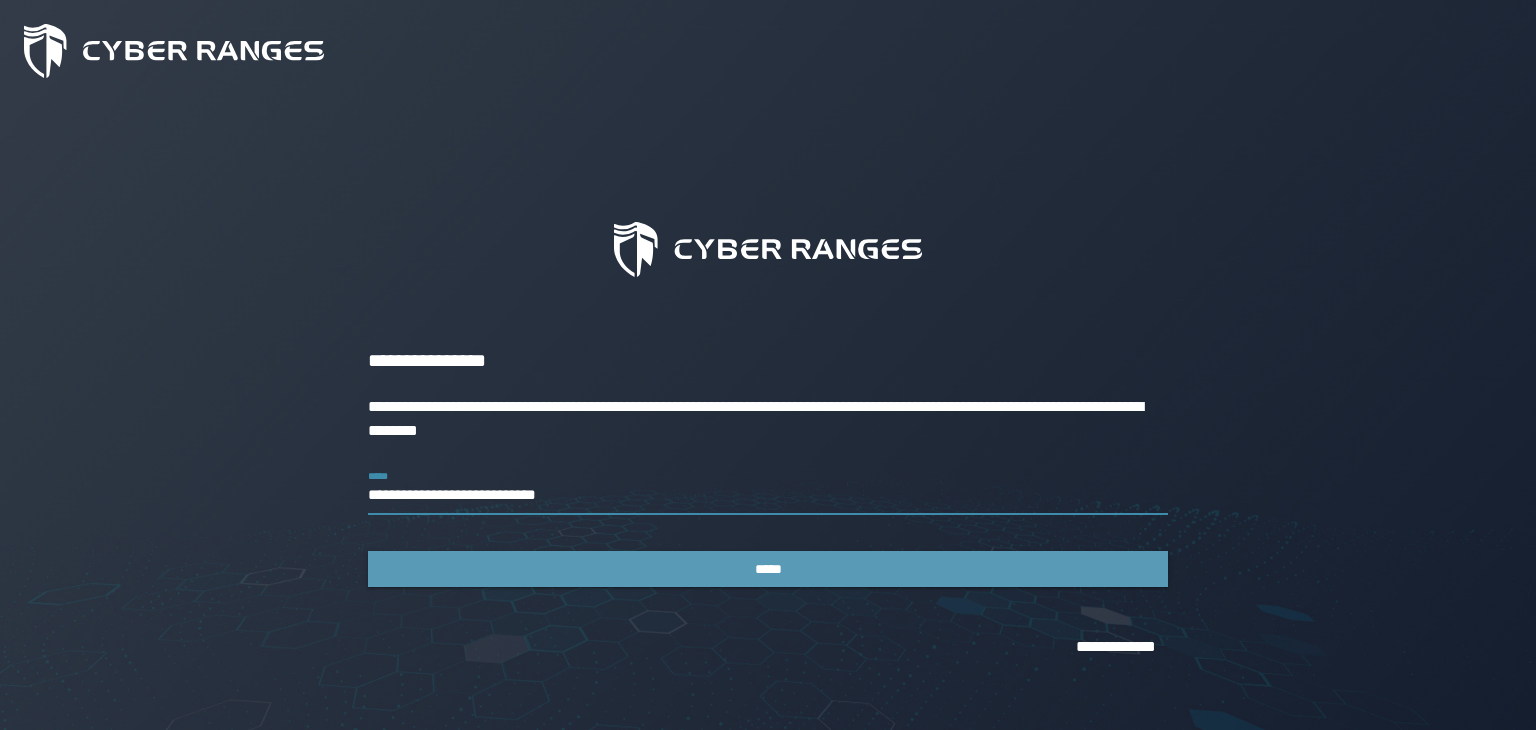 type on "**********" 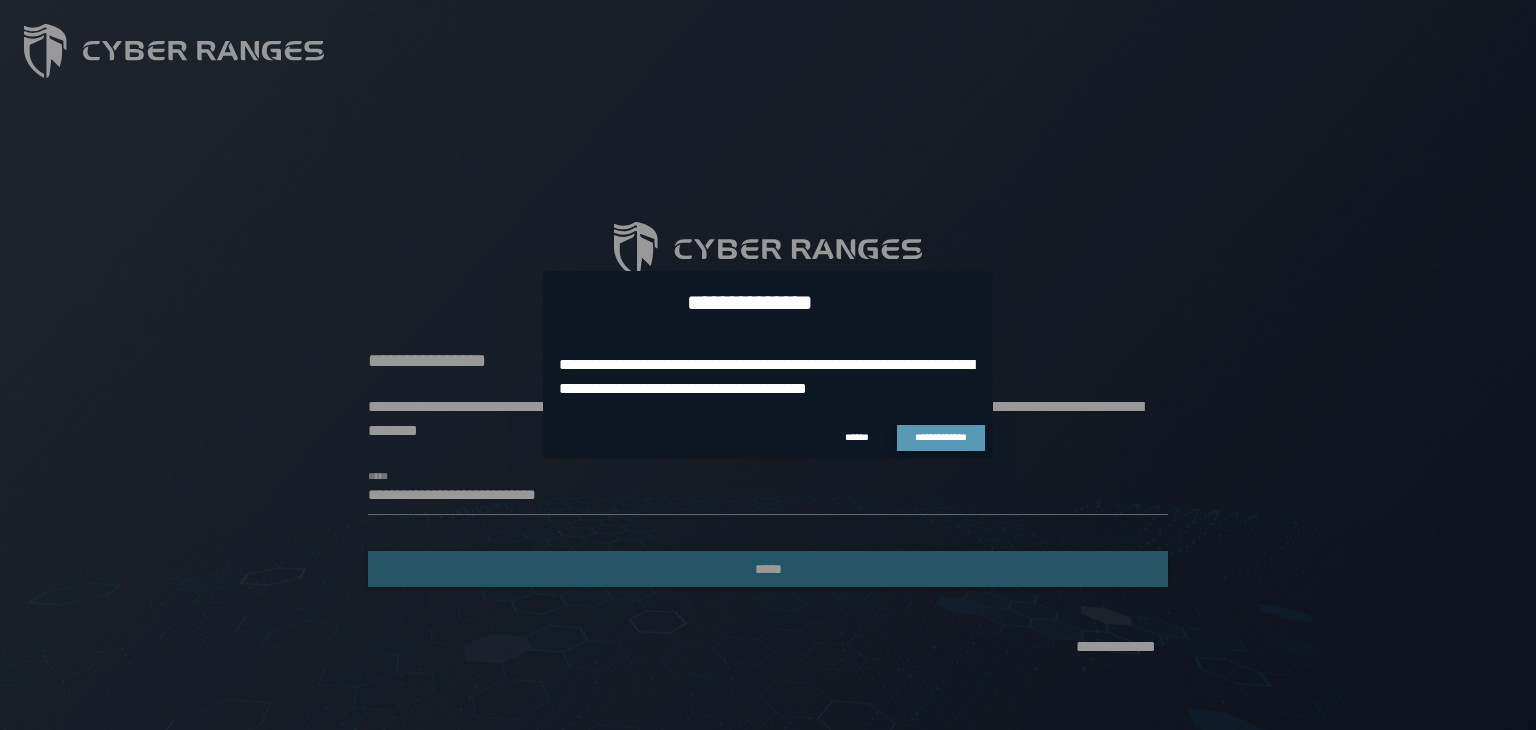 click on "**********" at bounding box center [941, 437] 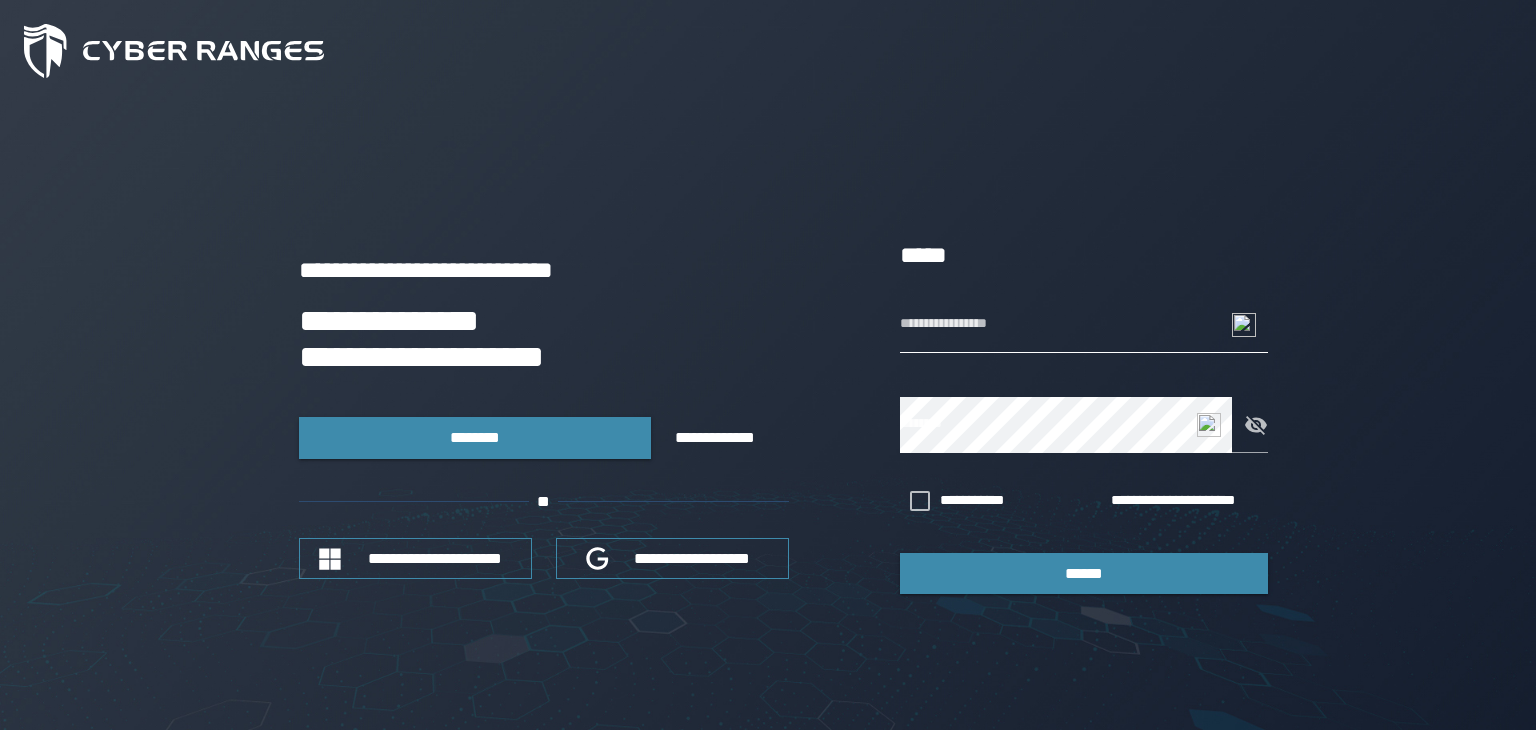 click on "**********" at bounding box center [1084, 325] 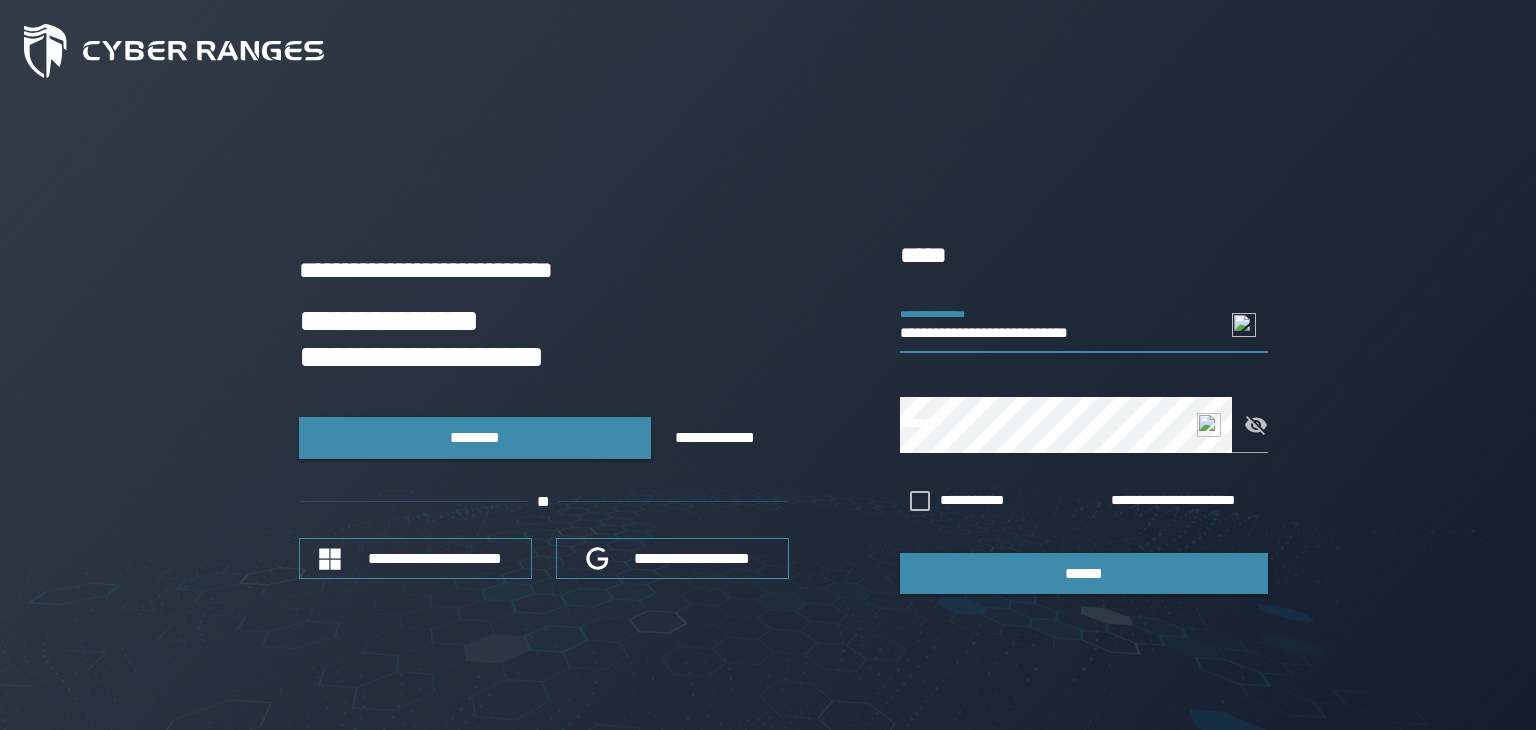 type on "**********" 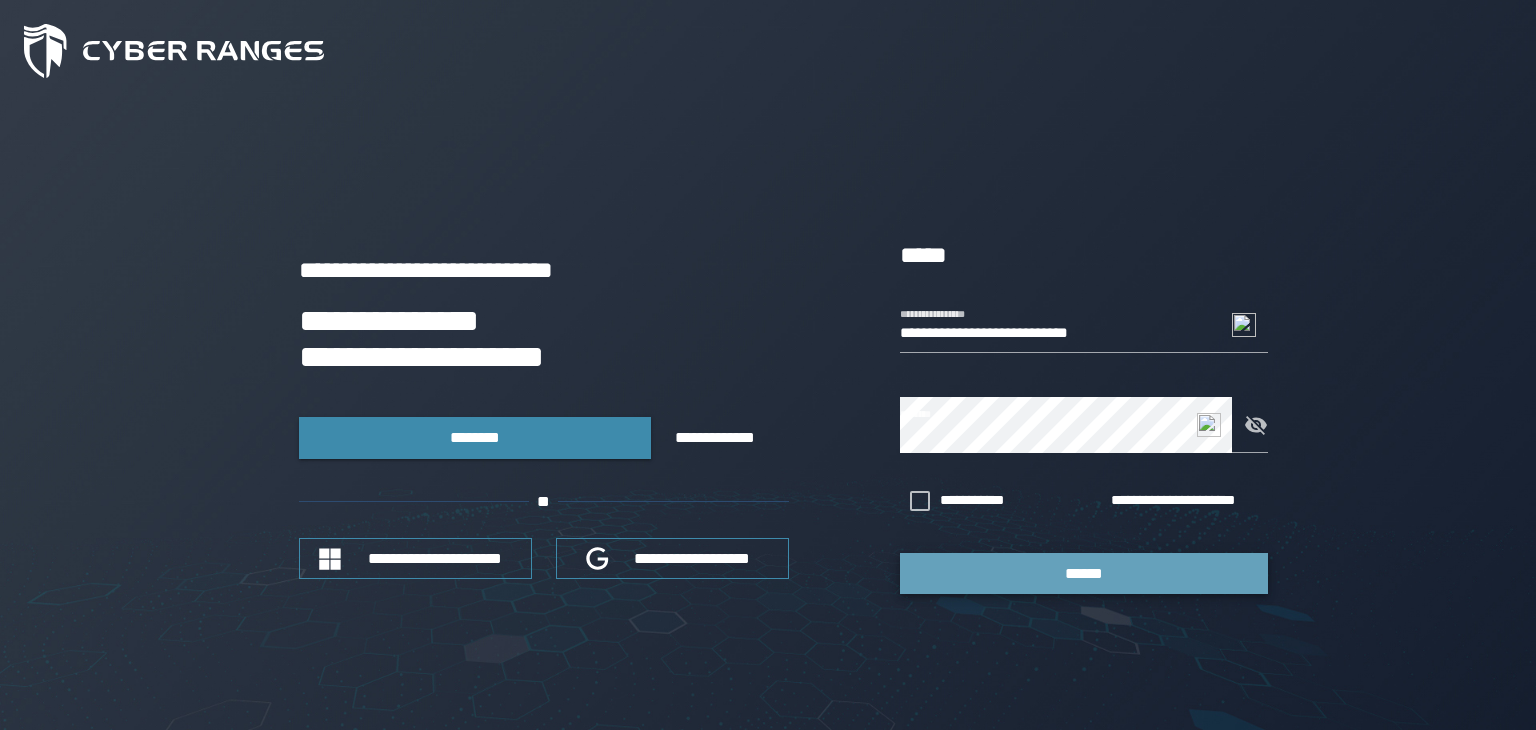 click on "******" at bounding box center [1084, 573] 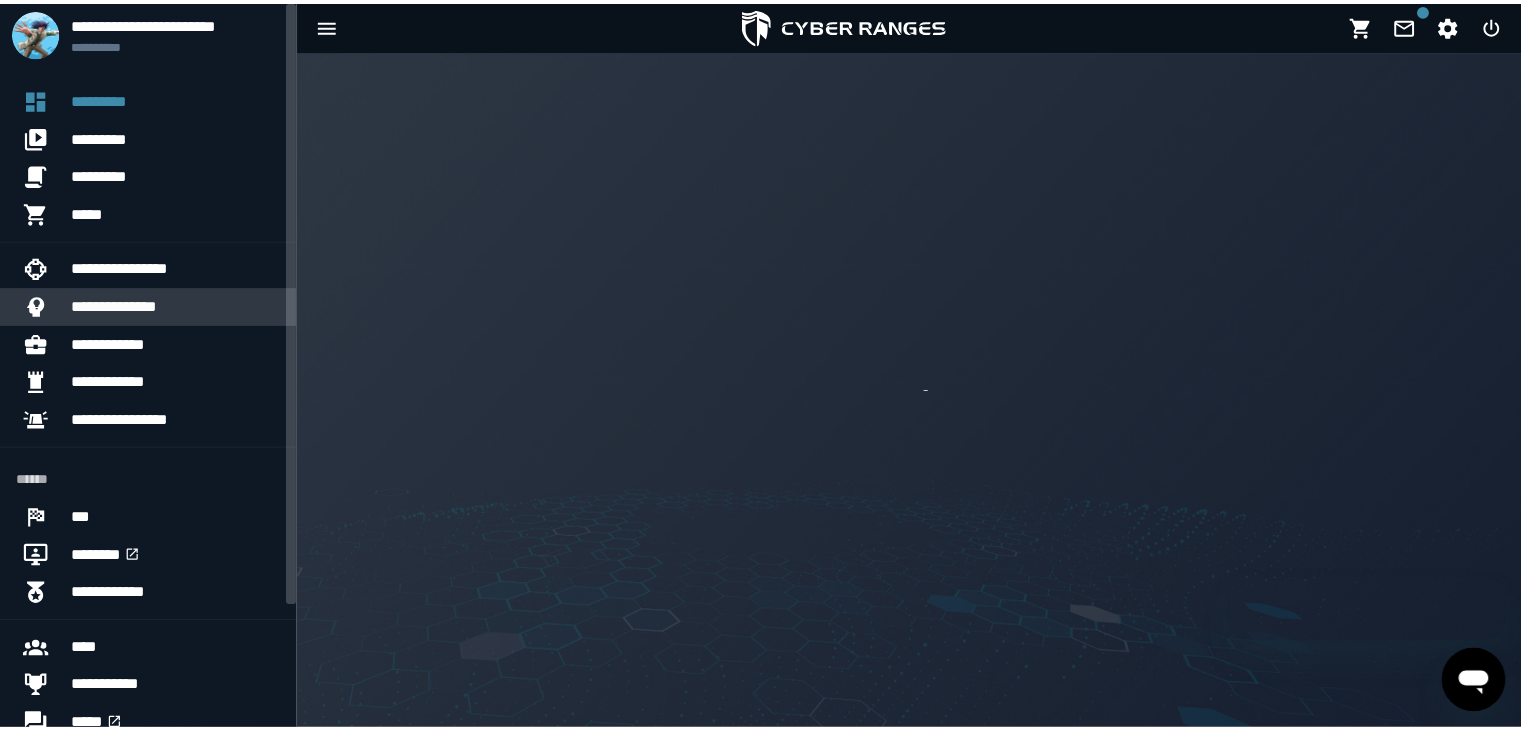 scroll, scrollTop: 0, scrollLeft: 0, axis: both 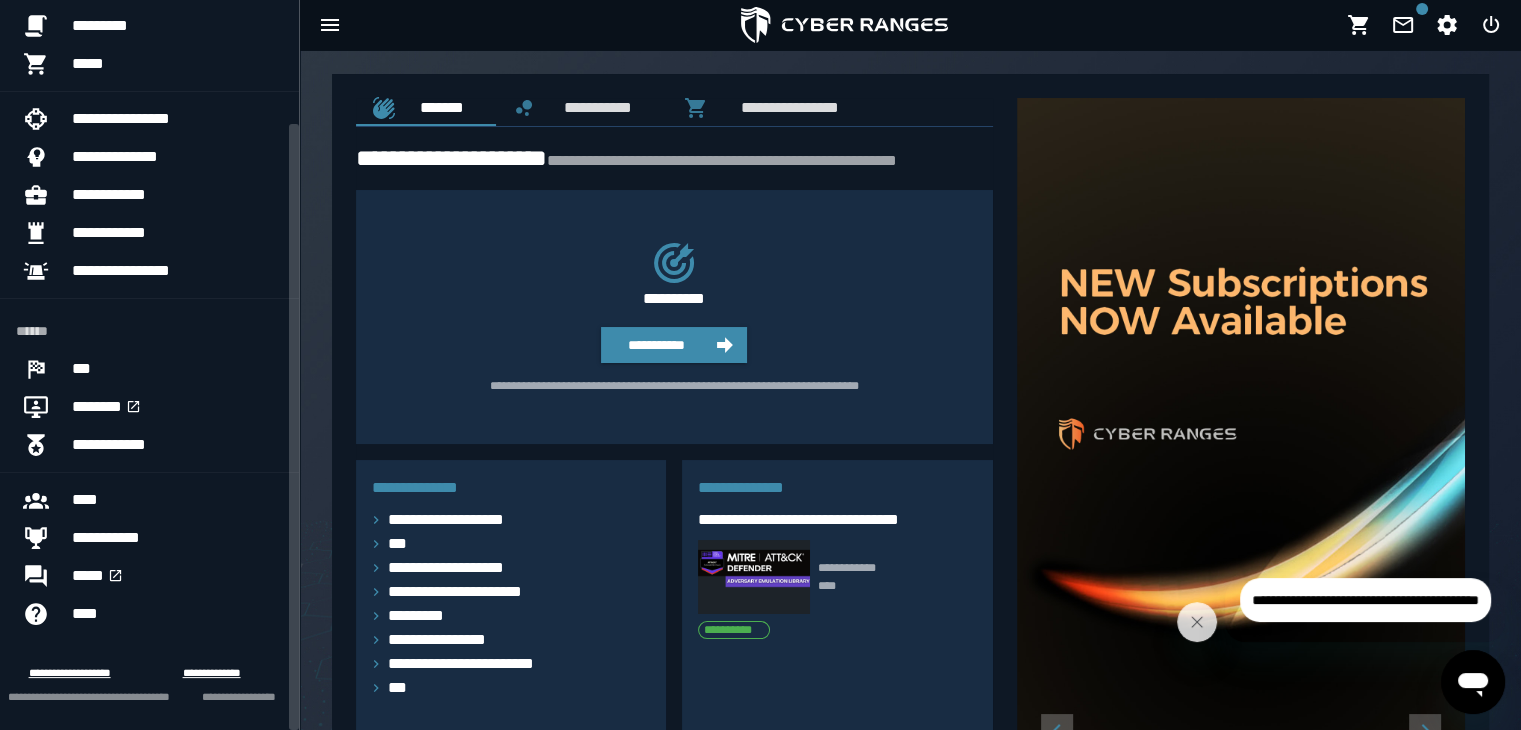 drag, startPoint x: 292, startPoint y: 158, endPoint x: 317, endPoint y: 405, distance: 248.26196 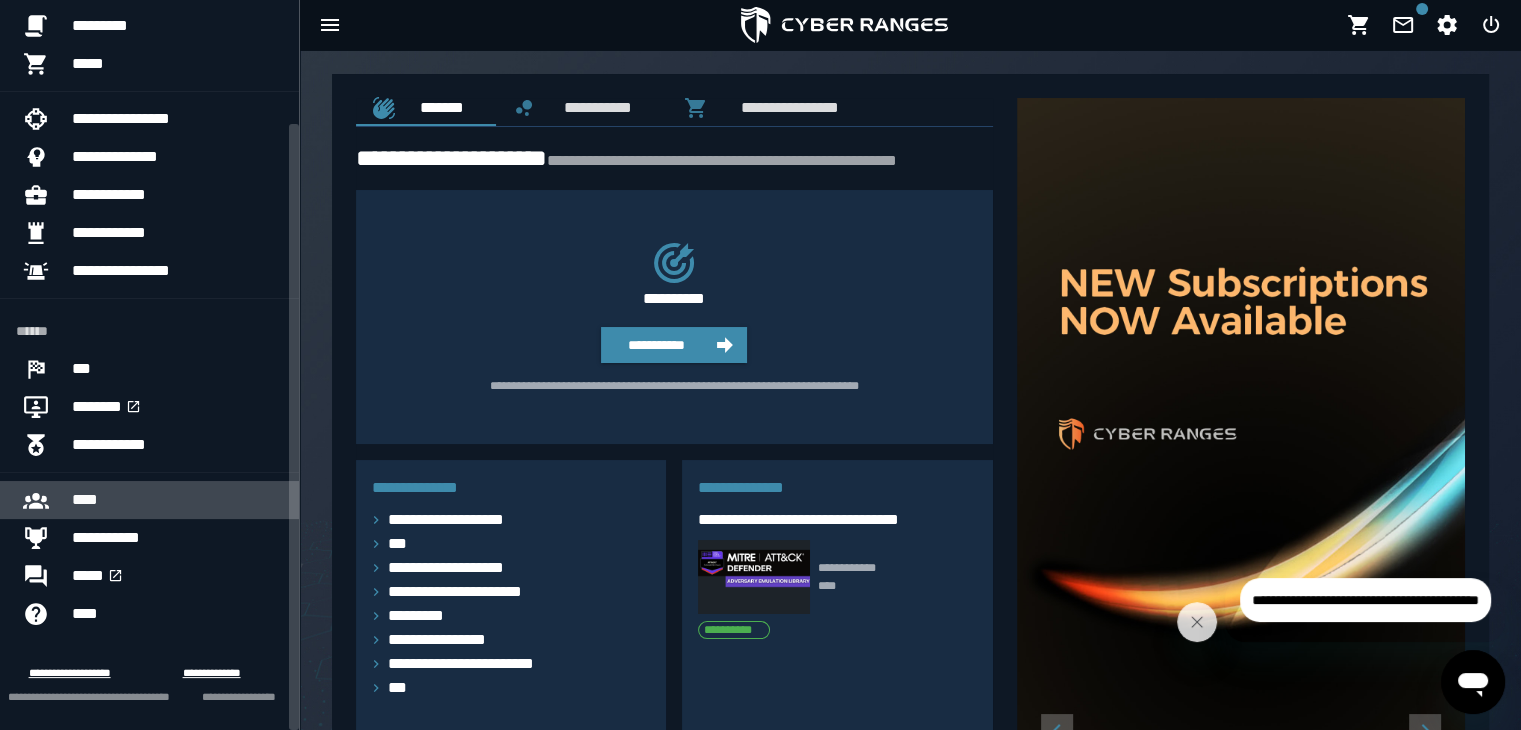 click at bounding box center [44, 500] 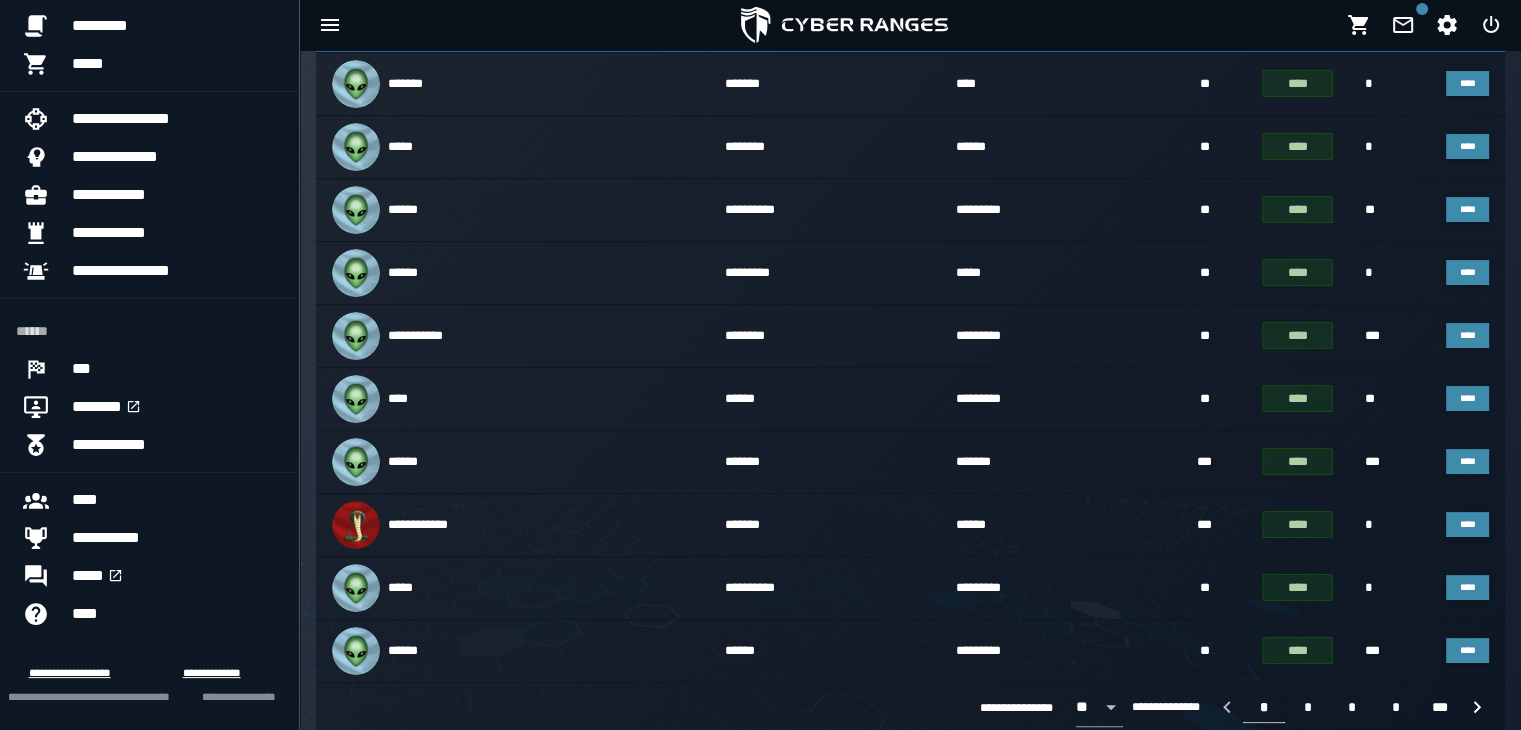scroll, scrollTop: 0, scrollLeft: 0, axis: both 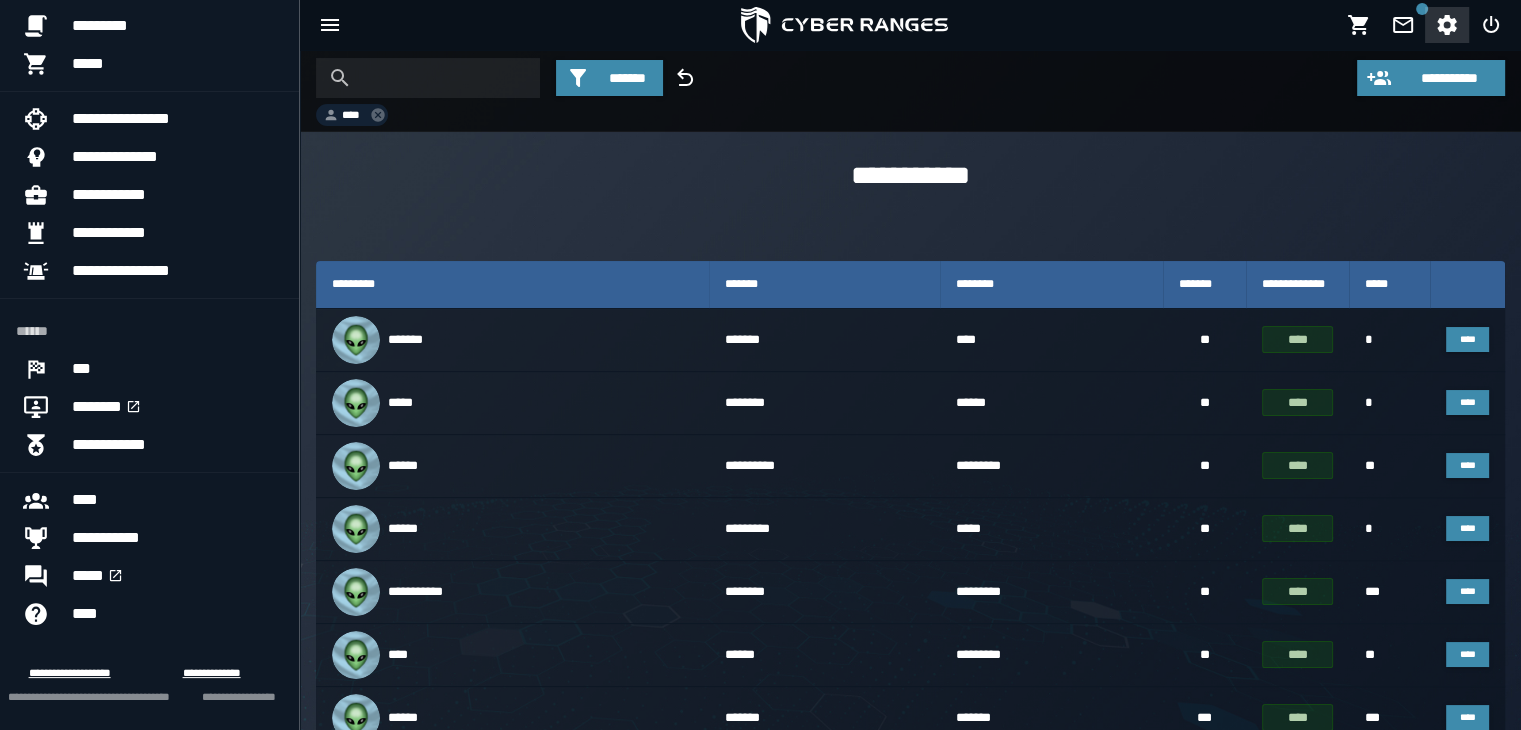 click 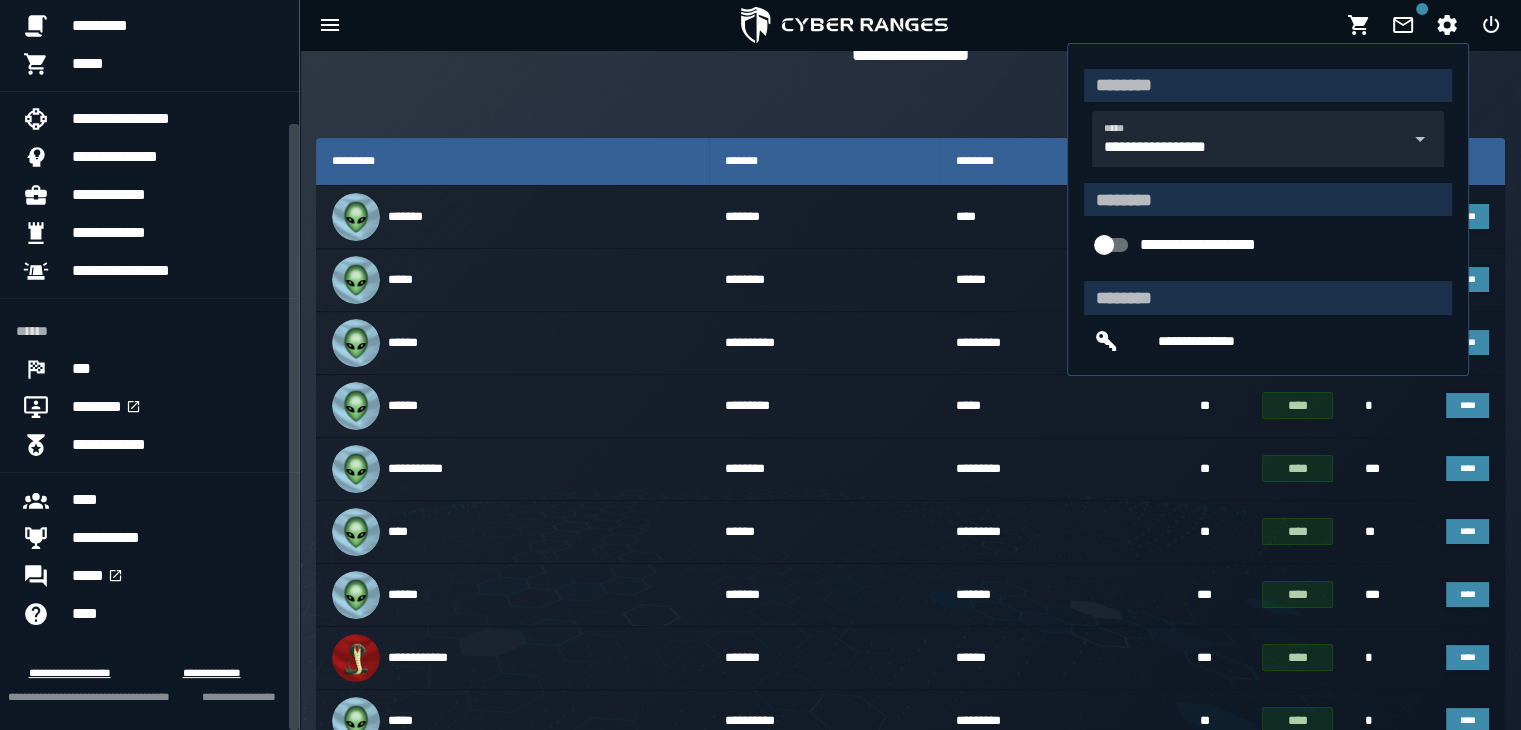 scroll, scrollTop: 126, scrollLeft: 0, axis: vertical 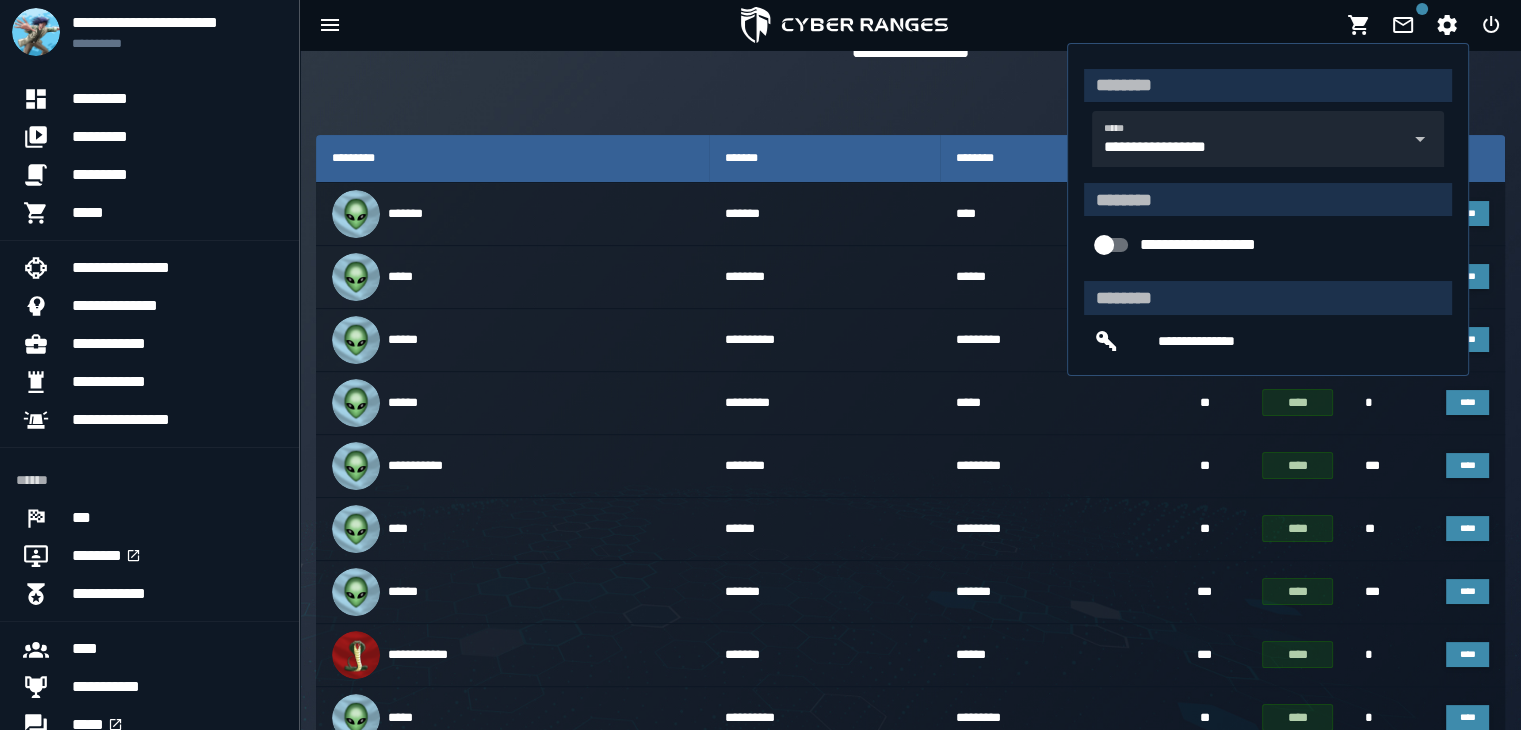 click at bounding box center (844, 25) 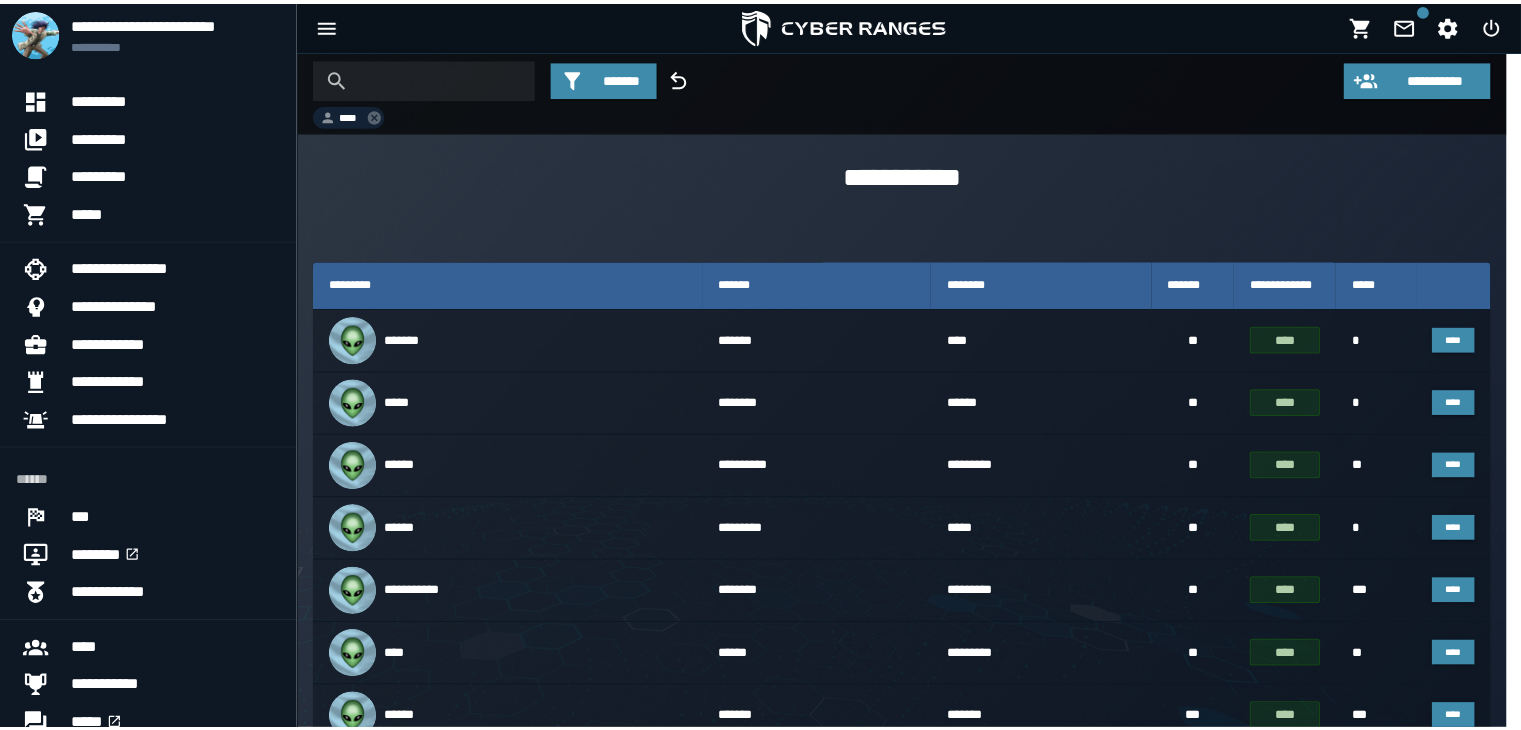 scroll, scrollTop: 0, scrollLeft: 0, axis: both 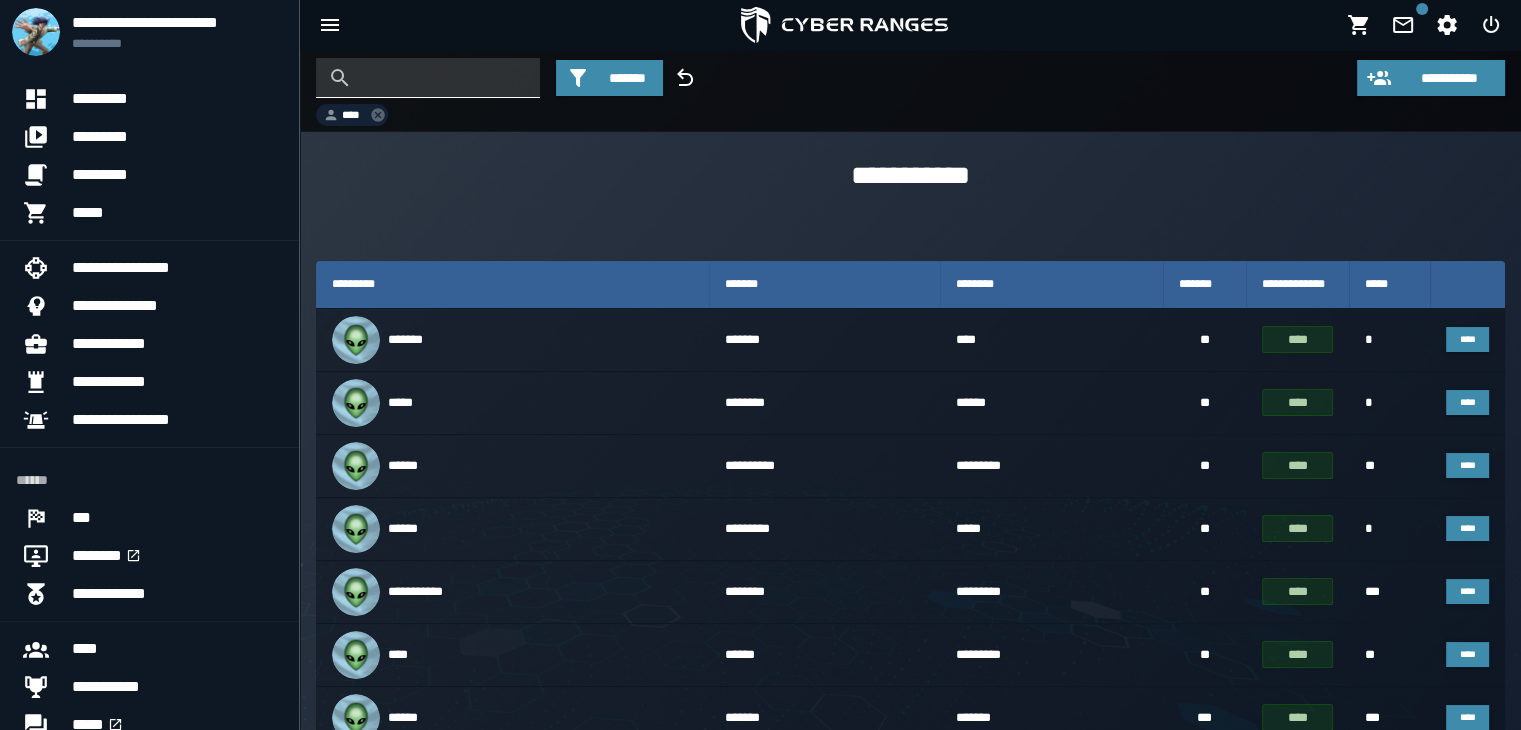 click at bounding box center (443, 78) 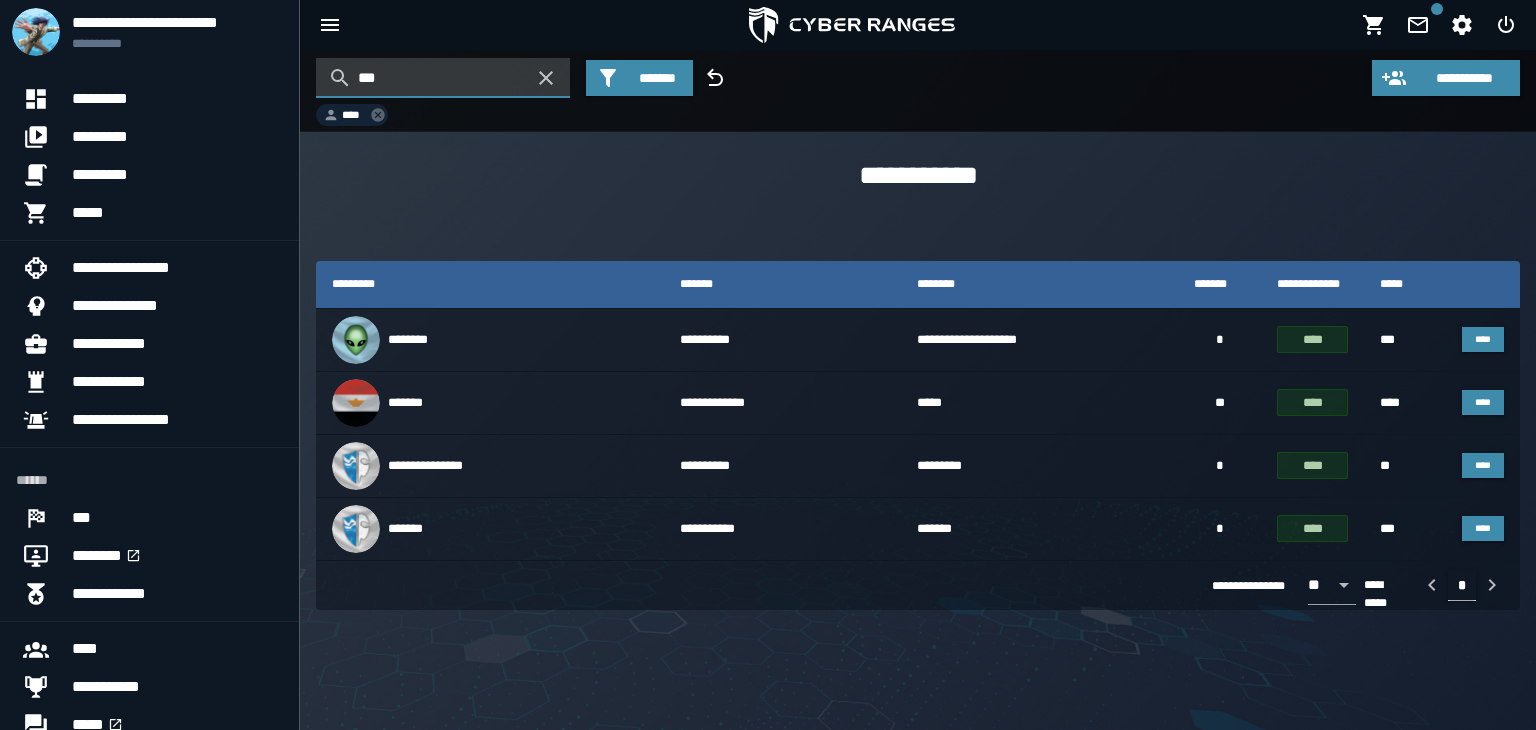 click on "***" at bounding box center (443, 78) 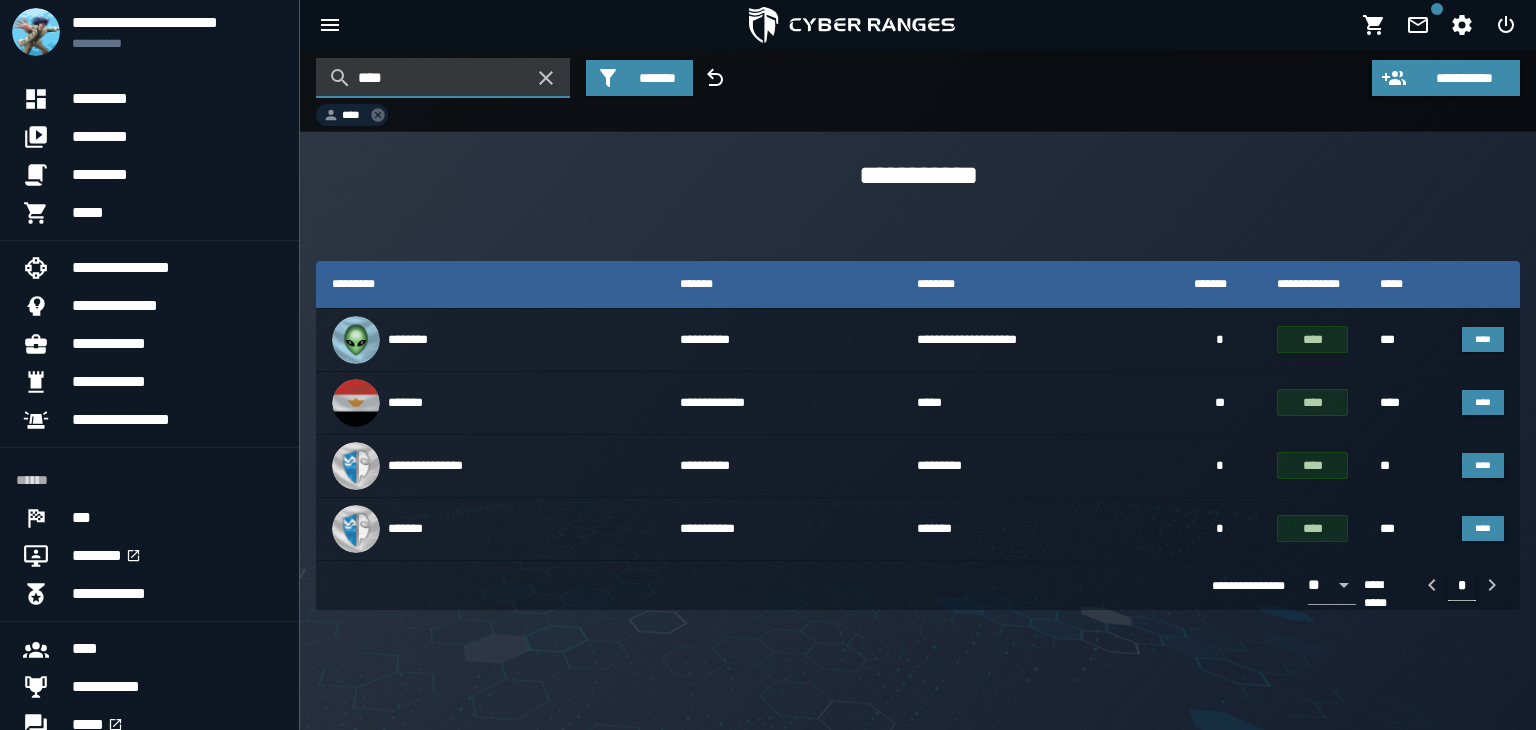 type on "****" 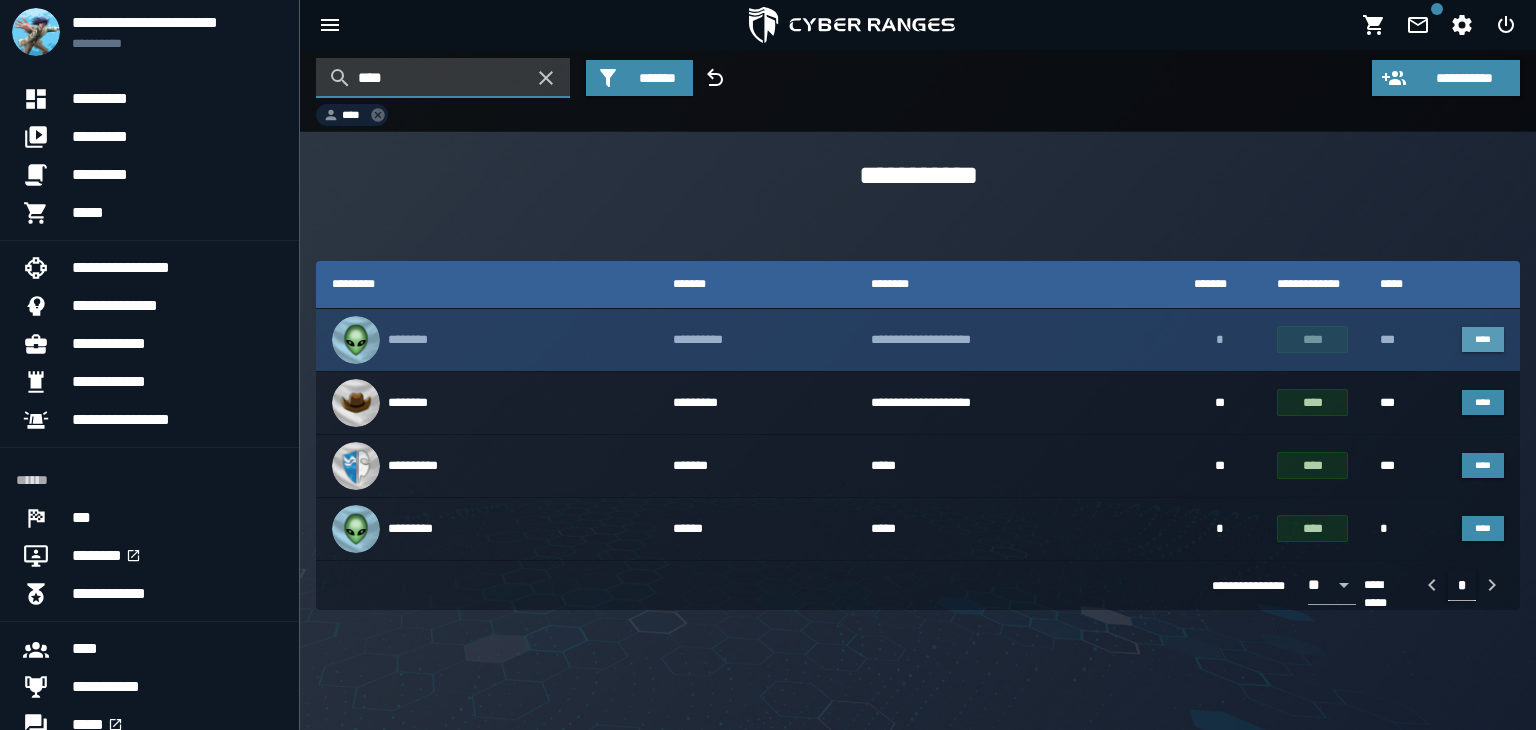 click on "****" at bounding box center [1483, 339] 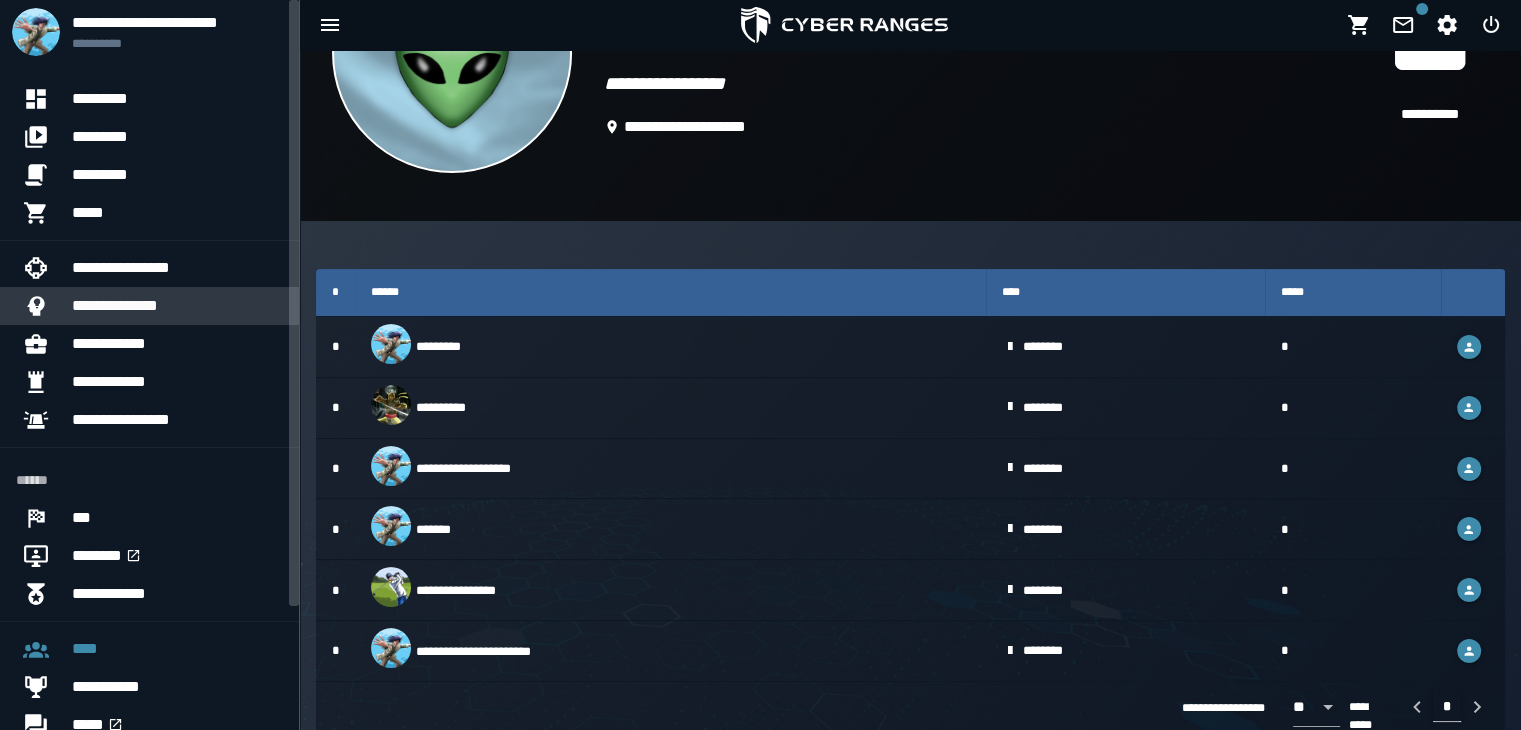scroll, scrollTop: 0, scrollLeft: 0, axis: both 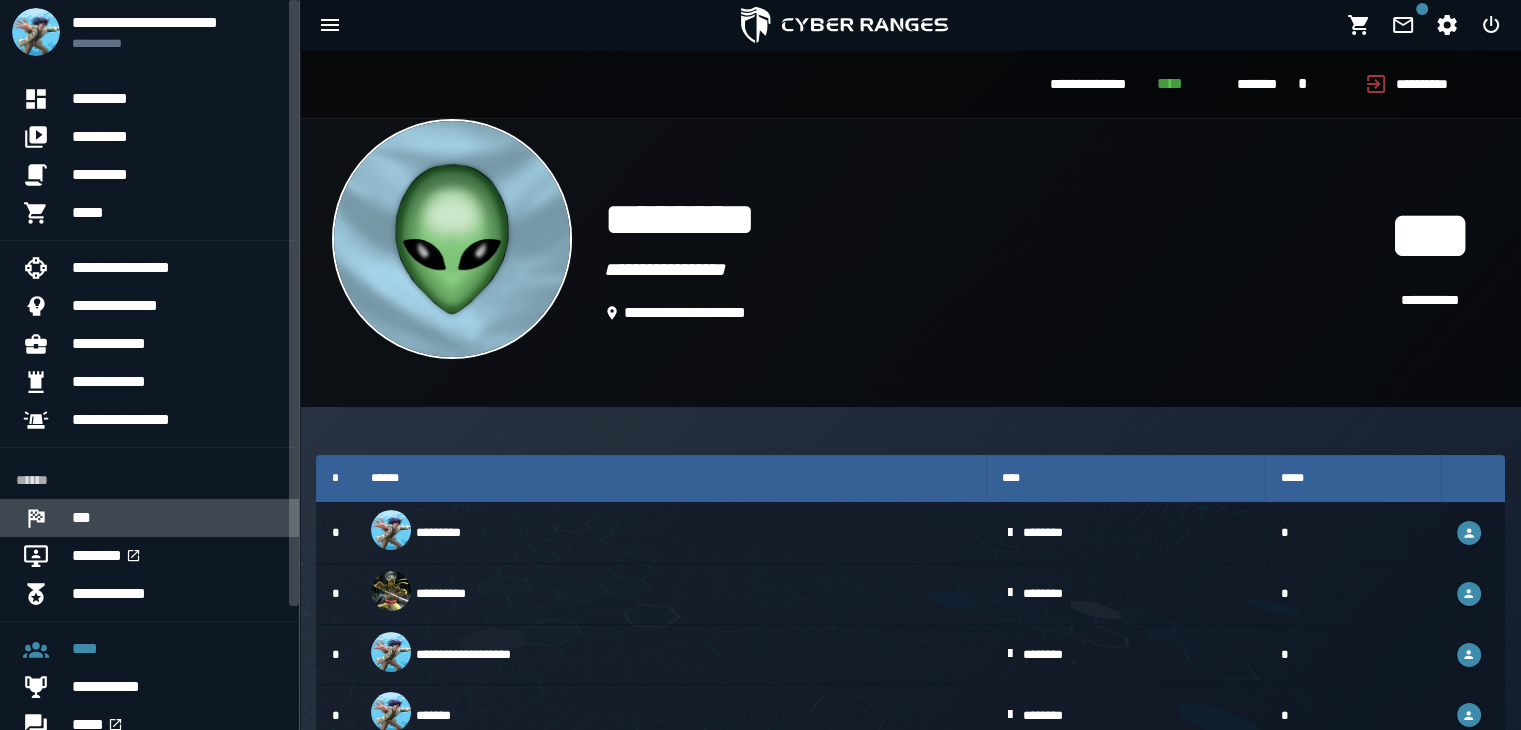 click on "***" at bounding box center [177, 518] 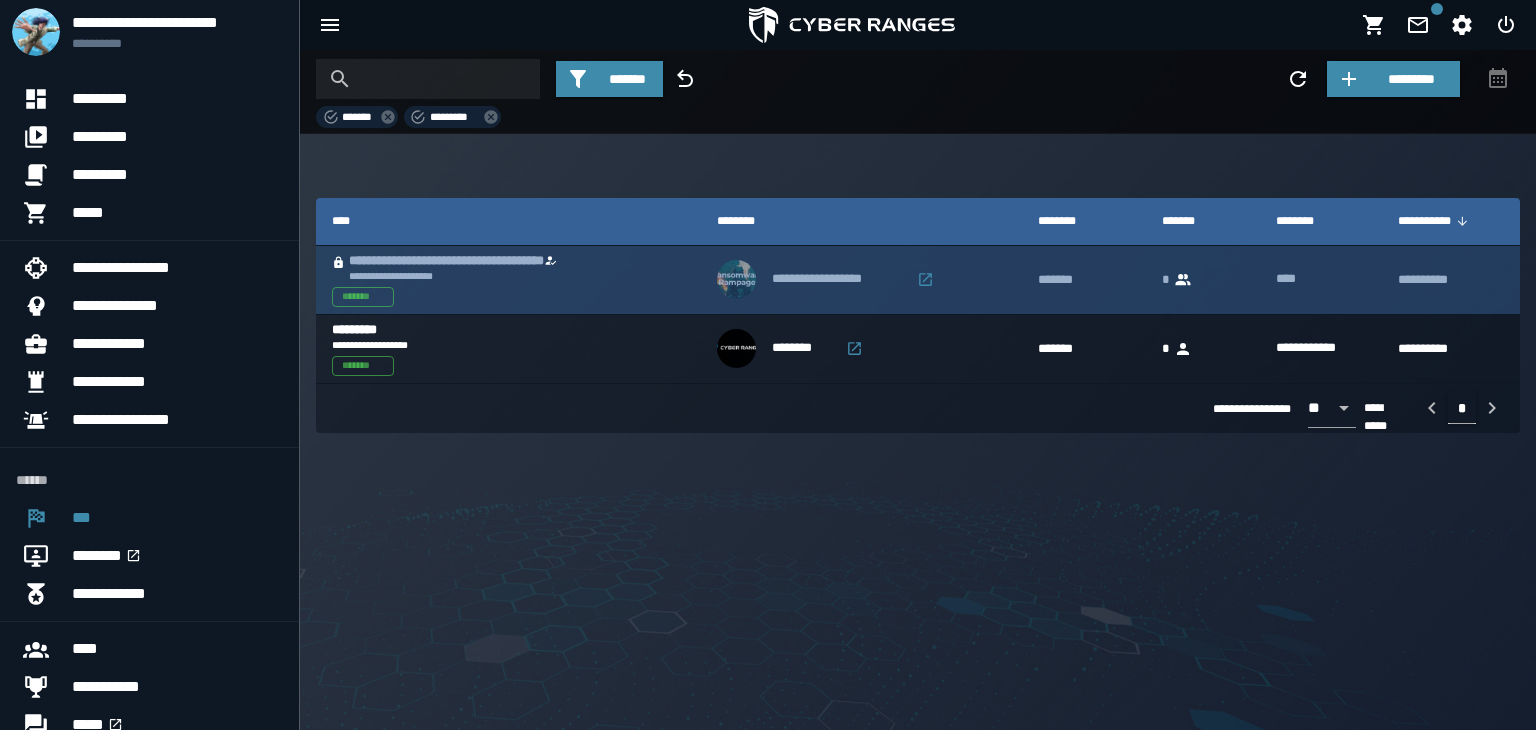 click on "*******" at bounding box center [363, 296] 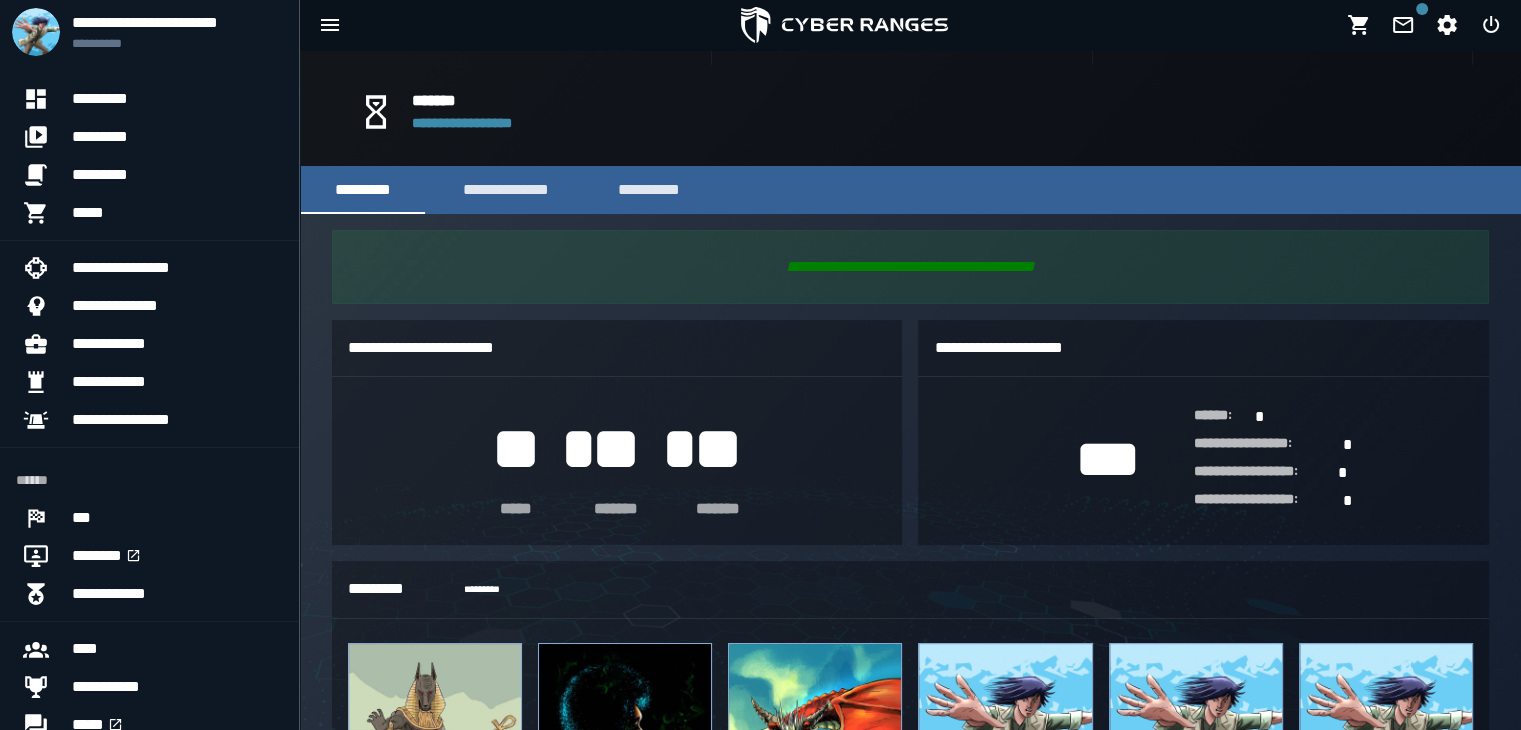scroll, scrollTop: 536, scrollLeft: 0, axis: vertical 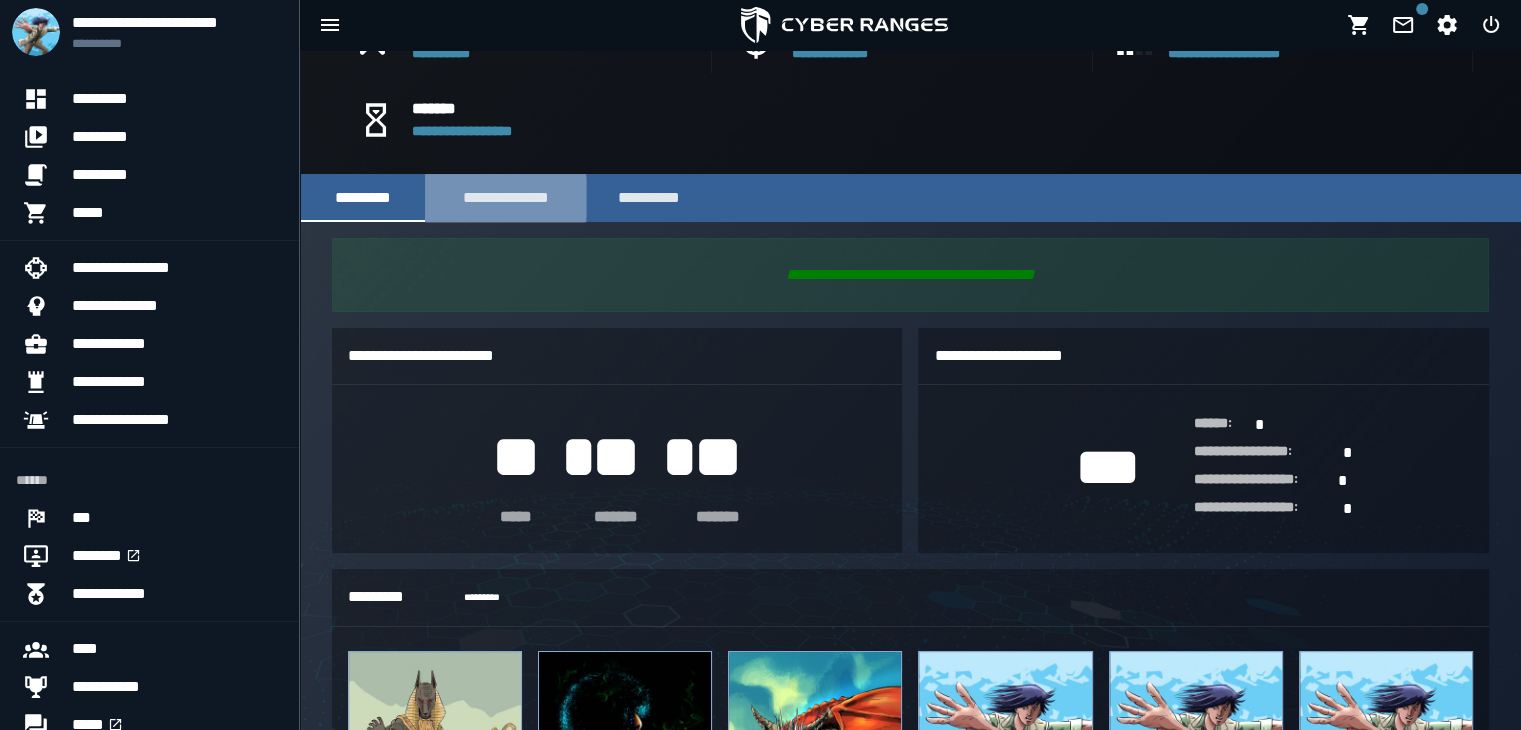 click on "**********" at bounding box center (505, 198) 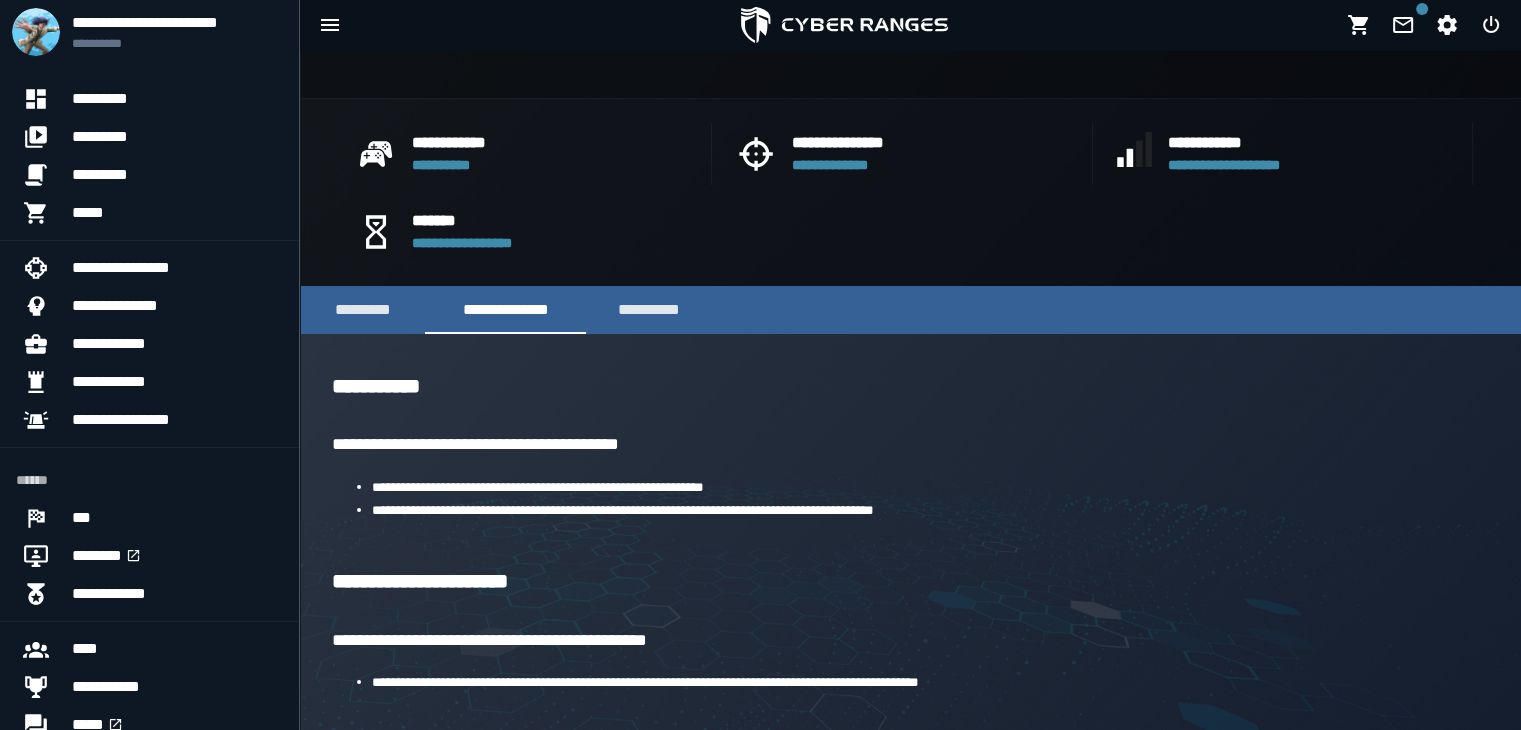 scroll, scrollTop: 402, scrollLeft: 0, axis: vertical 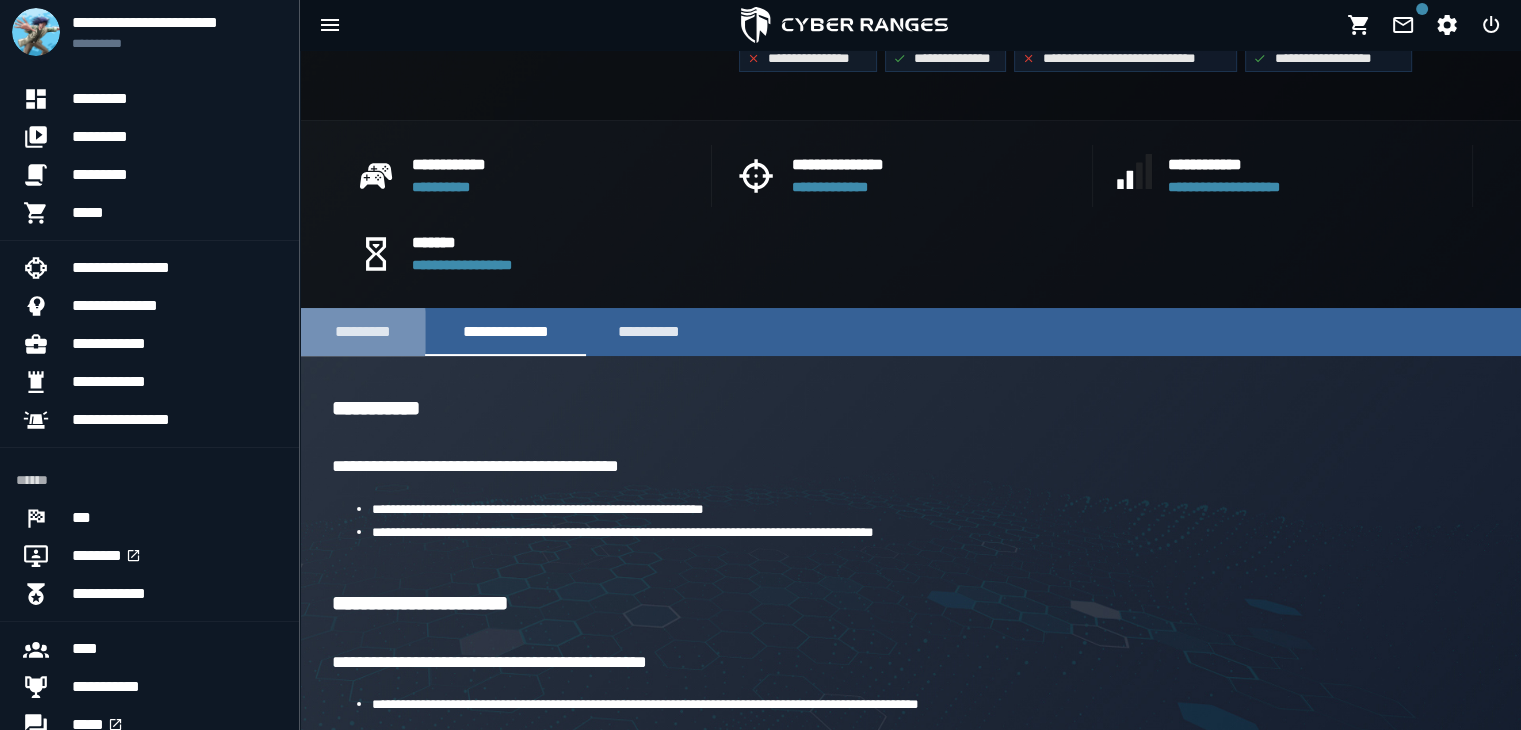 click on "*********" at bounding box center [362, 332] 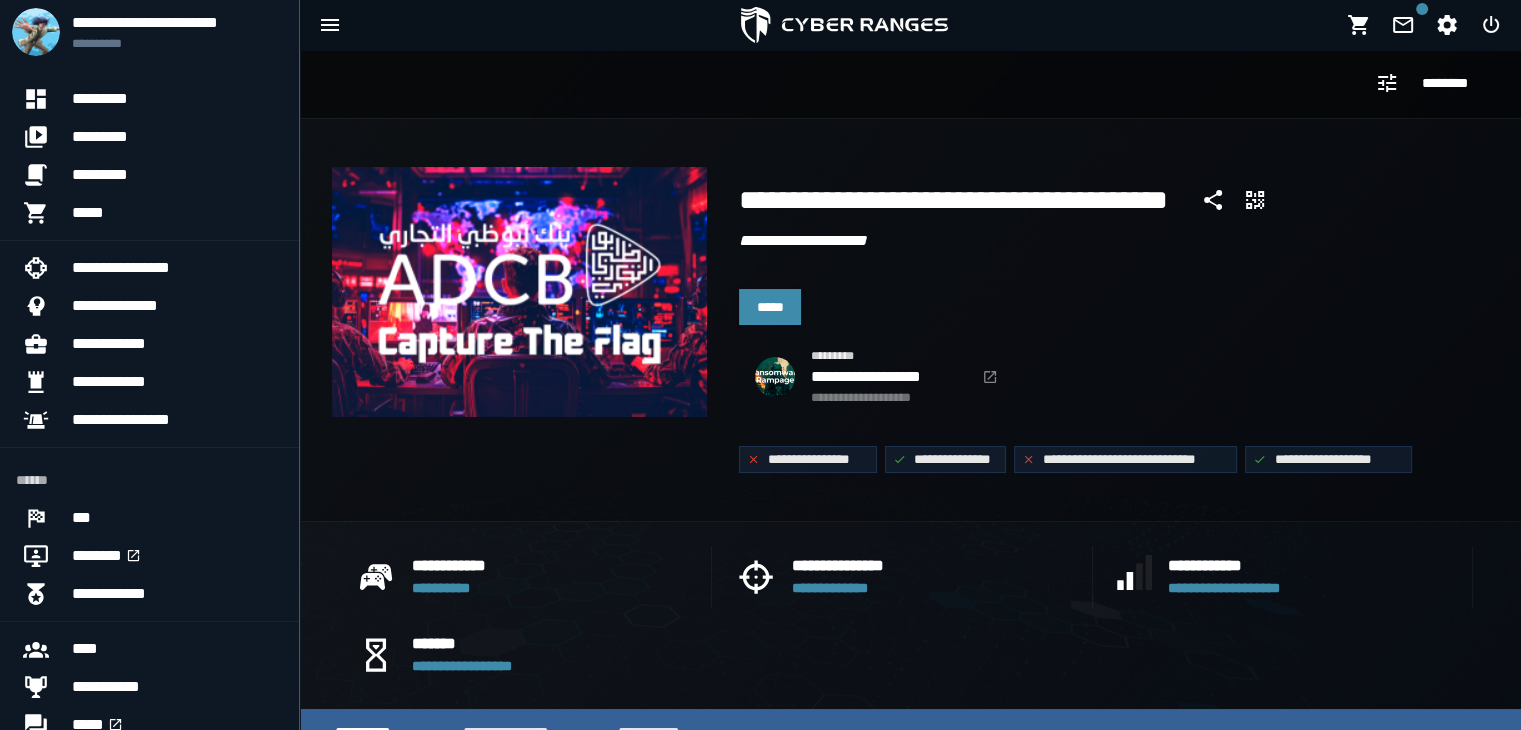 scroll, scrollTop: 0, scrollLeft: 0, axis: both 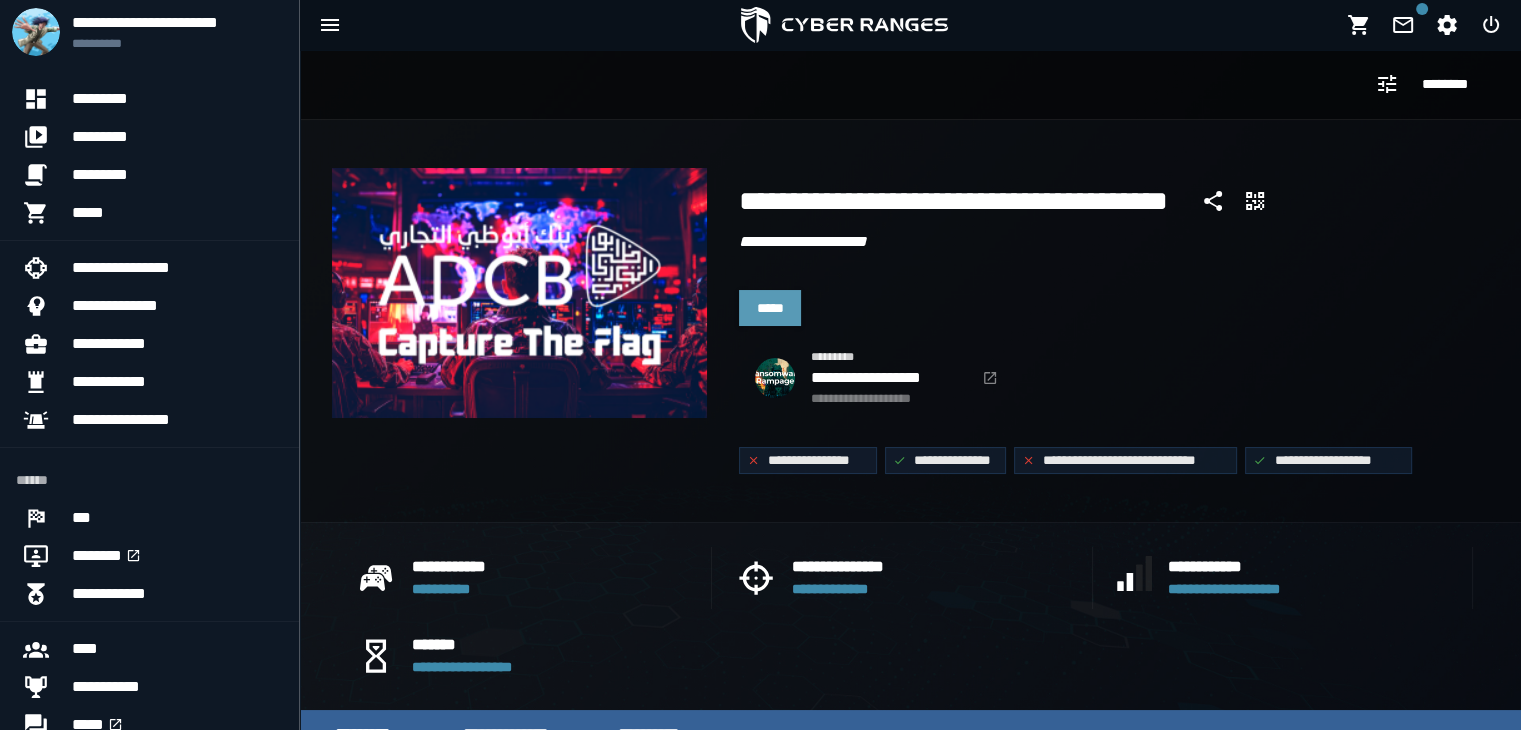 click on "*****" at bounding box center (770, 308) 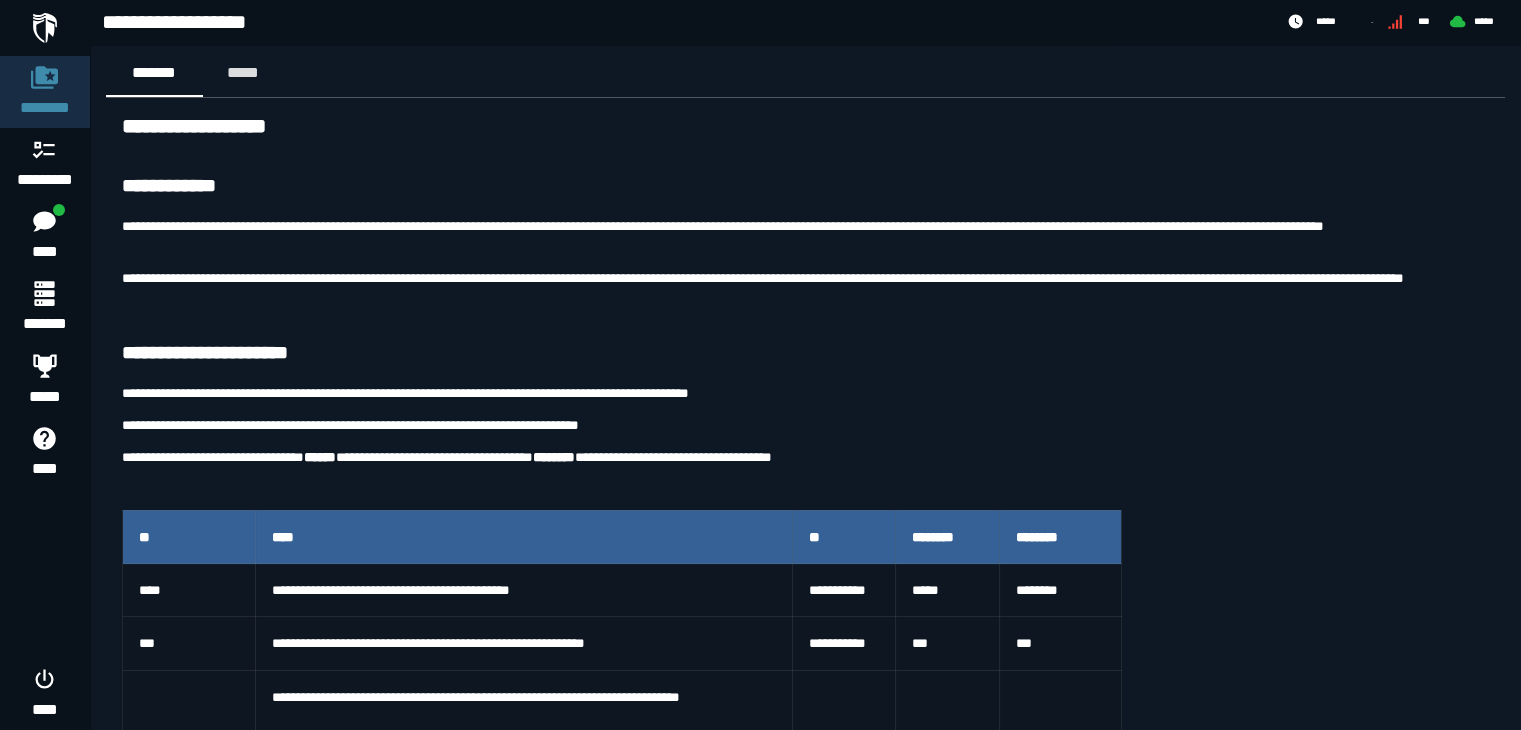 scroll, scrollTop: 19, scrollLeft: 0, axis: vertical 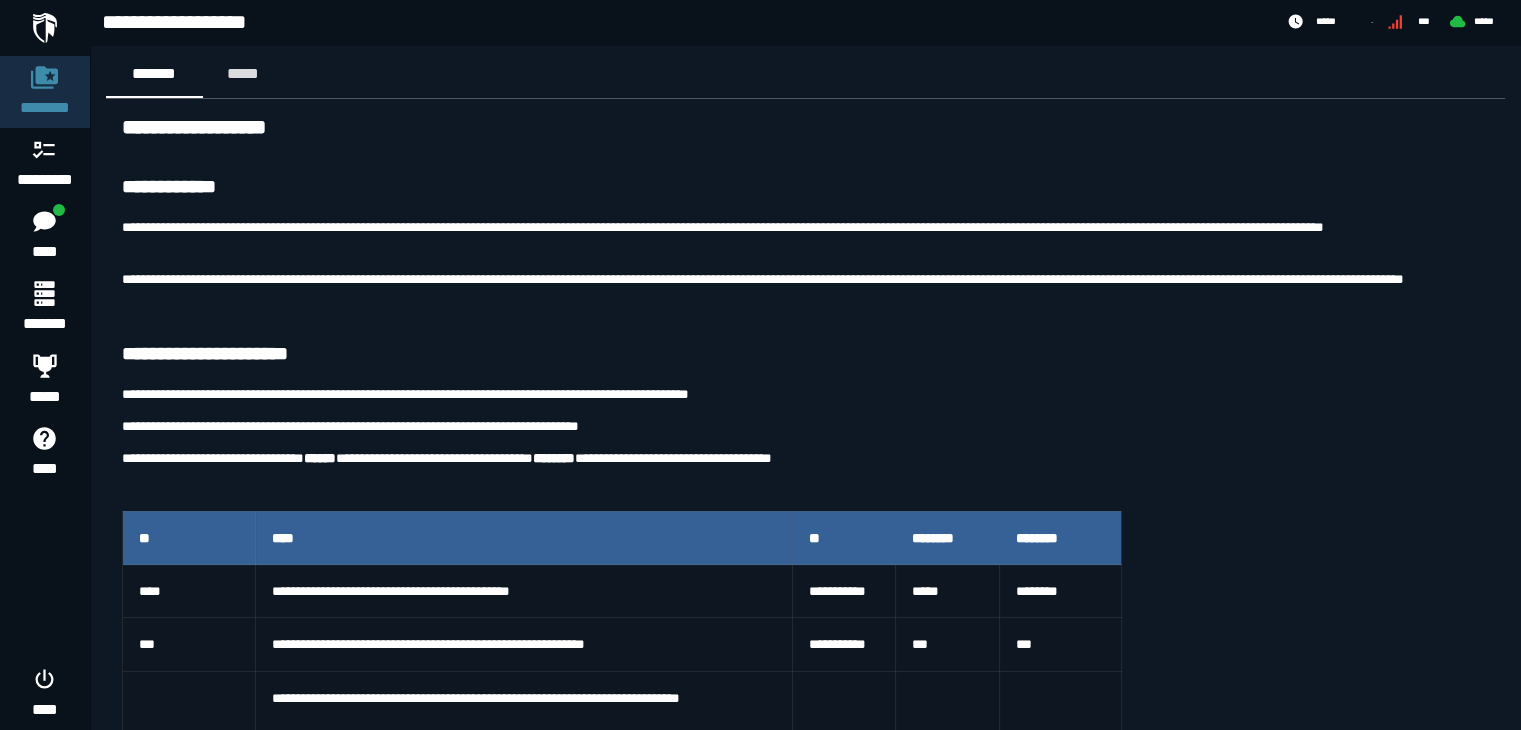 click at bounding box center (45, 28) 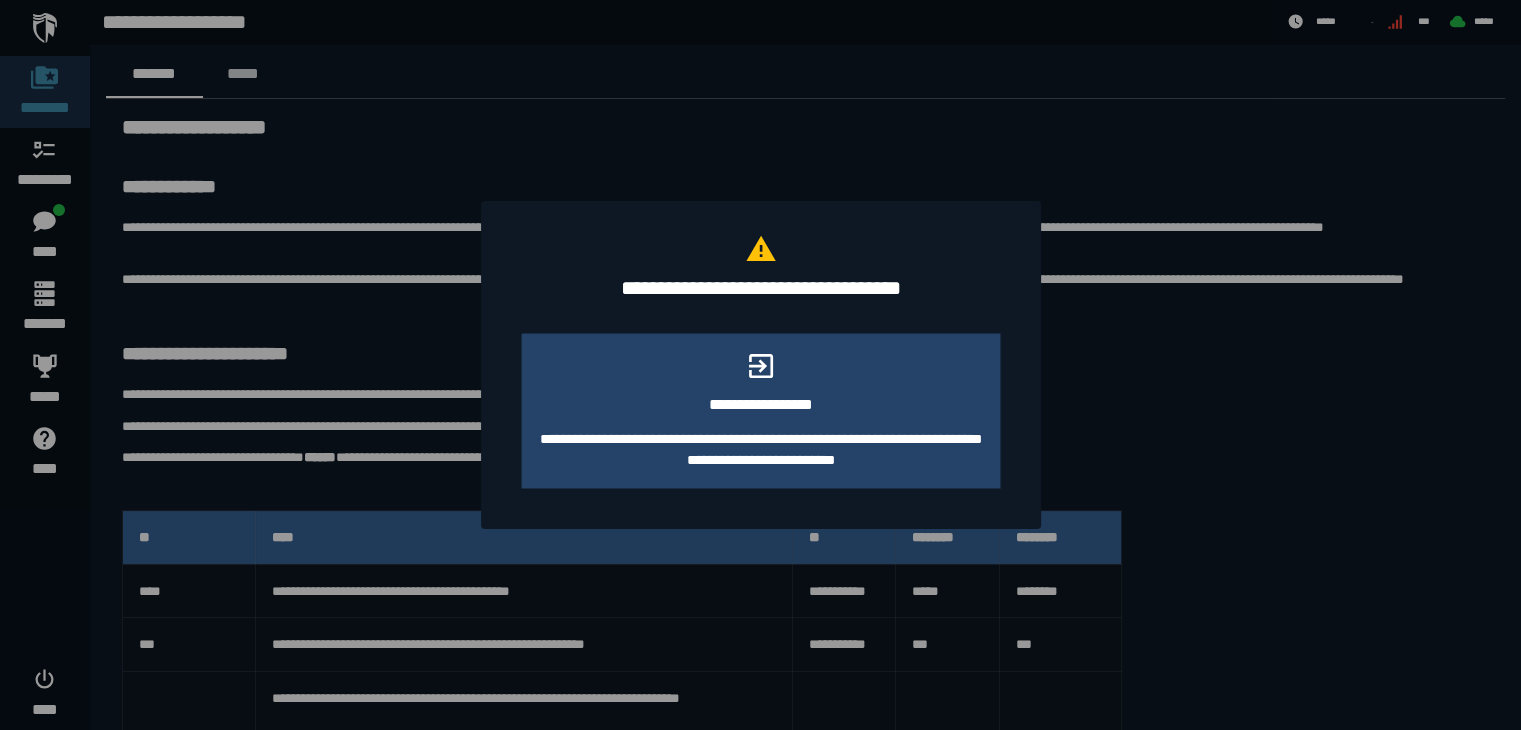 scroll, scrollTop: 0, scrollLeft: 0, axis: both 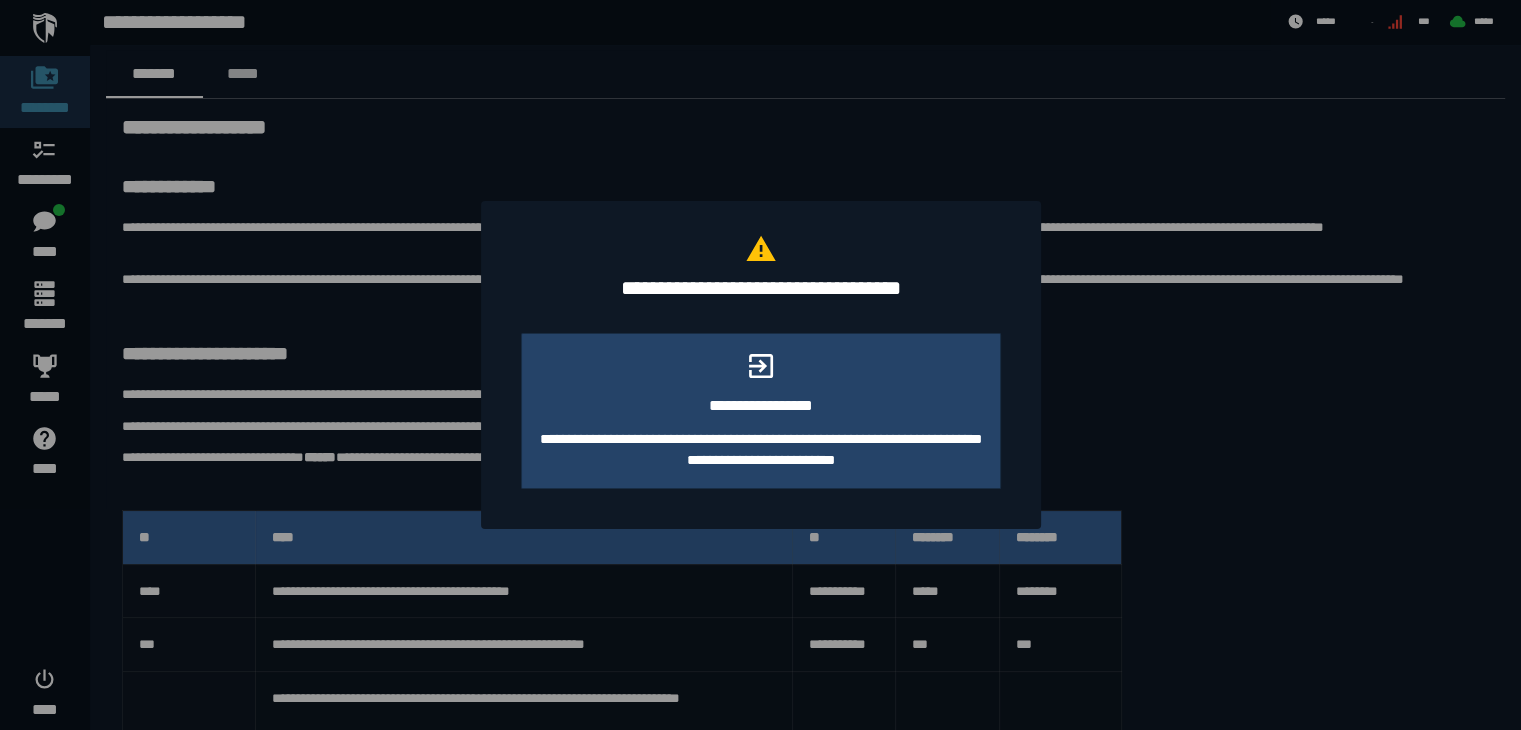 click at bounding box center [760, 365] 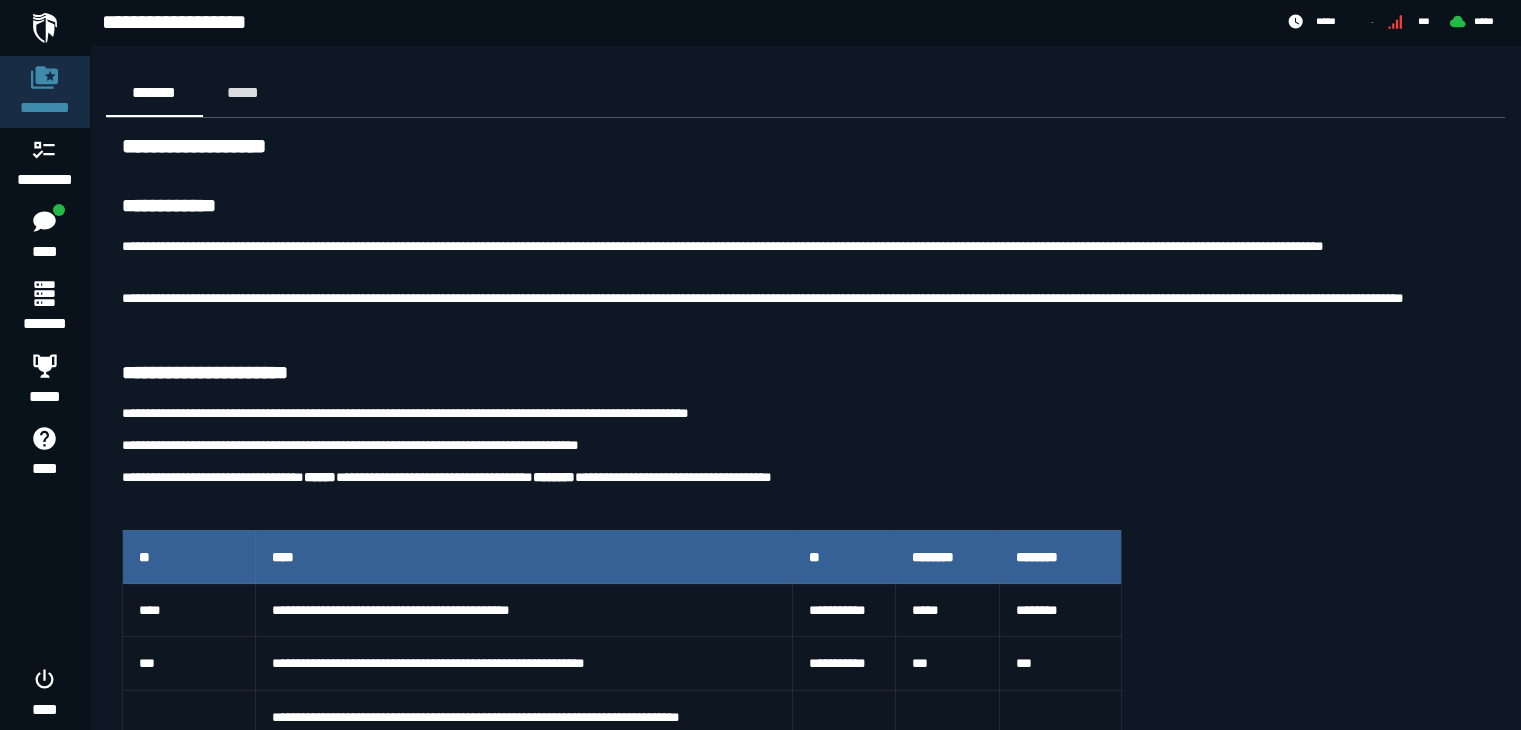 scroll, scrollTop: 19, scrollLeft: 0, axis: vertical 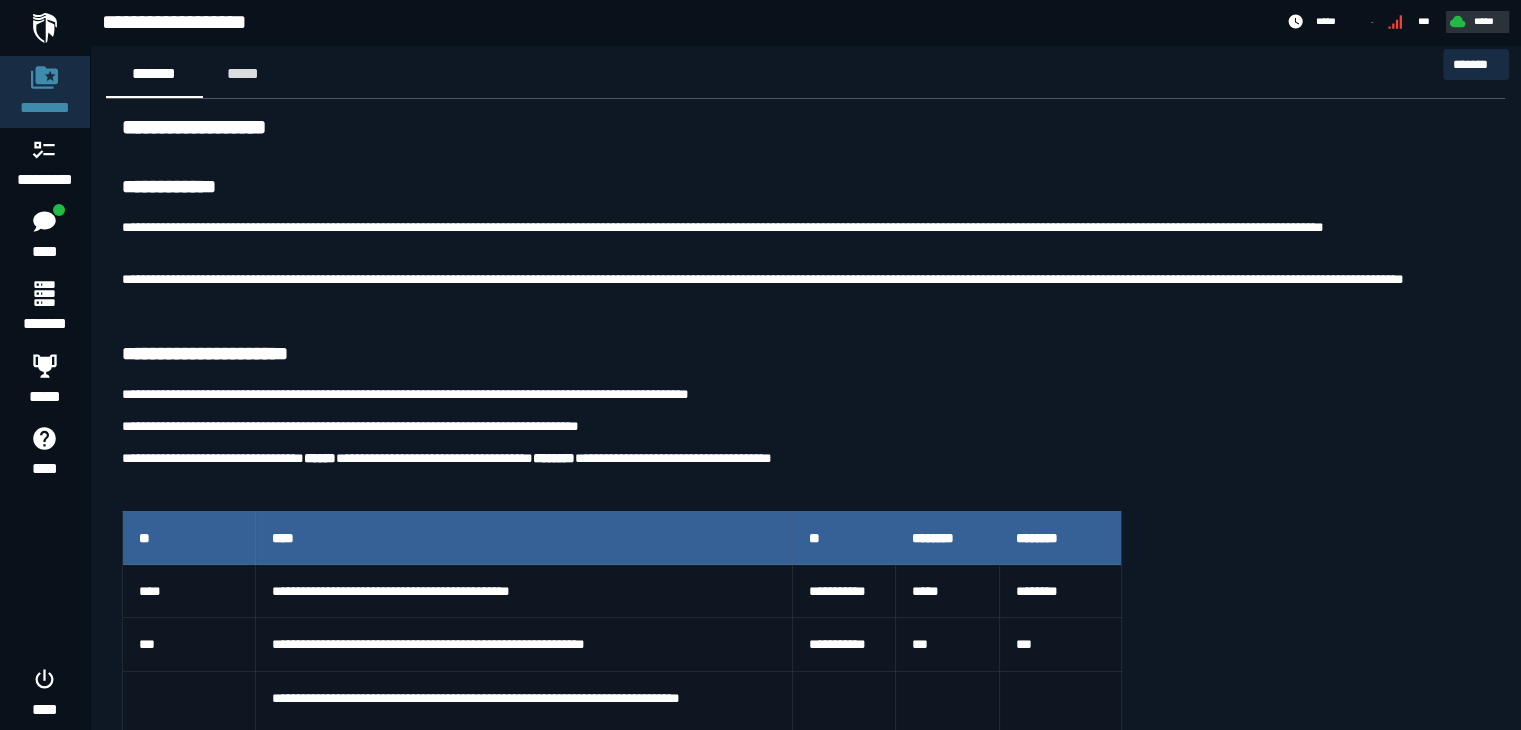 click on "*****" at bounding box center (1484, 21) 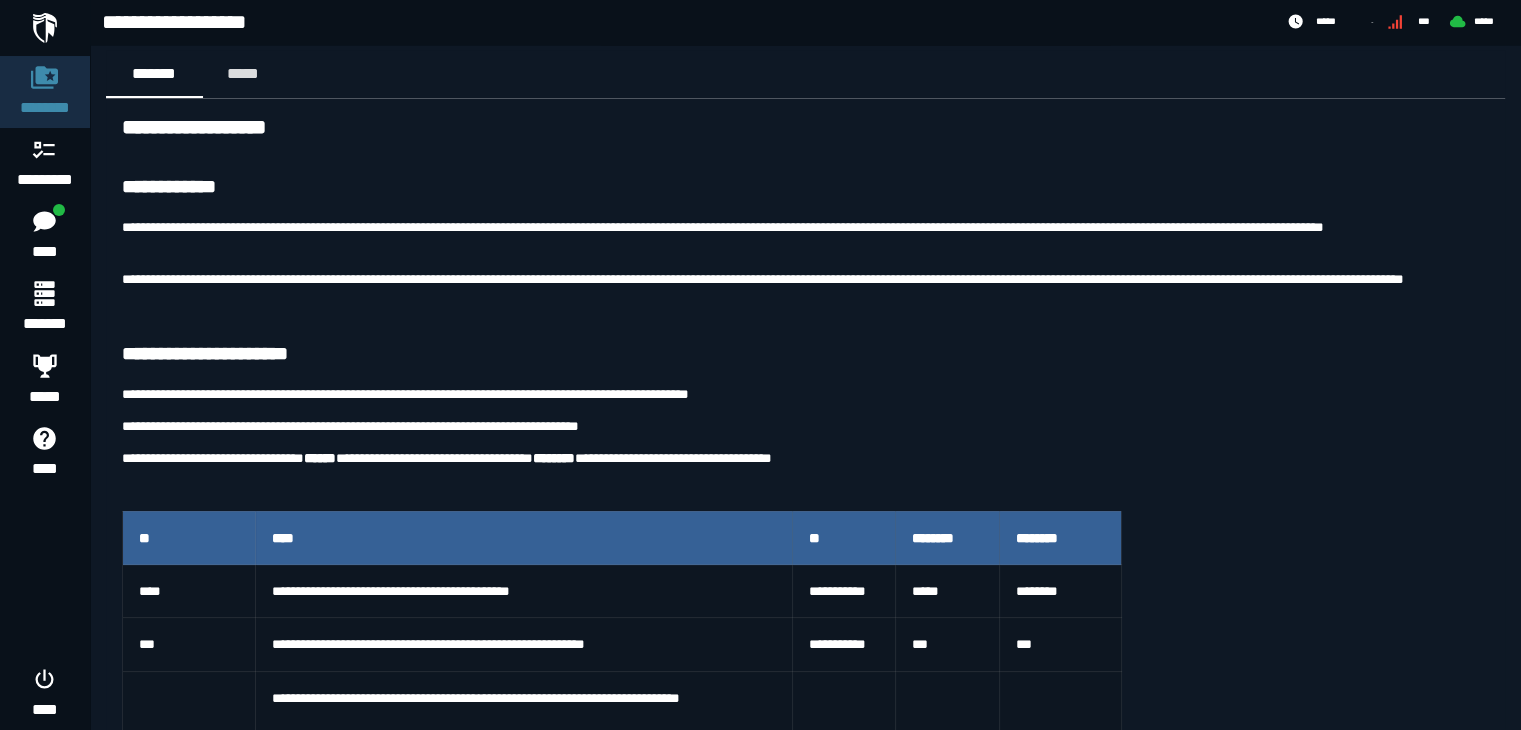 scroll, scrollTop: 147, scrollLeft: 0, axis: vertical 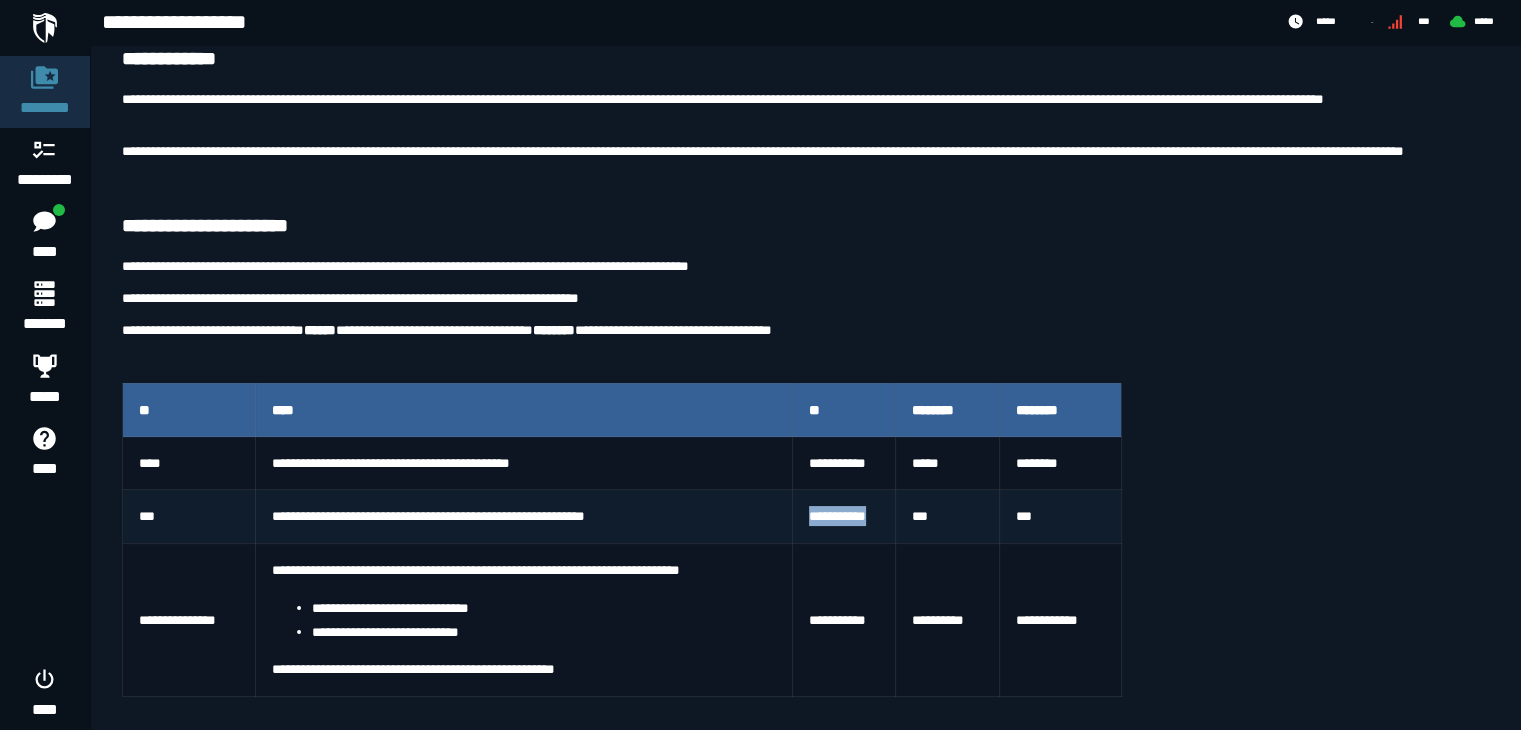 drag, startPoint x: 882, startPoint y: 513, endPoint x: 802, endPoint y: 518, distance: 80.1561 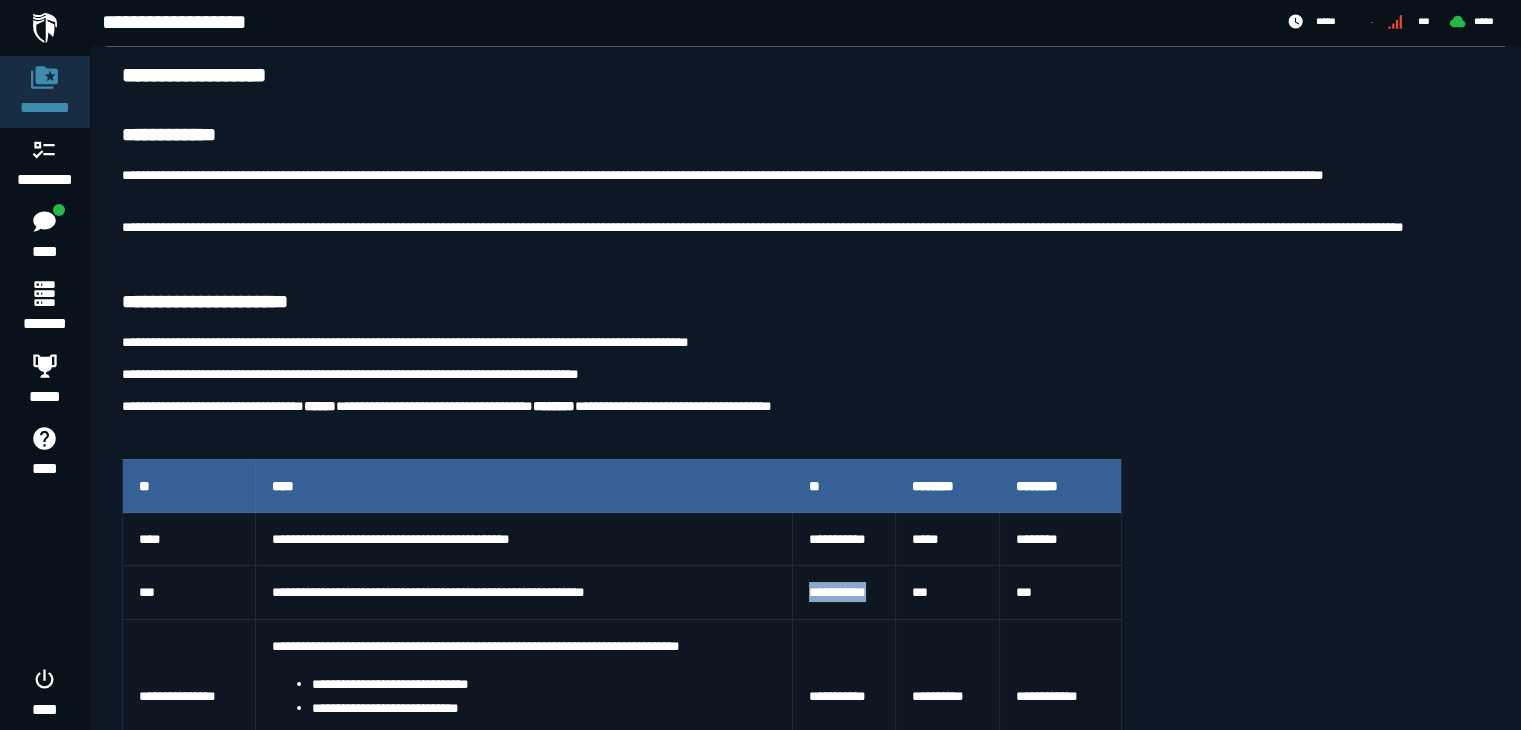 scroll, scrollTop: 0, scrollLeft: 0, axis: both 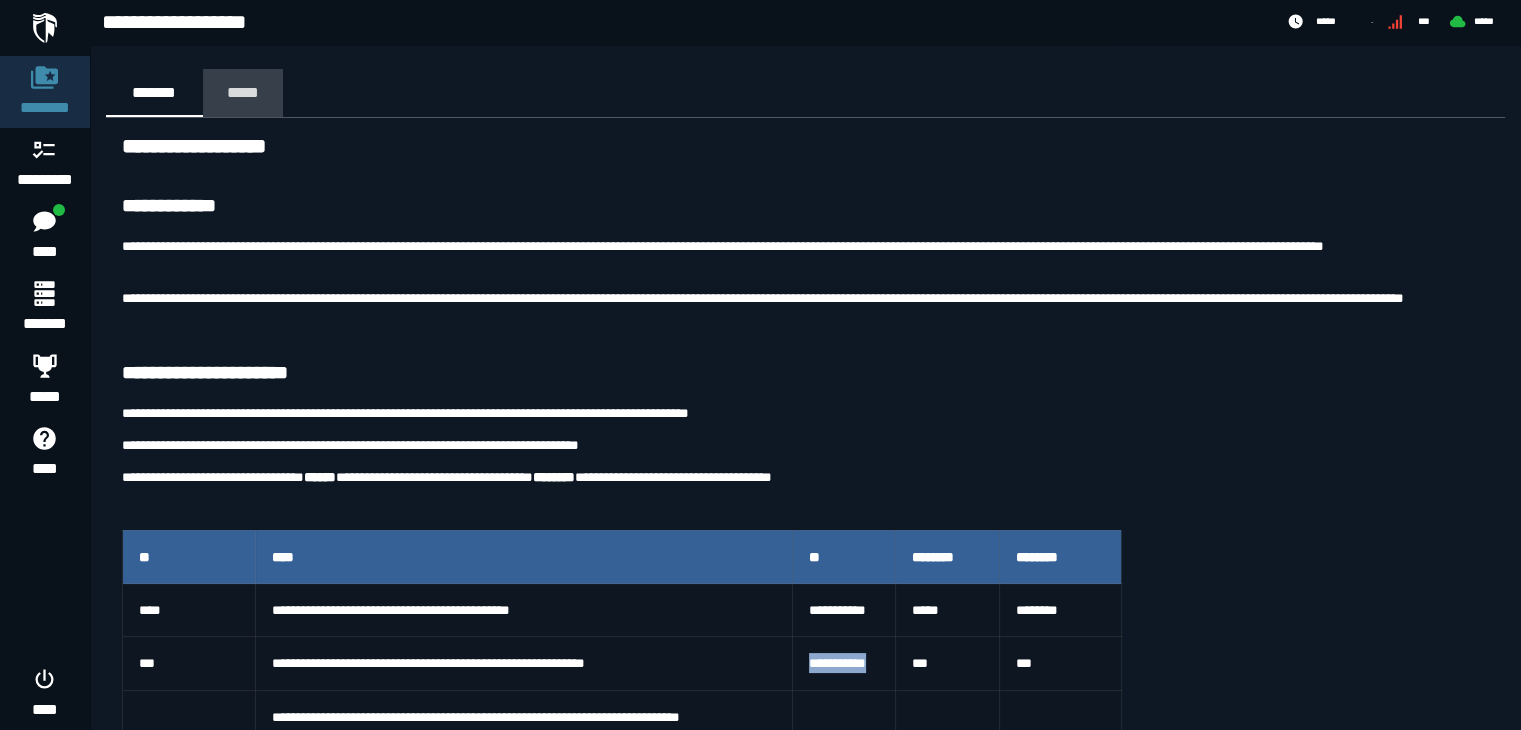 click on "*****" at bounding box center [243, 92] 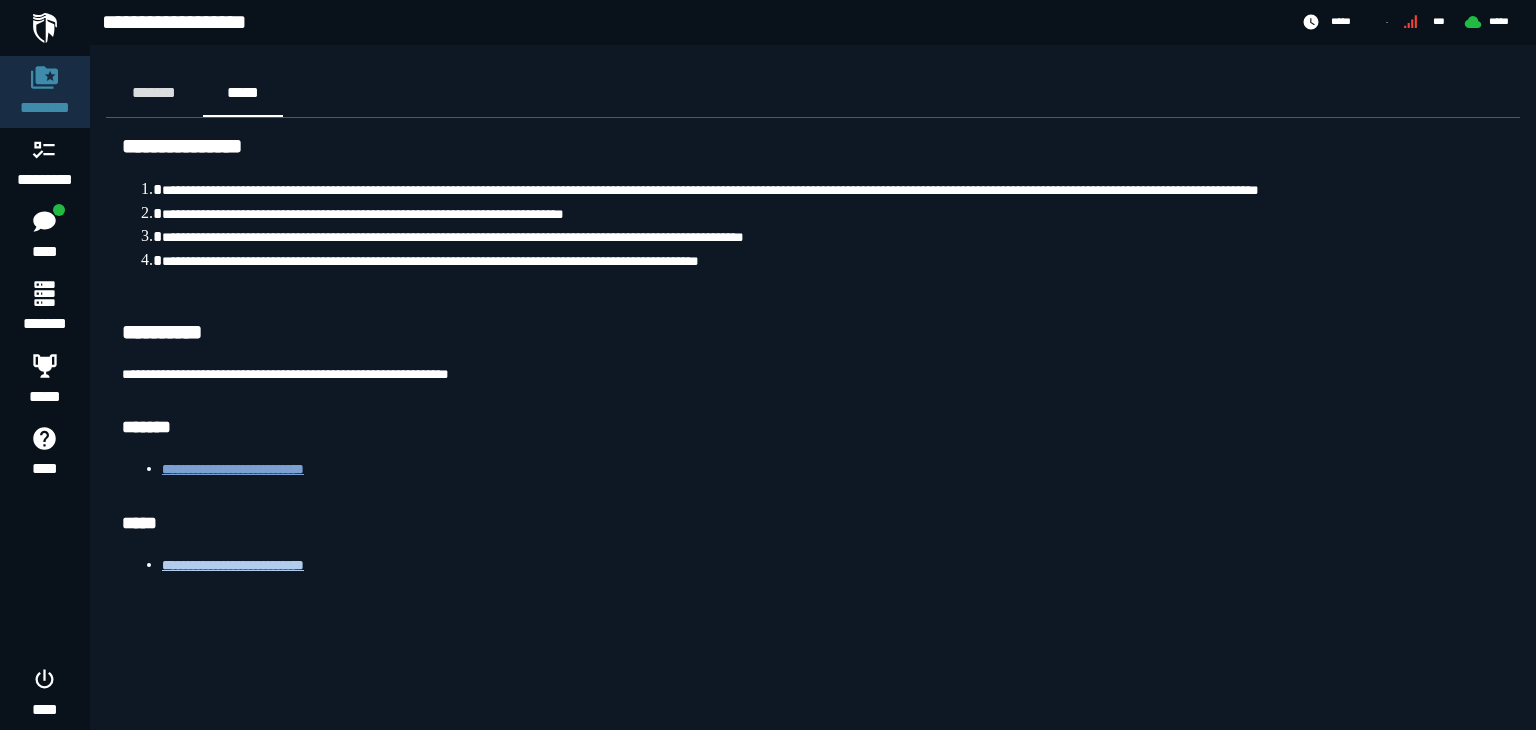 click on "**********" at bounding box center [233, 469] 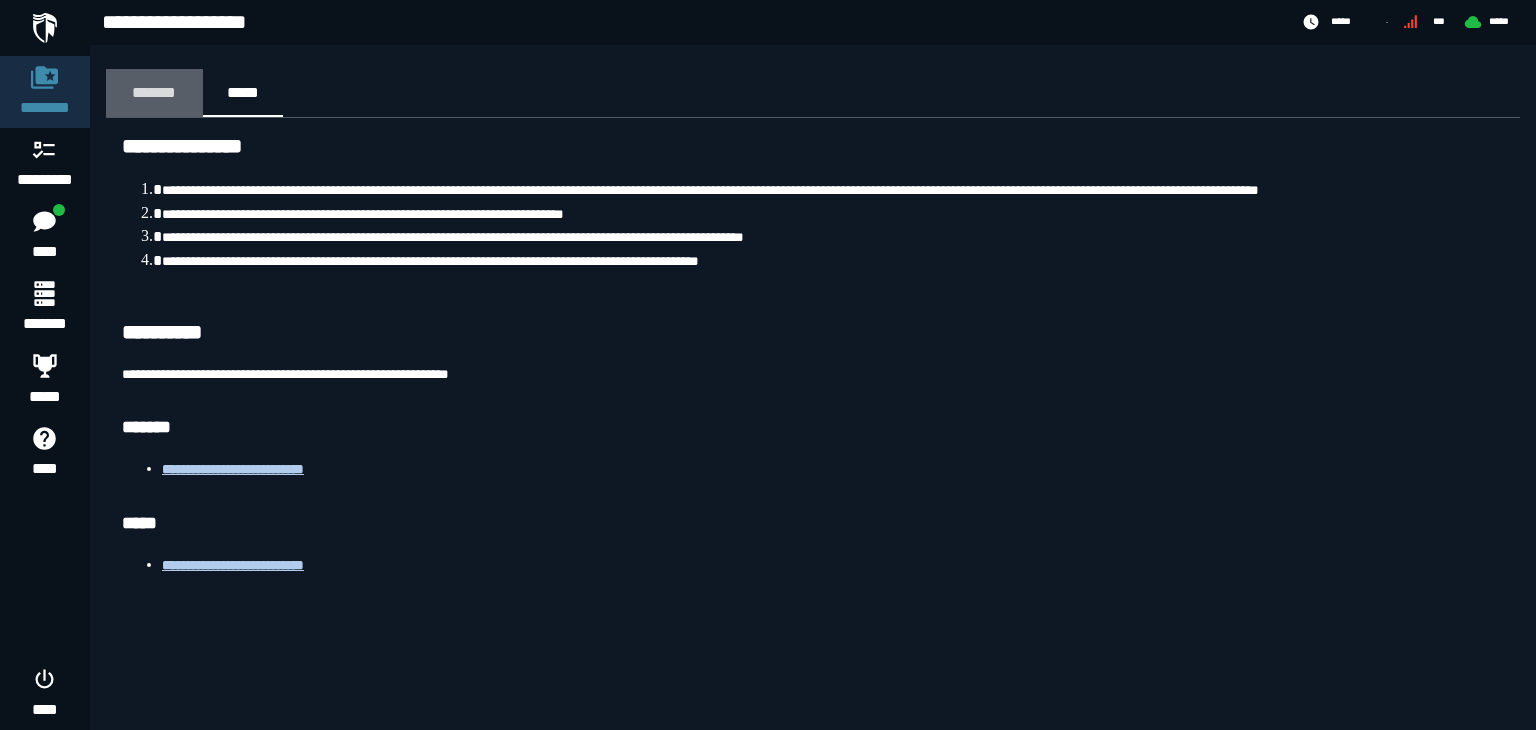 click on "*******" at bounding box center [154, 92] 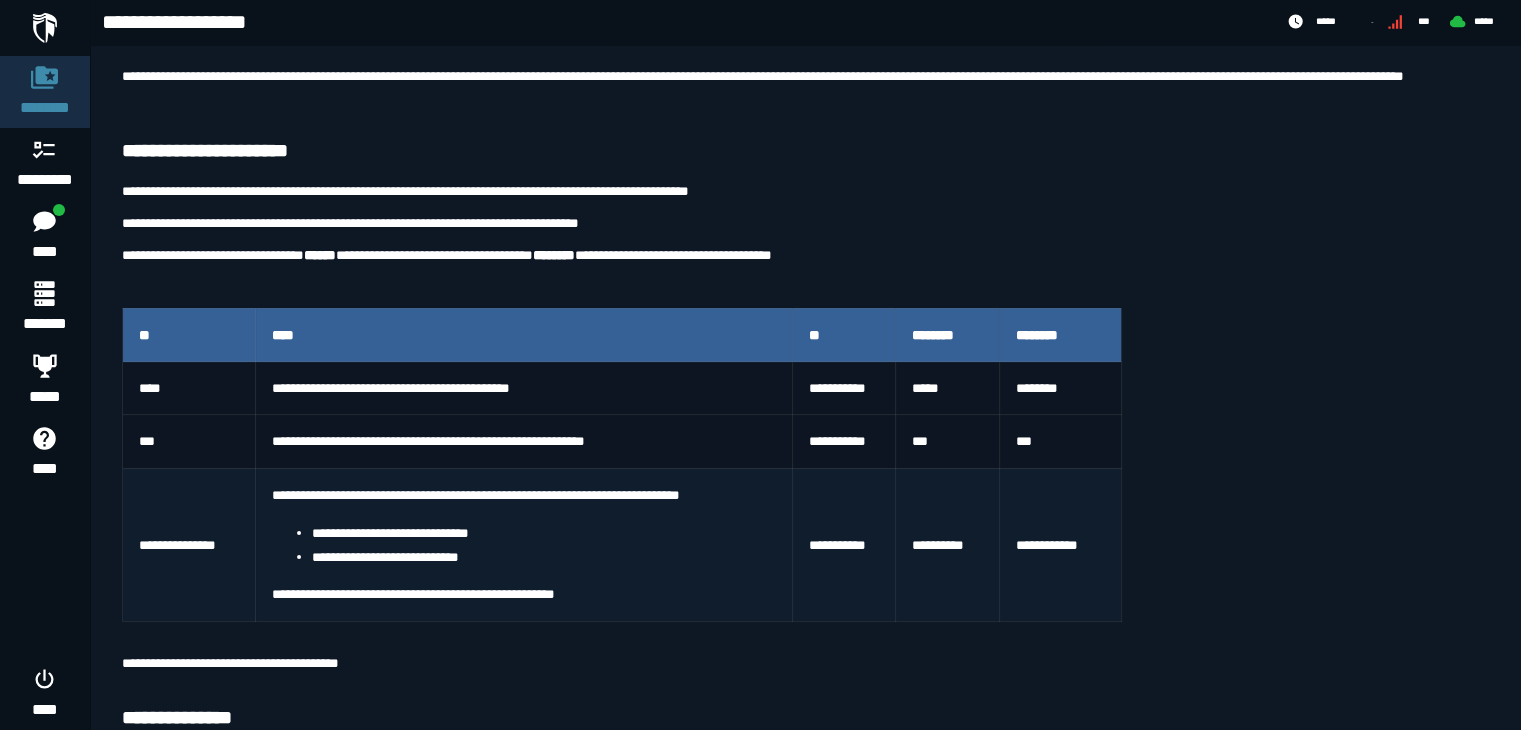 scroll, scrollTop: 223, scrollLeft: 0, axis: vertical 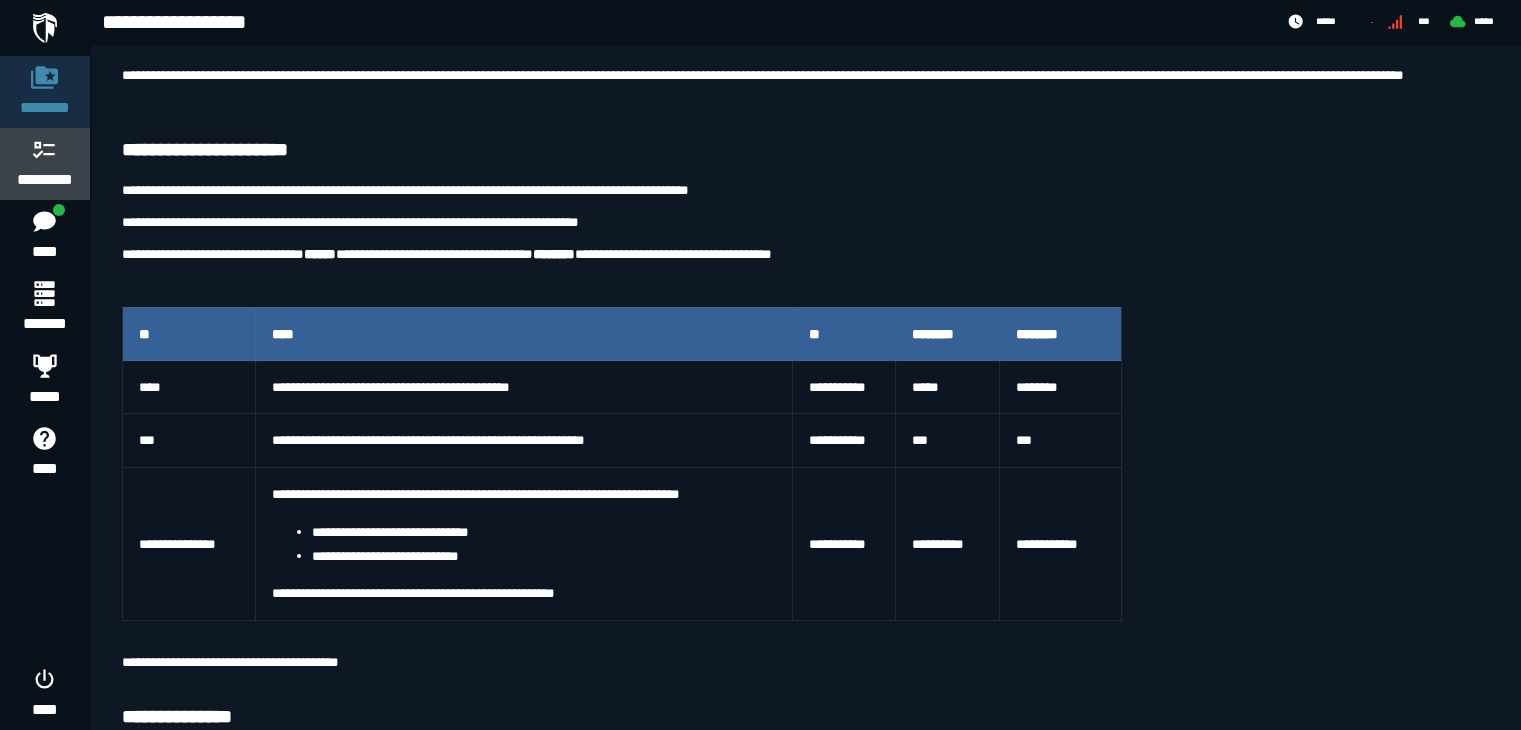 click 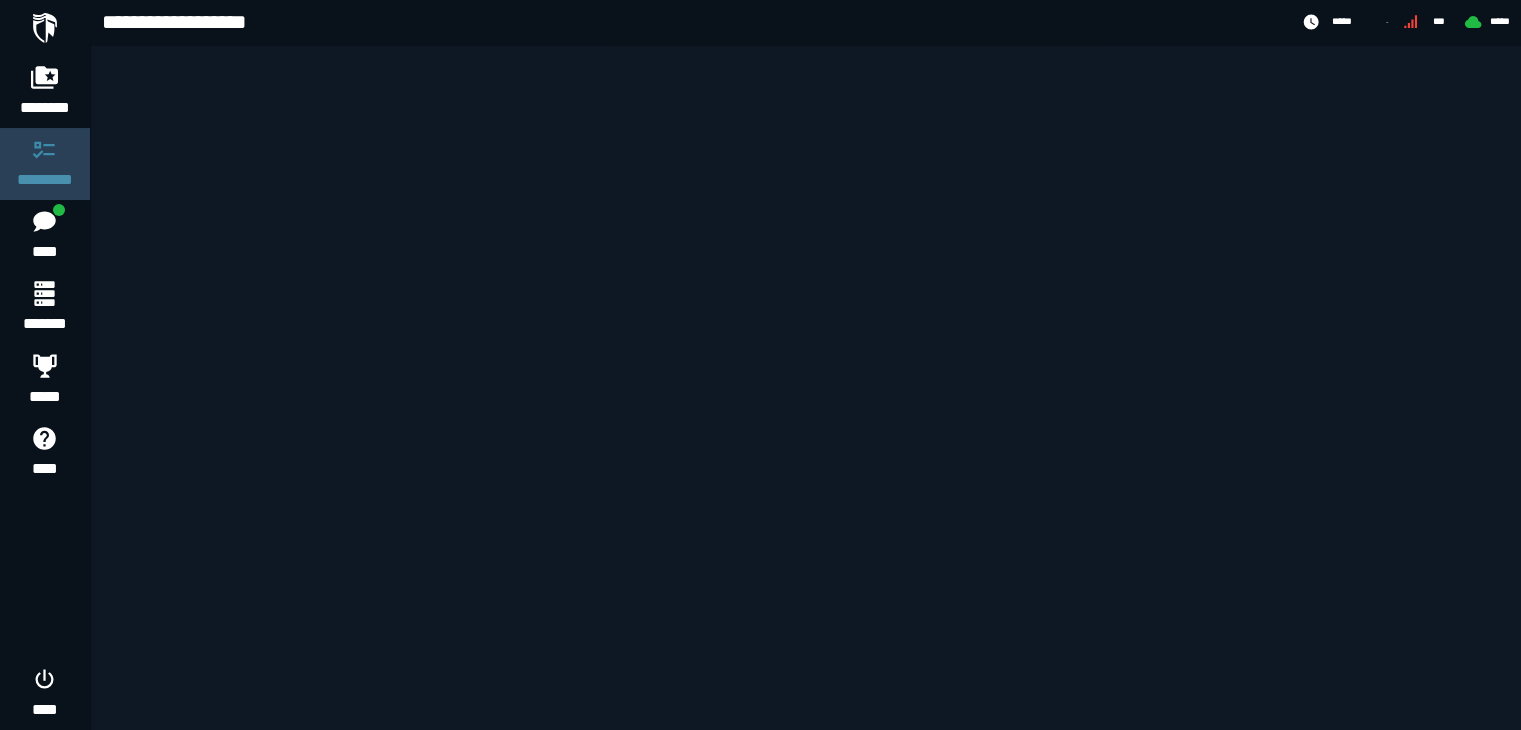 scroll, scrollTop: 0, scrollLeft: 0, axis: both 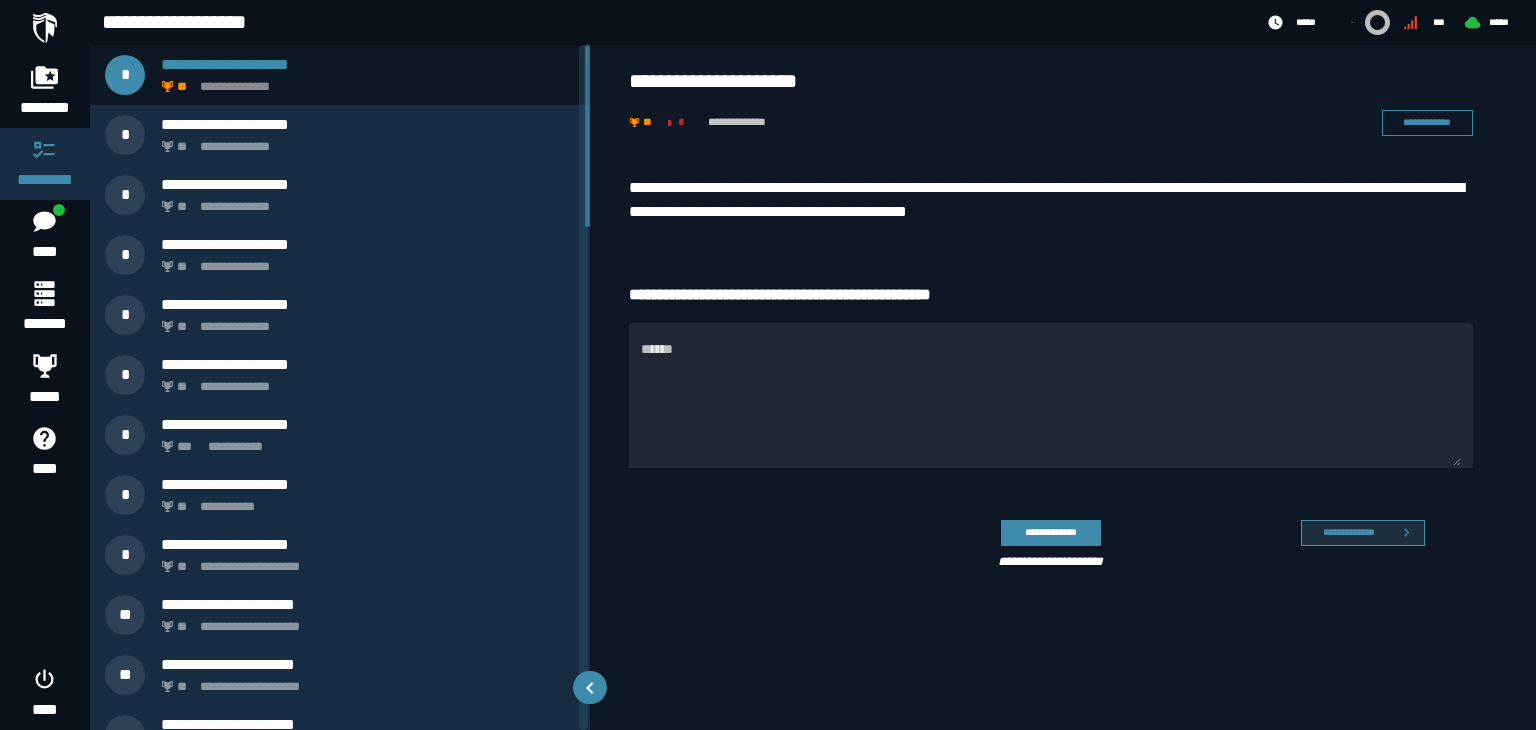 click on "**********" at bounding box center (1363, 533) 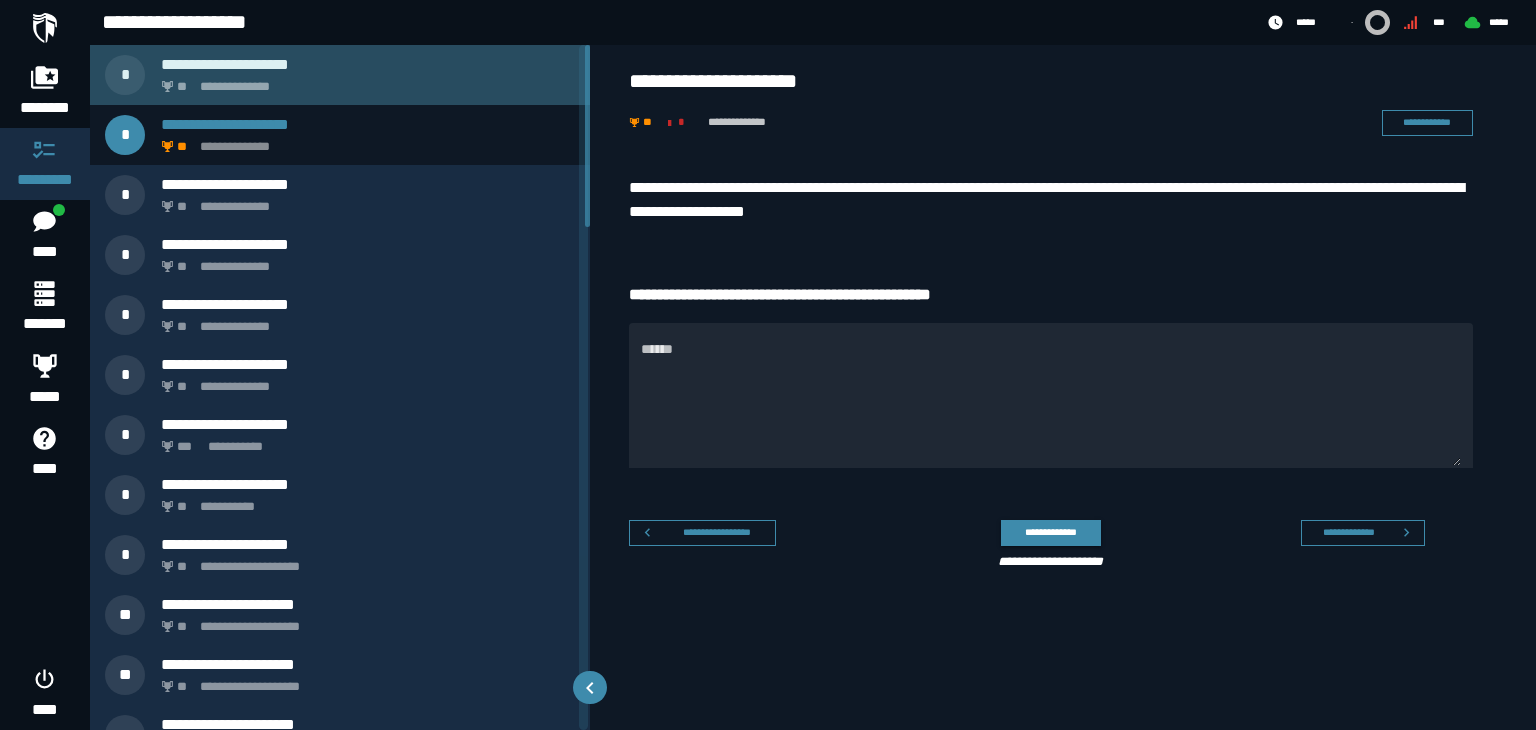 click on "**********" at bounding box center (368, 64) 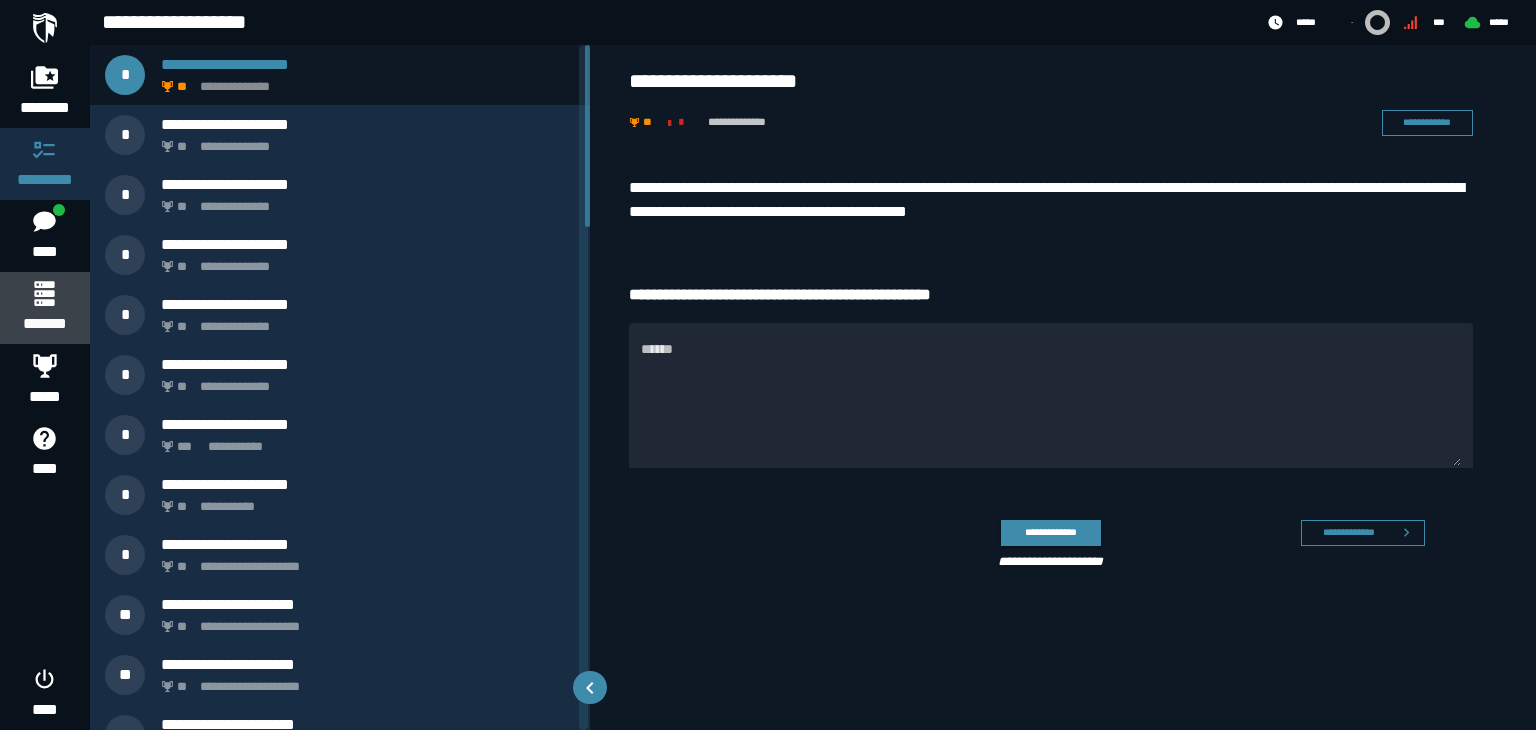 click 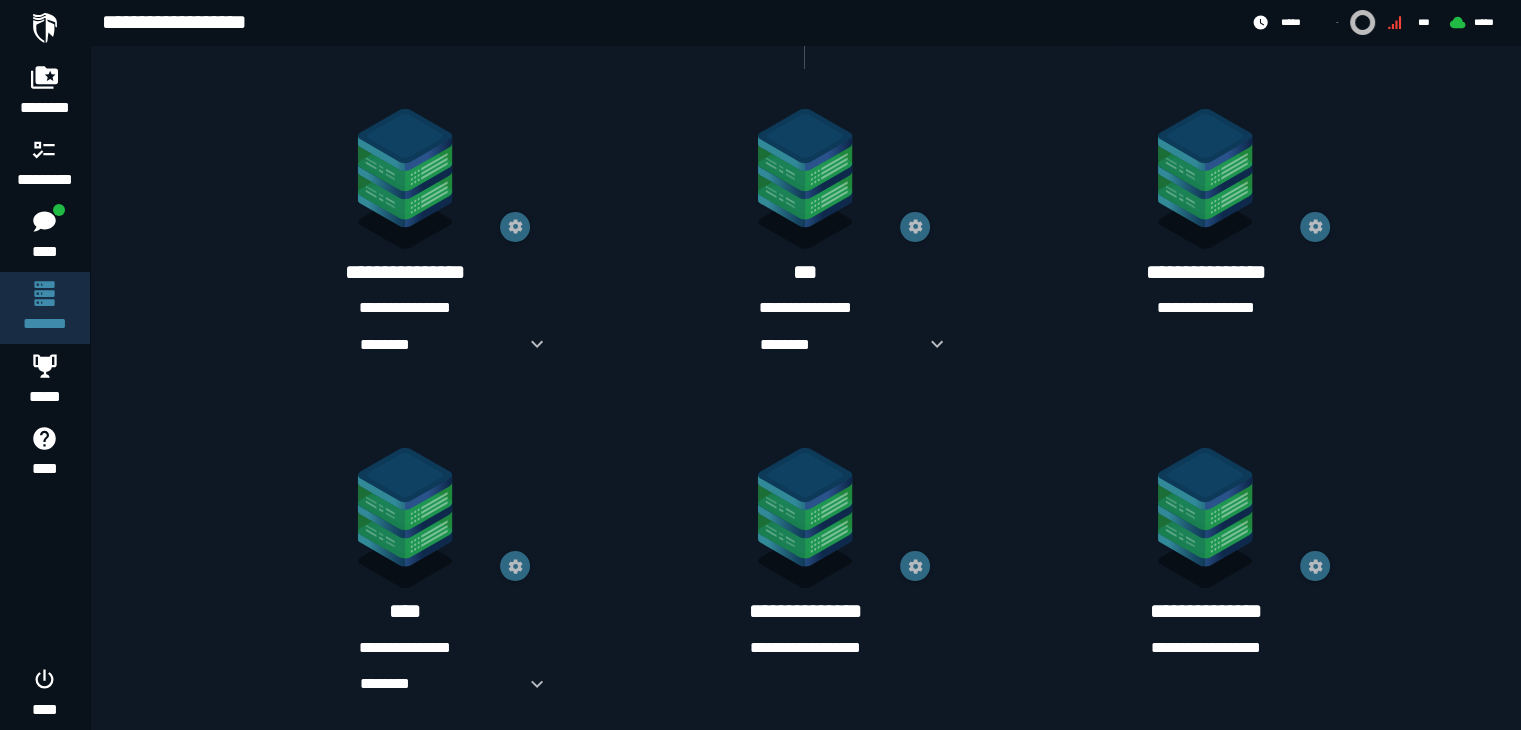 scroll, scrollTop: 412, scrollLeft: 0, axis: vertical 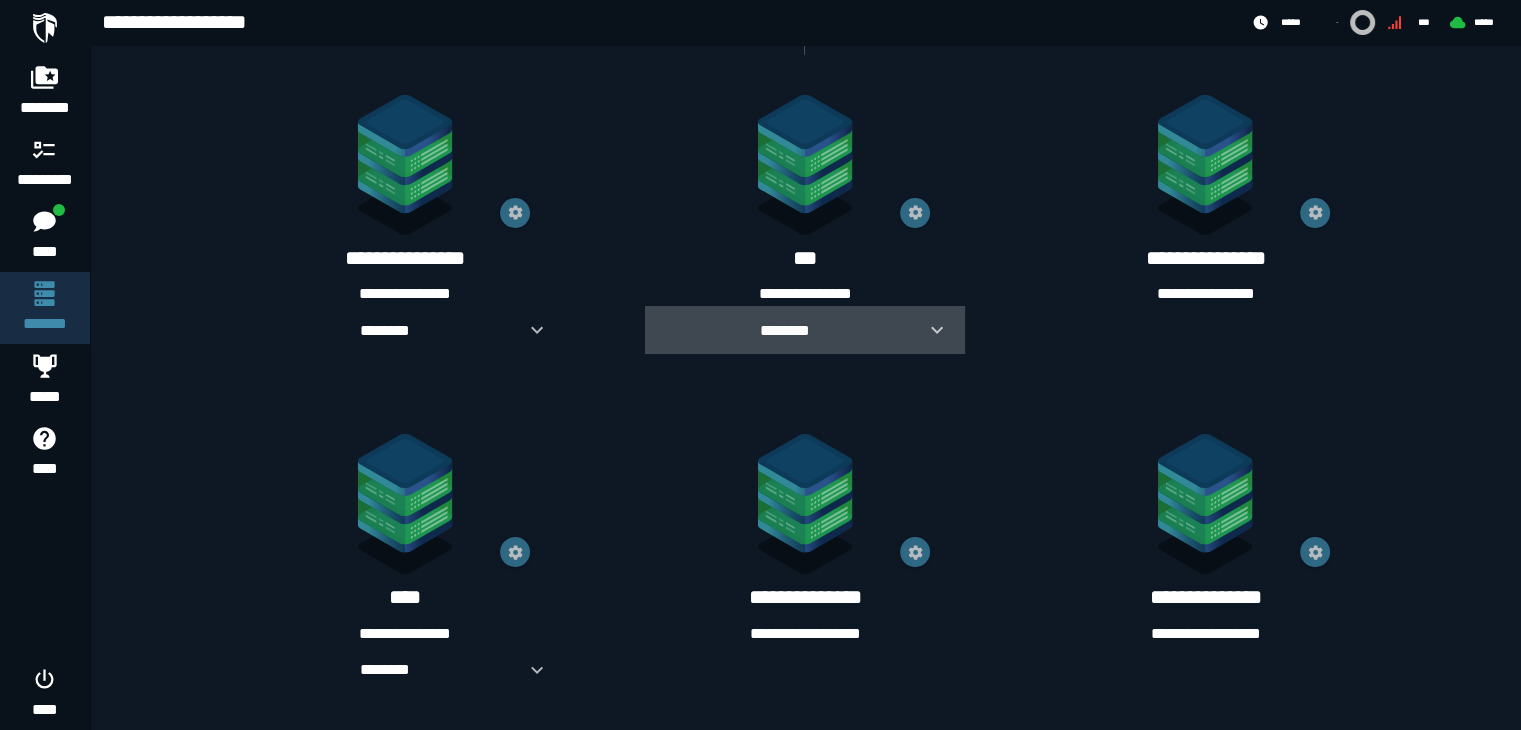 click 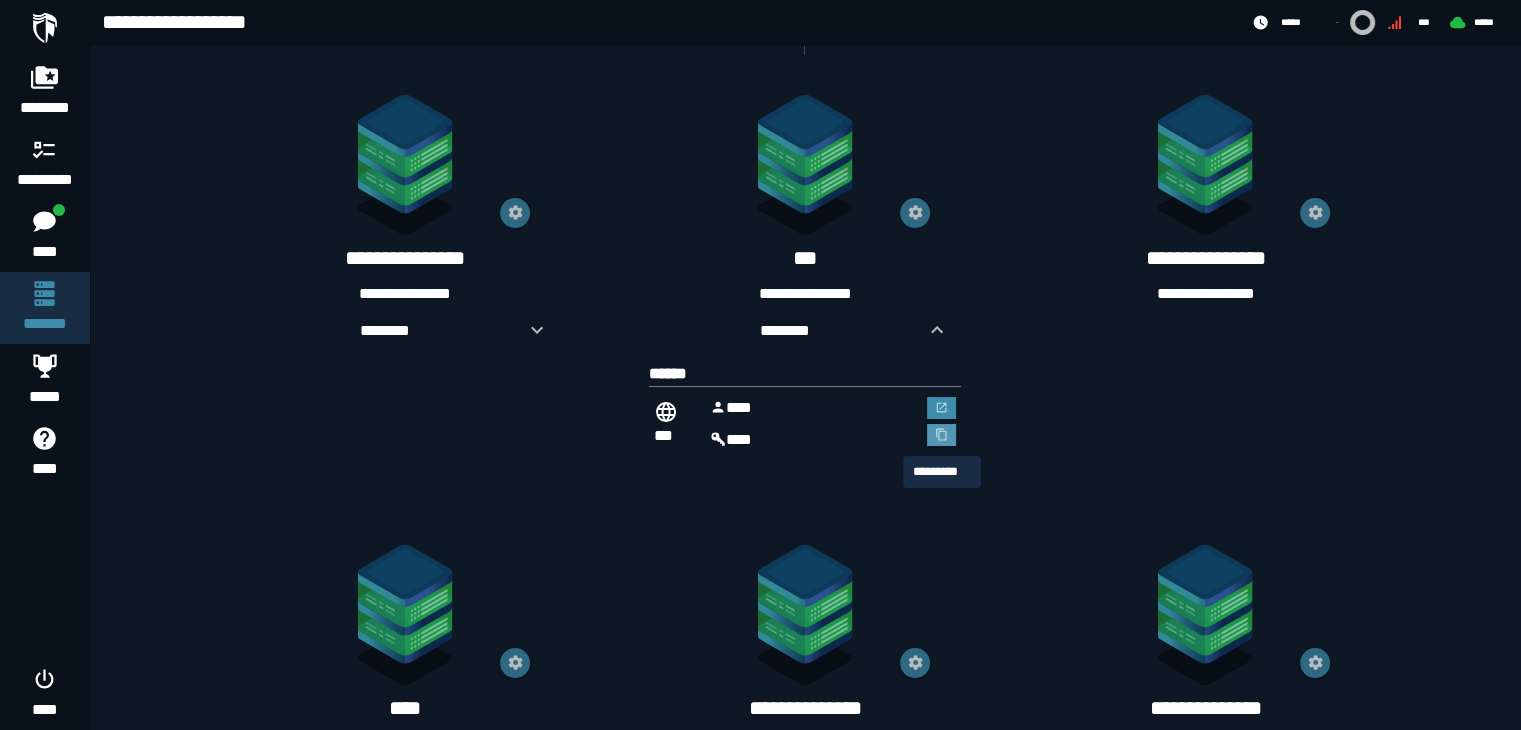 click 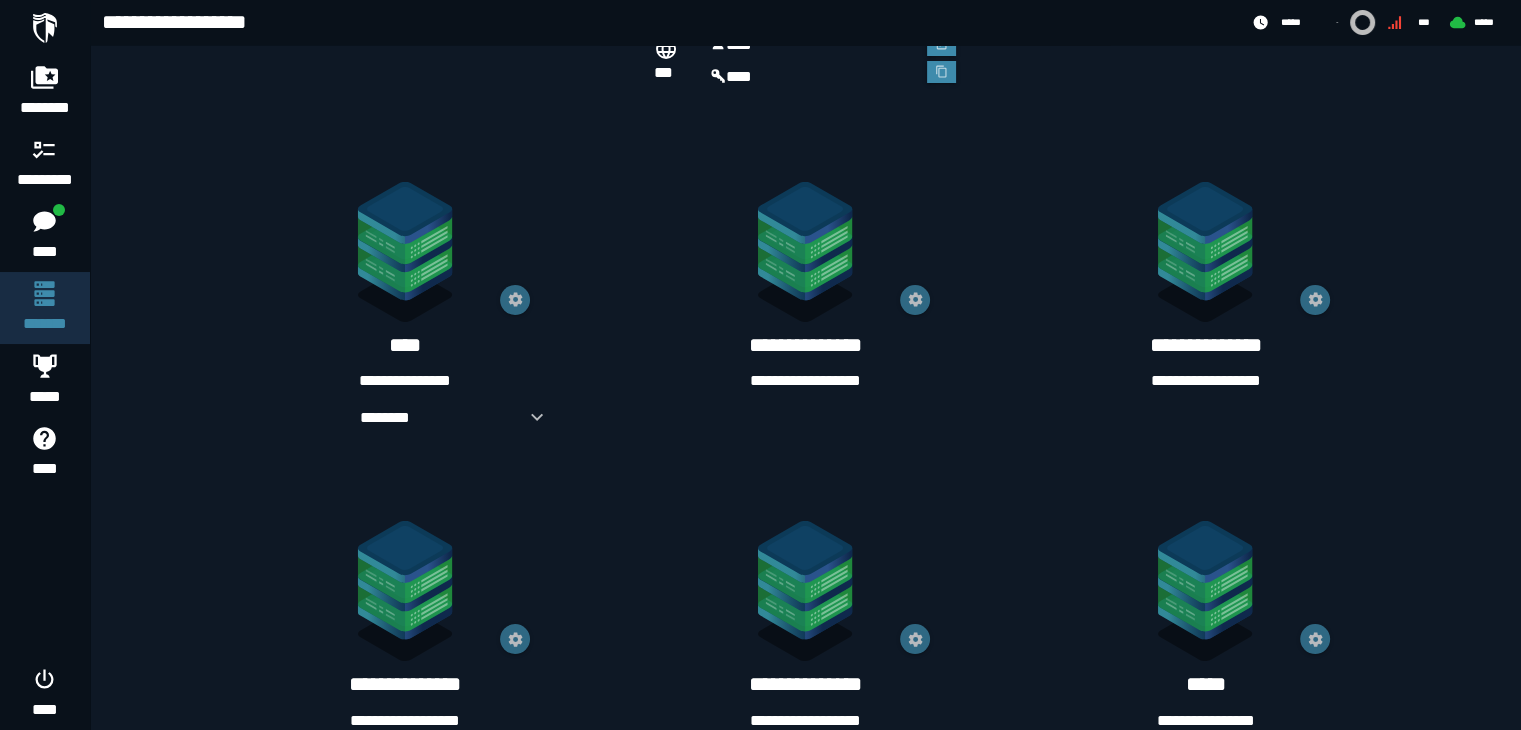 scroll, scrollTop: 776, scrollLeft: 0, axis: vertical 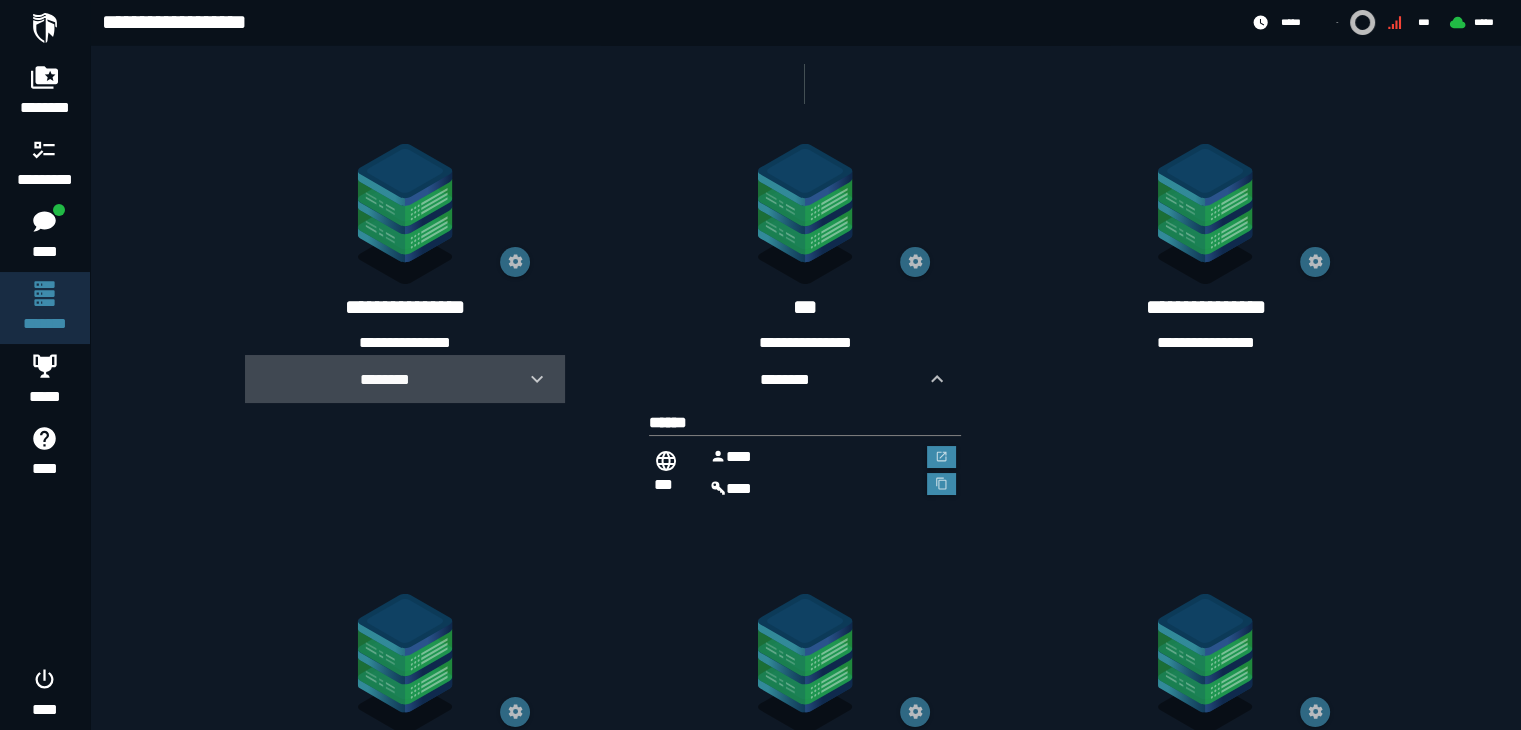 click 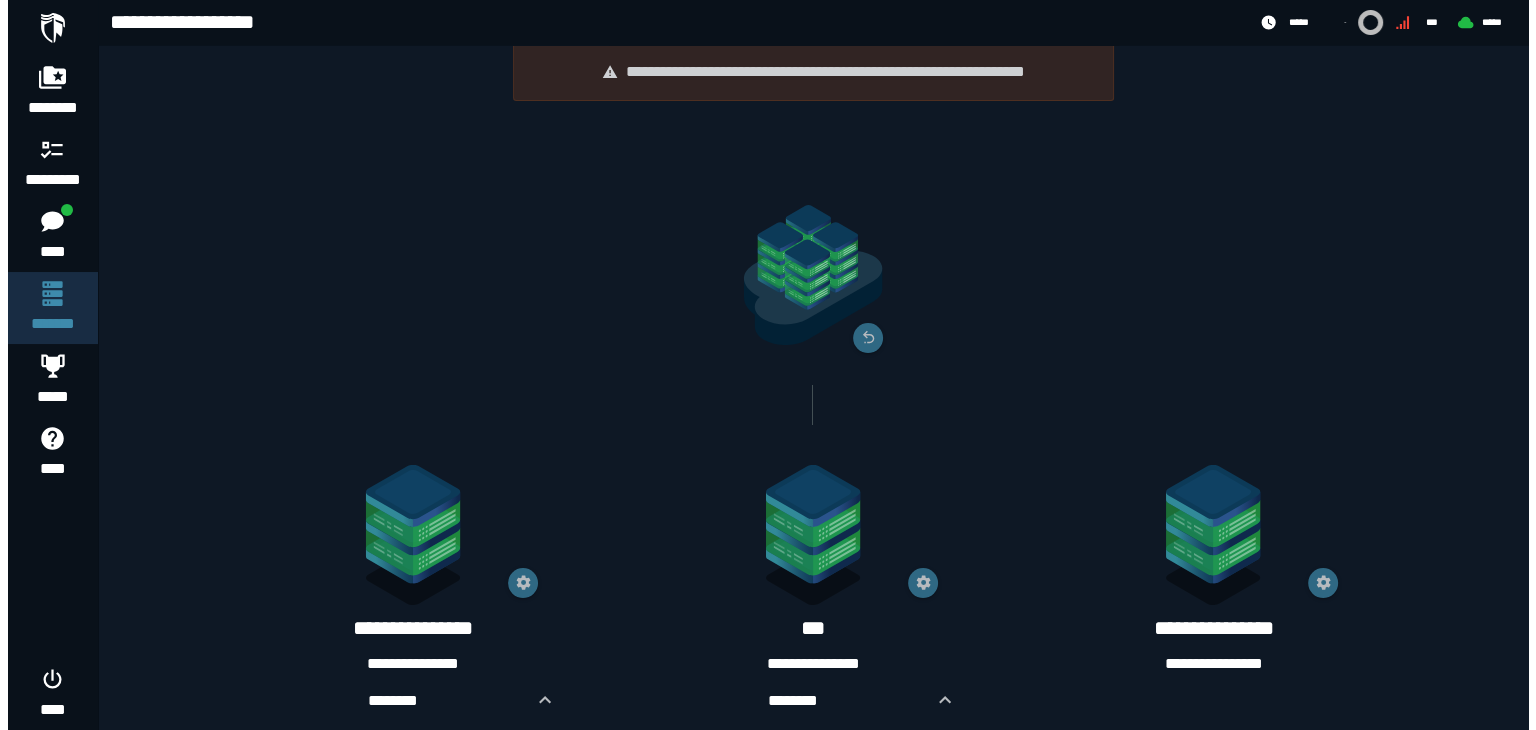 scroll, scrollTop: 0, scrollLeft: 0, axis: both 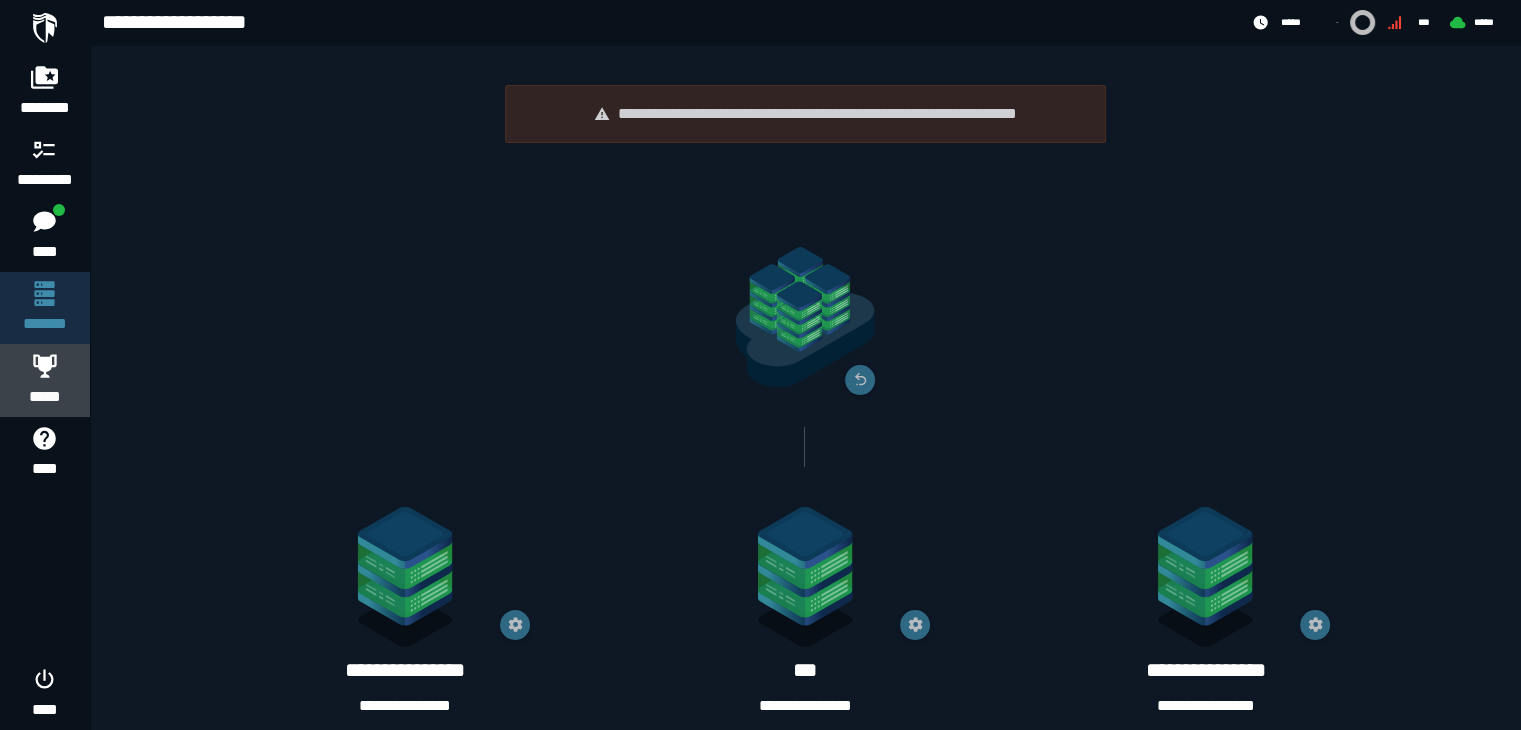 click on "*****" at bounding box center (45, 397) 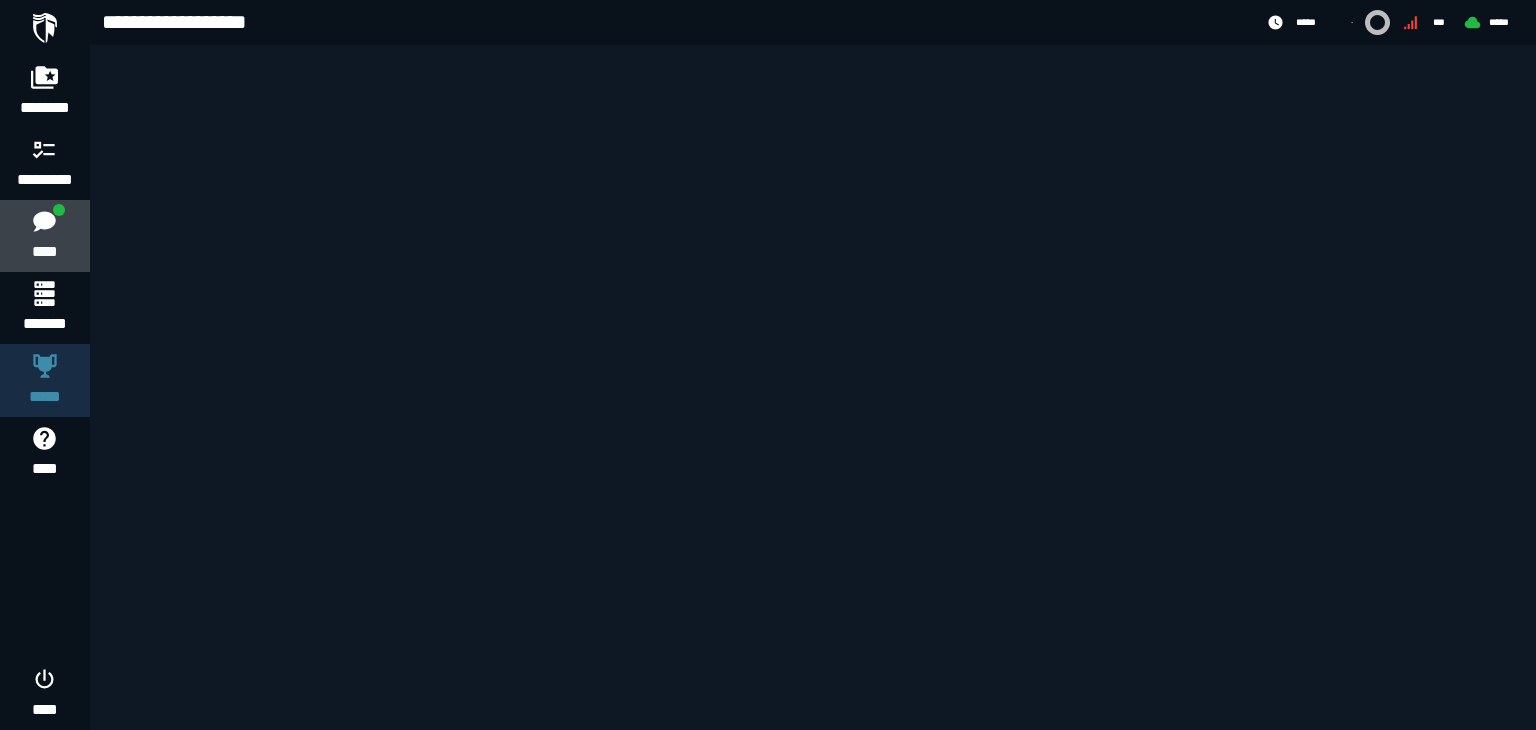 click 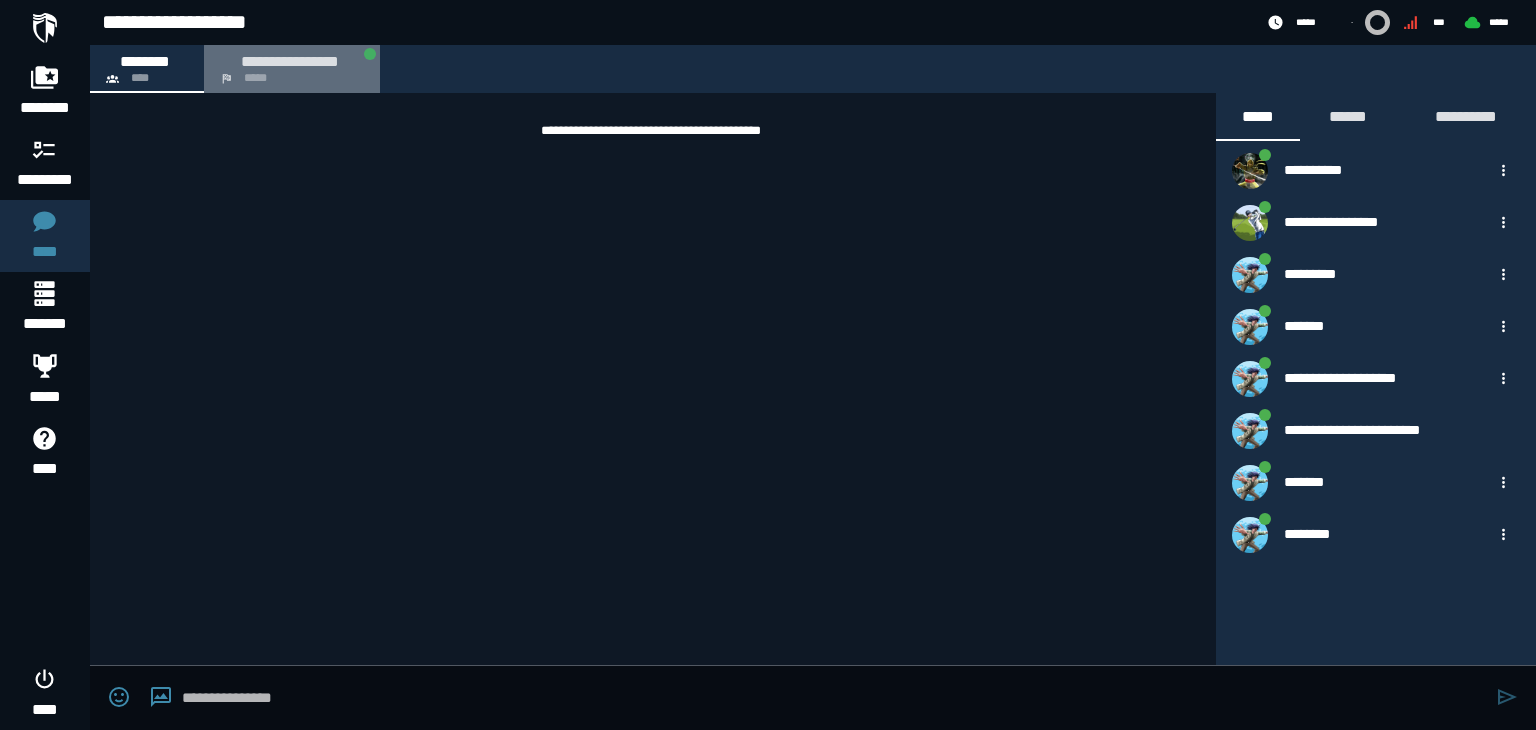 click on "**********" at bounding box center [290, 61] 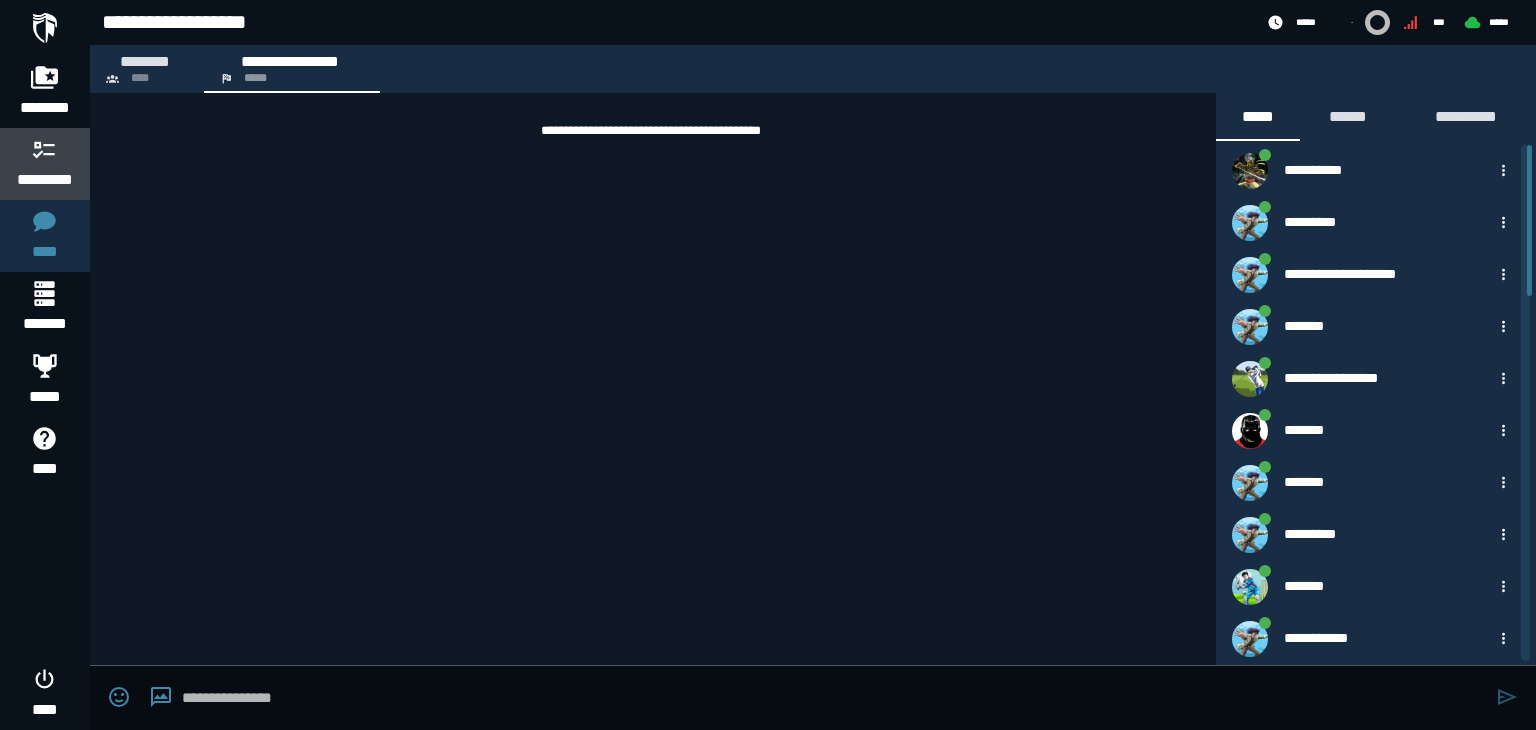 click 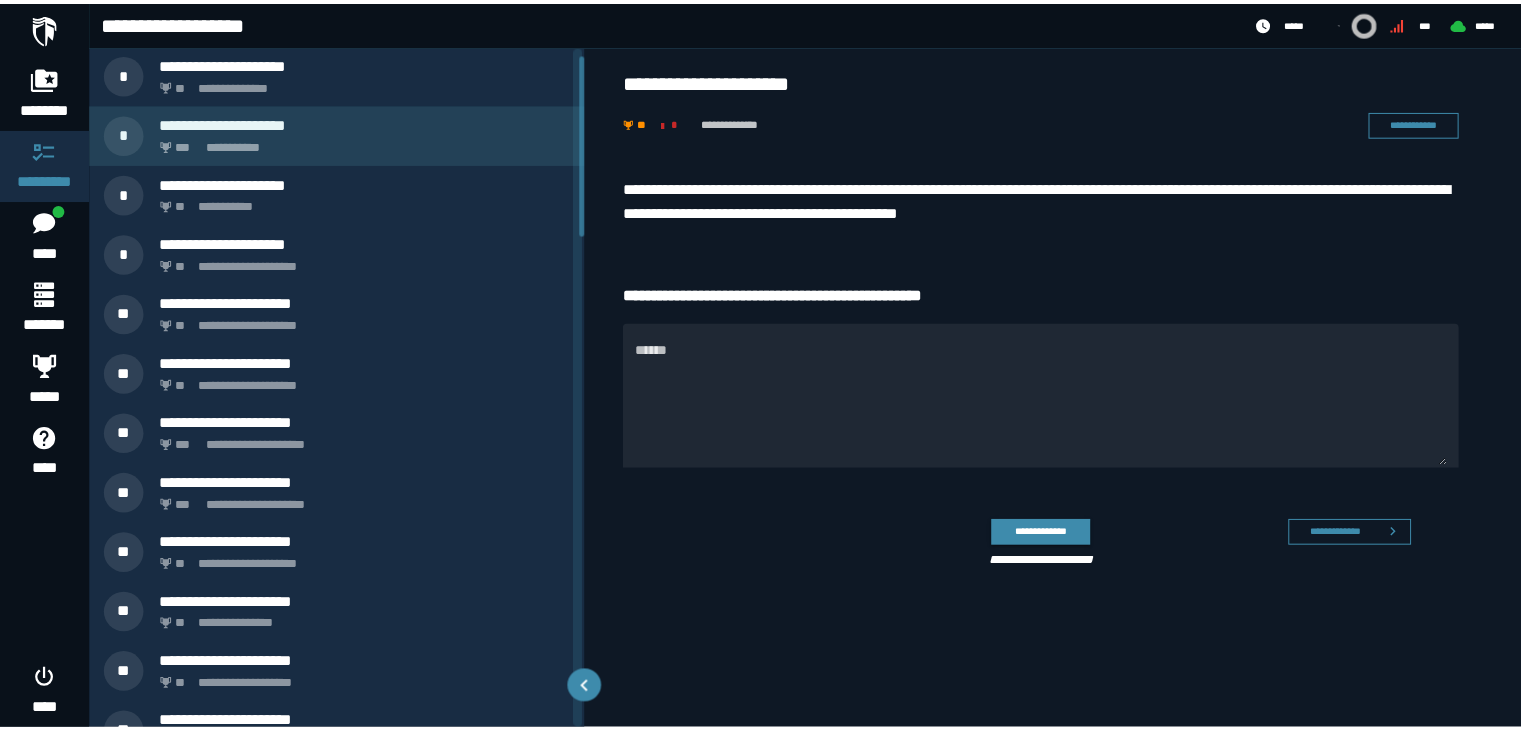 scroll, scrollTop: 0, scrollLeft: 0, axis: both 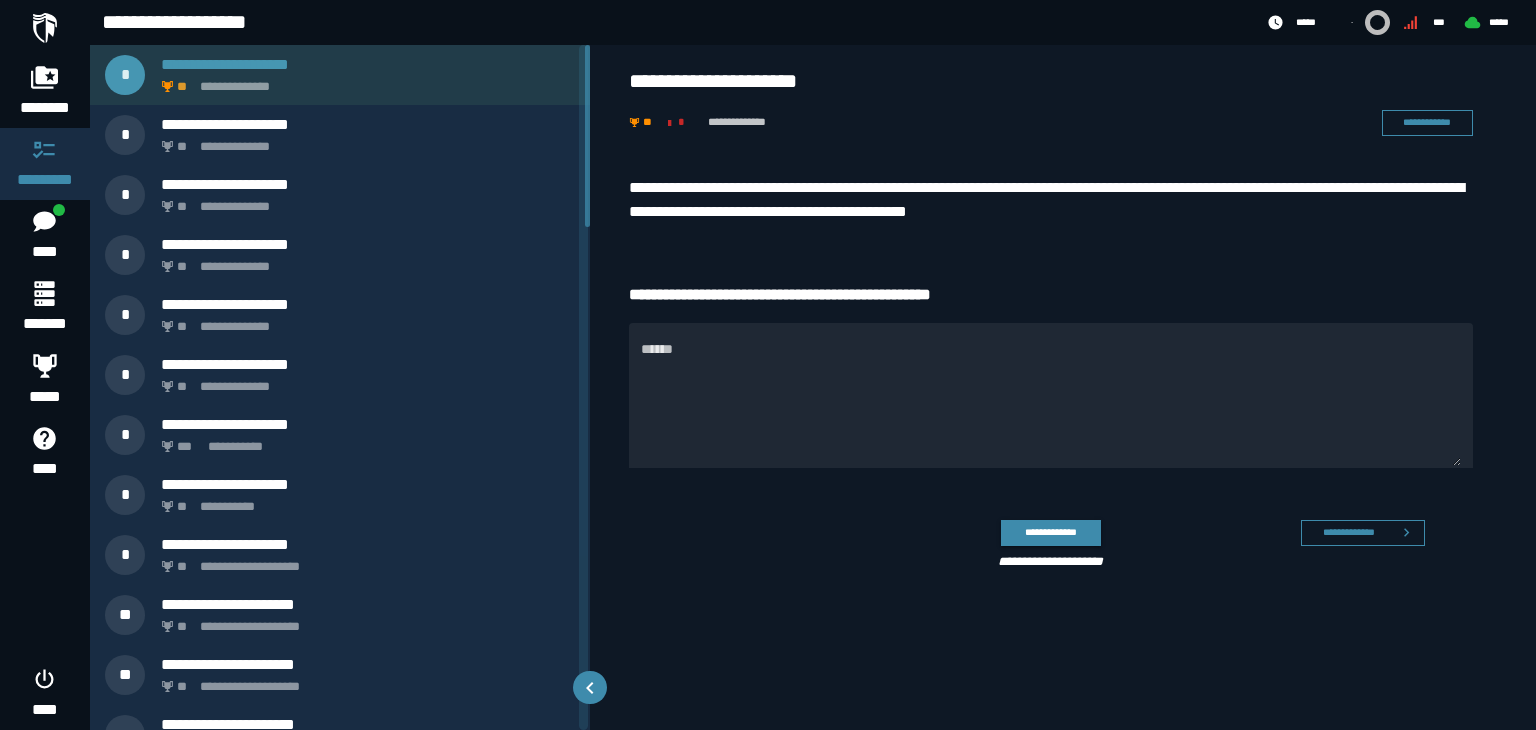 click on "**********" at bounding box center (364, 81) 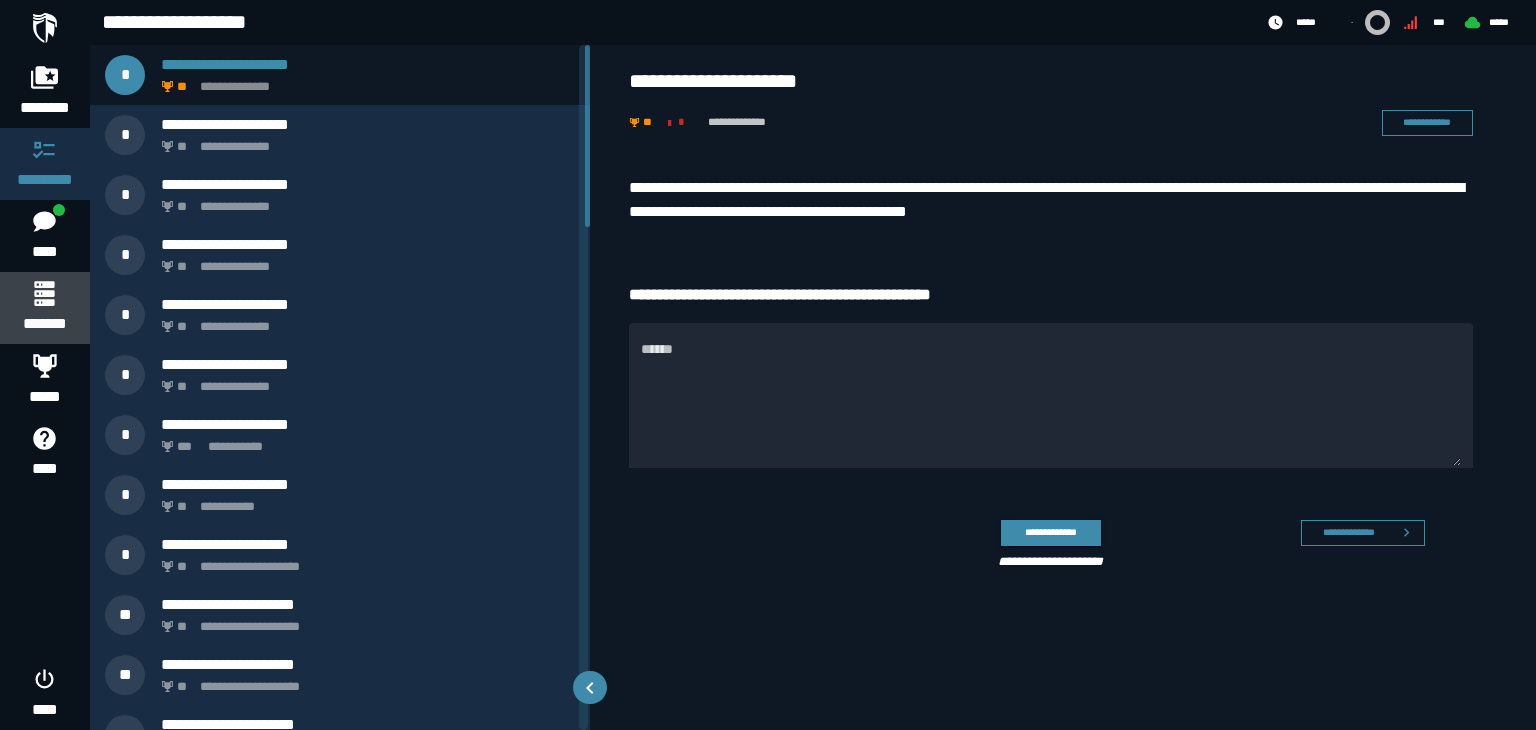 click 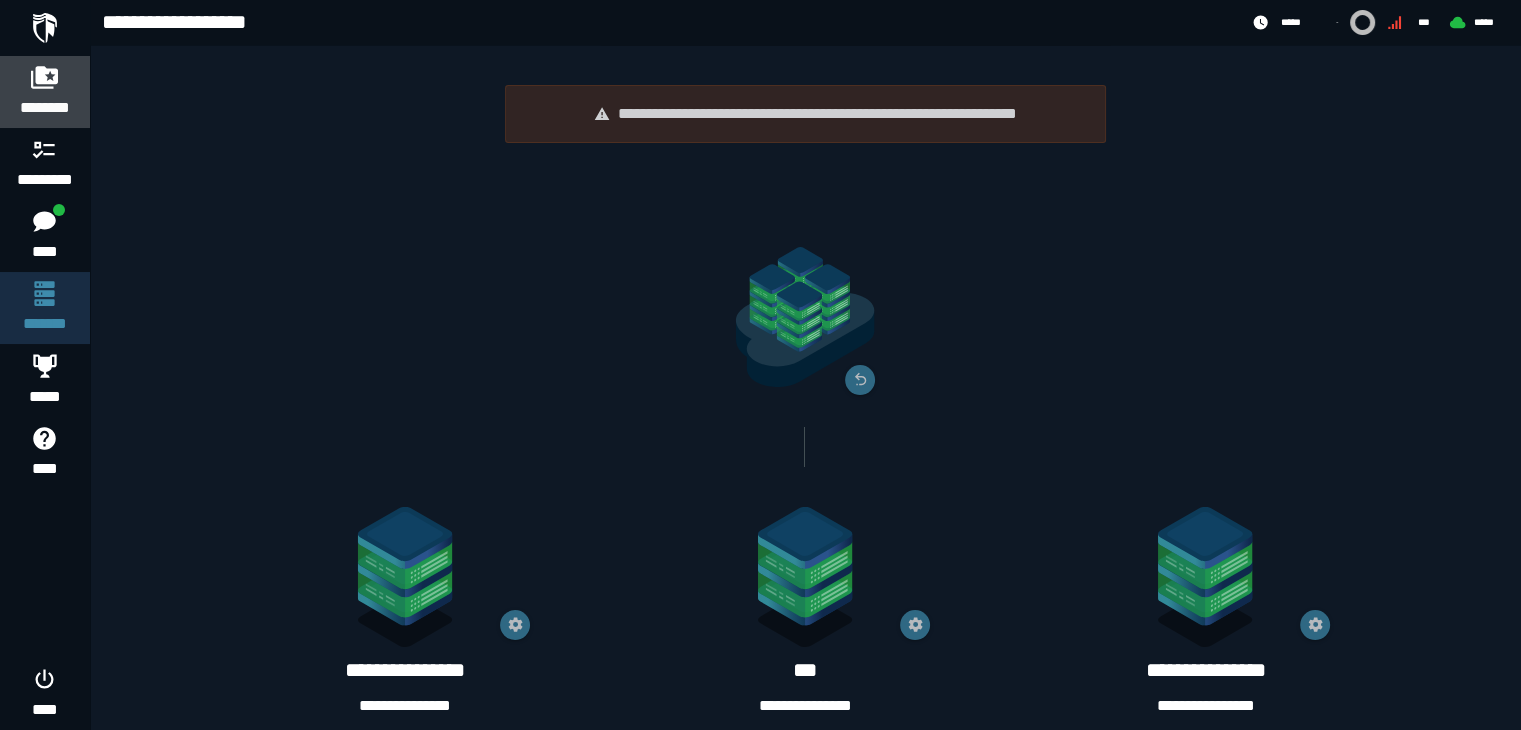 click 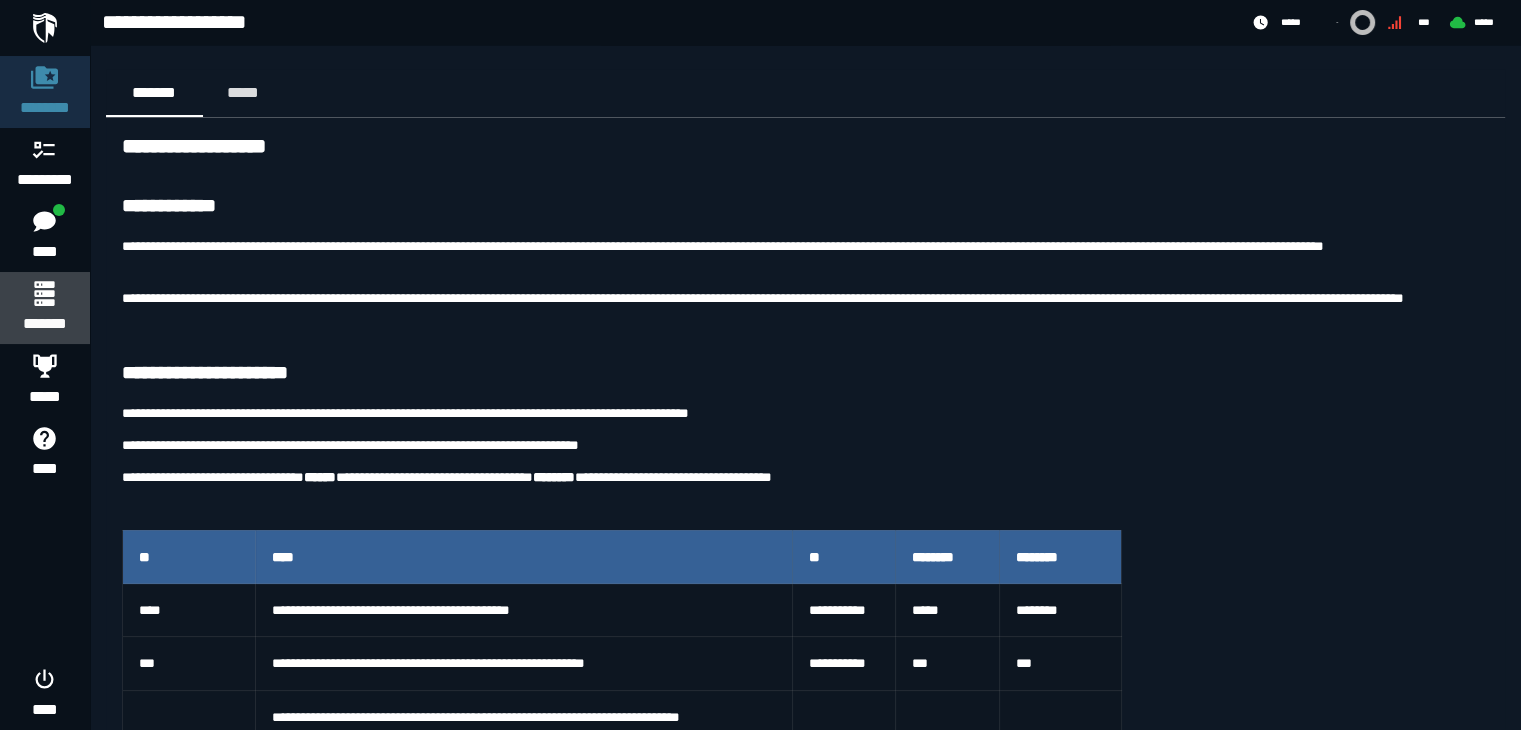 click 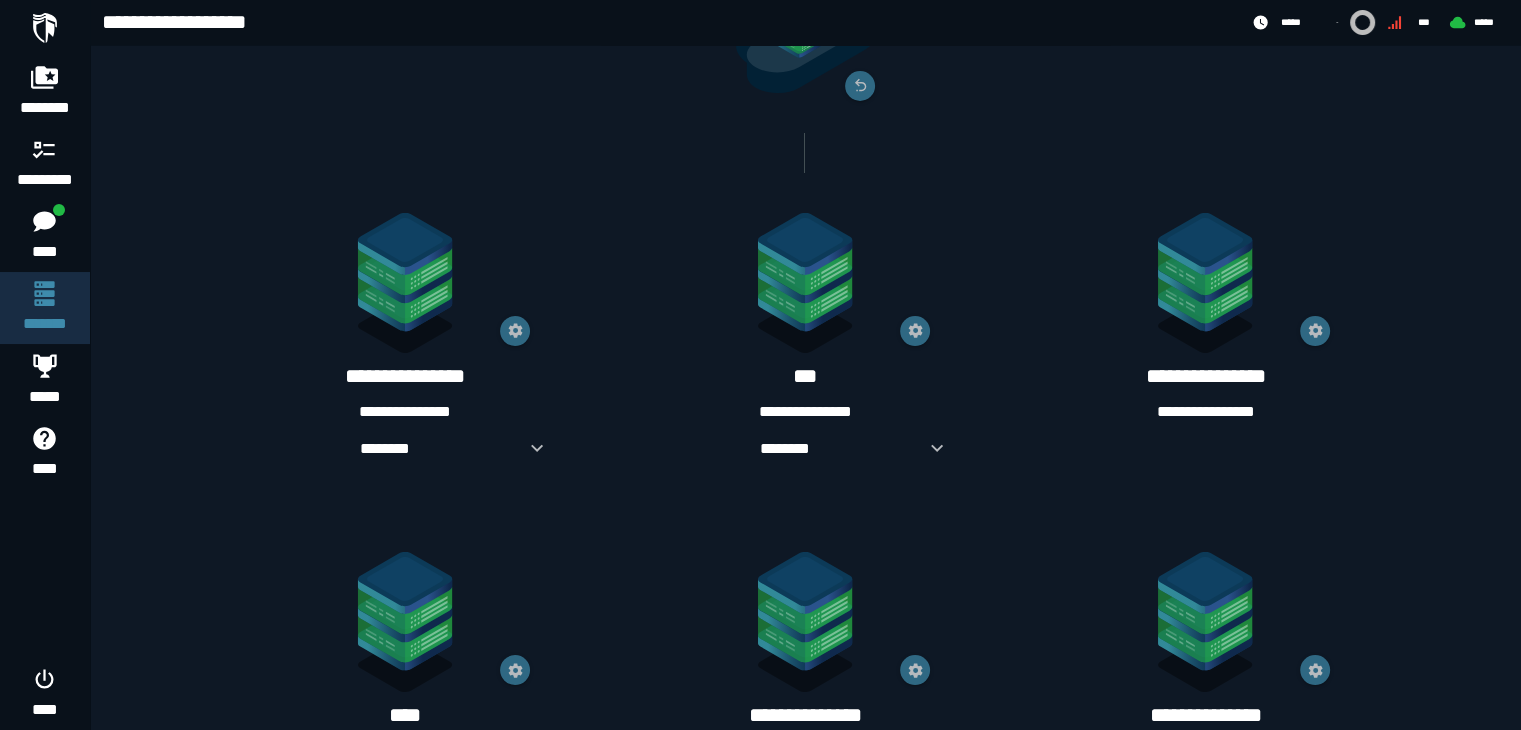scroll, scrollTop: 295, scrollLeft: 0, axis: vertical 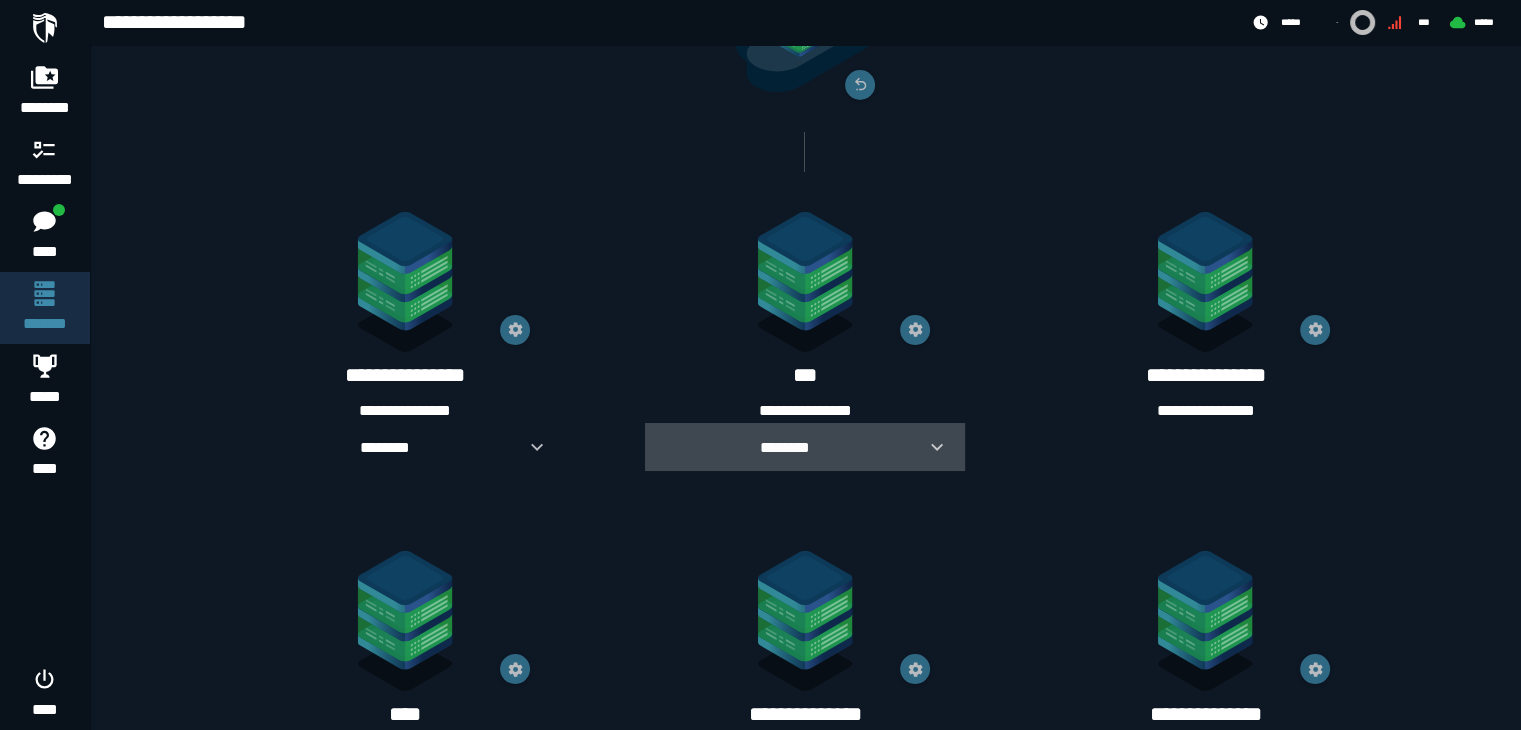 click 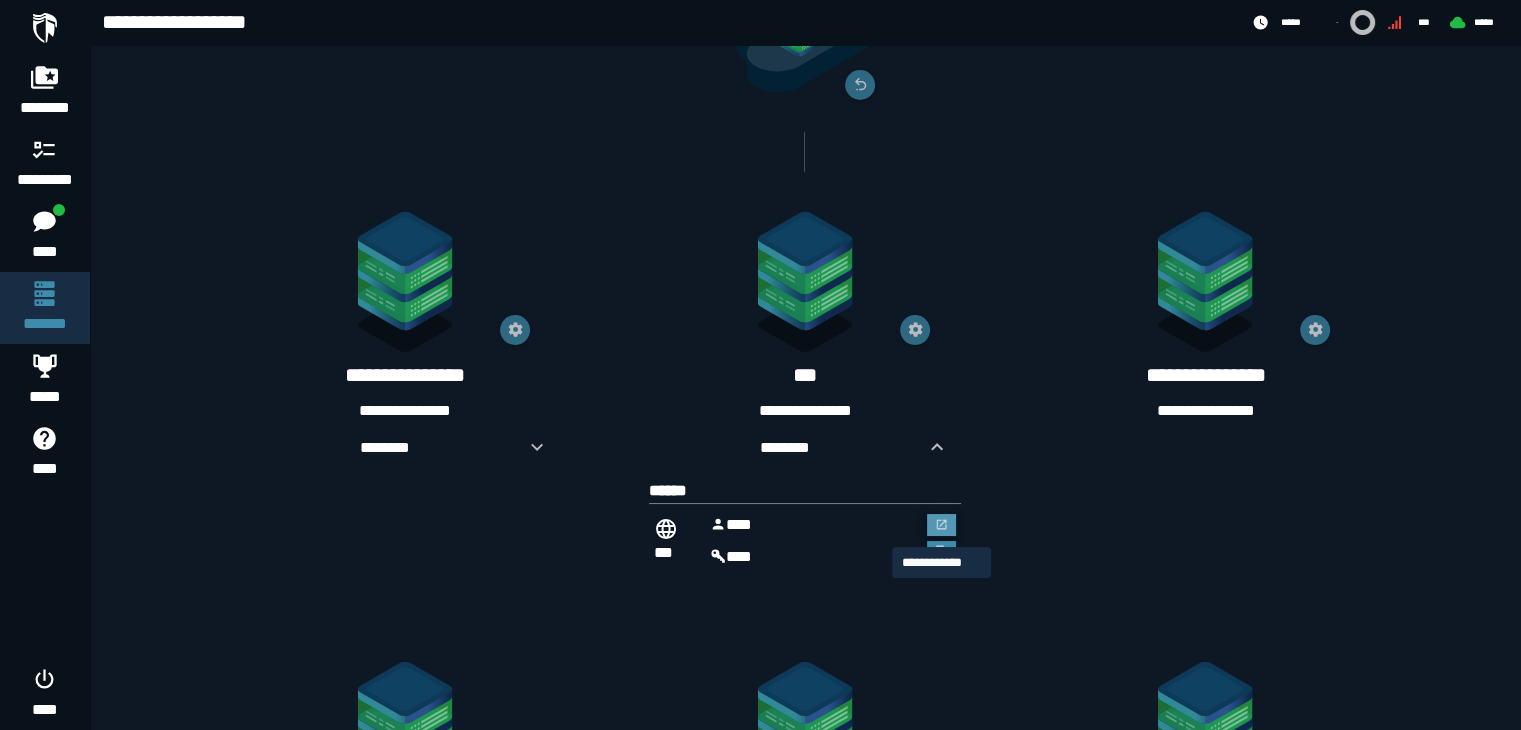 click at bounding box center (942, 525) 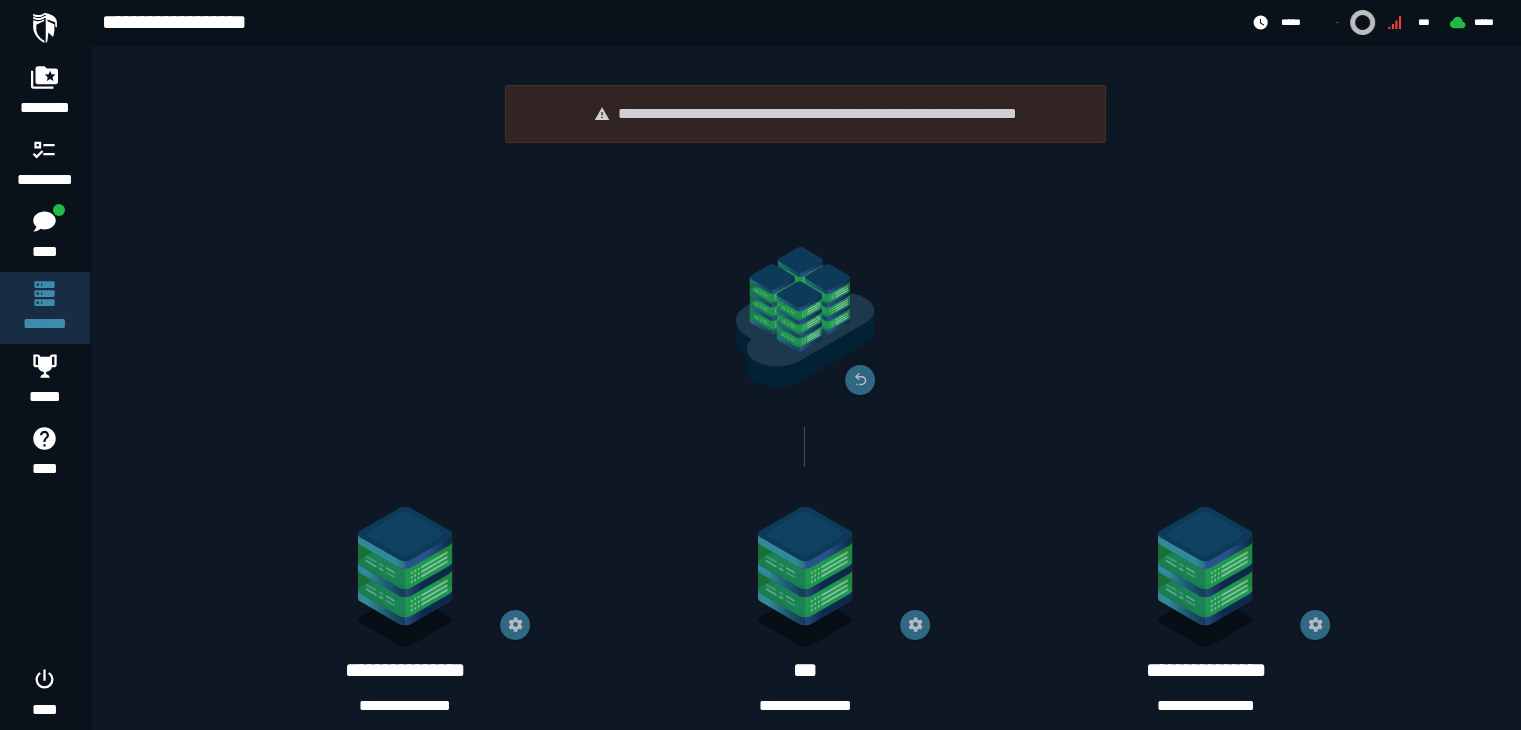scroll, scrollTop: 295, scrollLeft: 0, axis: vertical 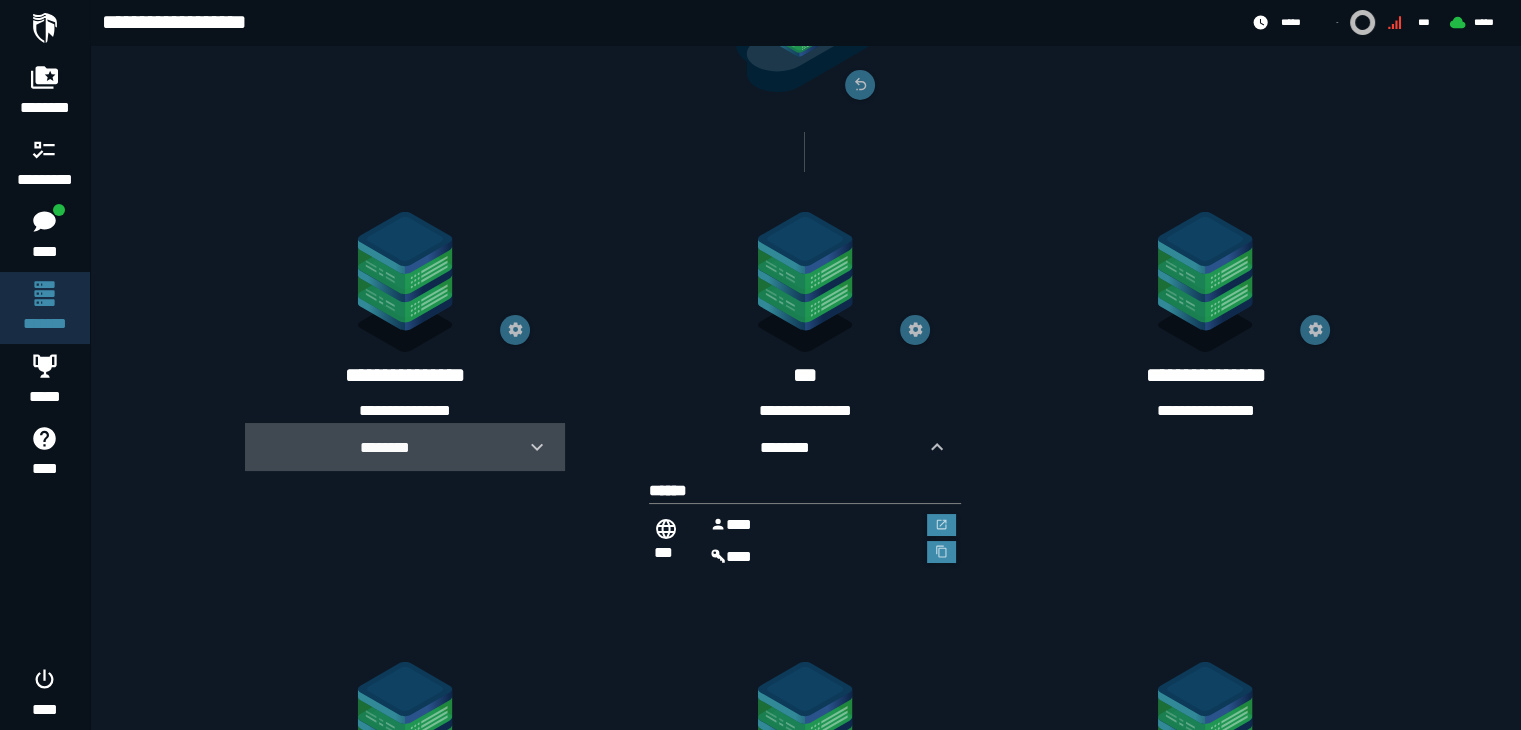 click 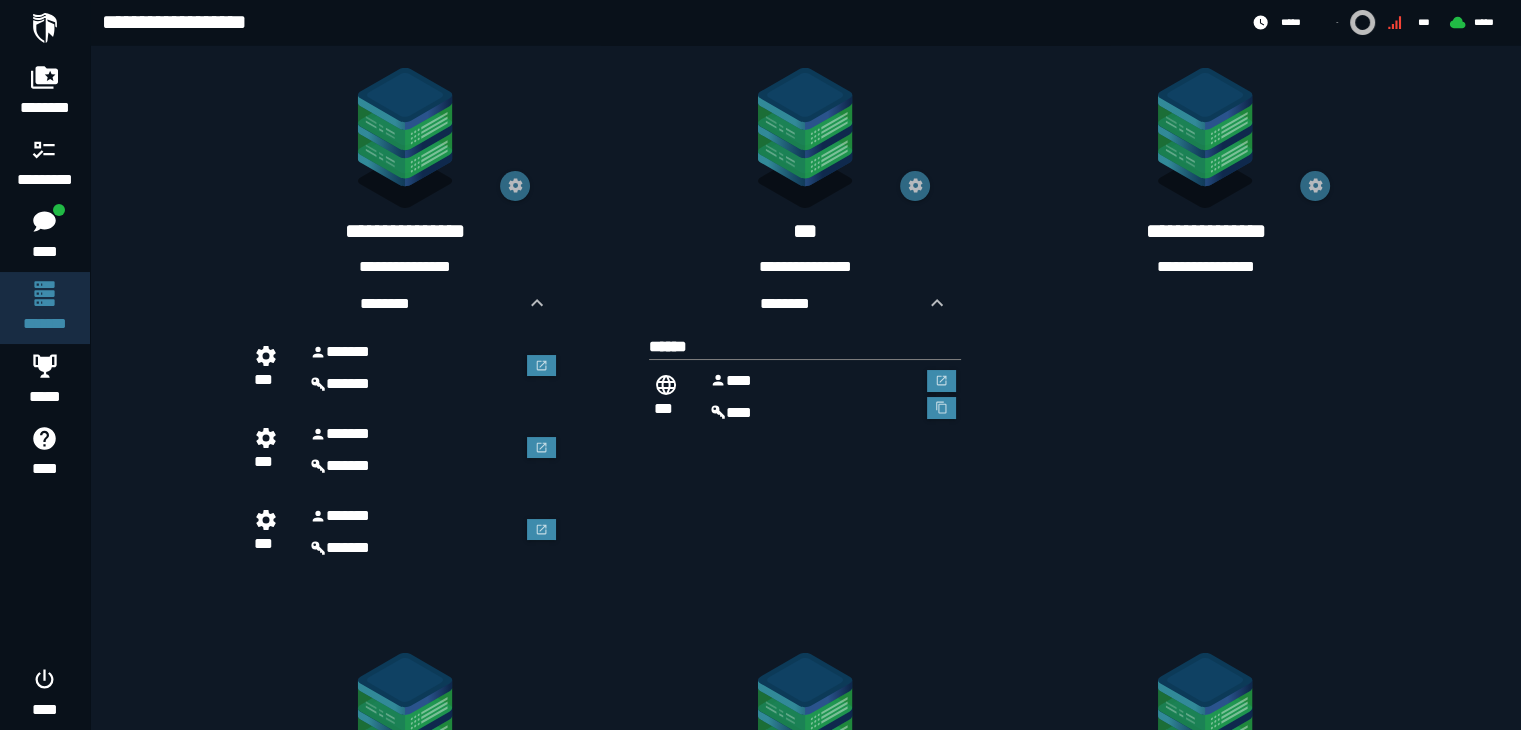 scroll, scrollTop: 444, scrollLeft: 0, axis: vertical 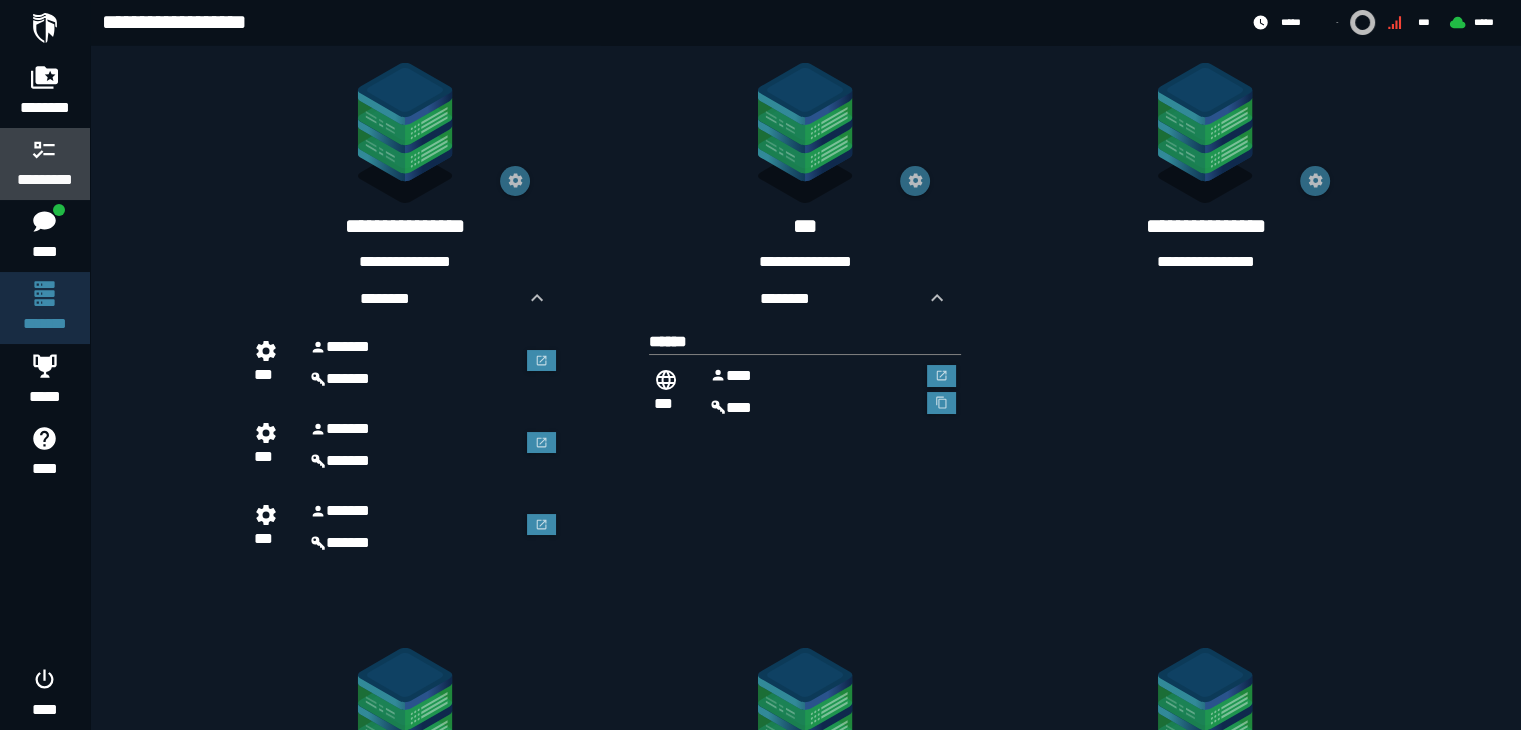 click 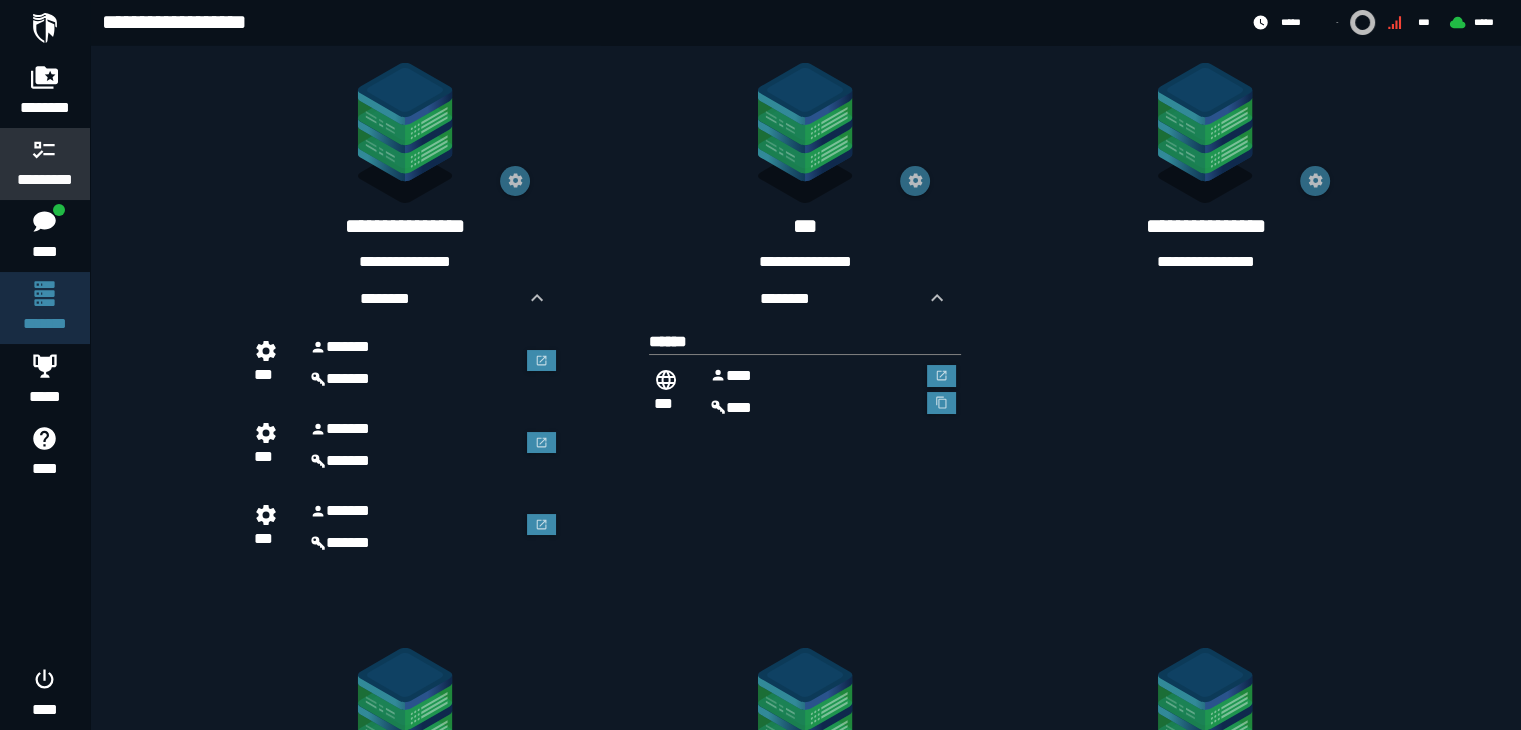 scroll, scrollTop: 0, scrollLeft: 0, axis: both 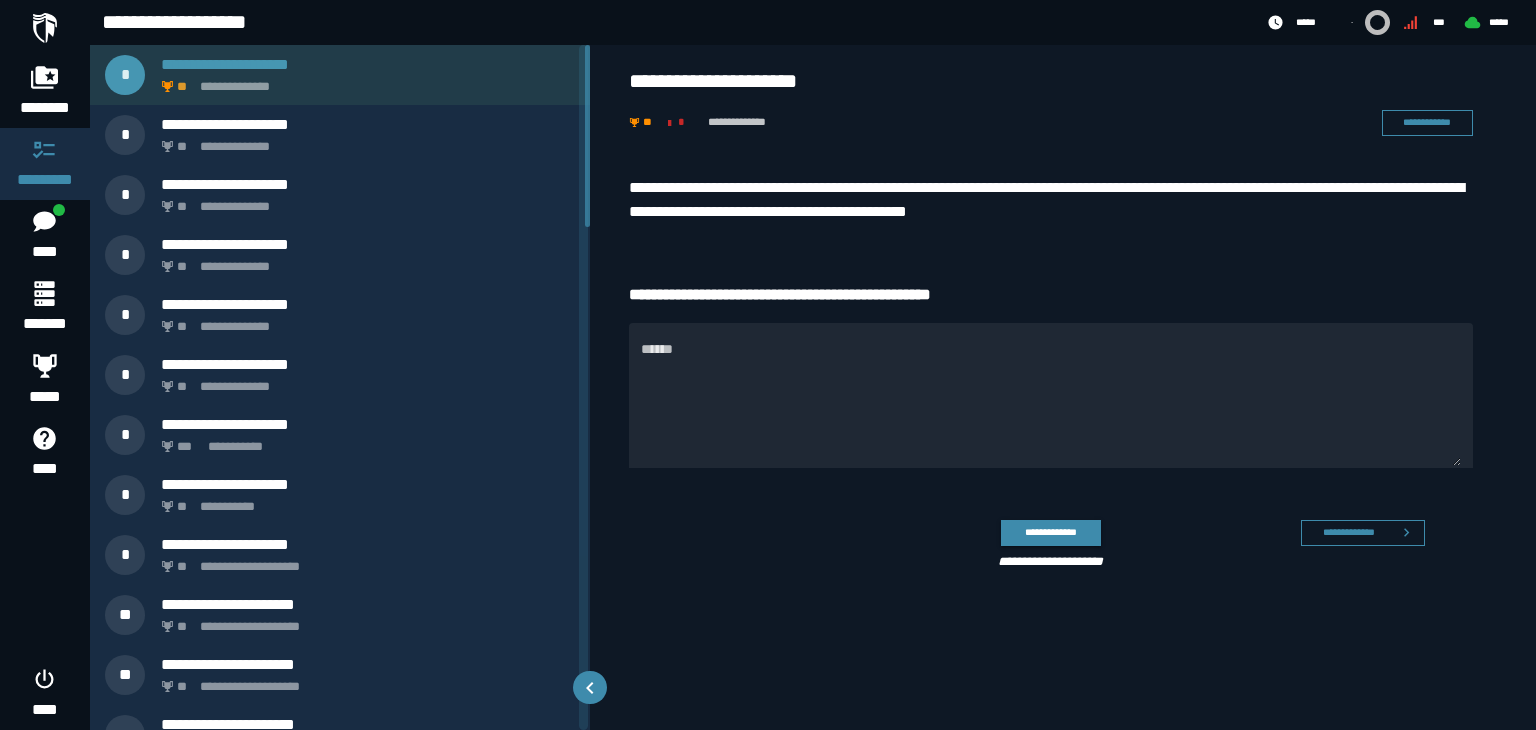 click on "**********" at bounding box center [364, 81] 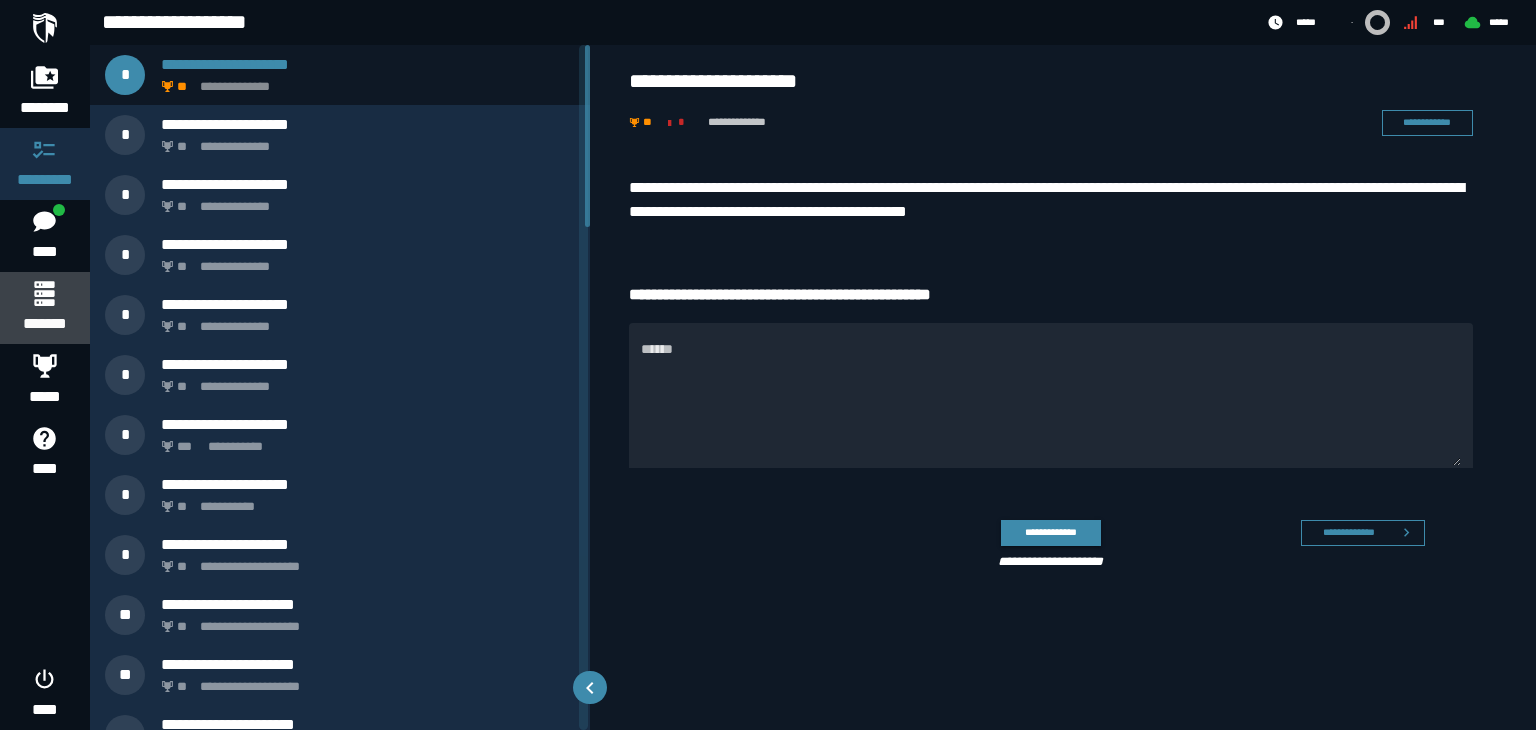 click 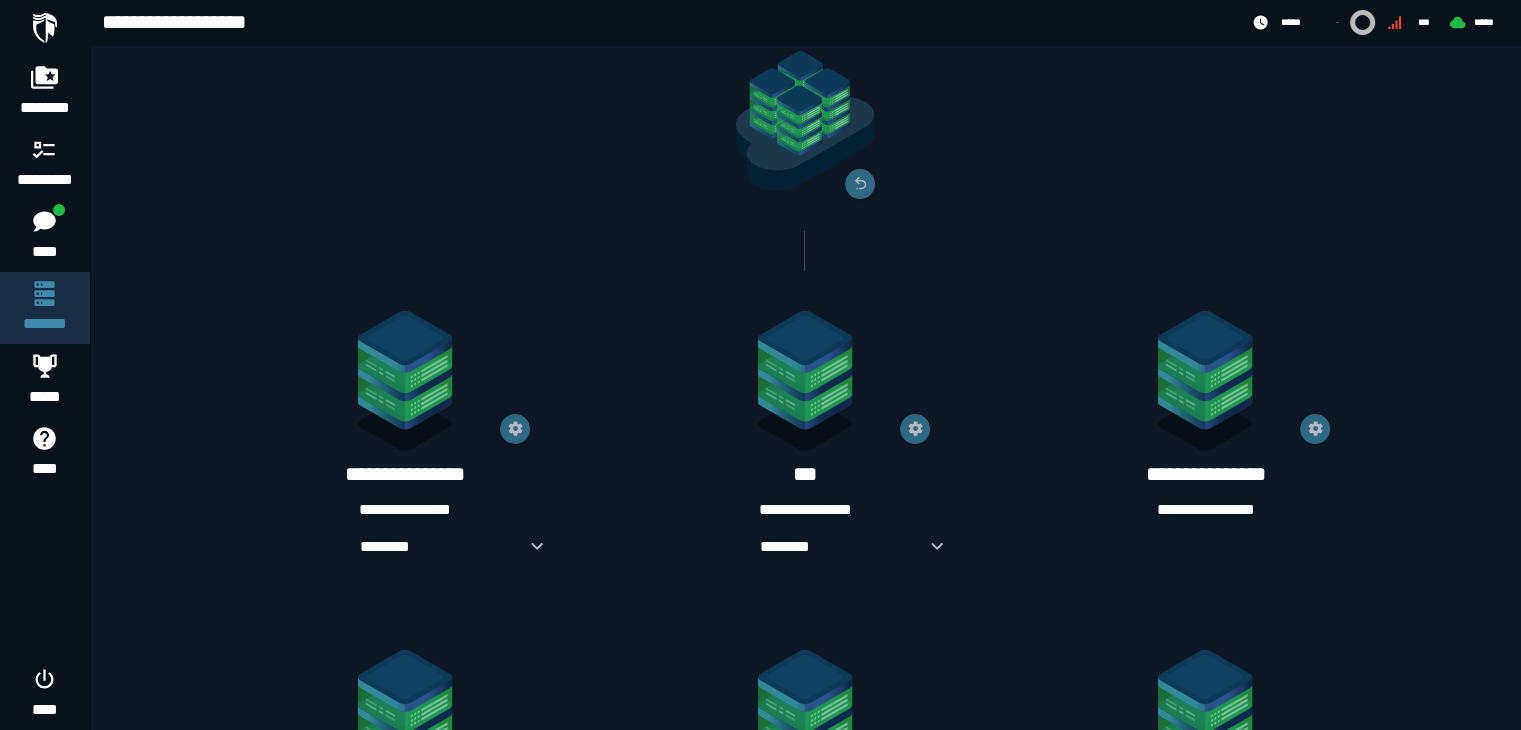 scroll, scrollTop: 238, scrollLeft: 0, axis: vertical 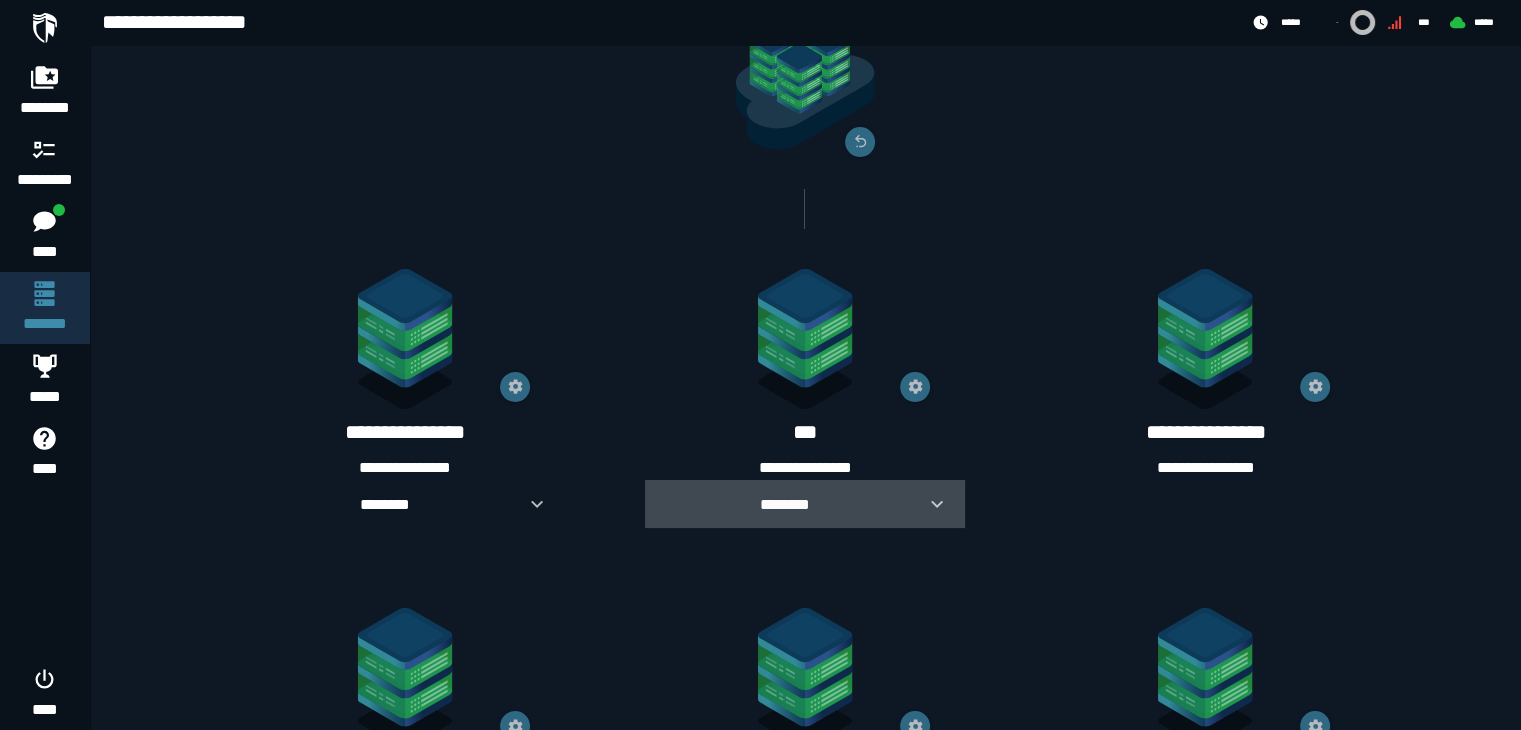 click 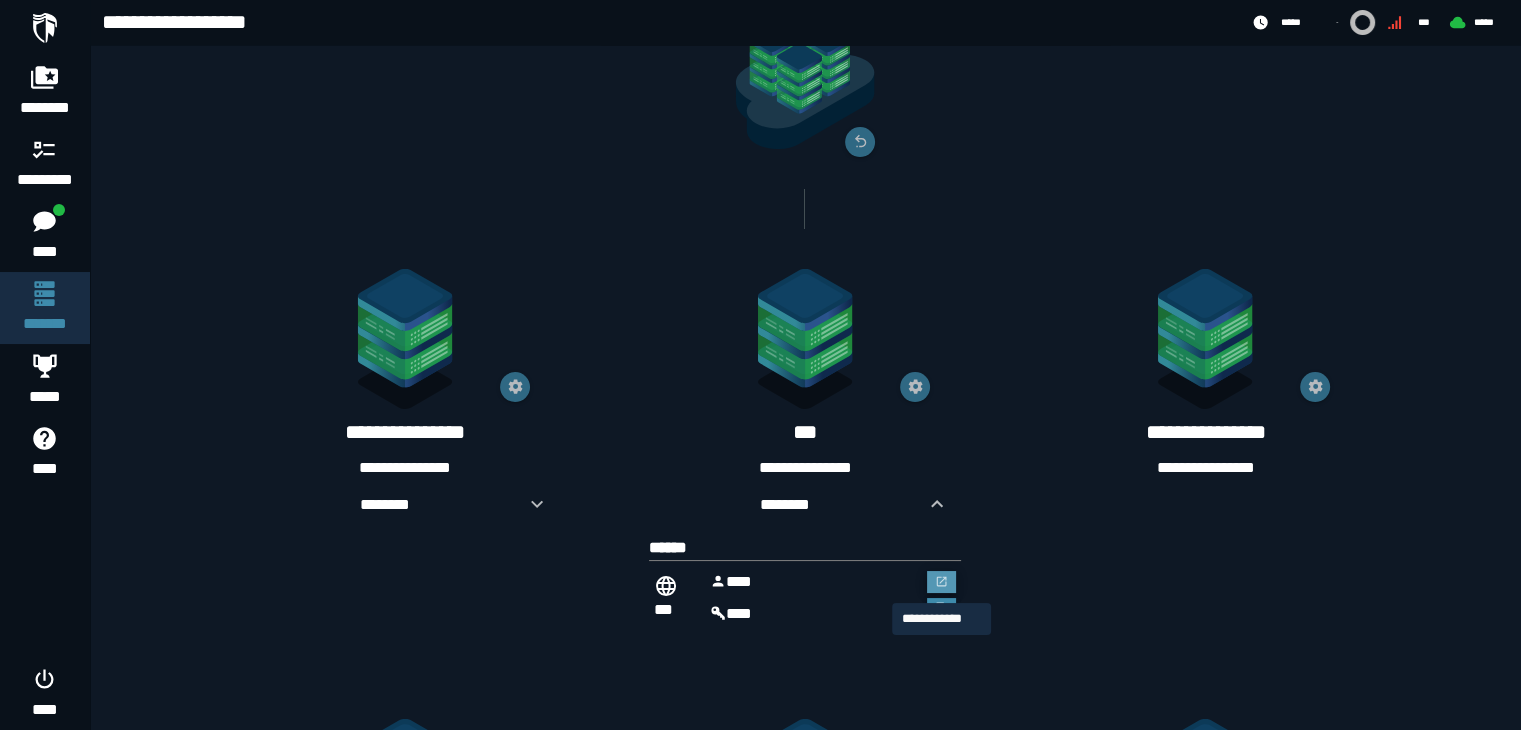 click 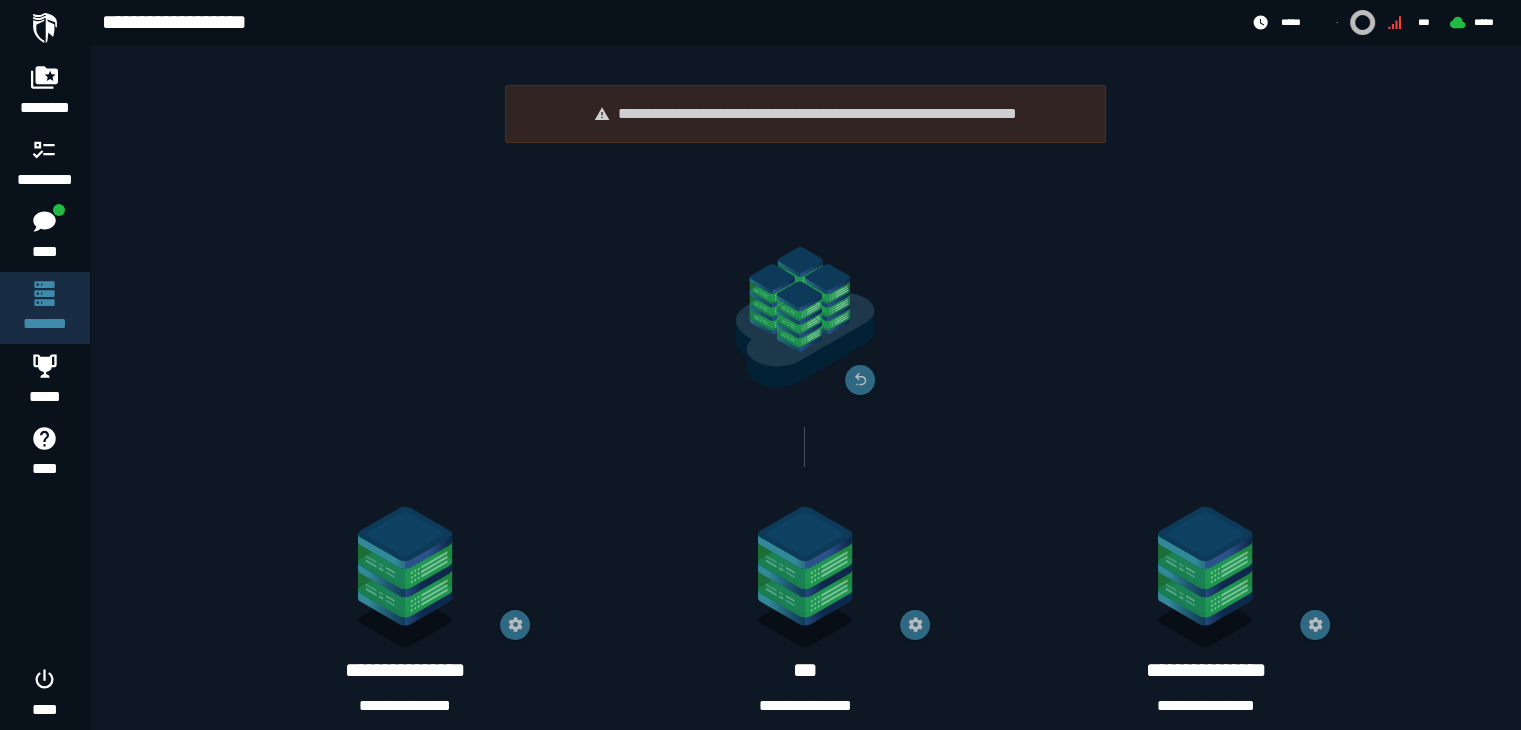 scroll, scrollTop: 238, scrollLeft: 0, axis: vertical 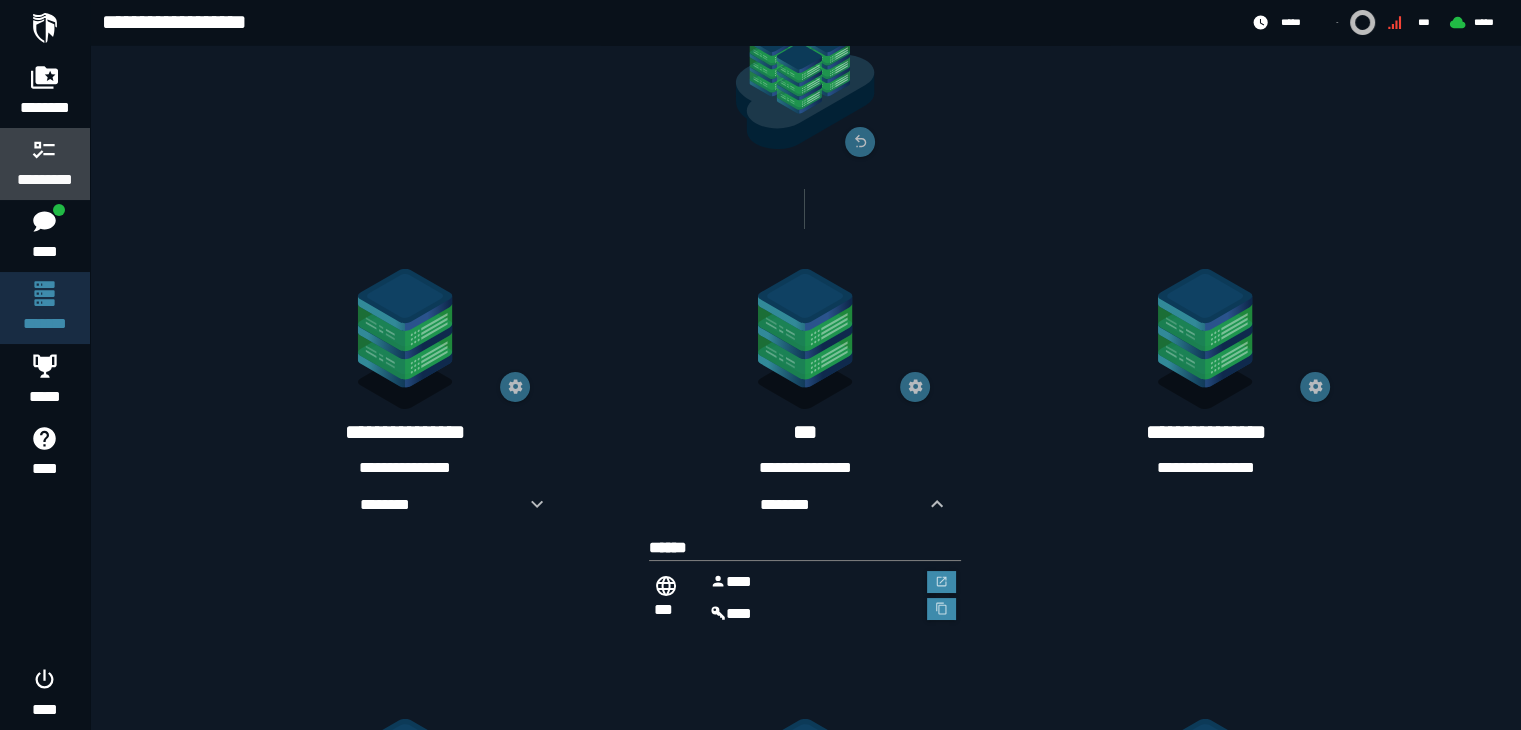 click at bounding box center [45, 149] 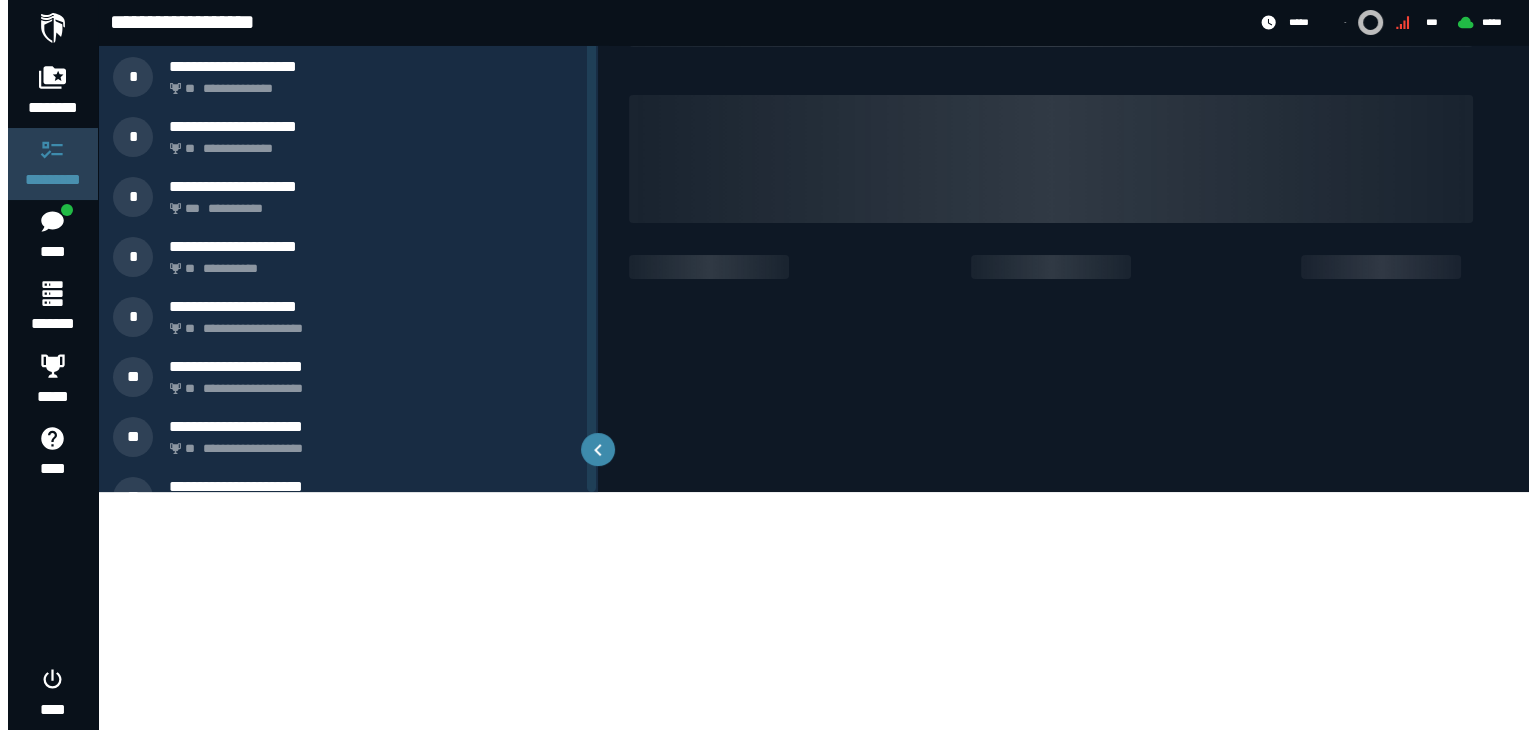 scroll, scrollTop: 0, scrollLeft: 0, axis: both 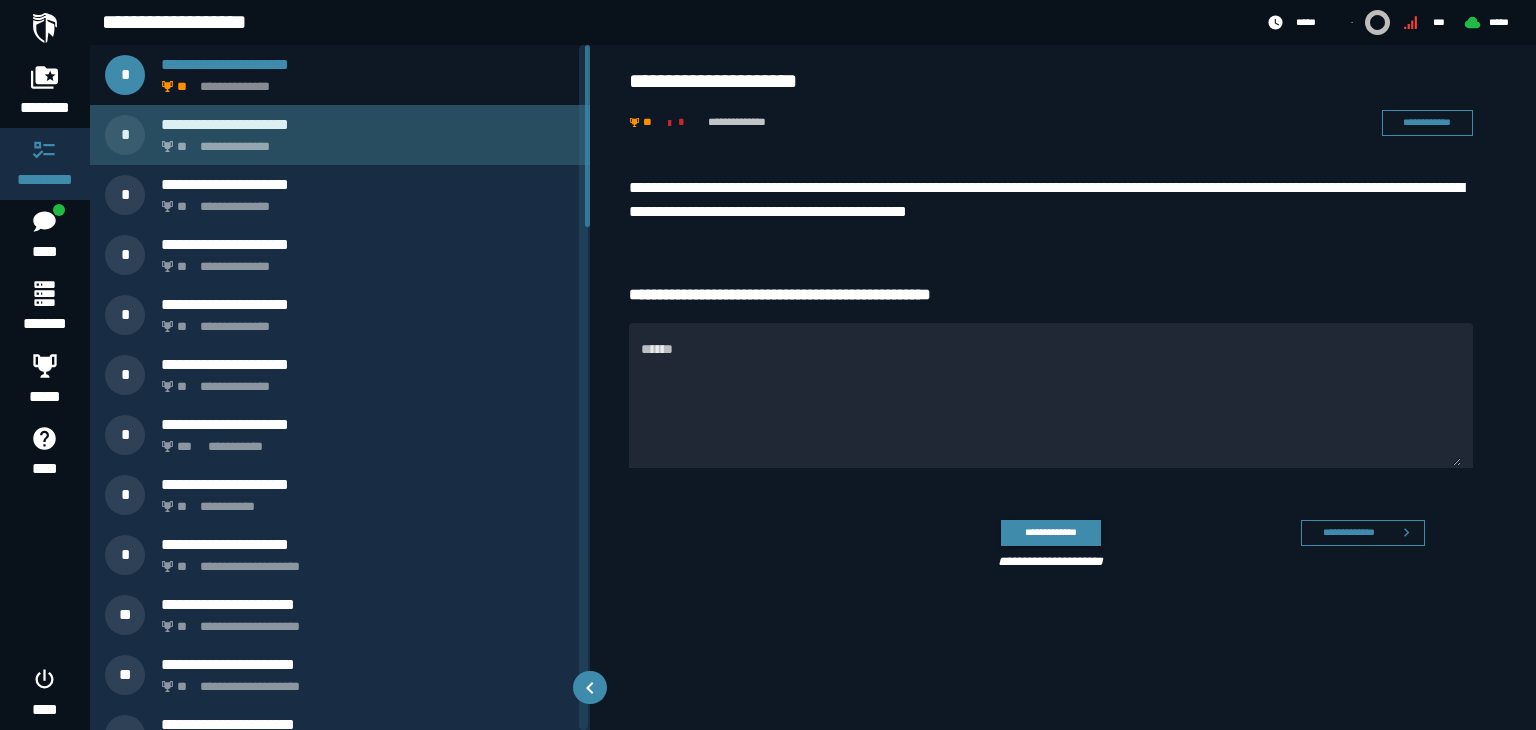 click on "**********" at bounding box center (364, 141) 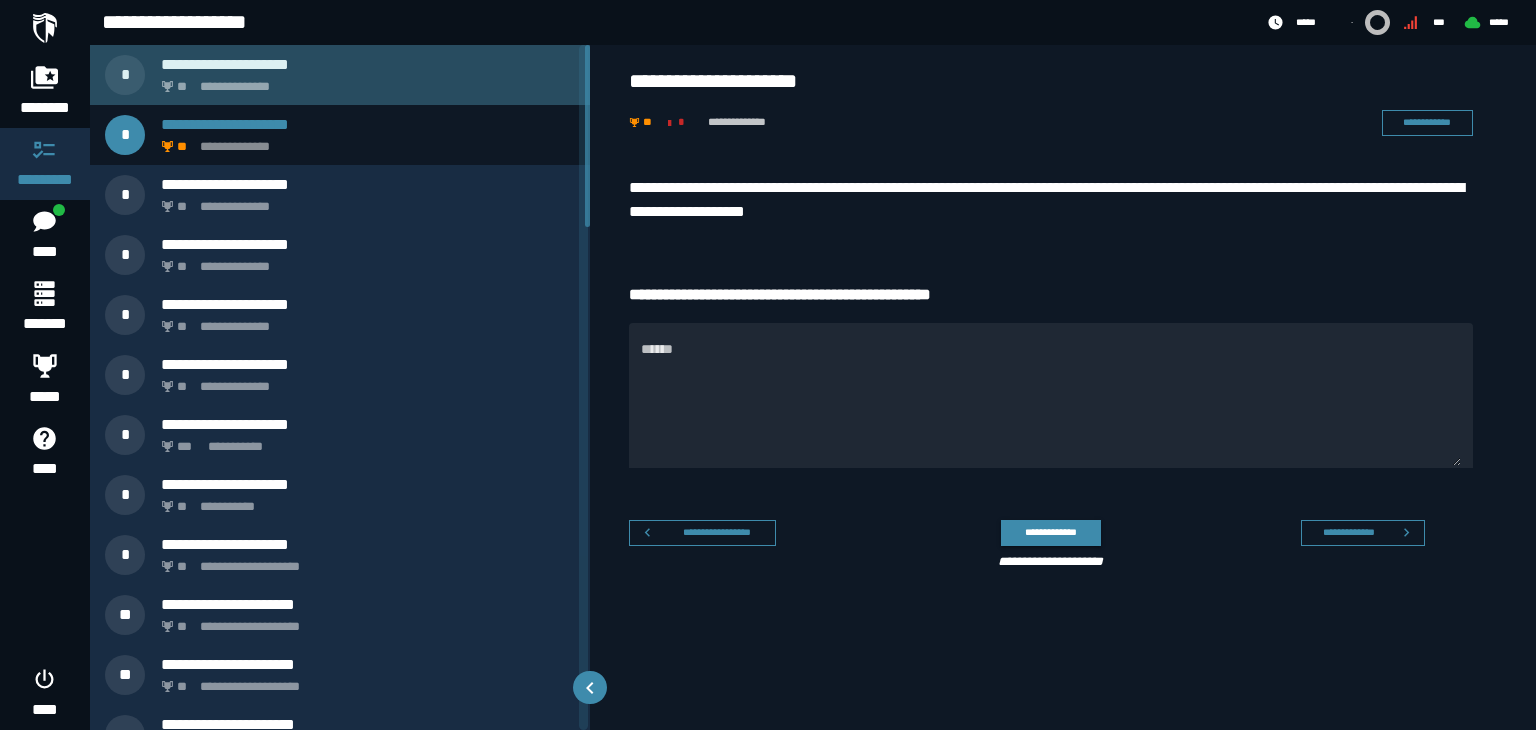 click on "**********" at bounding box center [368, 64] 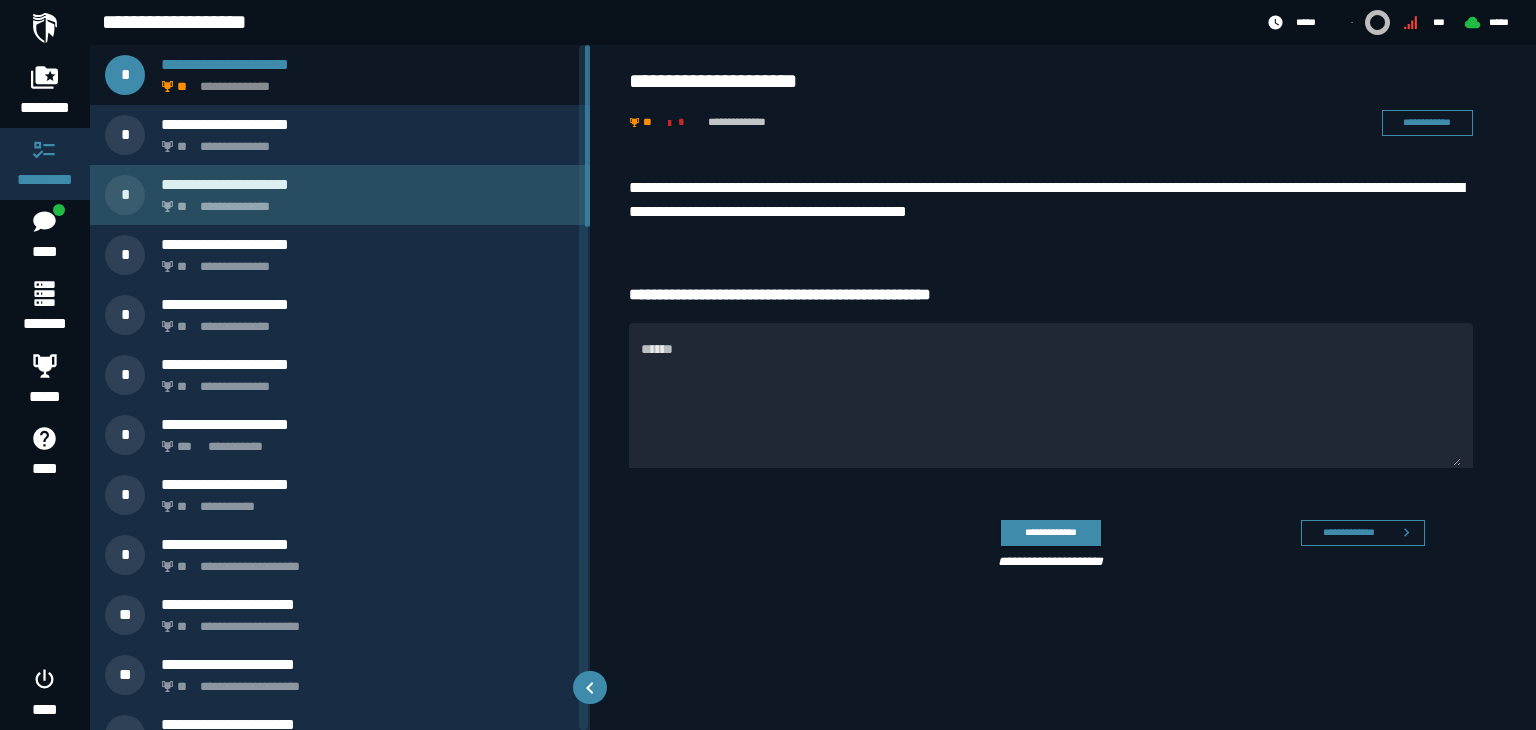 click on "**********" at bounding box center (364, 201) 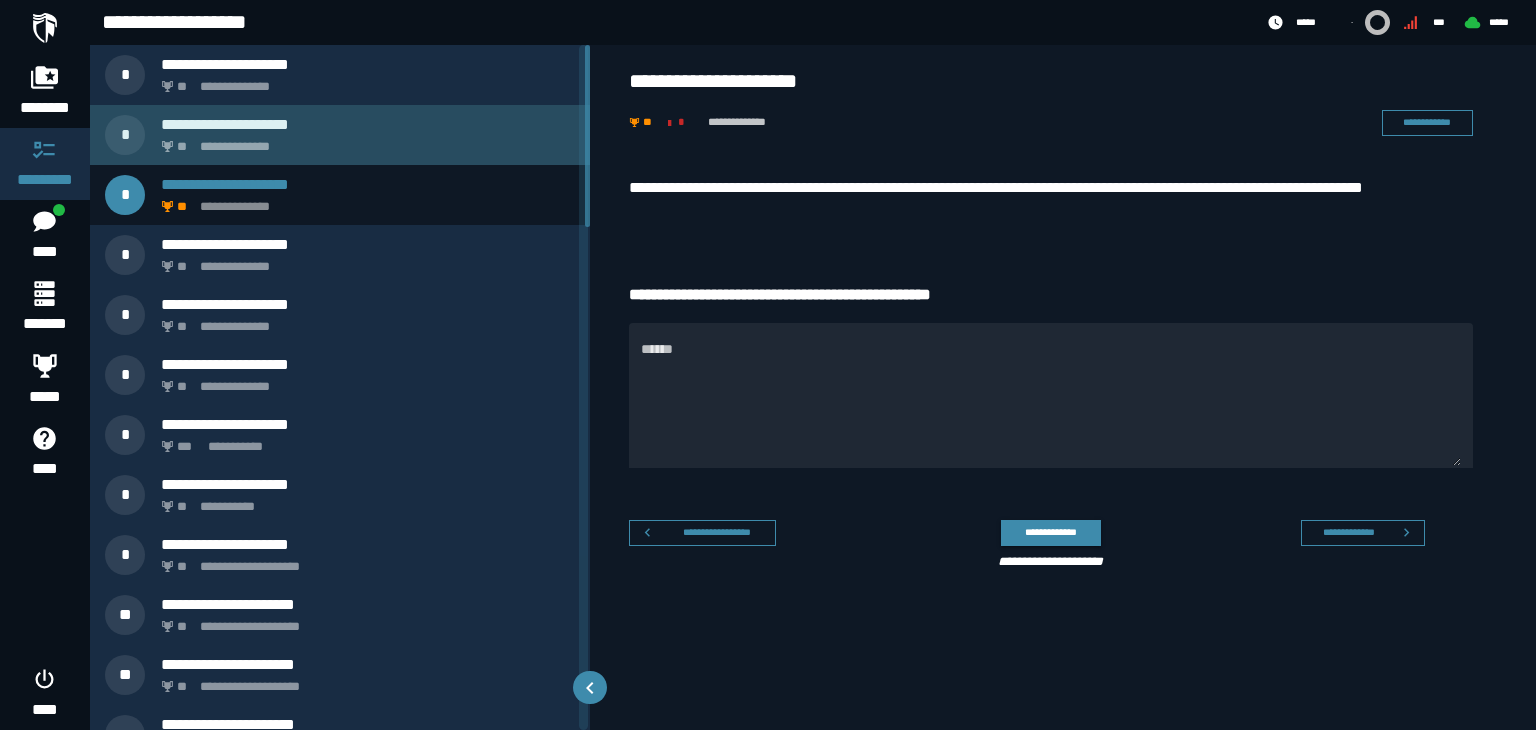 click on "**********" at bounding box center [364, 141] 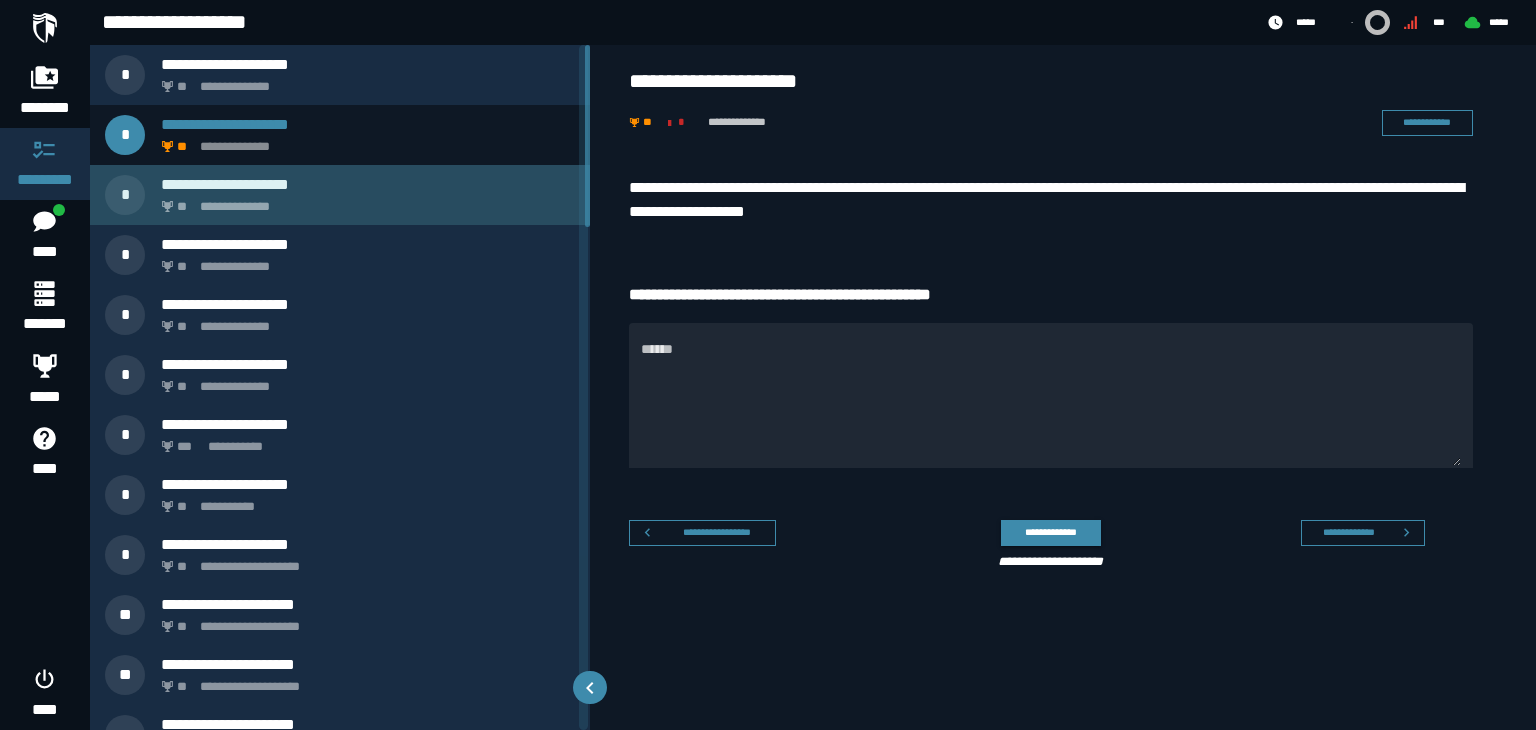 click on "**********" at bounding box center [364, 201] 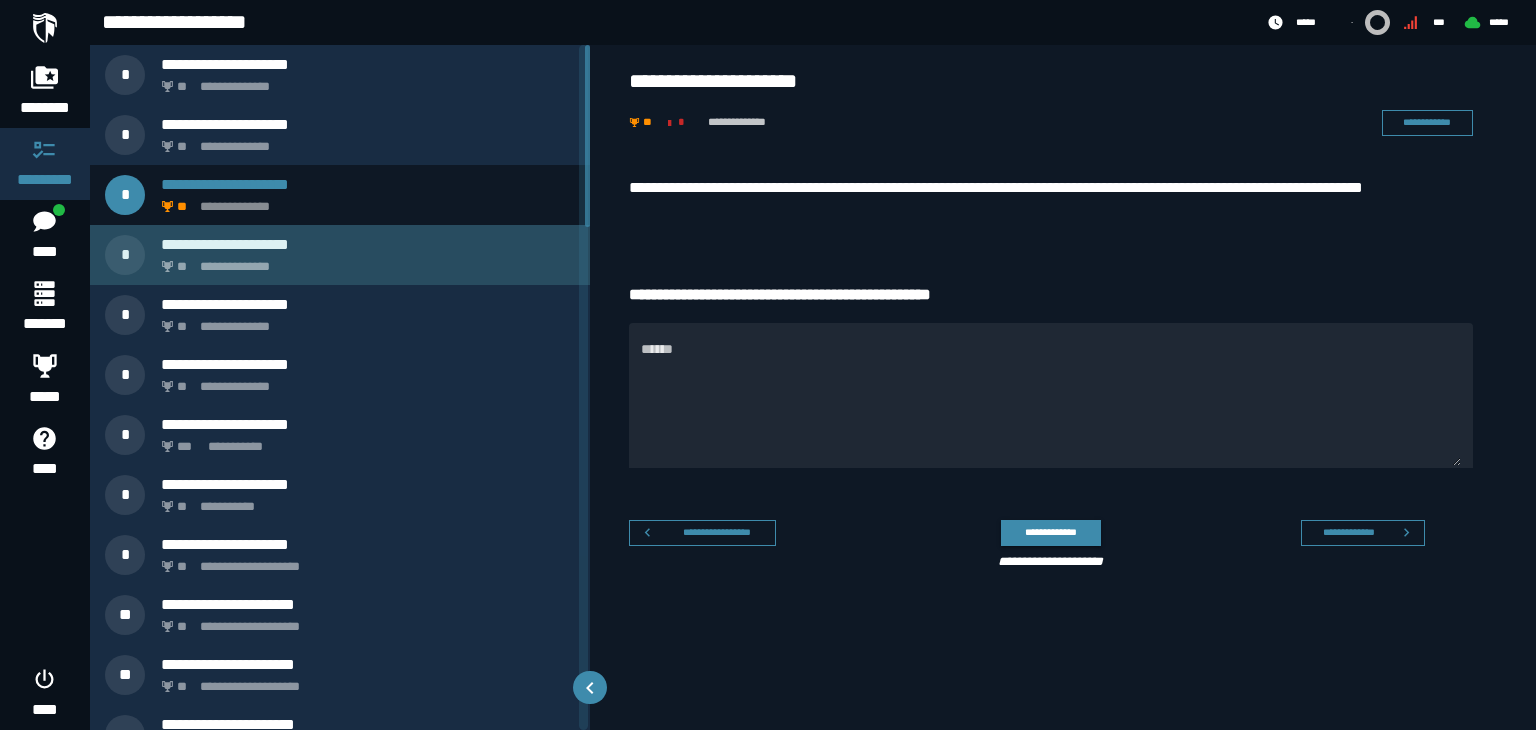 click on "**********" at bounding box center [364, 261] 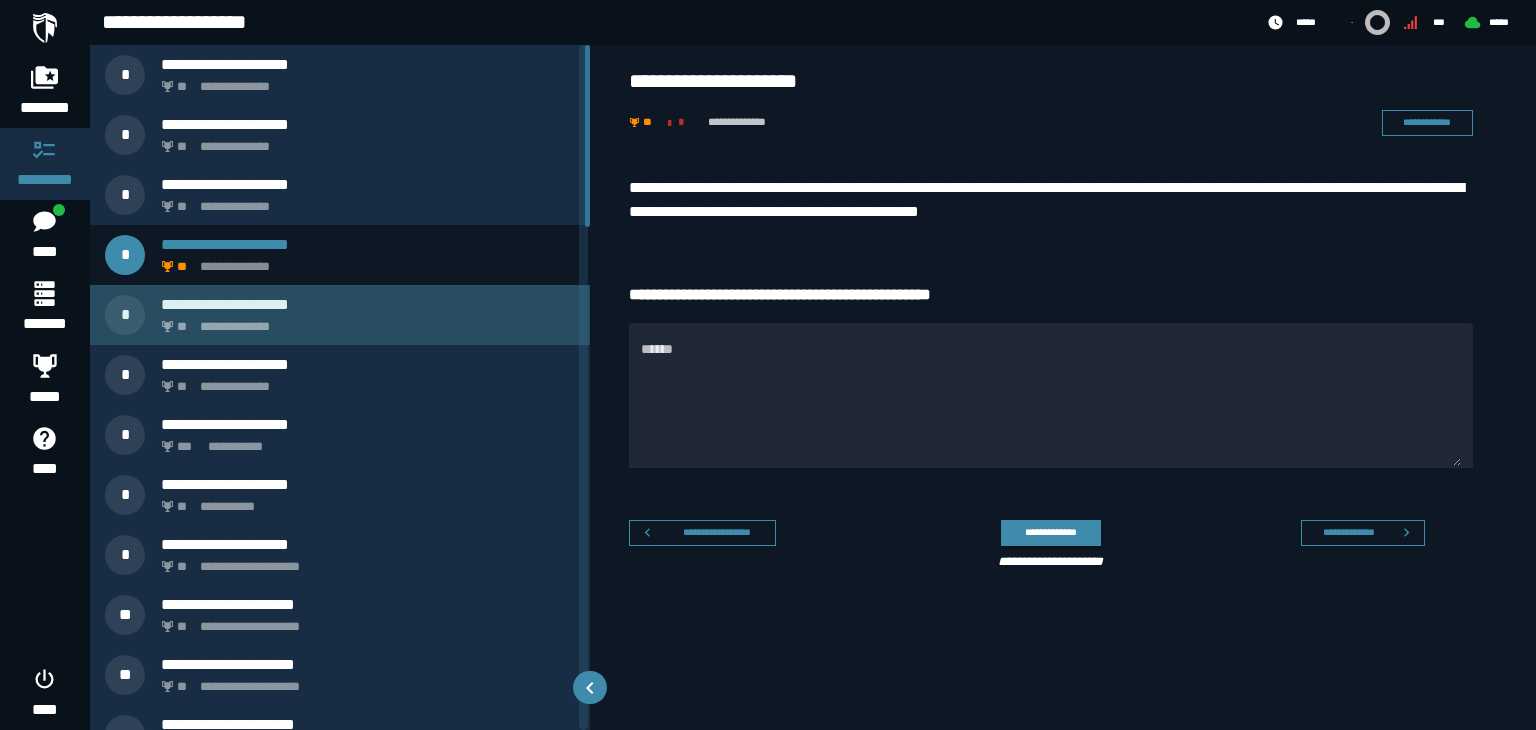 click on "**********" at bounding box center [364, 321] 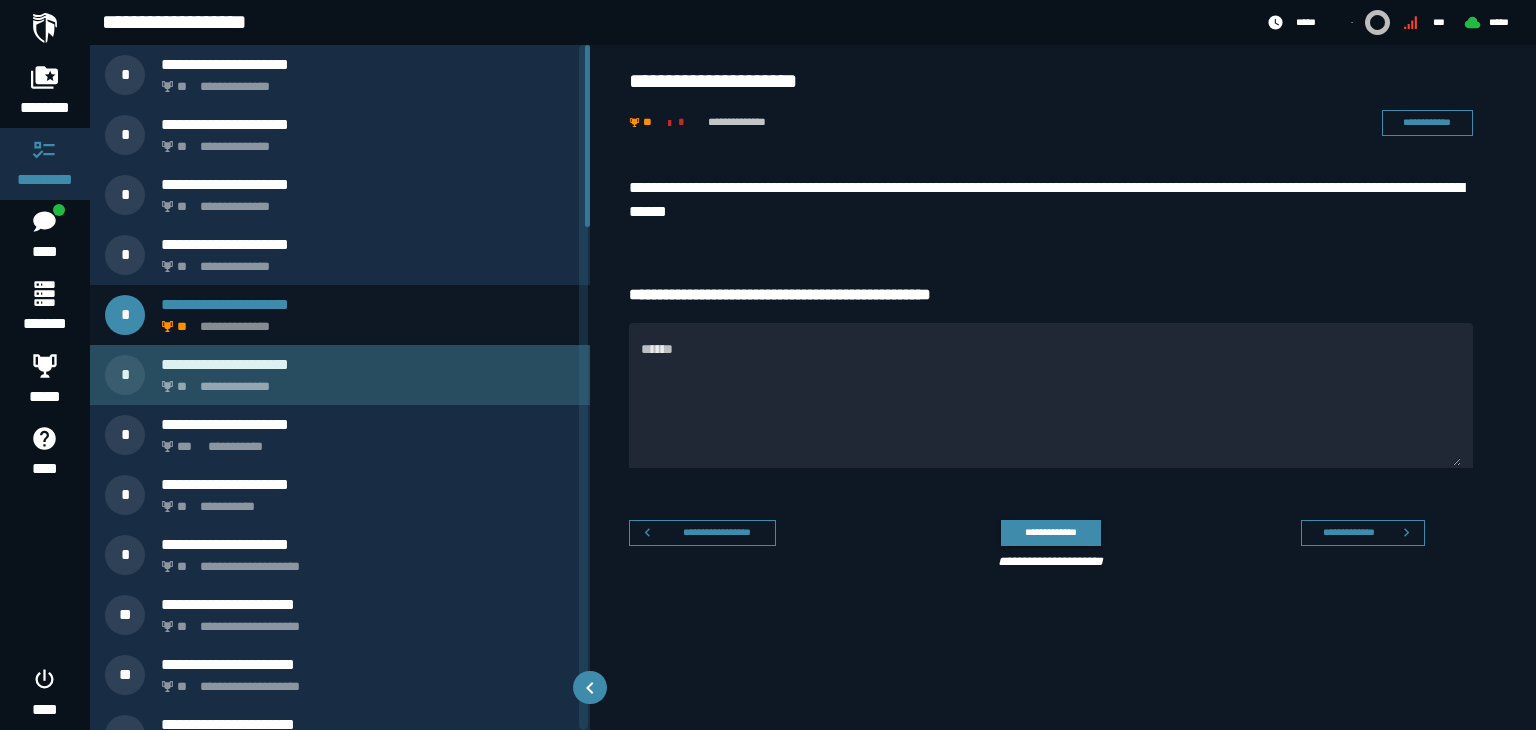 click on "**********" at bounding box center [368, 364] 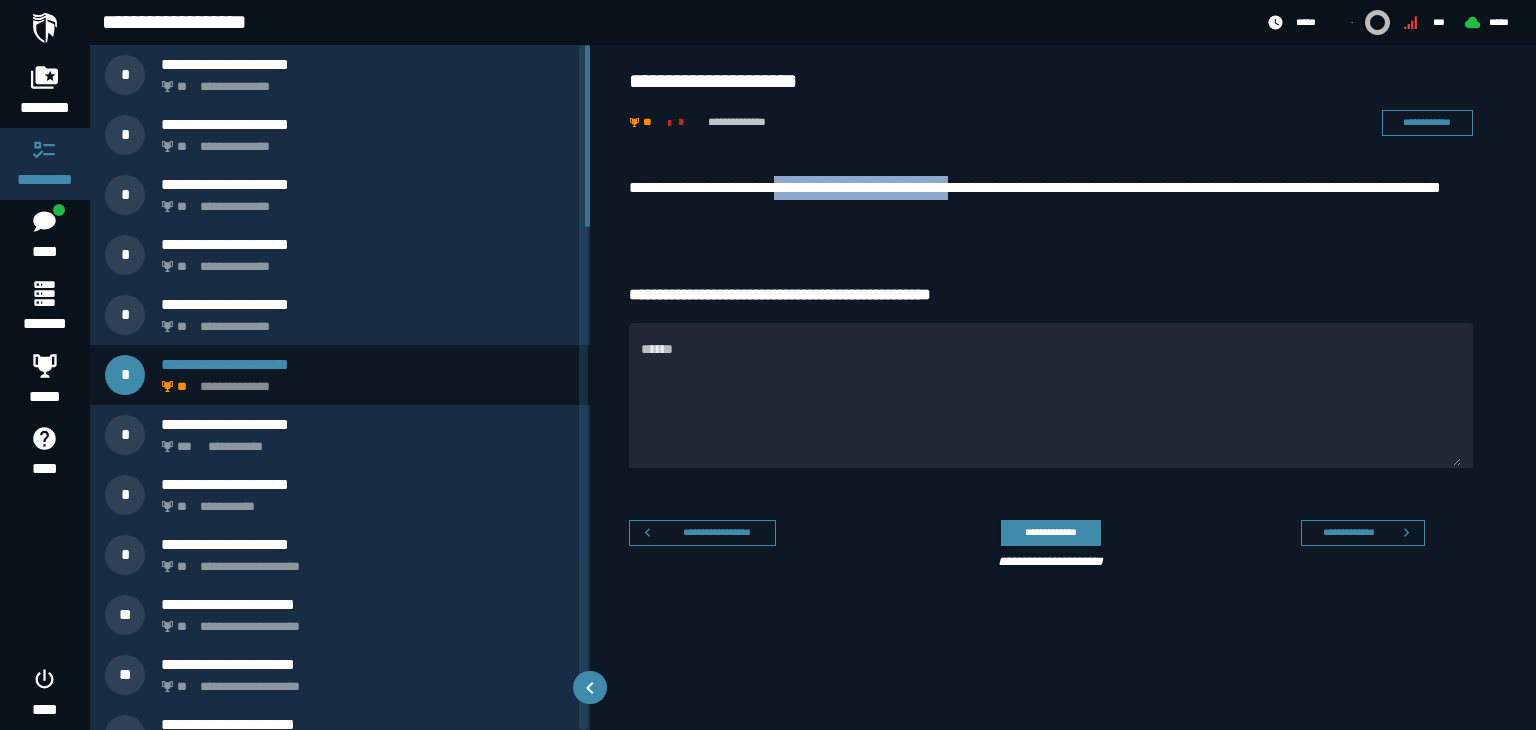 drag, startPoint x: 794, startPoint y: 186, endPoint x: 1022, endPoint y: 193, distance: 228.10744 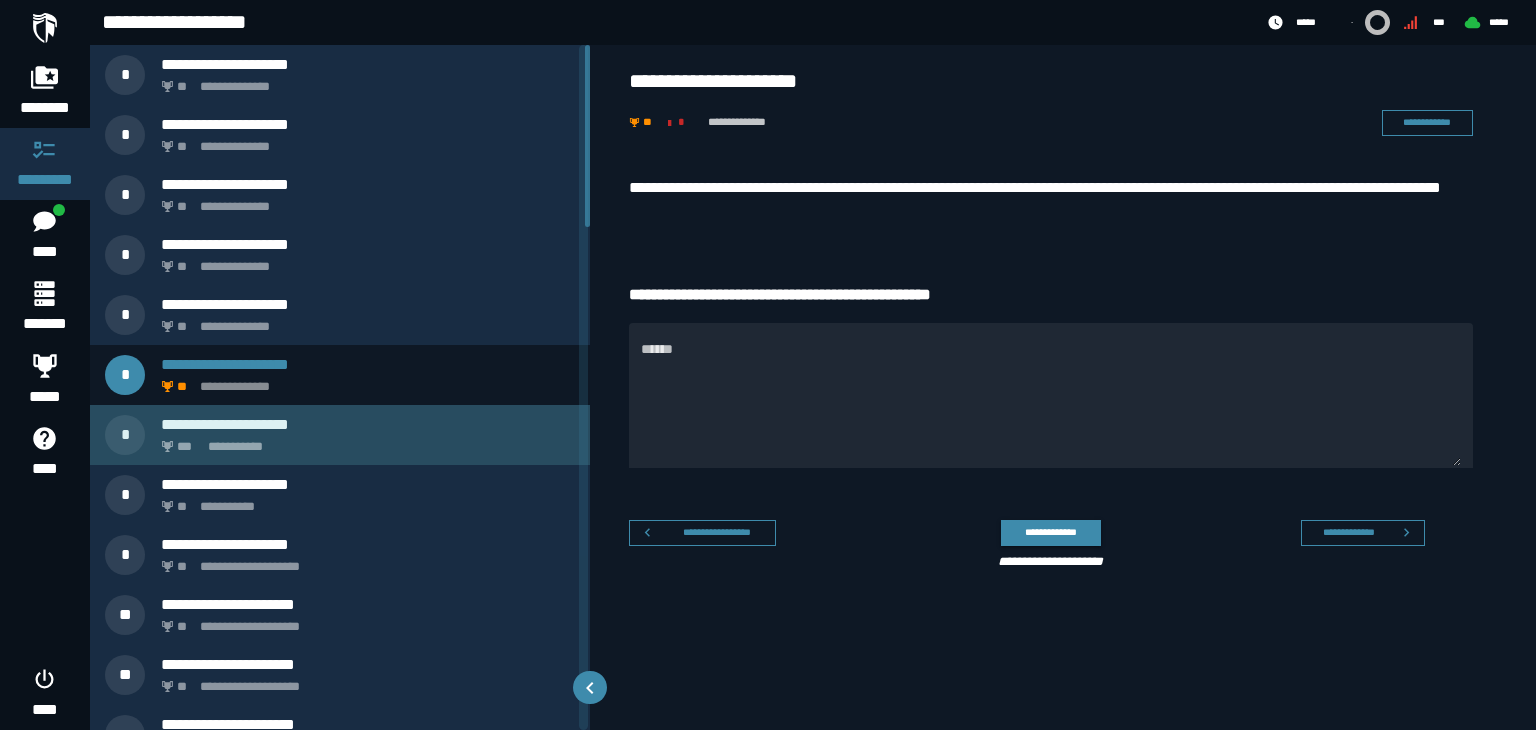 click on "**********" at bounding box center [368, 424] 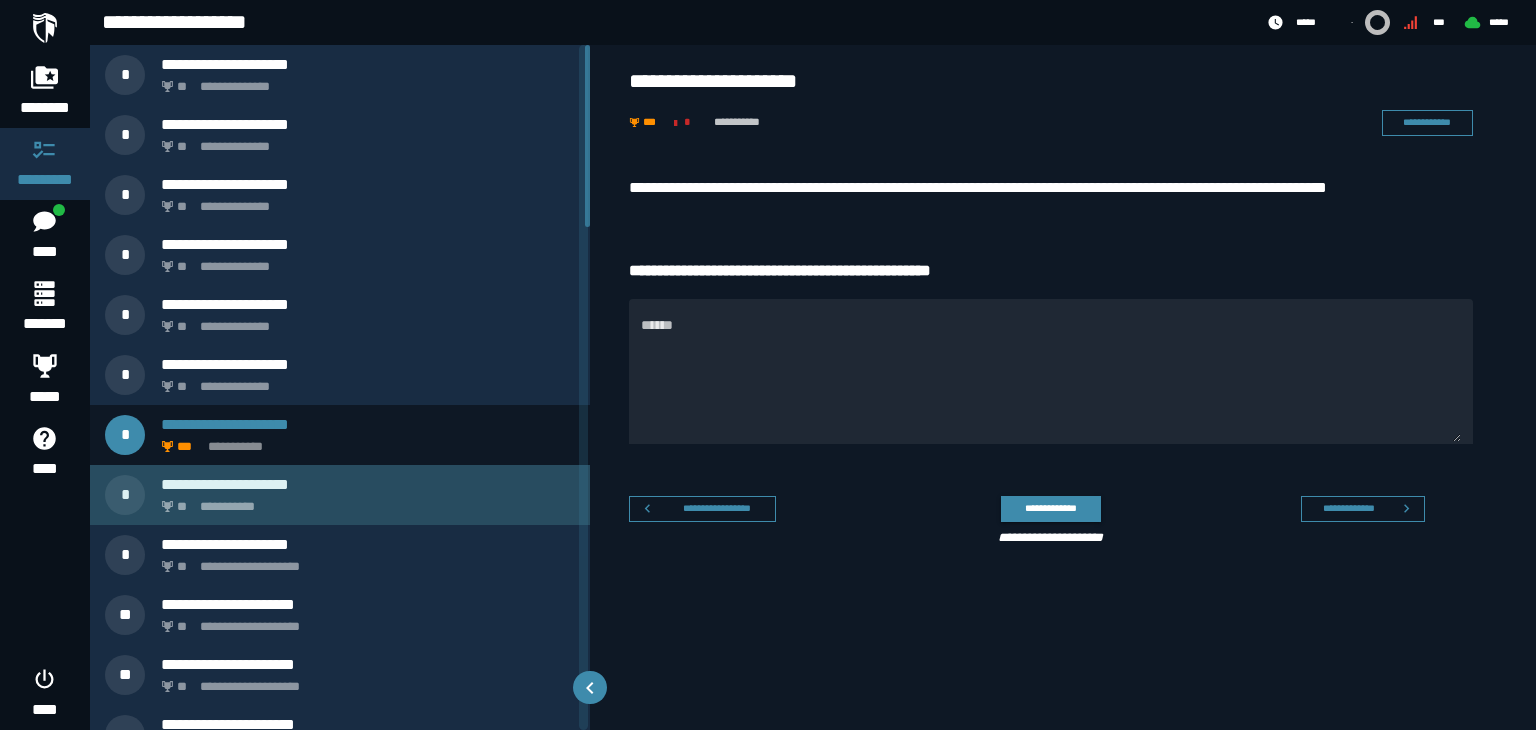 click on "**********" at bounding box center (368, 484) 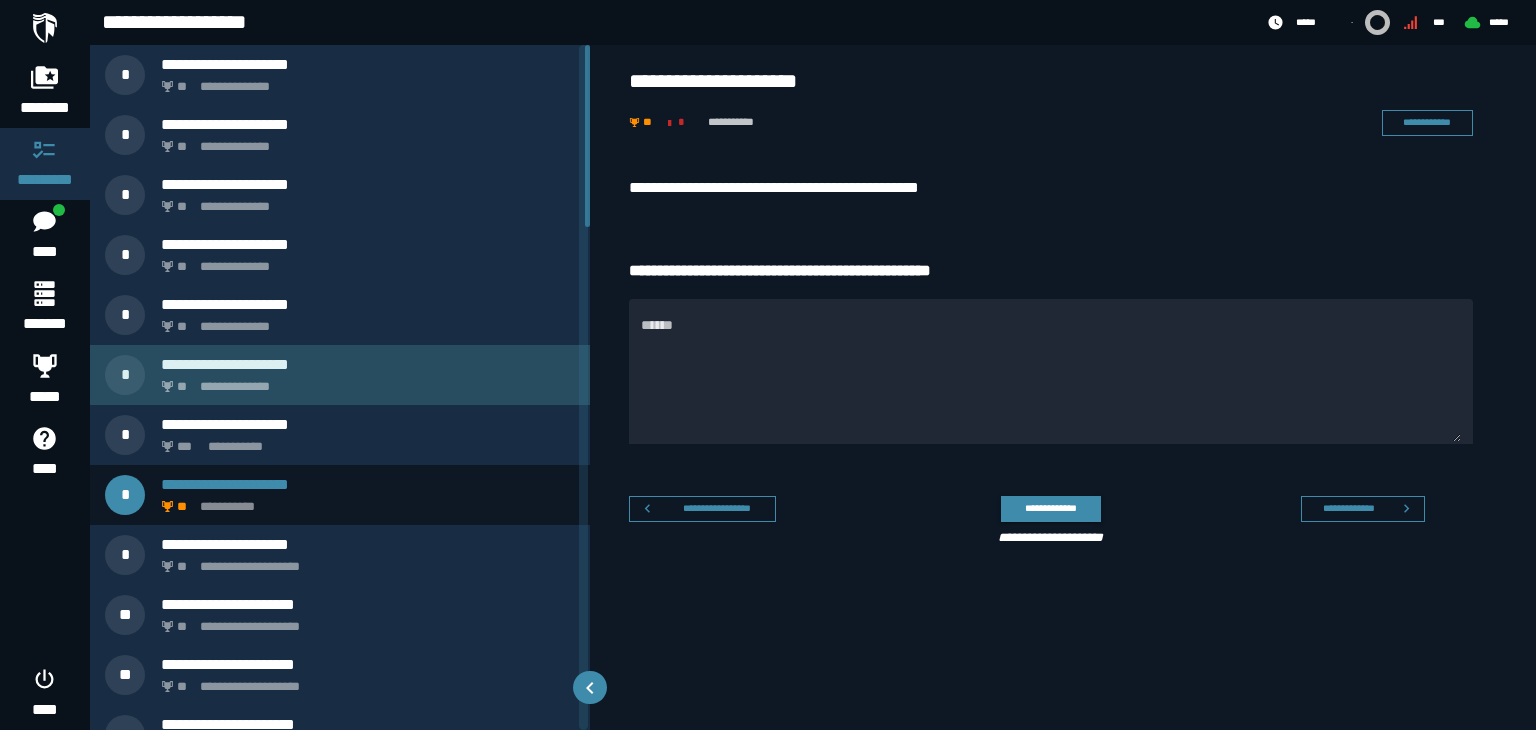 click on "**********" at bounding box center (368, 364) 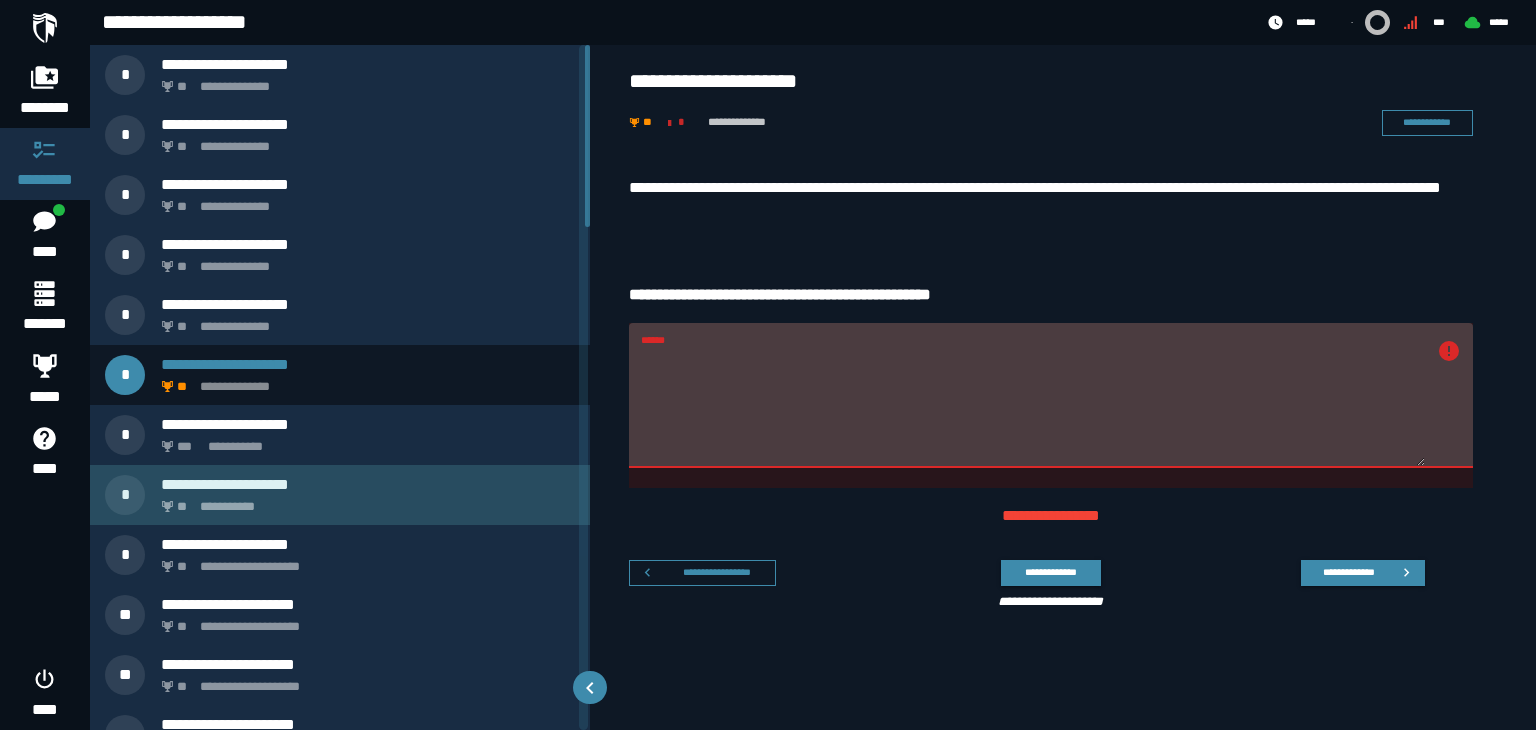 click on "**********" 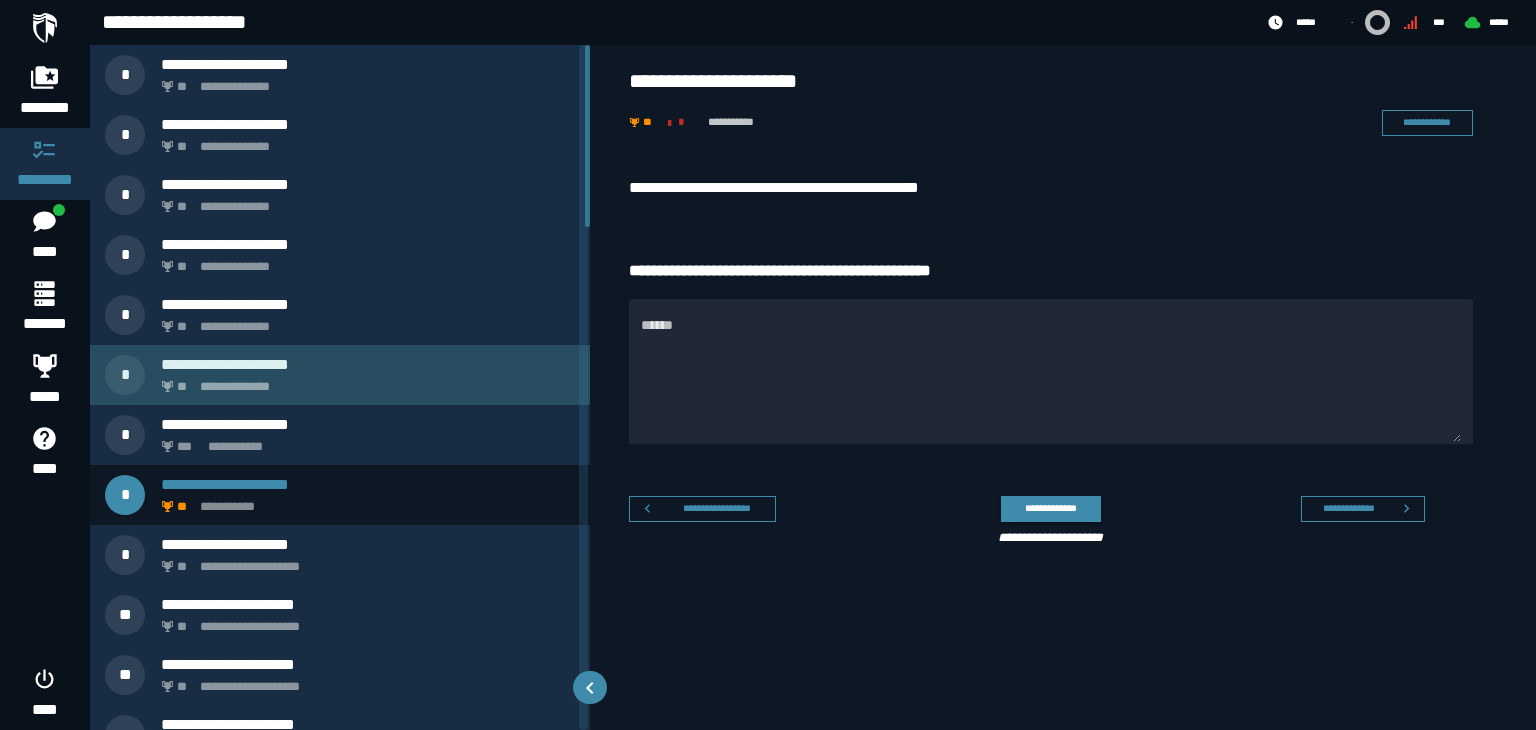 click on "**********" at bounding box center [364, 381] 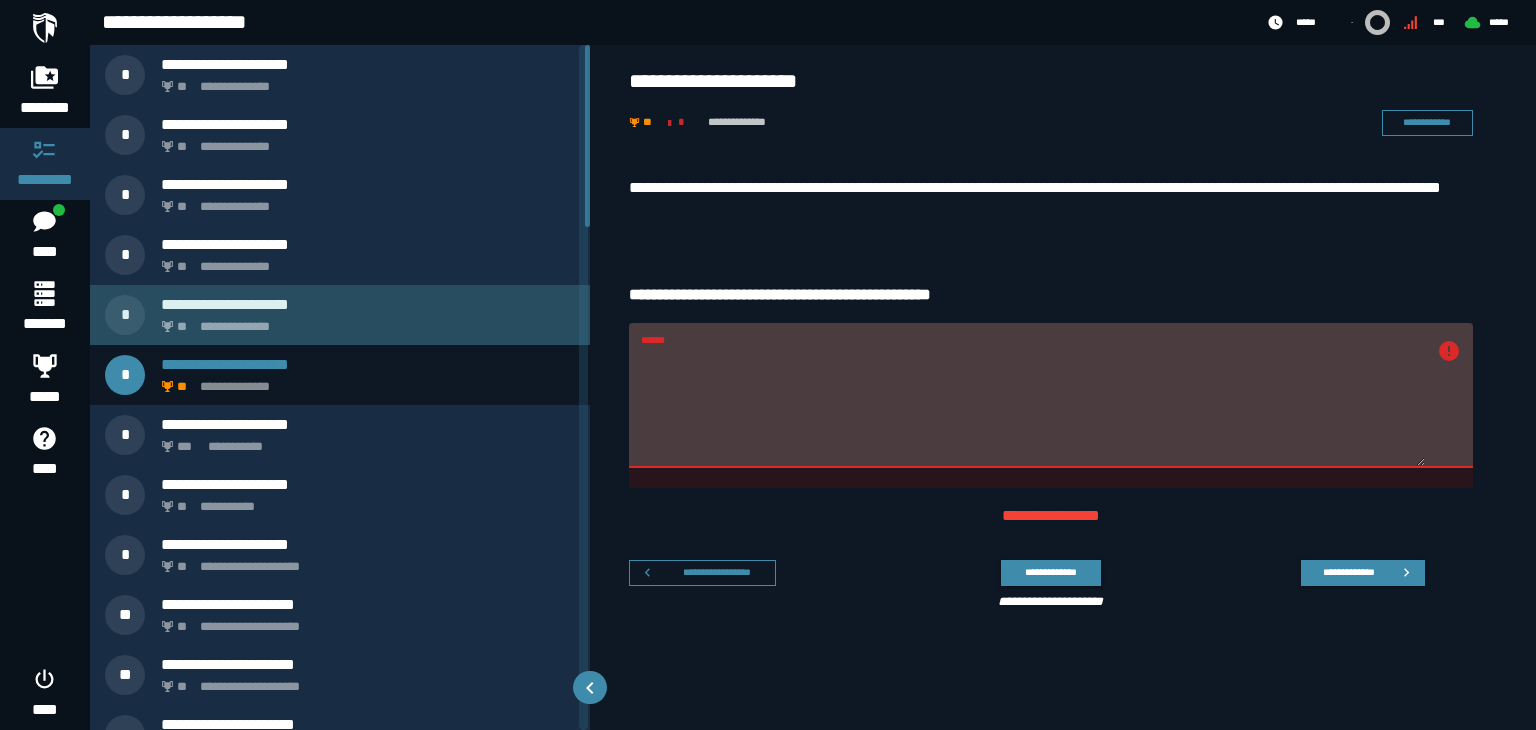 click on "**********" at bounding box center [368, 304] 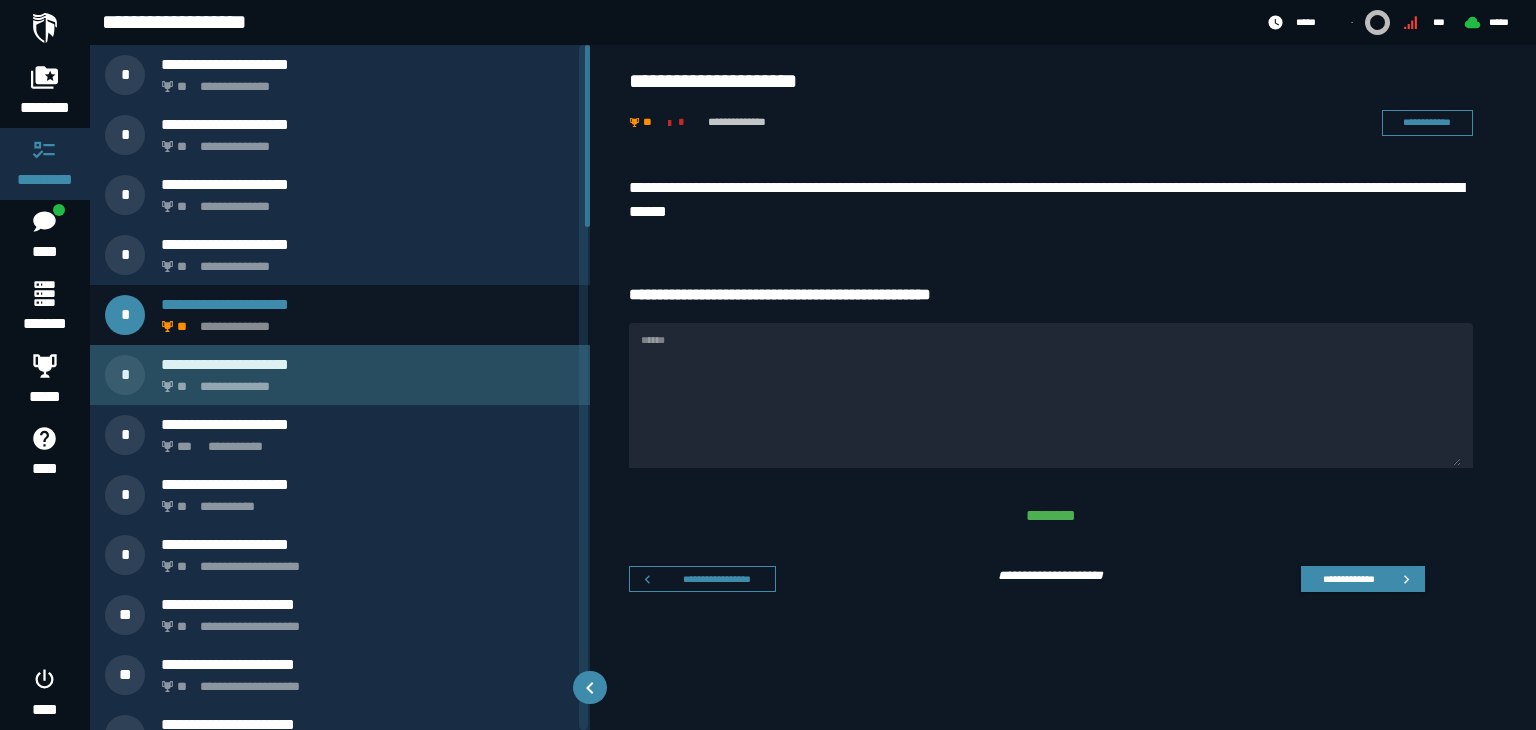 click on "**********" at bounding box center (368, 364) 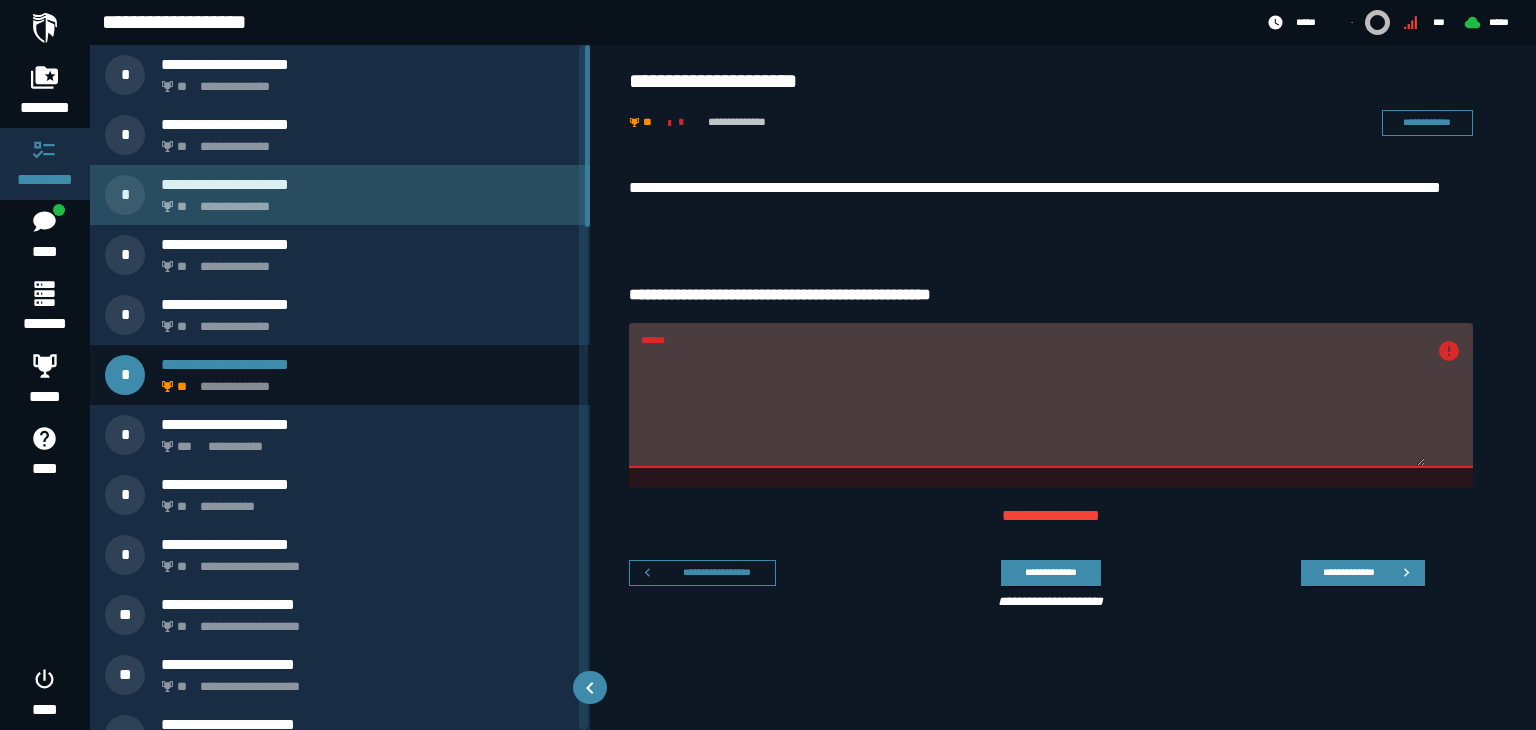 click on "**********" at bounding box center (368, 184) 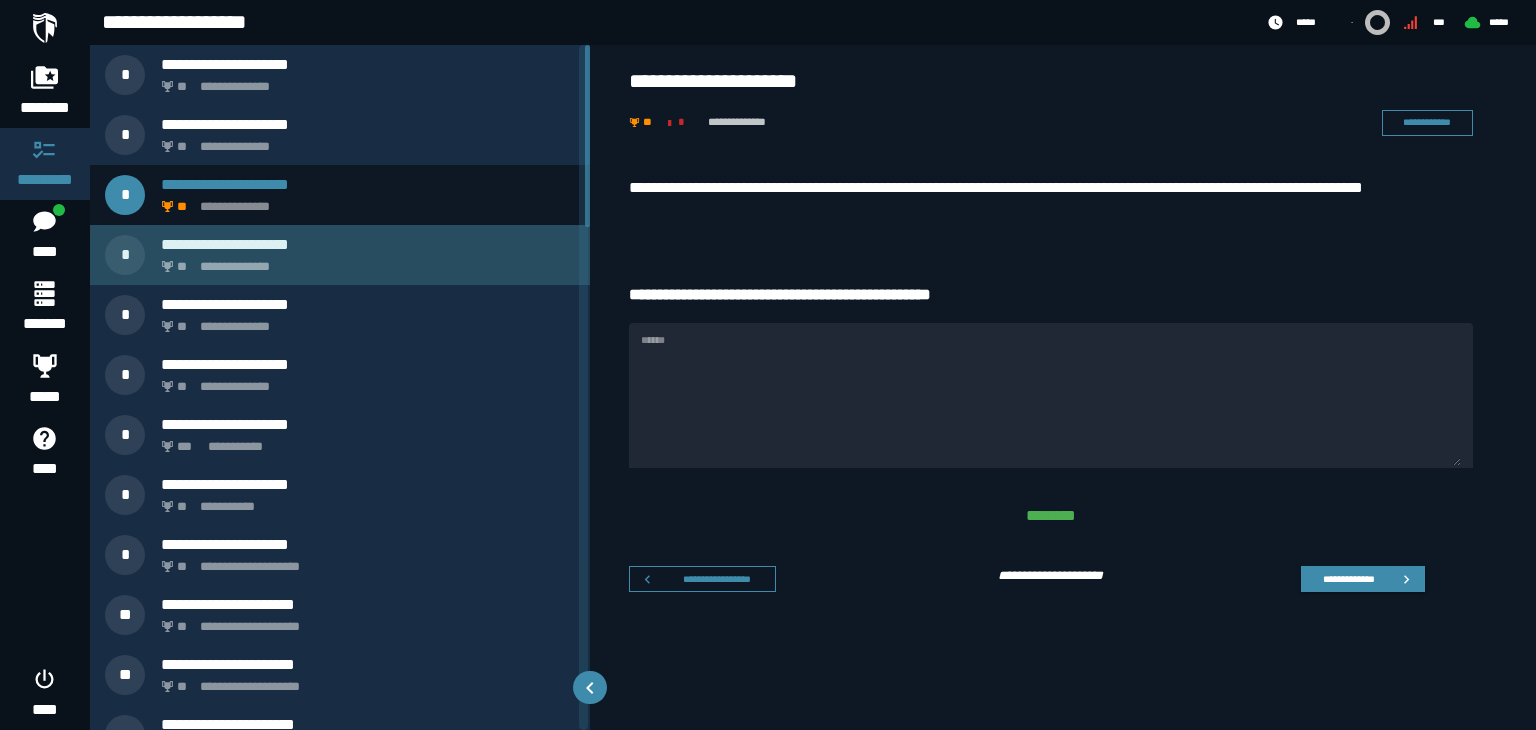 click on "**********" at bounding box center (364, 261) 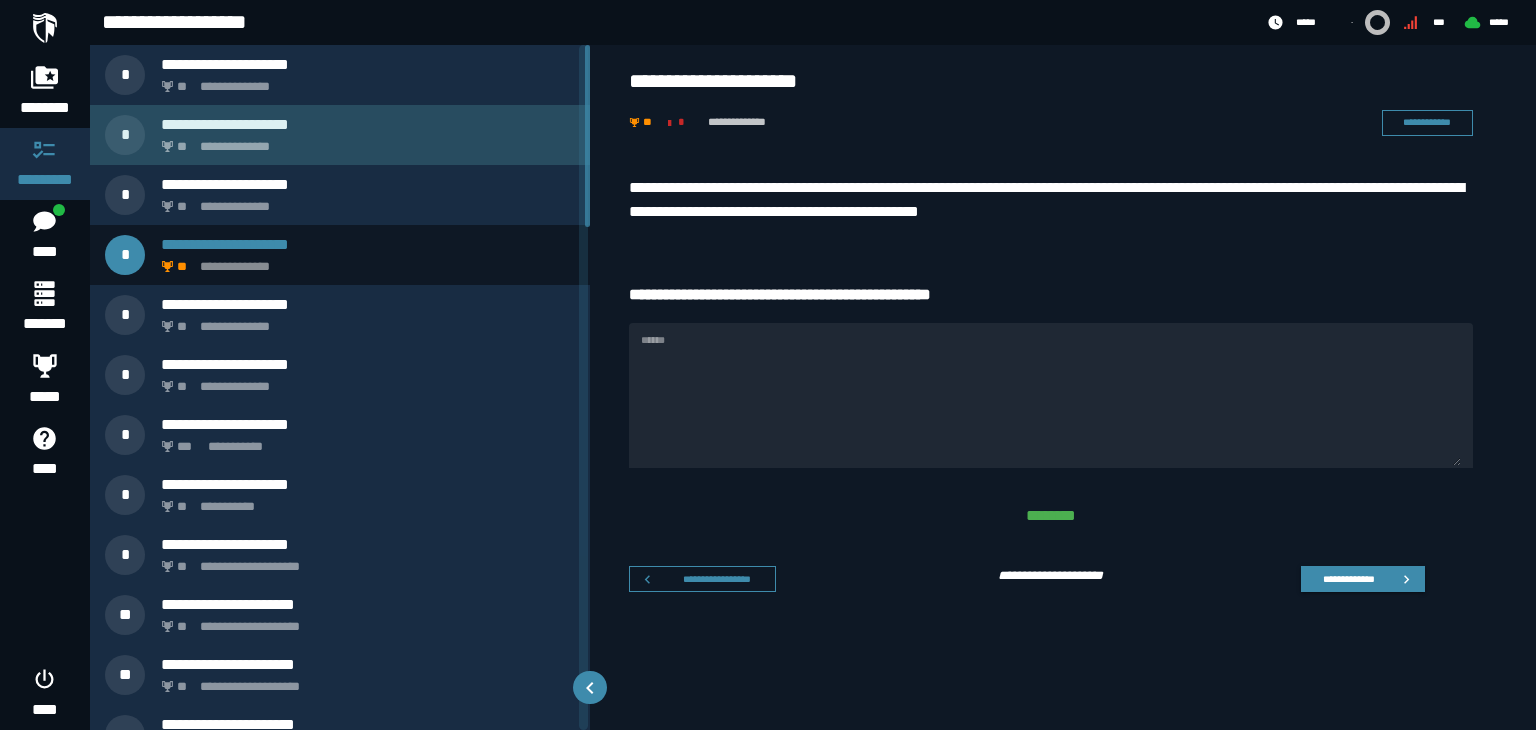 click on "**********" 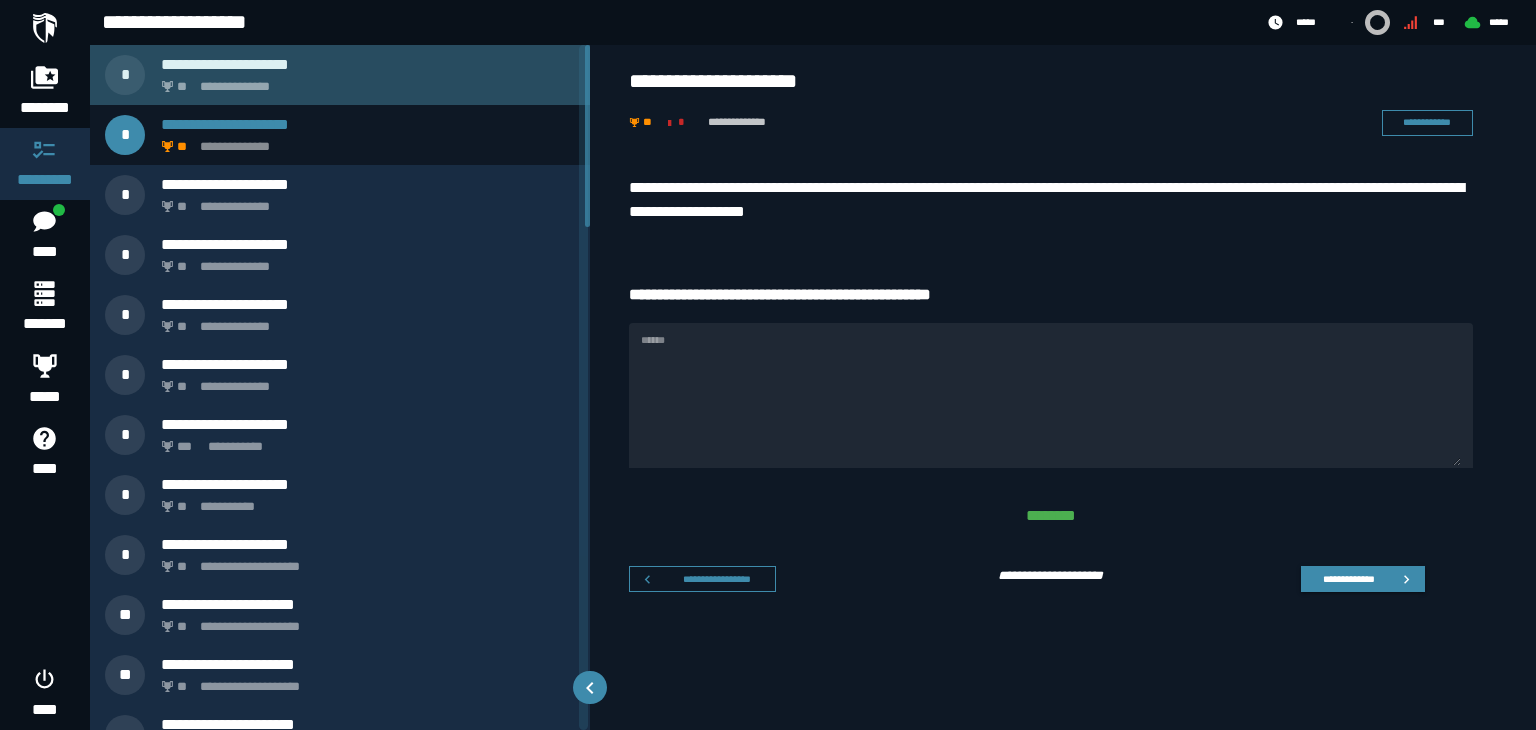 click on "**********" at bounding box center (364, 81) 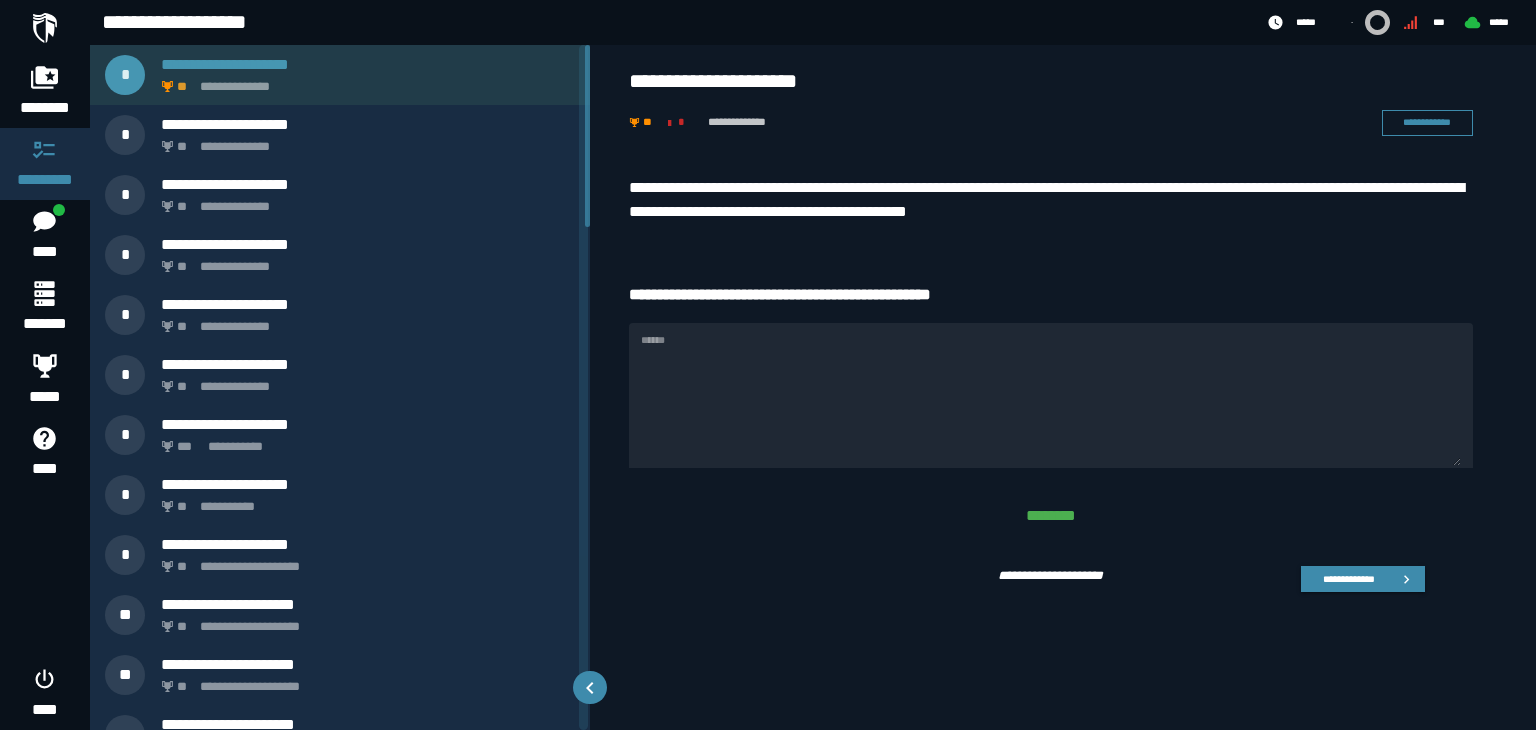 click on "**********" 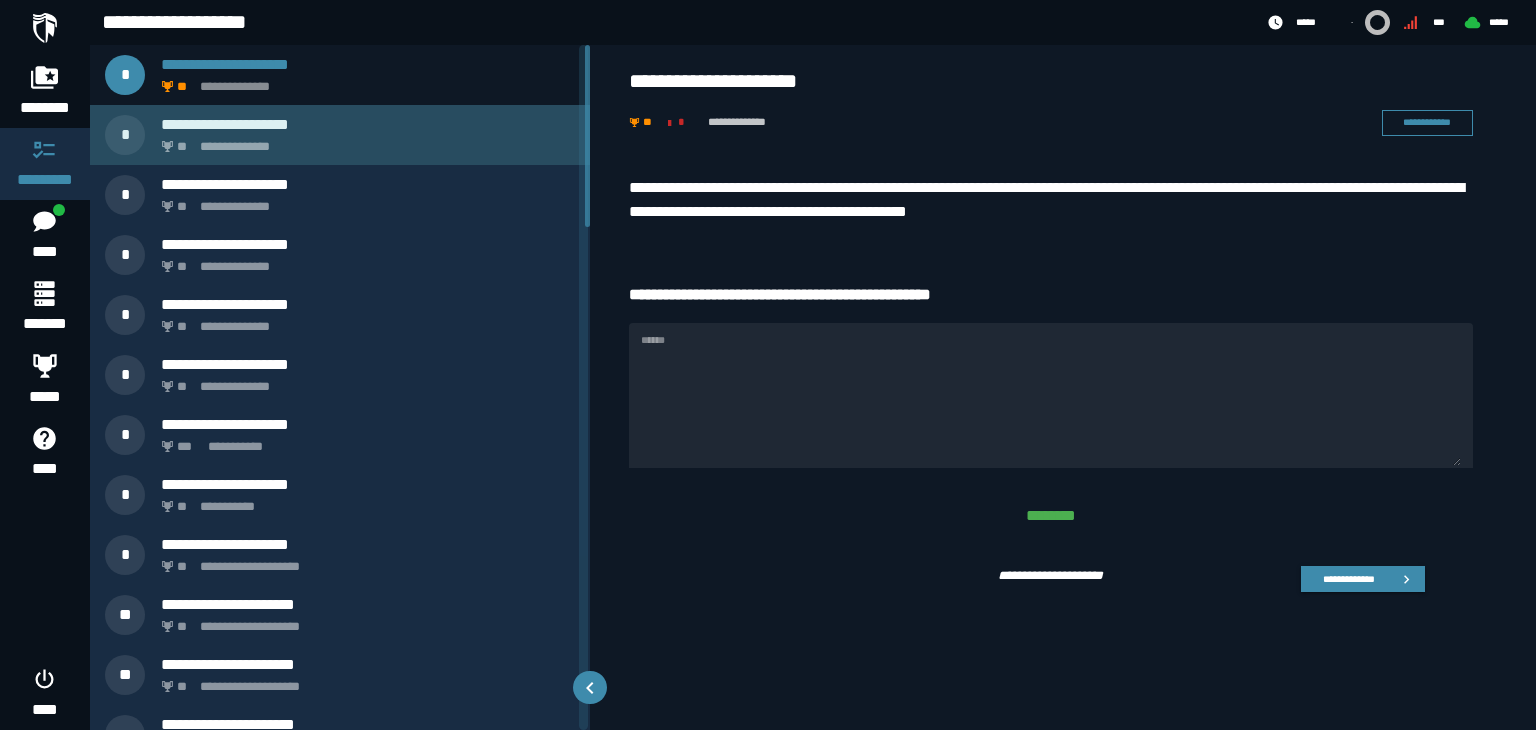 click on "**********" 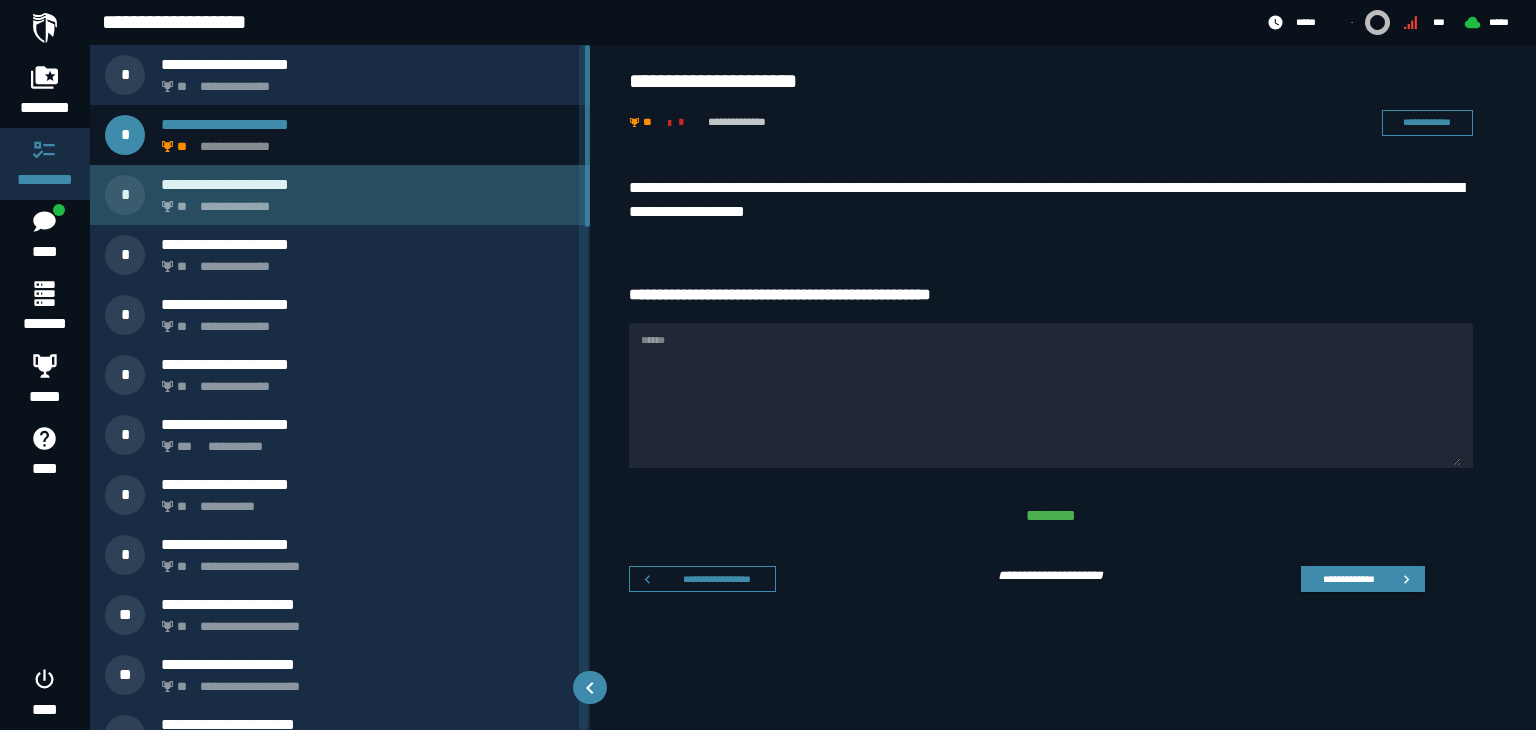 click on "**********" at bounding box center [364, 201] 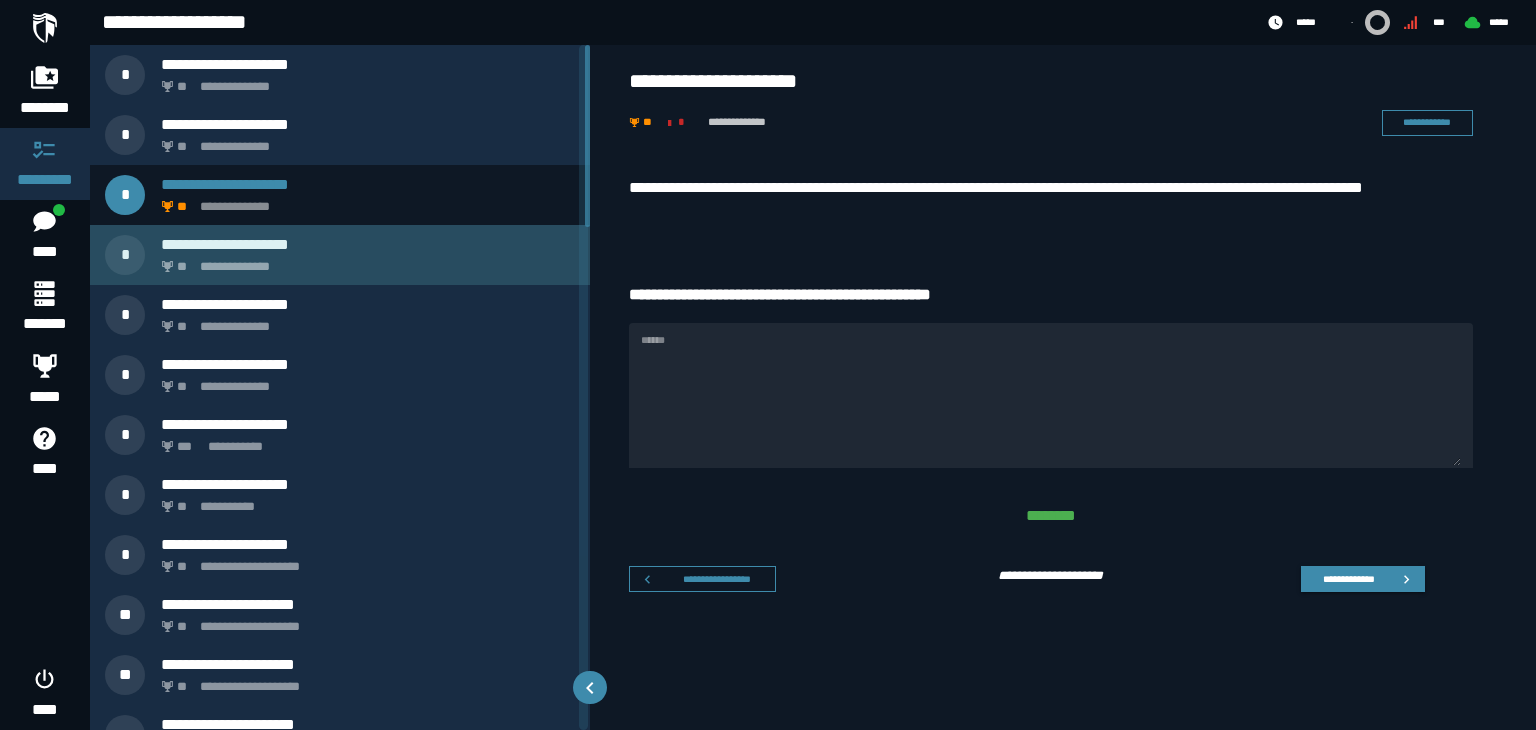 click on "**********" at bounding box center (368, 244) 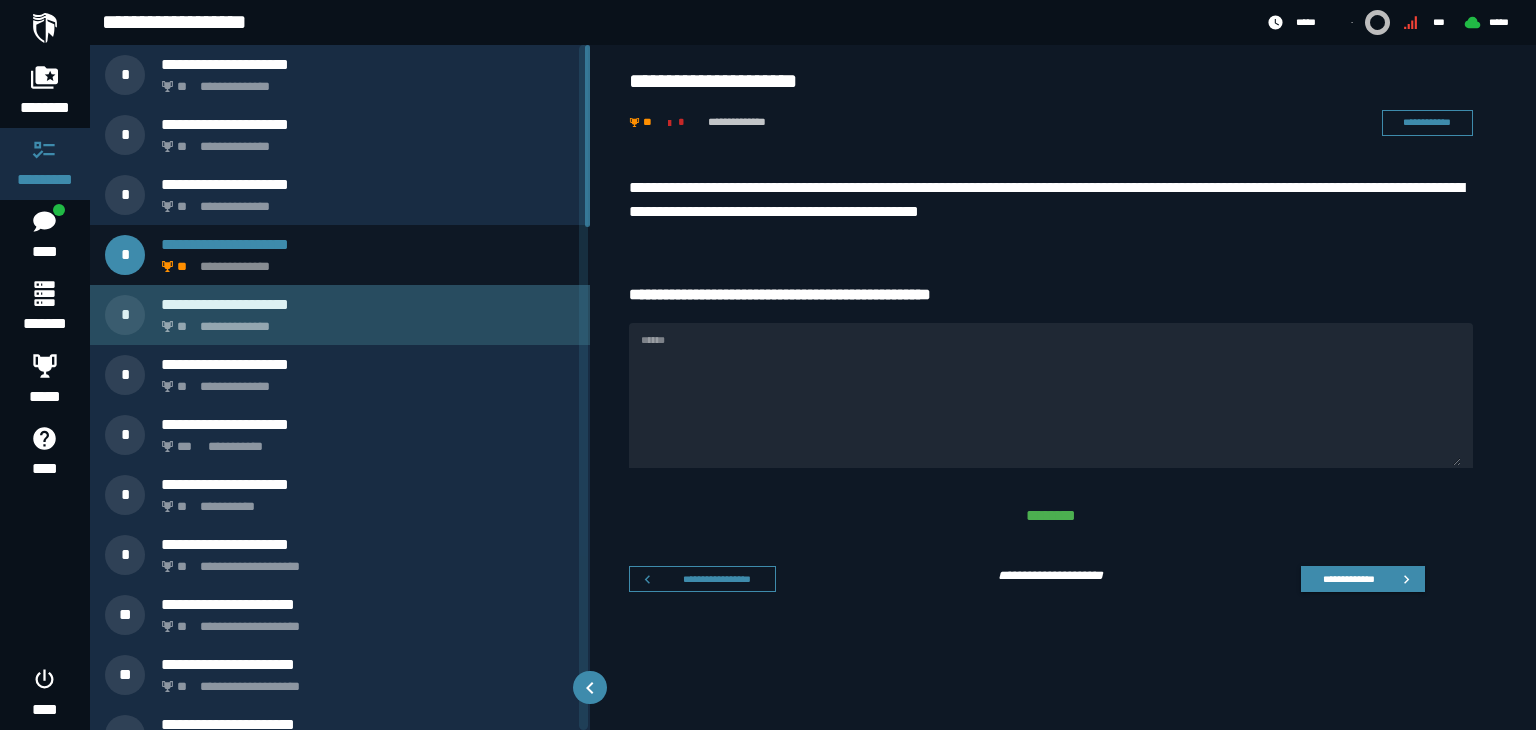 click on "**********" at bounding box center [364, 321] 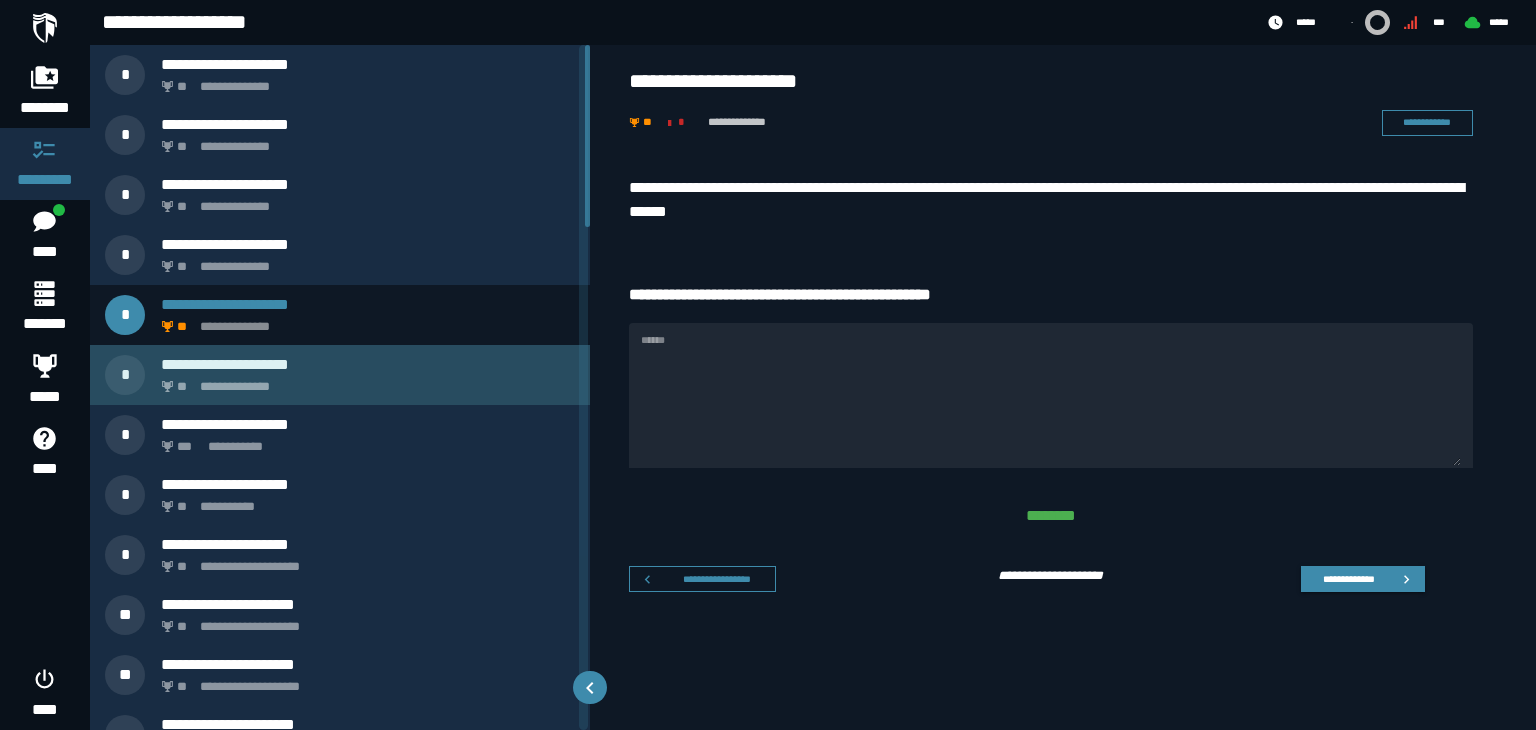 click on "**********" at bounding box center (364, 381) 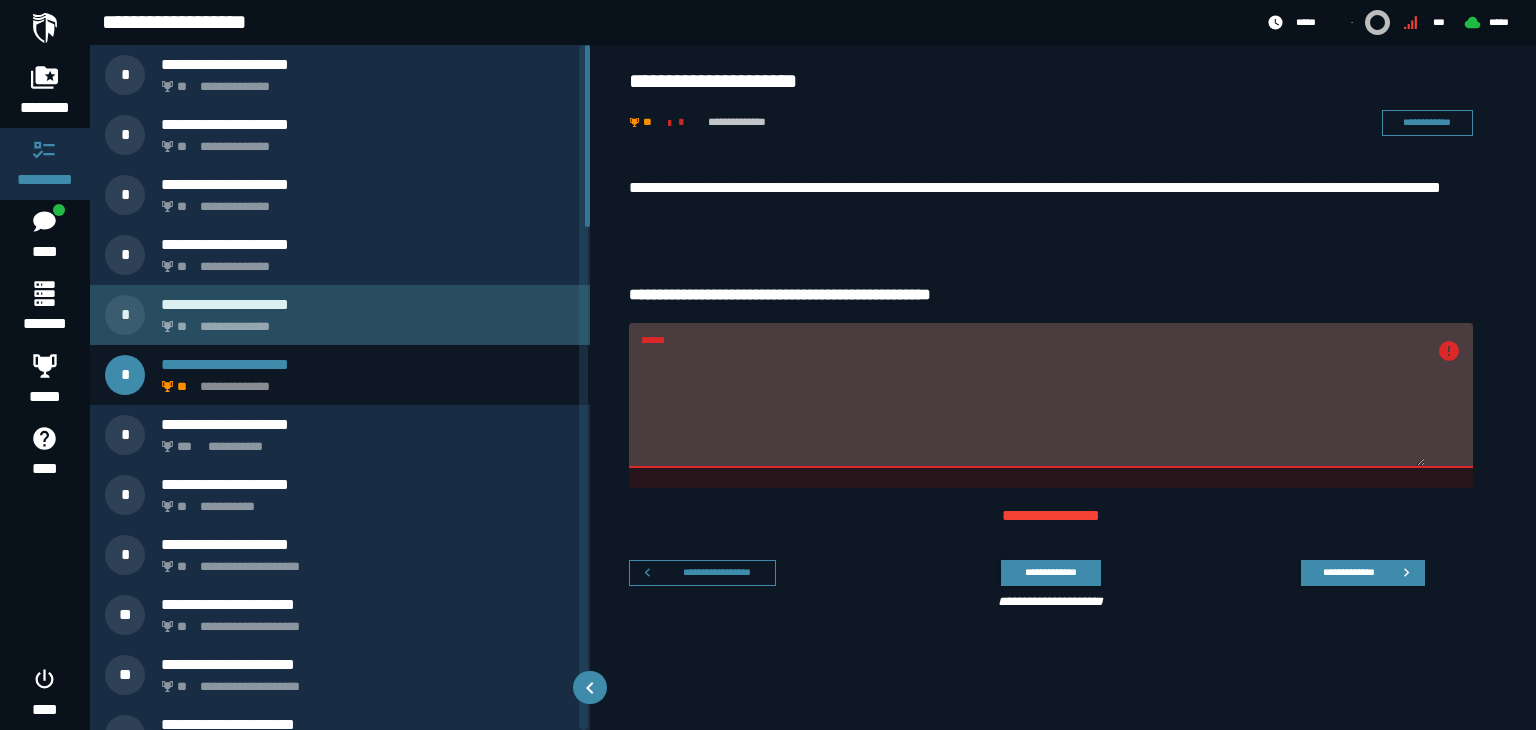 click on "**********" at bounding box center (364, 321) 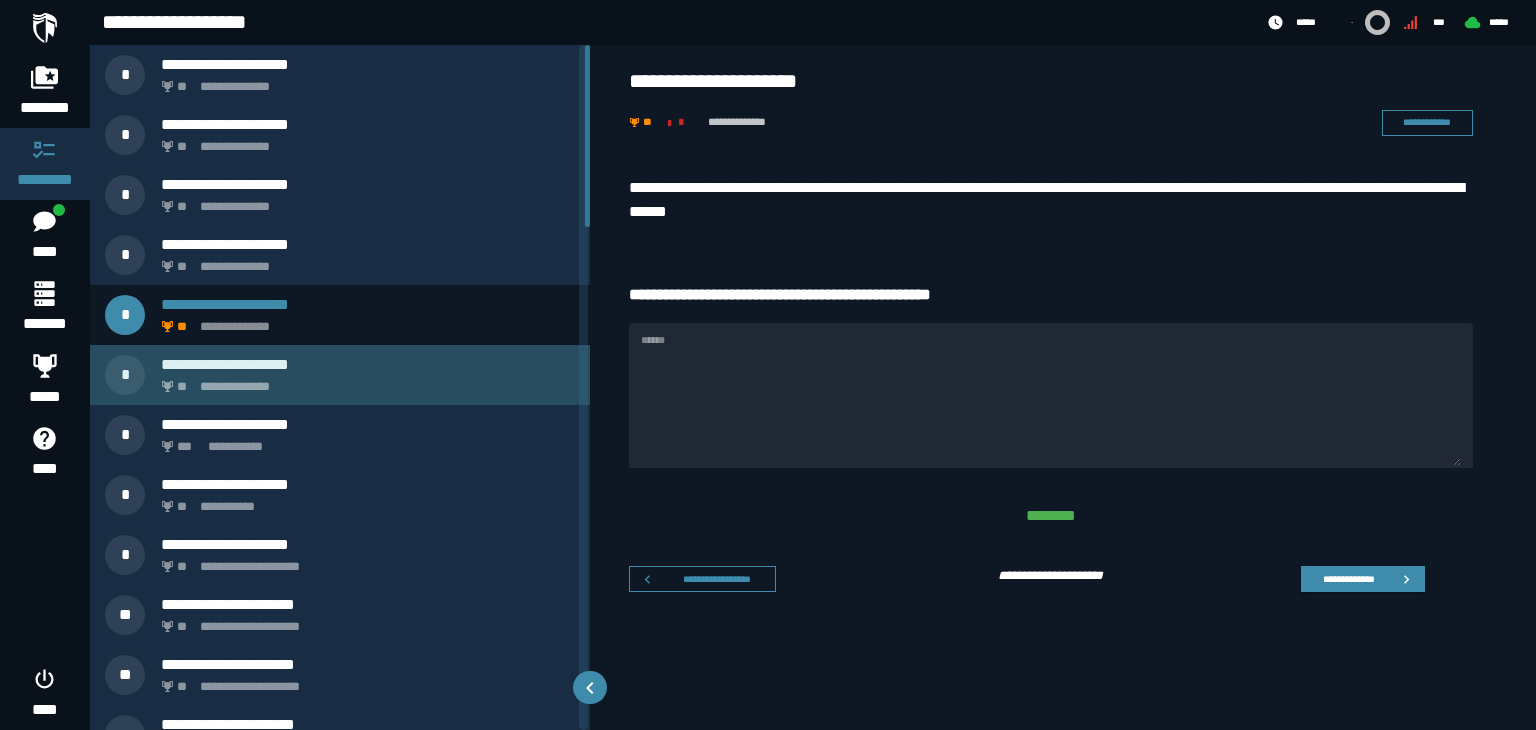 click on "**********" at bounding box center [340, 375] 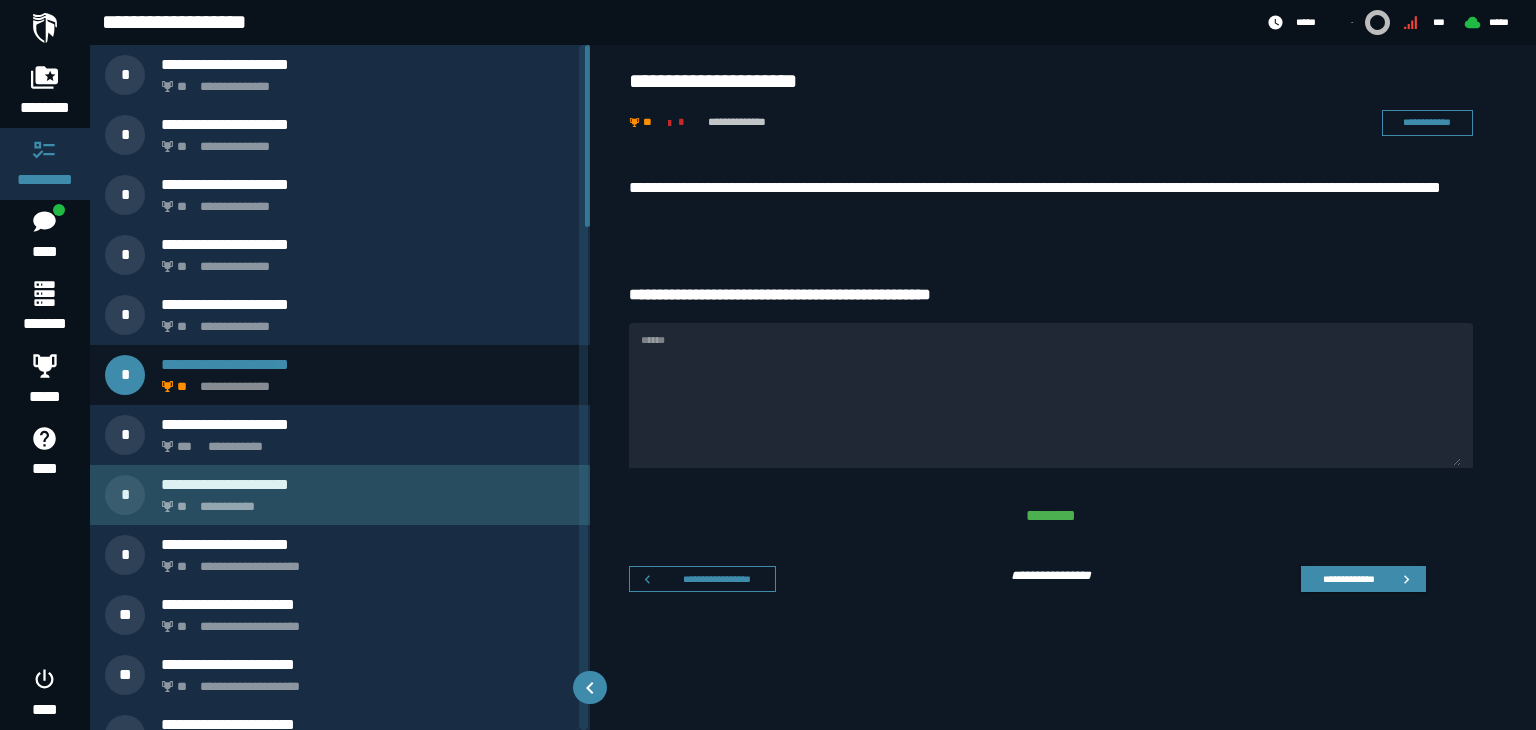 click on "**********" at bounding box center (368, 484) 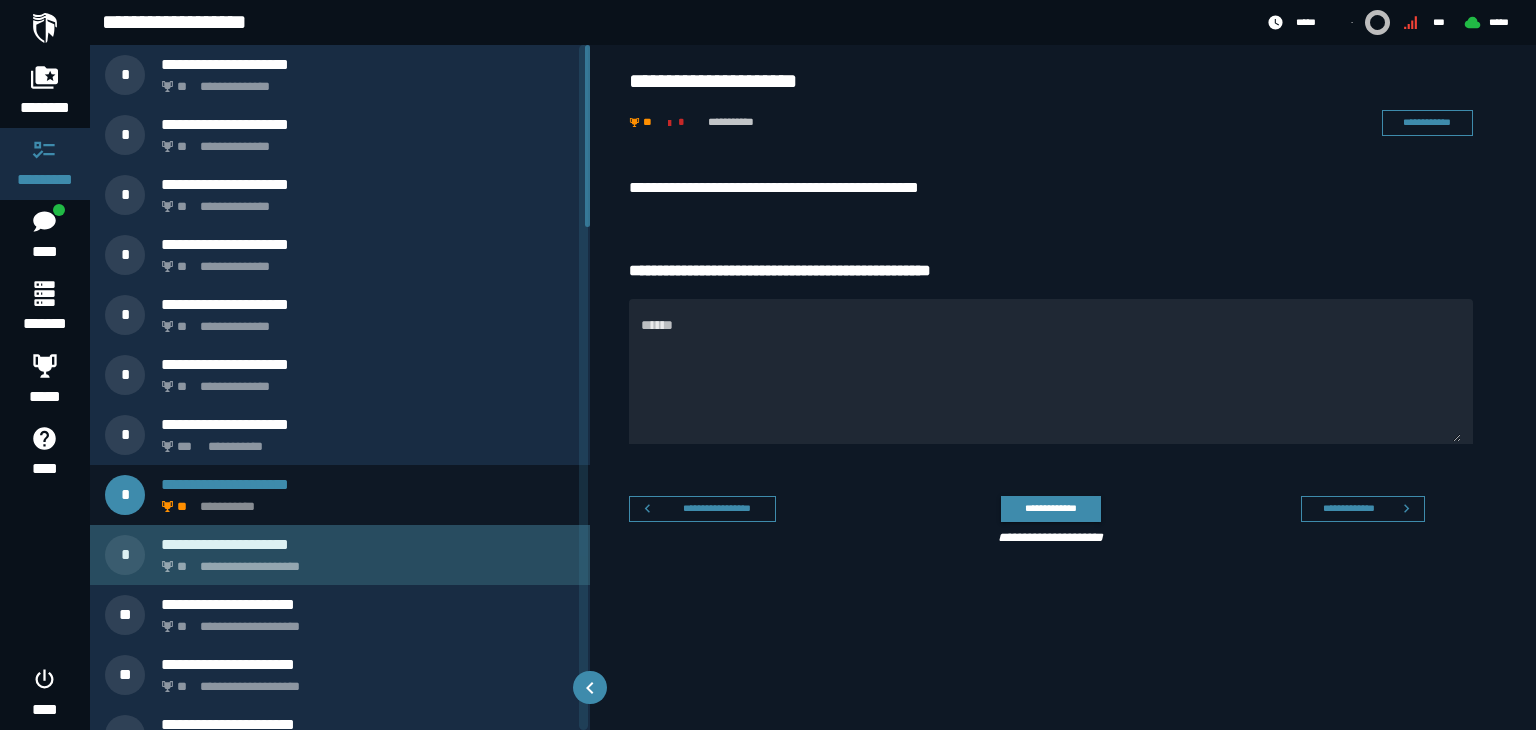 click on "**********" at bounding box center (364, 561) 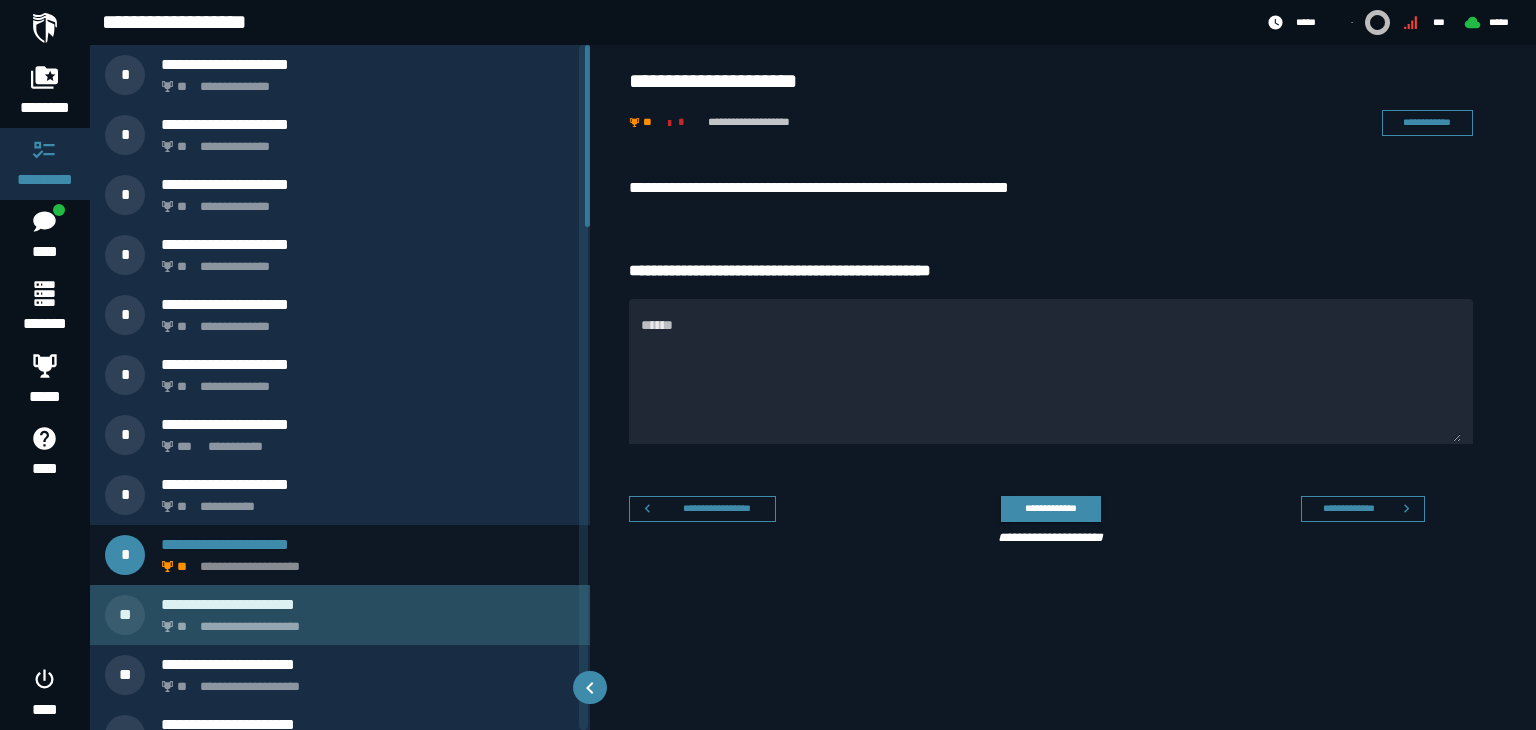 click on "**********" at bounding box center [364, 621] 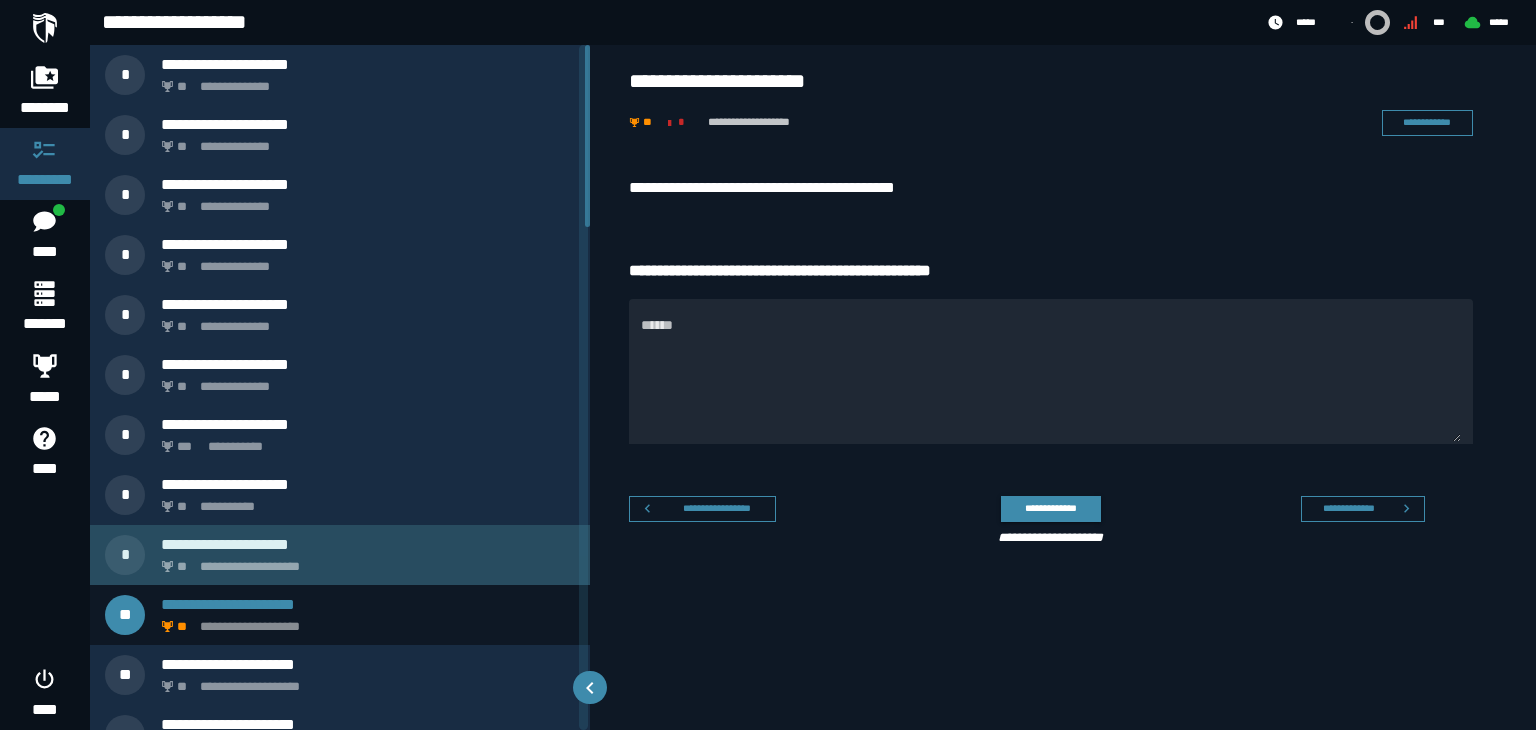 click on "**********" at bounding box center [368, 544] 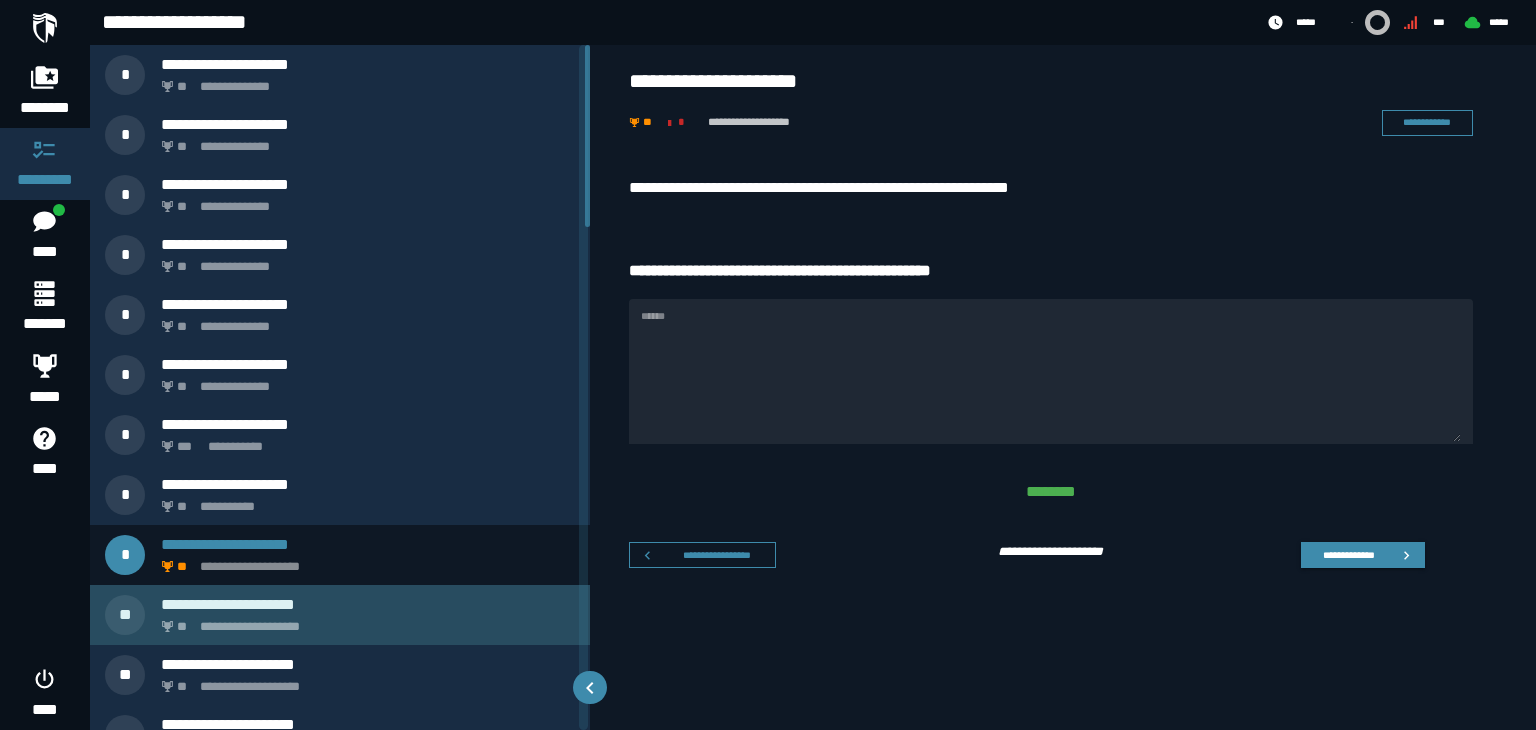 click on "**********" at bounding box center (364, 621) 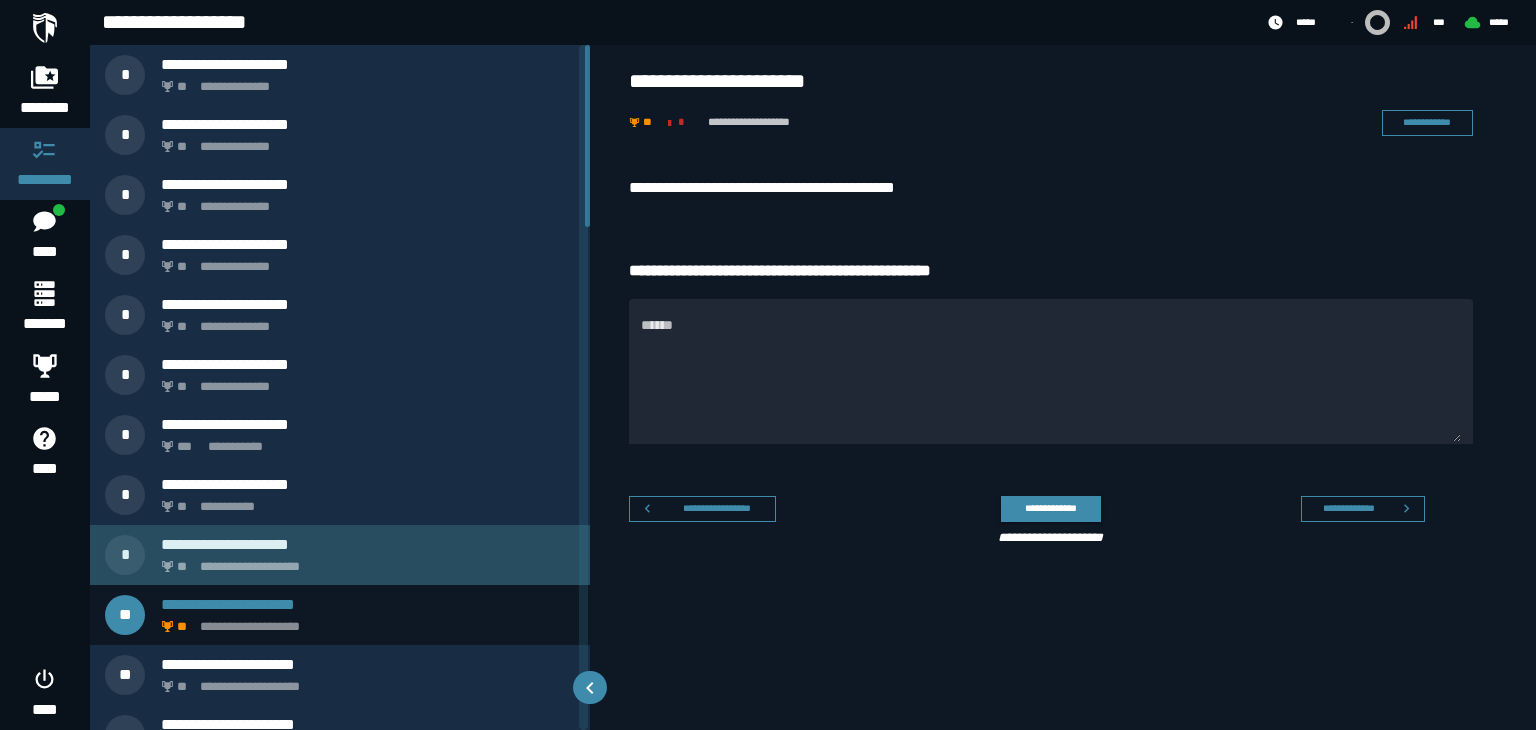 click on "**********" at bounding box center (368, 544) 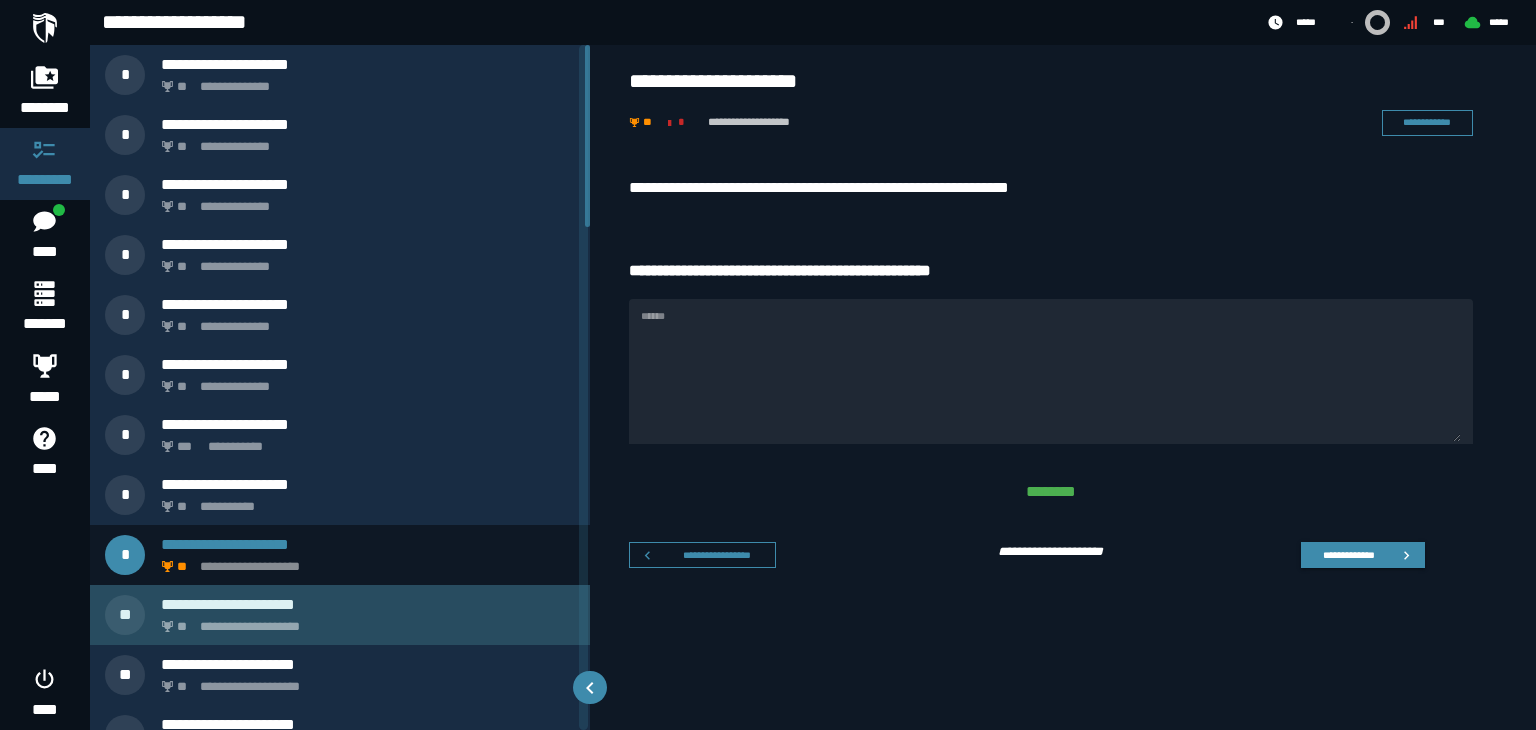 click on "**********" at bounding box center (368, 604) 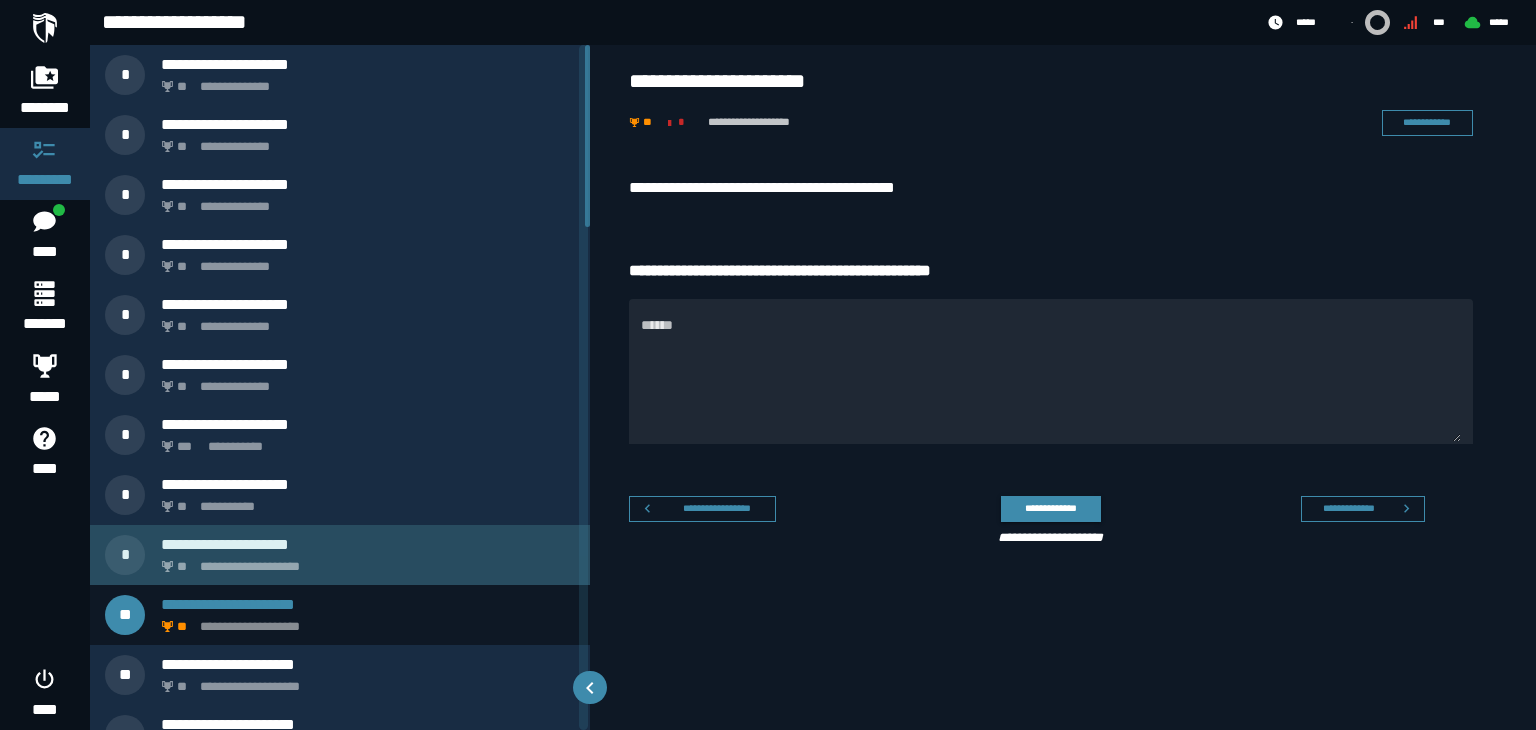 click on "**********" at bounding box center [340, 555] 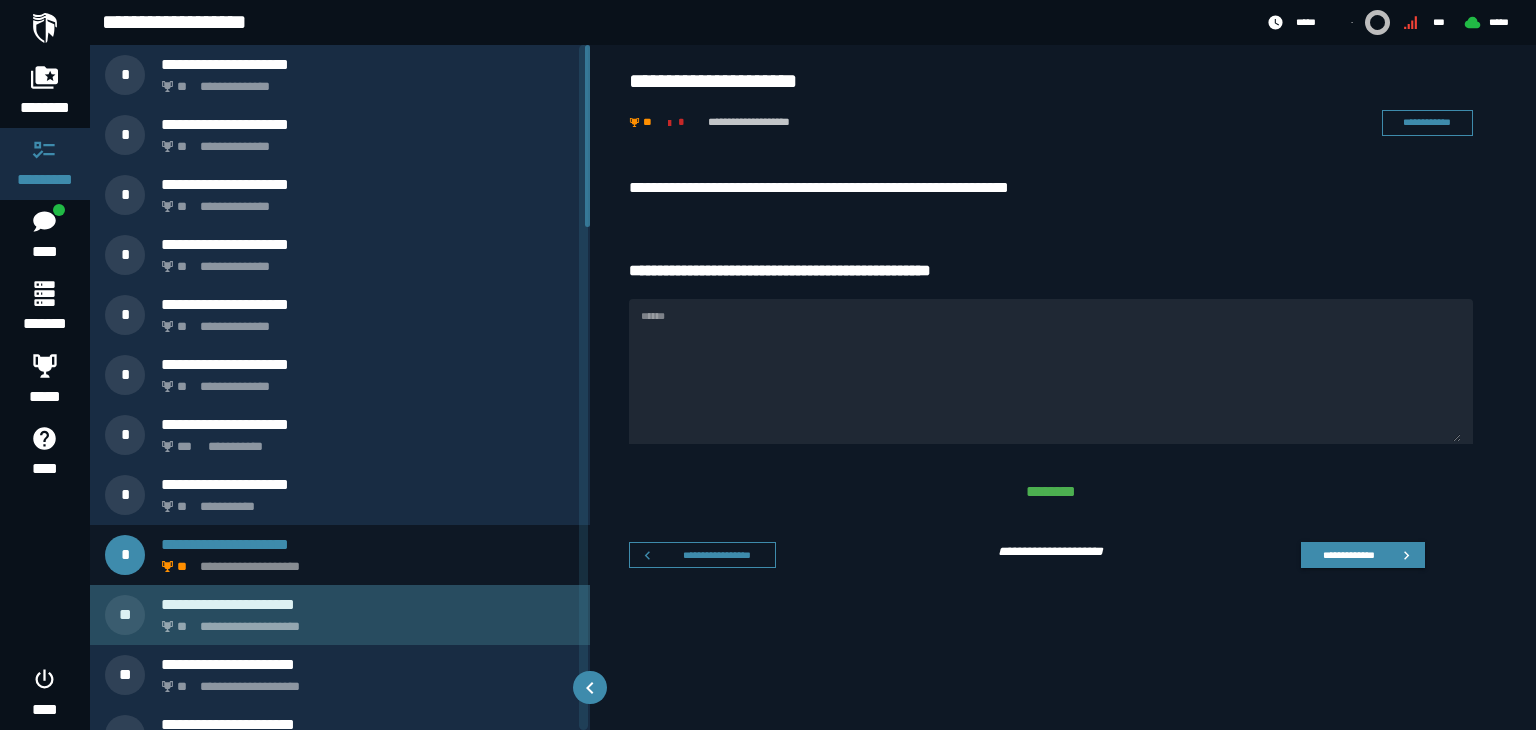 click on "**********" at bounding box center (368, 604) 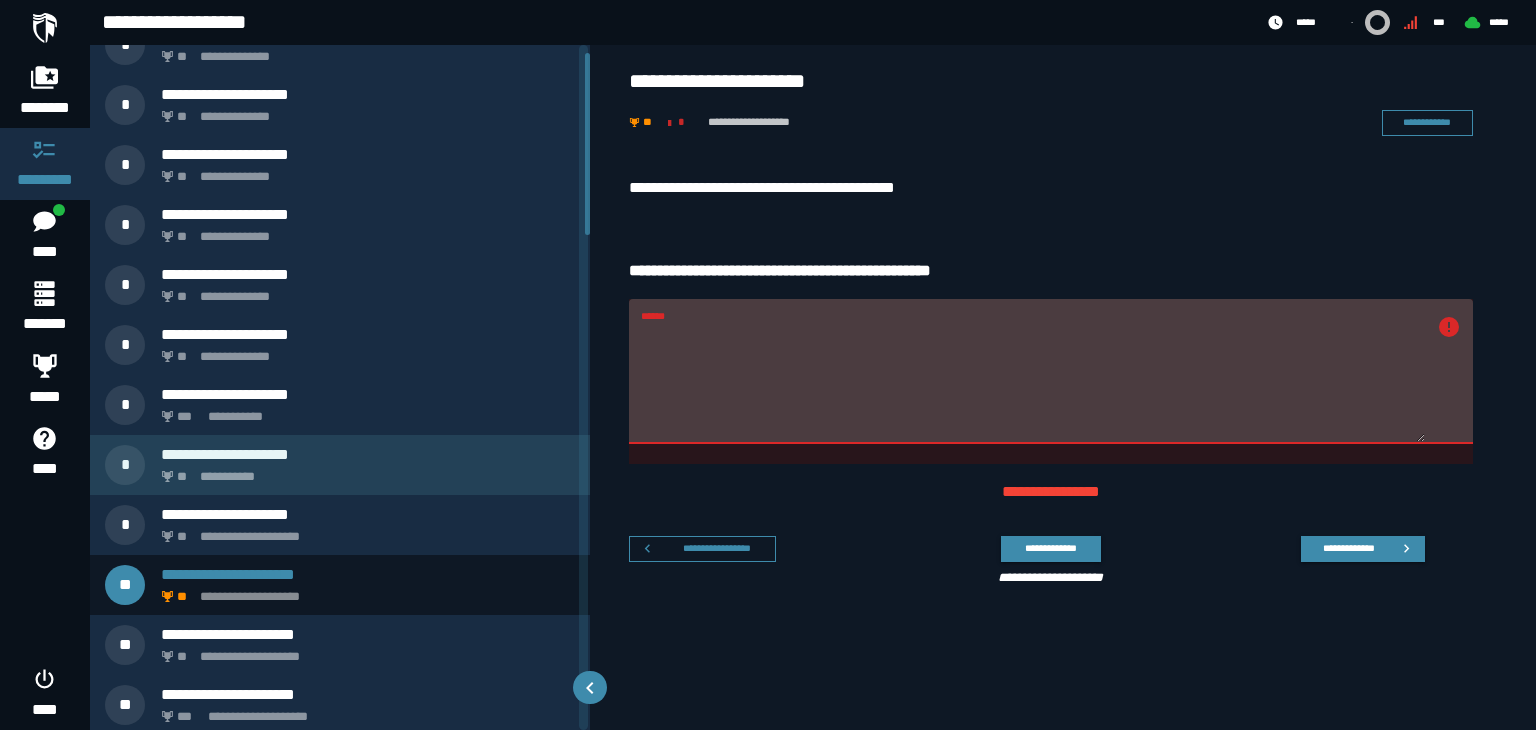 scroll, scrollTop: 31, scrollLeft: 0, axis: vertical 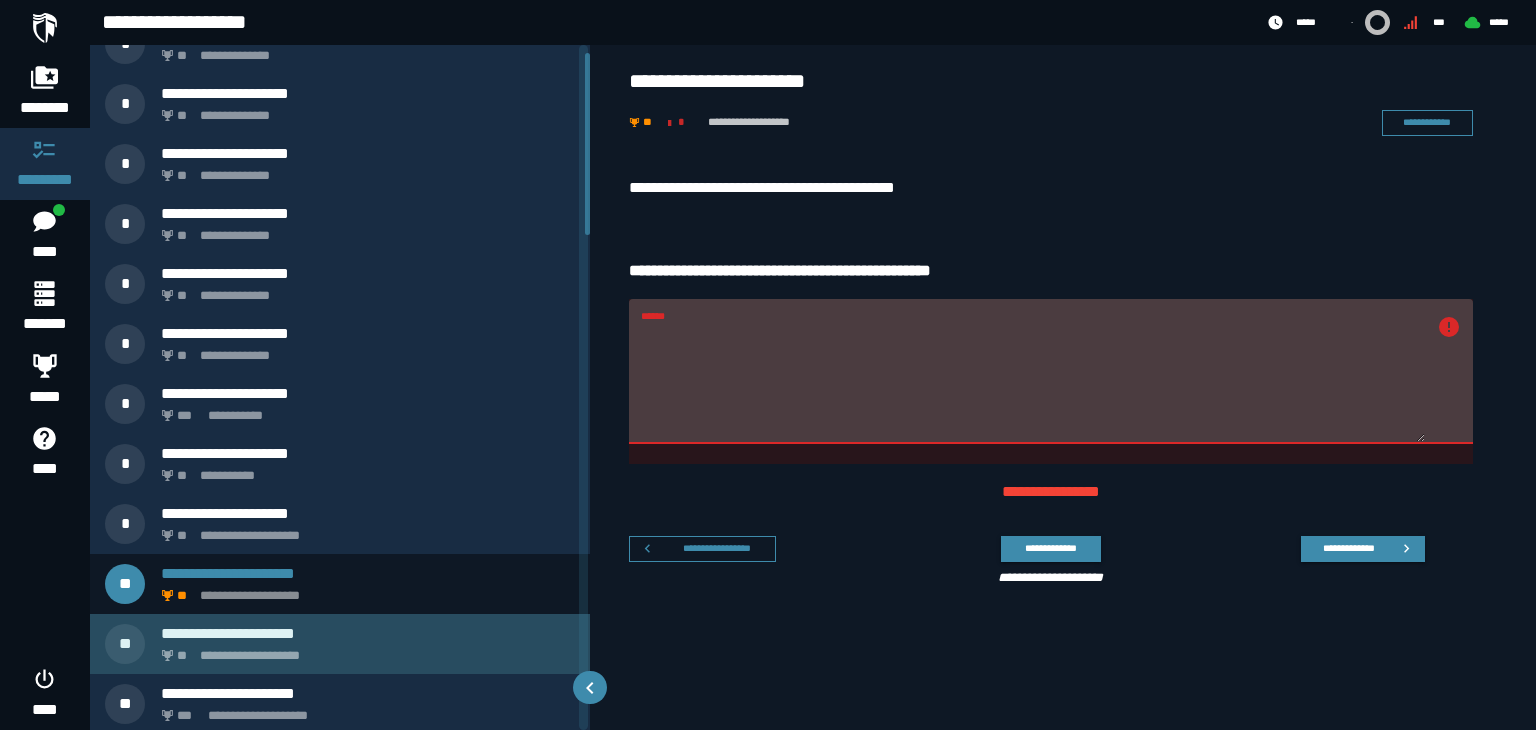 click on "**********" 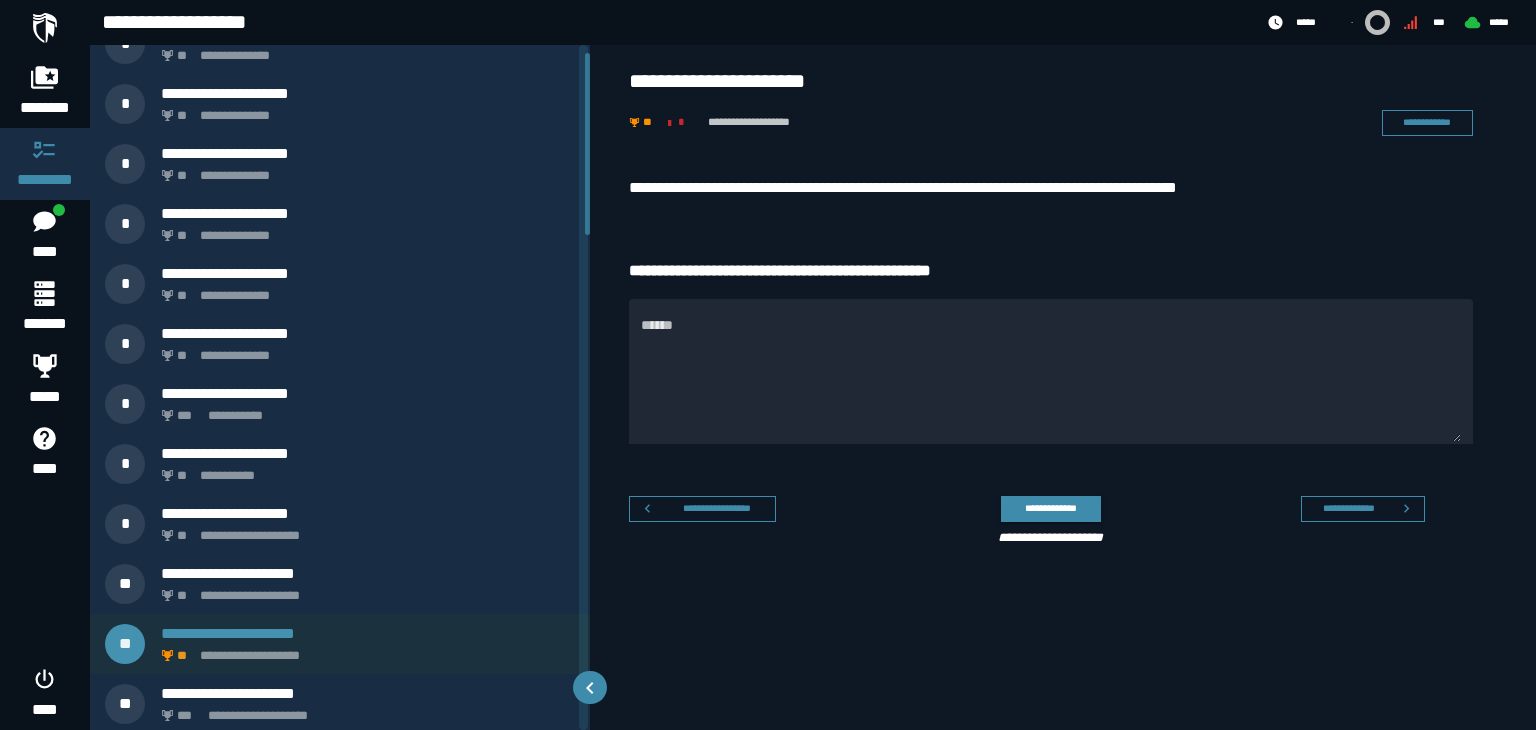 scroll, scrollTop: 0, scrollLeft: 0, axis: both 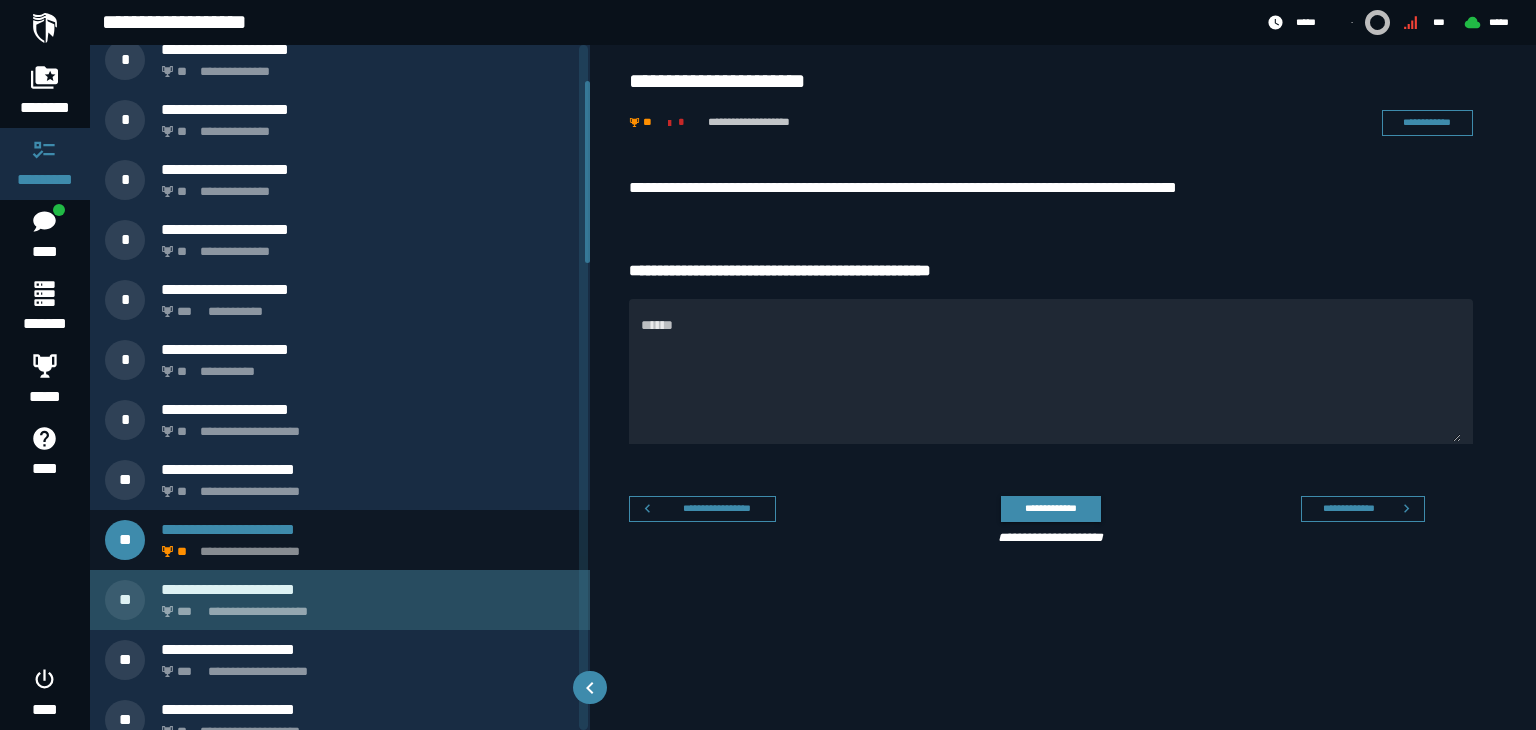 click on "**********" at bounding box center [364, 606] 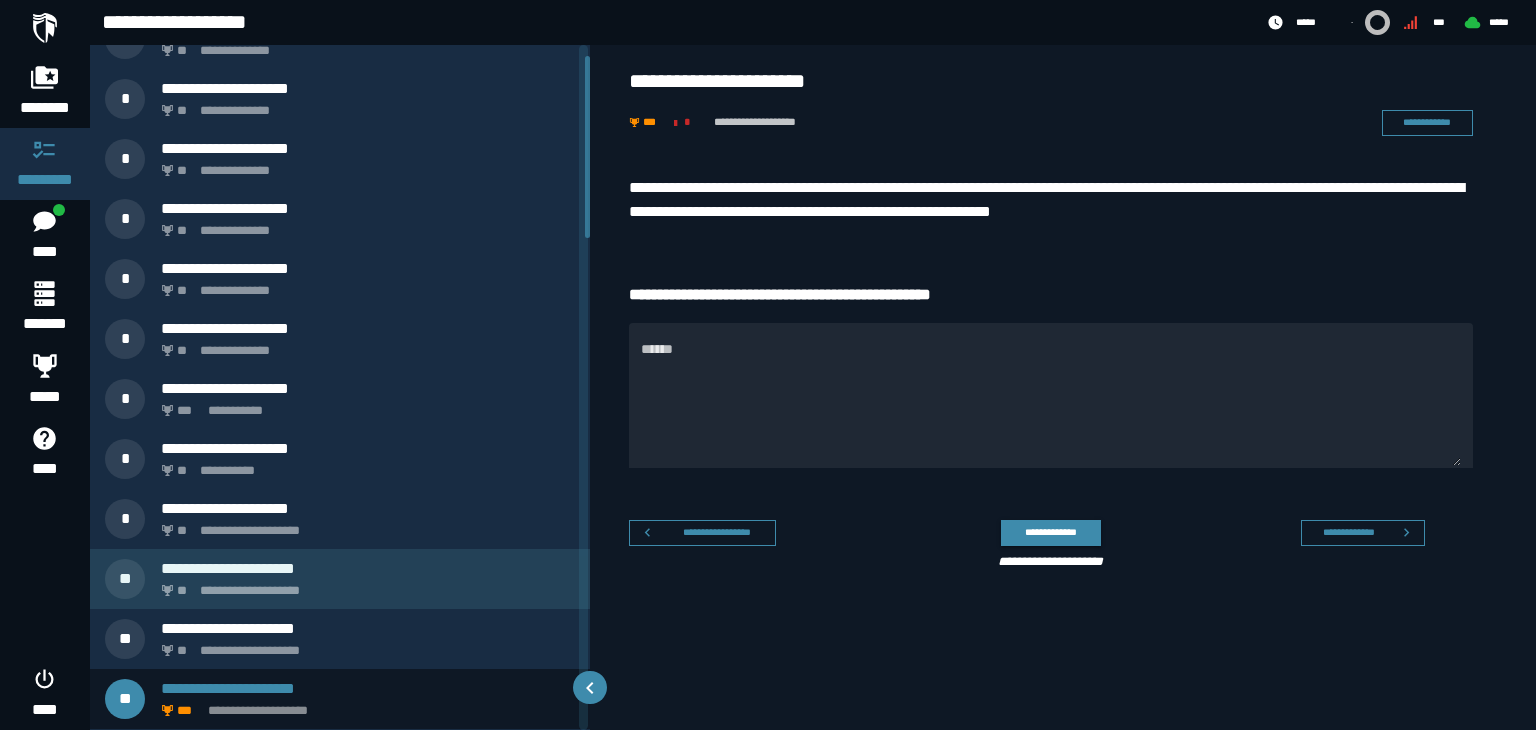 scroll, scrollTop: 35, scrollLeft: 0, axis: vertical 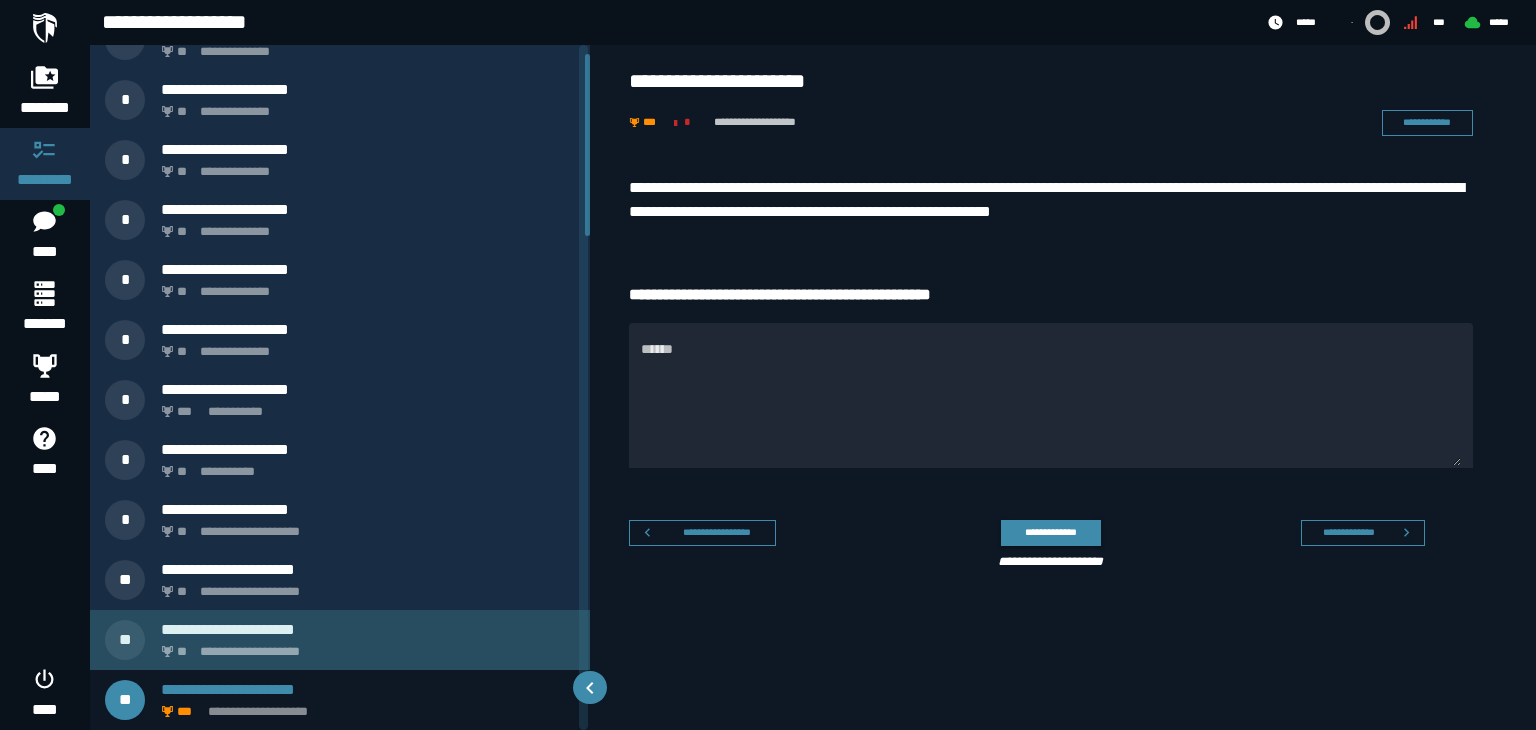 click on "**********" at bounding box center [364, 646] 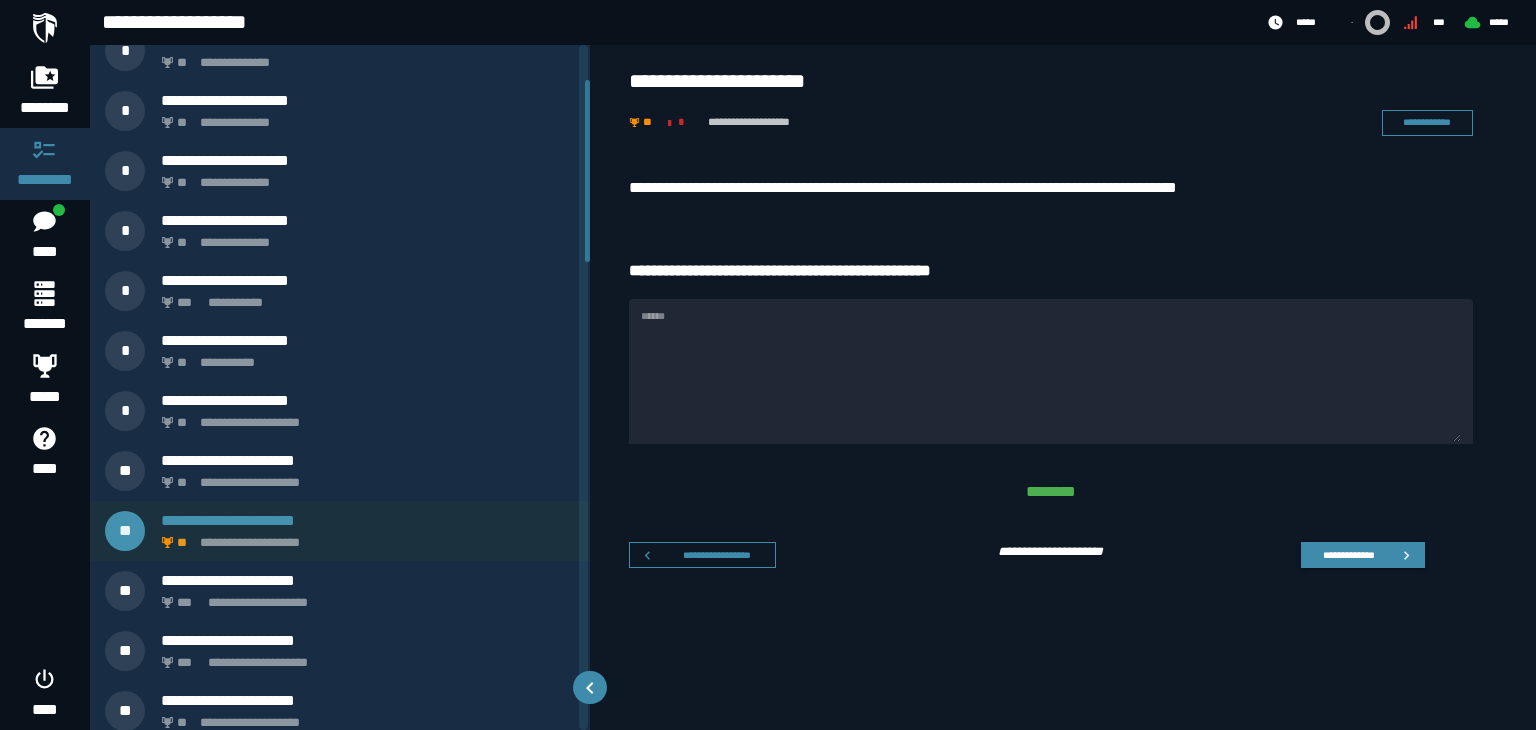 scroll, scrollTop: 154, scrollLeft: 0, axis: vertical 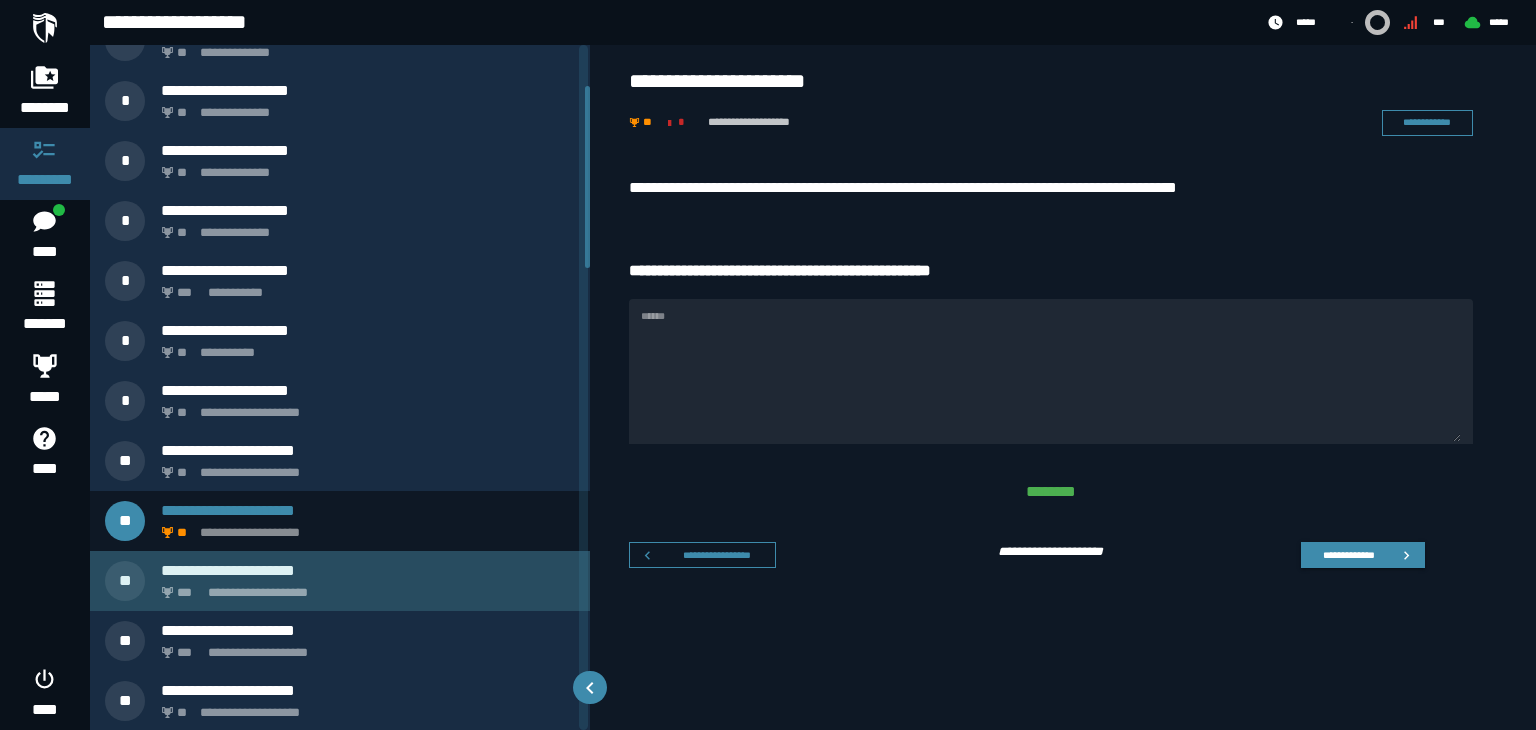 click on "**********" at bounding box center (368, 570) 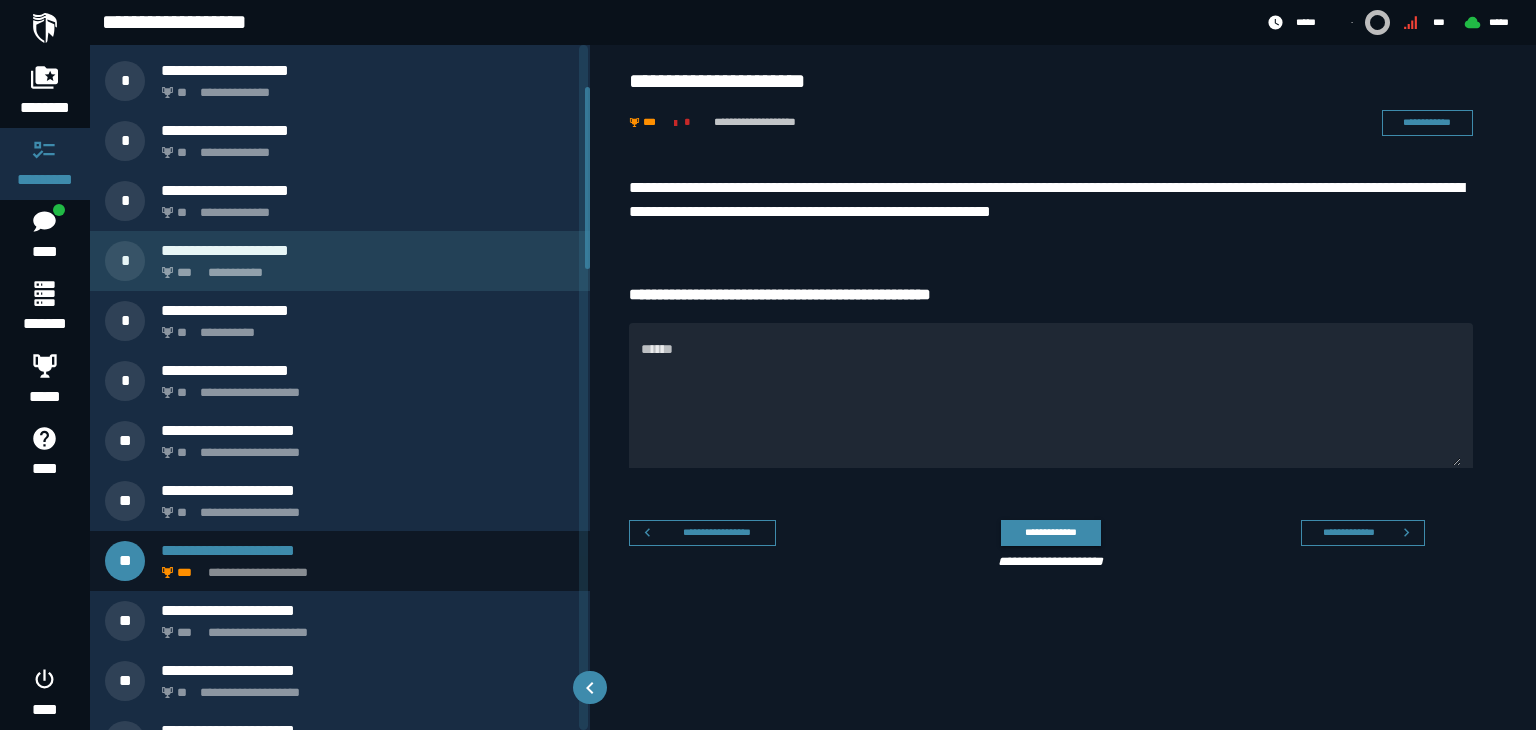scroll, scrollTop: 181, scrollLeft: 0, axis: vertical 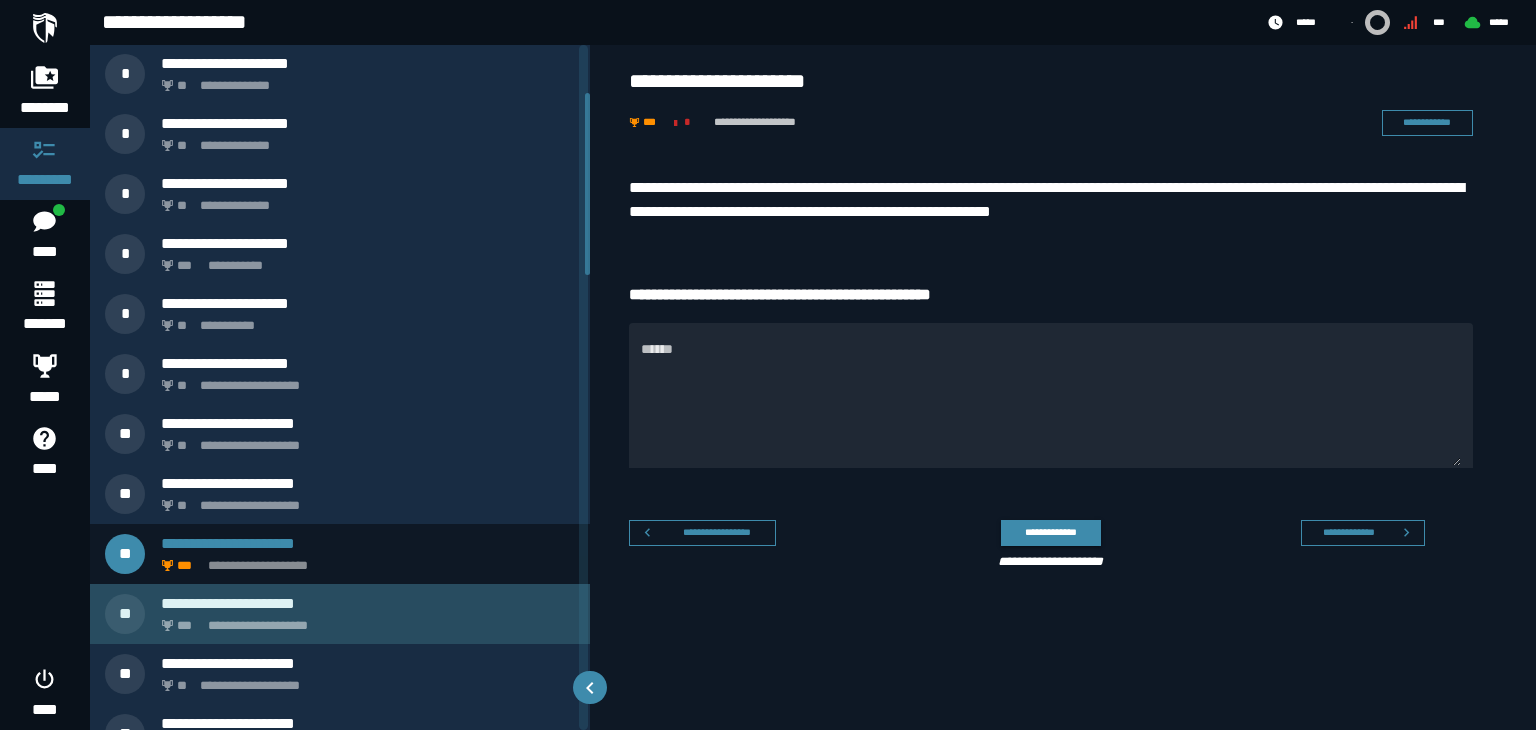 click on "**********" at bounding box center (368, 603) 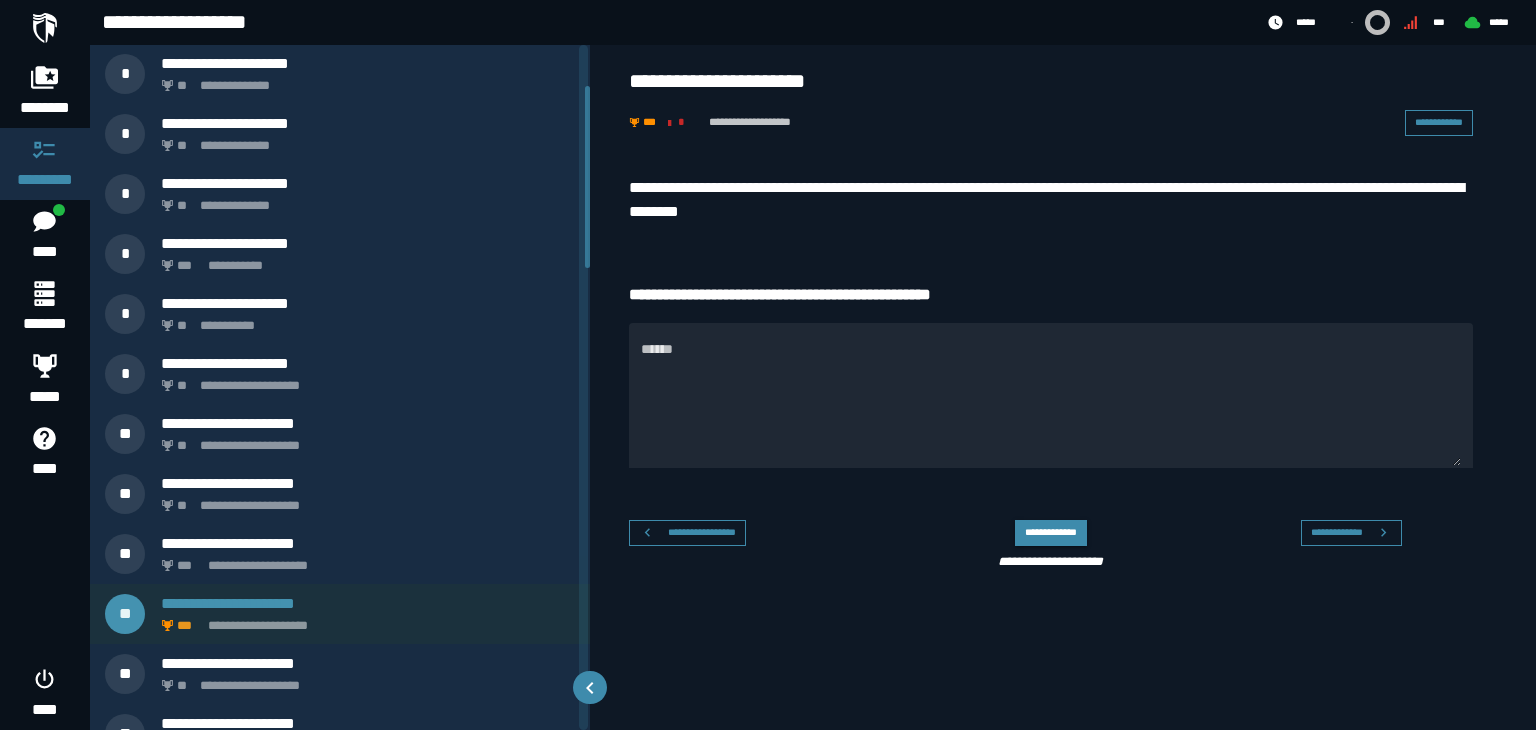 scroll, scrollTop: 95, scrollLeft: 0, axis: vertical 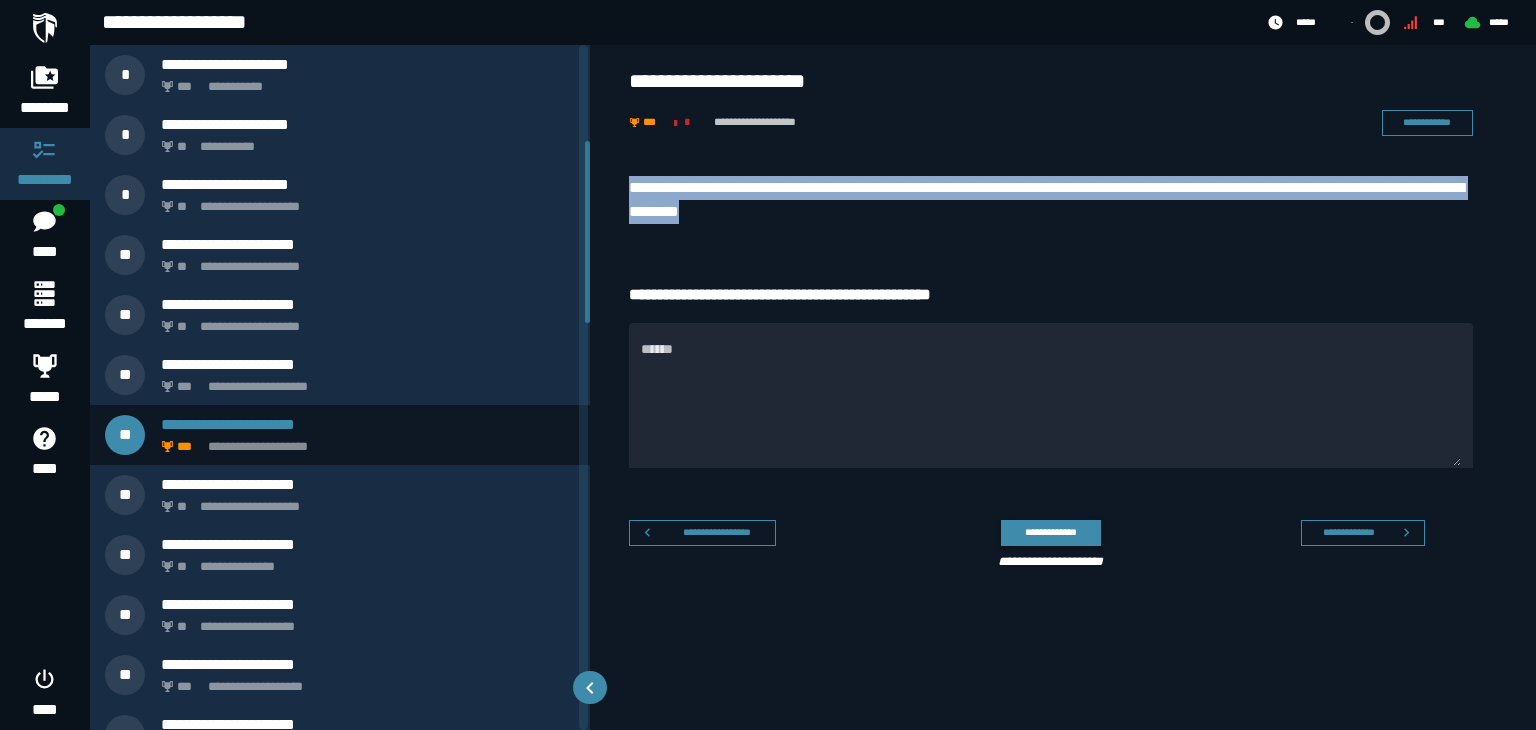 drag, startPoint x: 807, startPoint y: 213, endPoint x: 620, endPoint y: 188, distance: 188.66373 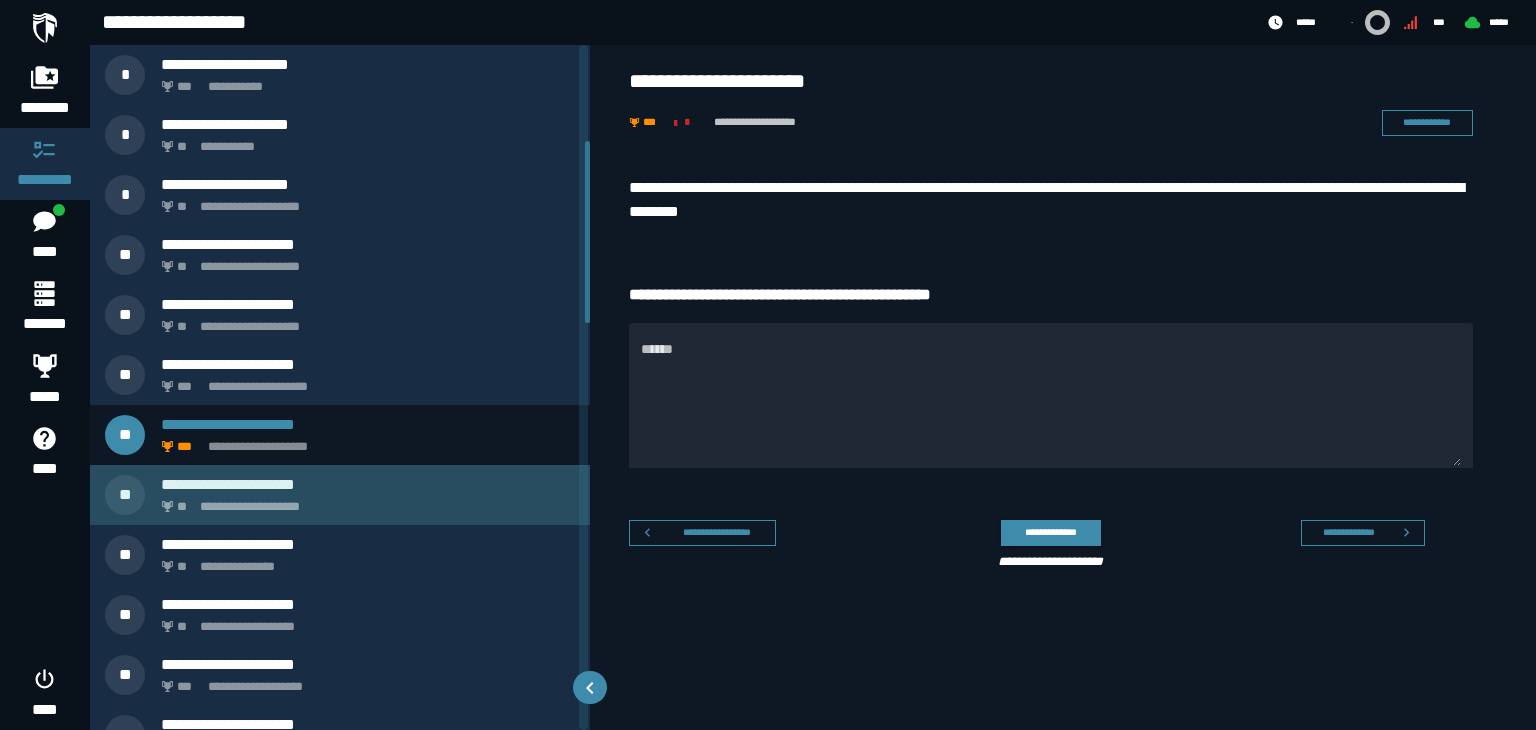 click on "**********" at bounding box center [368, 484] 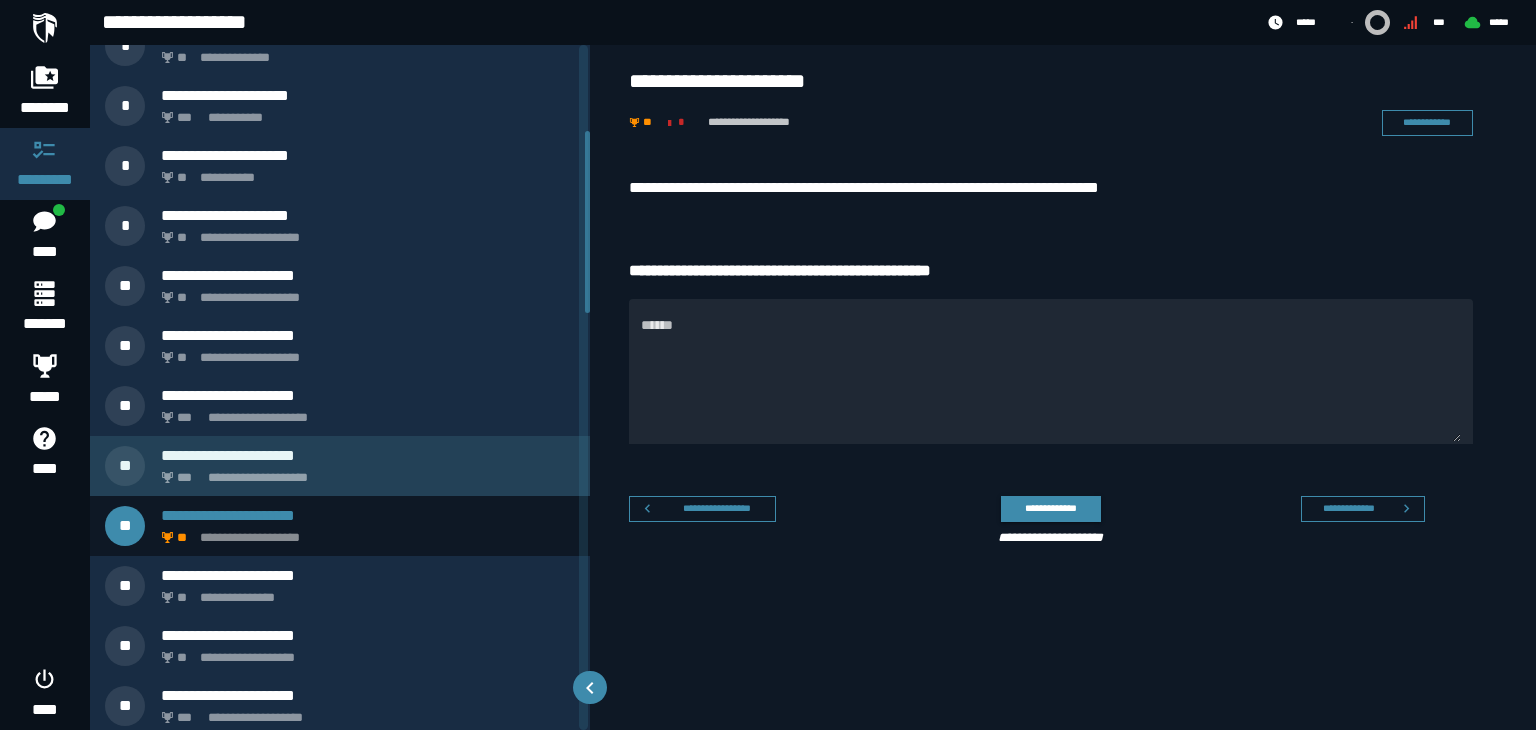 scroll, scrollTop: 333, scrollLeft: 0, axis: vertical 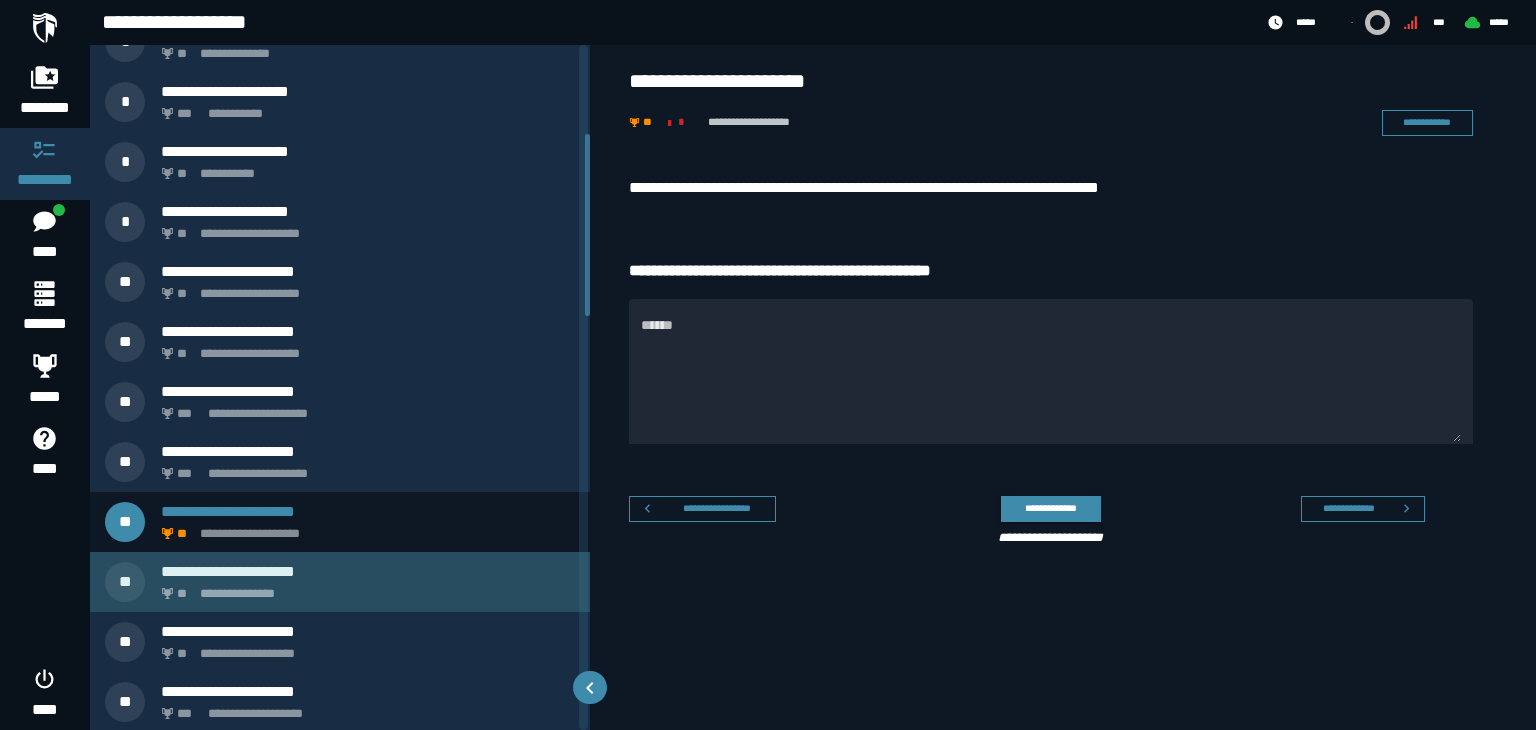 click on "**********" 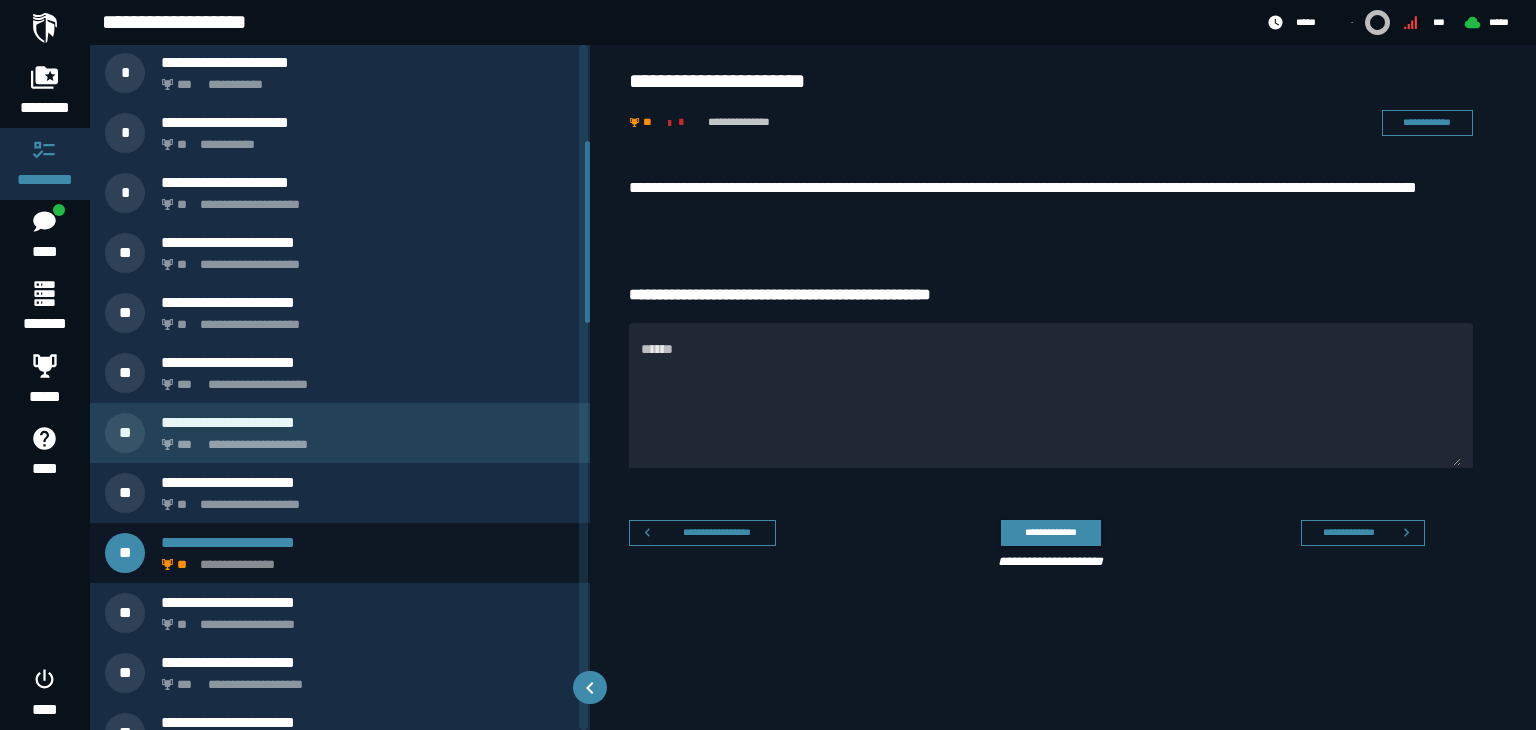 scroll, scrollTop: 363, scrollLeft: 0, axis: vertical 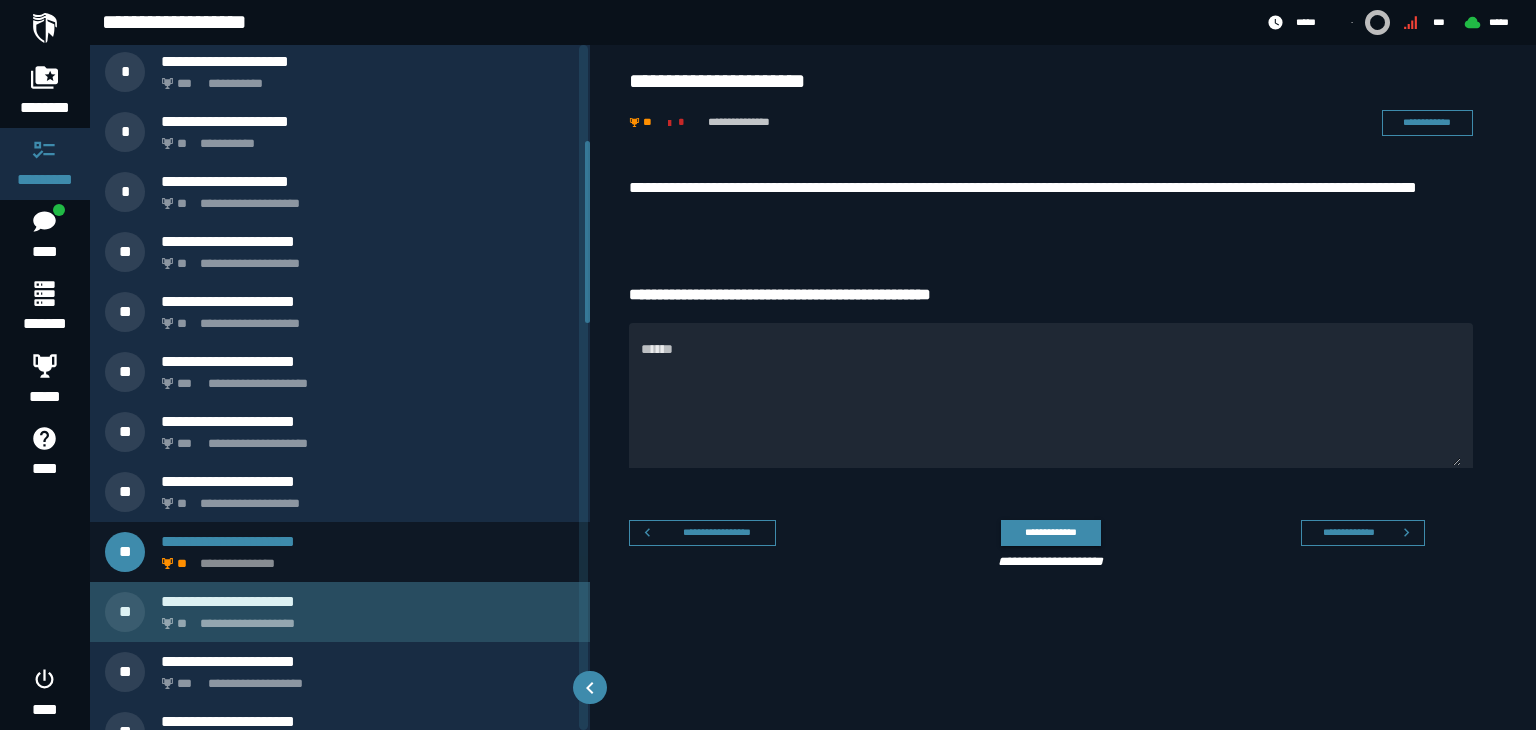 click on "**********" at bounding box center (364, 618) 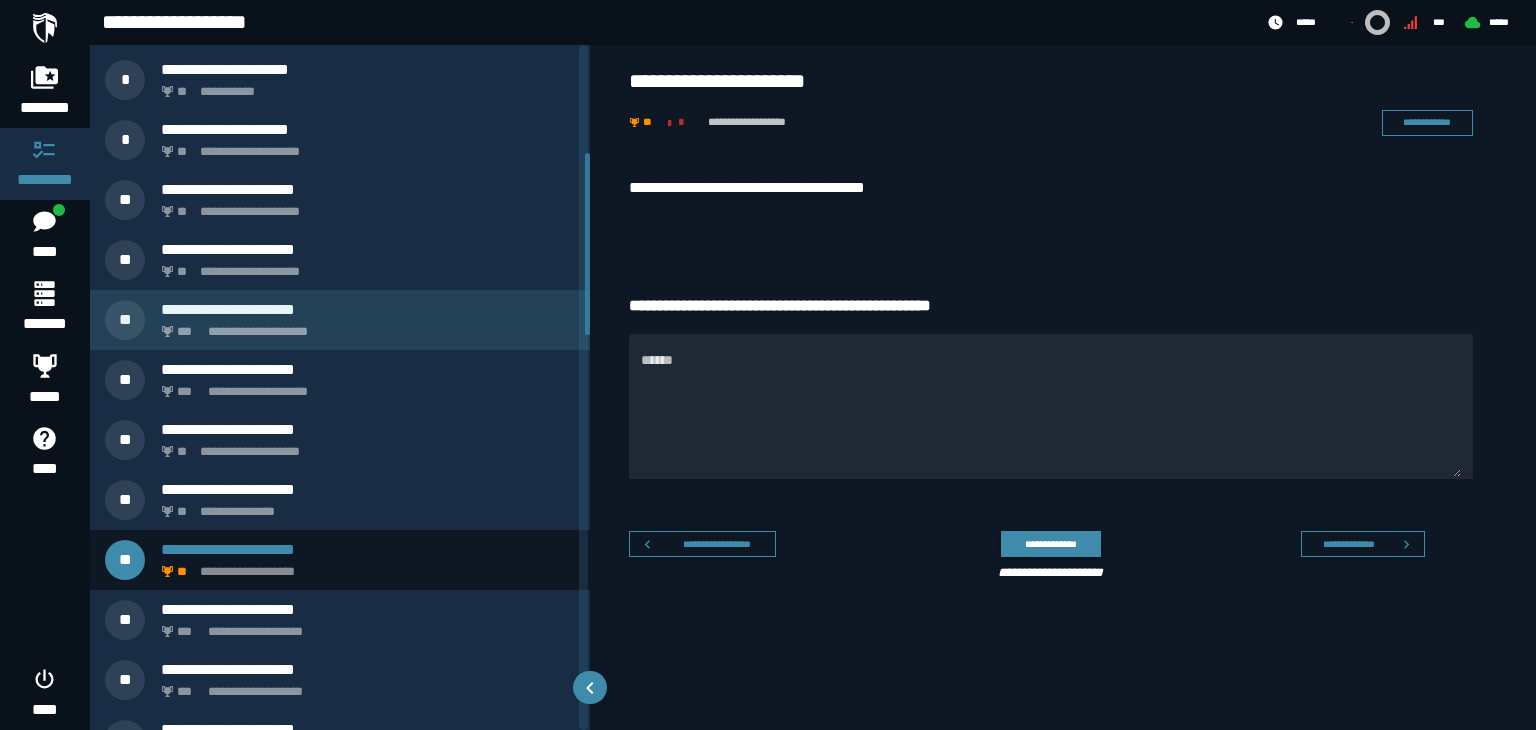 scroll, scrollTop: 418, scrollLeft: 0, axis: vertical 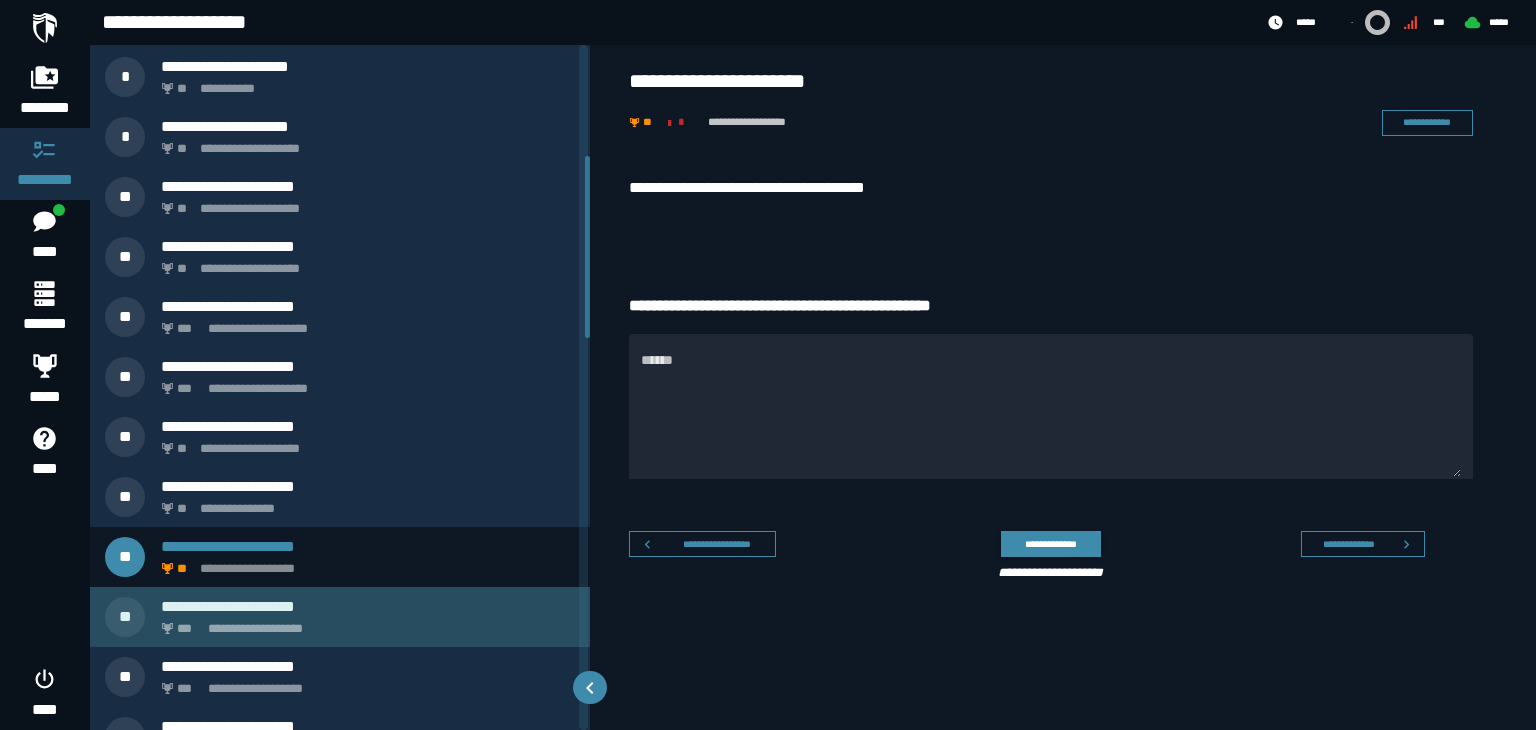 click on "**********" at bounding box center (368, 606) 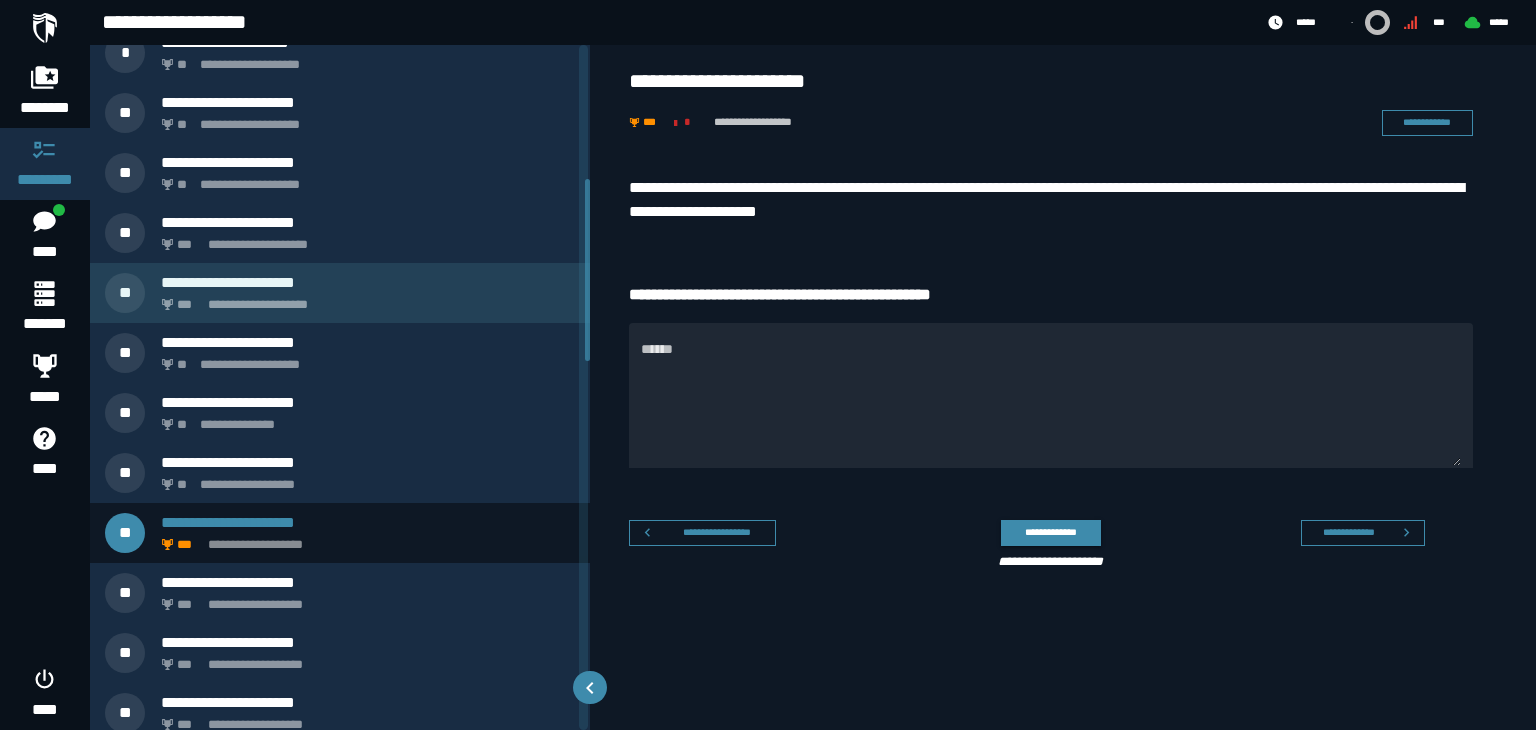 scroll, scrollTop: 503, scrollLeft: 0, axis: vertical 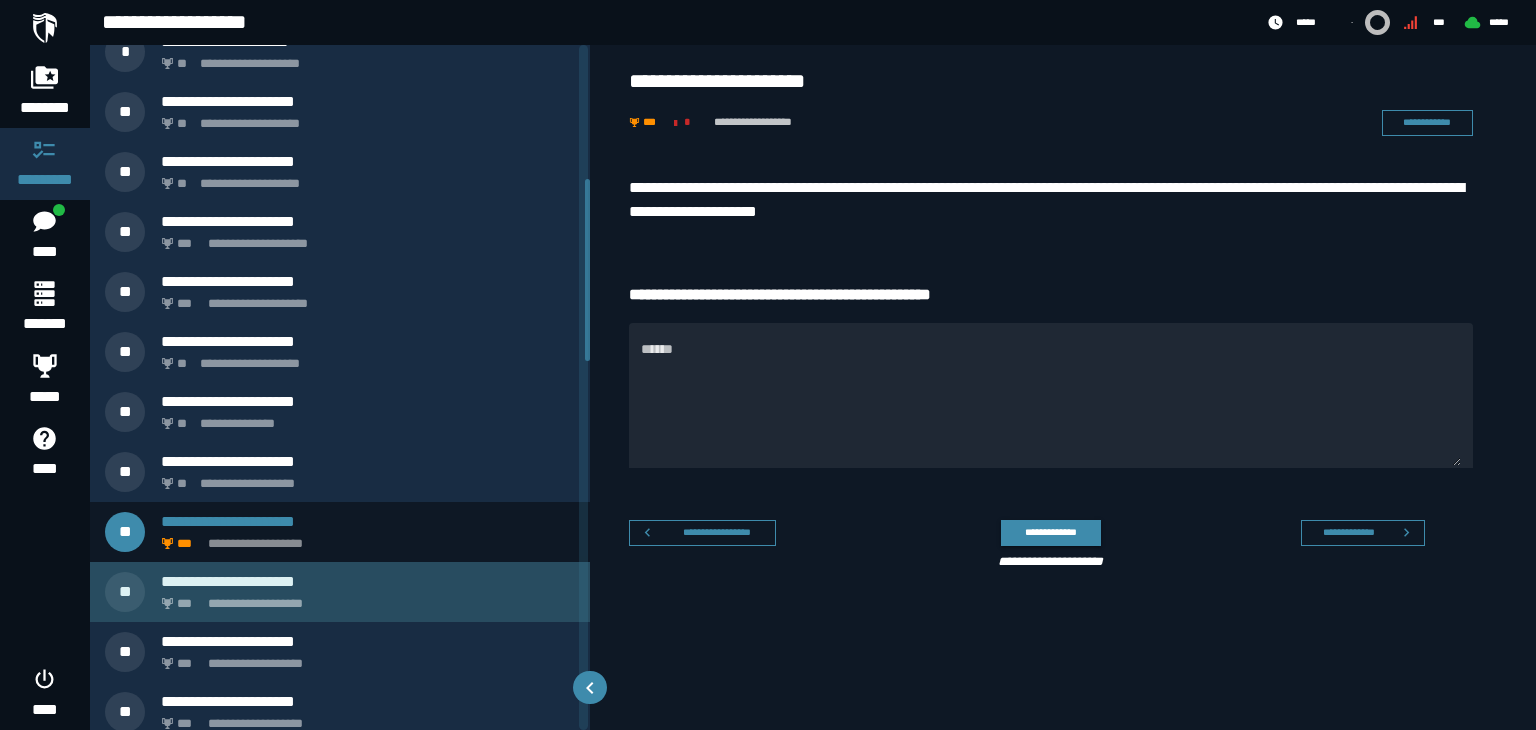click on "**********" at bounding box center [368, 581] 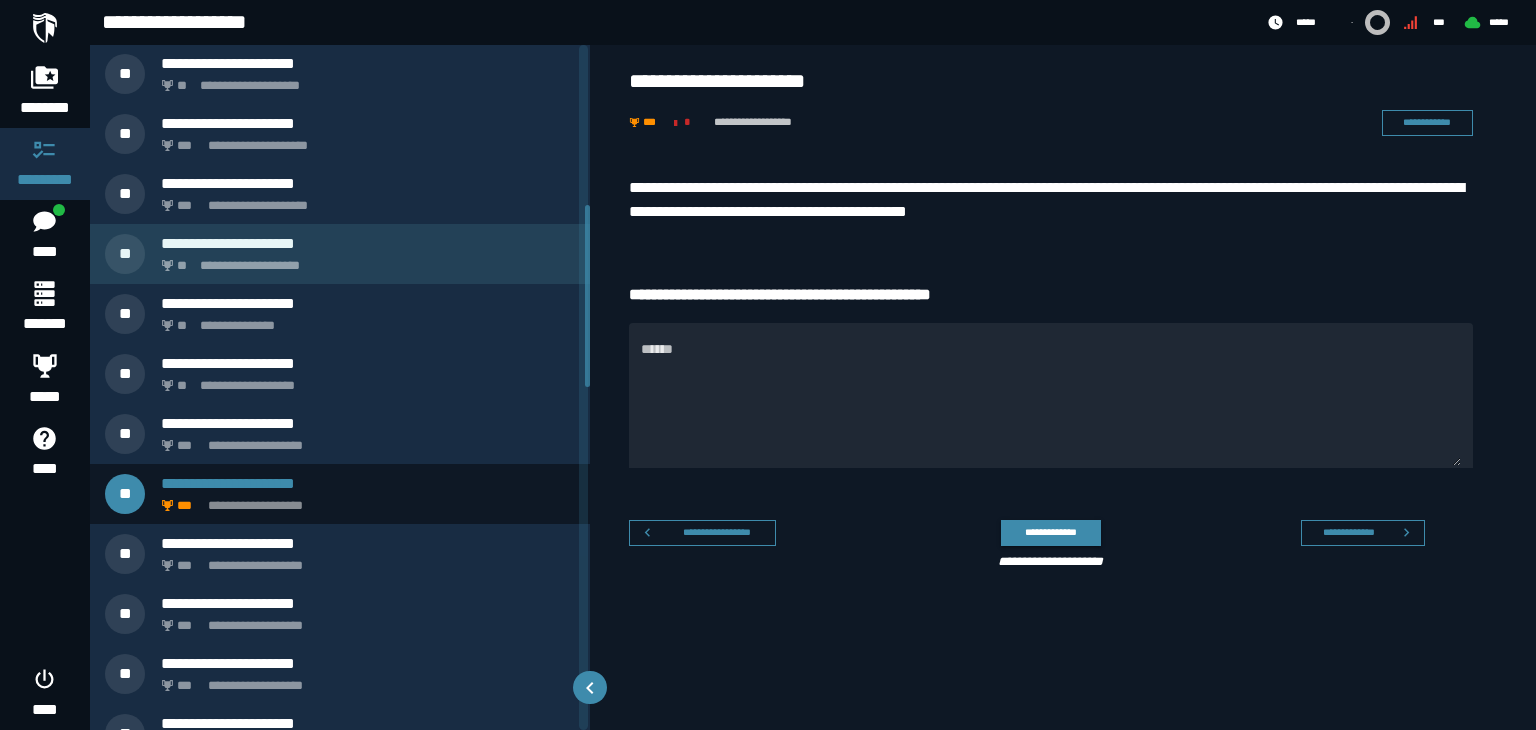 scroll, scrollTop: 605, scrollLeft: 0, axis: vertical 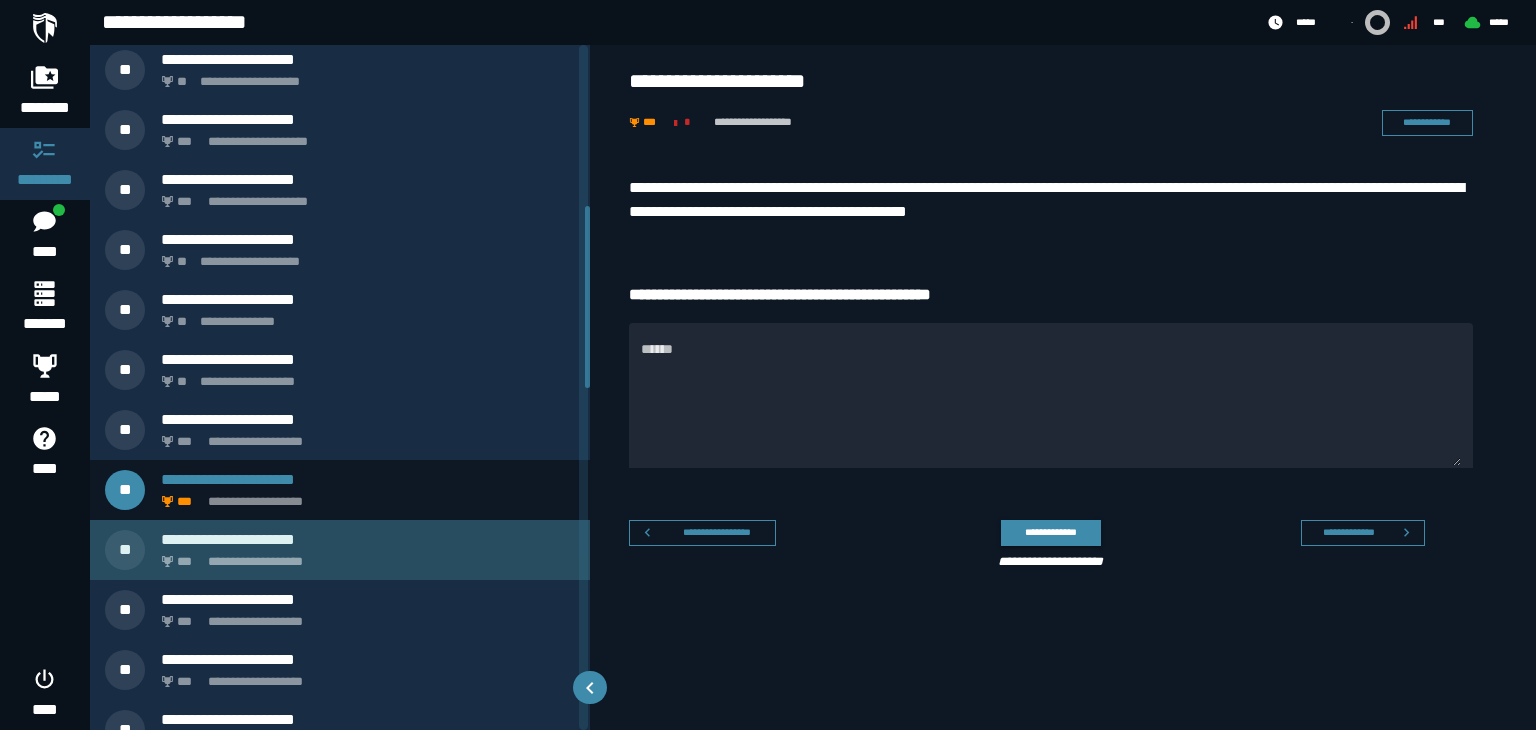 click on "**********" at bounding box center [368, 539] 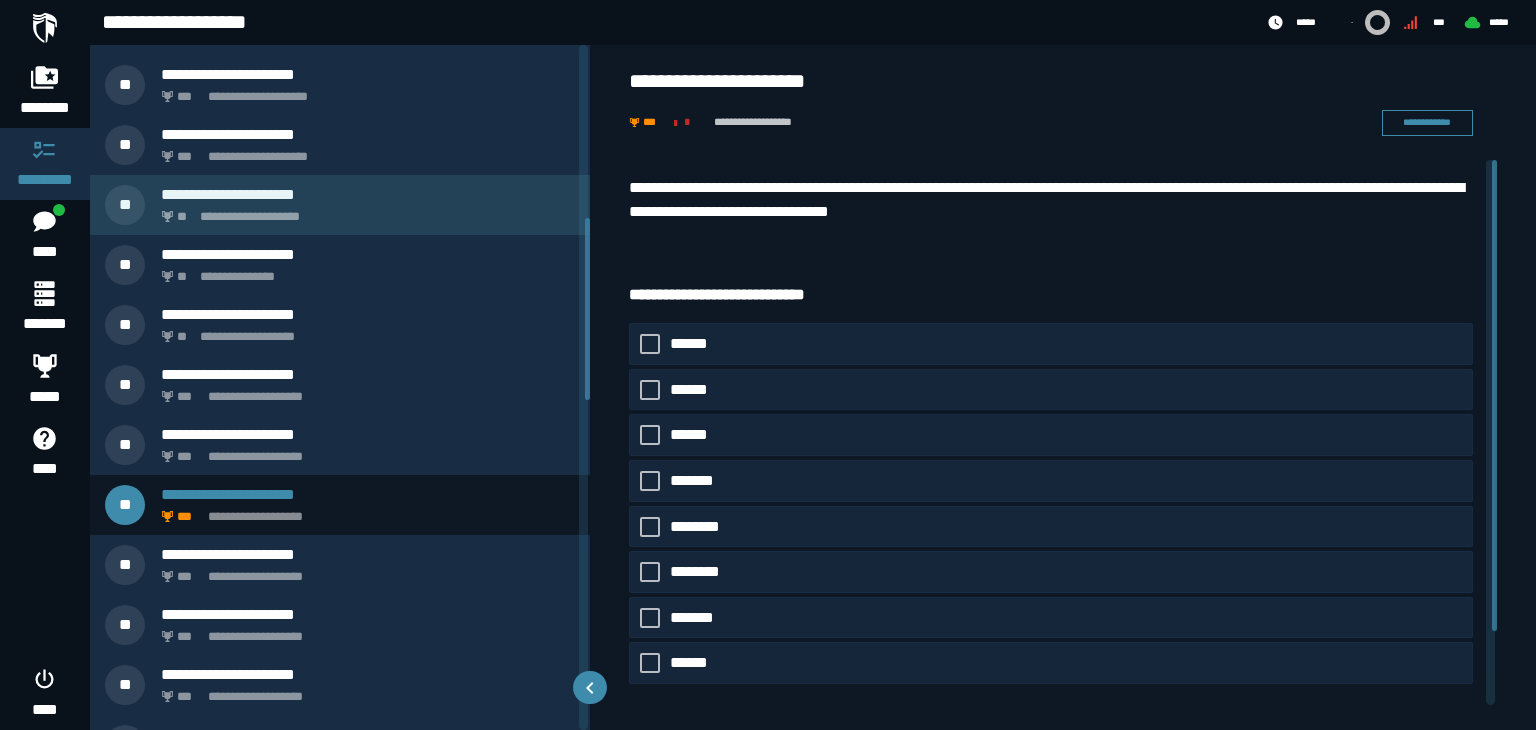 scroll, scrollTop: 651, scrollLeft: 0, axis: vertical 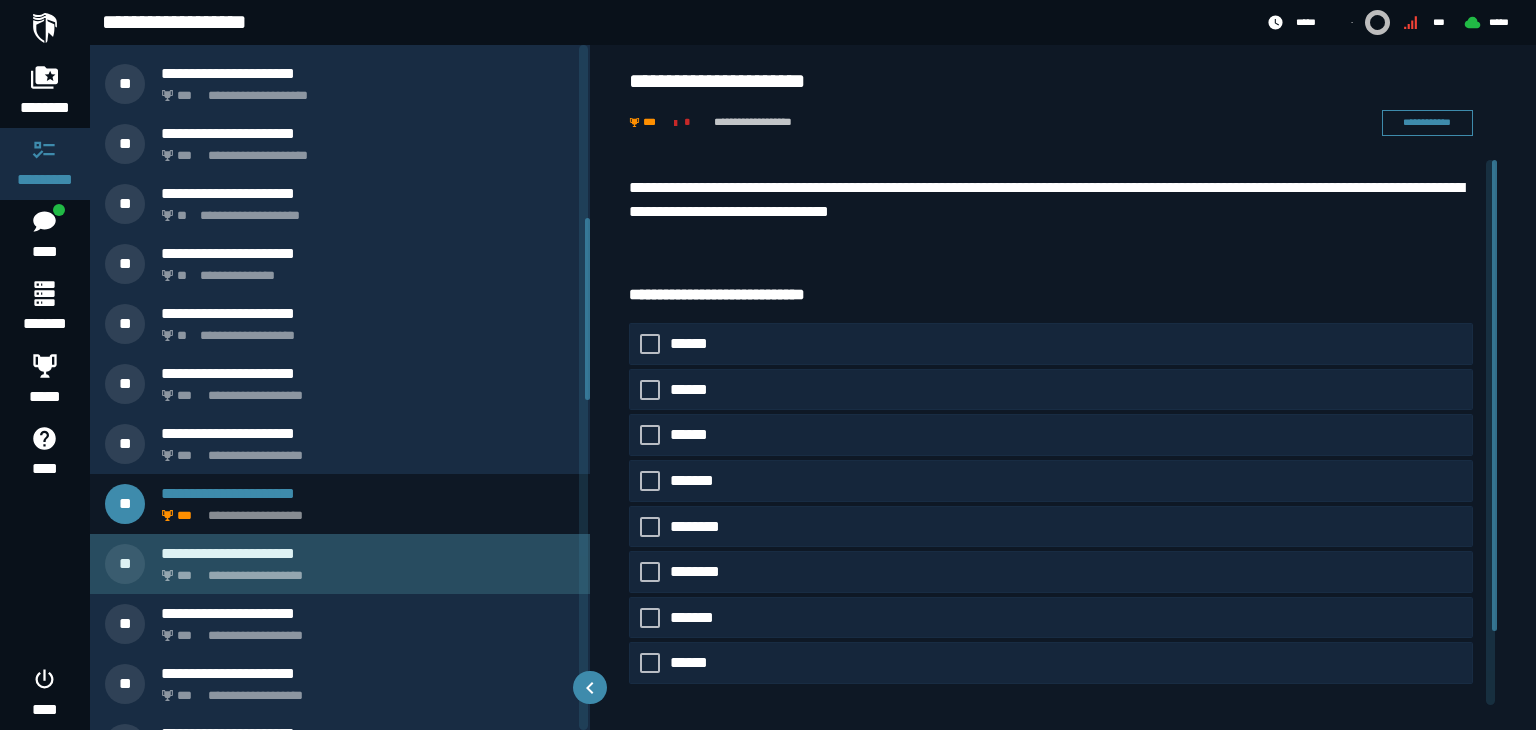 click on "**********" at bounding box center [364, 570] 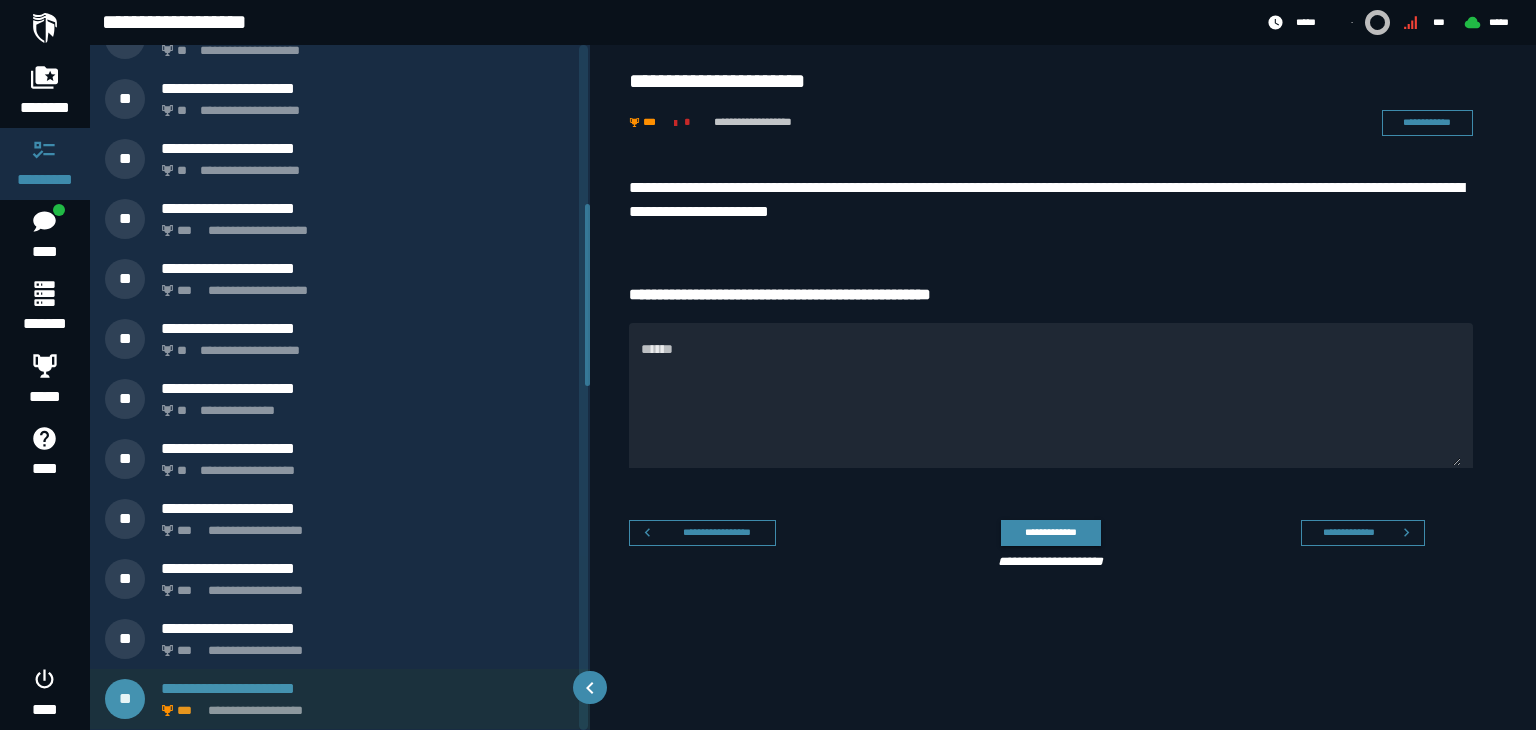 scroll, scrollTop: 515, scrollLeft: 0, axis: vertical 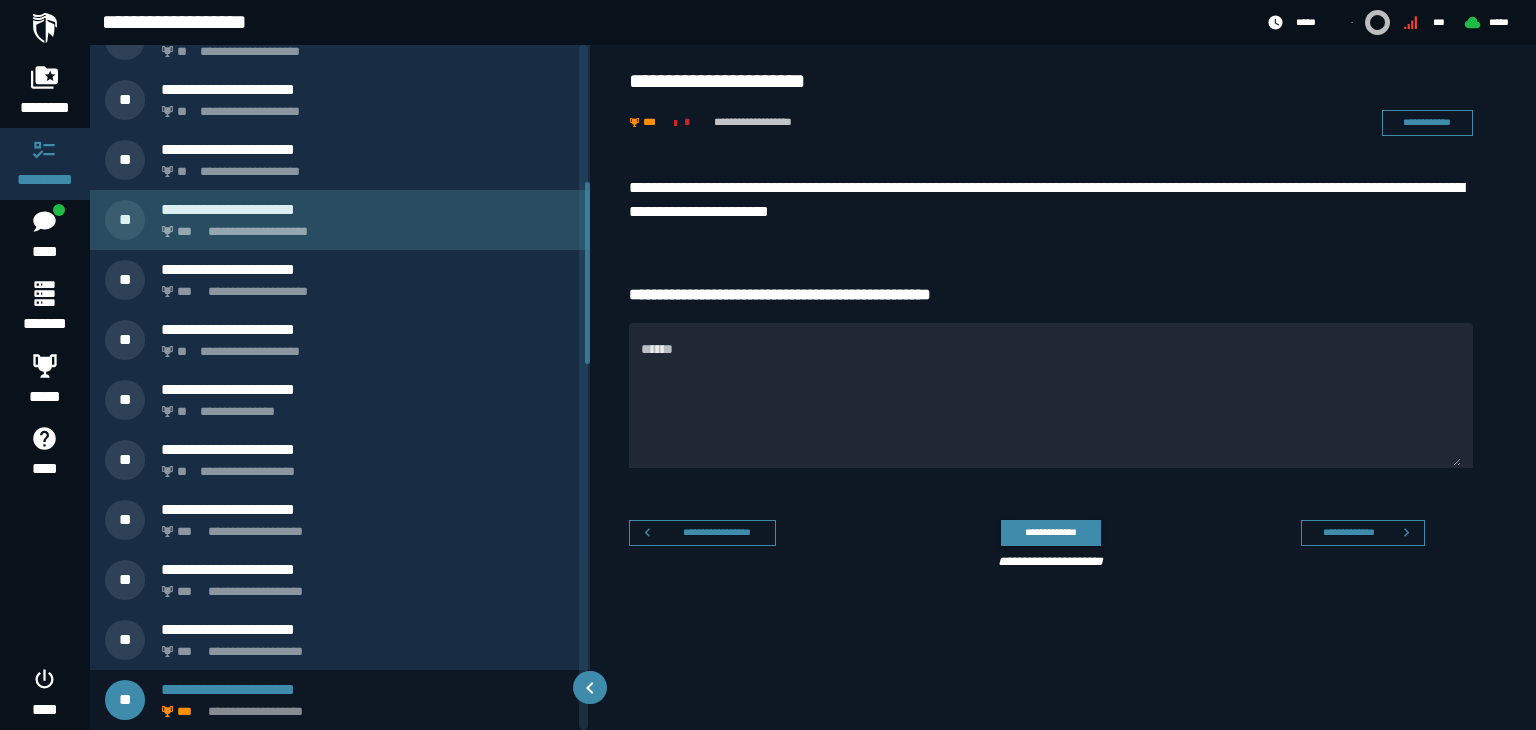 click on "**********" at bounding box center [340, 220] 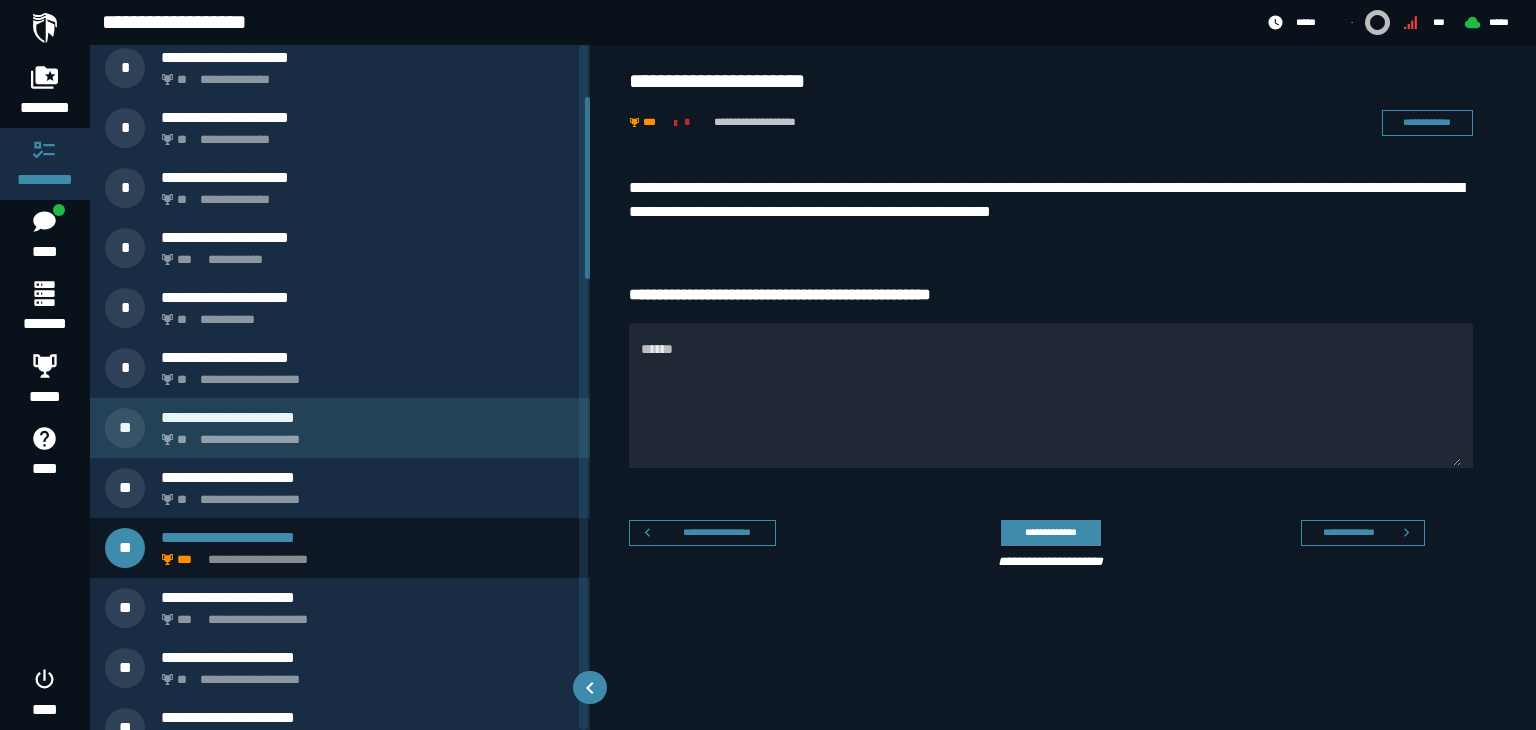 scroll, scrollTop: 198, scrollLeft: 0, axis: vertical 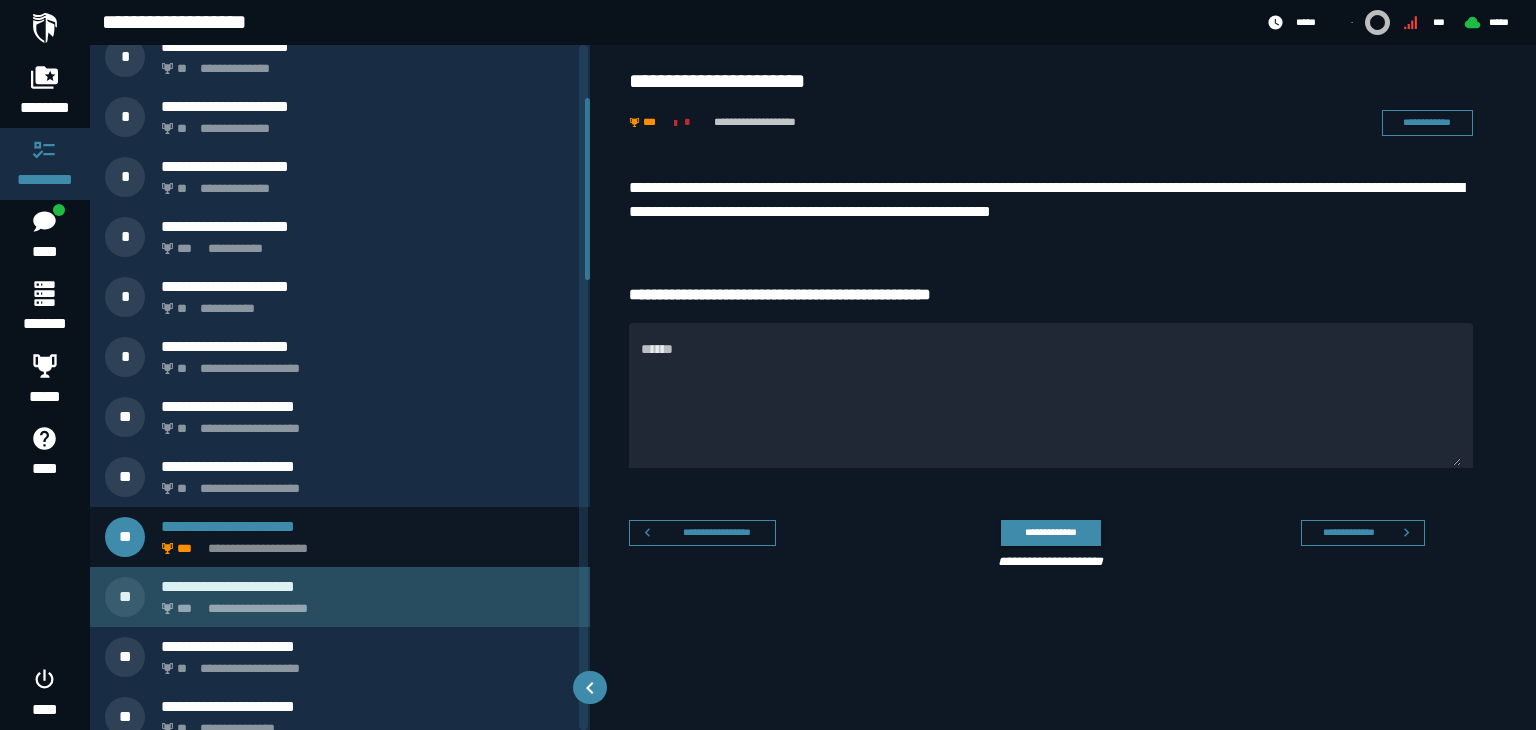 click on "**********" at bounding box center (364, 603) 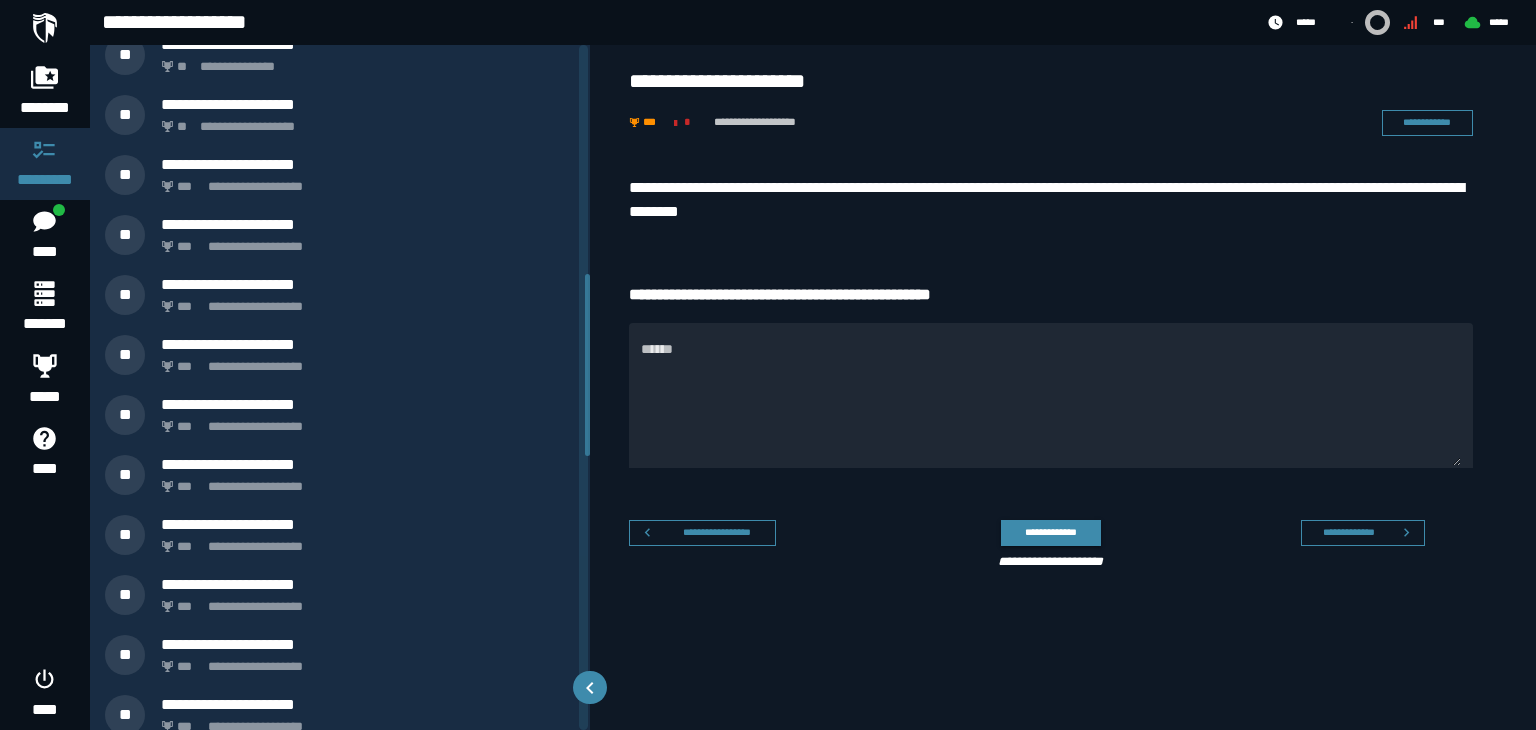 scroll, scrollTop: 868, scrollLeft: 0, axis: vertical 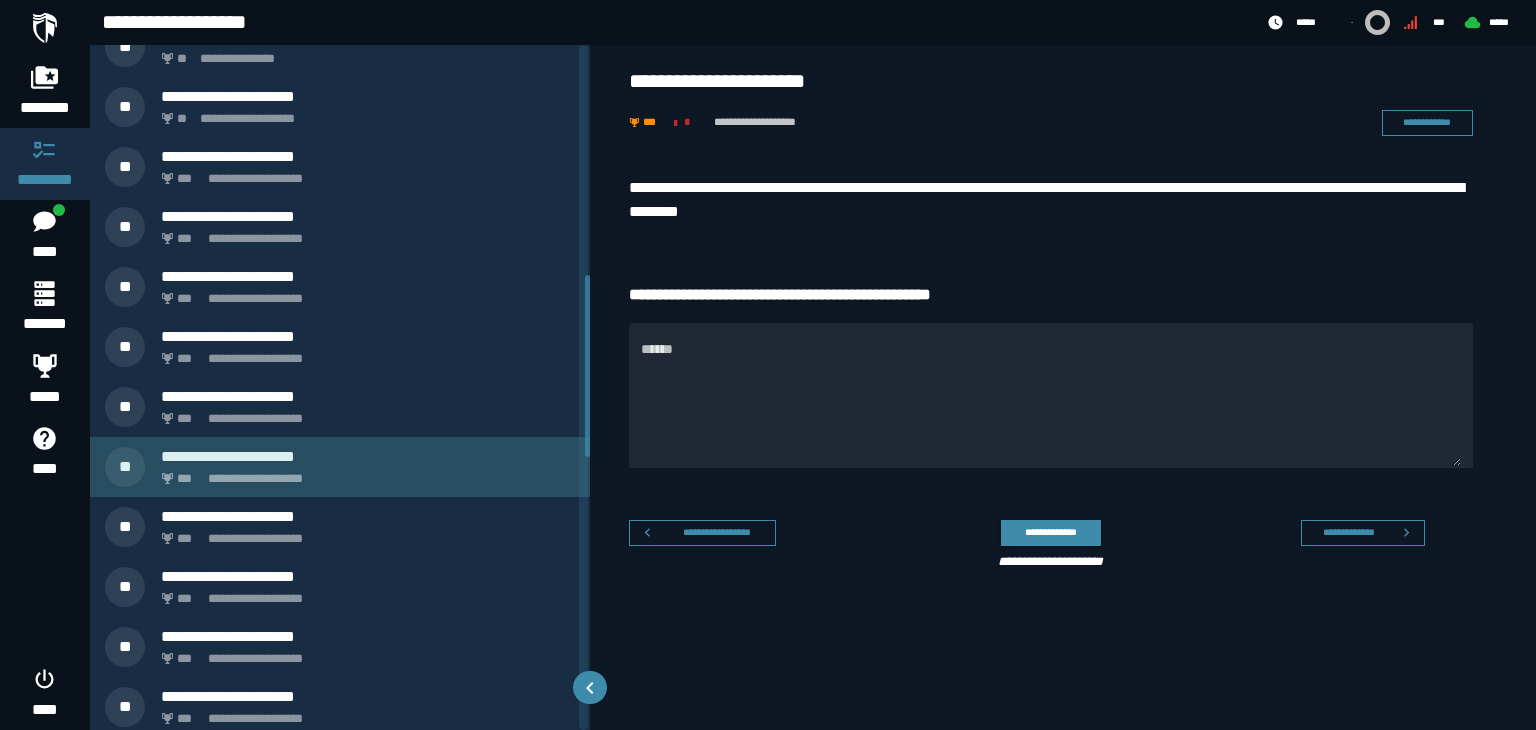 click on "**********" 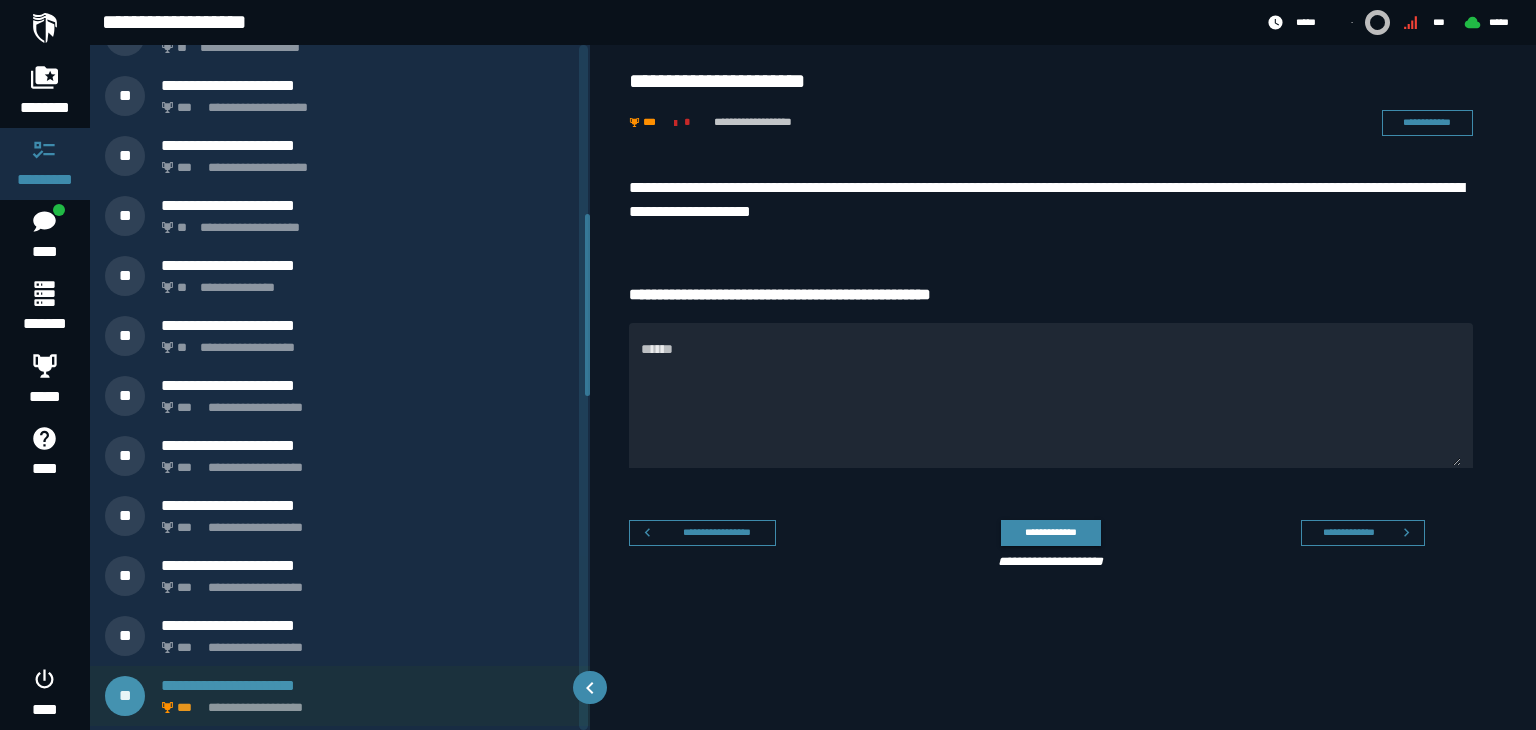 scroll, scrollTop: 635, scrollLeft: 0, axis: vertical 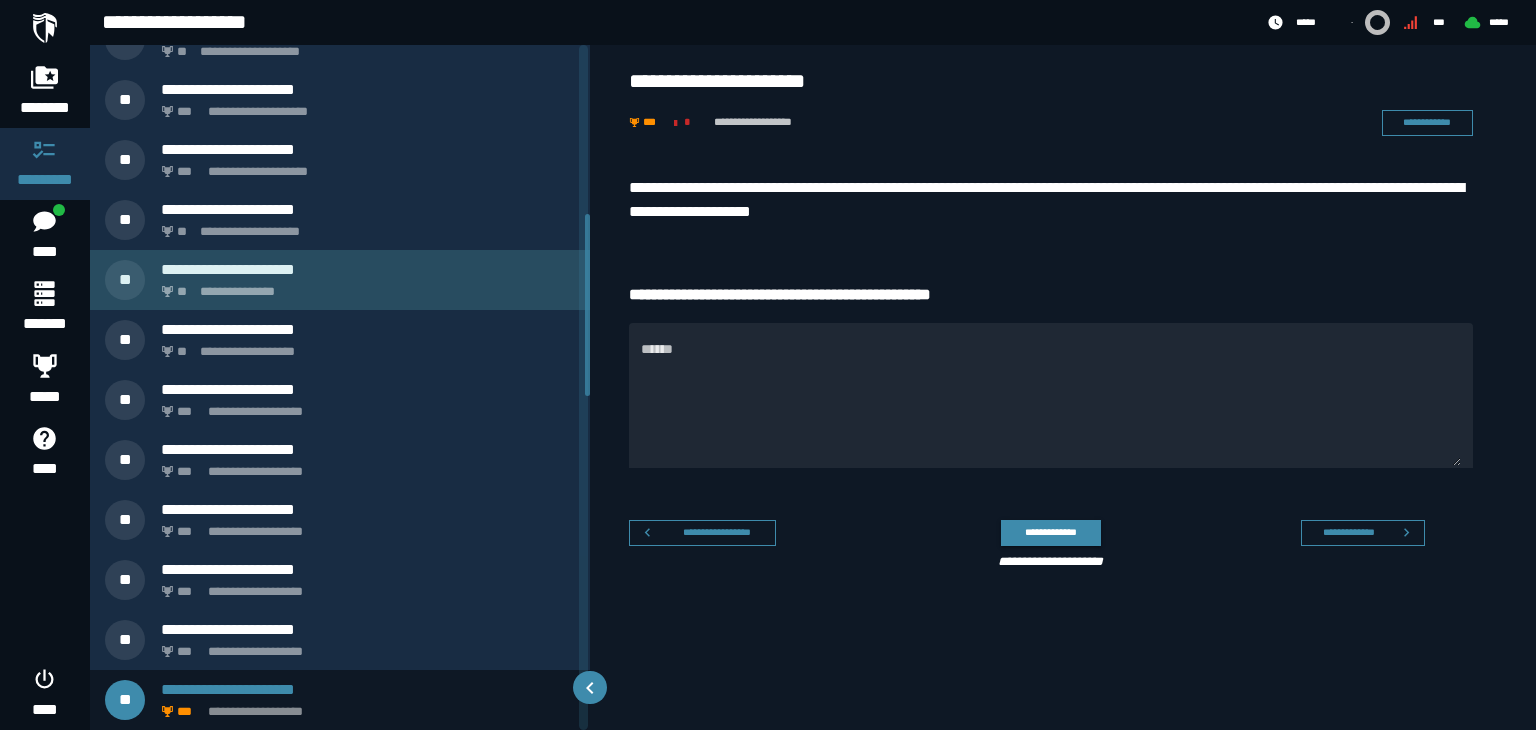click on "**********" at bounding box center (368, 269) 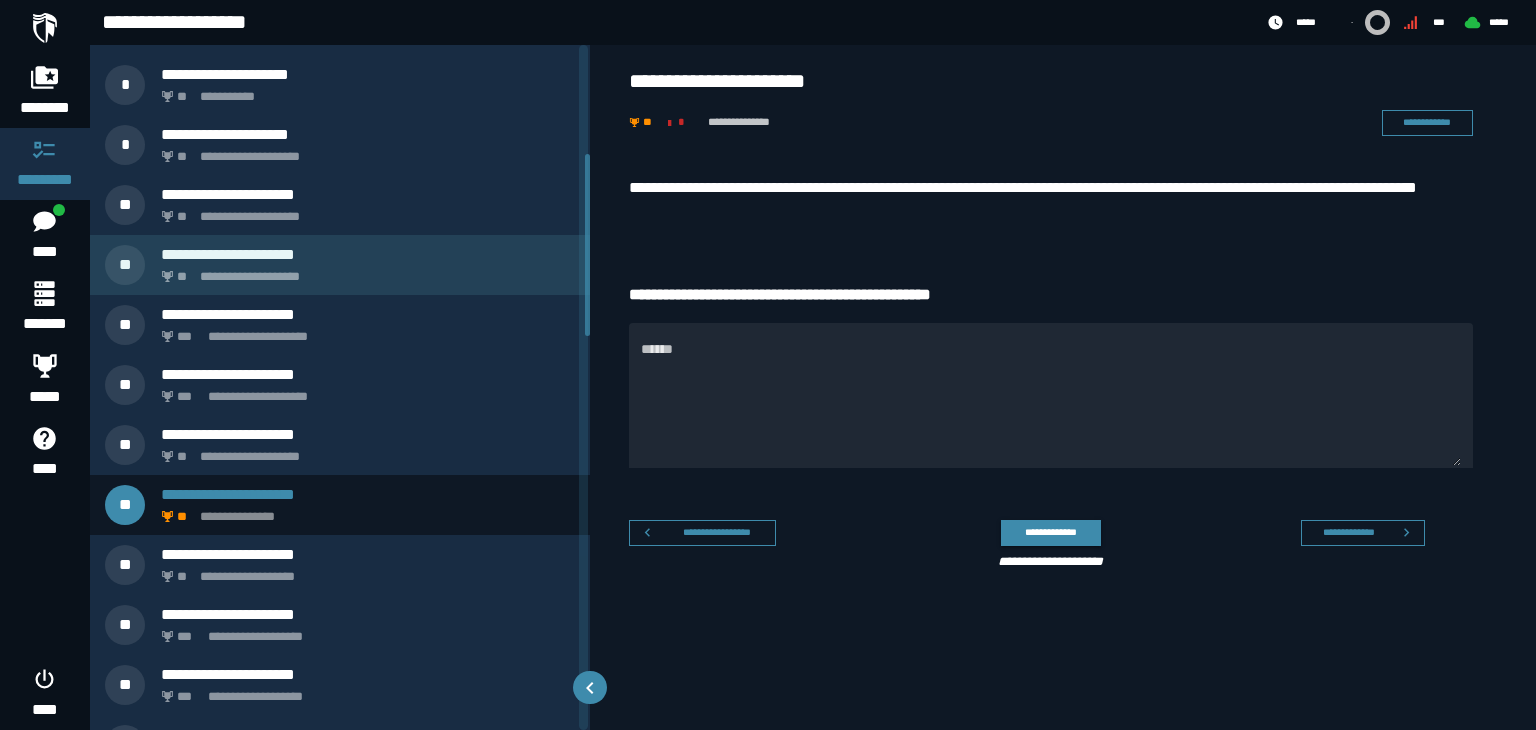 scroll, scrollTop: 411, scrollLeft: 0, axis: vertical 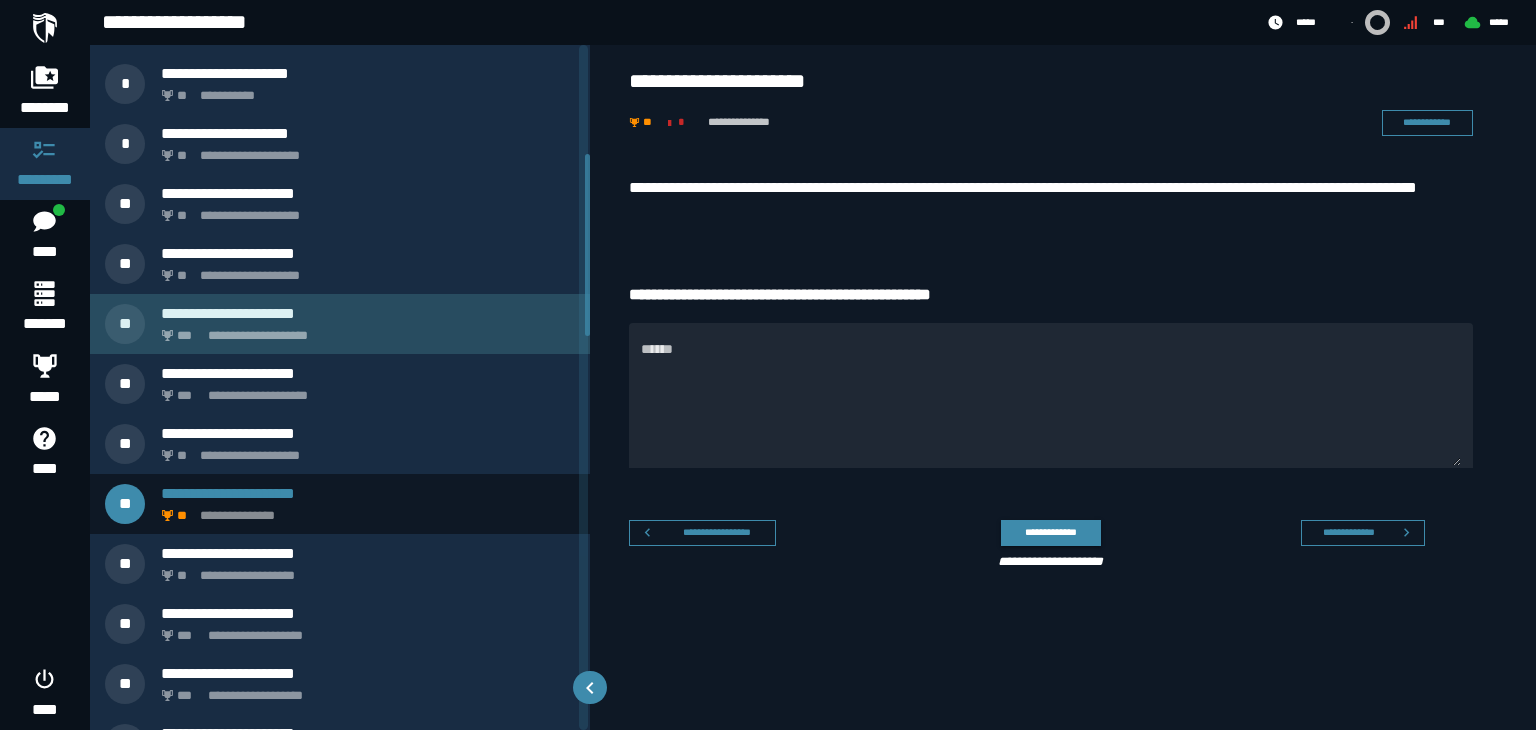 click on "**********" at bounding box center (364, 330) 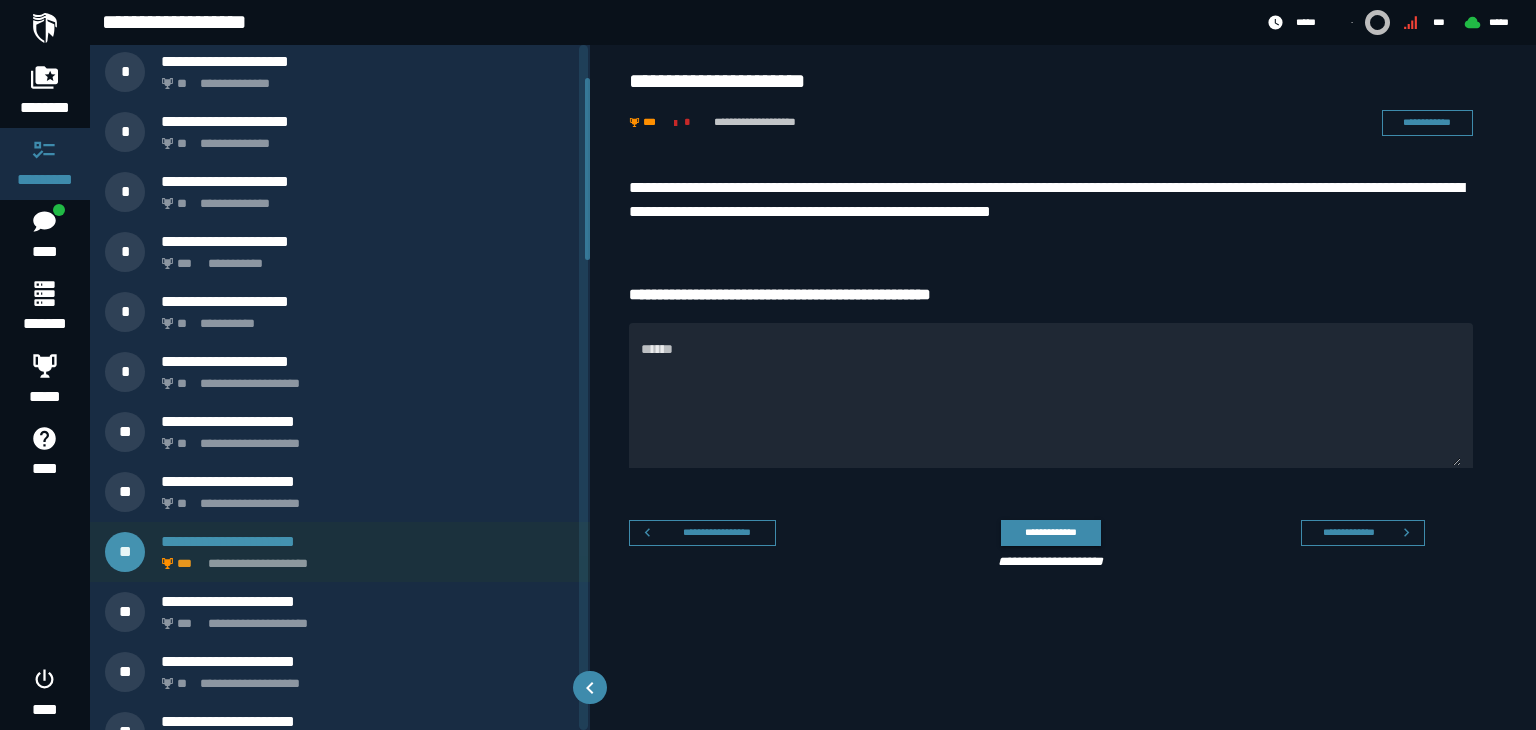 scroll, scrollTop: 35, scrollLeft: 0, axis: vertical 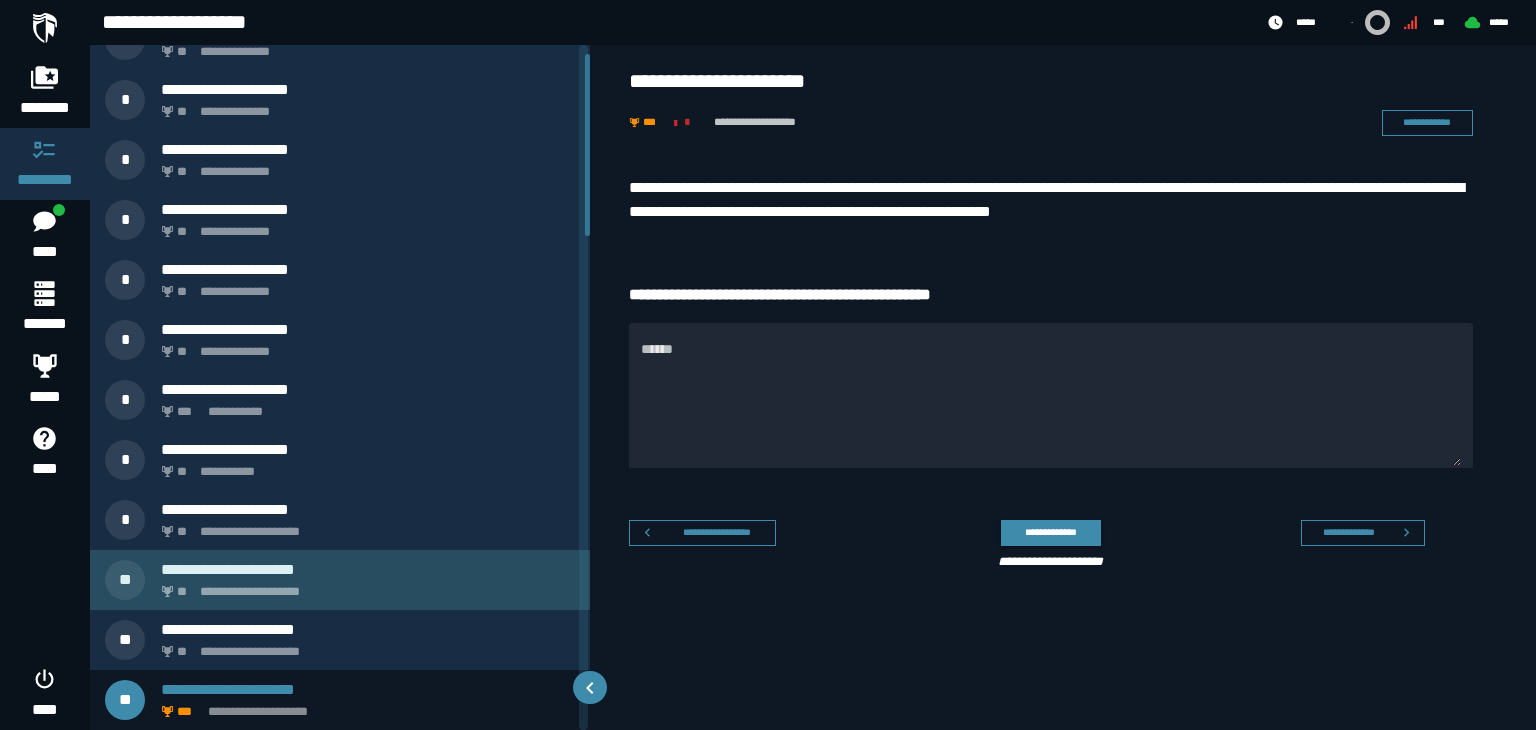click on "**********" at bounding box center [368, 569] 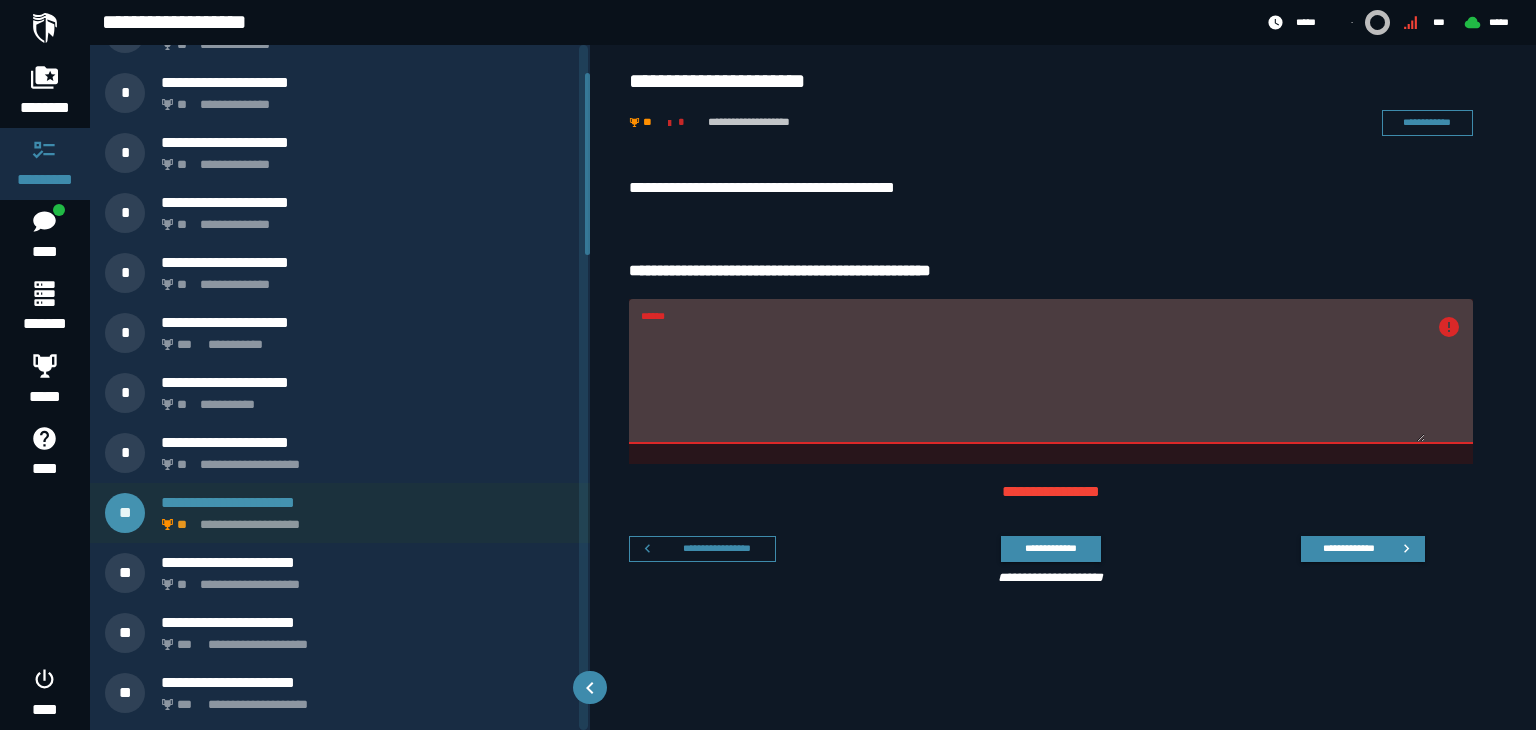 scroll, scrollTop: 104, scrollLeft: 0, axis: vertical 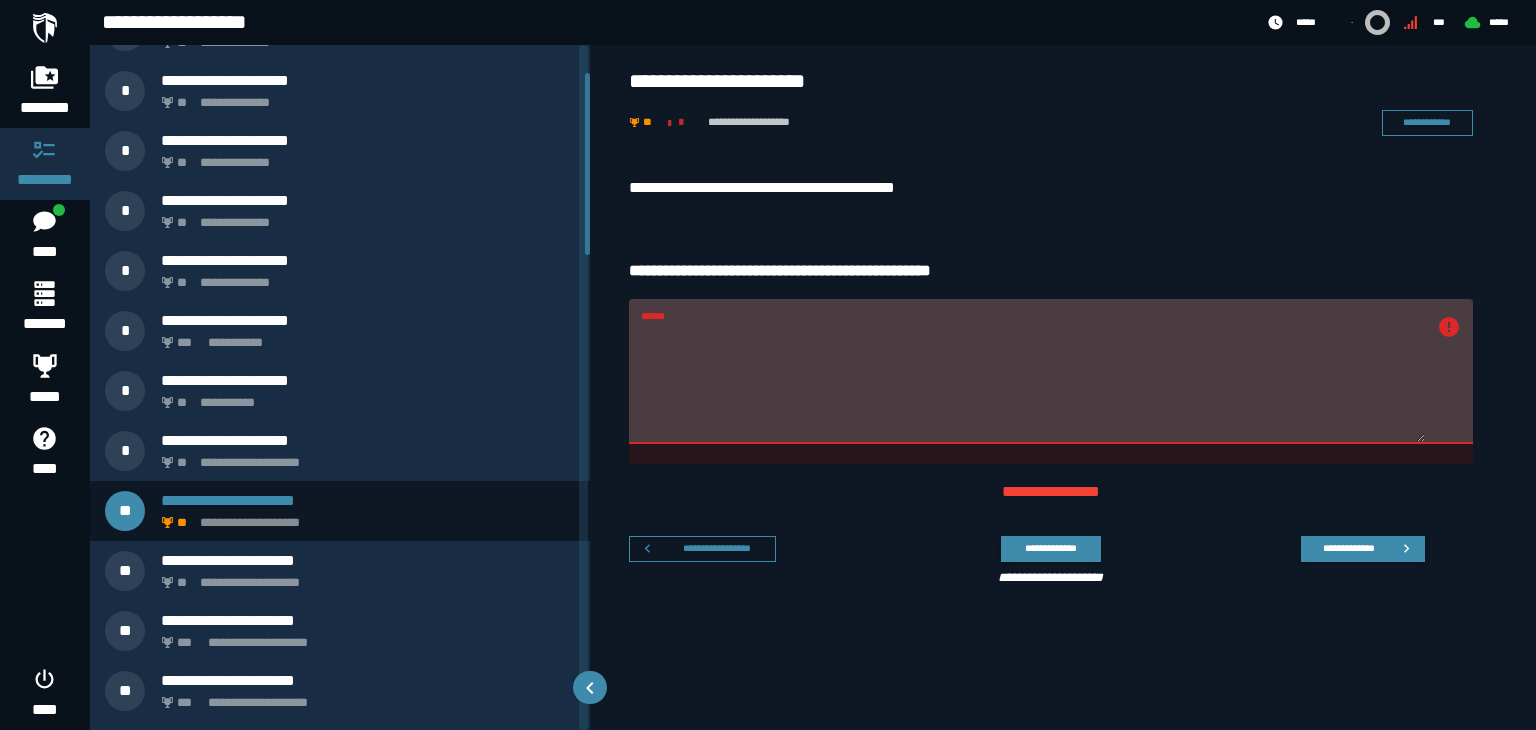 click 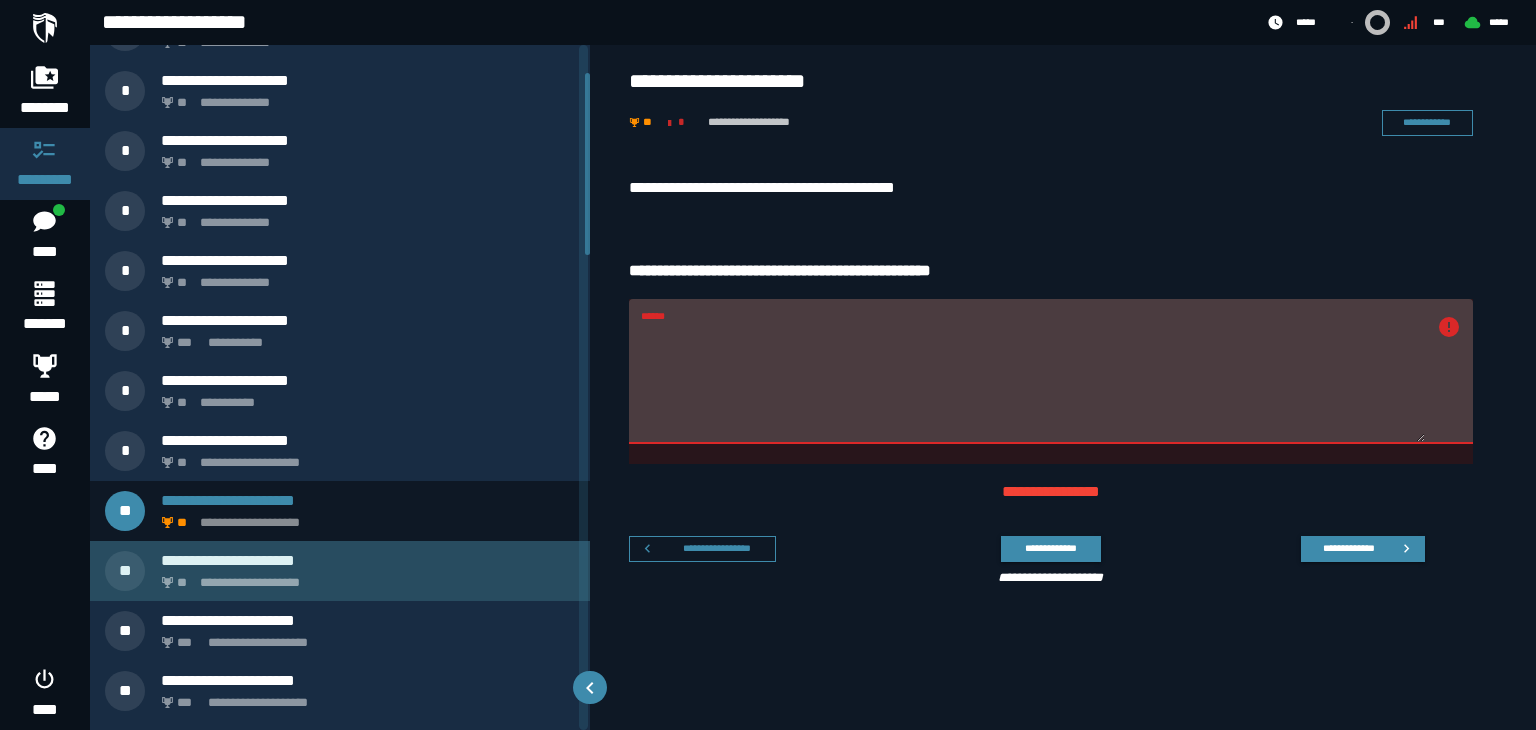 click on "**********" at bounding box center [364, 577] 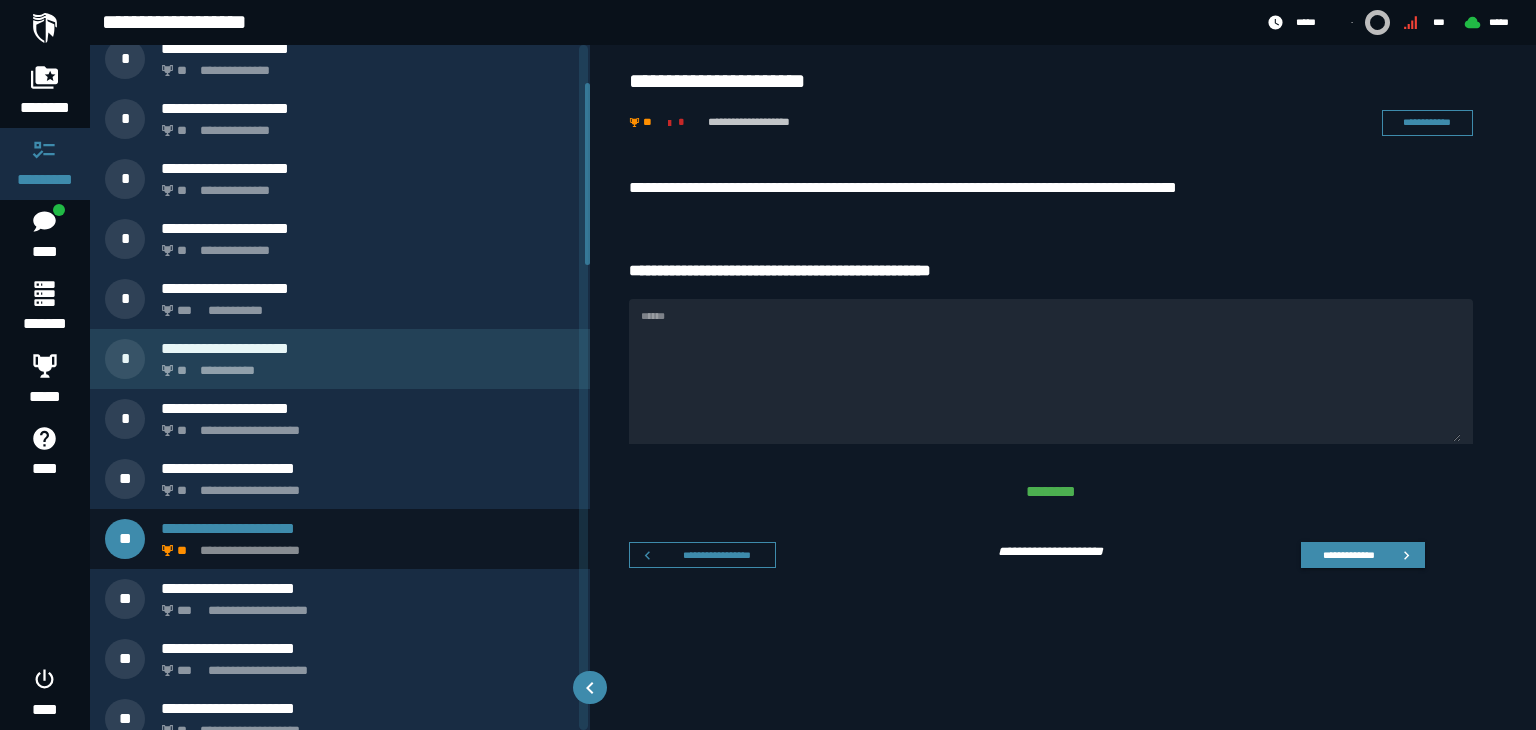 scroll, scrollTop: 148, scrollLeft: 0, axis: vertical 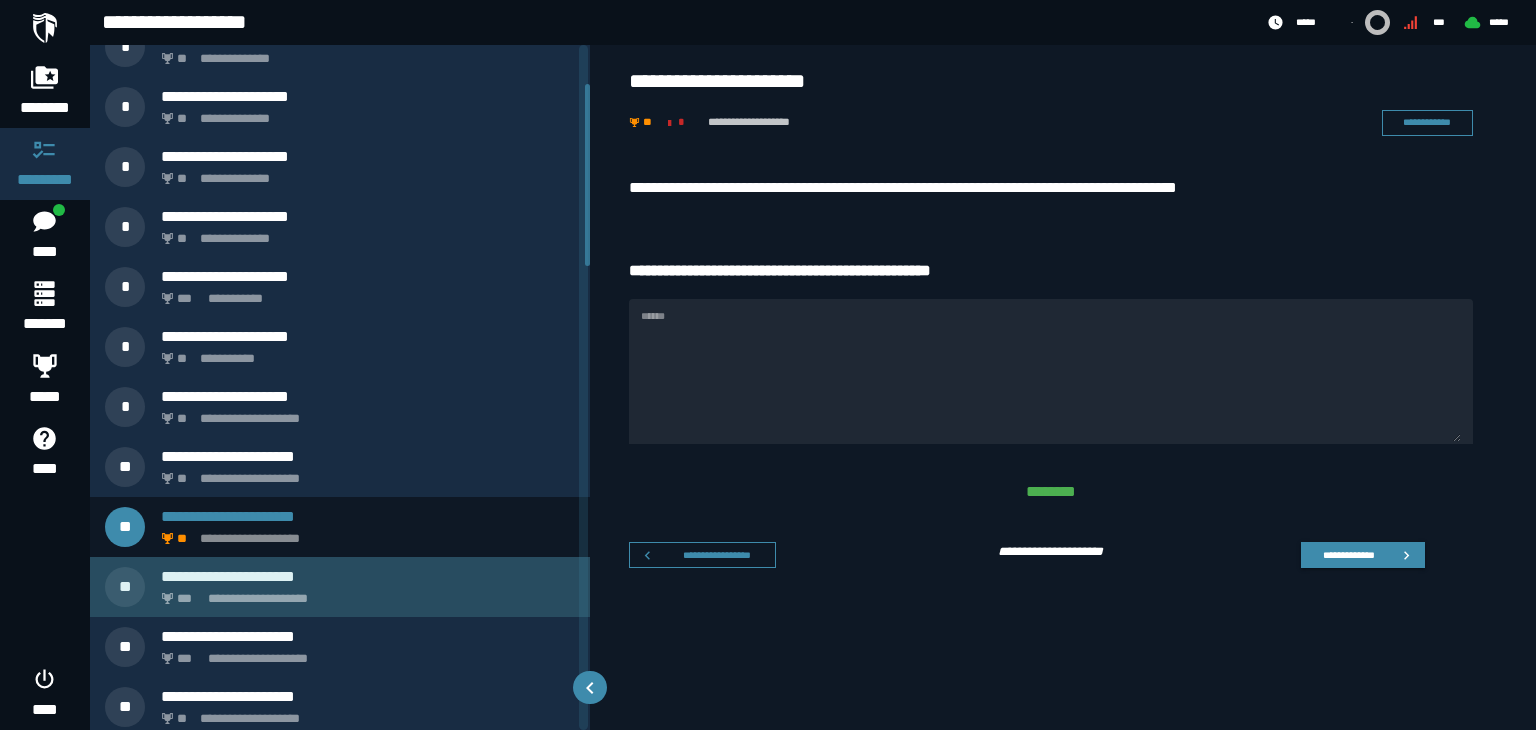 click on "**********" at bounding box center (368, 576) 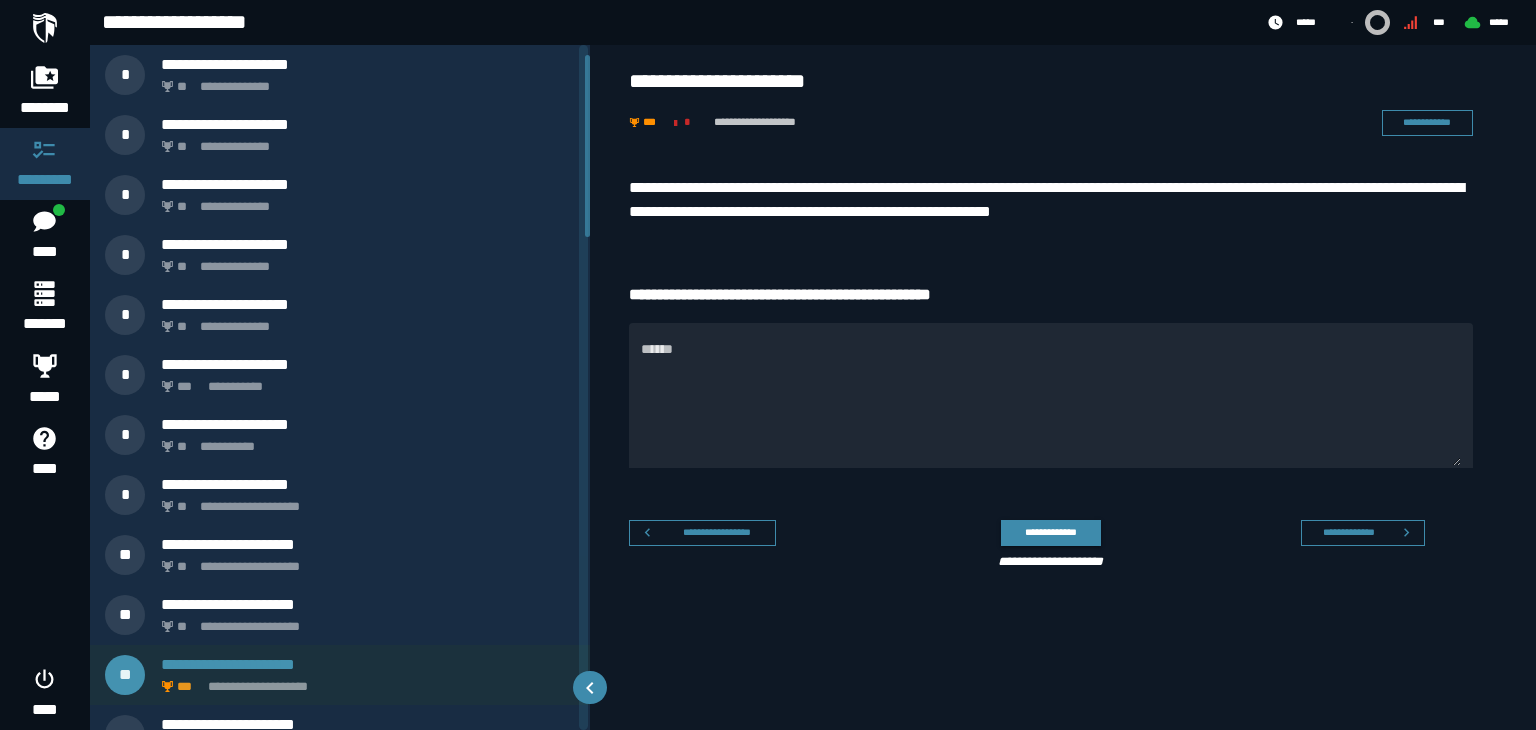 scroll, scrollTop: 35, scrollLeft: 0, axis: vertical 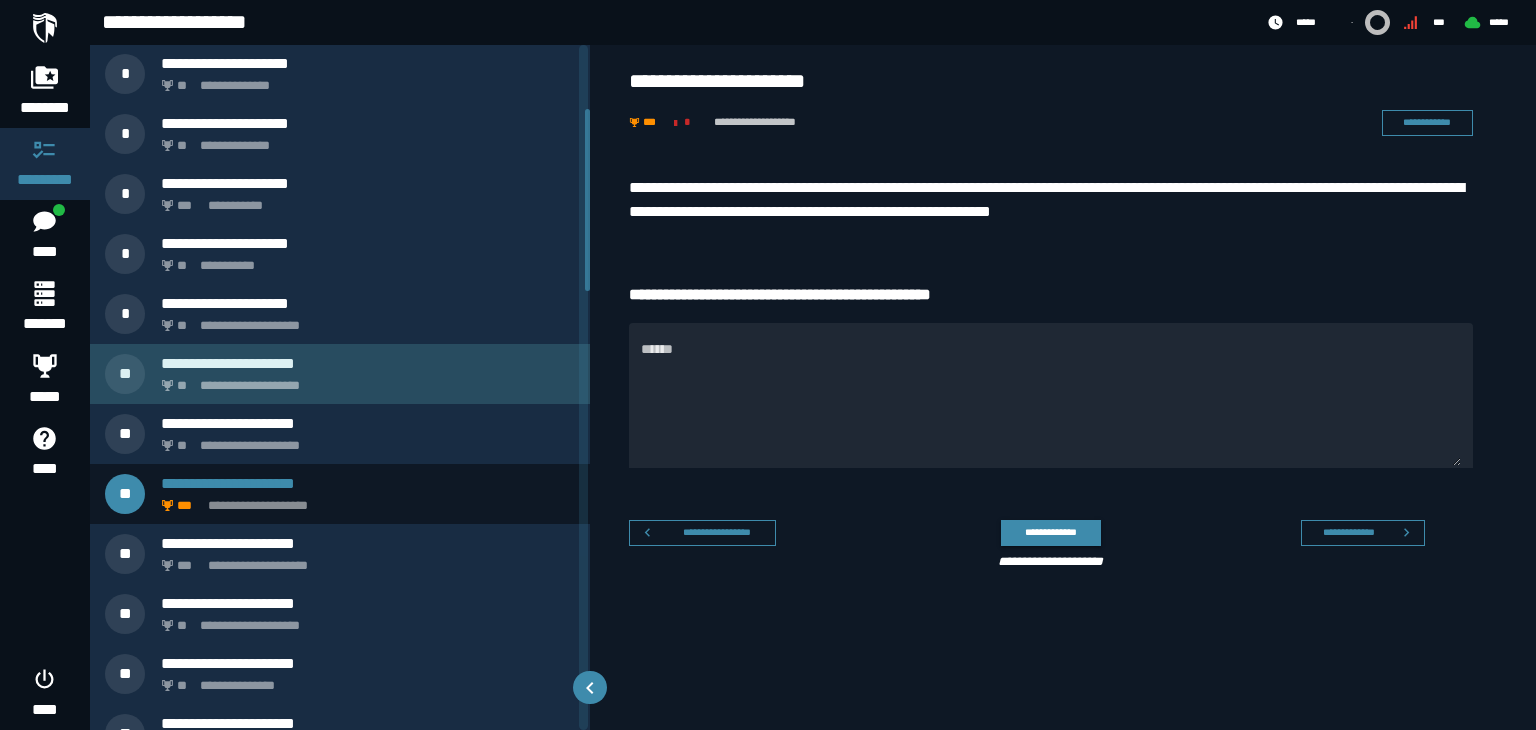 click on "**********" at bounding box center (364, 380) 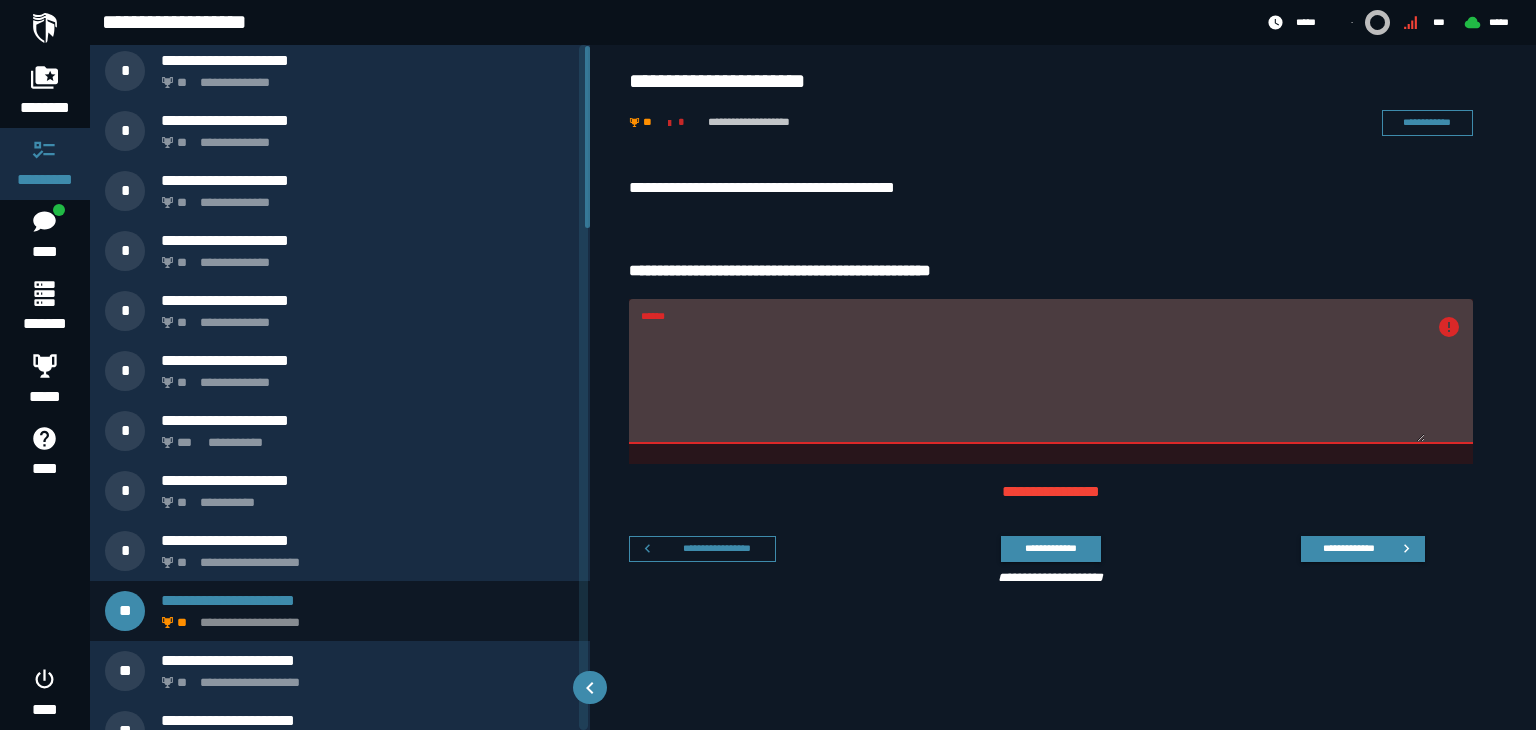 scroll, scrollTop: 0, scrollLeft: 0, axis: both 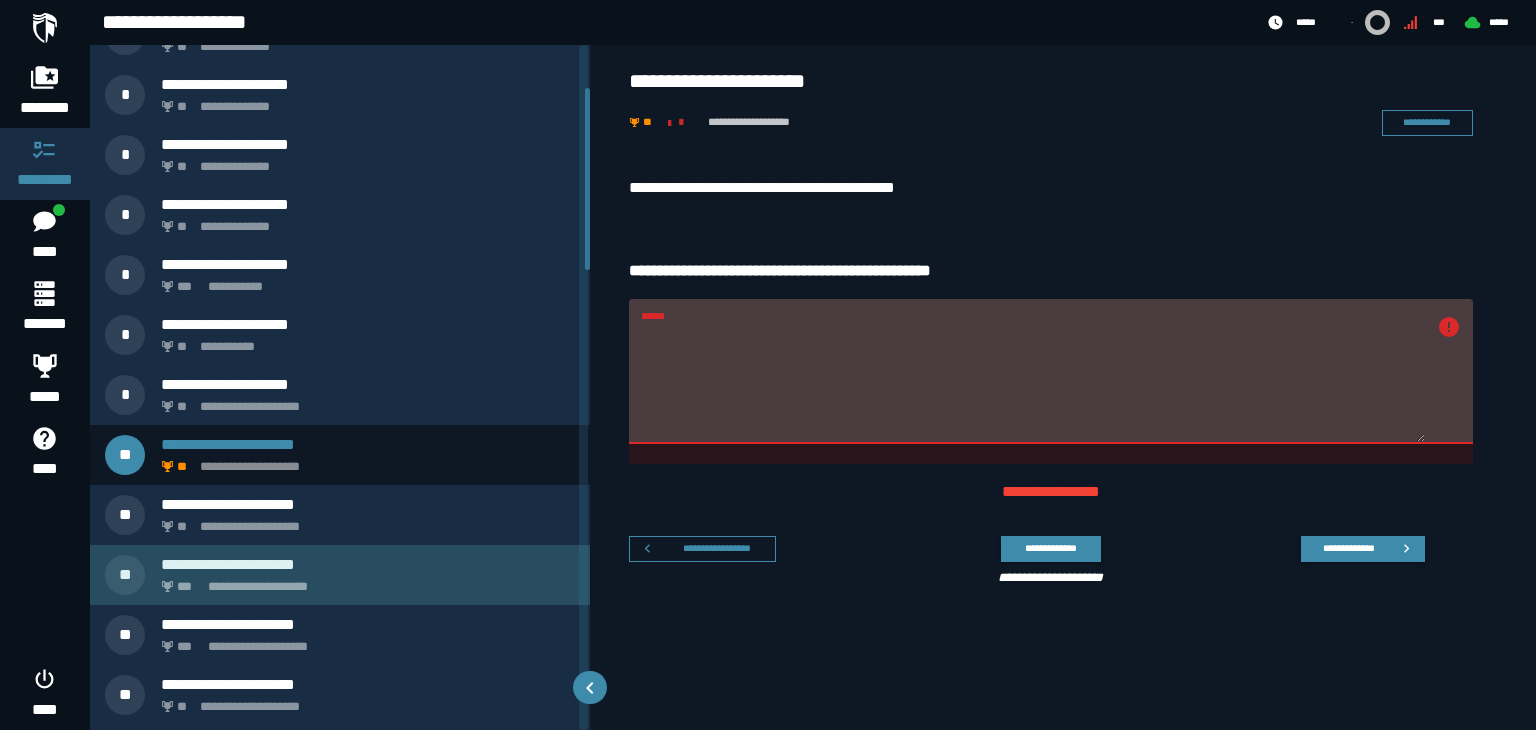 click on "**********" at bounding box center (340, 575) 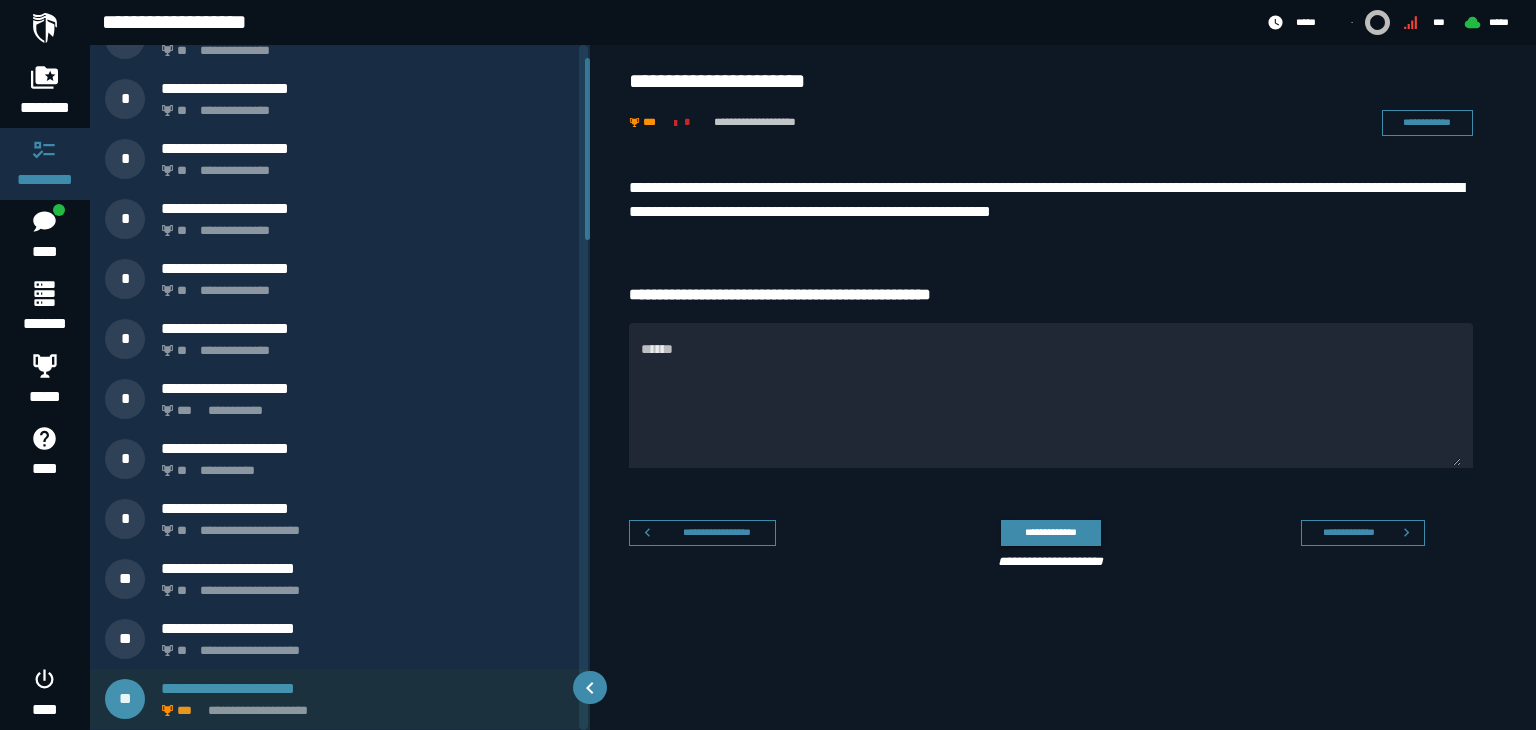 scroll, scrollTop: 35, scrollLeft: 0, axis: vertical 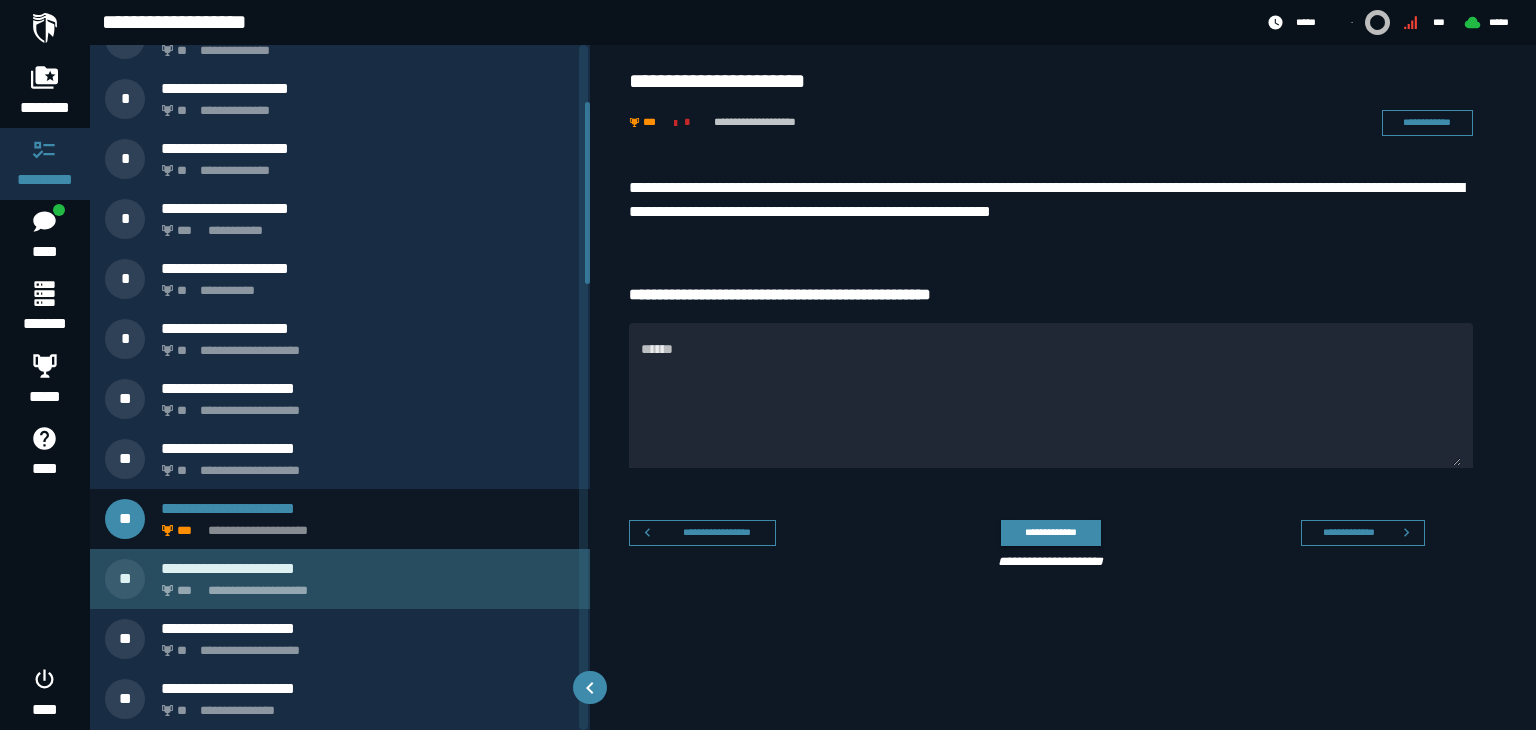 click on "**********" at bounding box center (364, 585) 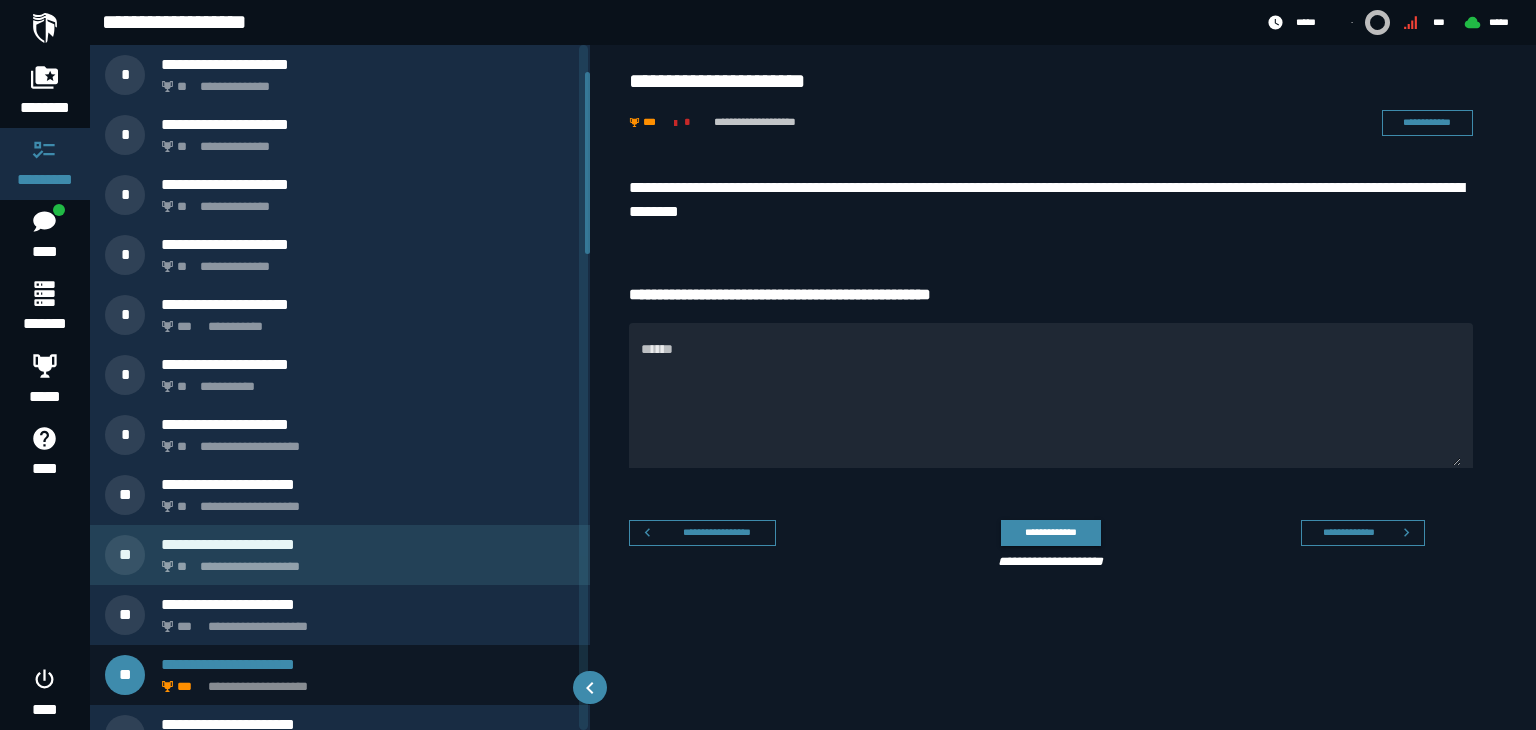 scroll, scrollTop: 95, scrollLeft: 0, axis: vertical 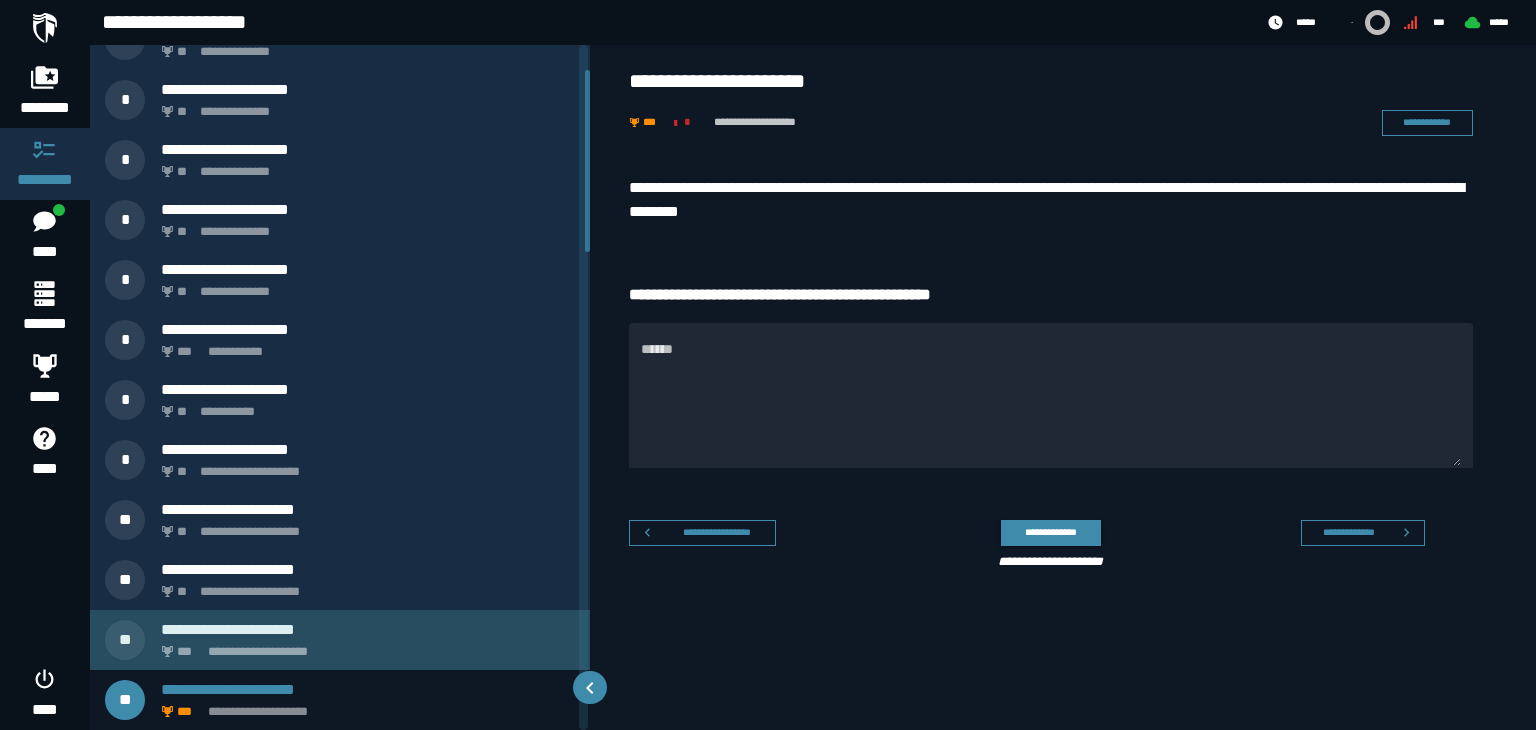 click on "**********" at bounding box center (364, 646) 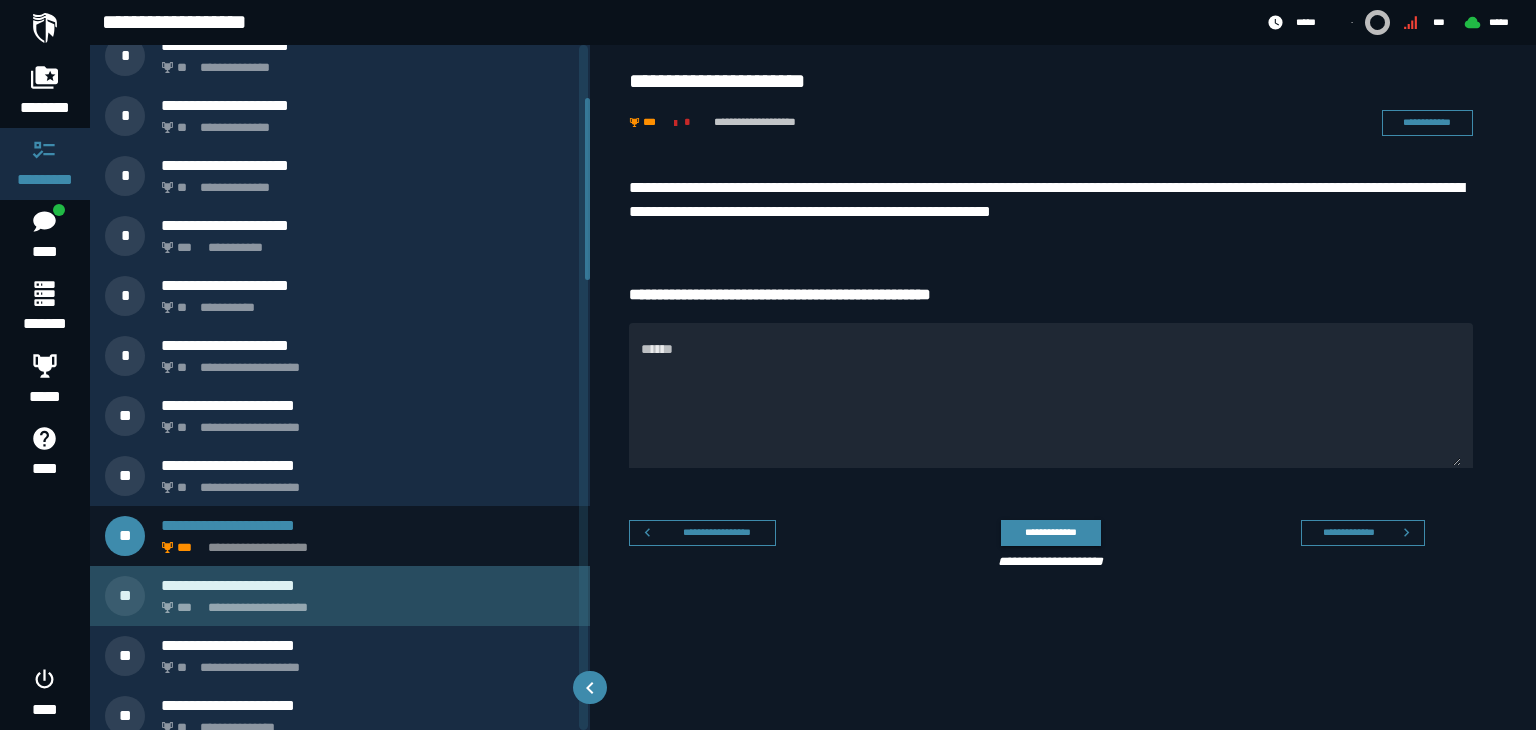 click on "**********" at bounding box center [364, 602] 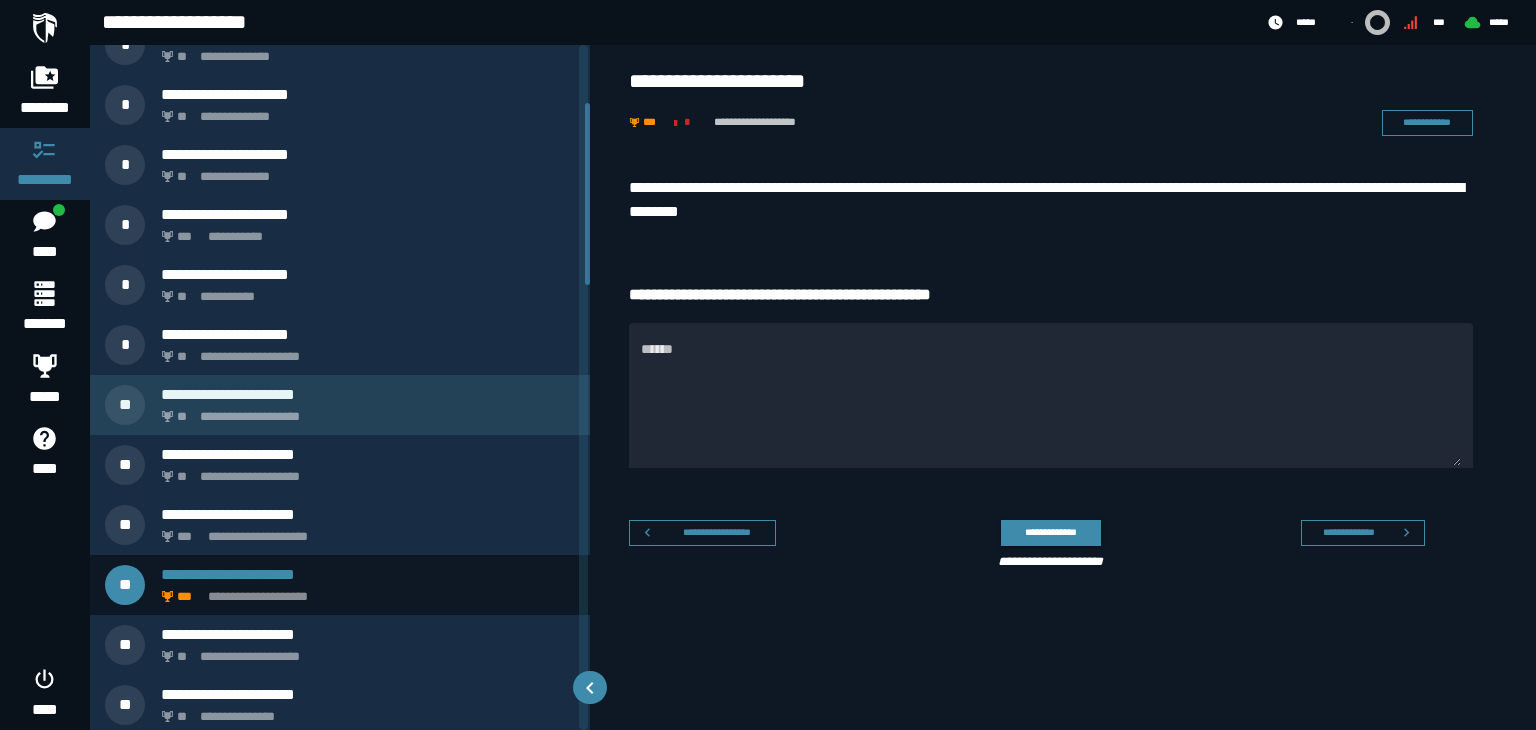 scroll, scrollTop: 241, scrollLeft: 0, axis: vertical 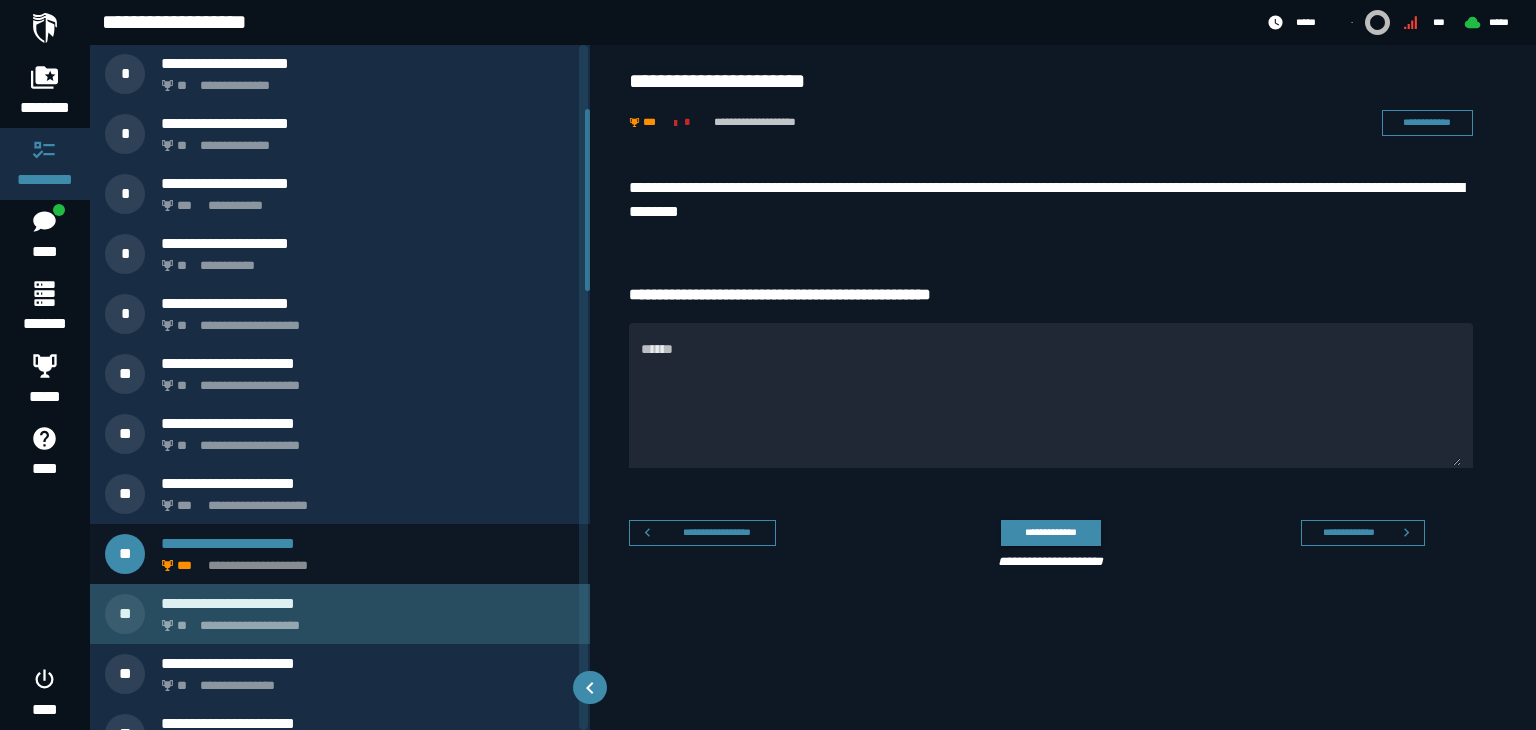 click on "**********" at bounding box center [364, 620] 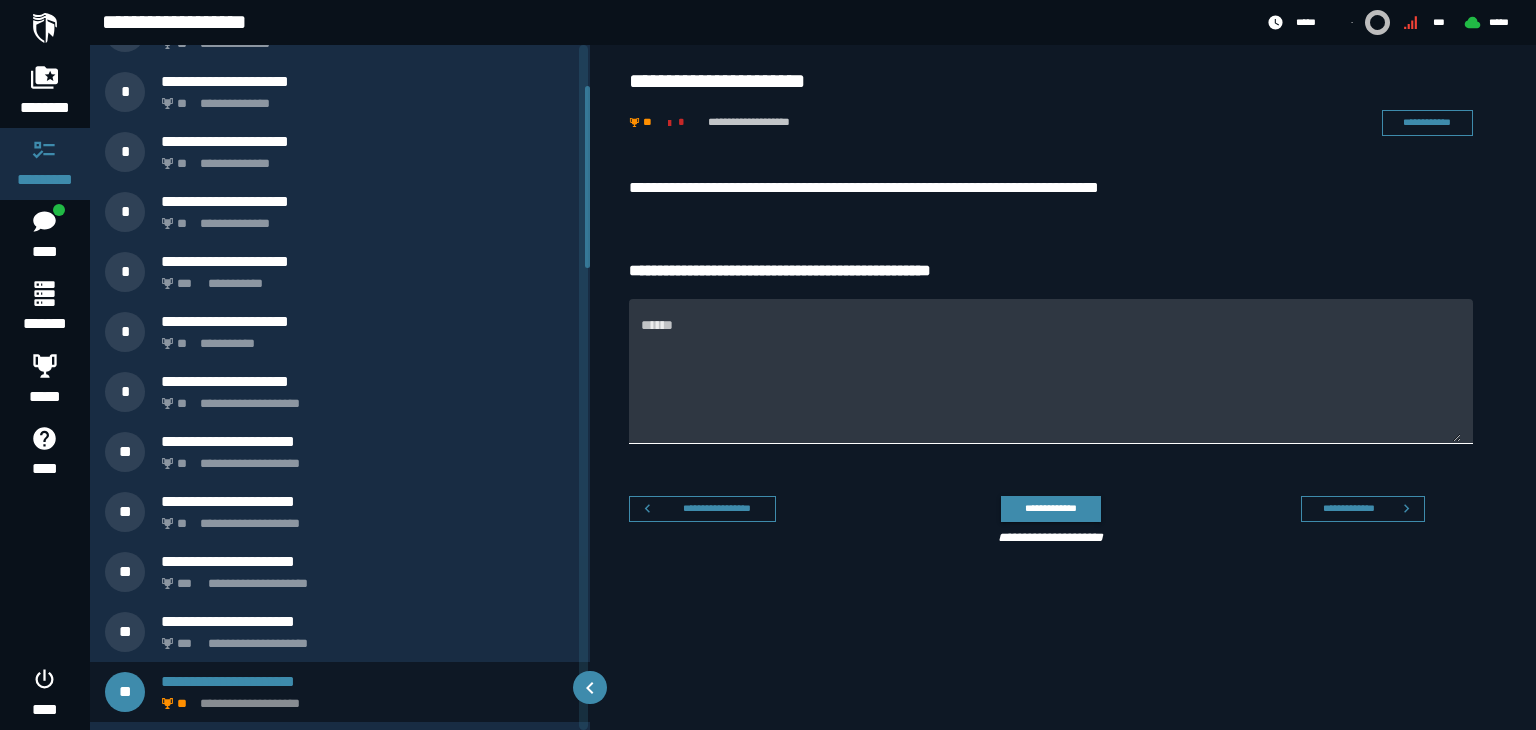scroll, scrollTop: 155, scrollLeft: 0, axis: vertical 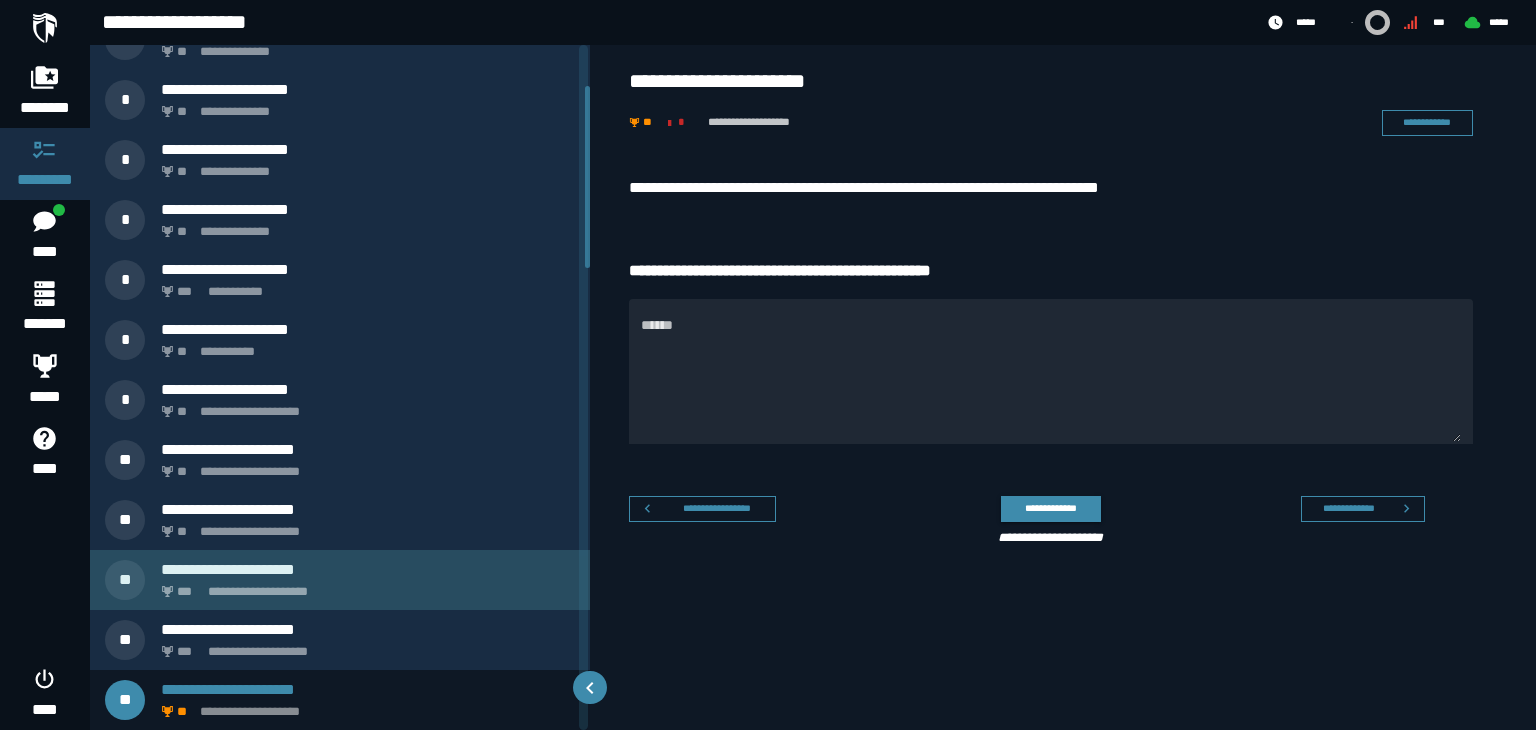 click on "**********" at bounding box center [364, 586] 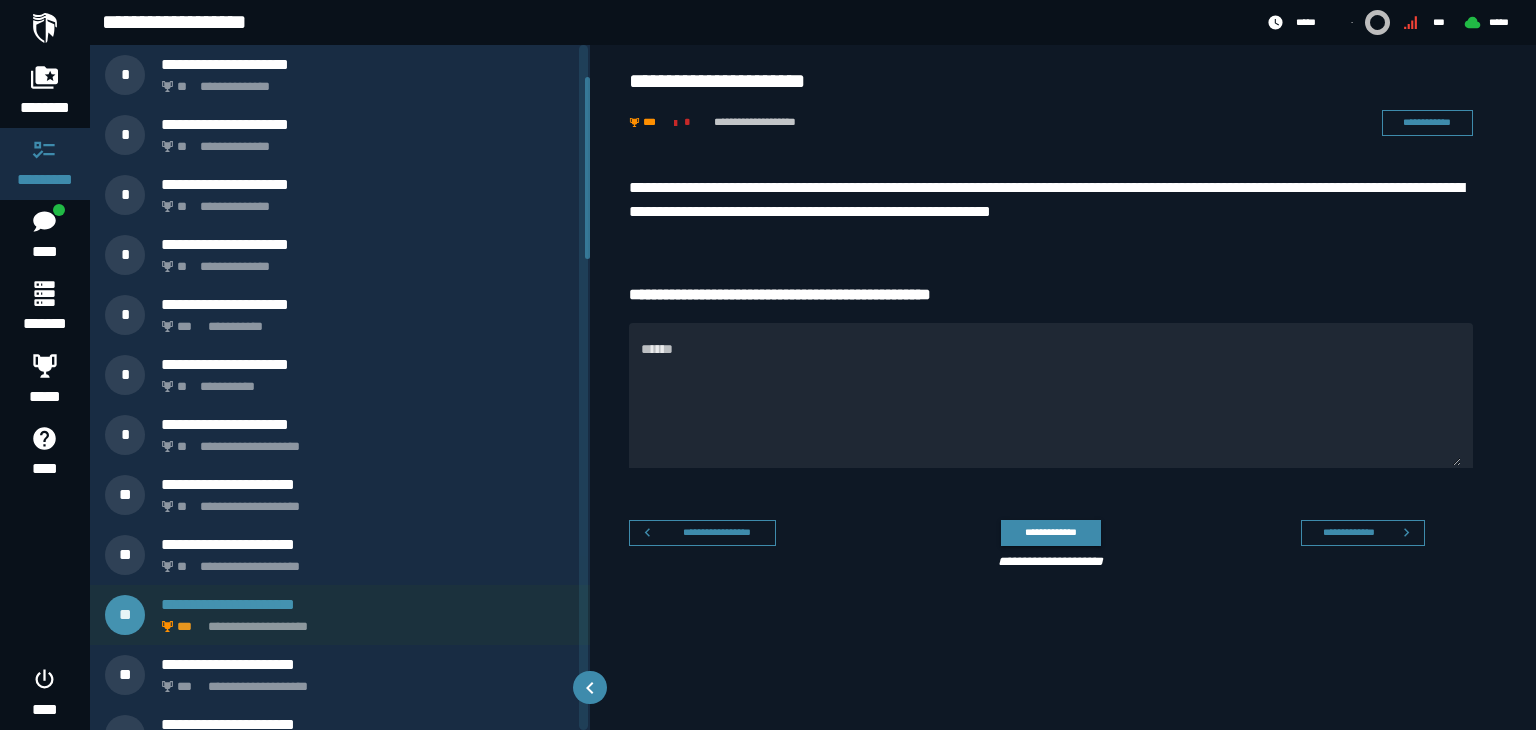 scroll, scrollTop: 35, scrollLeft: 0, axis: vertical 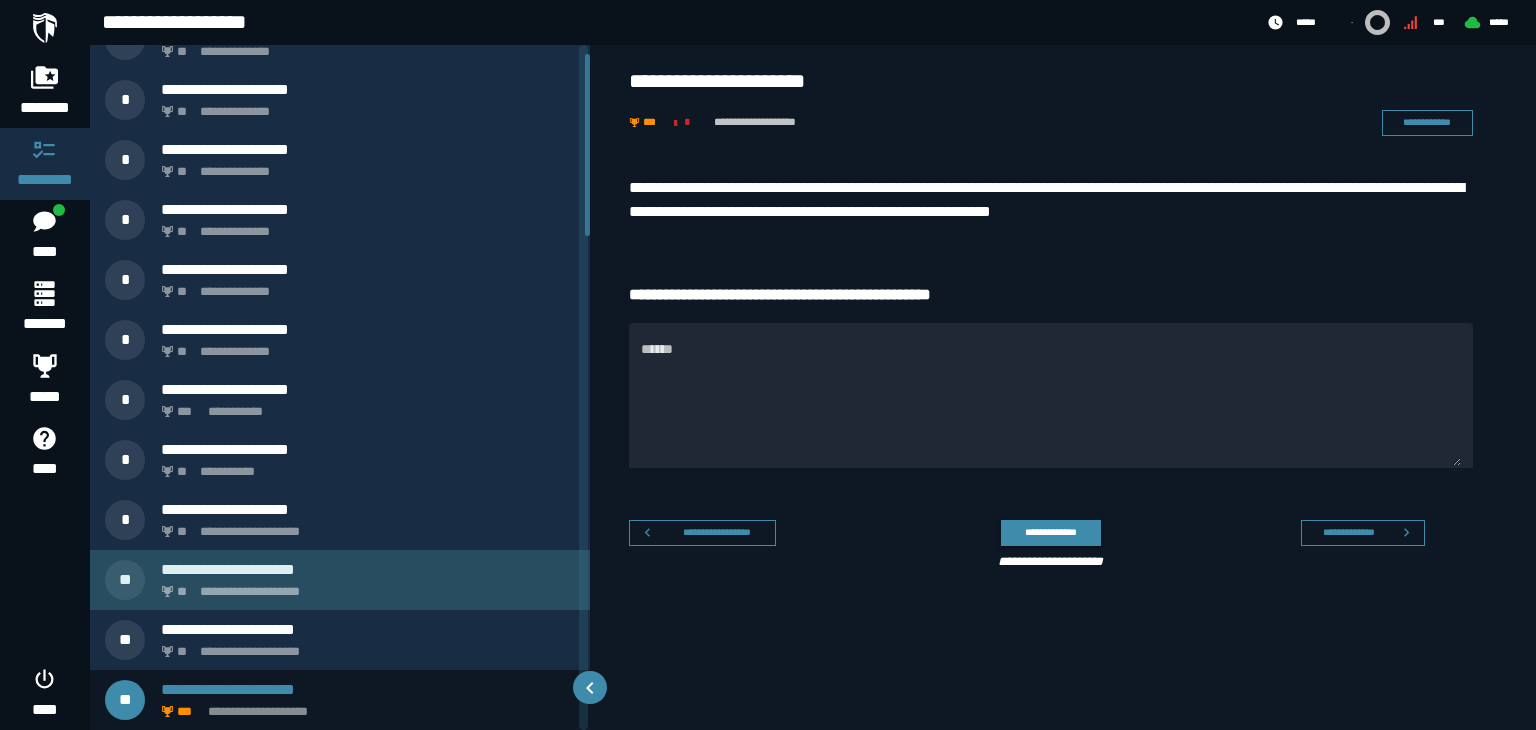 click on "**********" at bounding box center (368, 569) 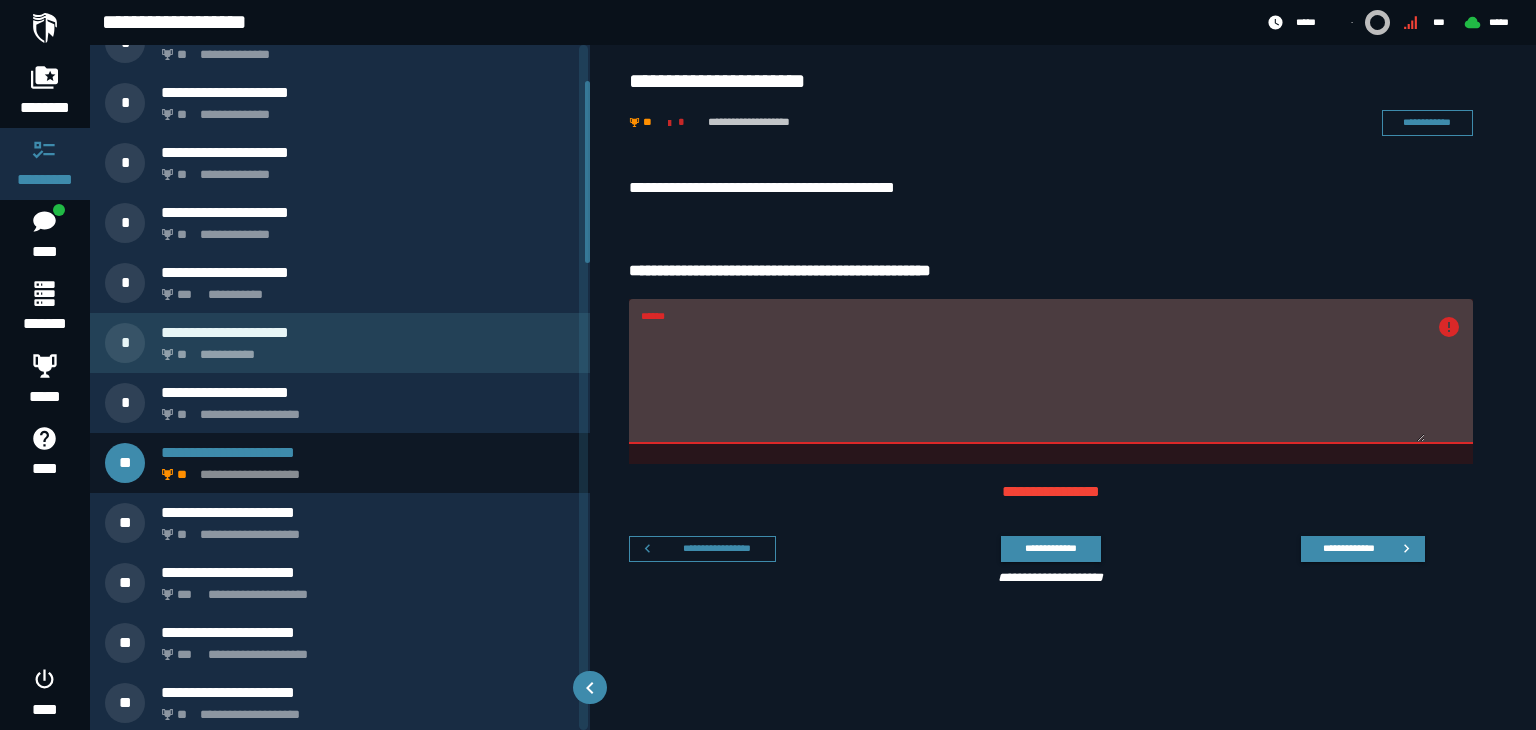 scroll, scrollTop: 154, scrollLeft: 0, axis: vertical 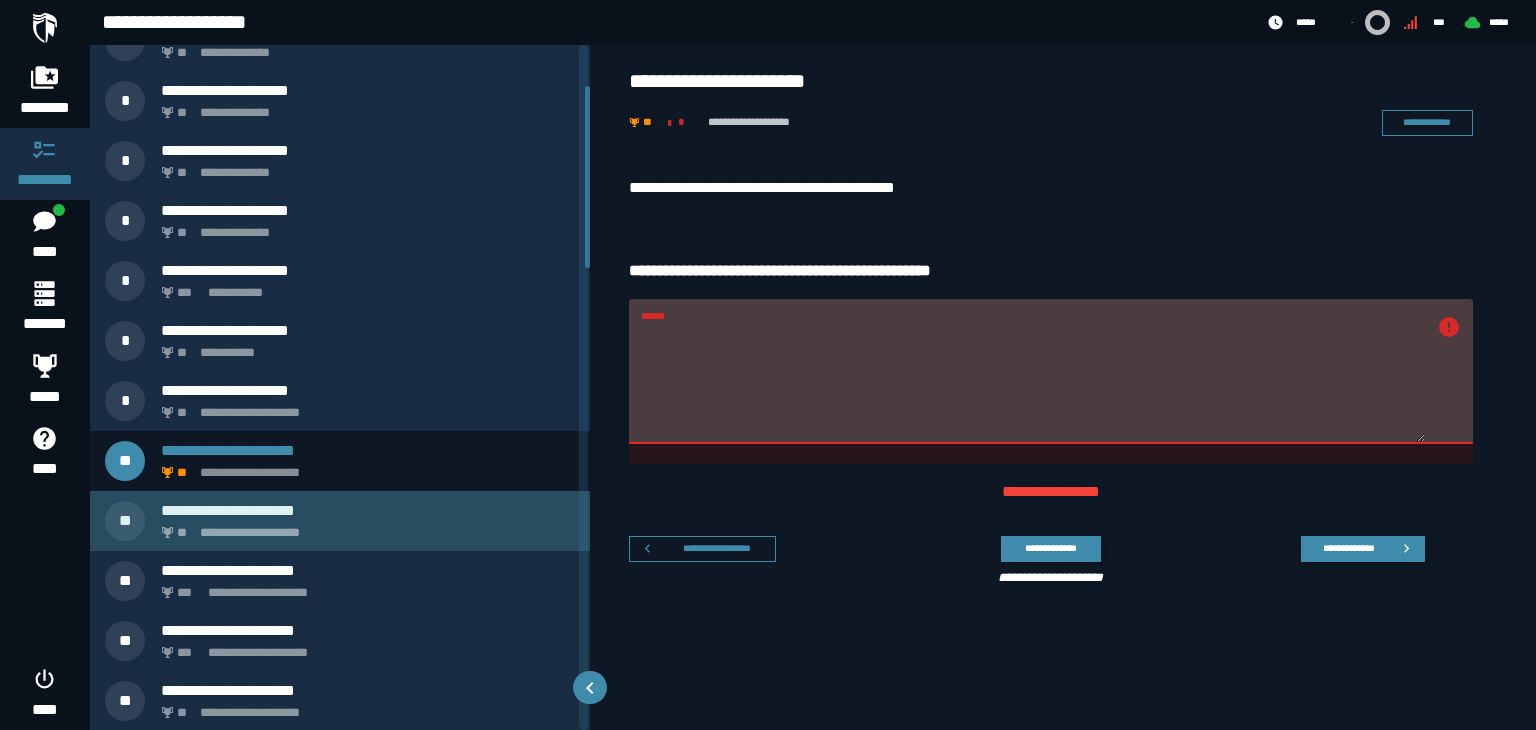 click on "**********" at bounding box center (364, 527) 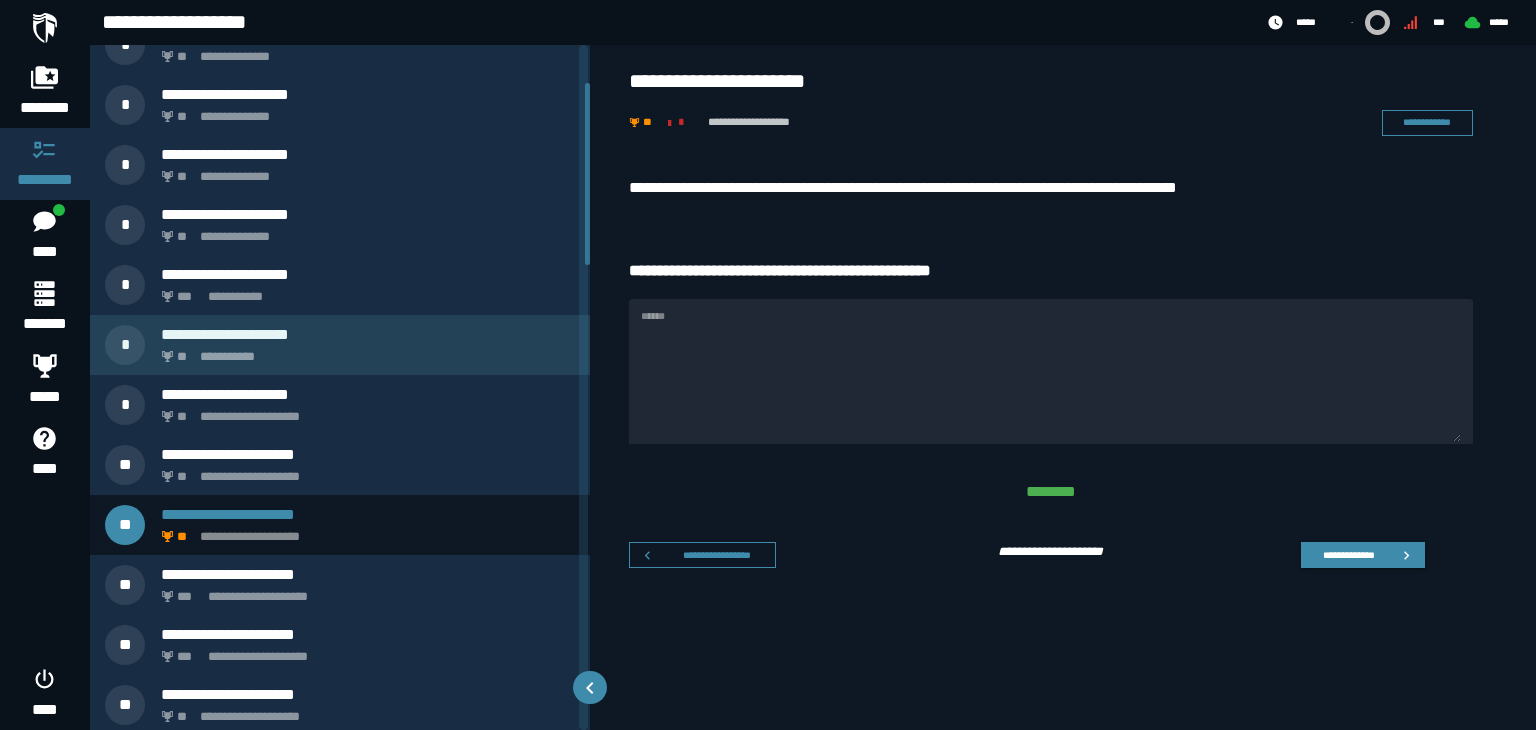 scroll, scrollTop: 154, scrollLeft: 0, axis: vertical 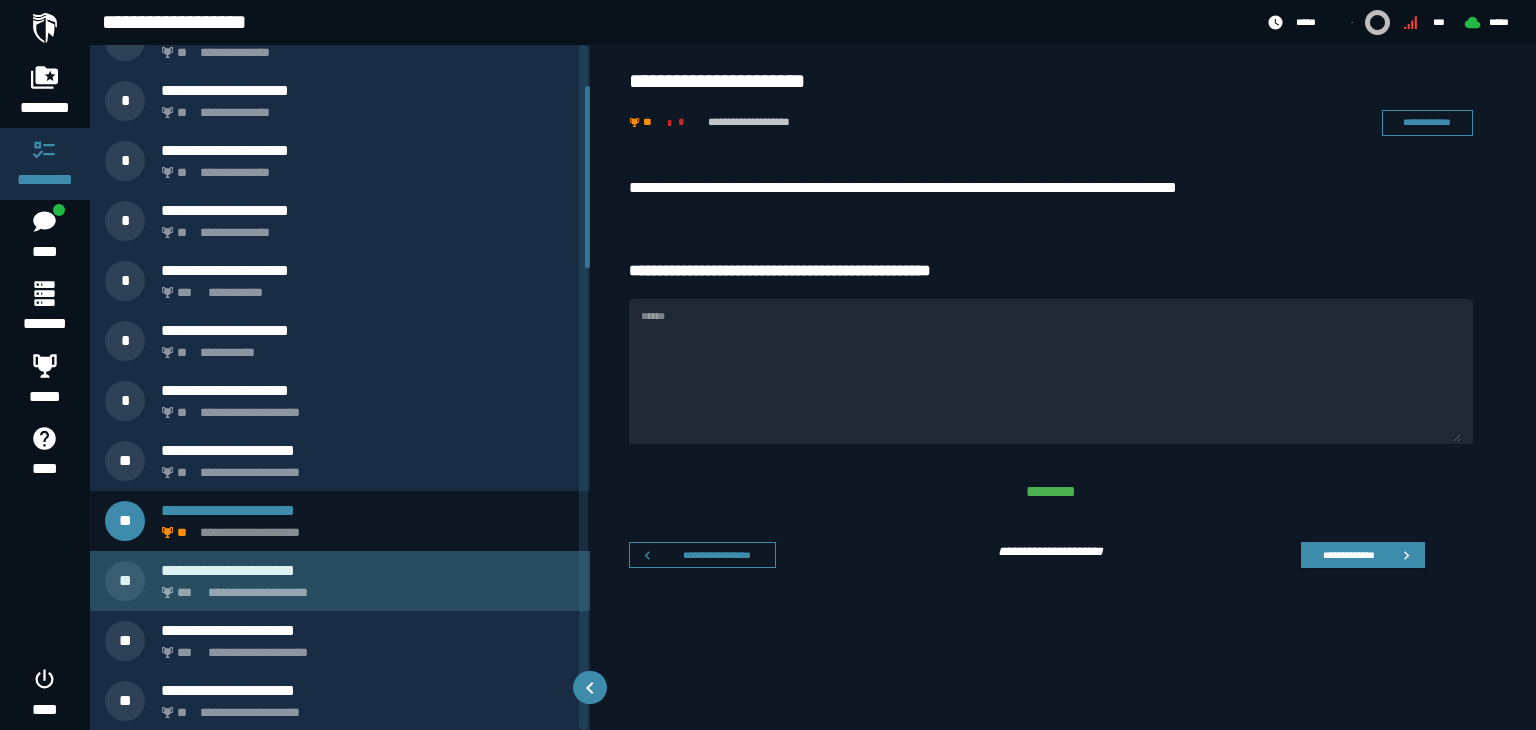 click on "**********" at bounding box center (364, 587) 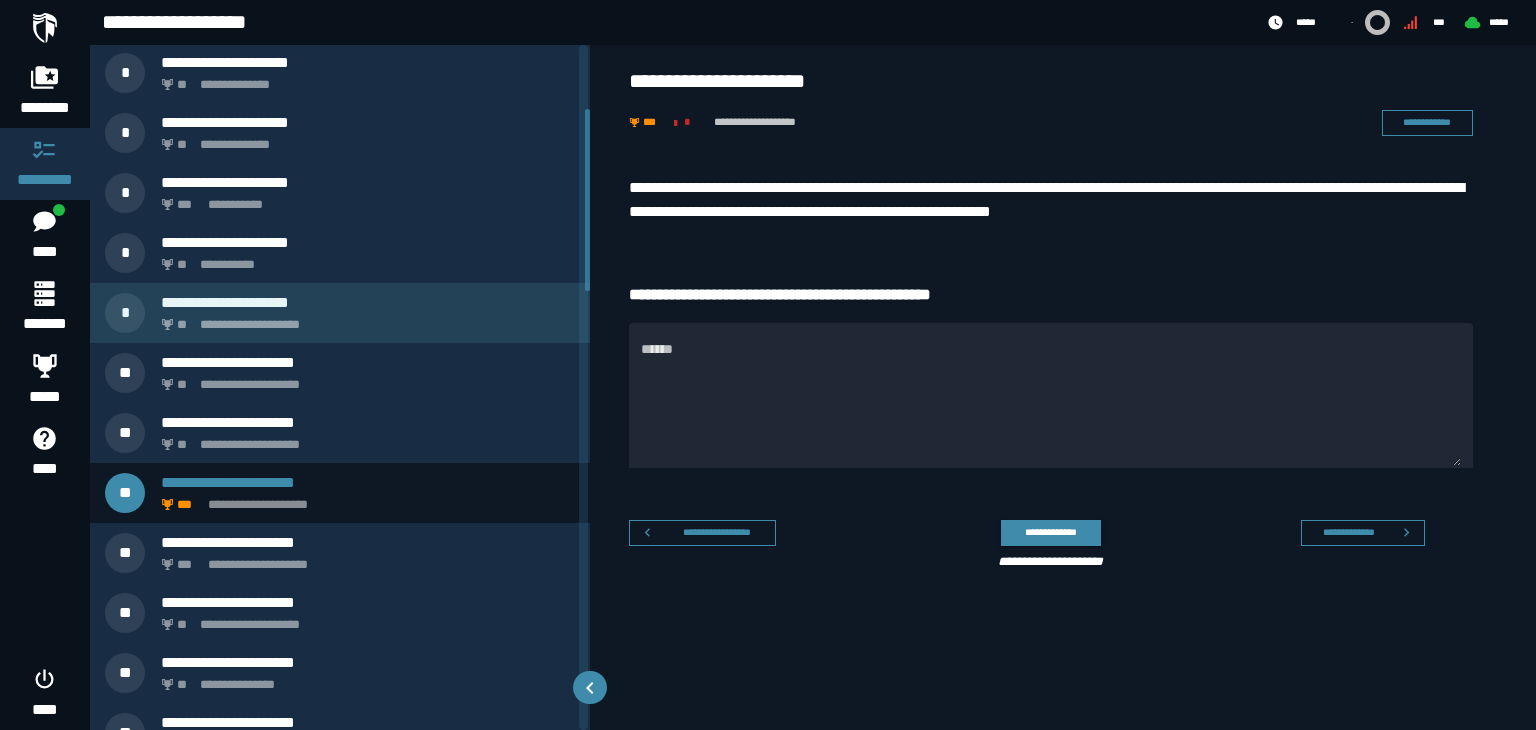 scroll, scrollTop: 243, scrollLeft: 0, axis: vertical 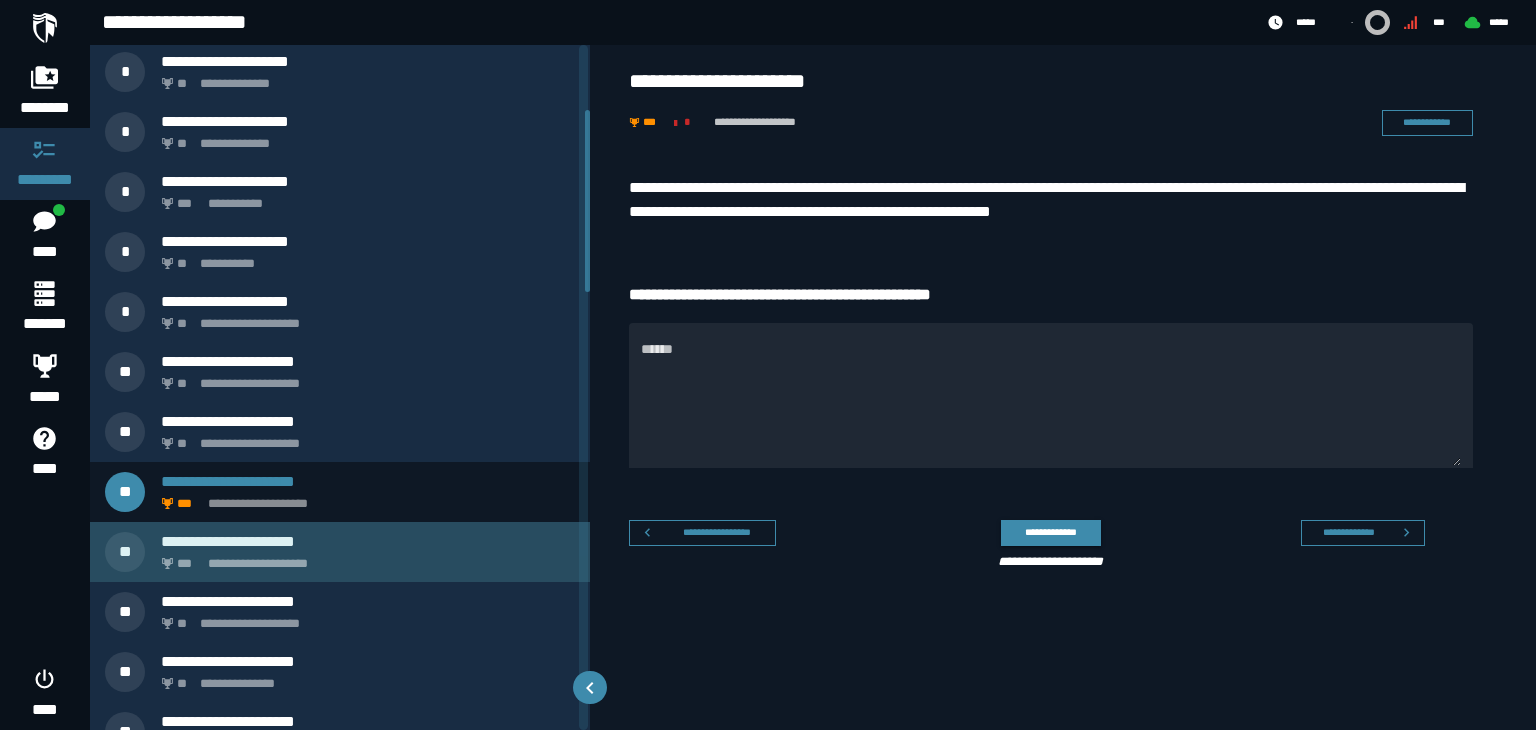 click on "**********" at bounding box center (368, 541) 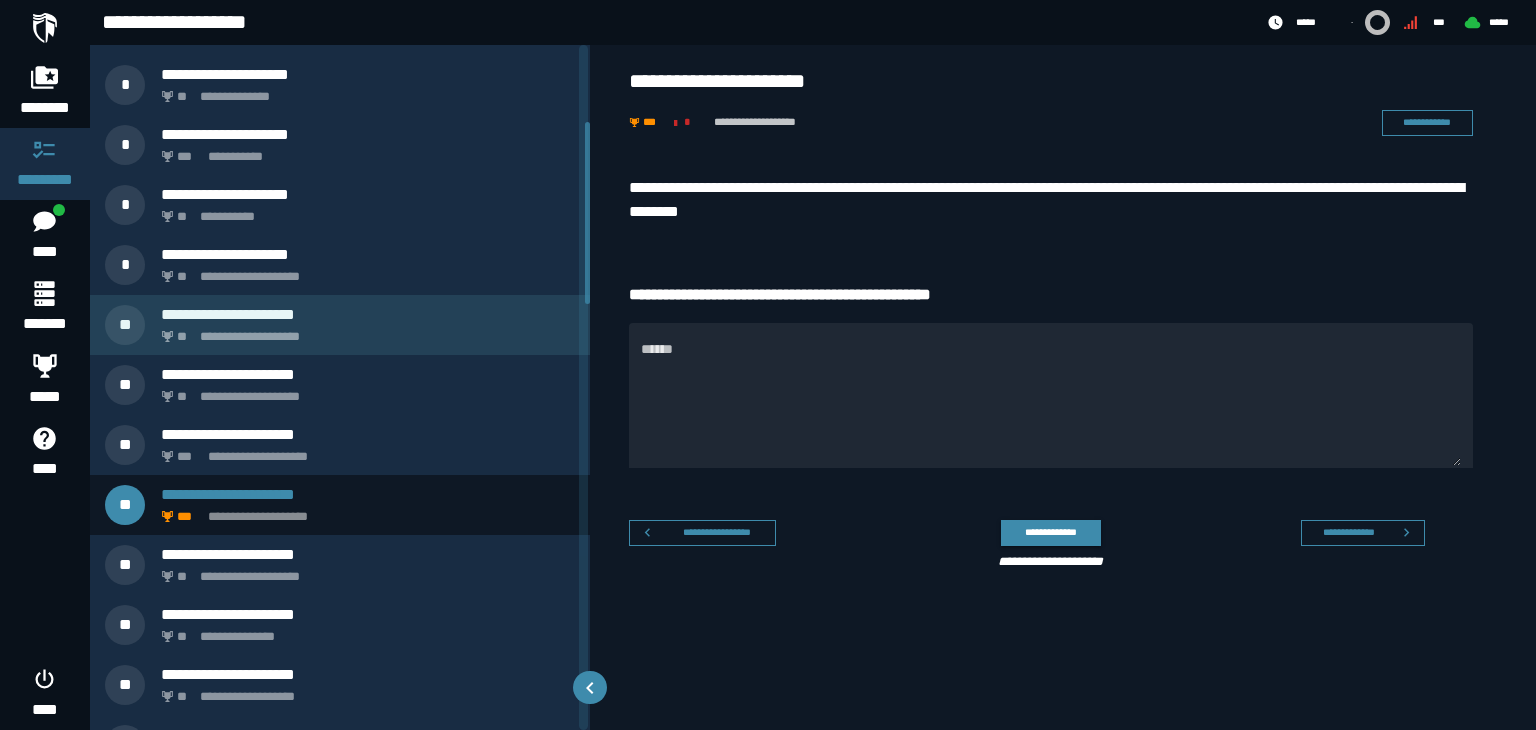scroll, scrollTop: 297, scrollLeft: 0, axis: vertical 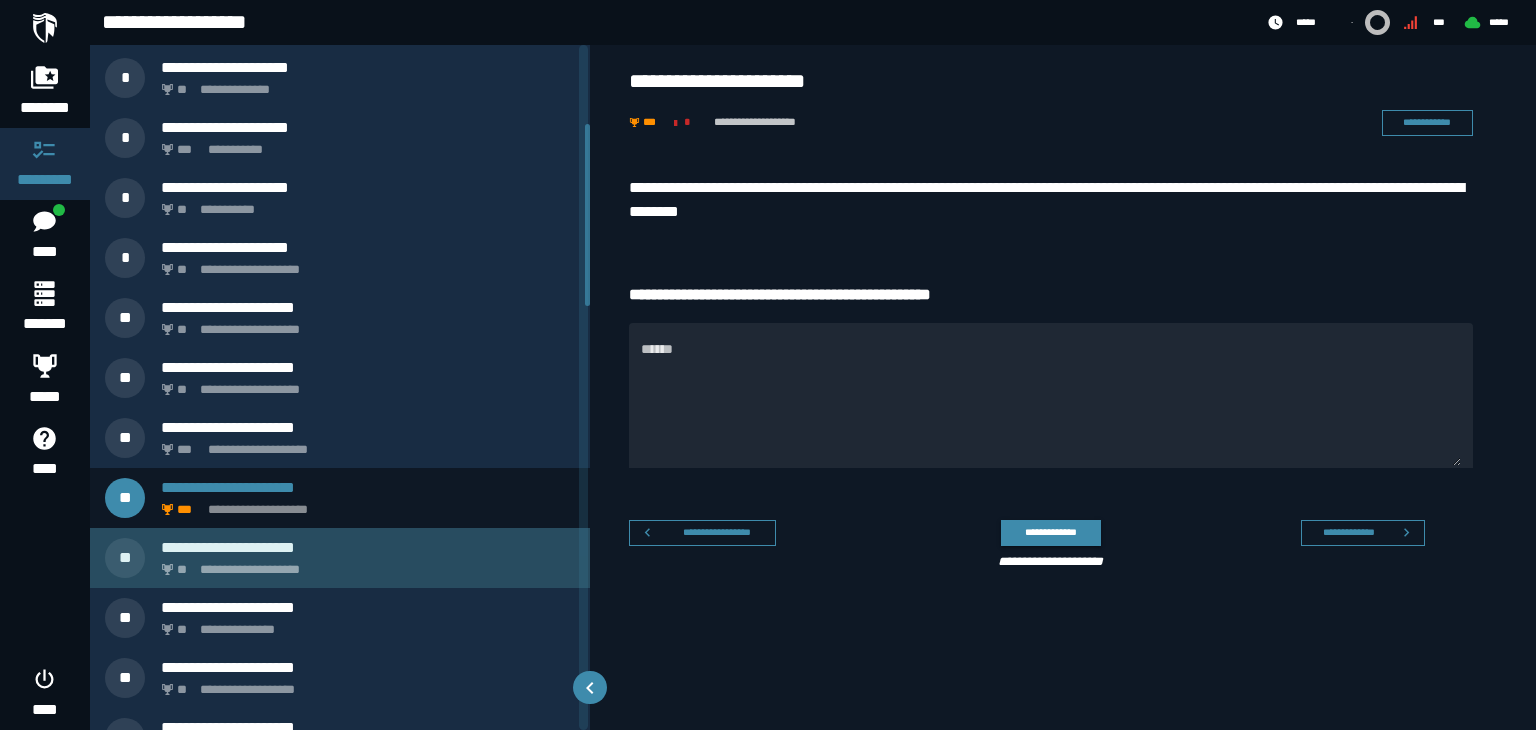 click on "**********" at bounding box center (368, 547) 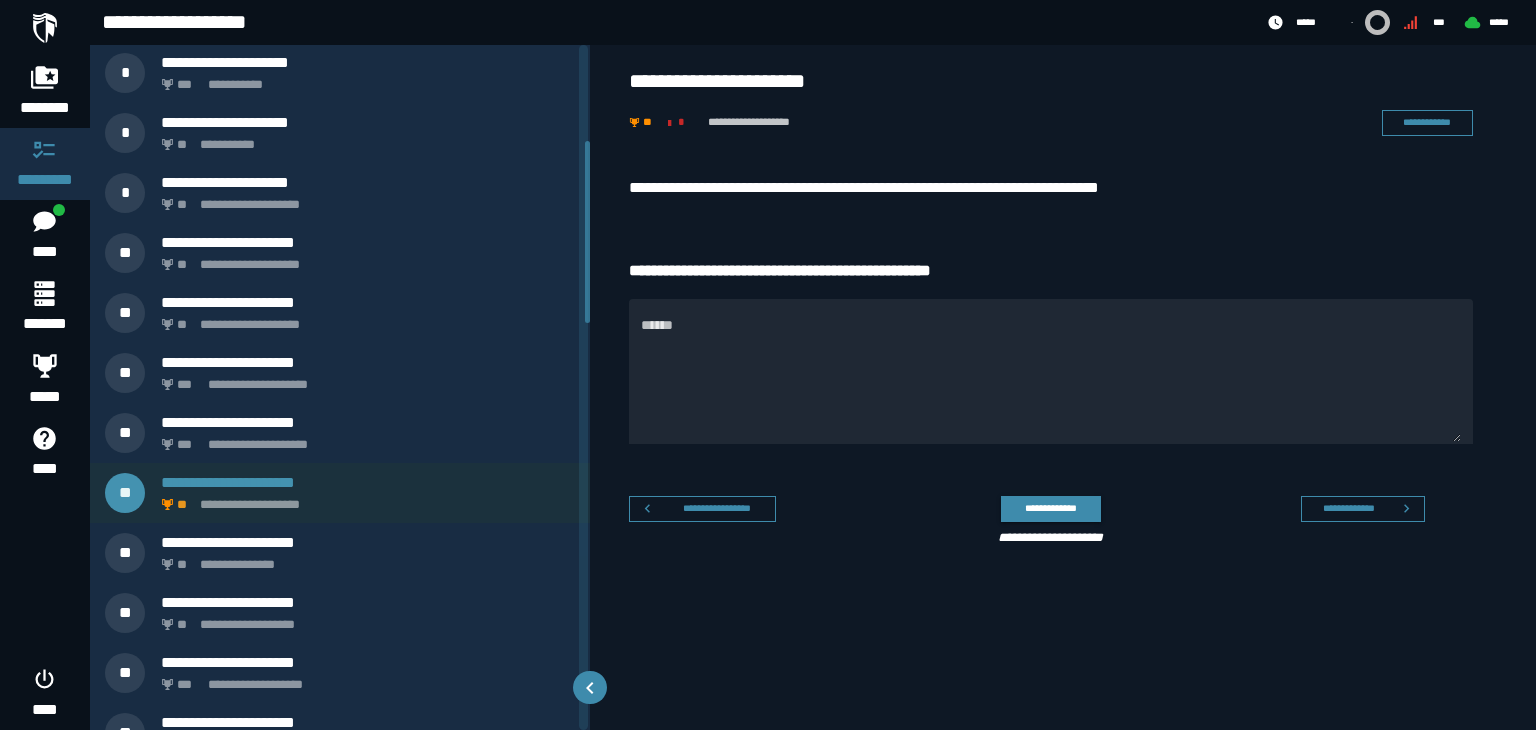 scroll, scrollTop: 363, scrollLeft: 0, axis: vertical 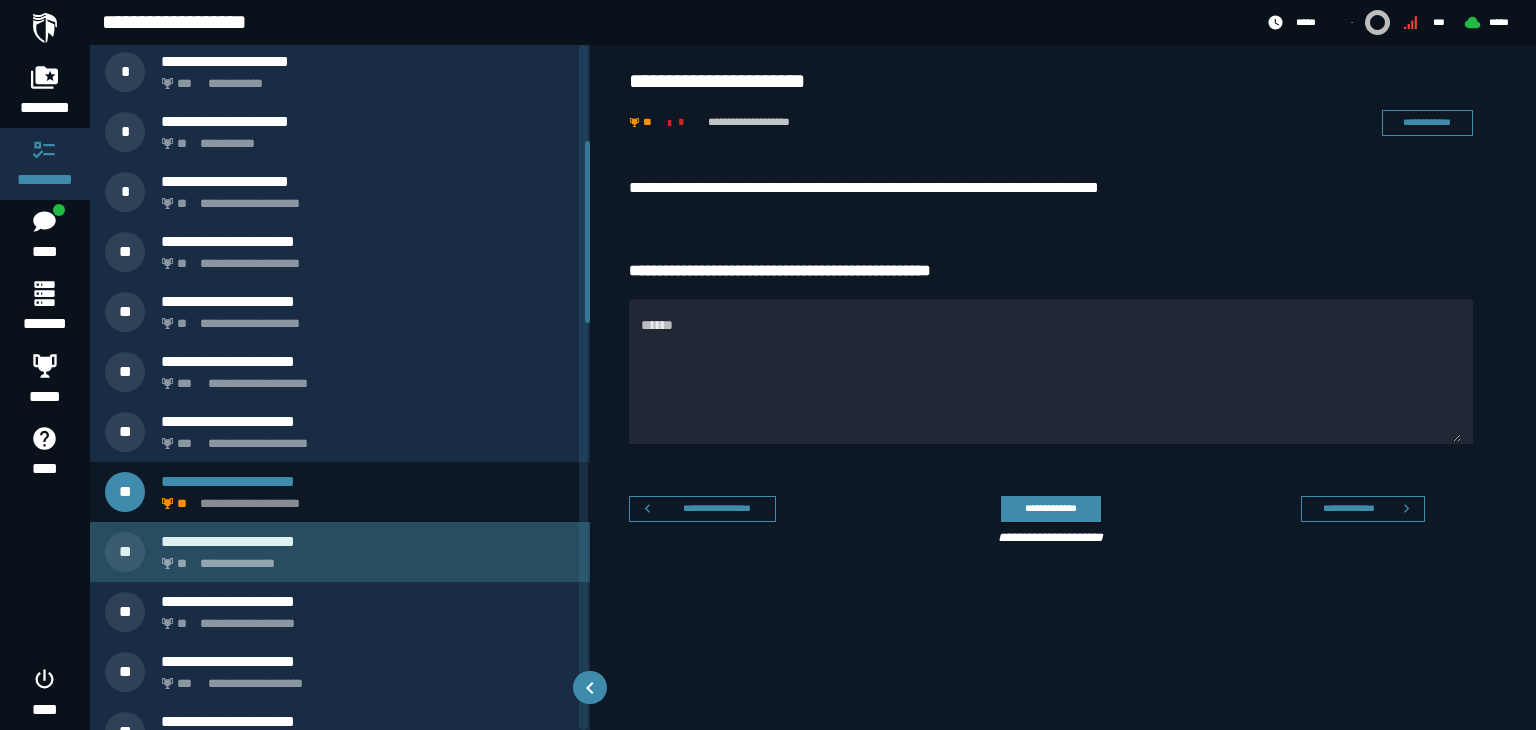 click on "**********" at bounding box center [364, 558] 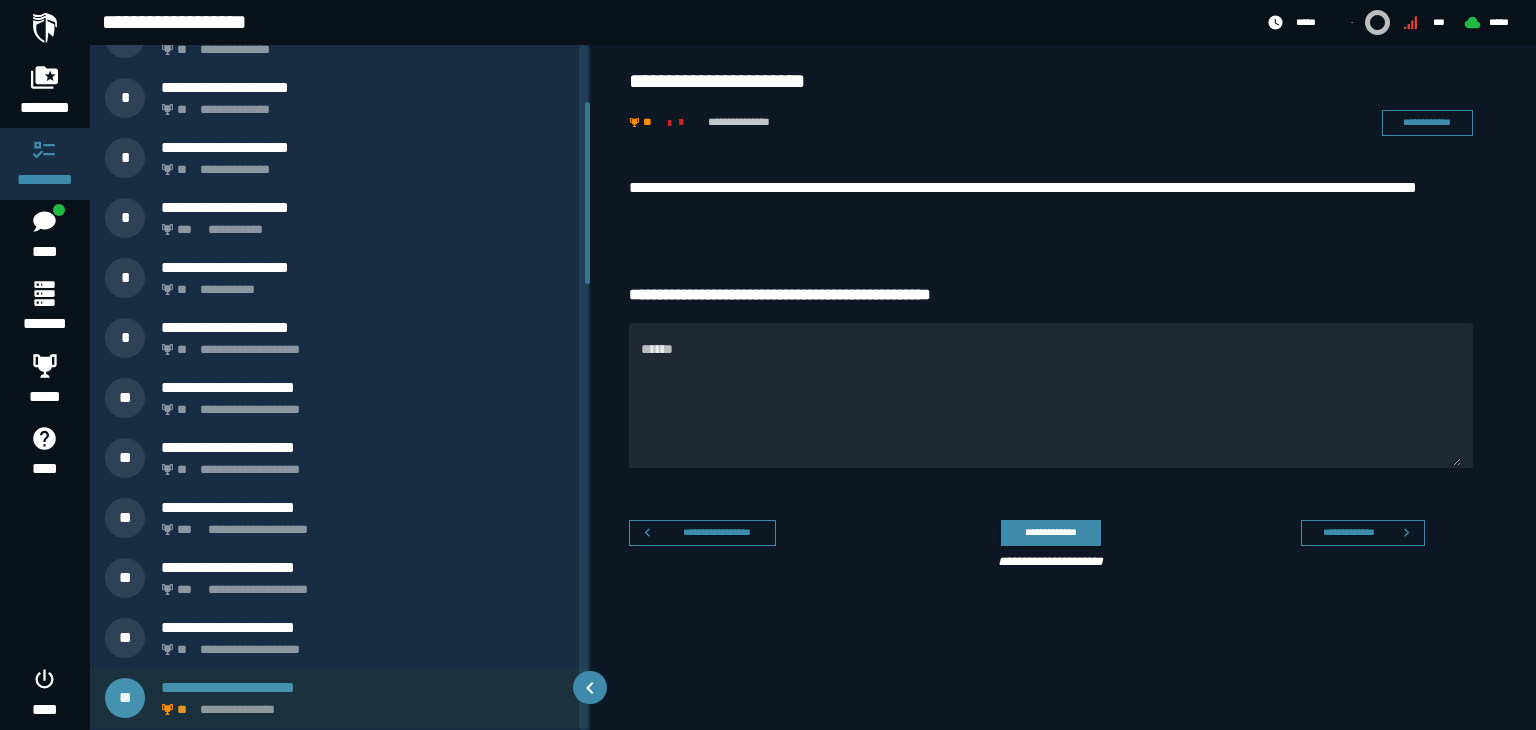 scroll, scrollTop: 215, scrollLeft: 0, axis: vertical 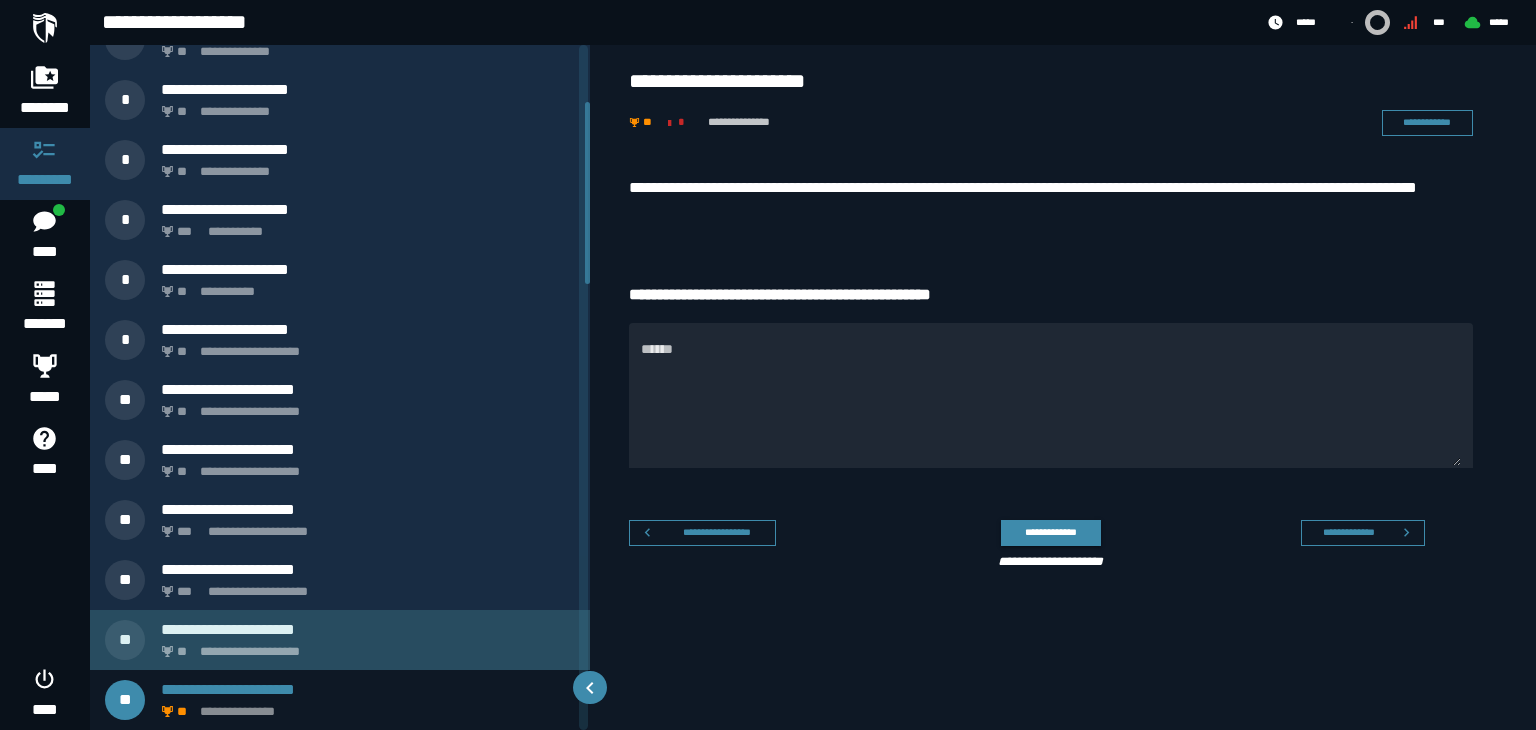 click on "**********" at bounding box center [368, 629] 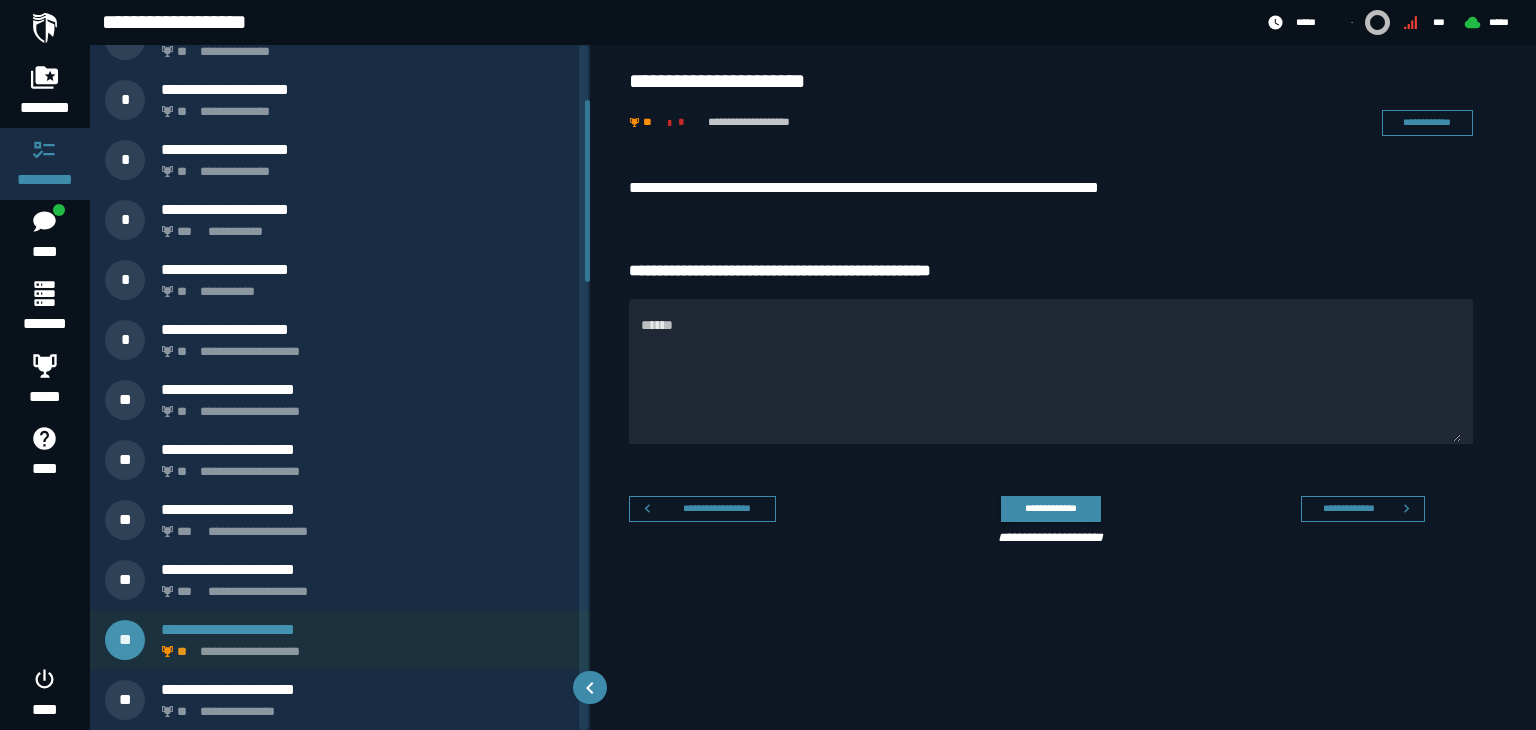 scroll, scrollTop: 155, scrollLeft: 0, axis: vertical 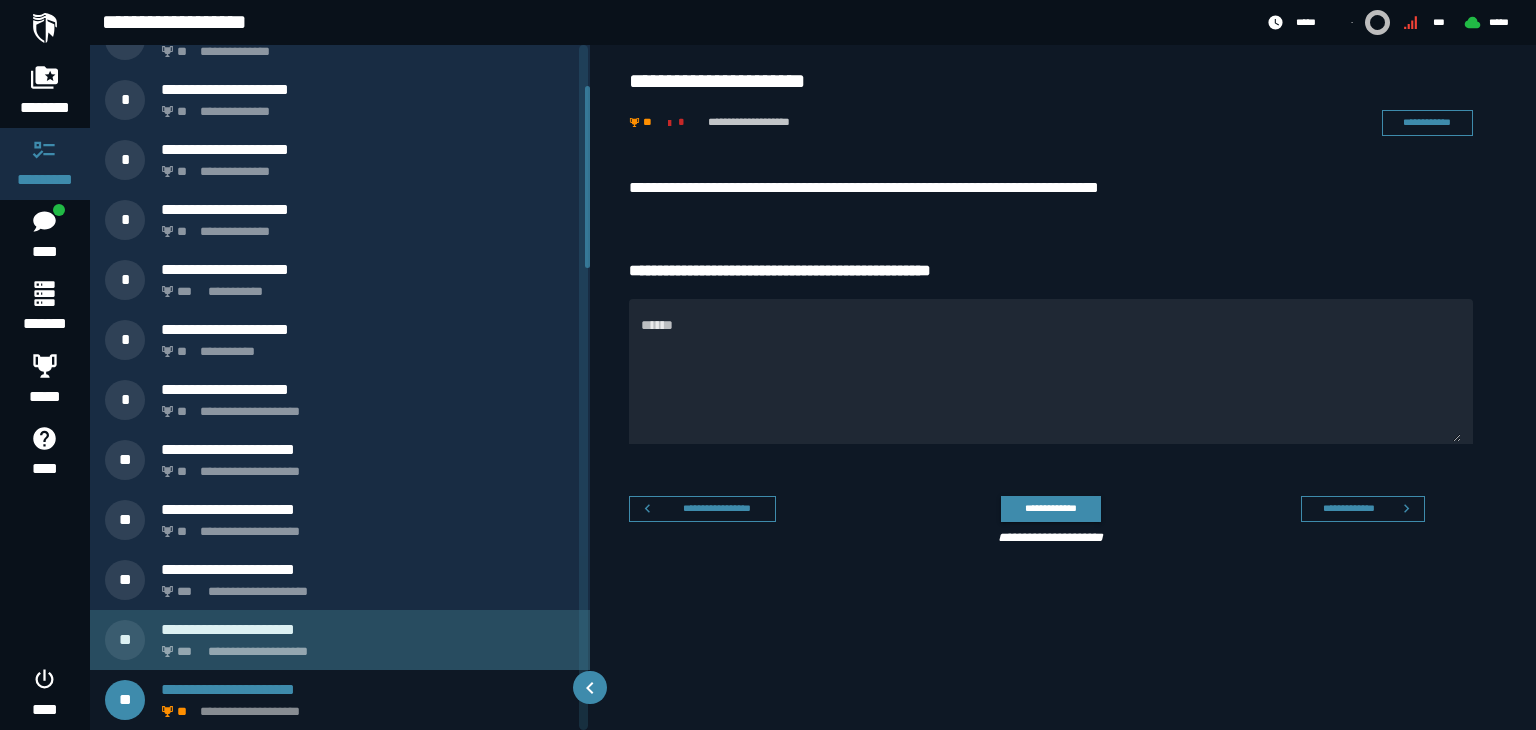 click on "**********" at bounding box center [368, 629] 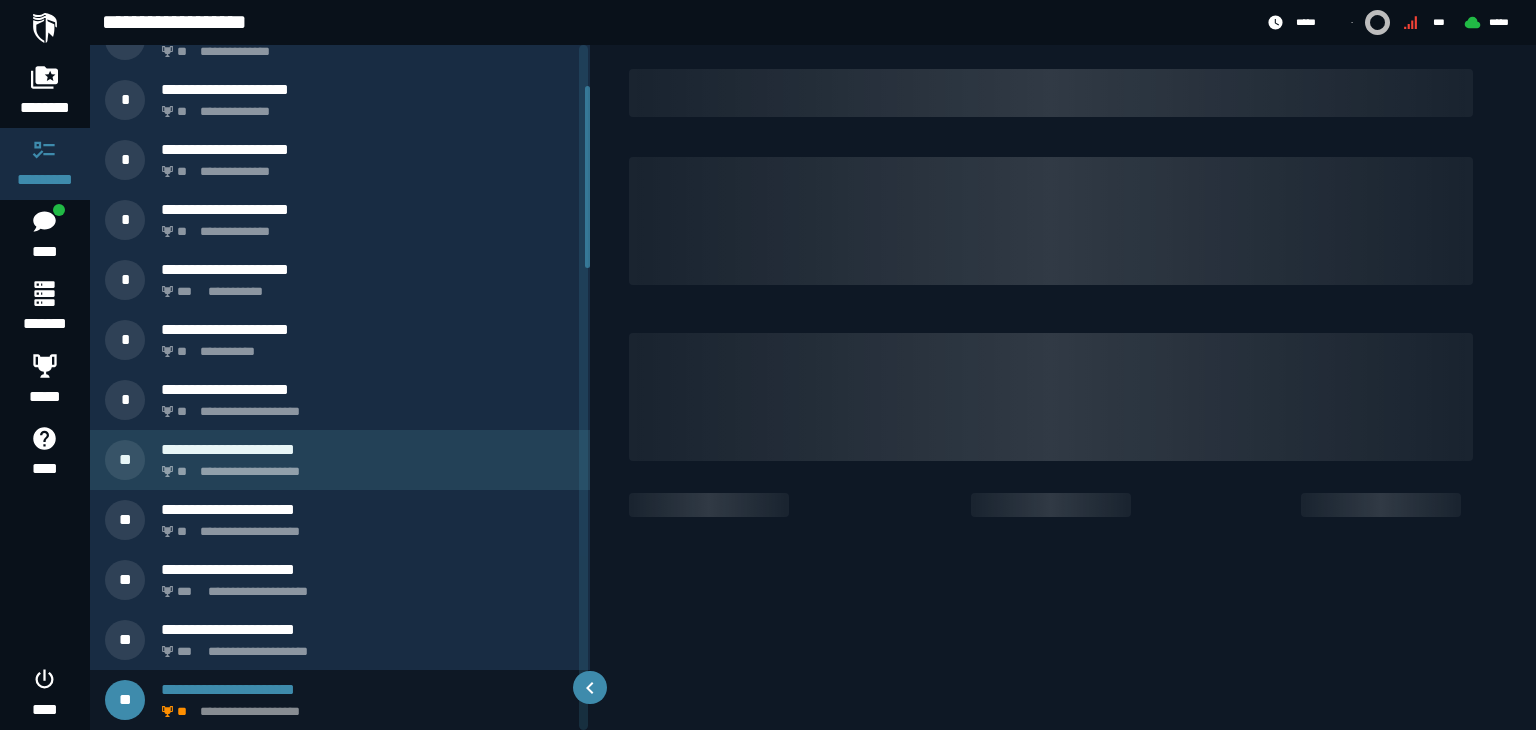scroll, scrollTop: 95, scrollLeft: 0, axis: vertical 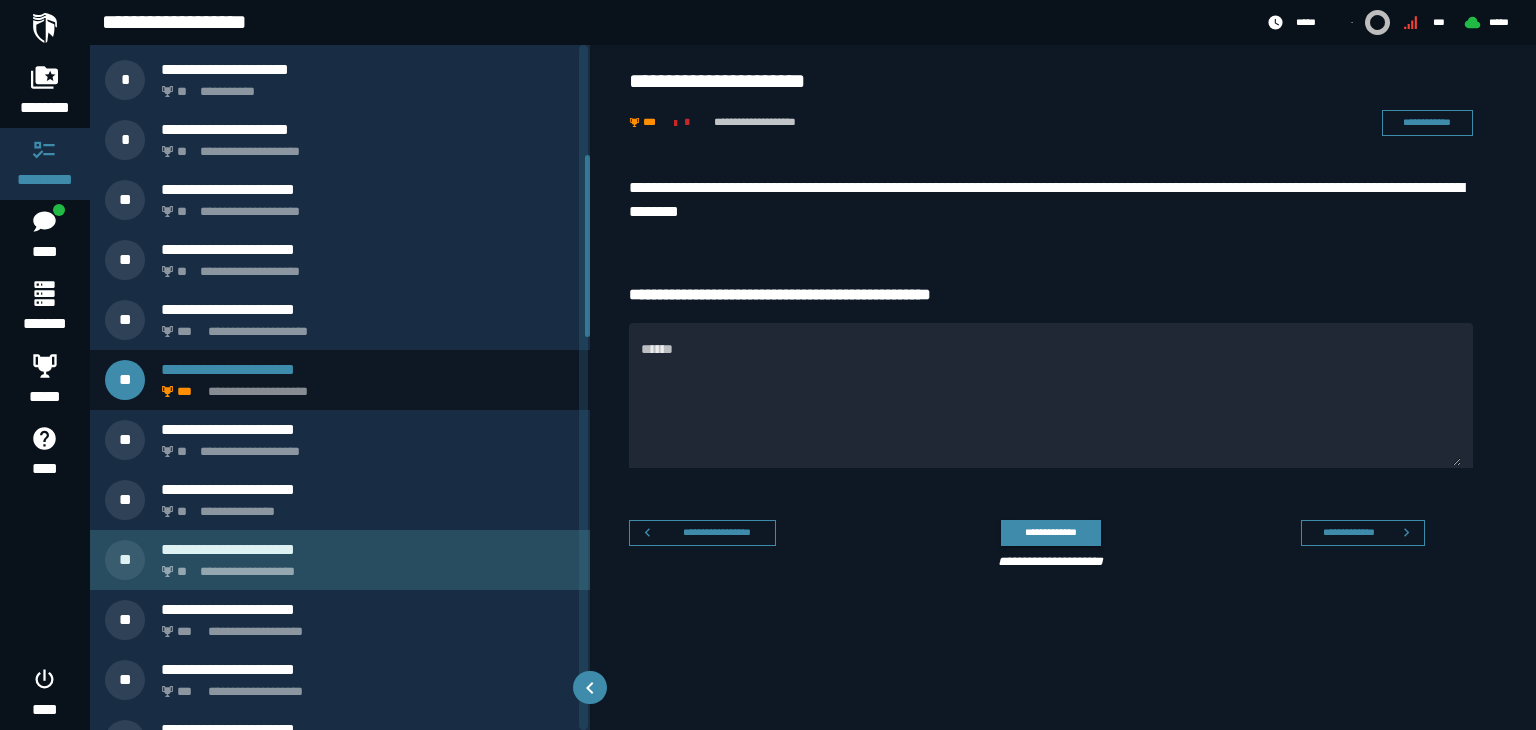 click on "**********" at bounding box center (368, 549) 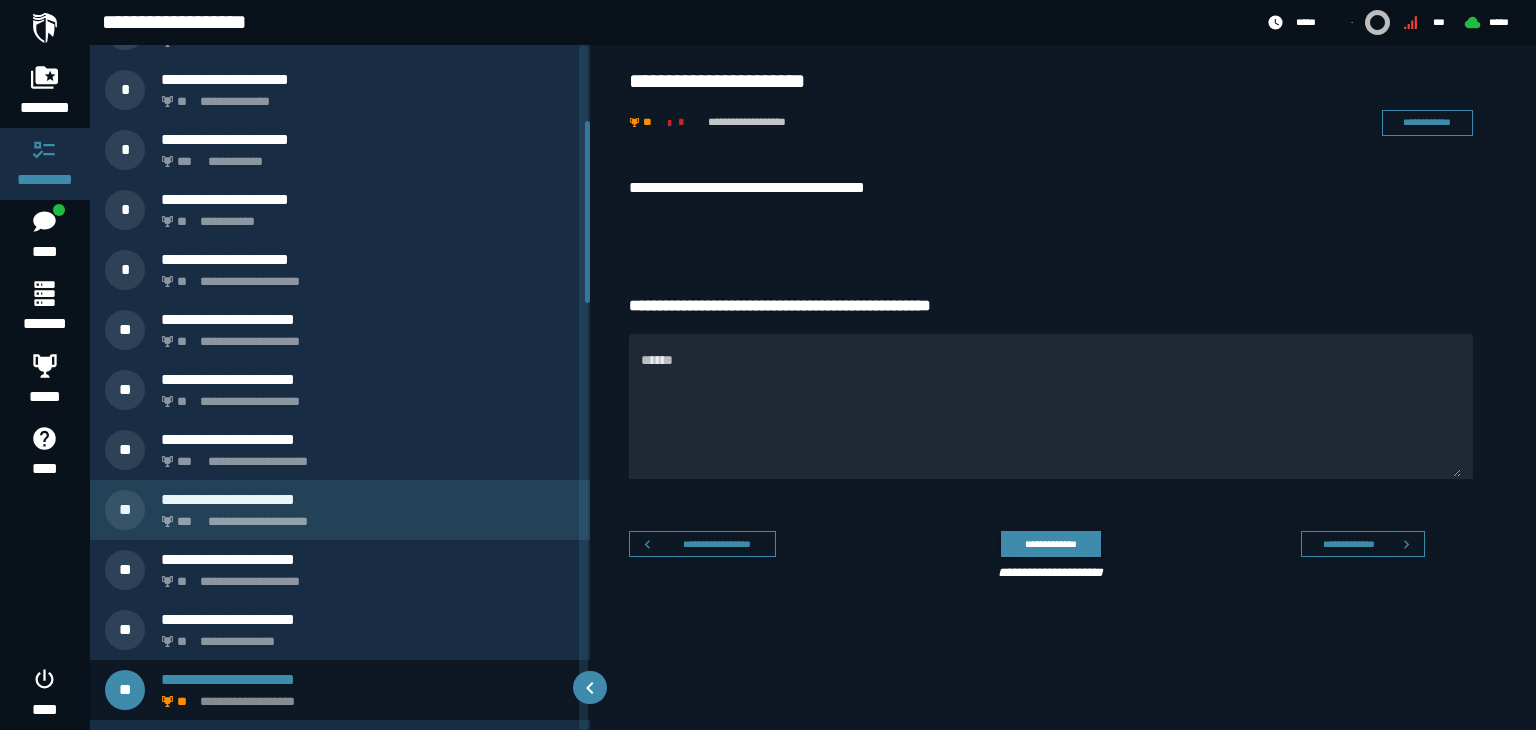 scroll, scrollTop: 287, scrollLeft: 0, axis: vertical 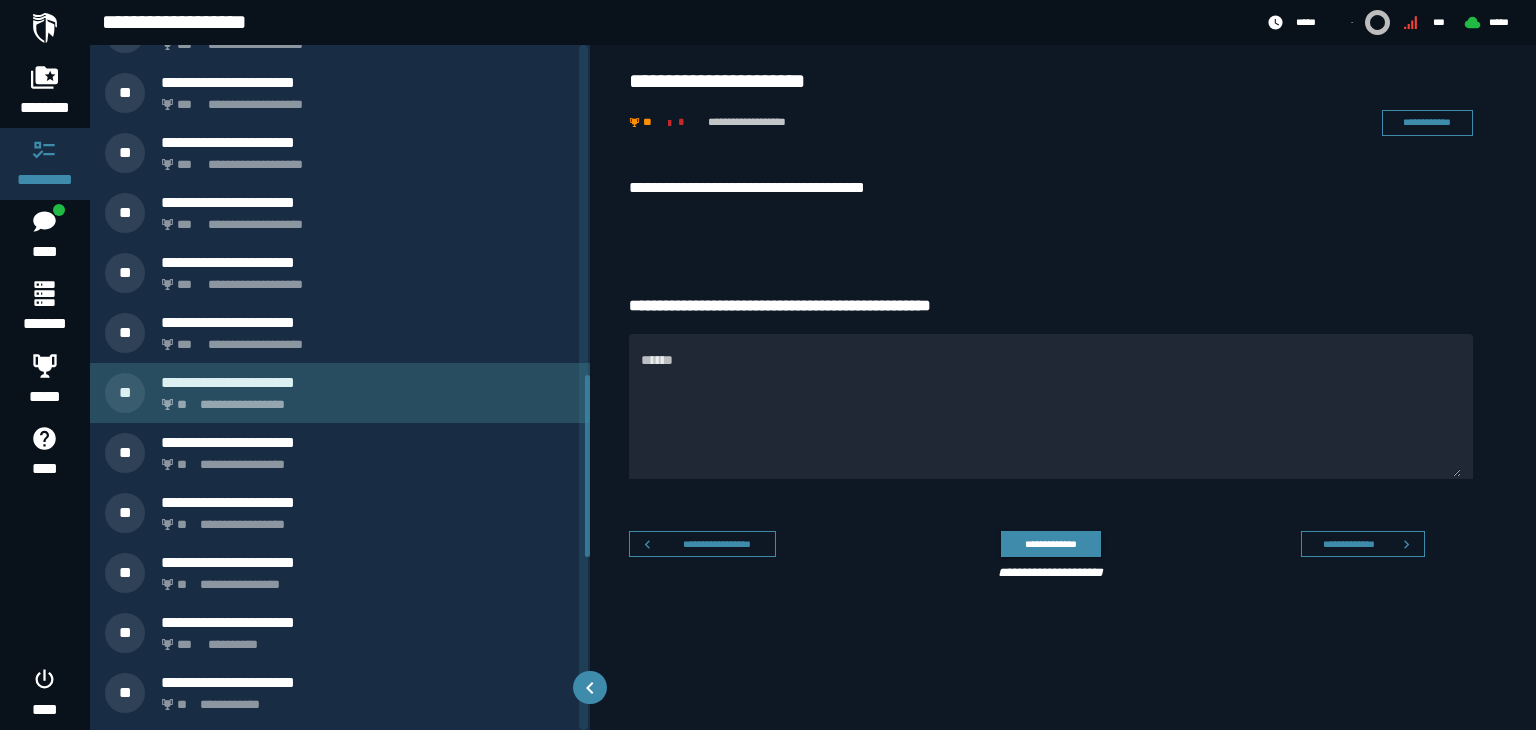 click on "**********" at bounding box center (368, 382) 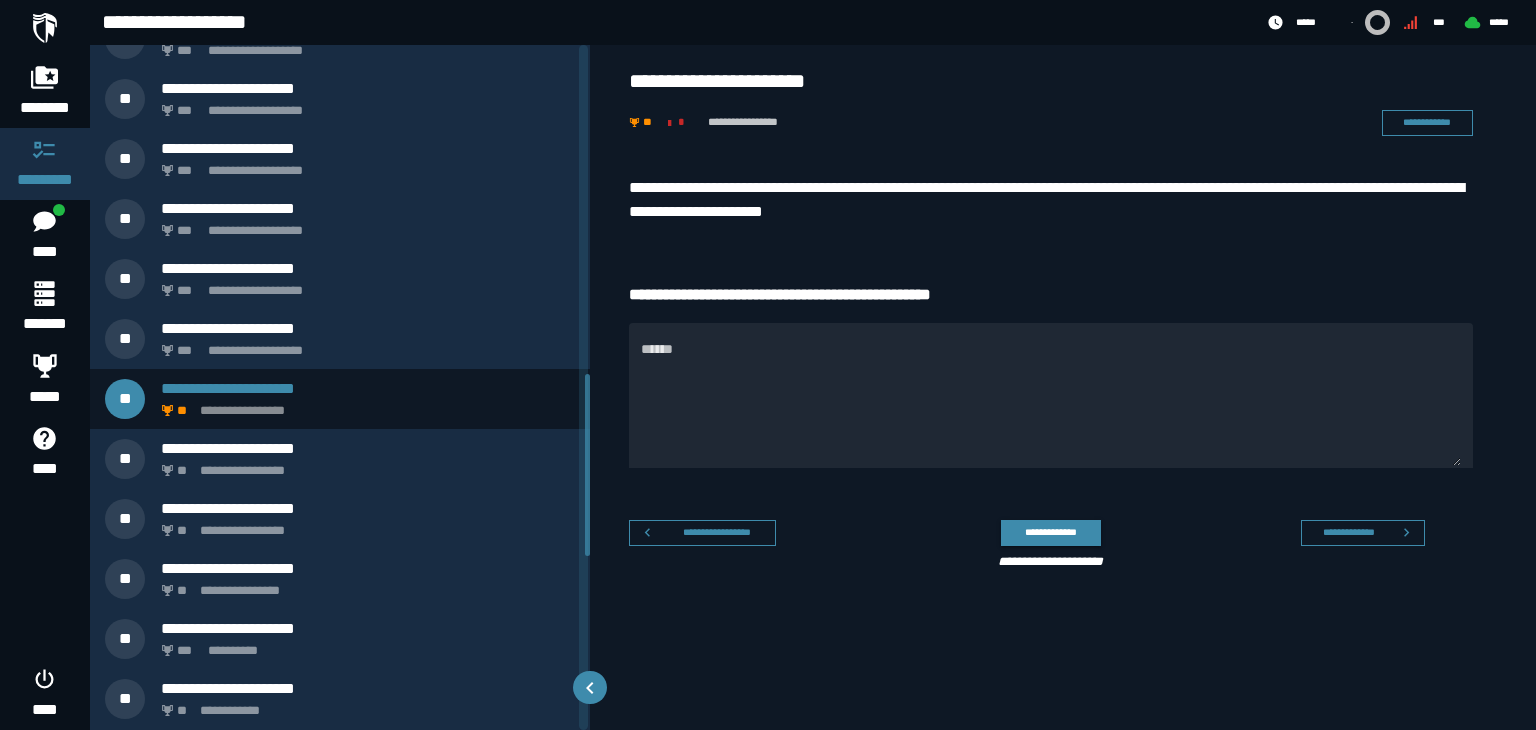 scroll, scrollTop: 1237, scrollLeft: 0, axis: vertical 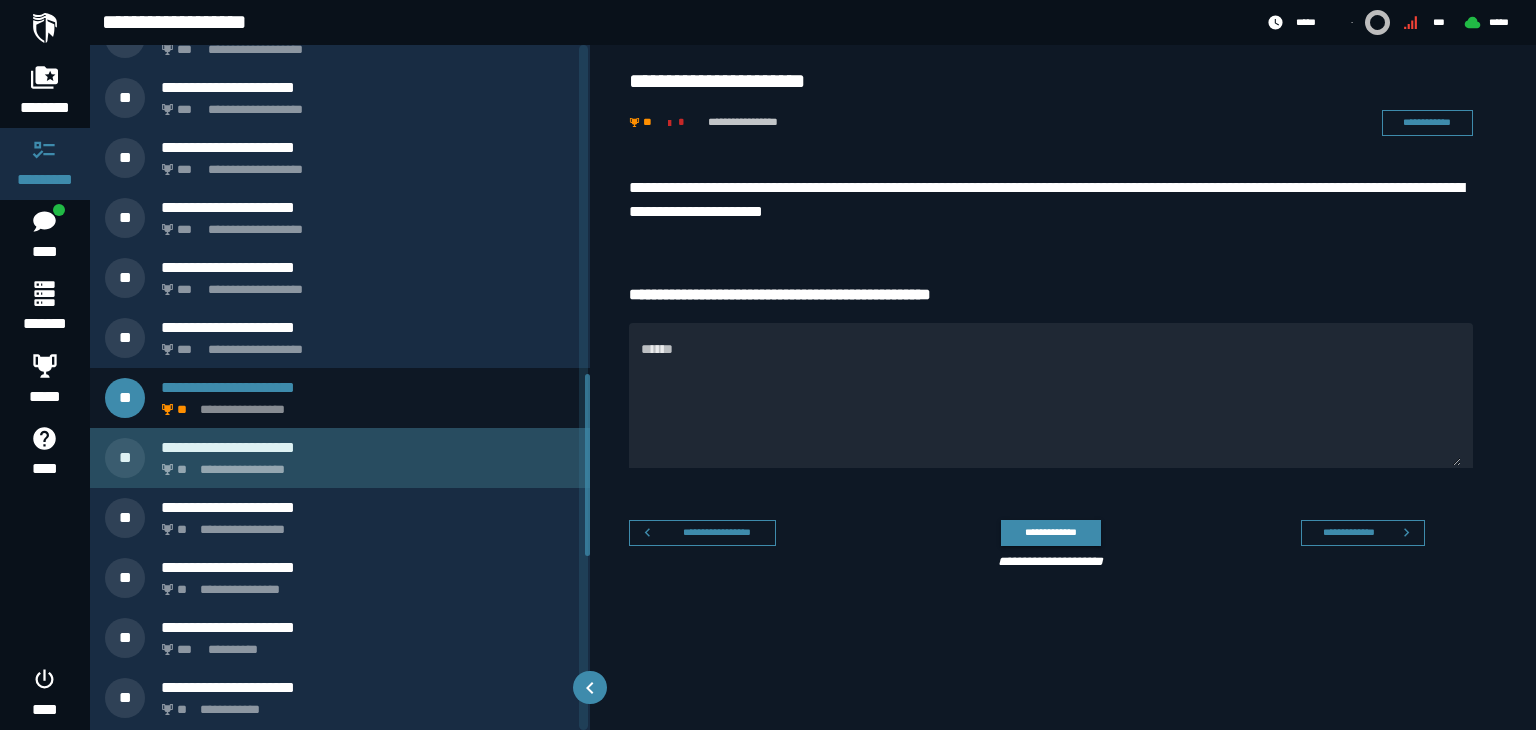click on "**********" at bounding box center (368, 447) 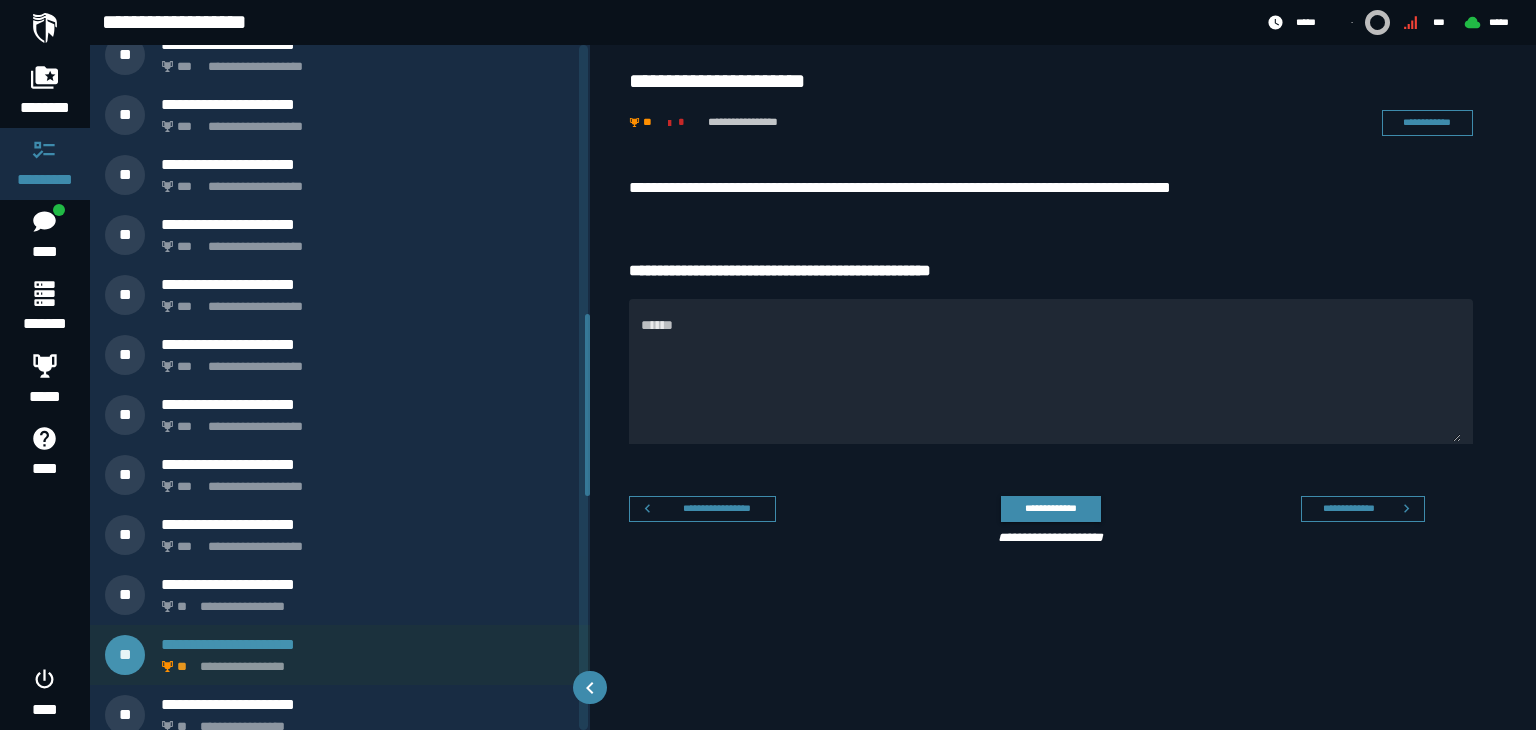 scroll, scrollTop: 995, scrollLeft: 0, axis: vertical 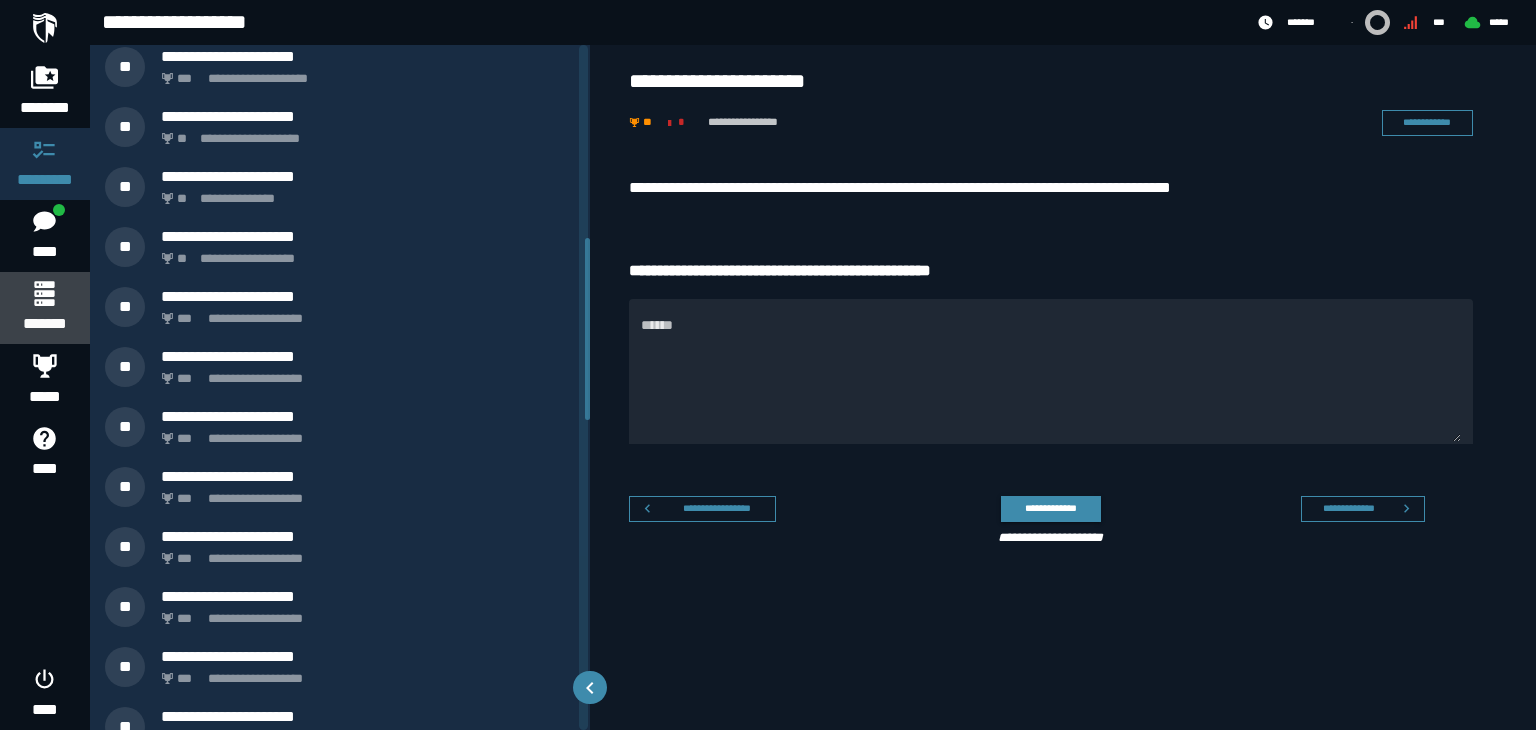 click 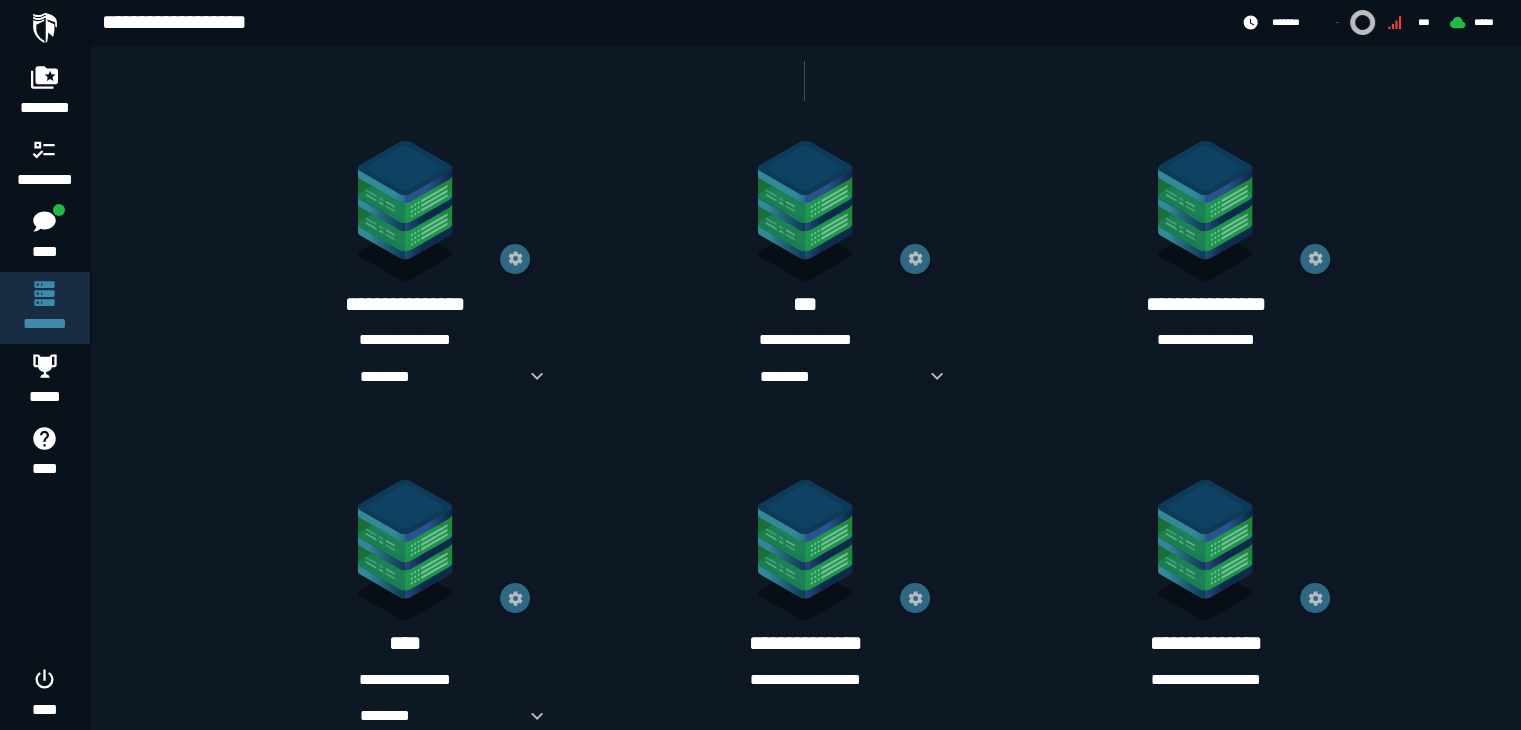 scroll, scrollTop: 367, scrollLeft: 0, axis: vertical 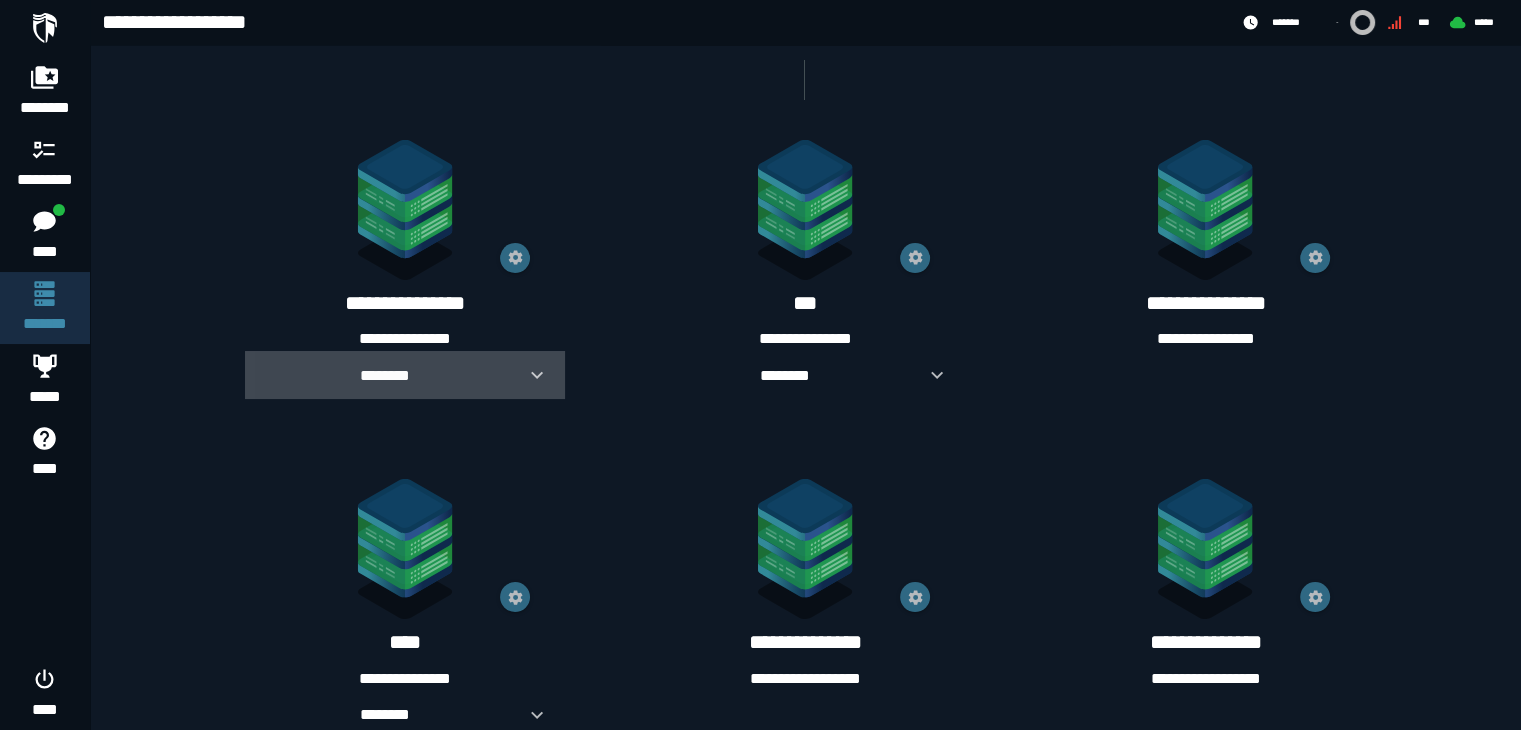 click 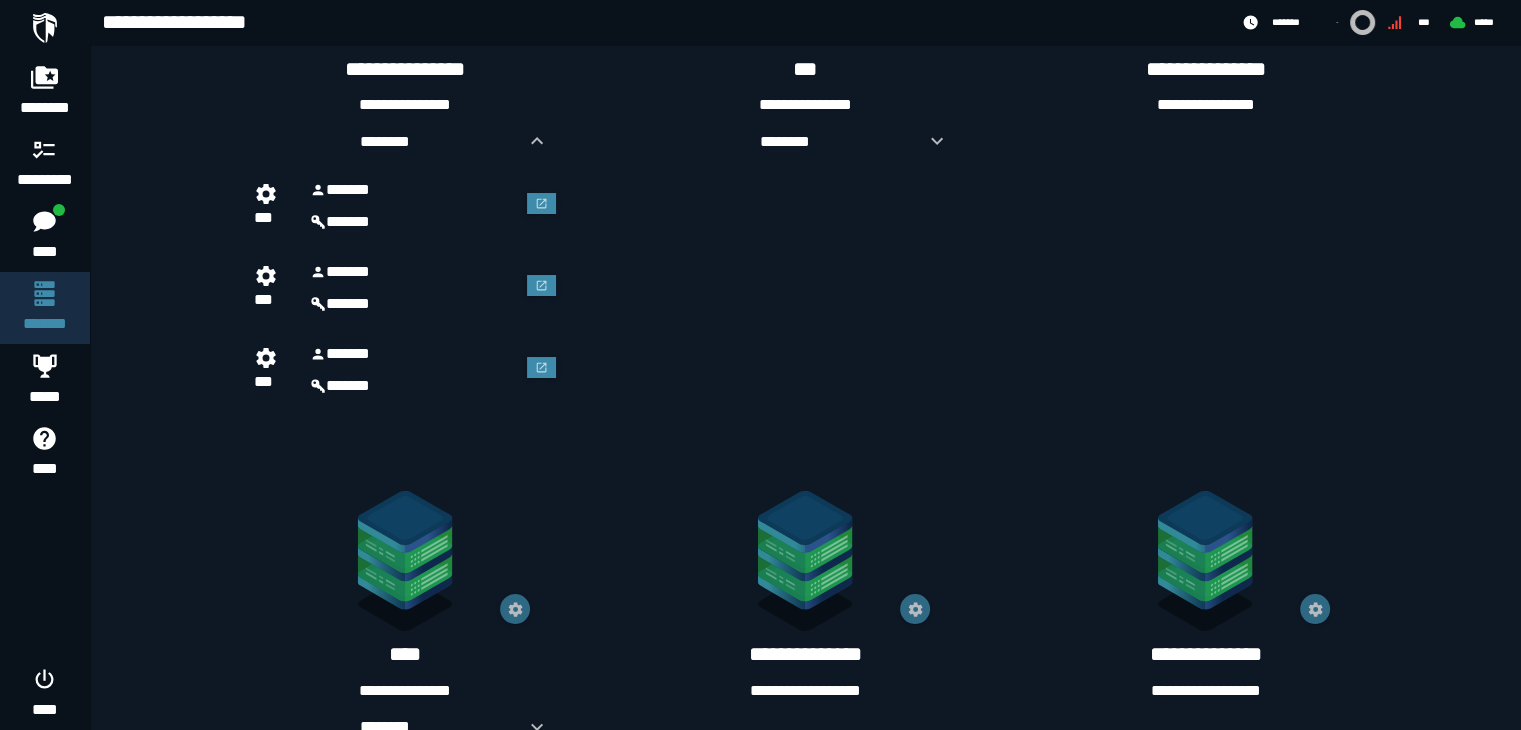 scroll, scrollTop: 595, scrollLeft: 0, axis: vertical 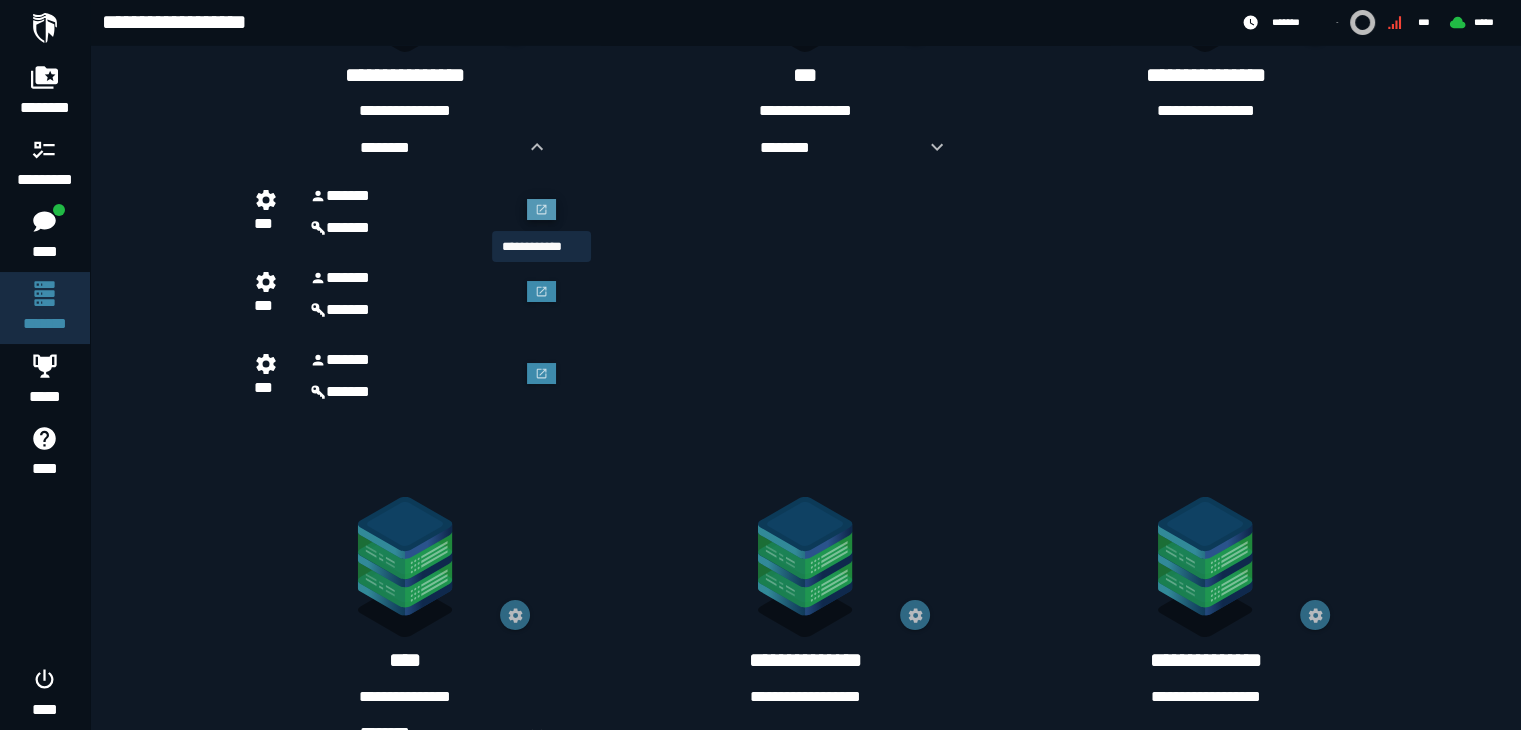 click 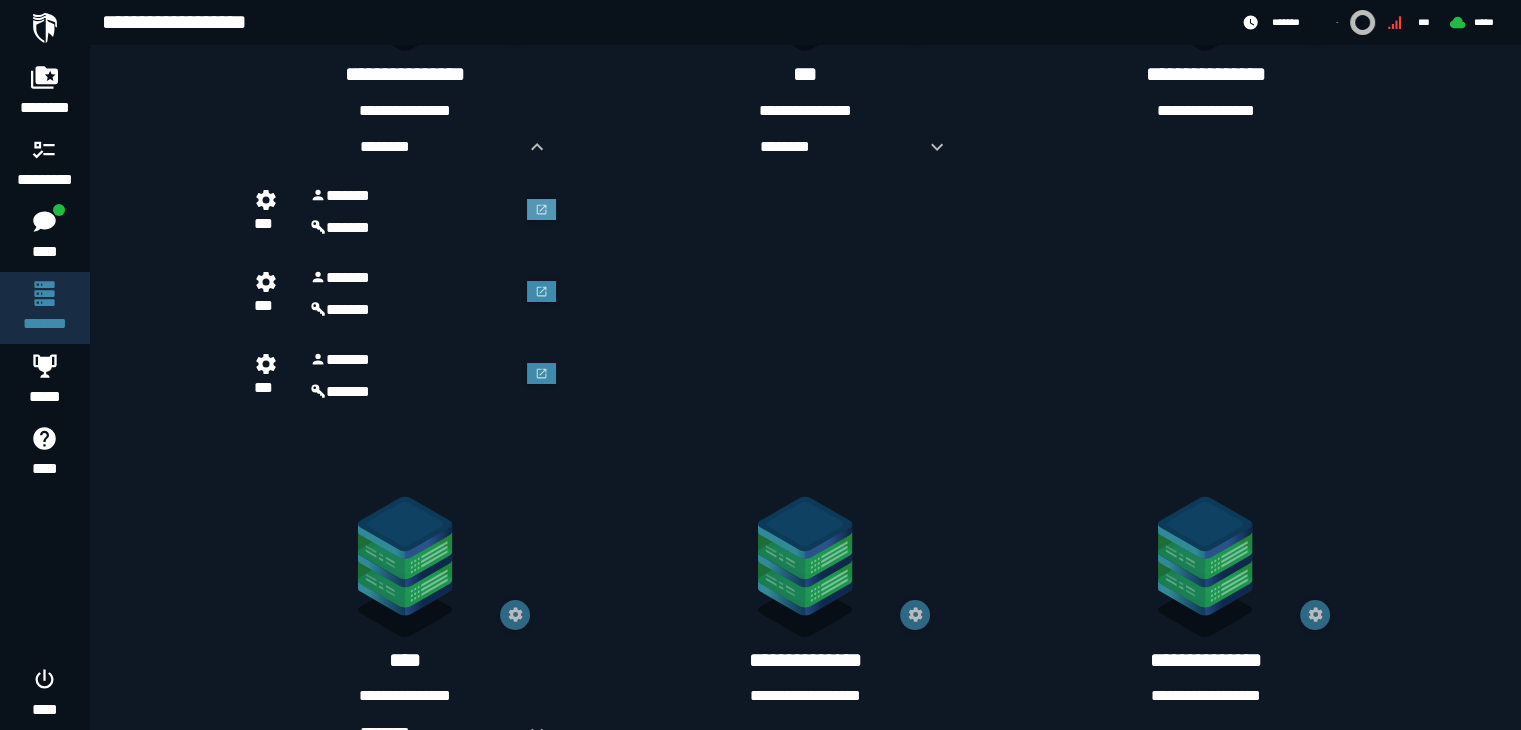 scroll, scrollTop: 595, scrollLeft: 0, axis: vertical 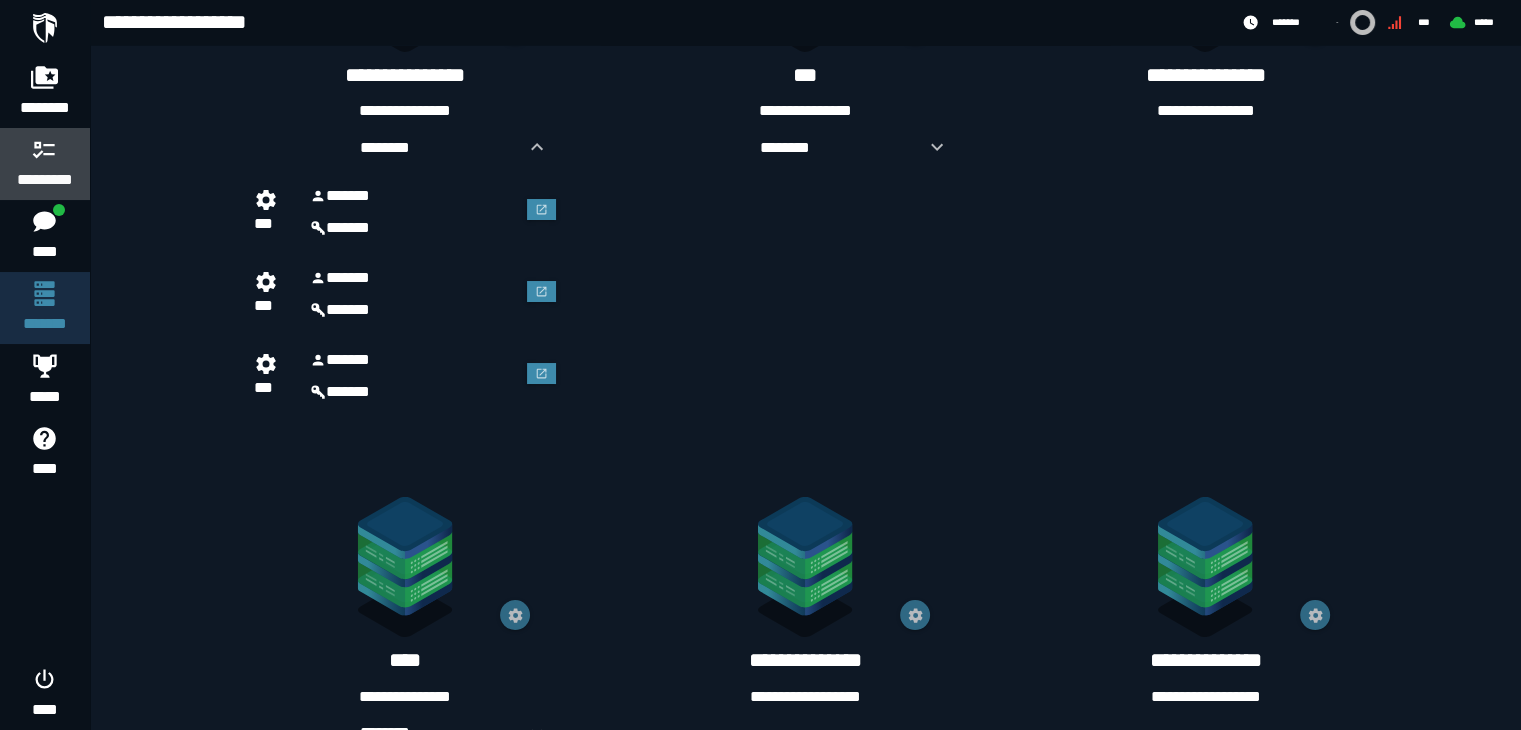 click on "*********" at bounding box center (45, 164) 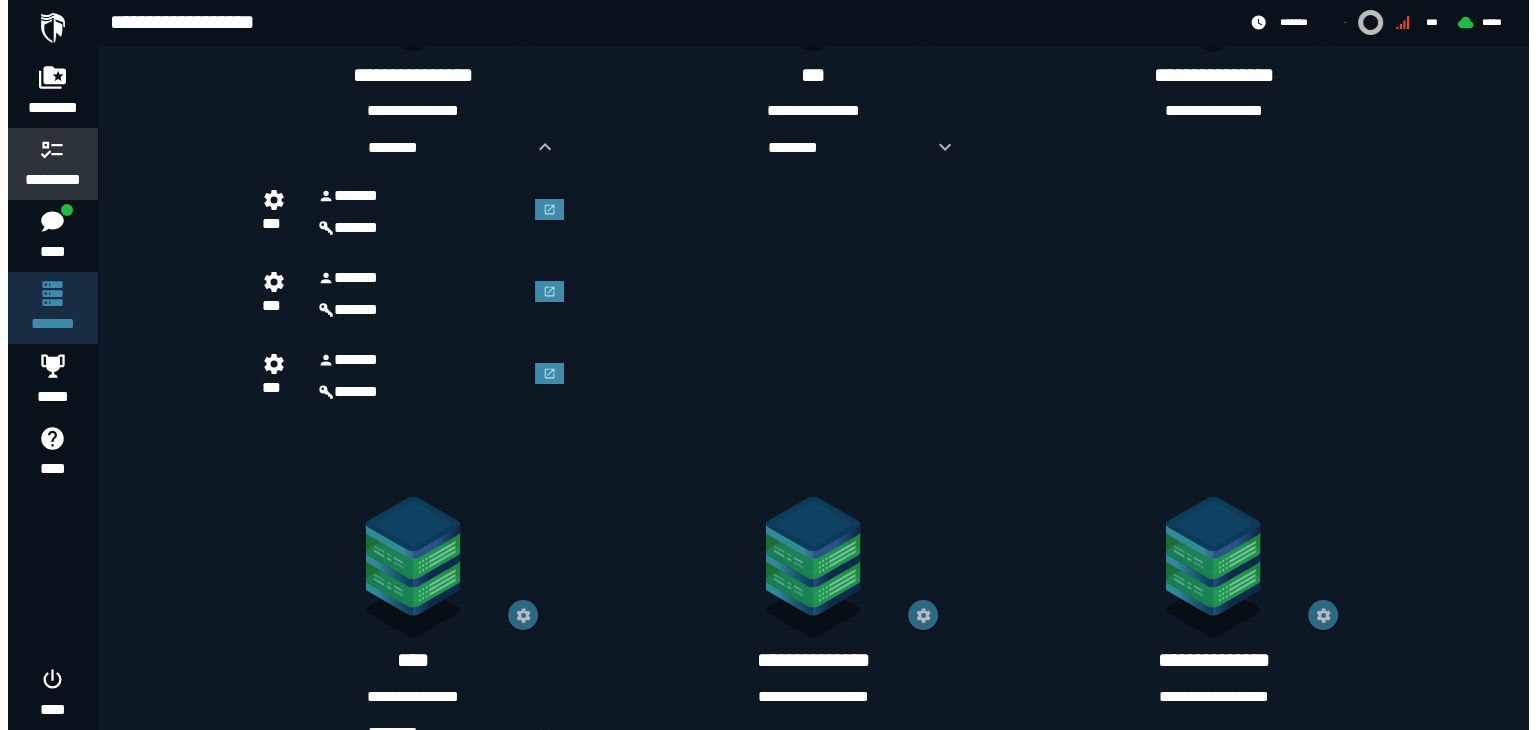 scroll, scrollTop: 0, scrollLeft: 0, axis: both 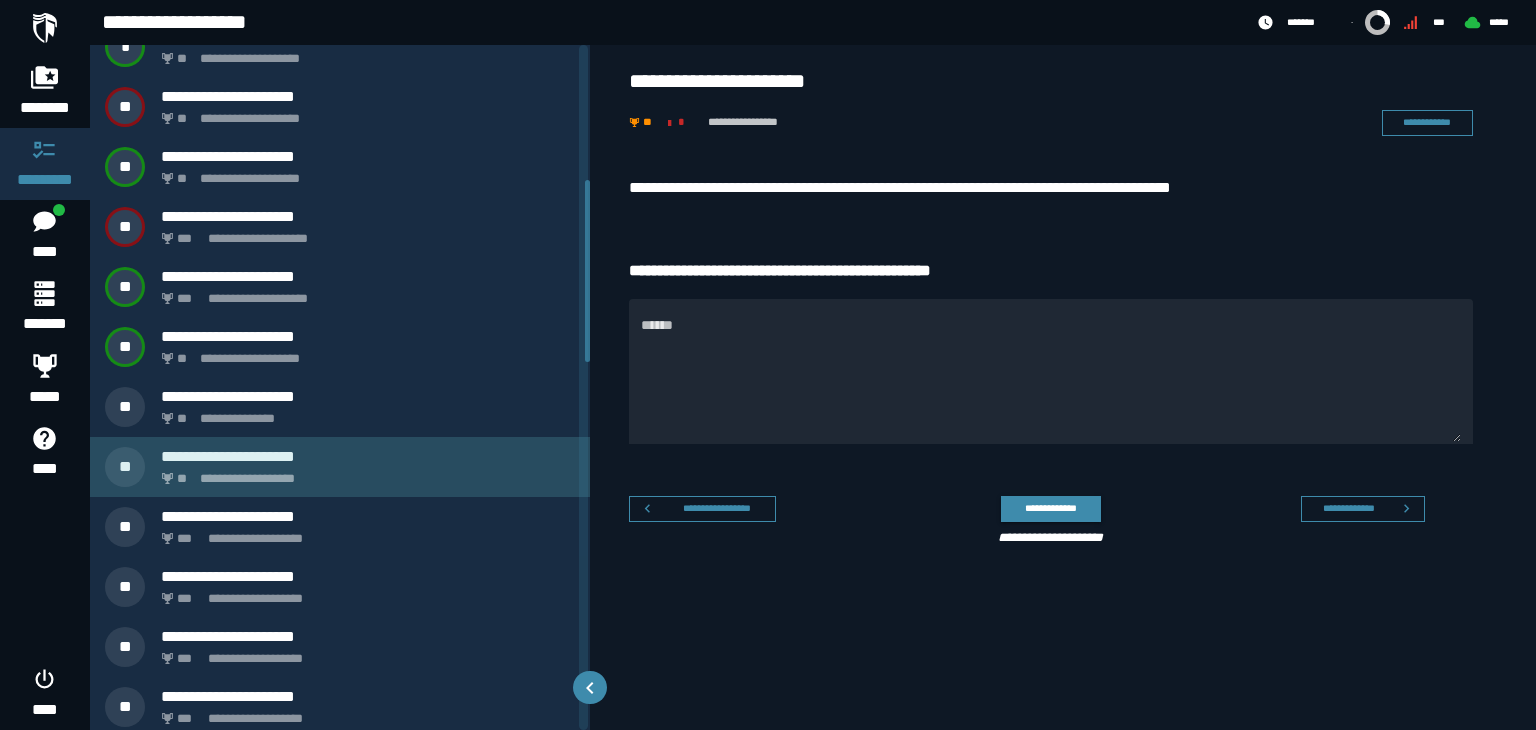 click on "**********" at bounding box center (364, 473) 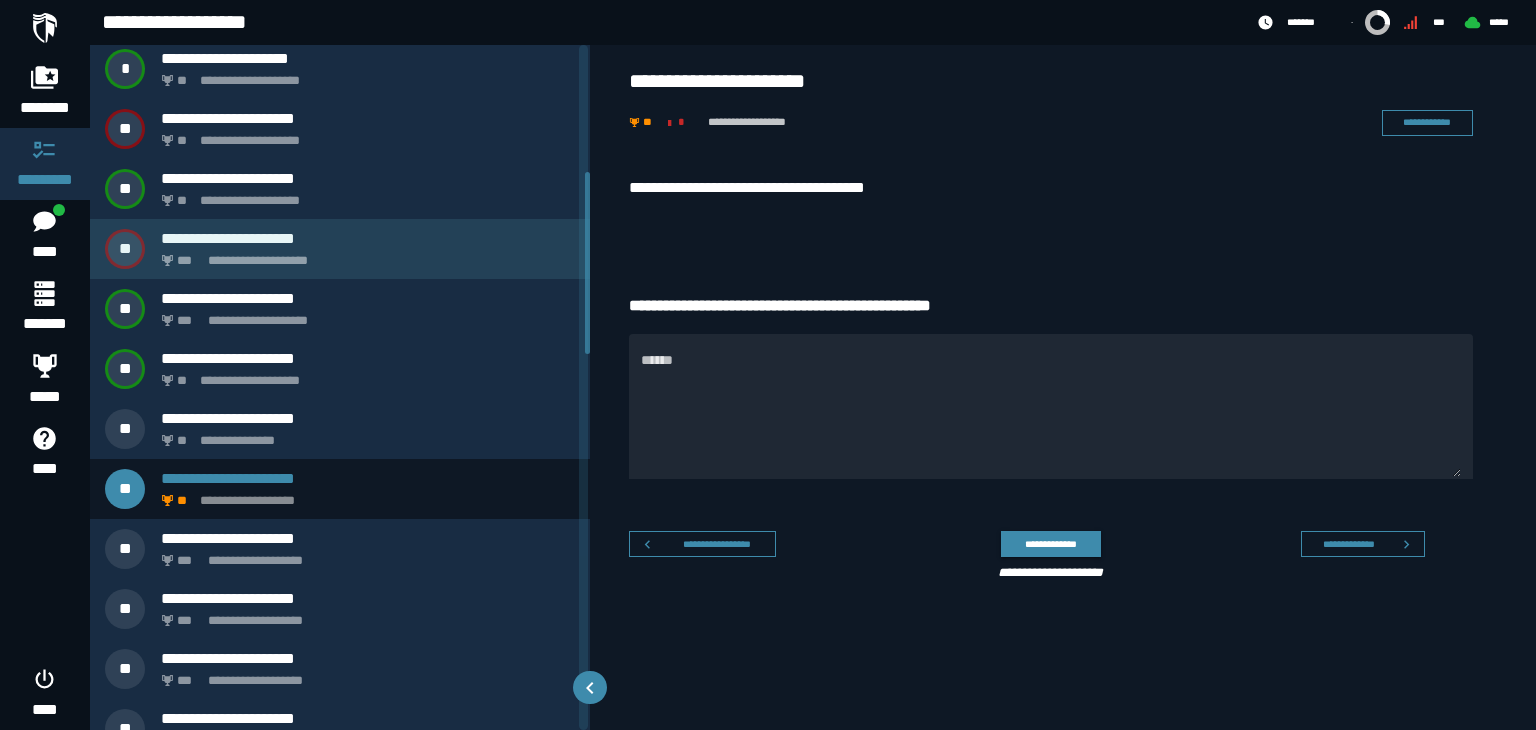 scroll, scrollTop: 487, scrollLeft: 0, axis: vertical 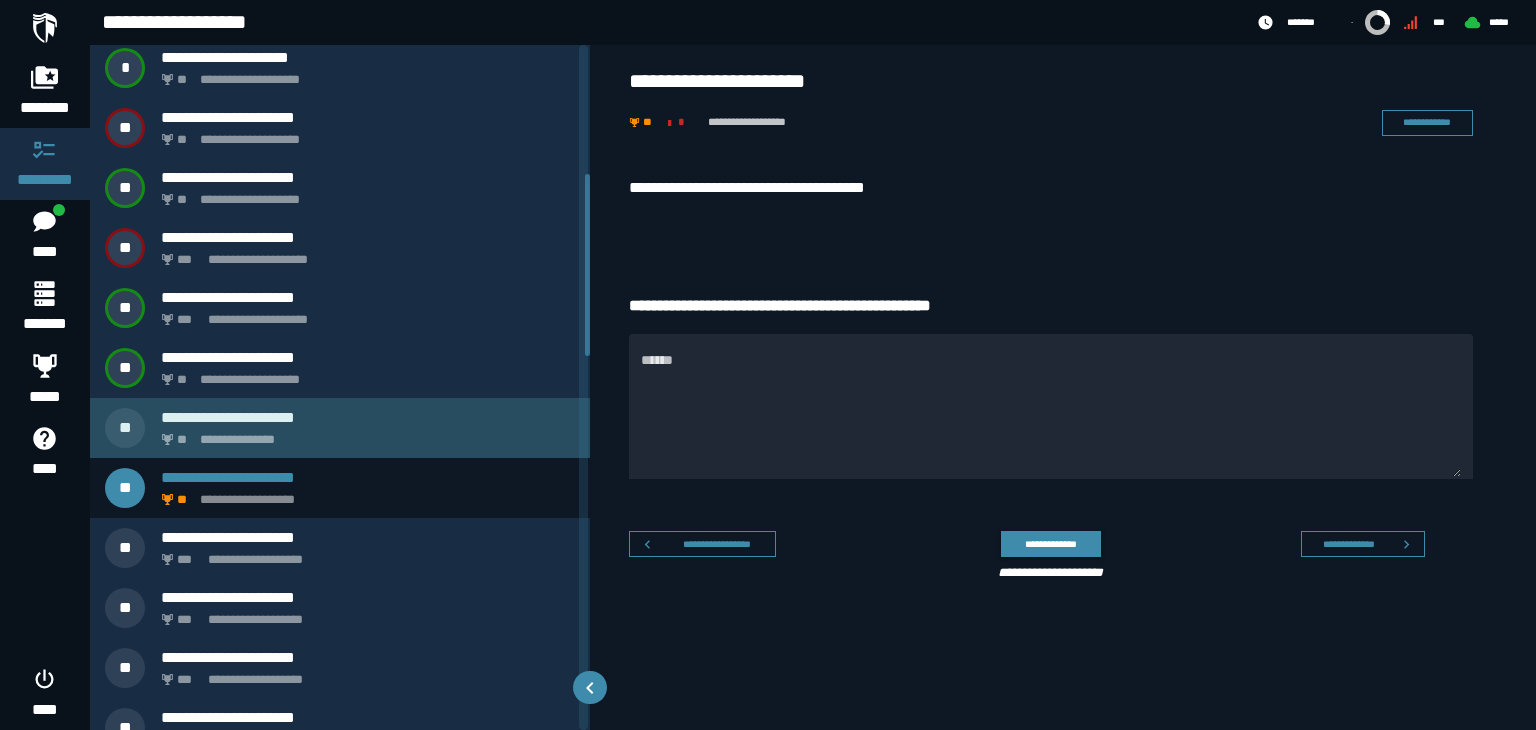 click on "**********" at bounding box center [364, 434] 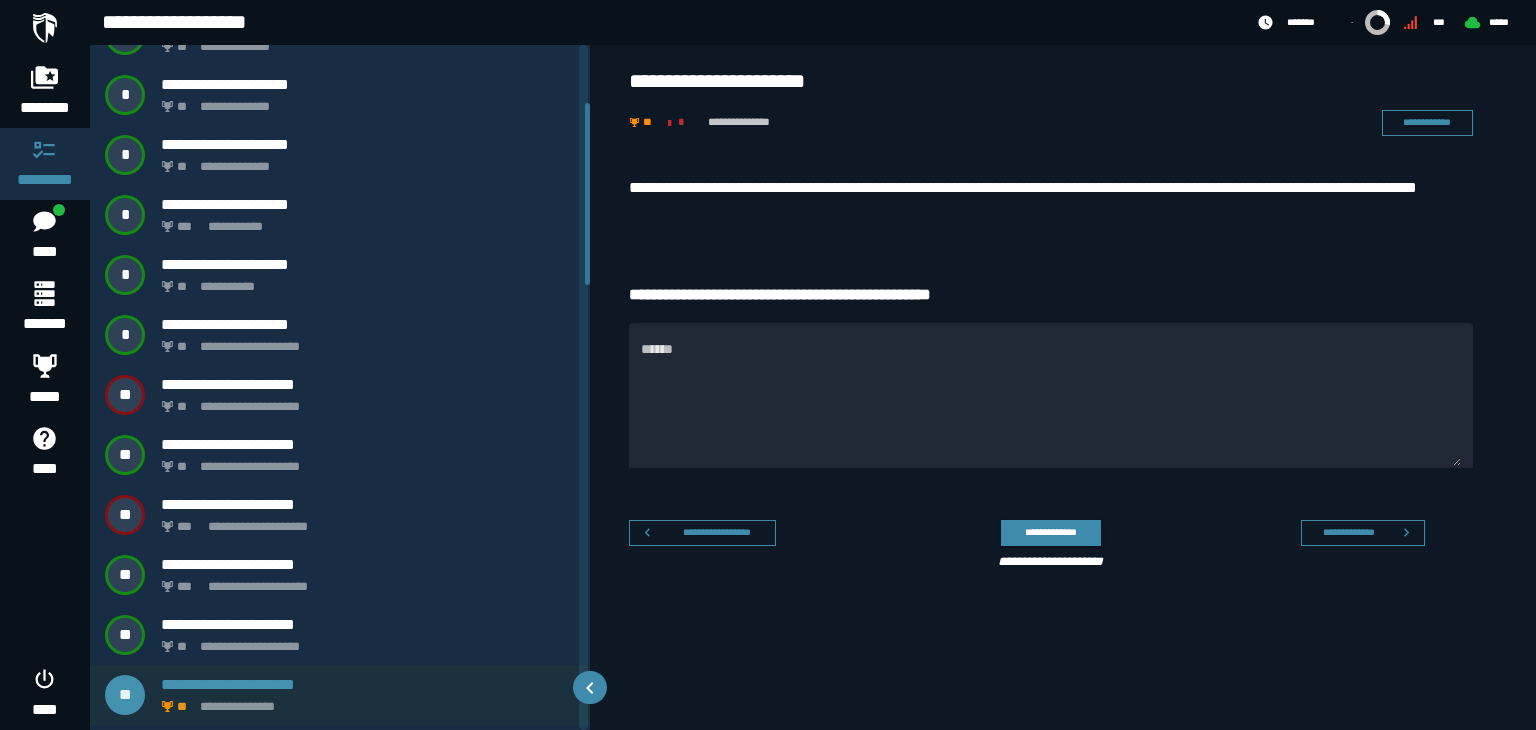 scroll, scrollTop: 215, scrollLeft: 0, axis: vertical 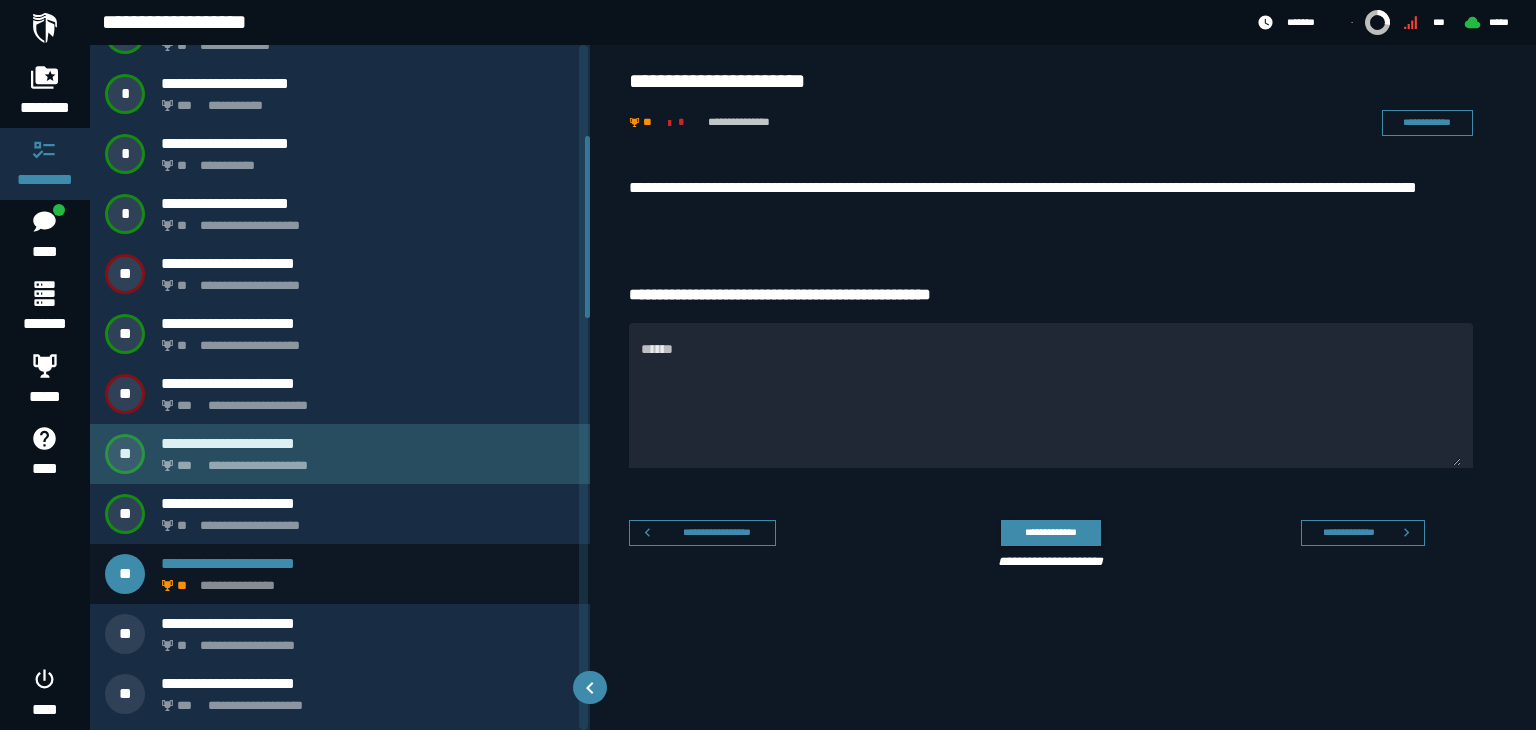 click on "**********" at bounding box center (368, 443) 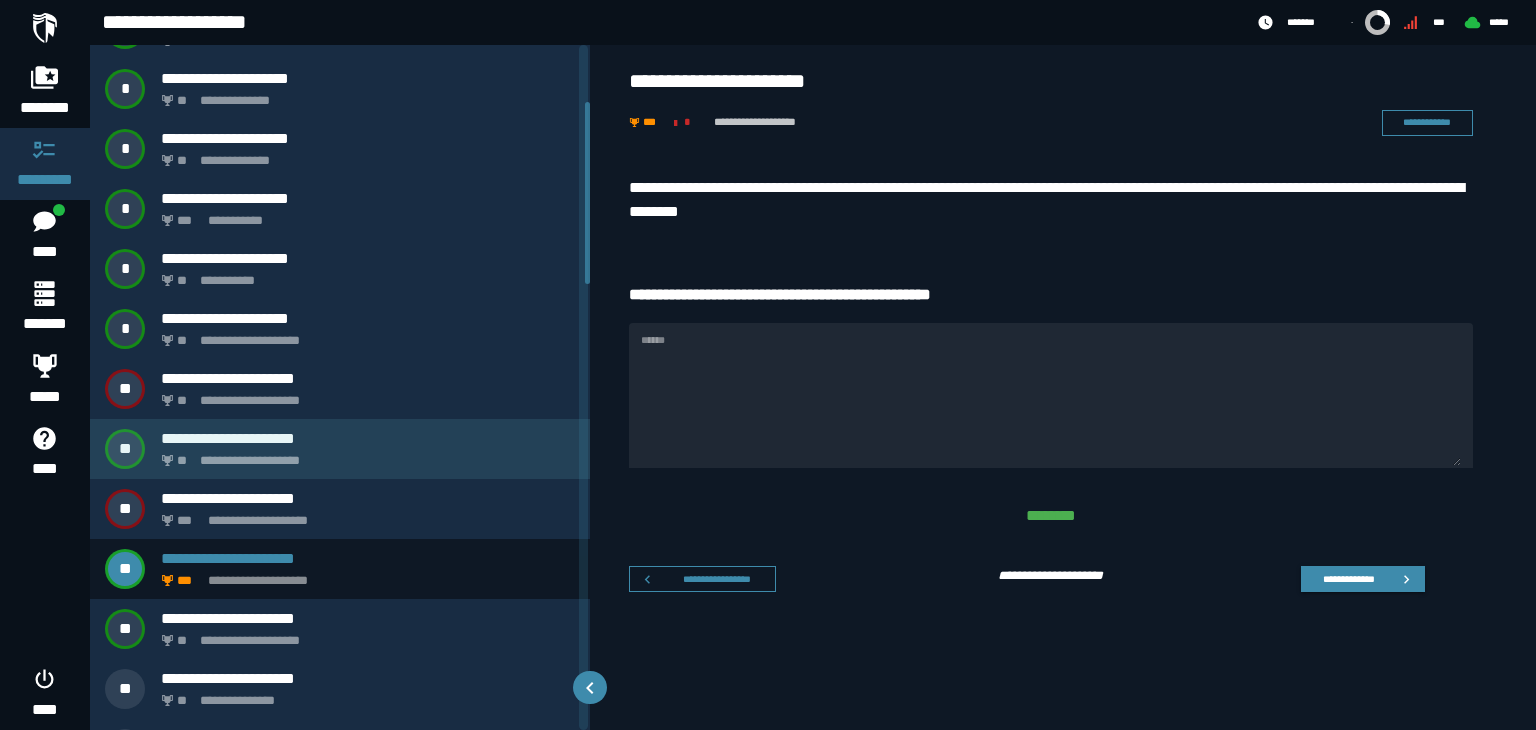 scroll, scrollTop: 227, scrollLeft: 0, axis: vertical 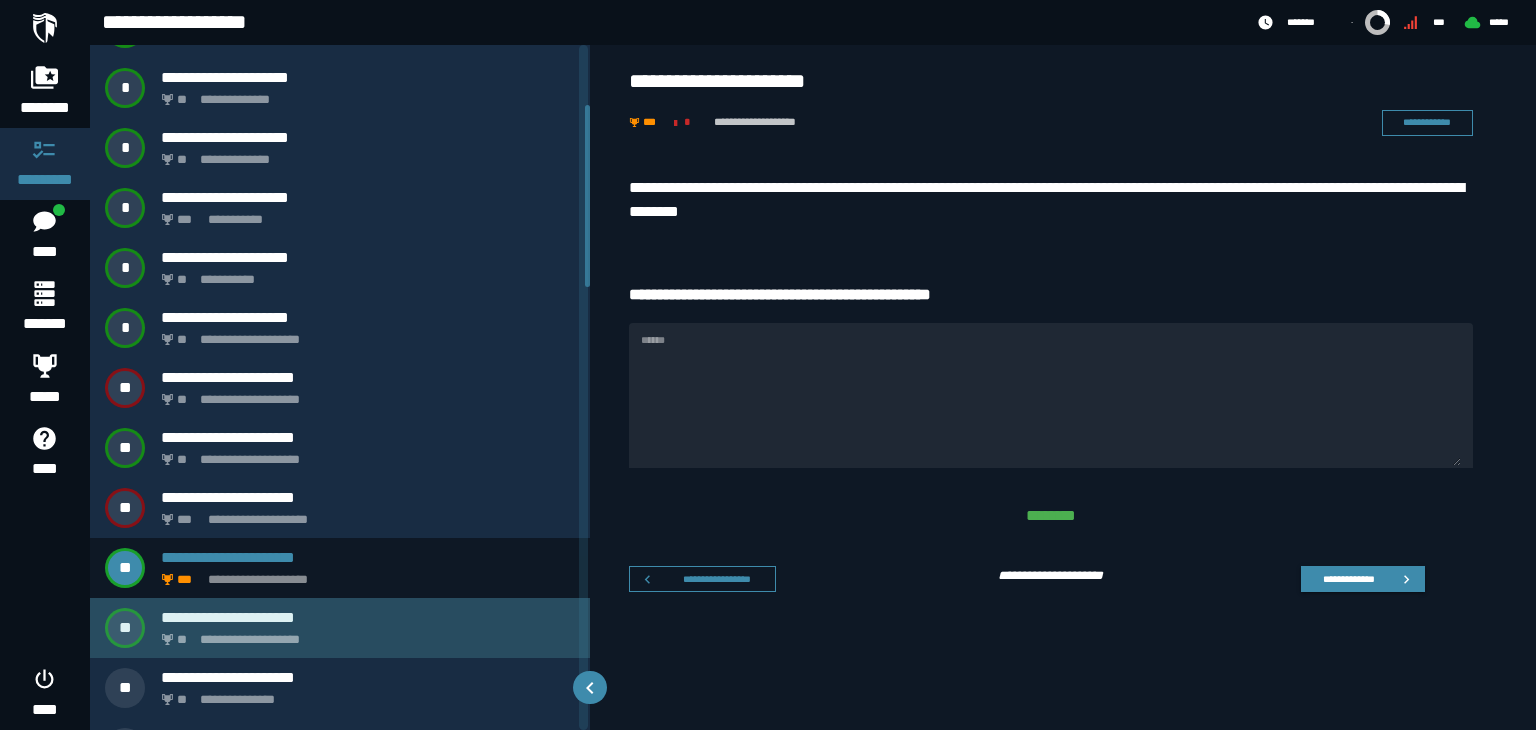 click on "**********" at bounding box center (364, 634) 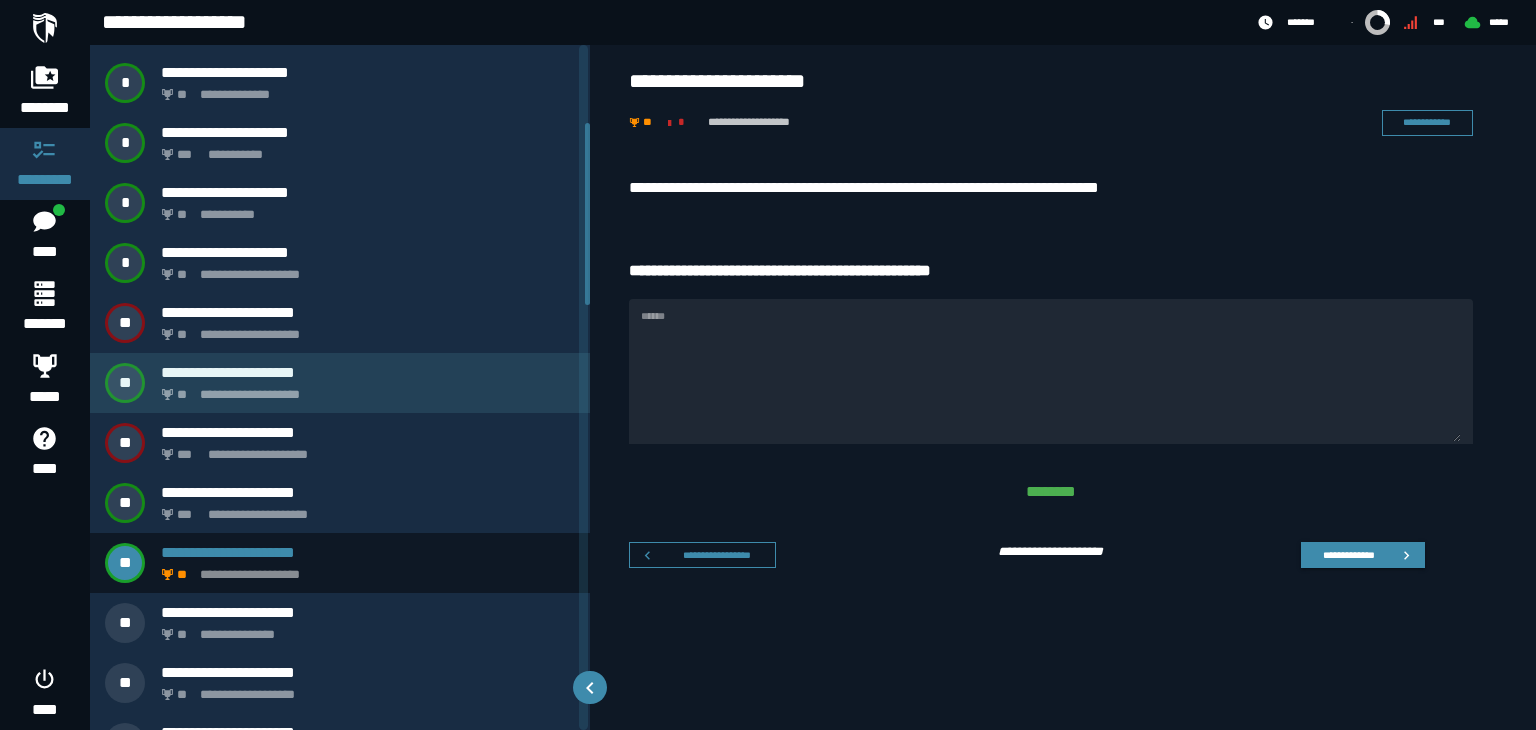 scroll, scrollTop: 294, scrollLeft: 0, axis: vertical 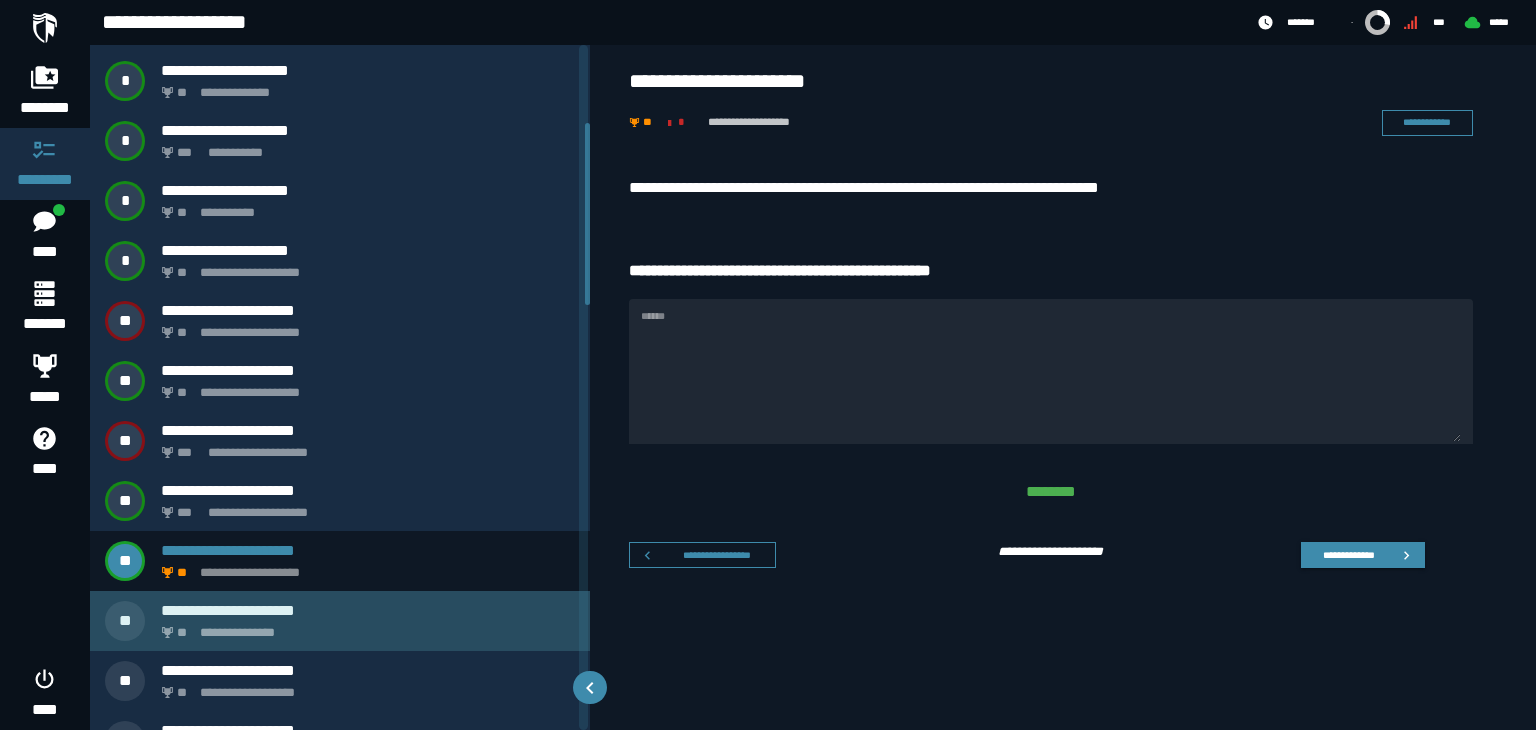 click on "**********" at bounding box center [368, 610] 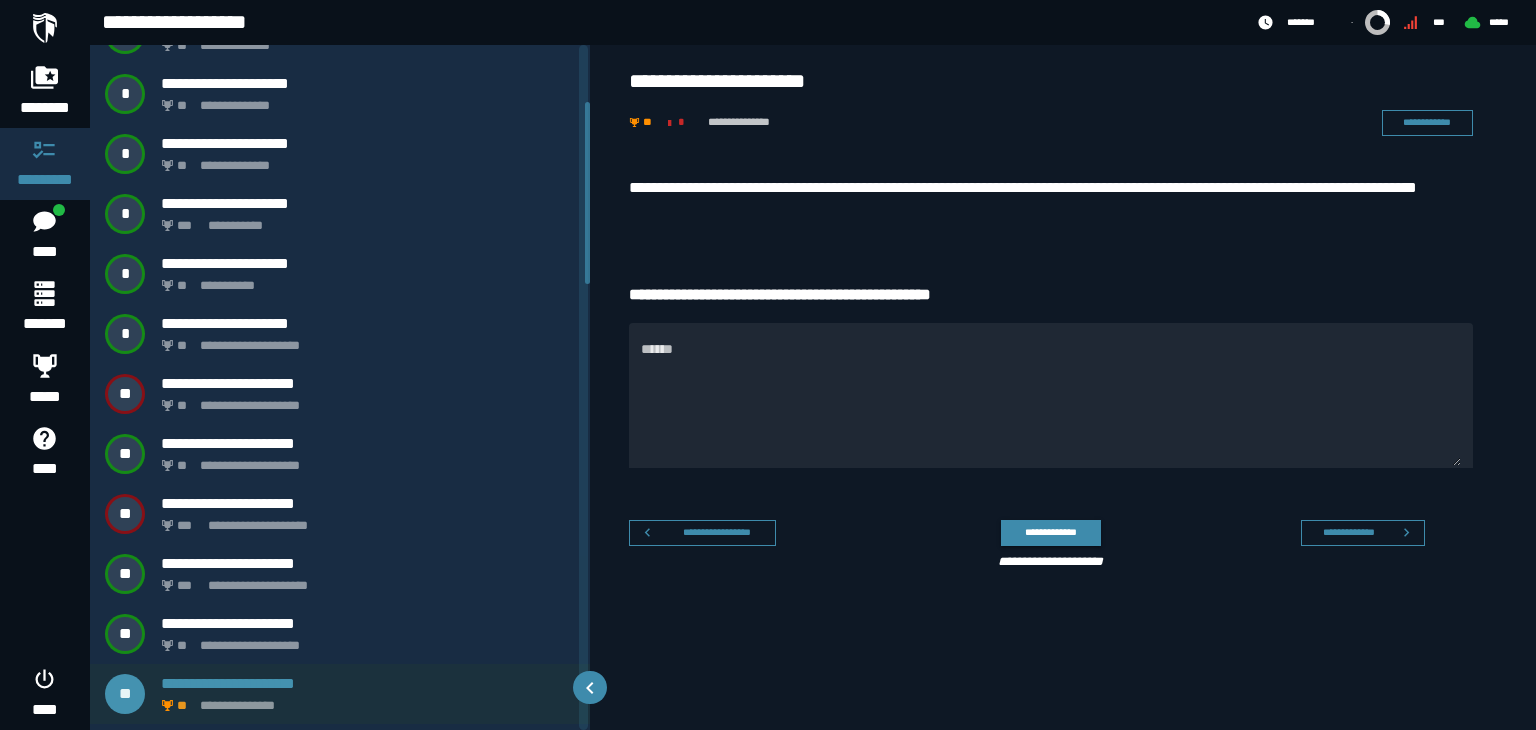 scroll, scrollTop: 215, scrollLeft: 0, axis: vertical 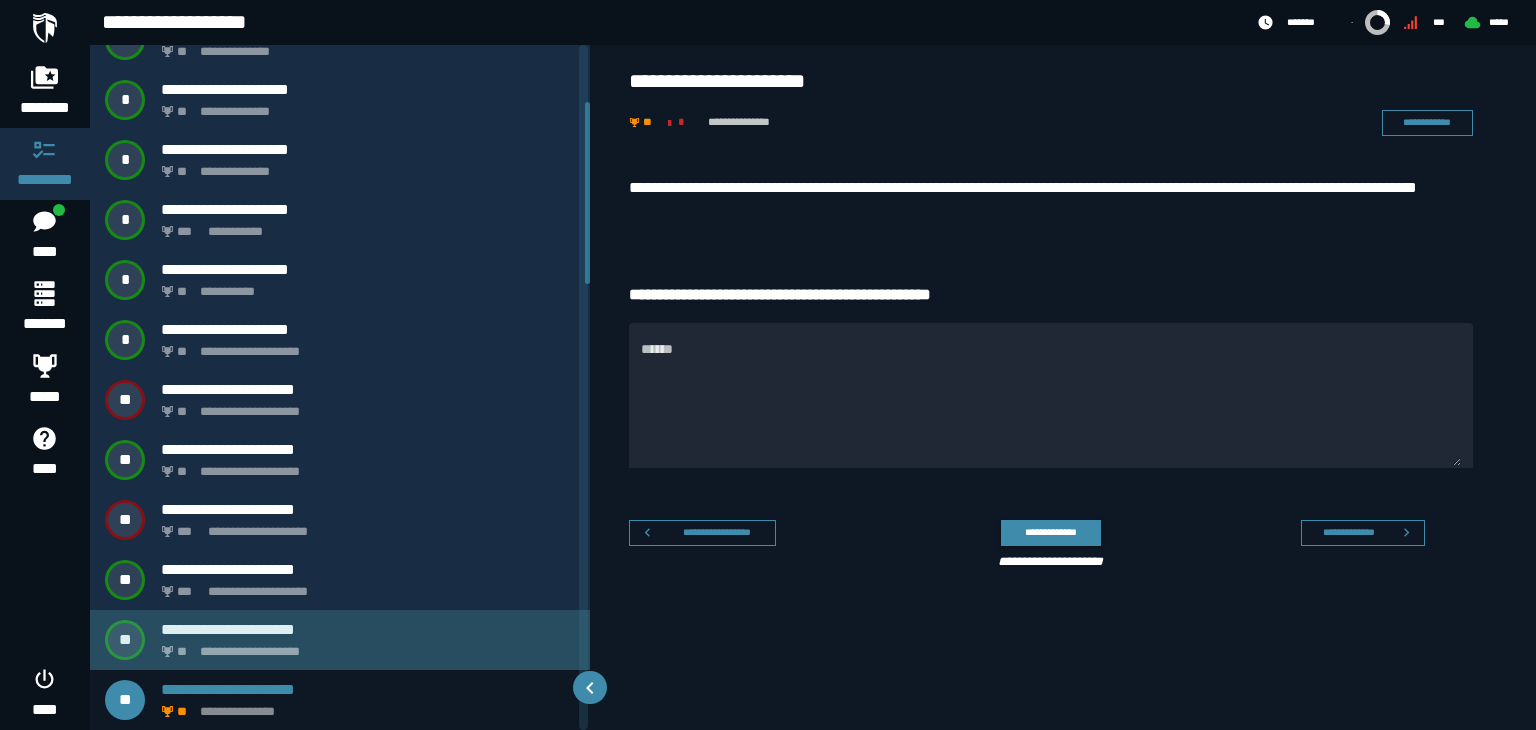 click on "**********" at bounding box center [364, 646] 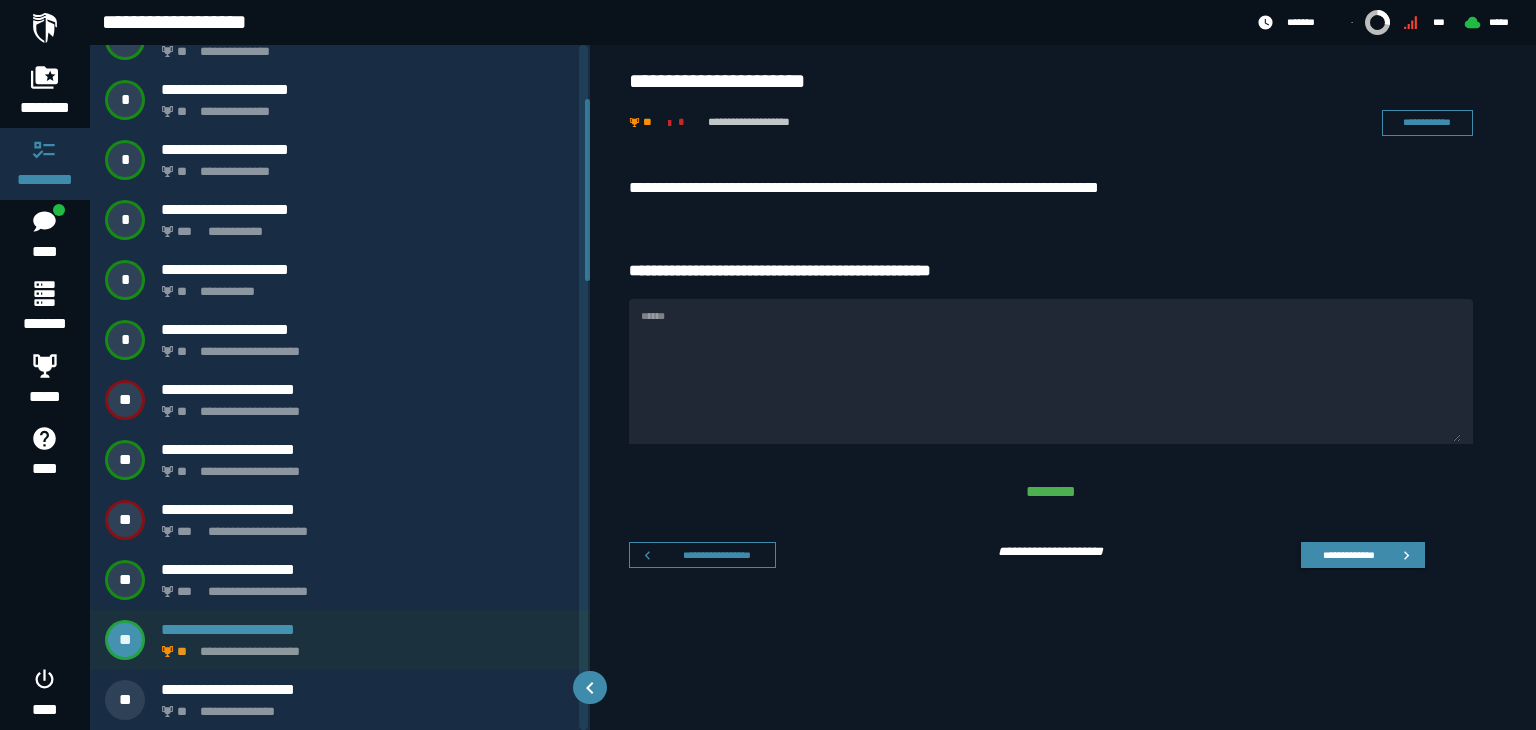 scroll, scrollTop: 155, scrollLeft: 0, axis: vertical 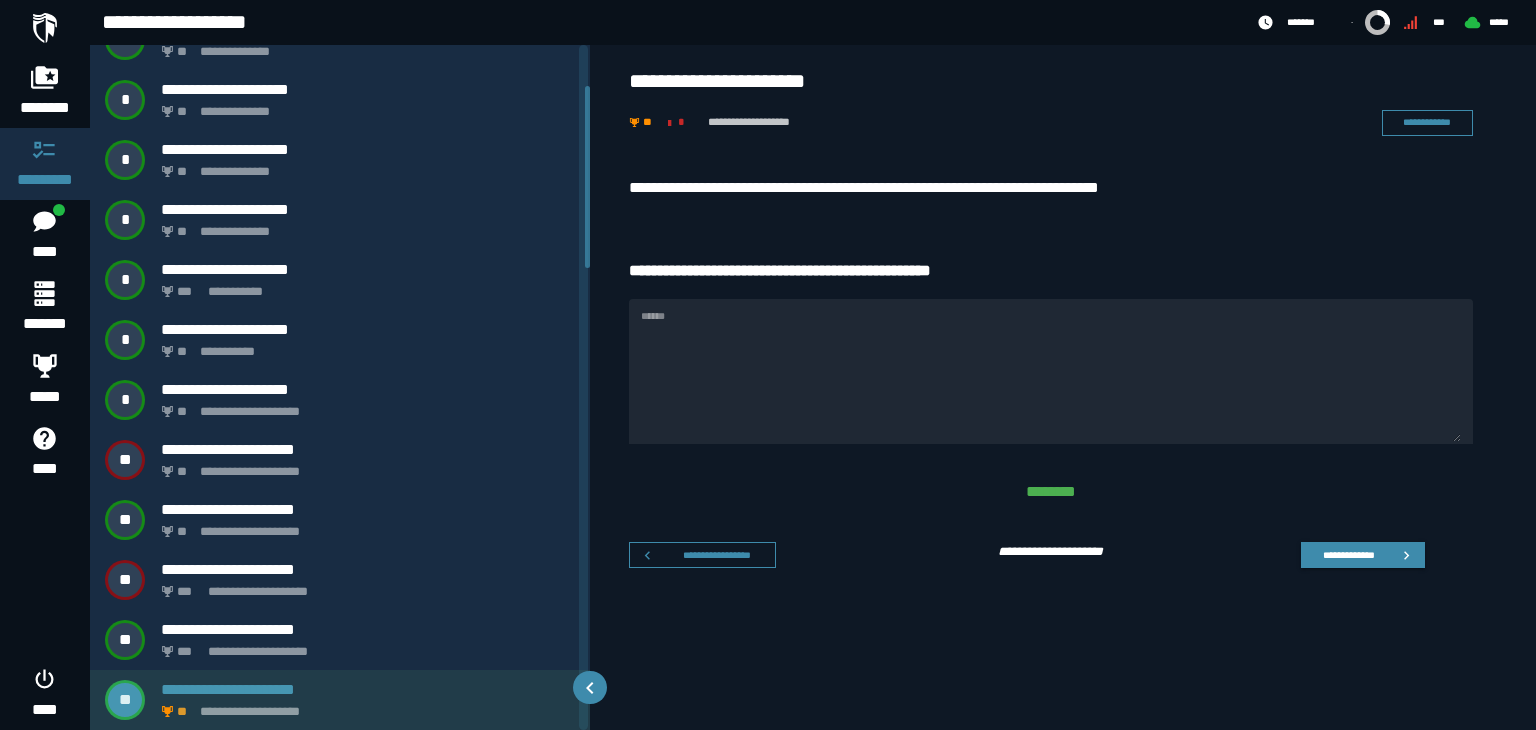 click on "**********" at bounding box center (368, 689) 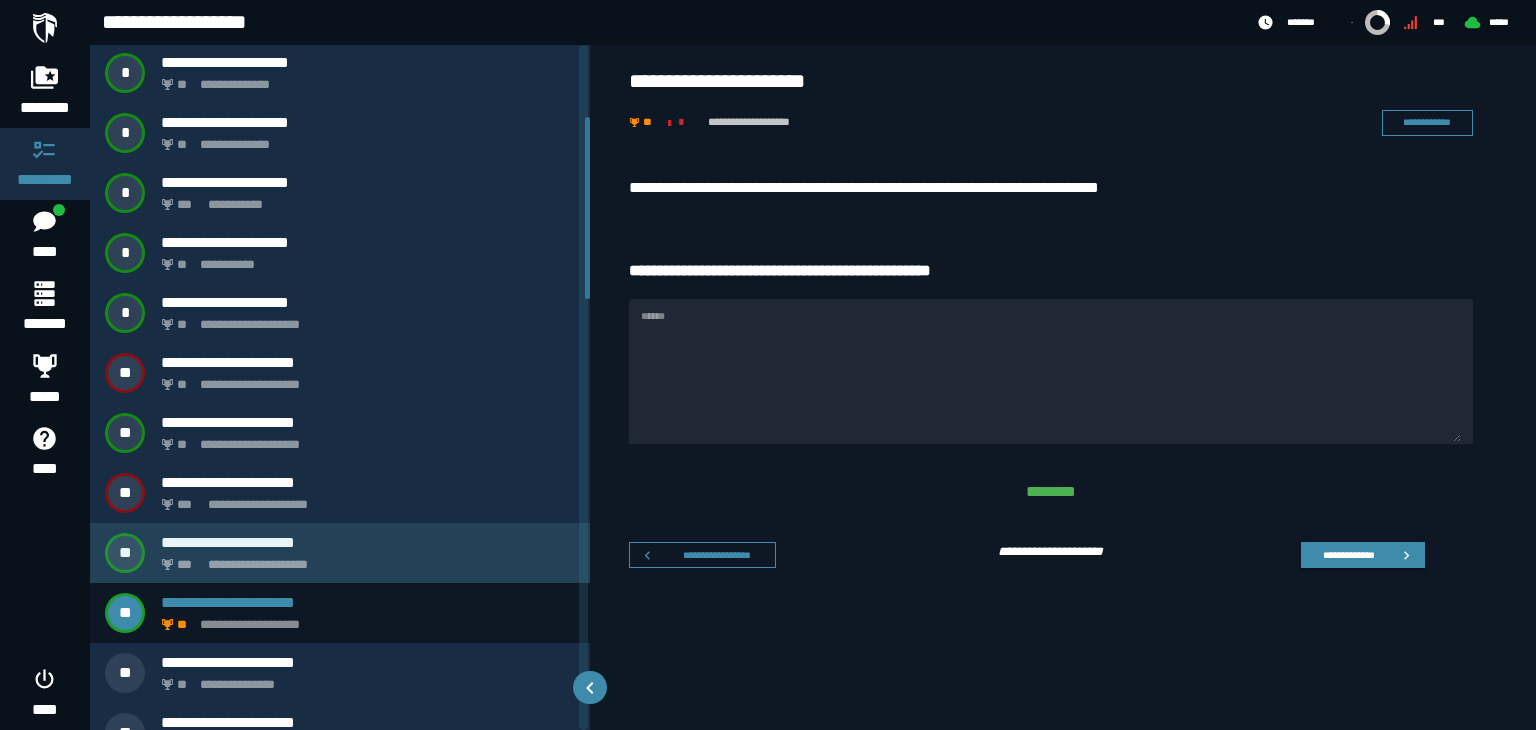 scroll, scrollTop: 288, scrollLeft: 0, axis: vertical 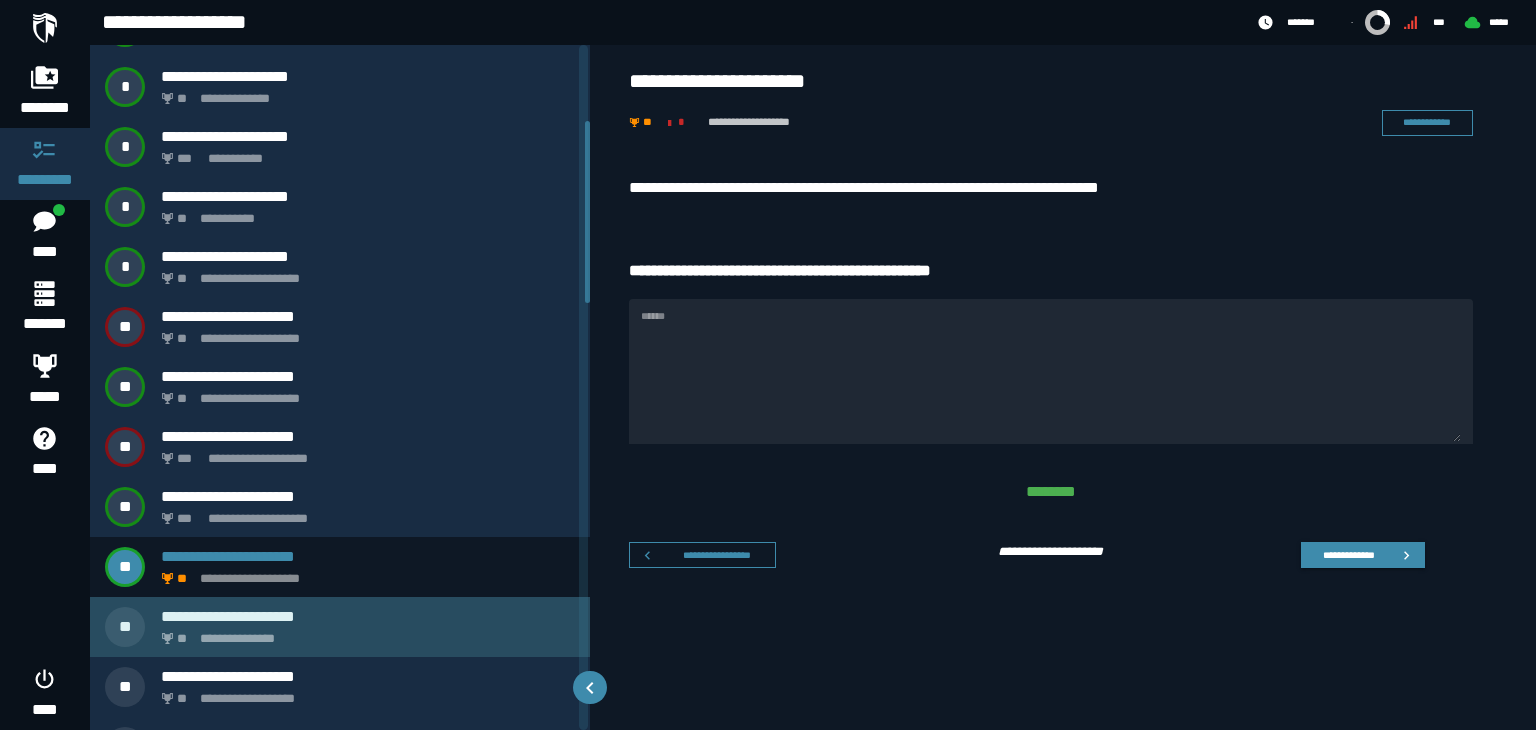 click on "**********" at bounding box center [368, 616] 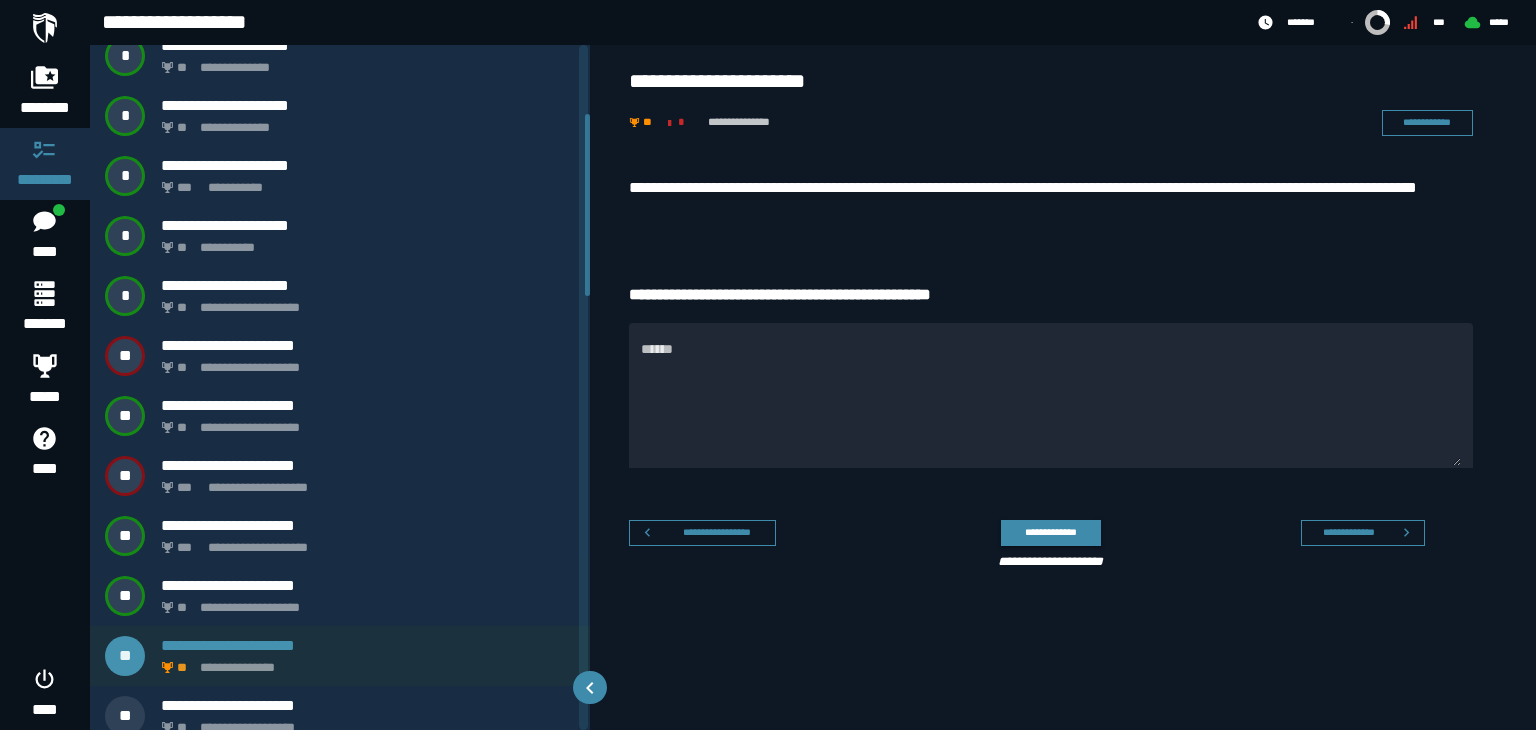 scroll, scrollTop: 215, scrollLeft: 0, axis: vertical 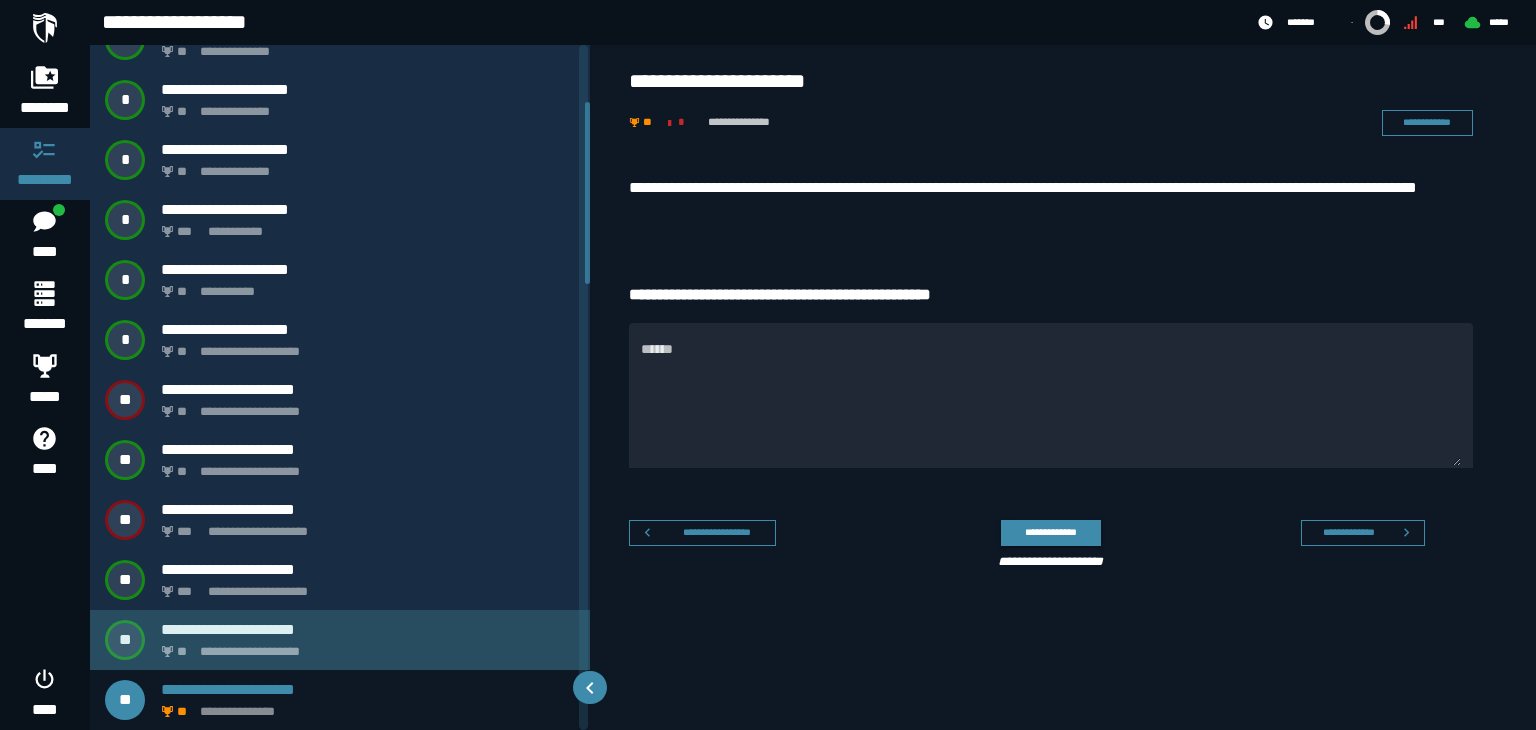 click on "**********" at bounding box center (364, 646) 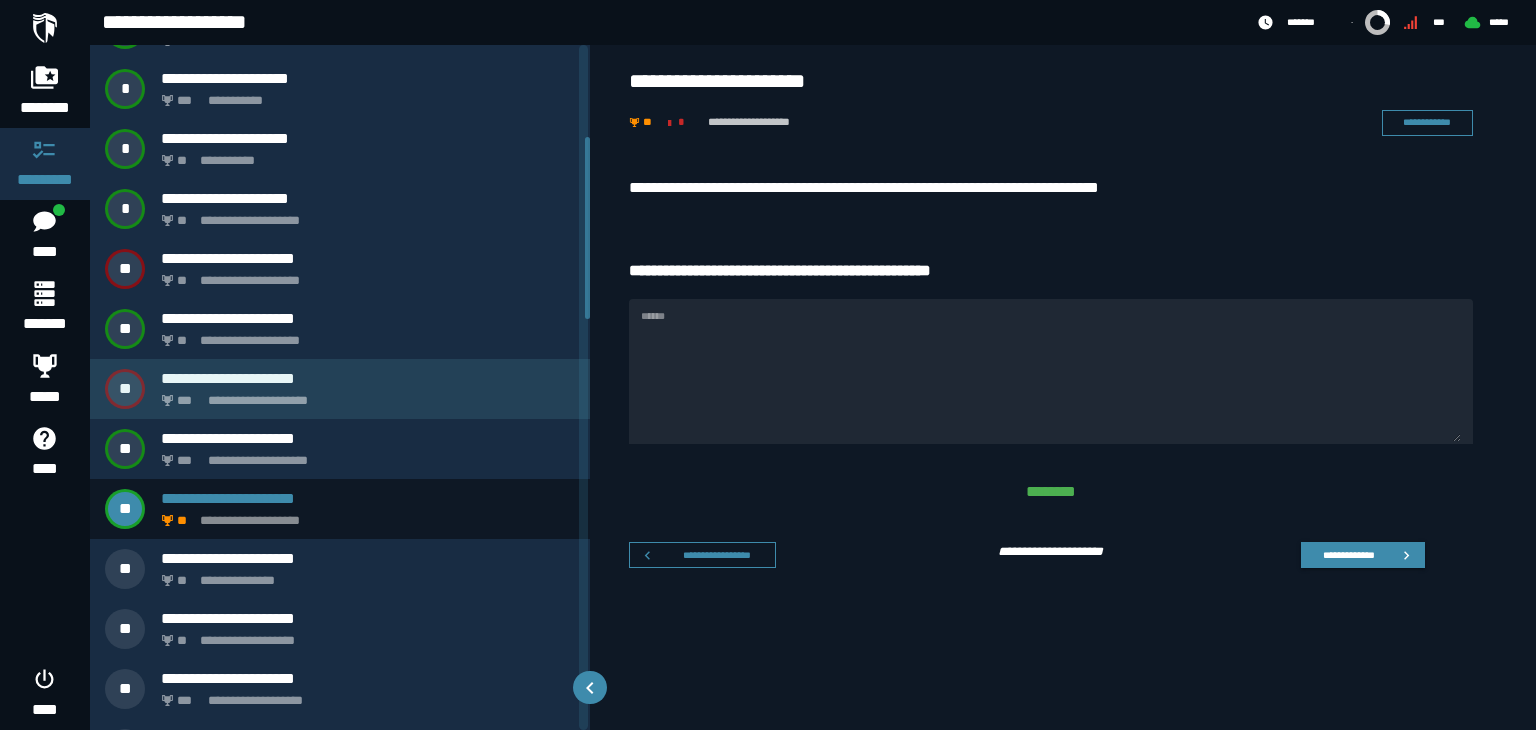 scroll, scrollTop: 347, scrollLeft: 0, axis: vertical 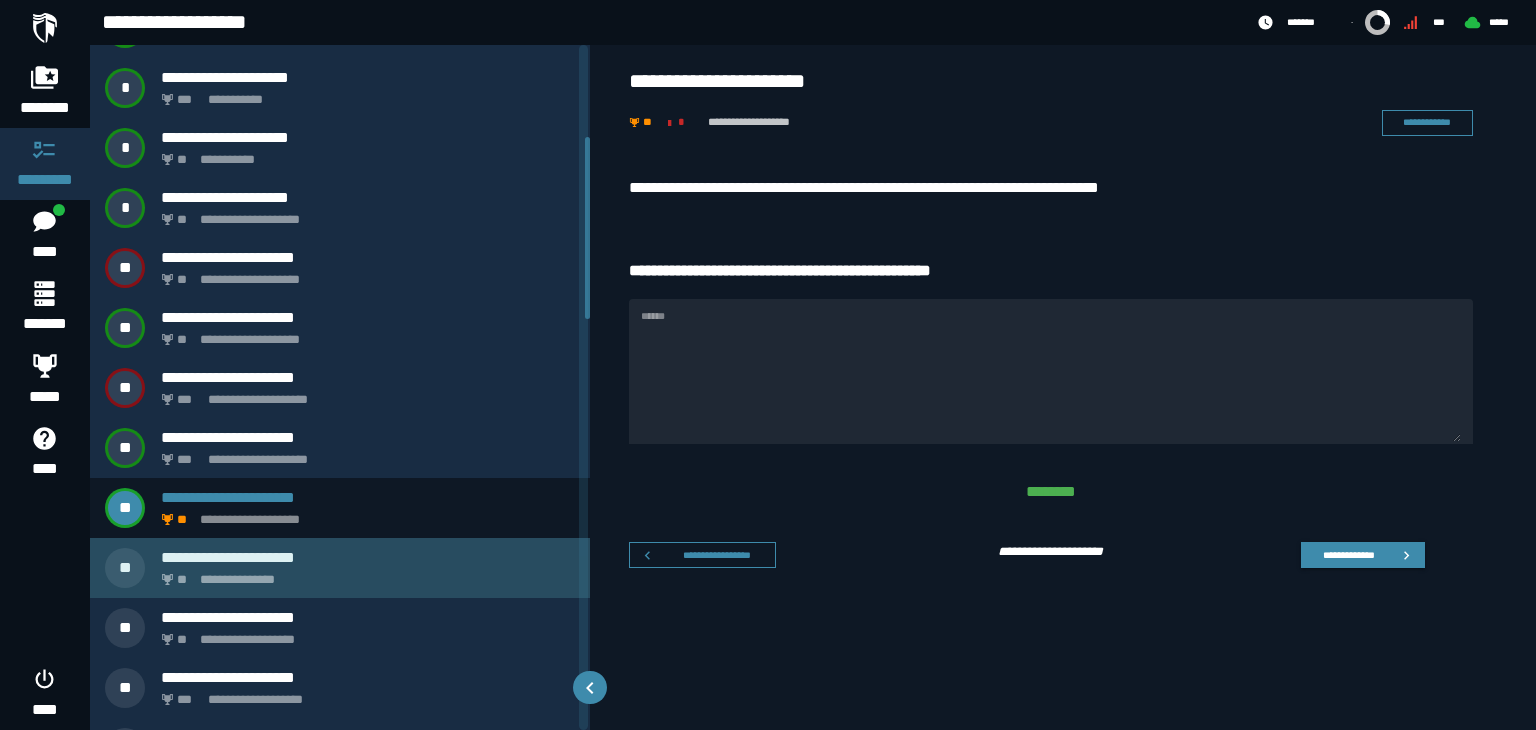 click on "**********" at bounding box center [368, 557] 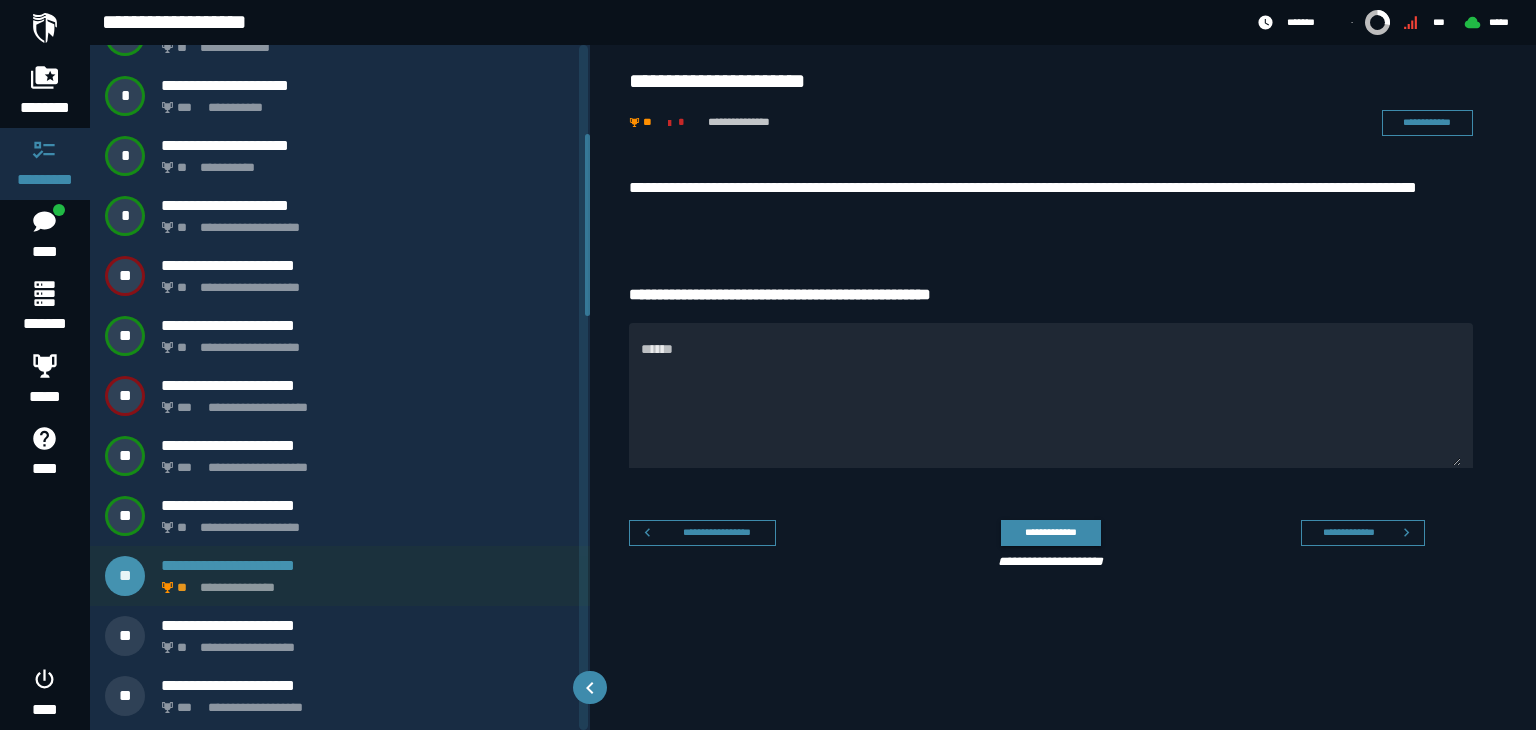 scroll, scrollTop: 342, scrollLeft: 0, axis: vertical 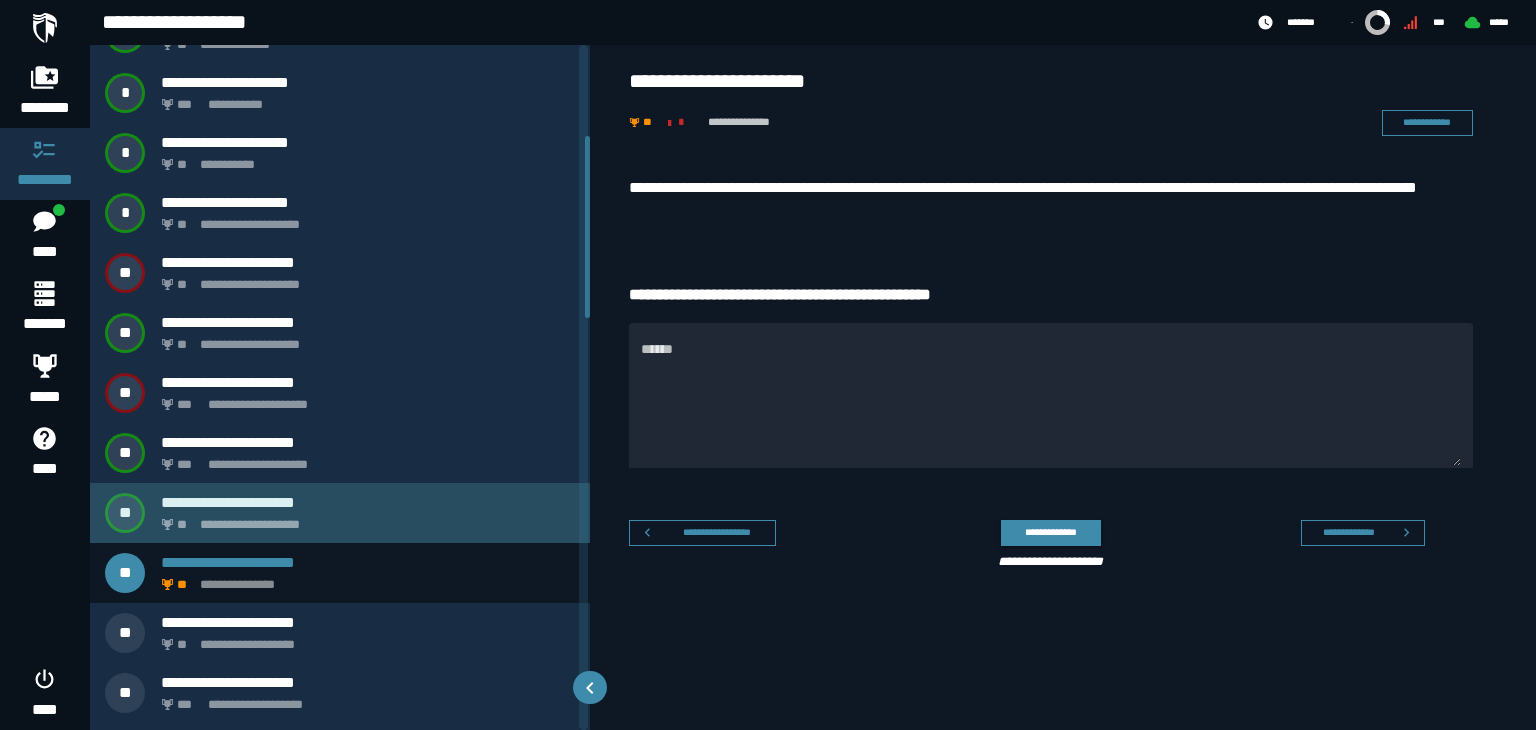 click on "**********" at bounding box center [368, 502] 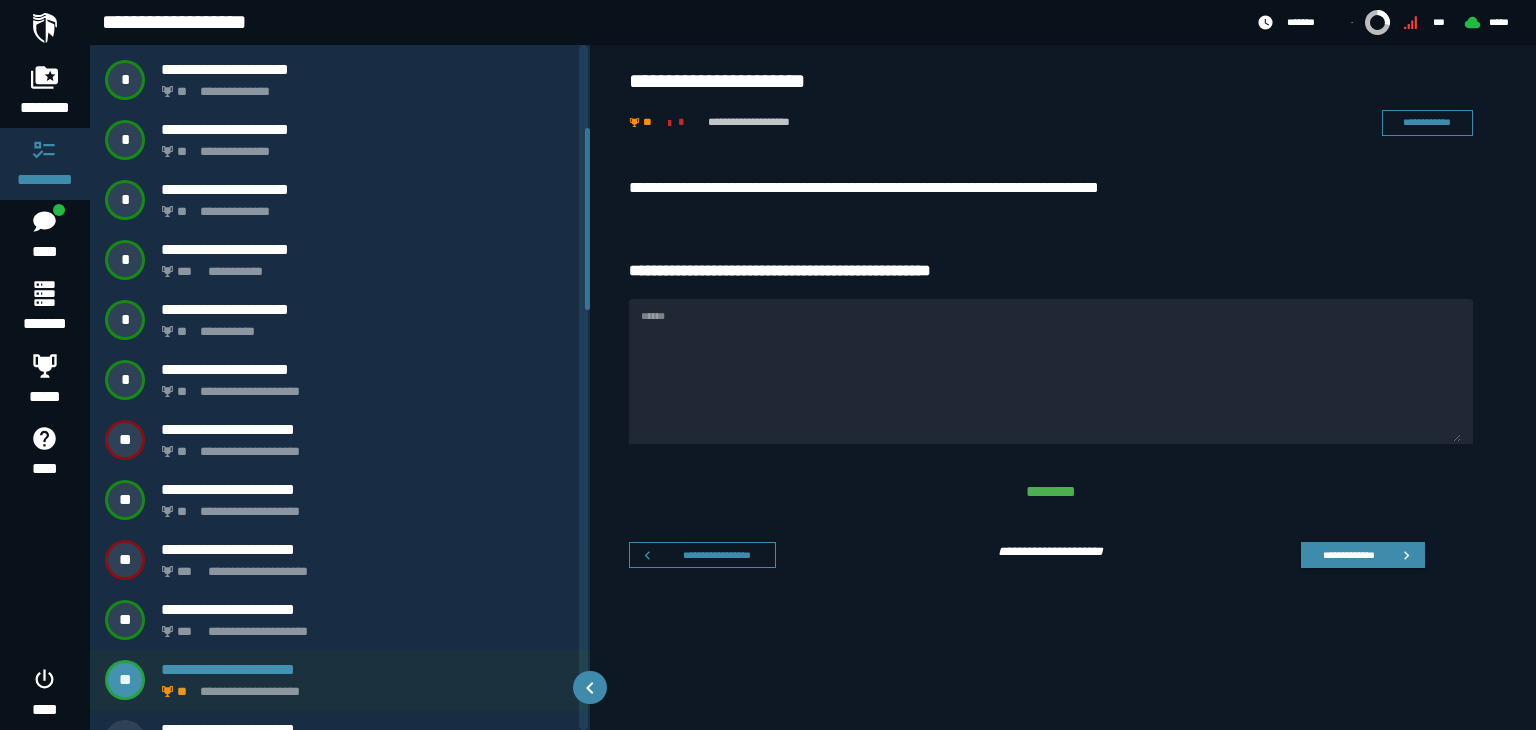 scroll, scrollTop: 155, scrollLeft: 0, axis: vertical 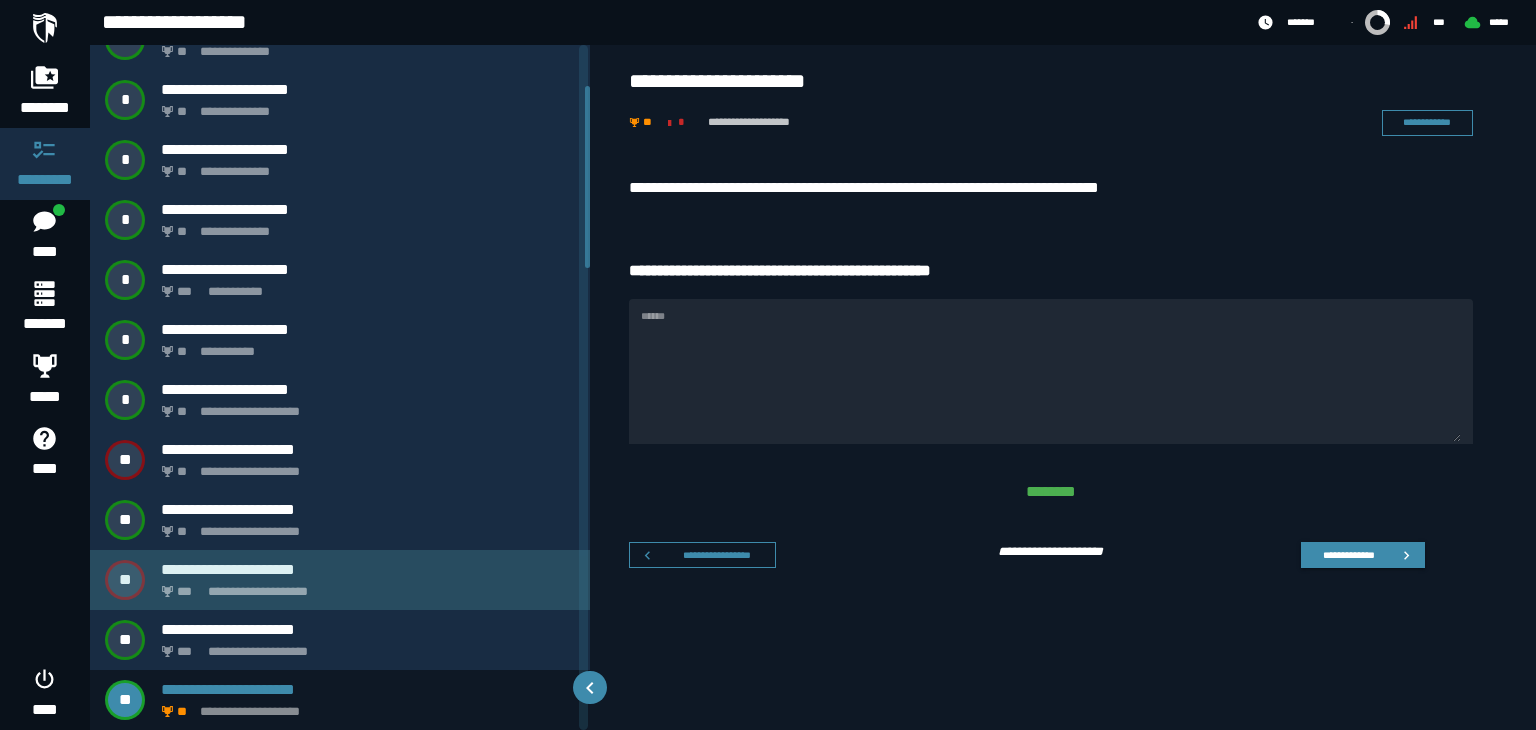 click on "**********" at bounding box center (364, 586) 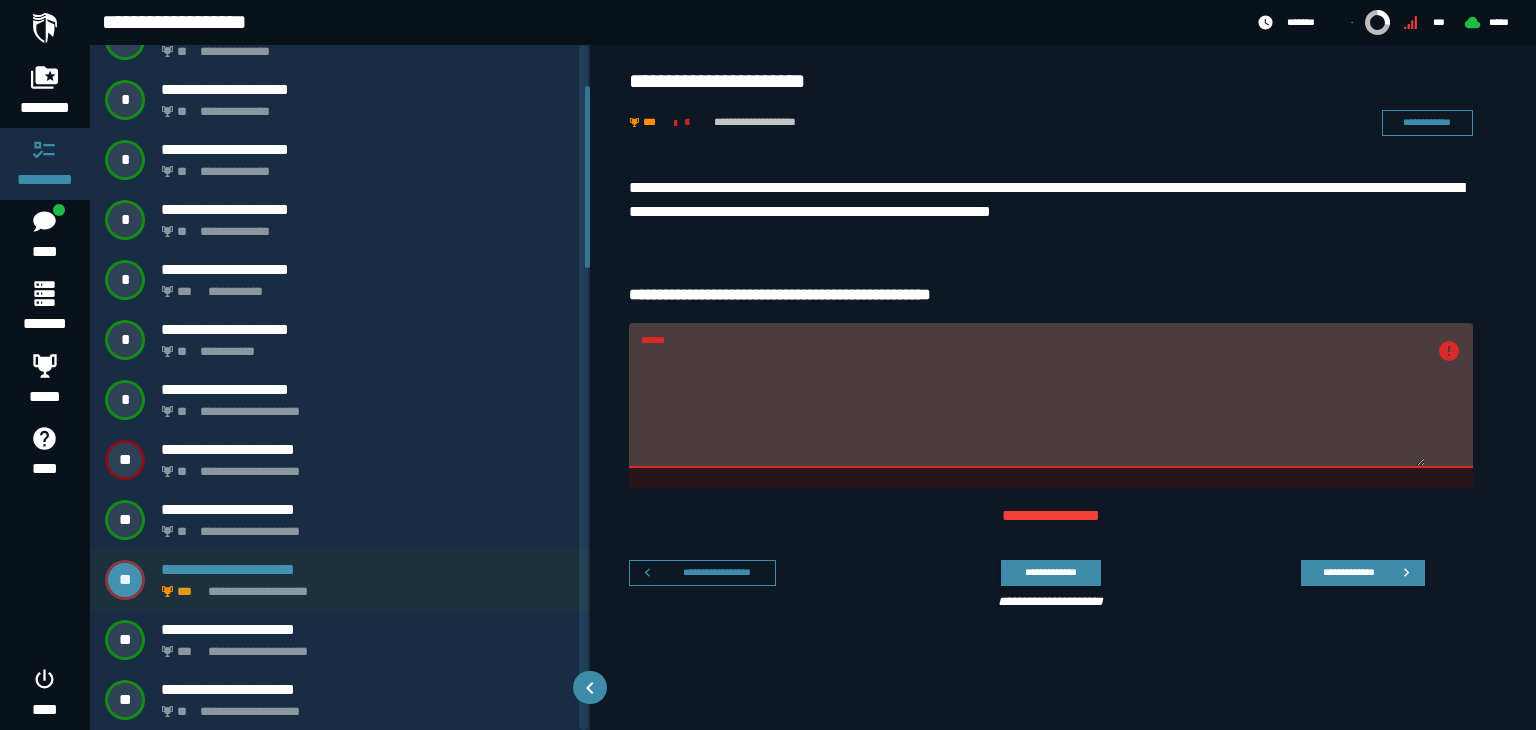 scroll, scrollTop: 35, scrollLeft: 0, axis: vertical 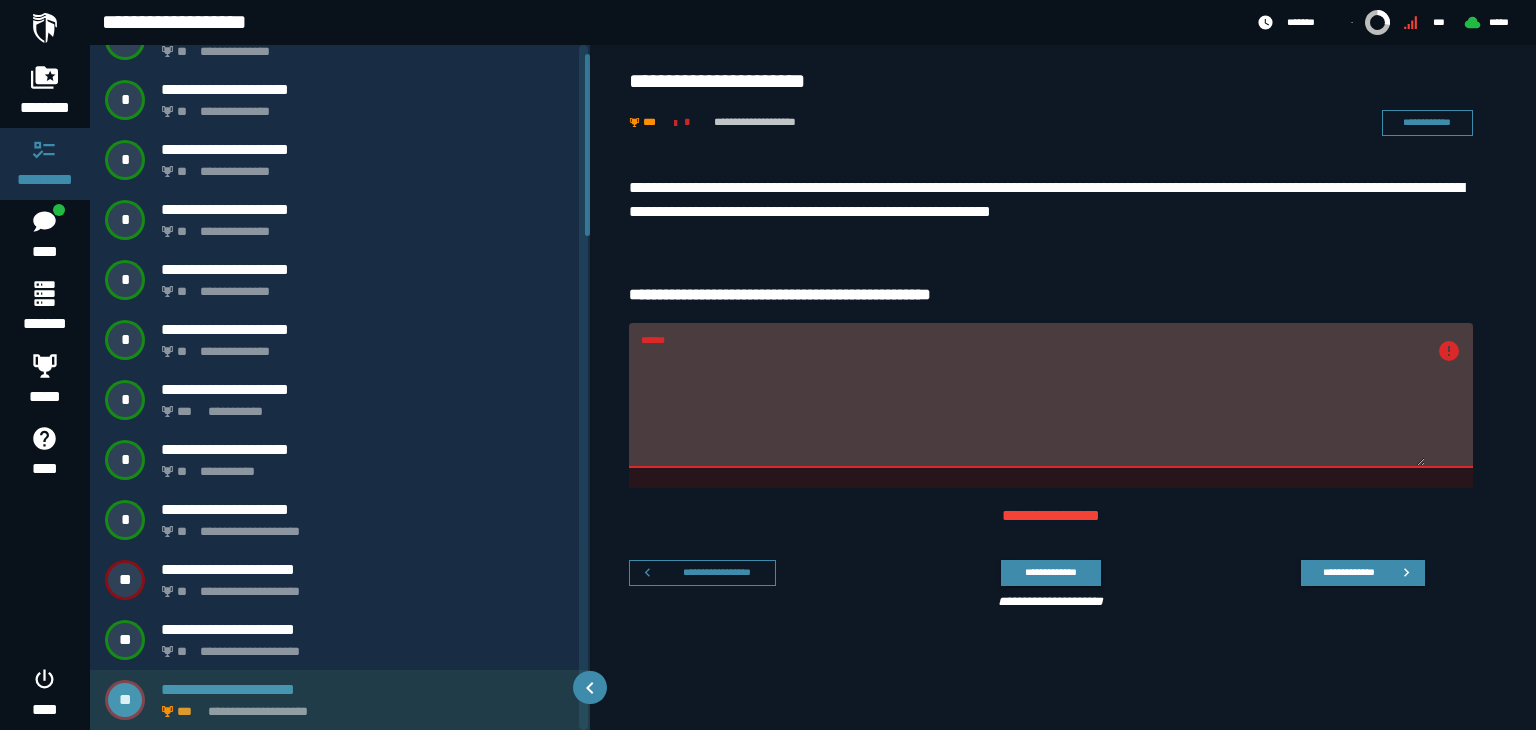 click on "**********" at bounding box center (368, 689) 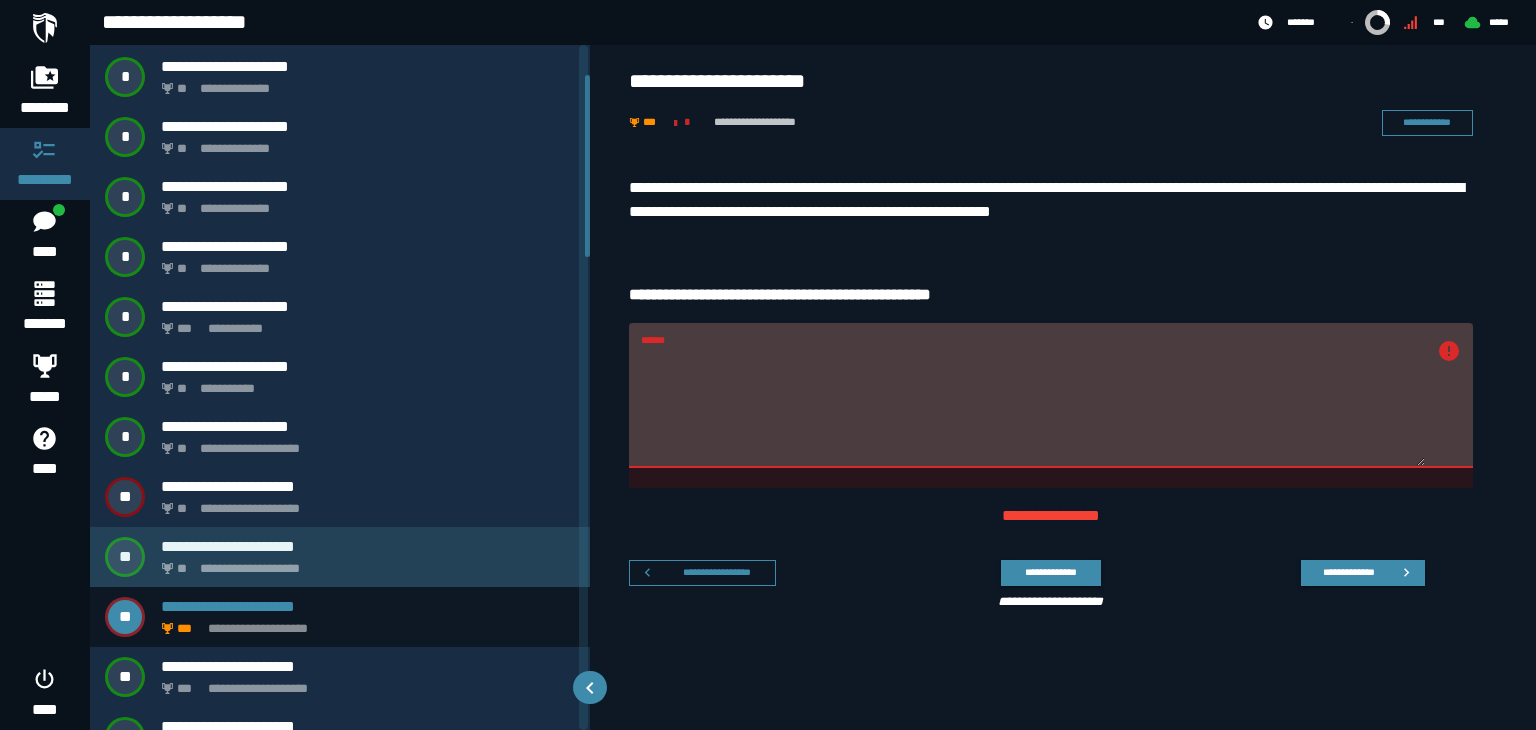scroll, scrollTop: 119, scrollLeft: 0, axis: vertical 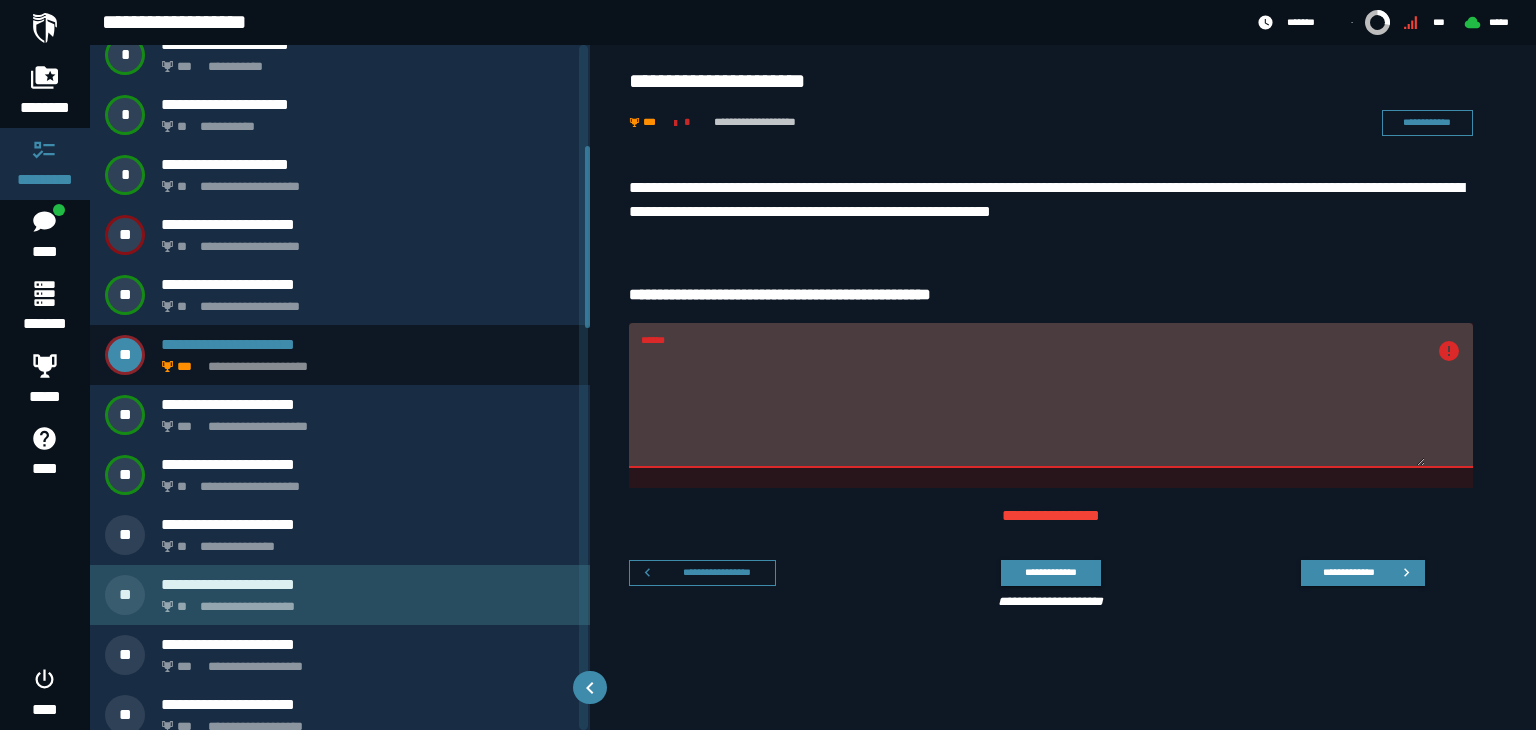 click on "**********" at bounding box center (364, 601) 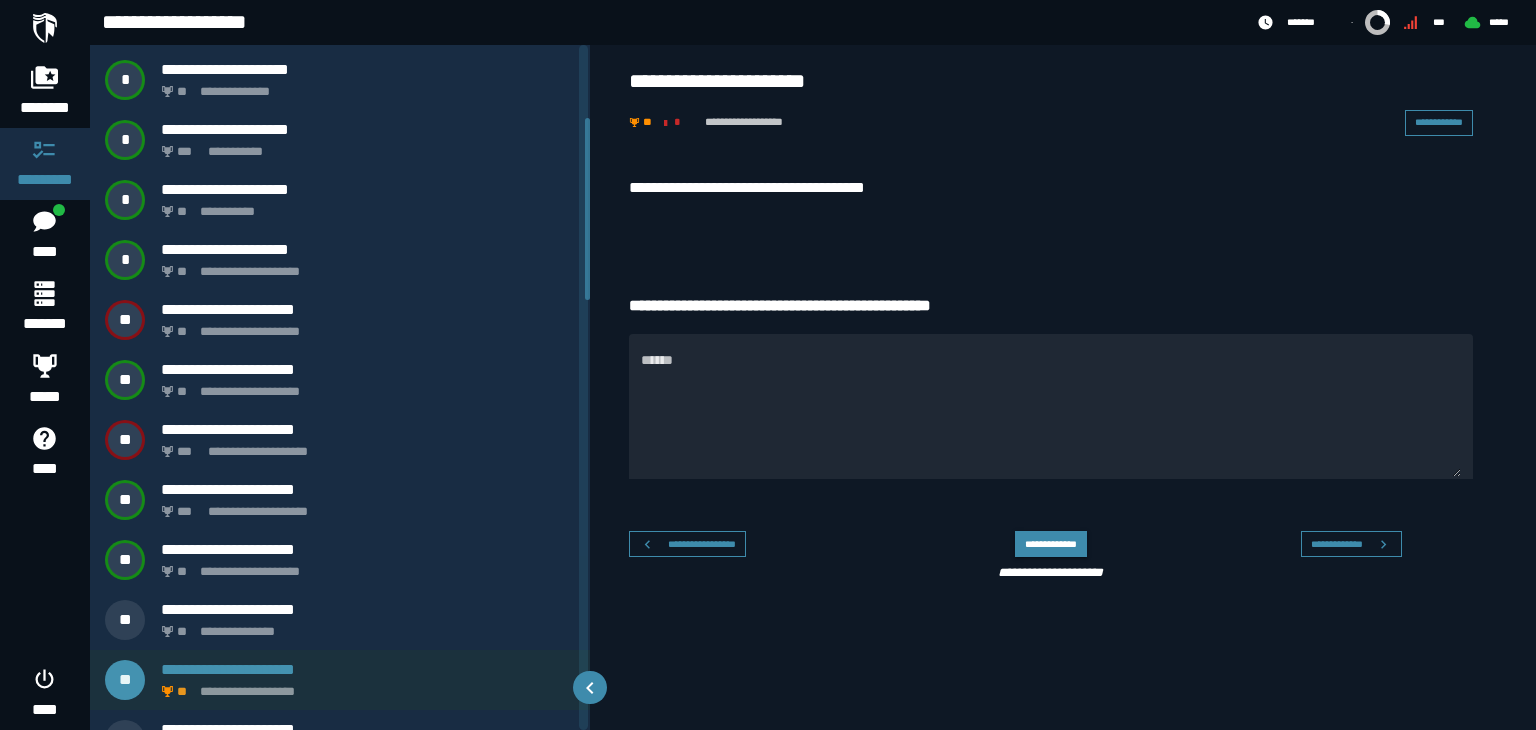 scroll, scrollTop: 275, scrollLeft: 0, axis: vertical 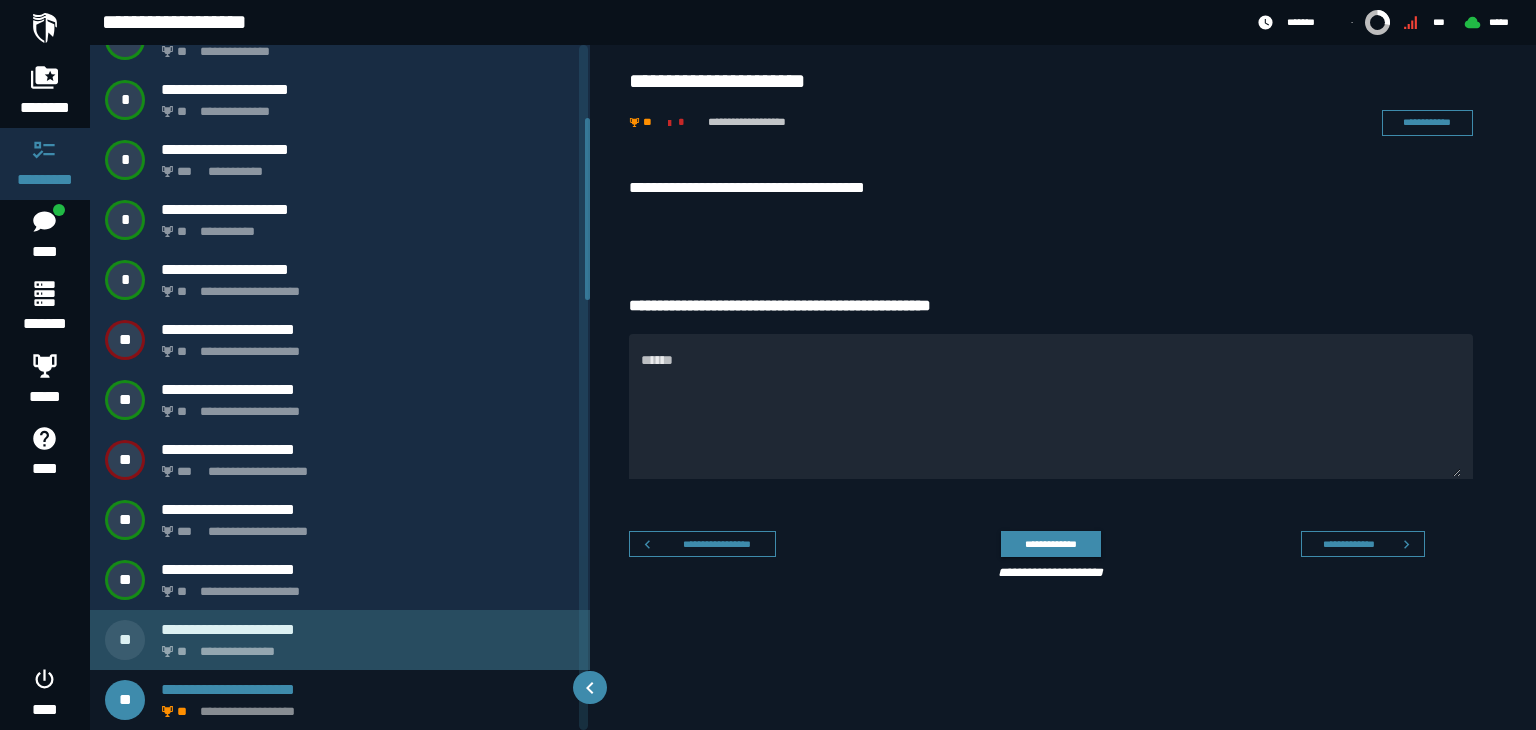 click on "**********" at bounding box center [364, 646] 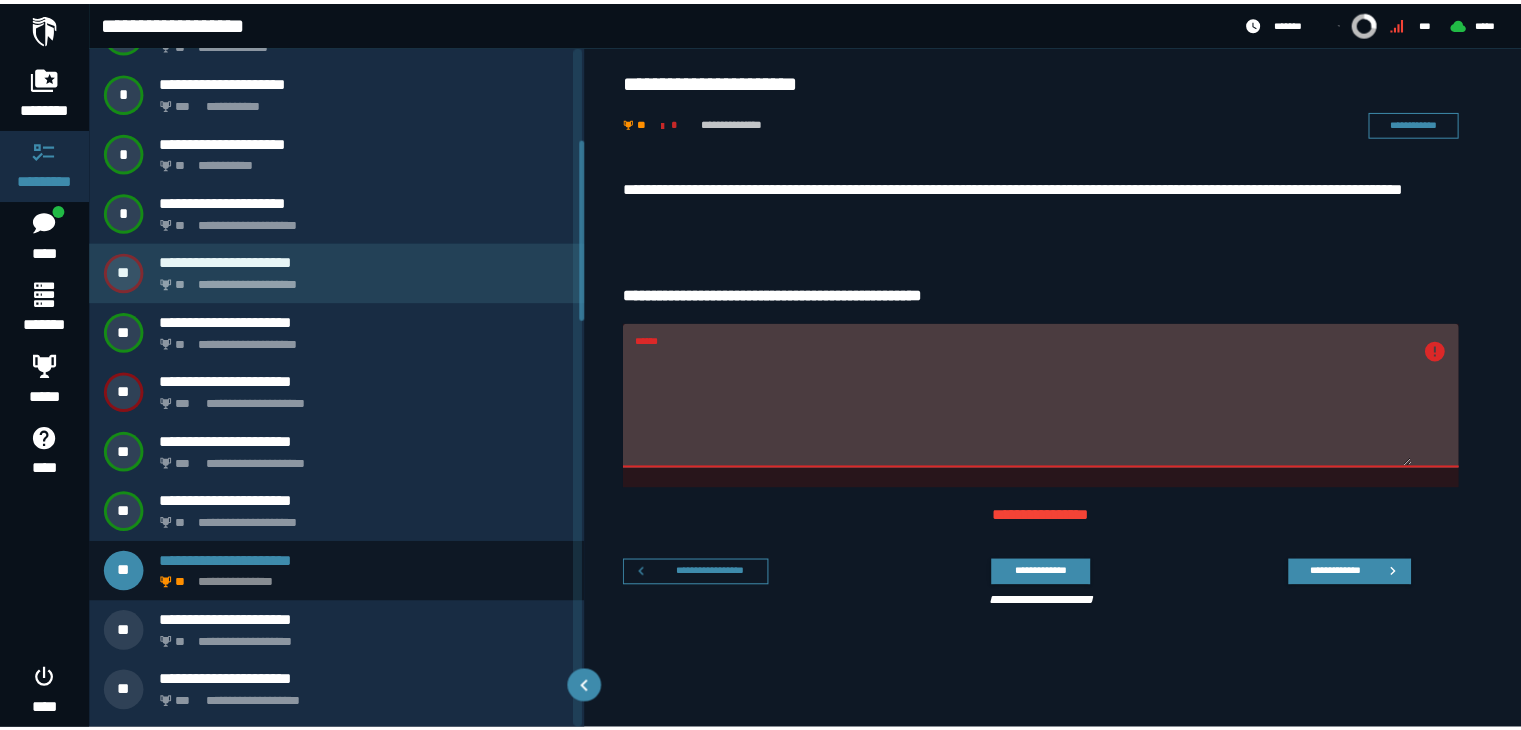 scroll, scrollTop: 359, scrollLeft: 0, axis: vertical 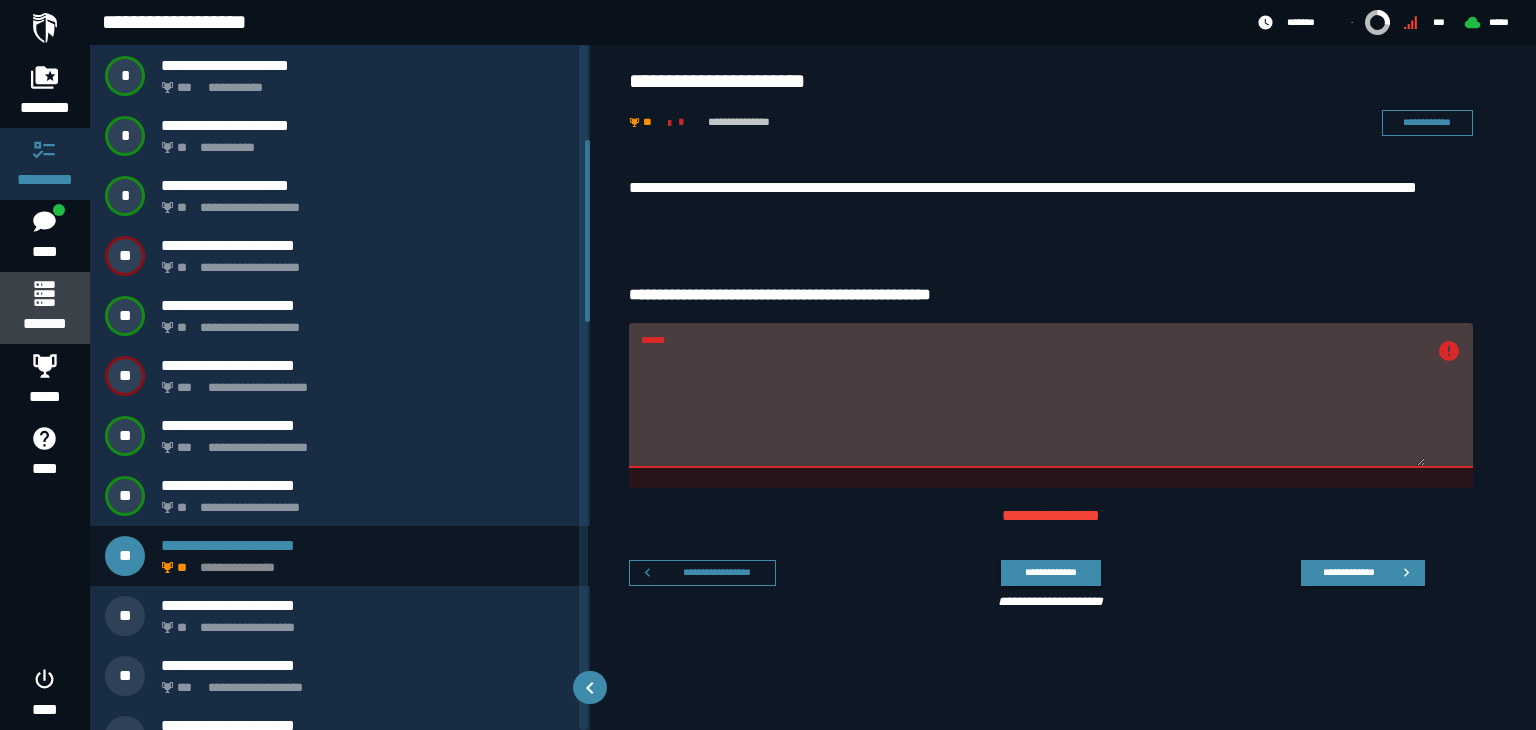 click on "*******" at bounding box center [44, 324] 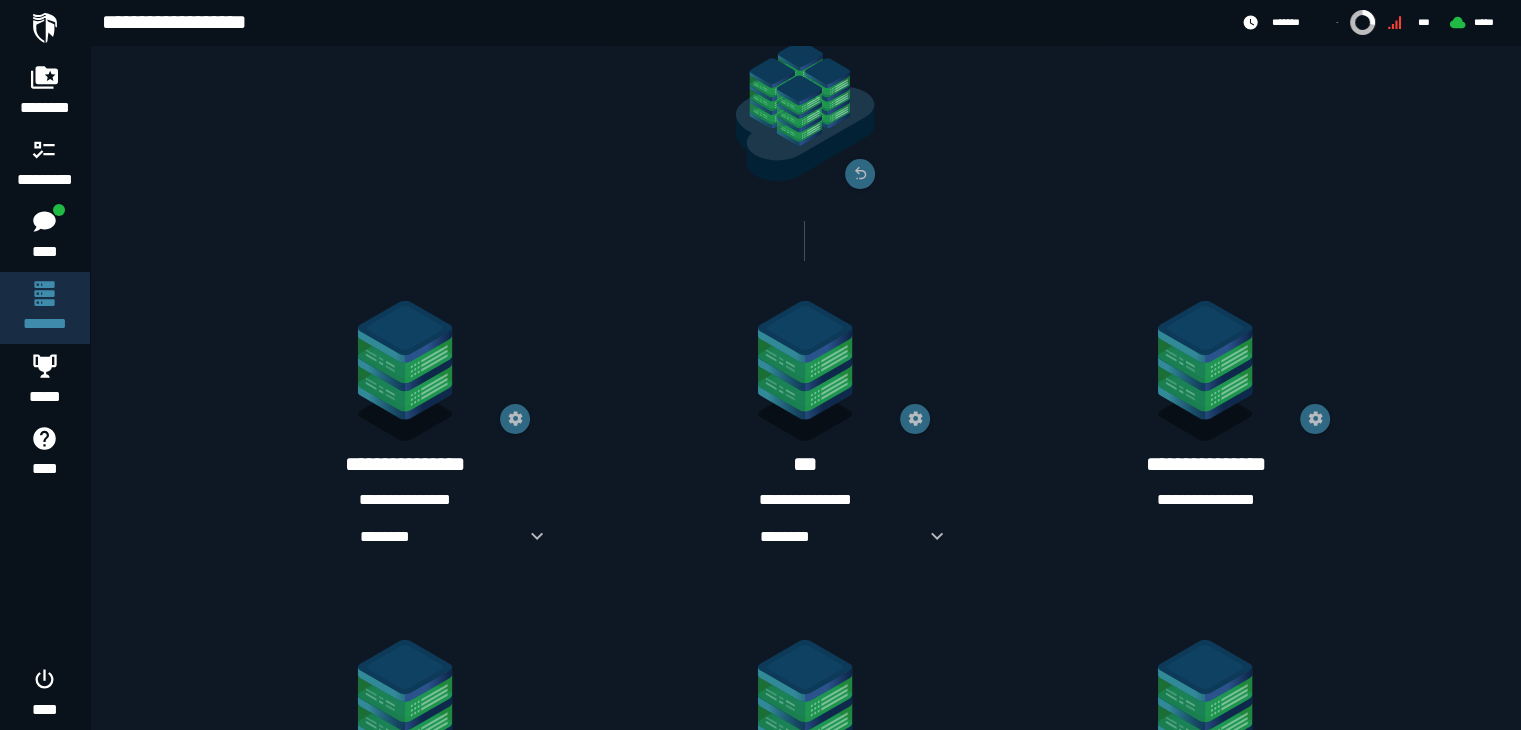 scroll, scrollTop: 208, scrollLeft: 0, axis: vertical 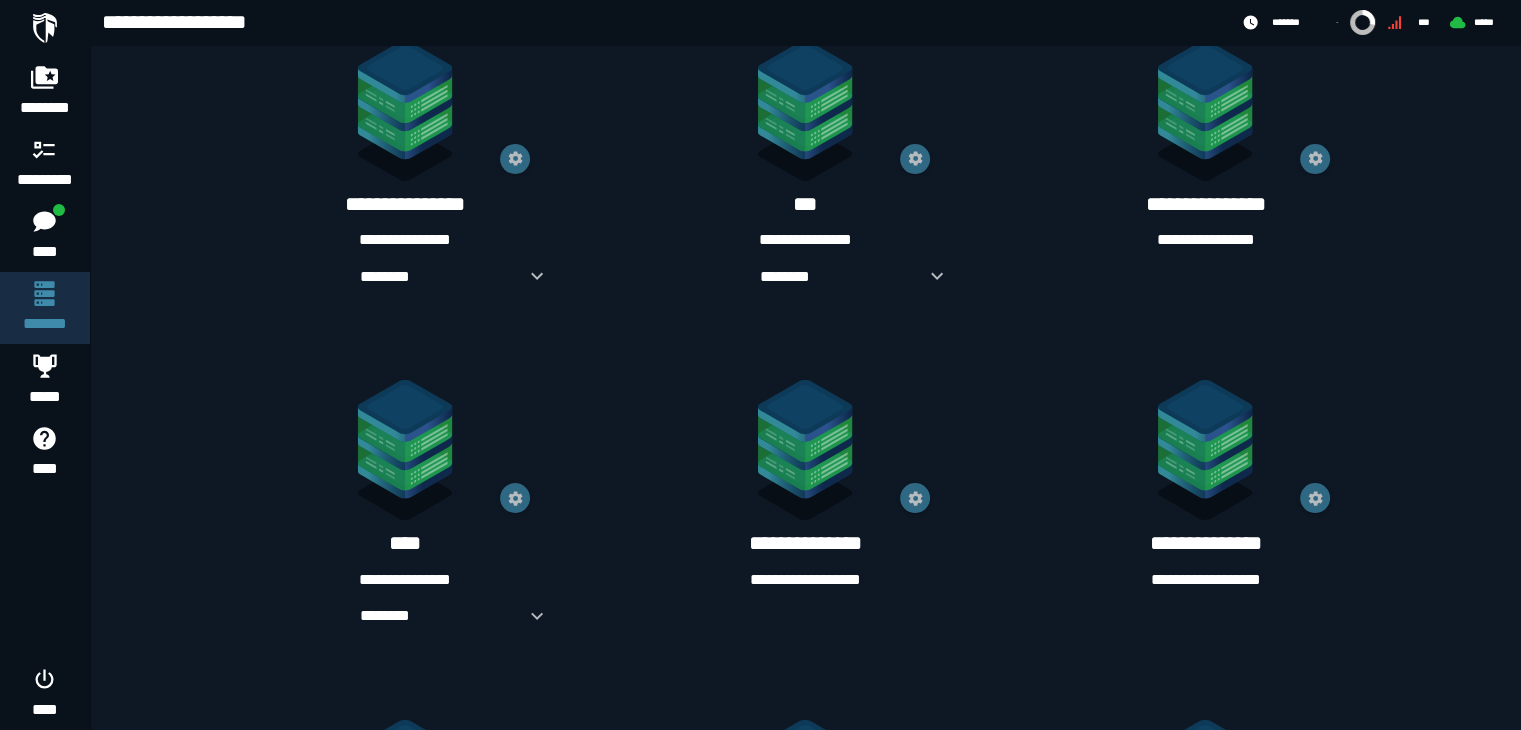 click on "**********" 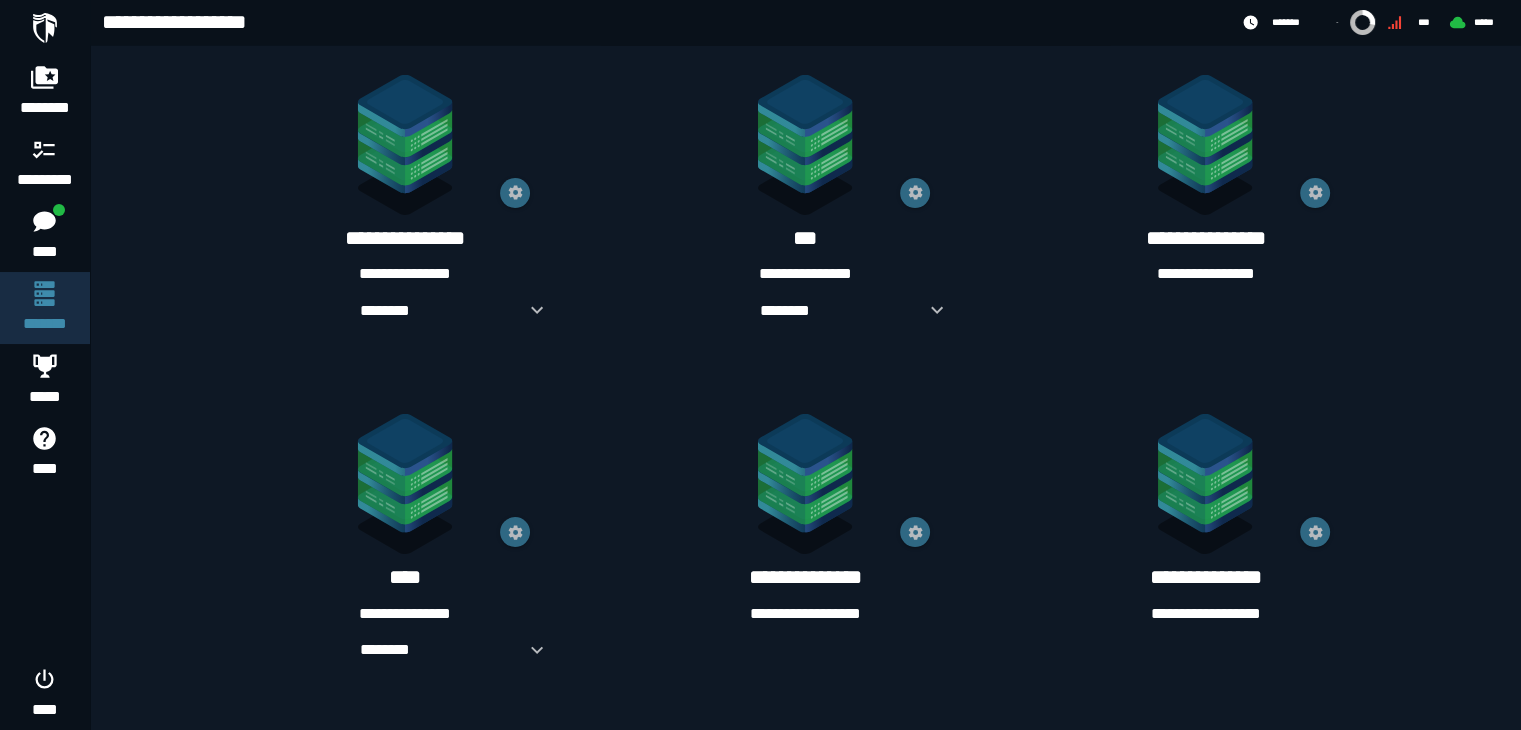 scroll, scrollTop: 435, scrollLeft: 0, axis: vertical 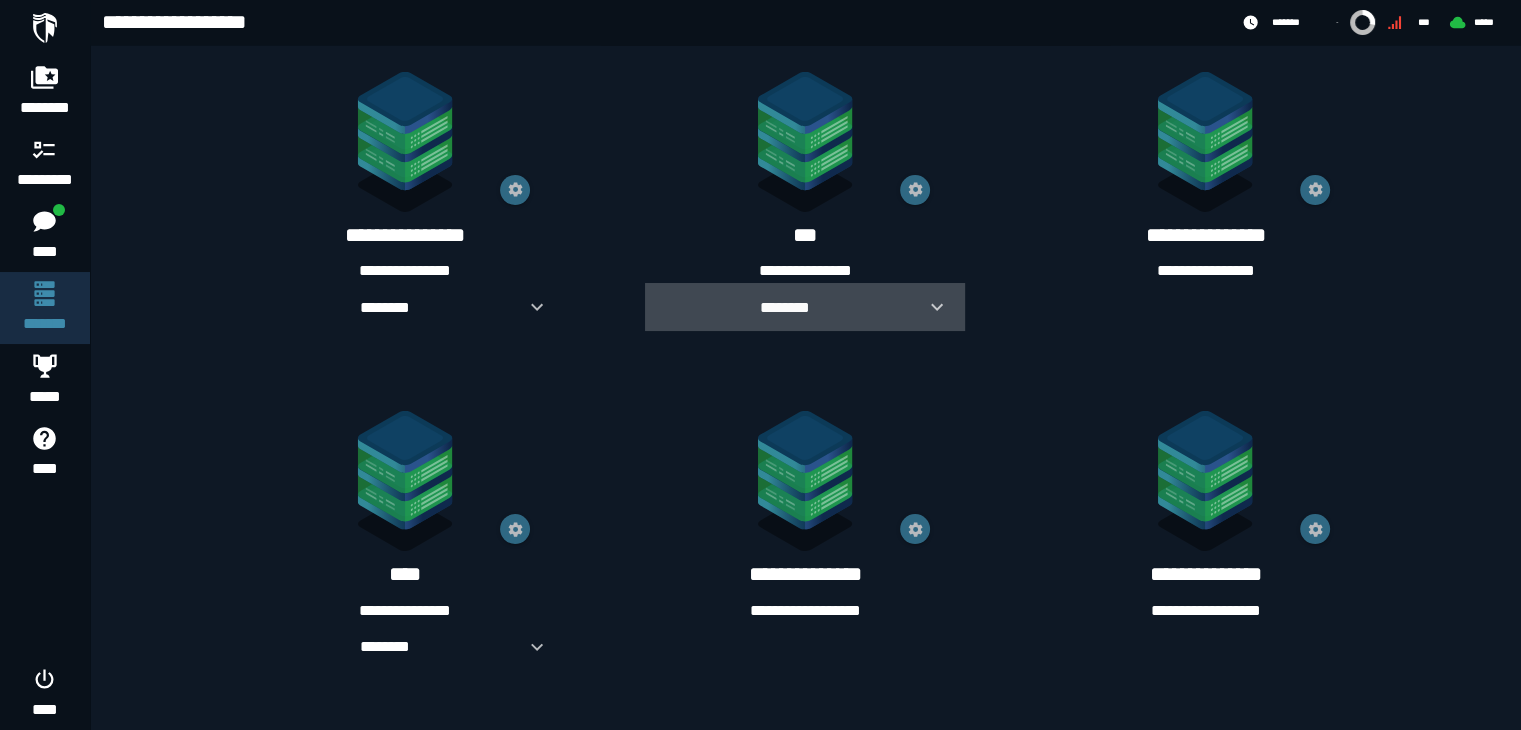 click 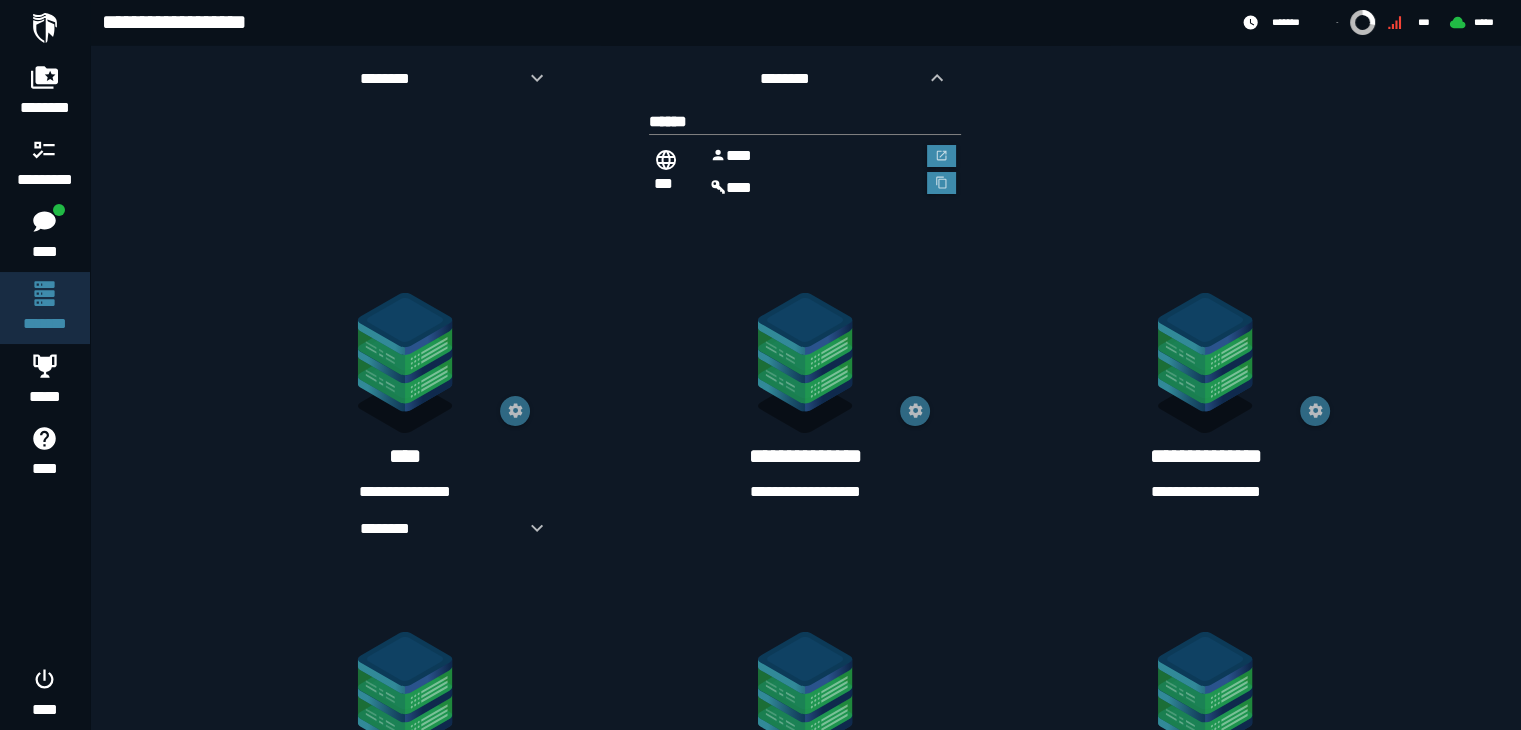 scroll, scrollTop: 699, scrollLeft: 0, axis: vertical 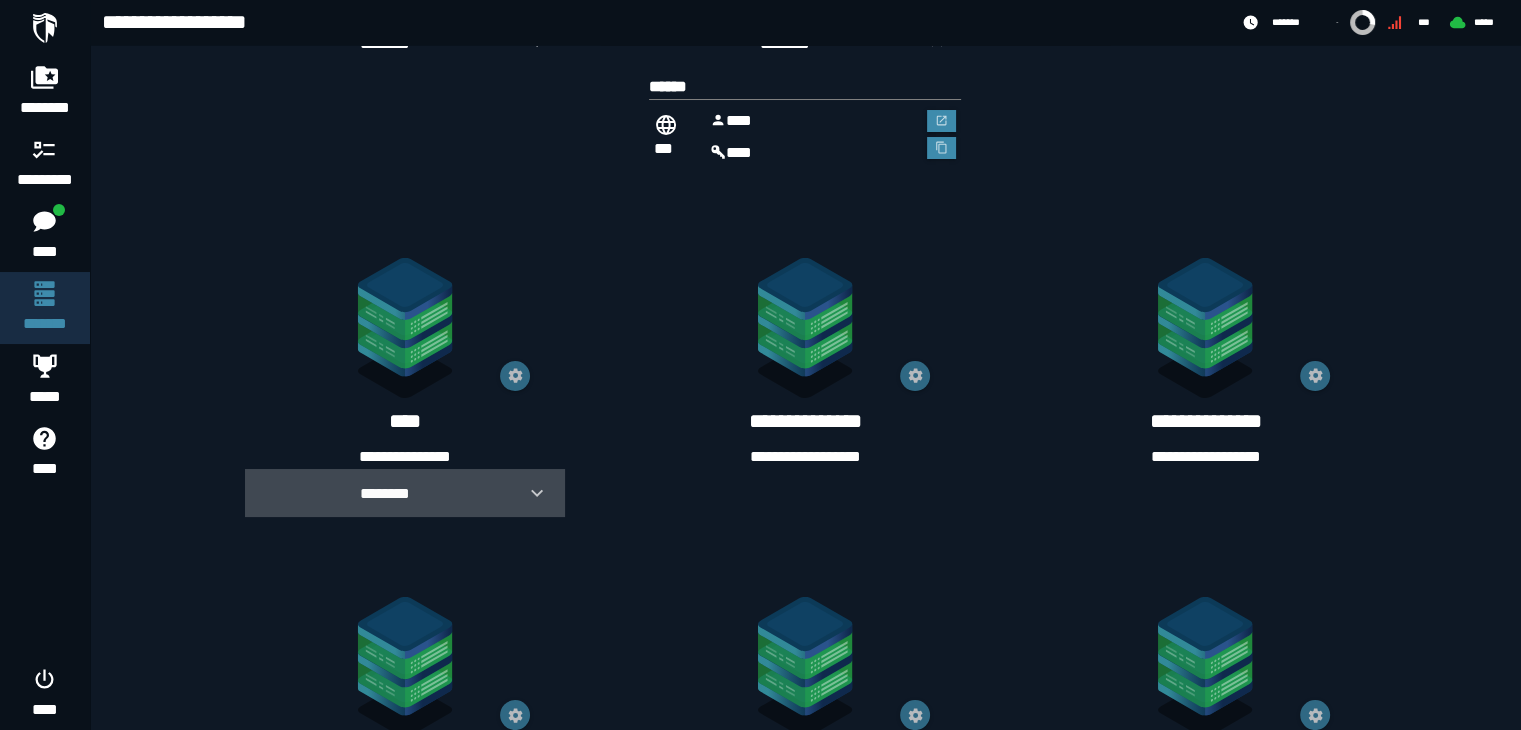 click 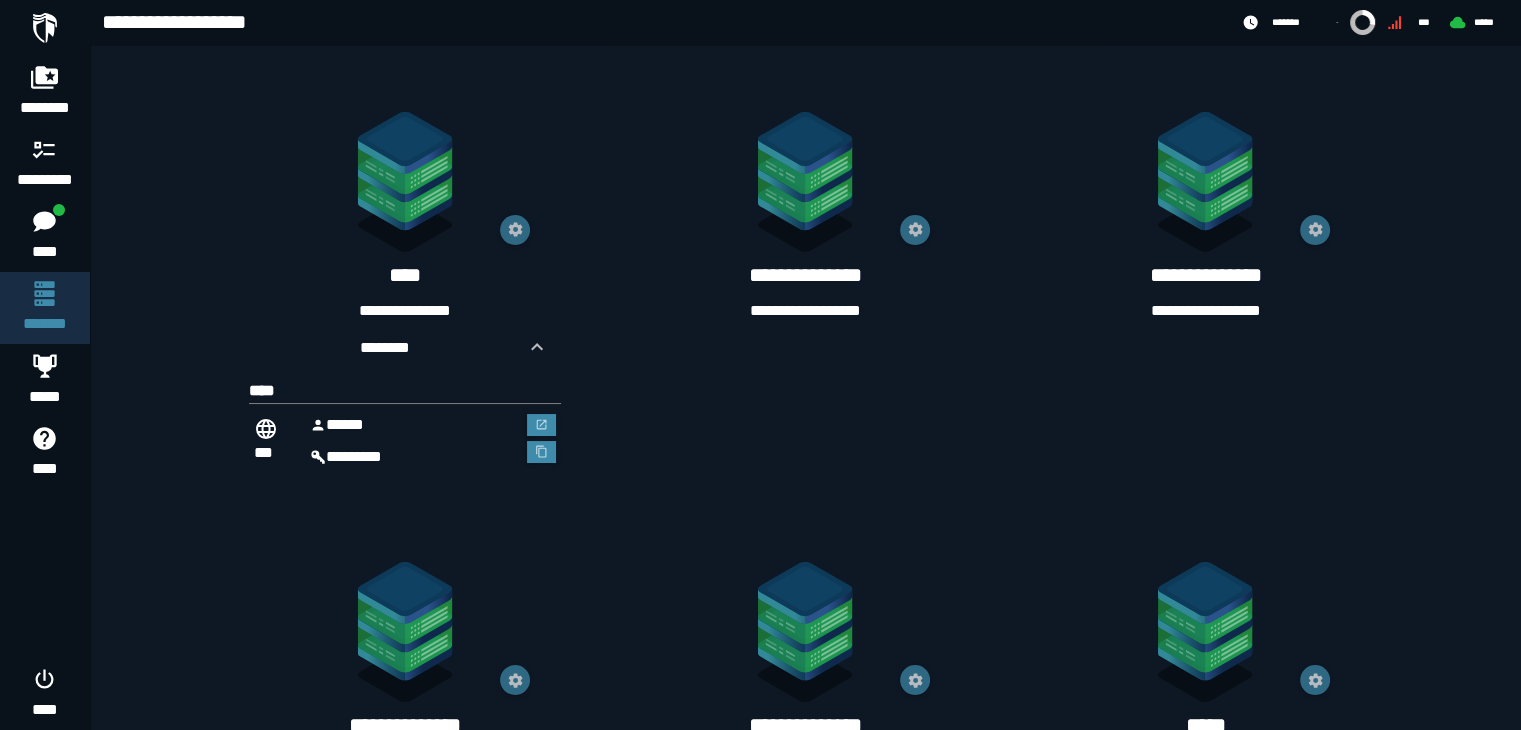 scroll, scrollTop: 847, scrollLeft: 0, axis: vertical 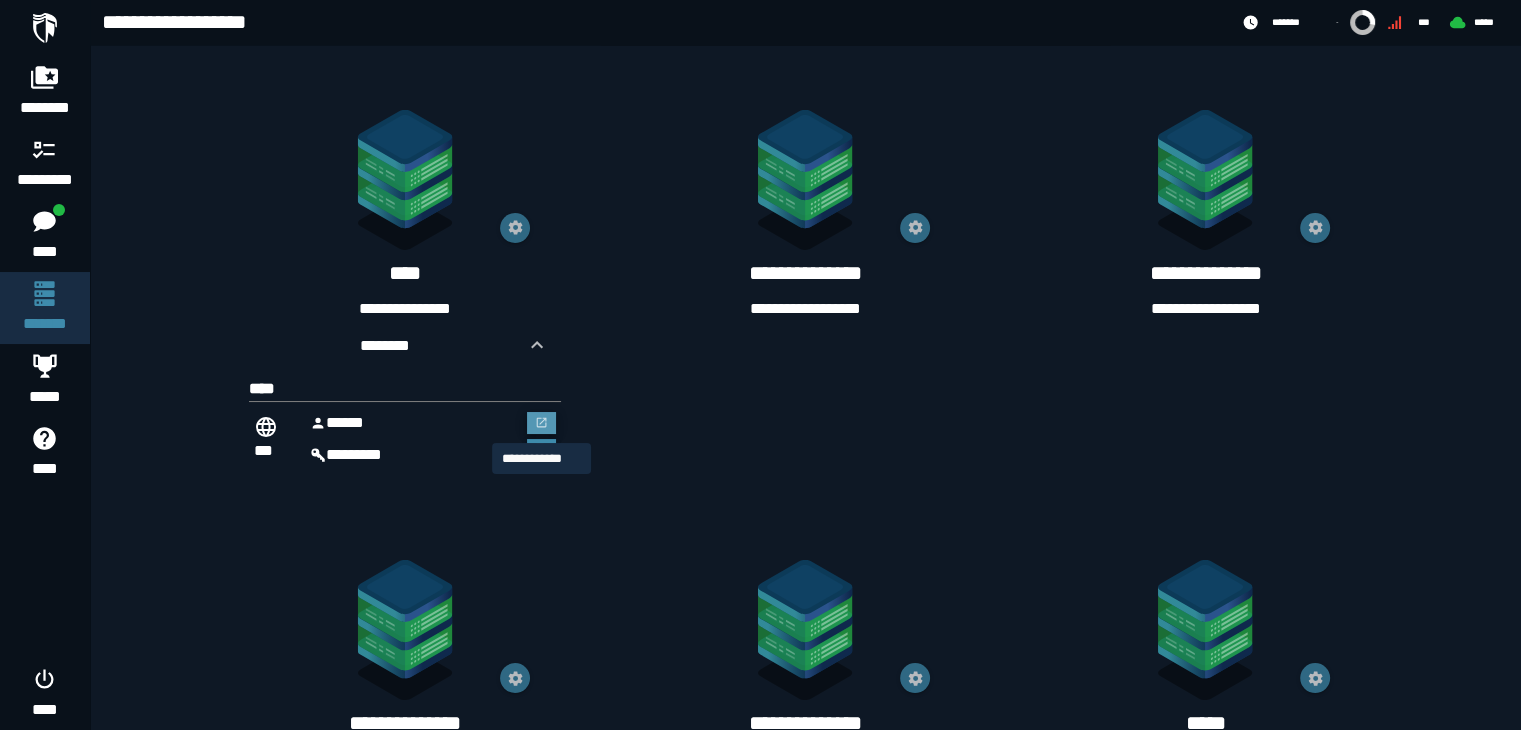 click 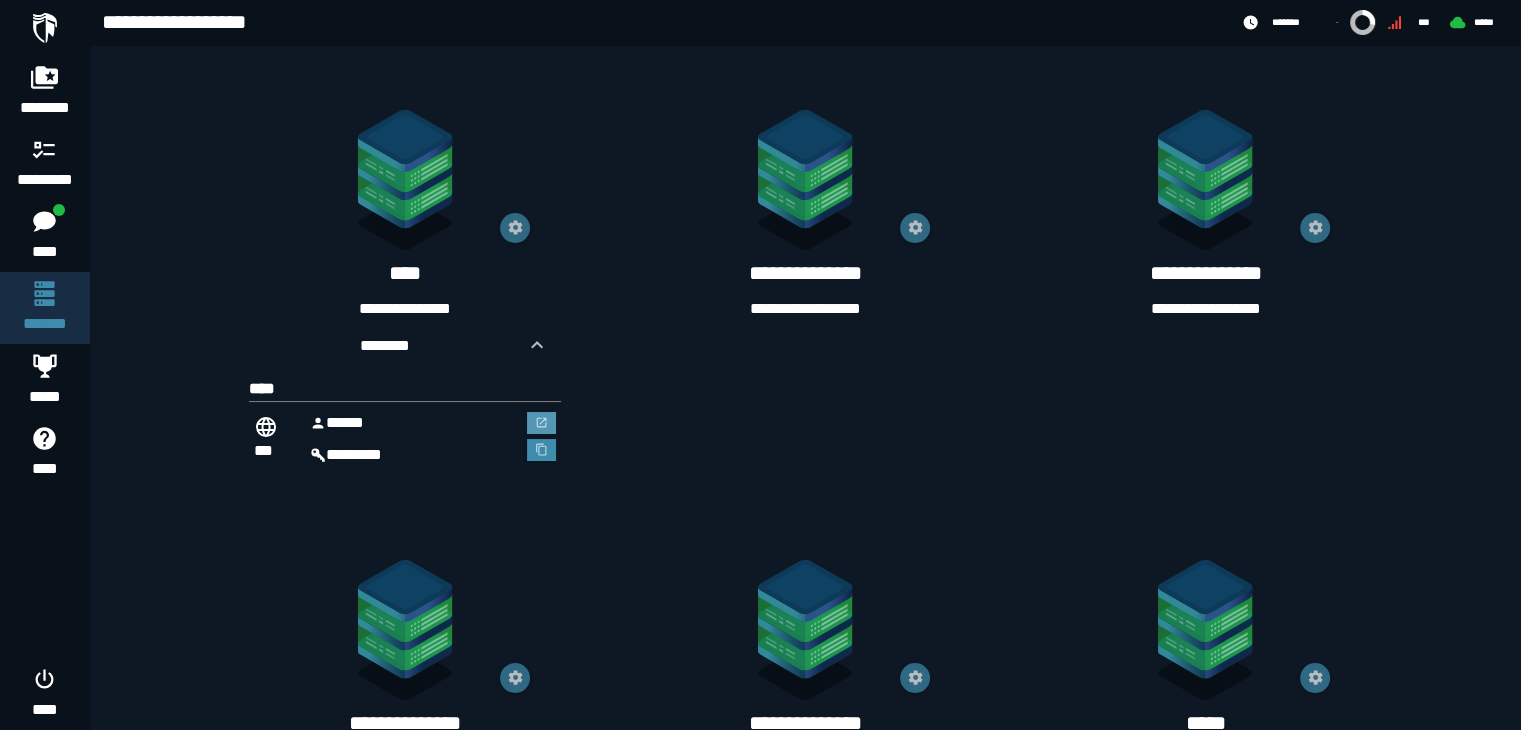 scroll, scrollTop: 847, scrollLeft: 0, axis: vertical 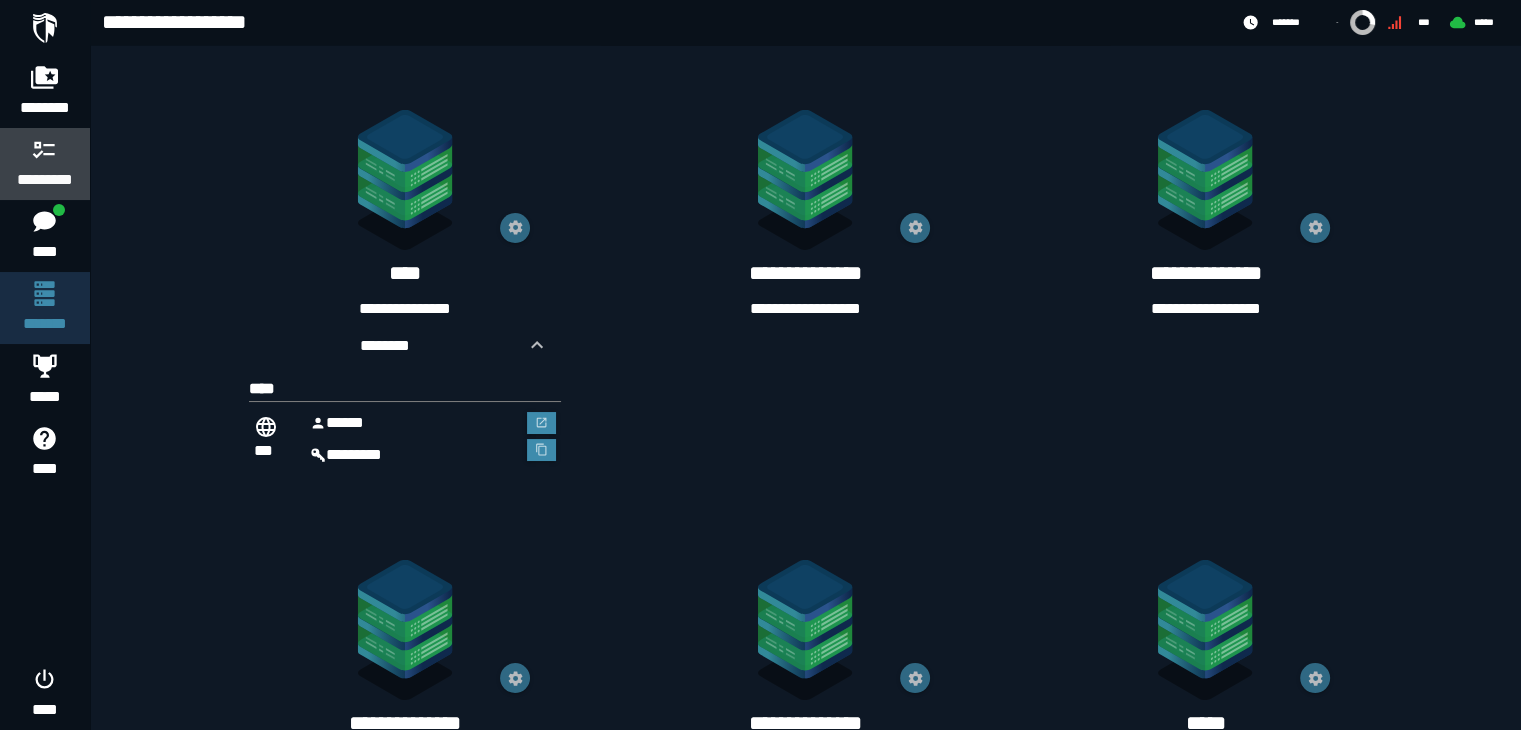 click on "*********" at bounding box center [45, 164] 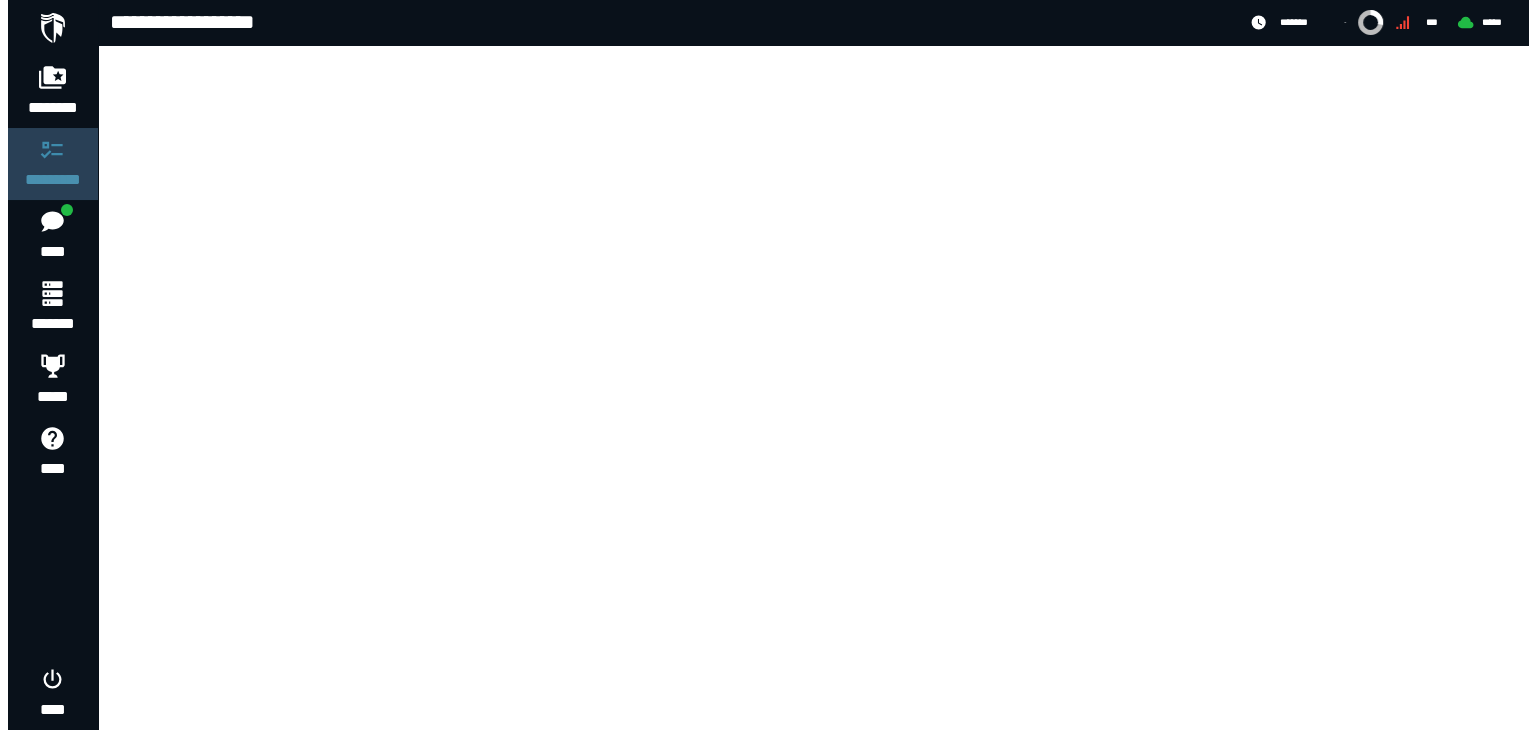 scroll, scrollTop: 0, scrollLeft: 0, axis: both 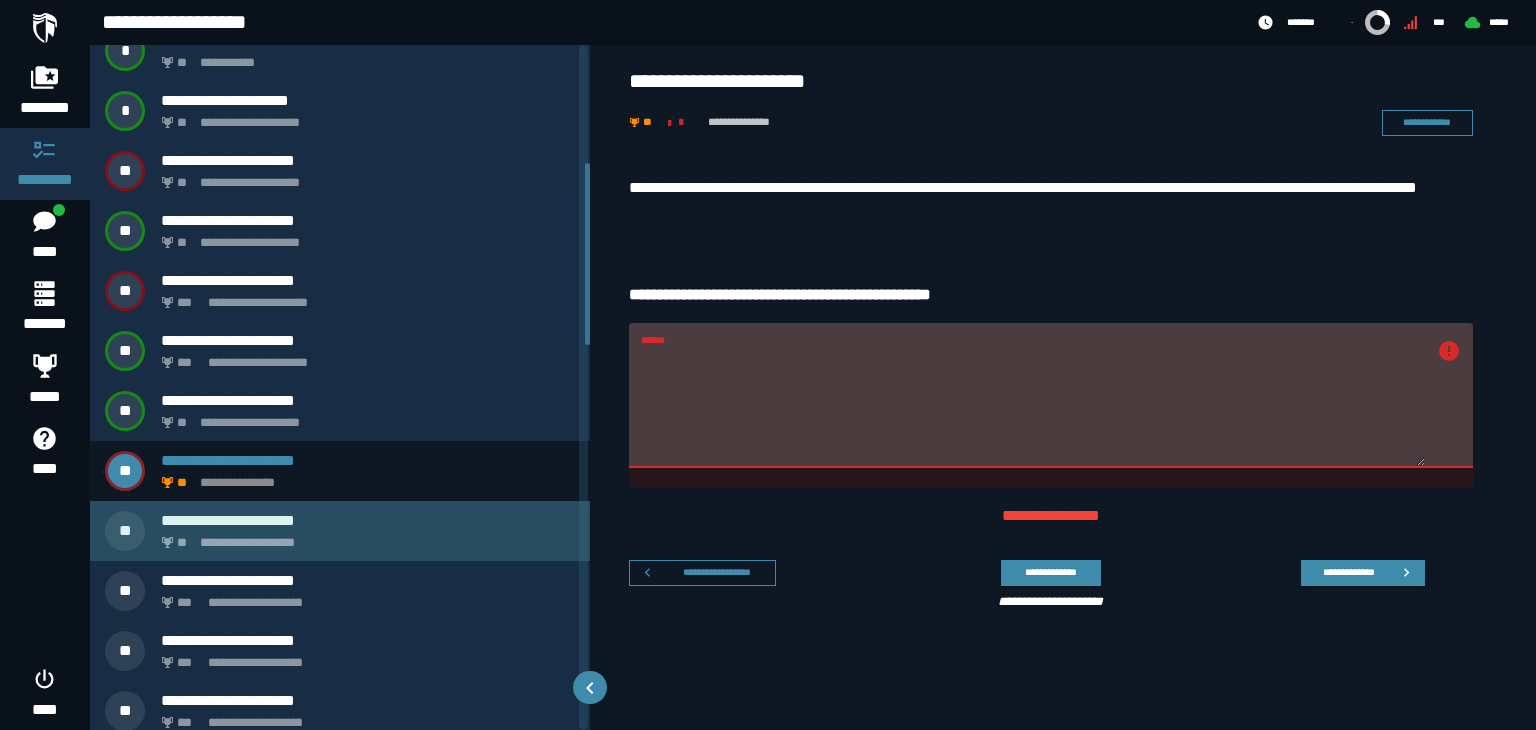click on "**********" at bounding box center [364, 537] 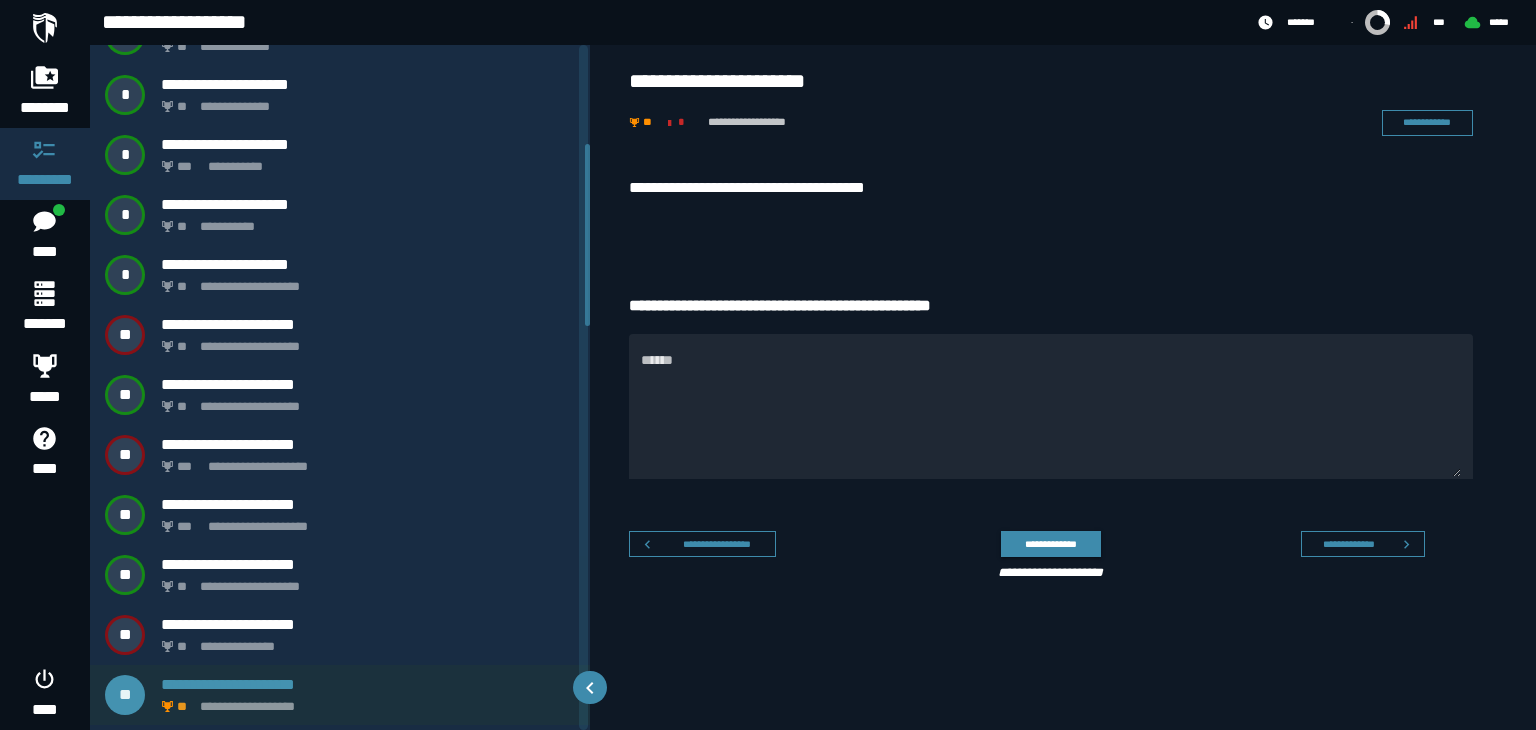 scroll, scrollTop: 275, scrollLeft: 0, axis: vertical 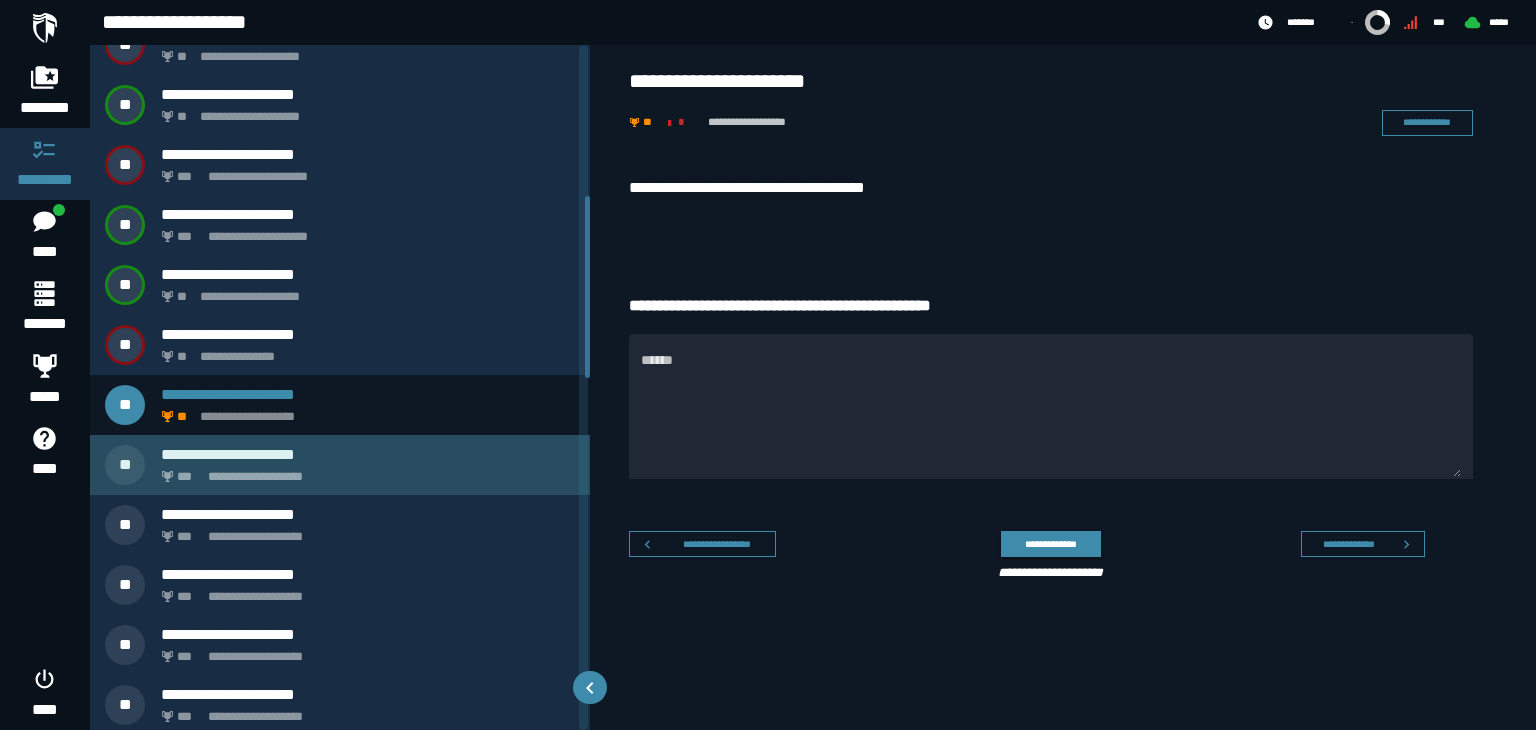 click on "**********" at bounding box center (368, 454) 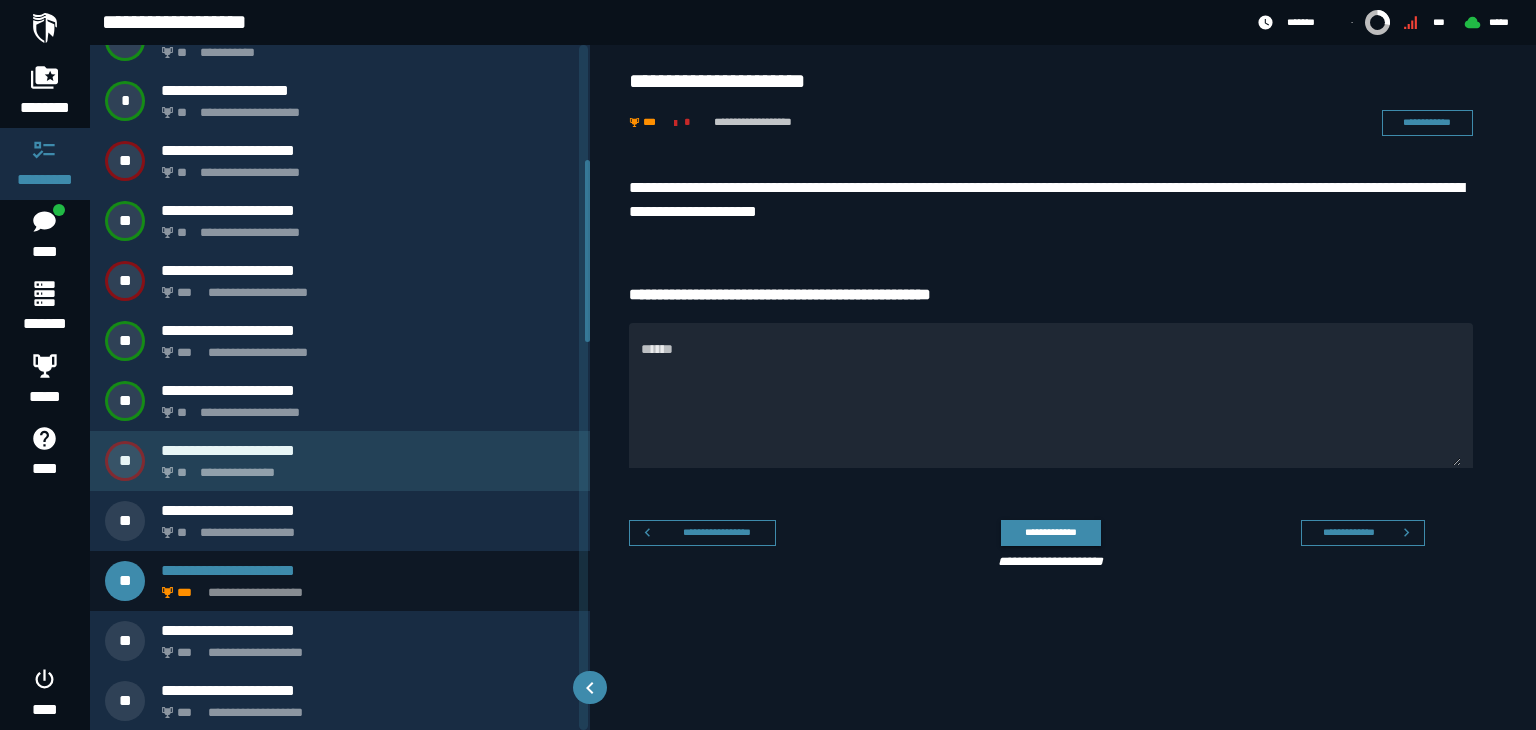 scroll, scrollTop: 455, scrollLeft: 0, axis: vertical 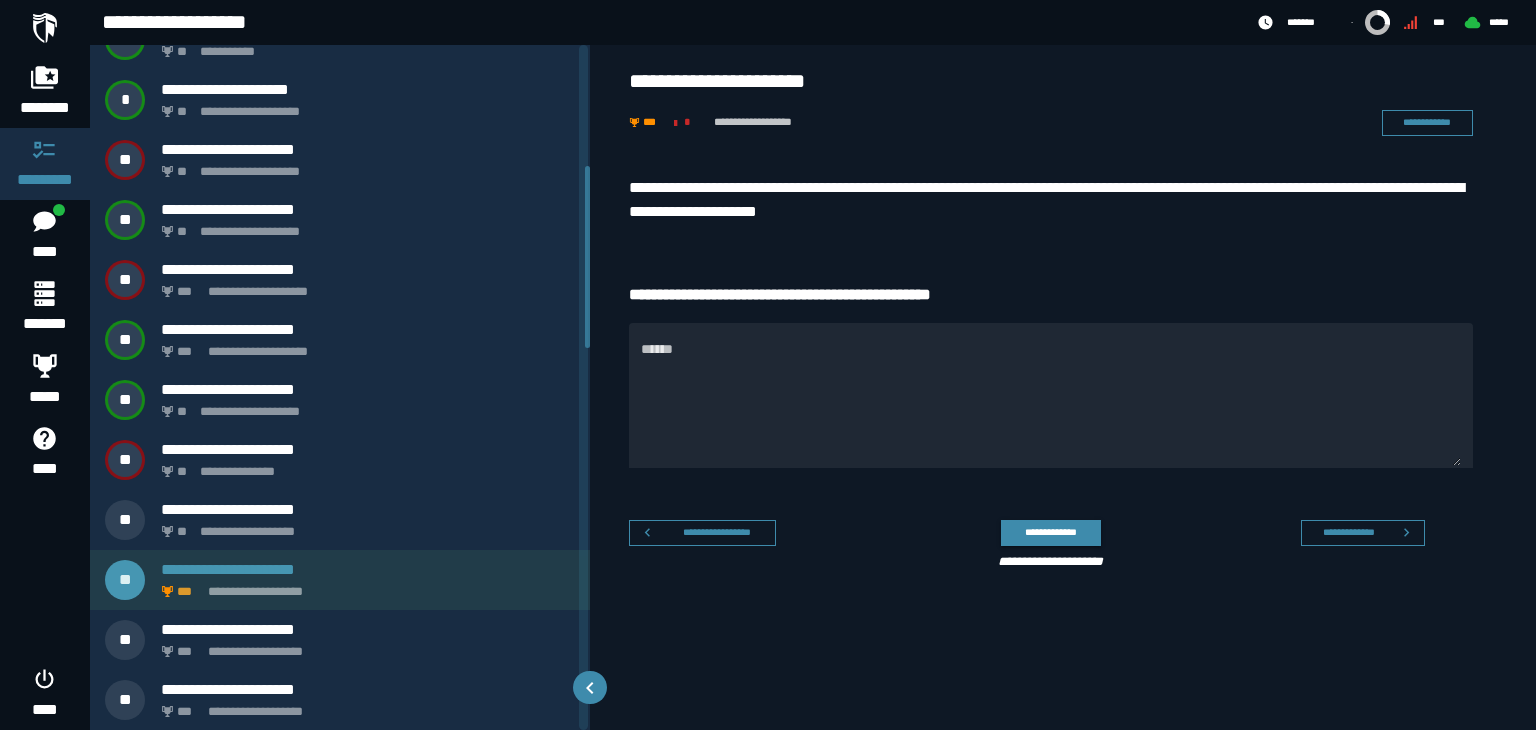 click on "**********" at bounding box center [364, 586] 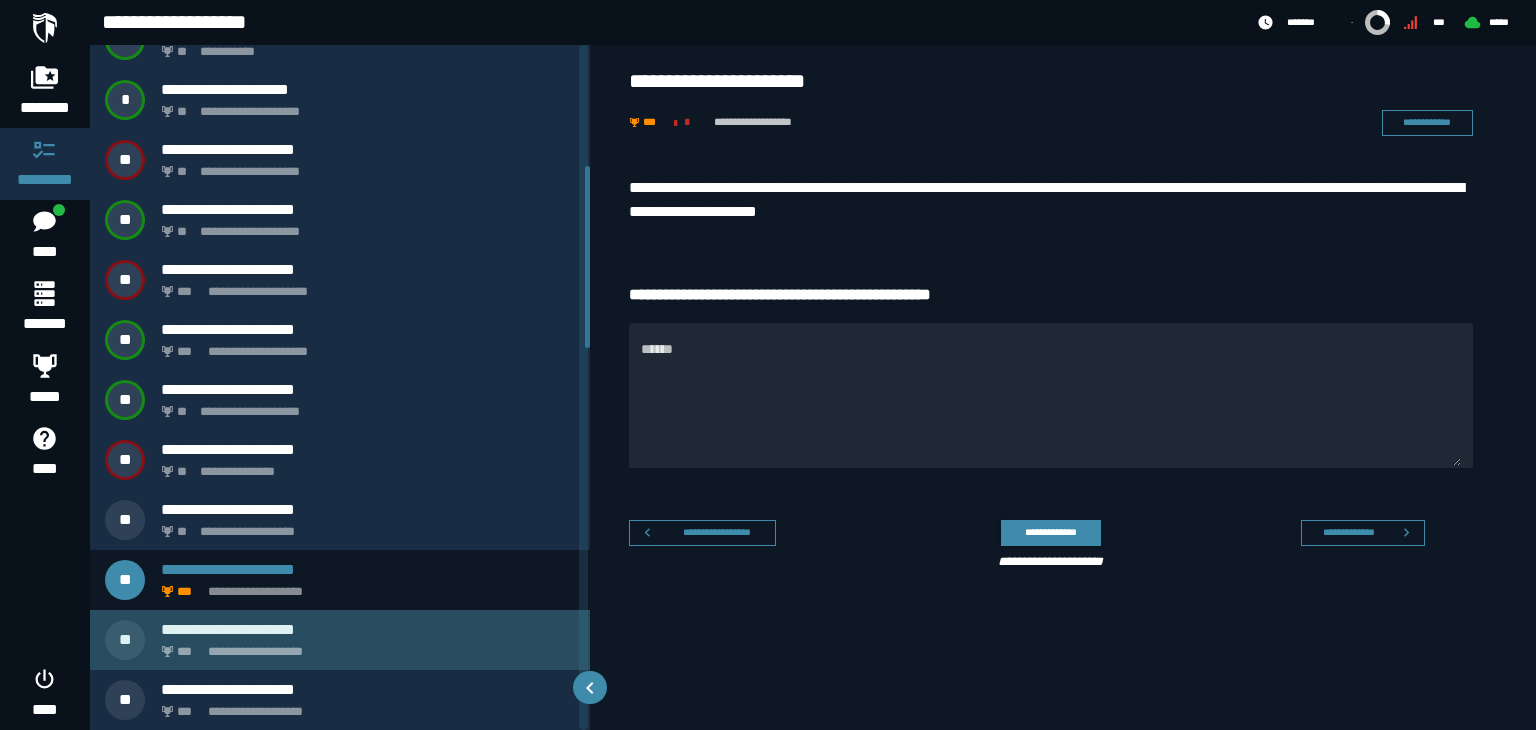 click on "**********" at bounding box center (364, 646) 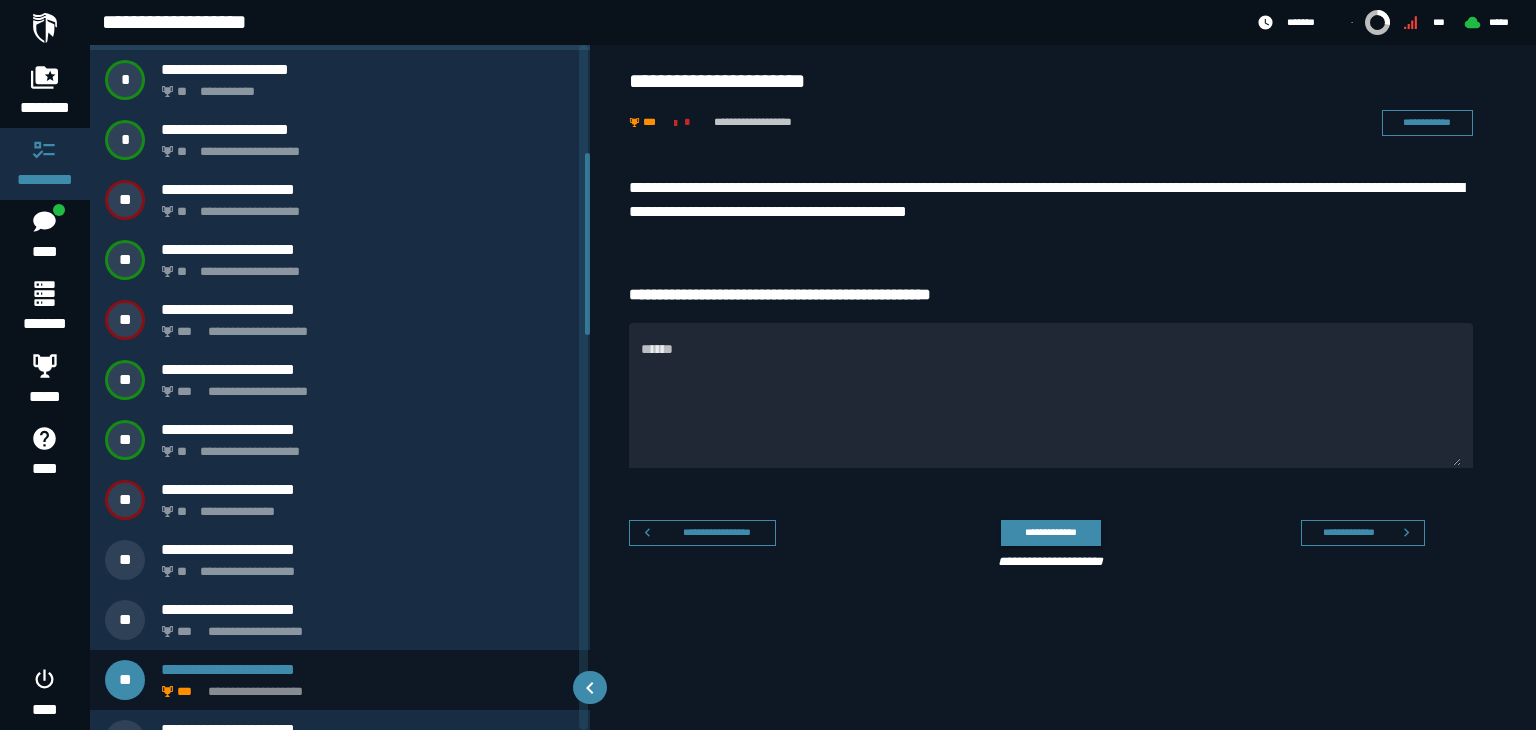 scroll, scrollTop: 395, scrollLeft: 0, axis: vertical 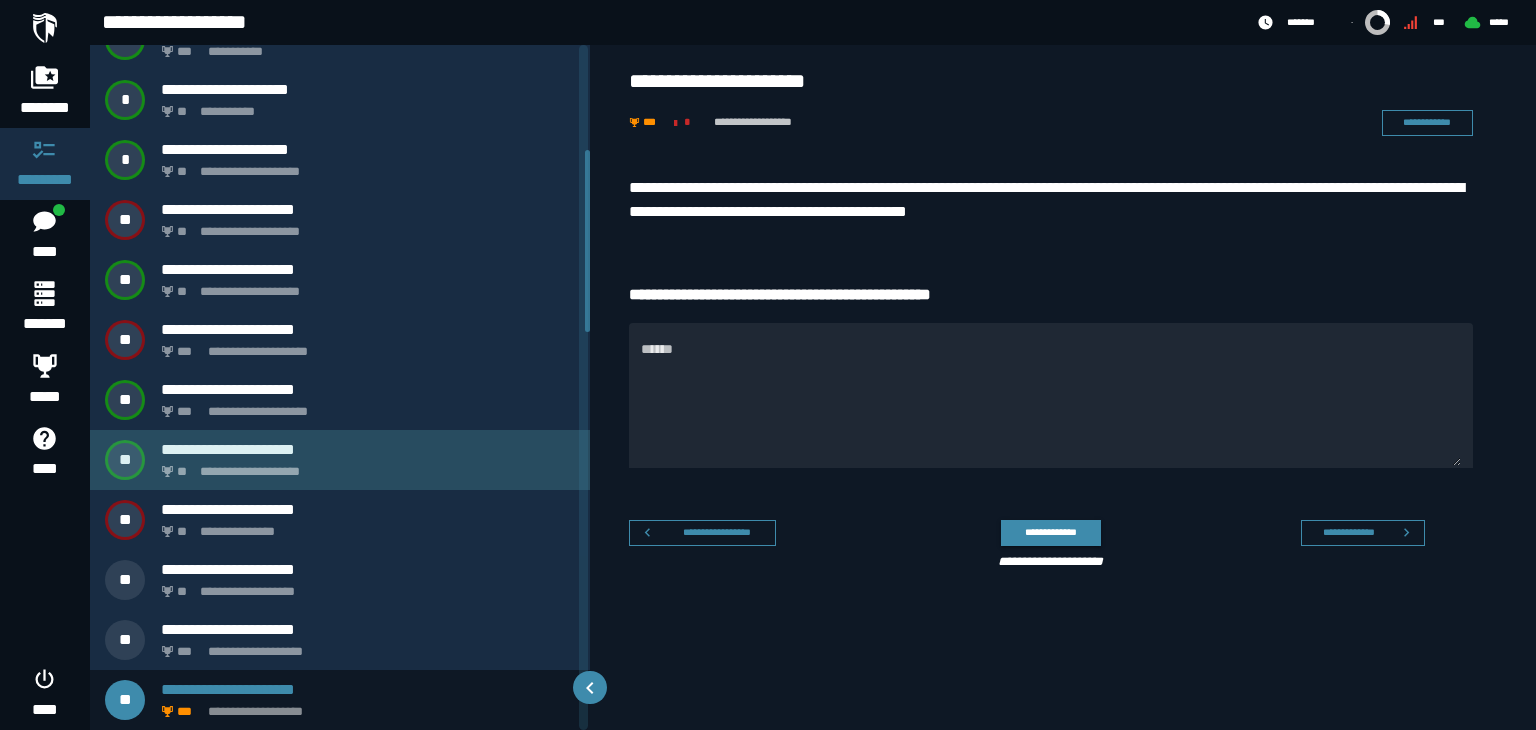click on "**********" at bounding box center [364, 466] 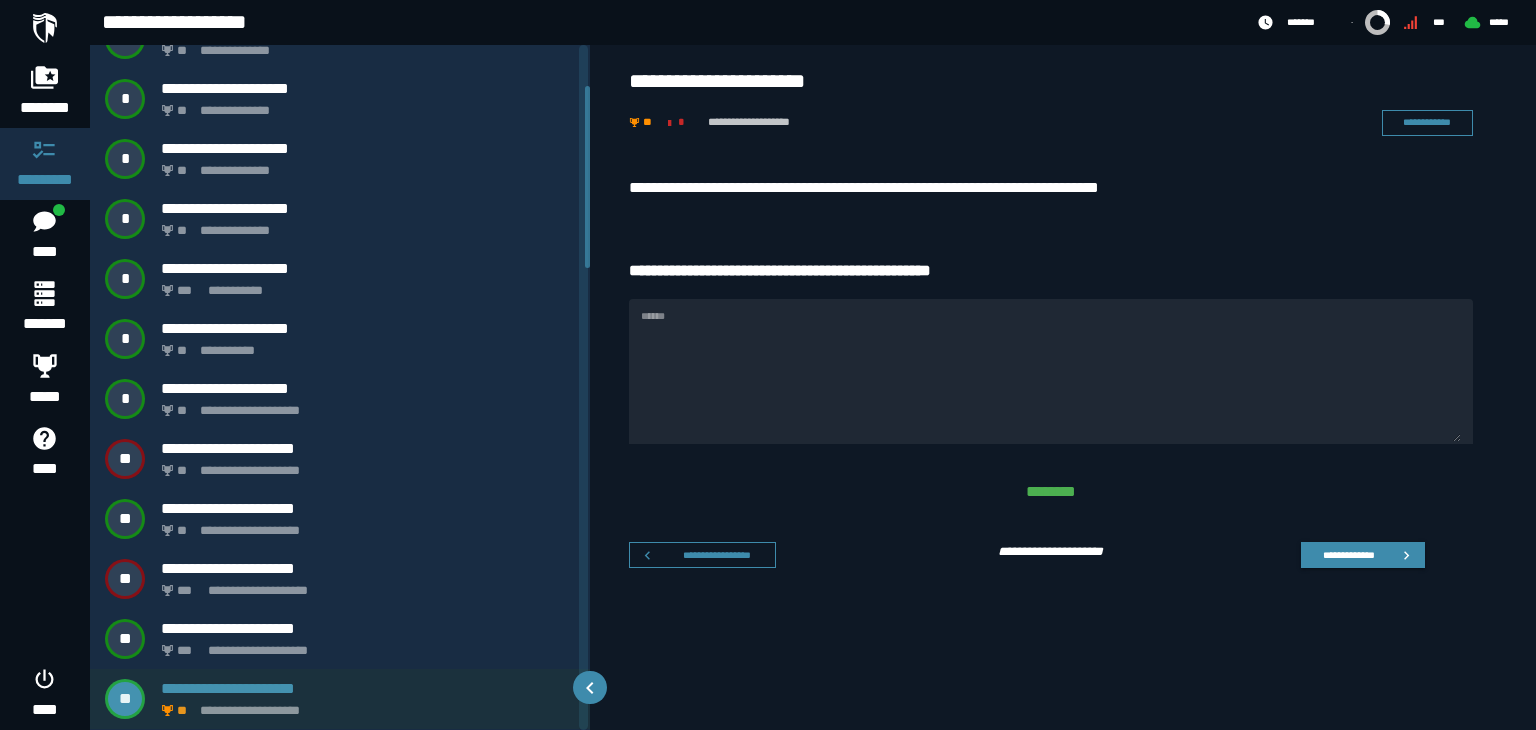 scroll, scrollTop: 155, scrollLeft: 0, axis: vertical 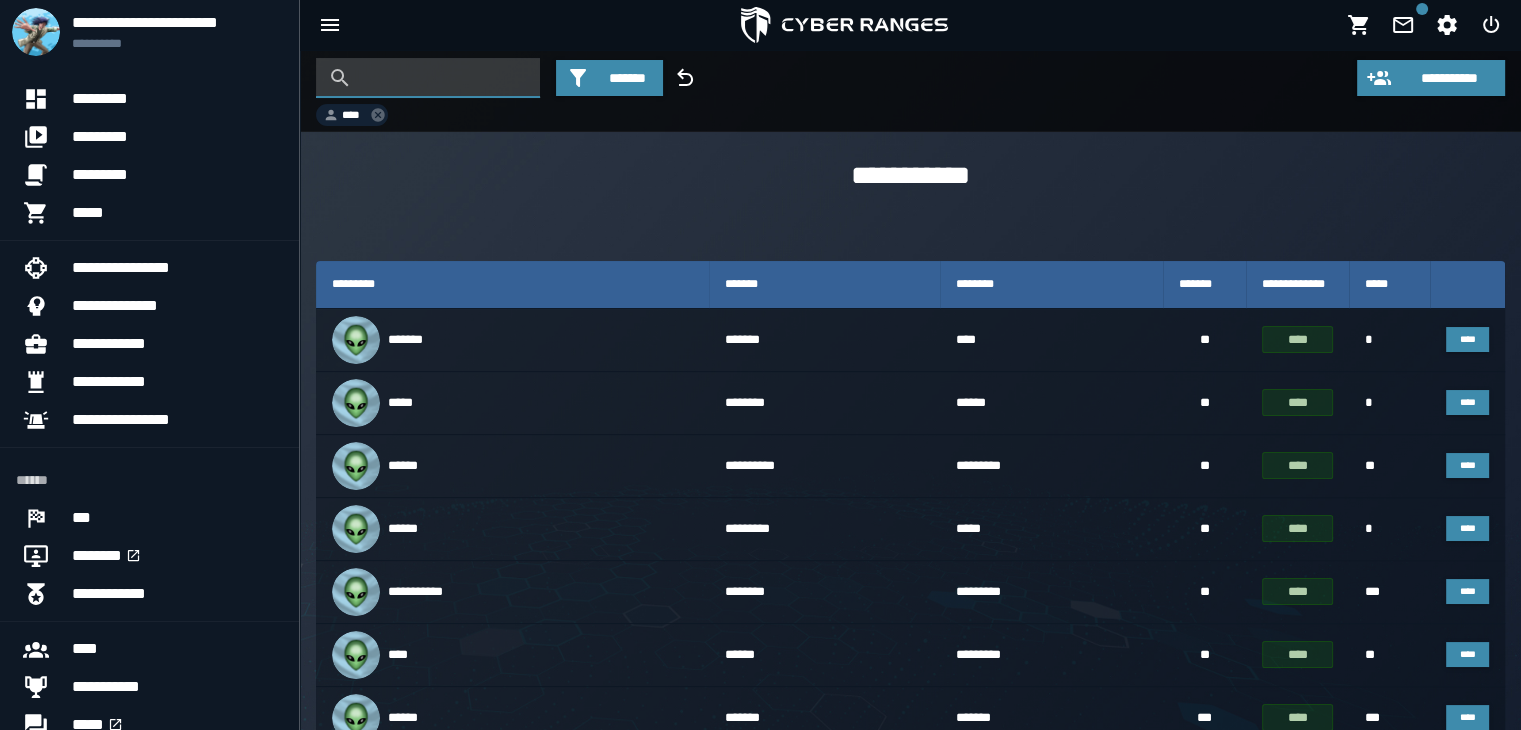 click at bounding box center [443, 78] 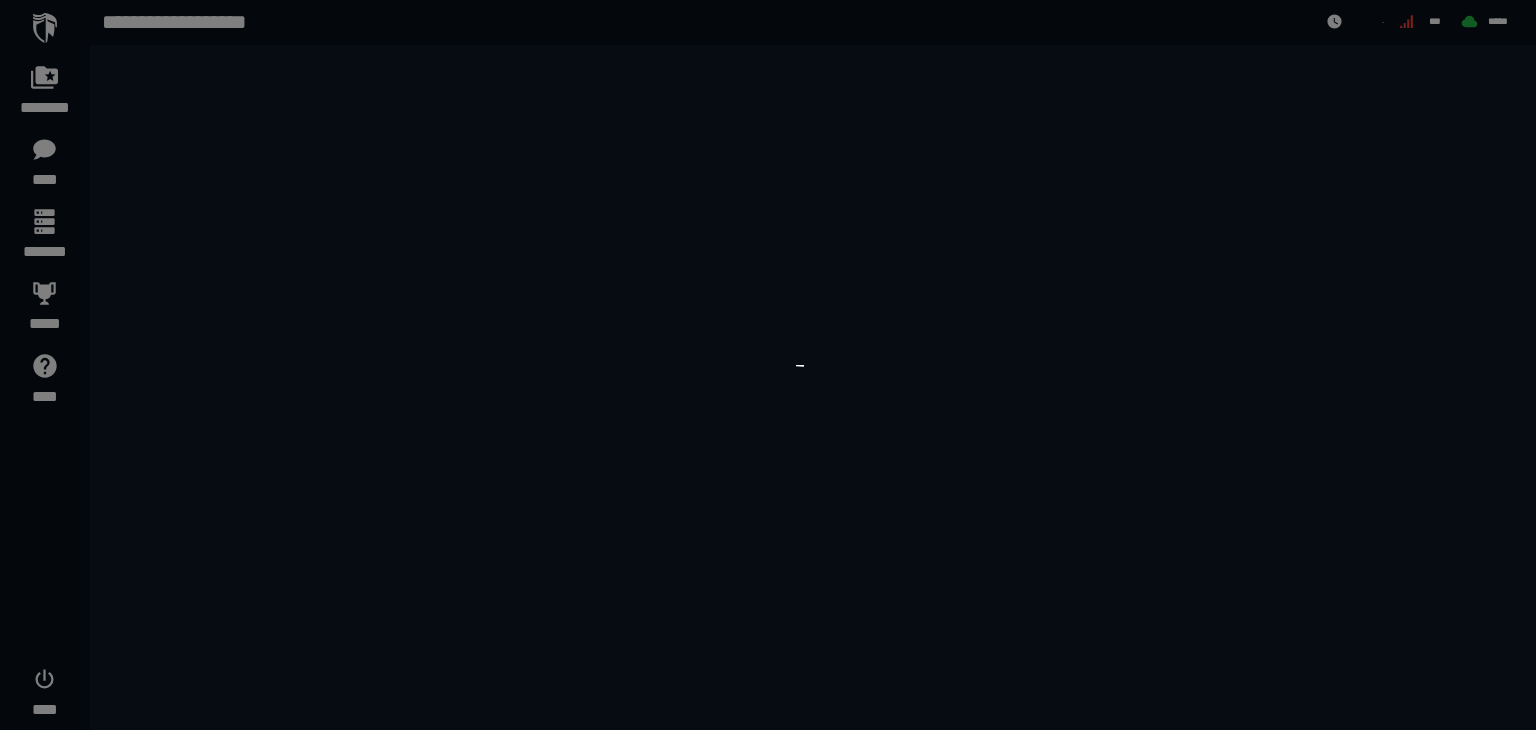 scroll, scrollTop: 0, scrollLeft: 0, axis: both 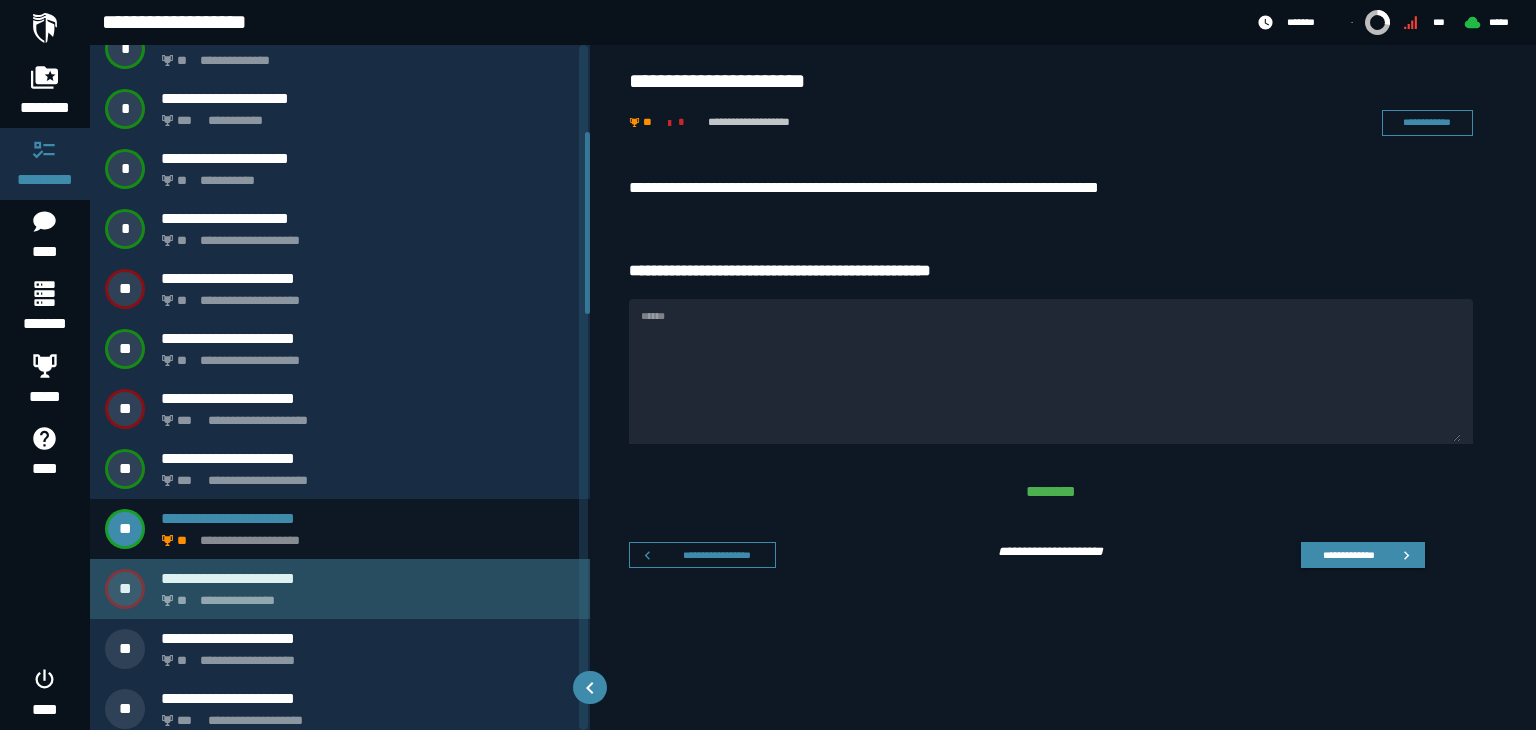 click on "**********" at bounding box center [340, 589] 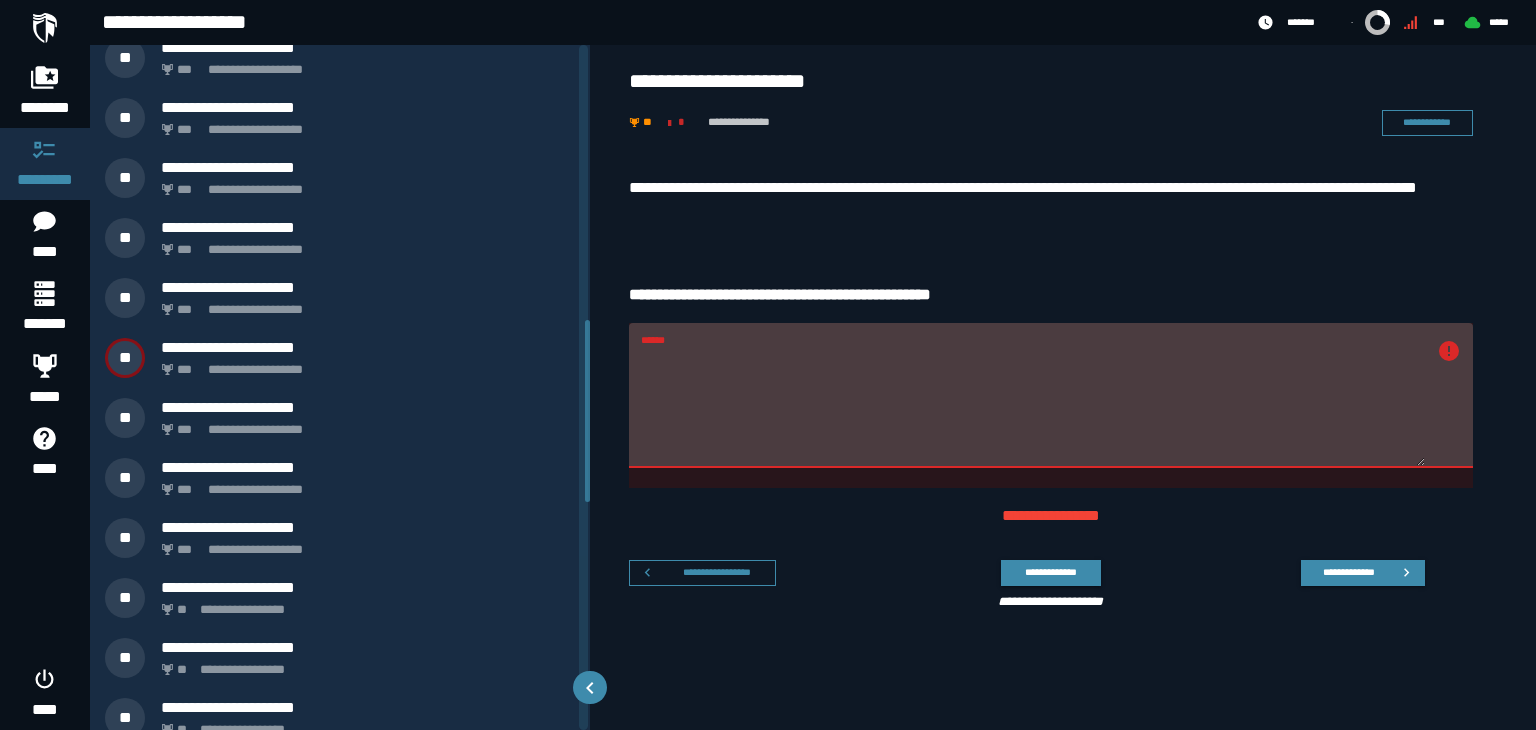 scroll, scrollTop: 1038, scrollLeft: 0, axis: vertical 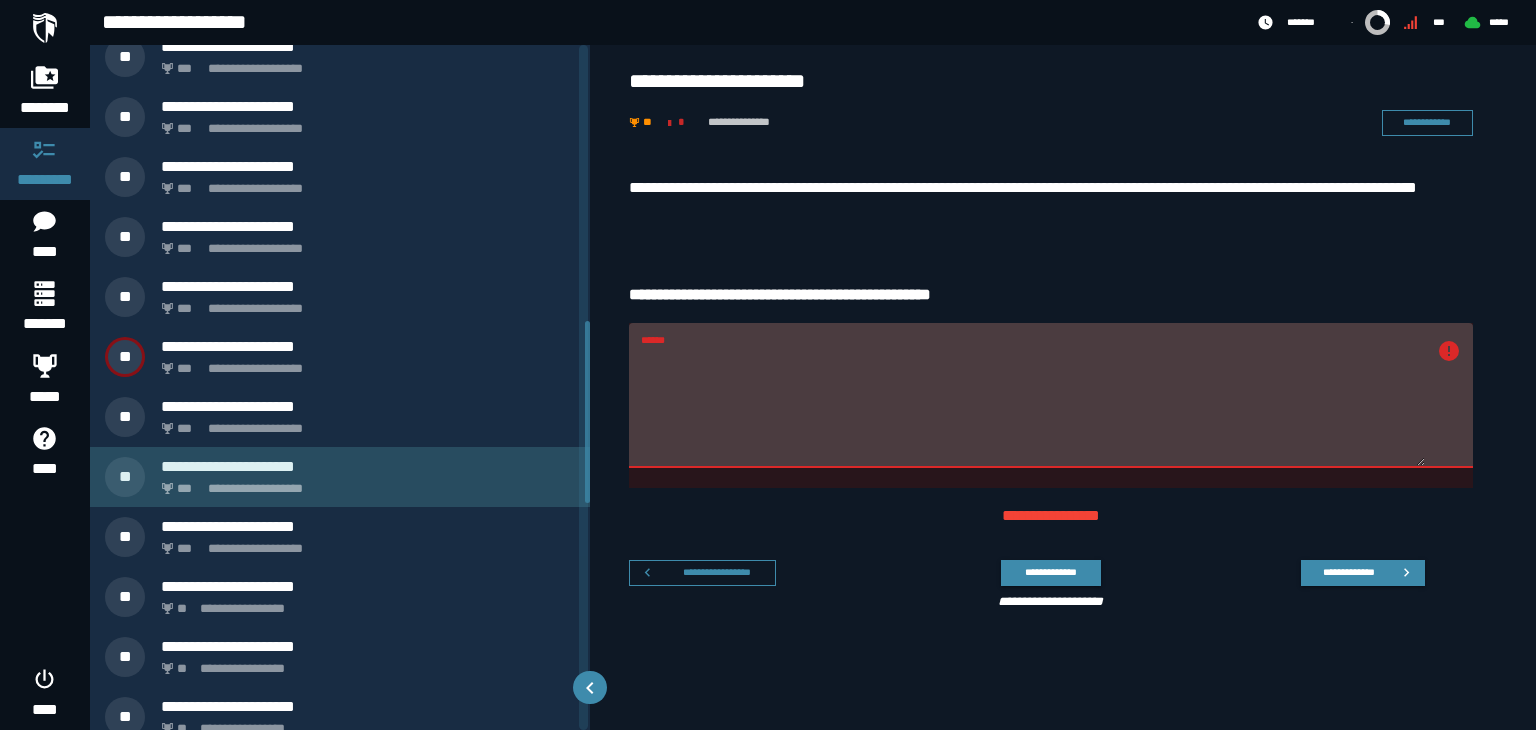 click on "**********" at bounding box center (368, 466) 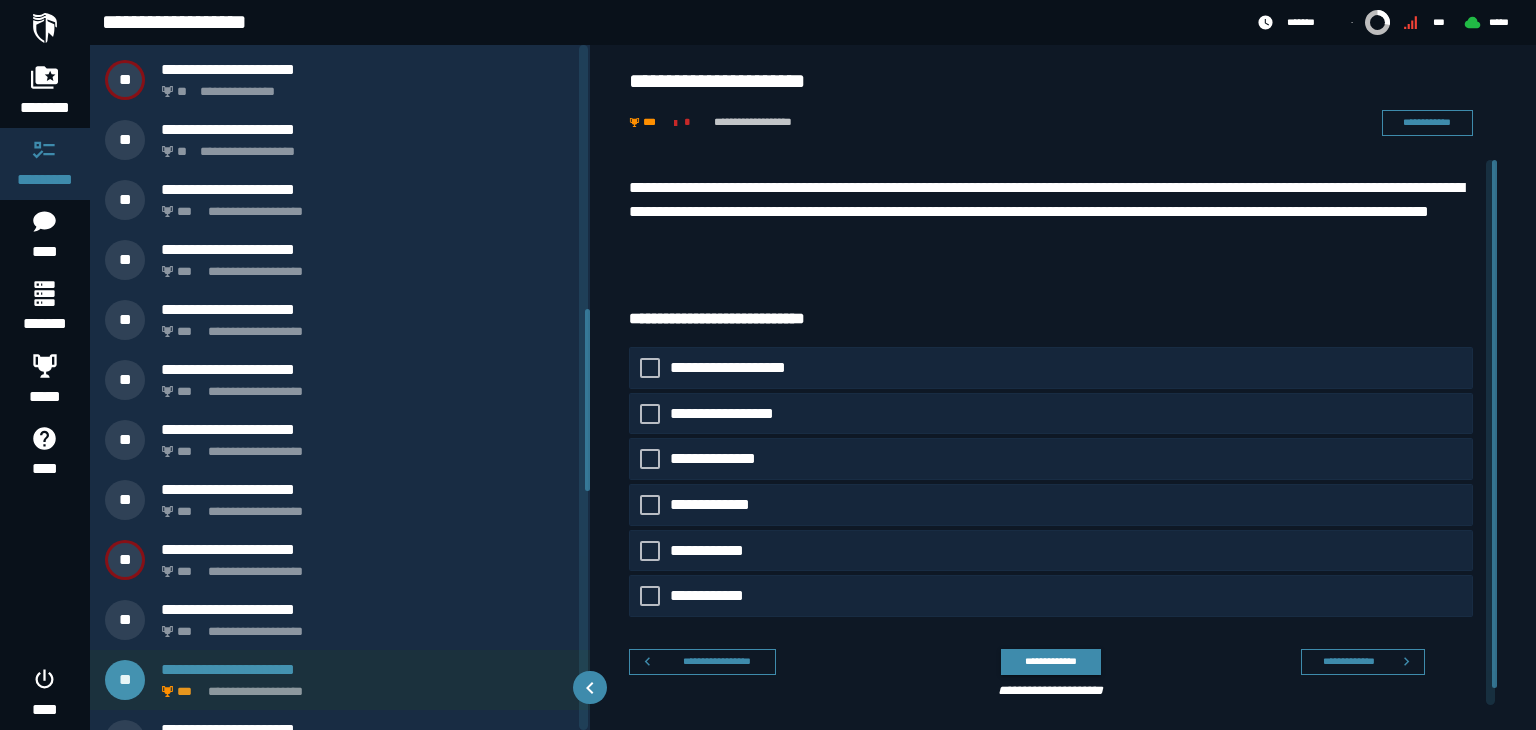 scroll, scrollTop: 815, scrollLeft: 0, axis: vertical 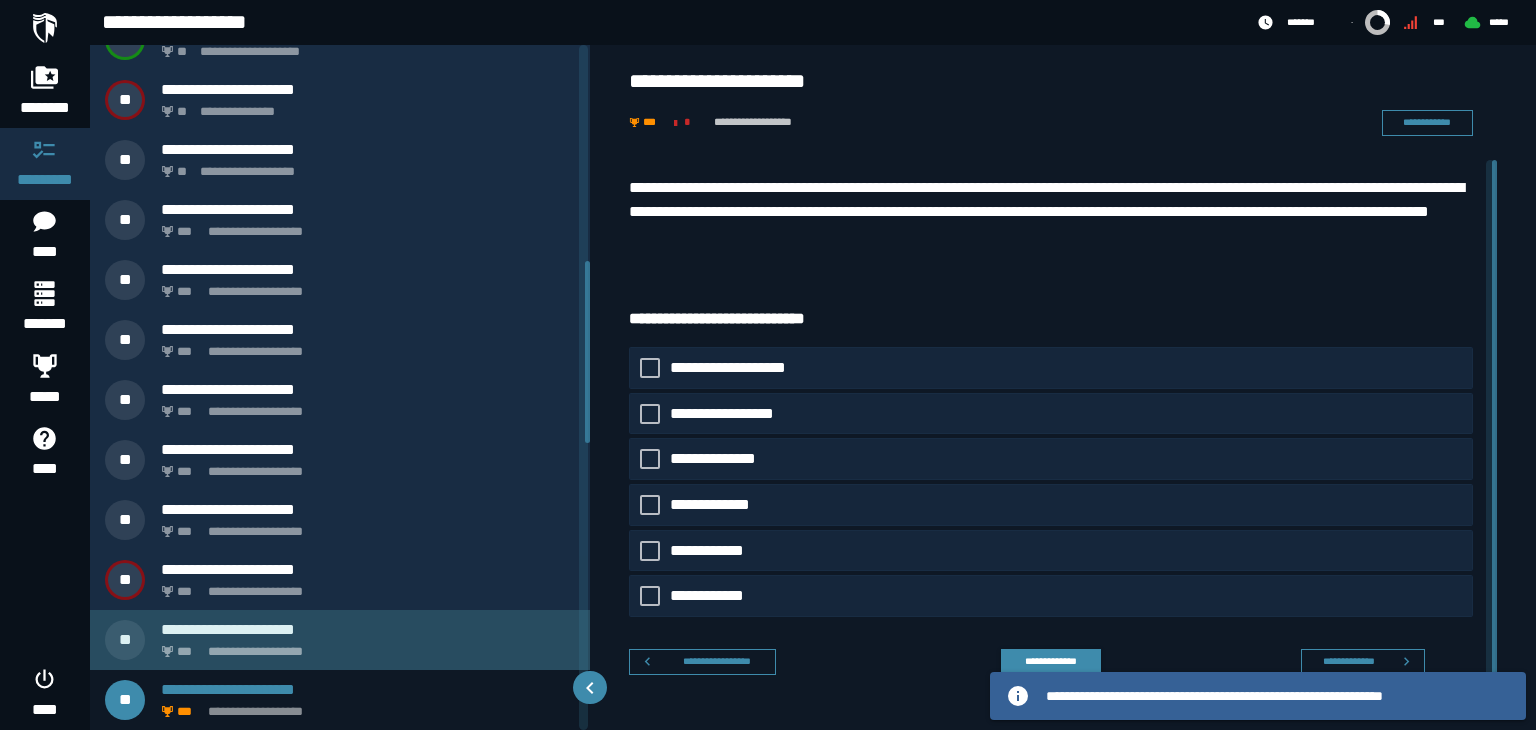 click on "**********" at bounding box center (340, 640) 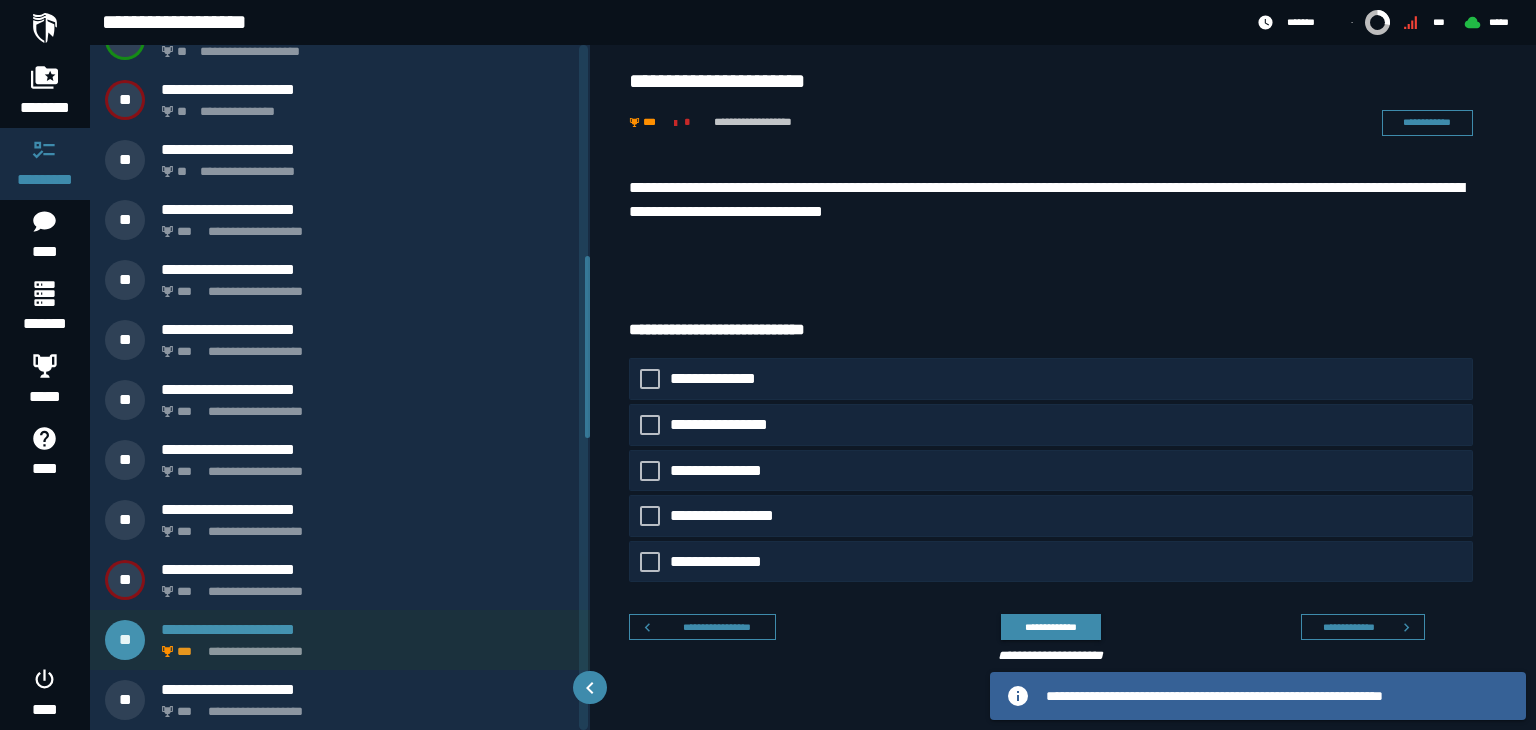 scroll, scrollTop: 755, scrollLeft: 0, axis: vertical 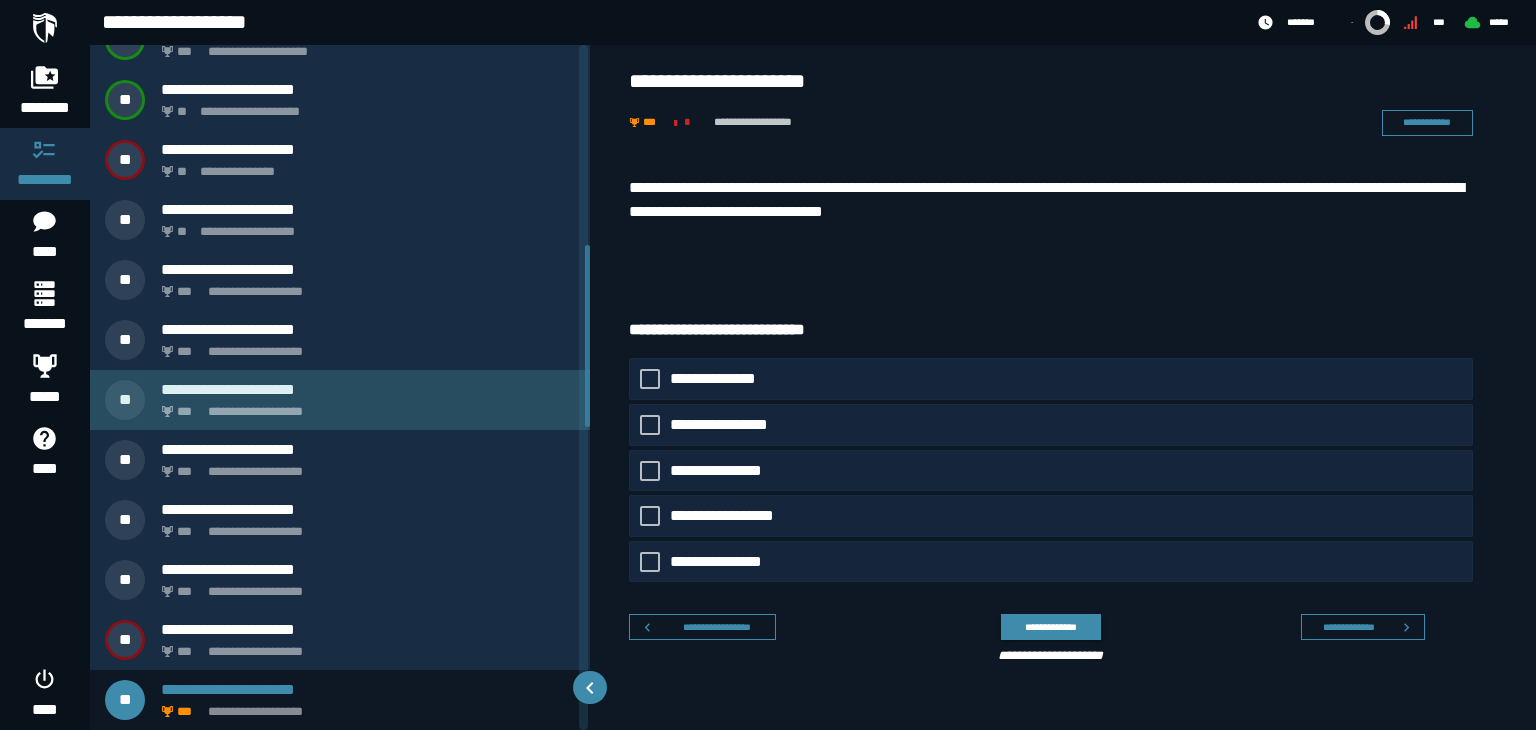 click on "**********" at bounding box center (368, 389) 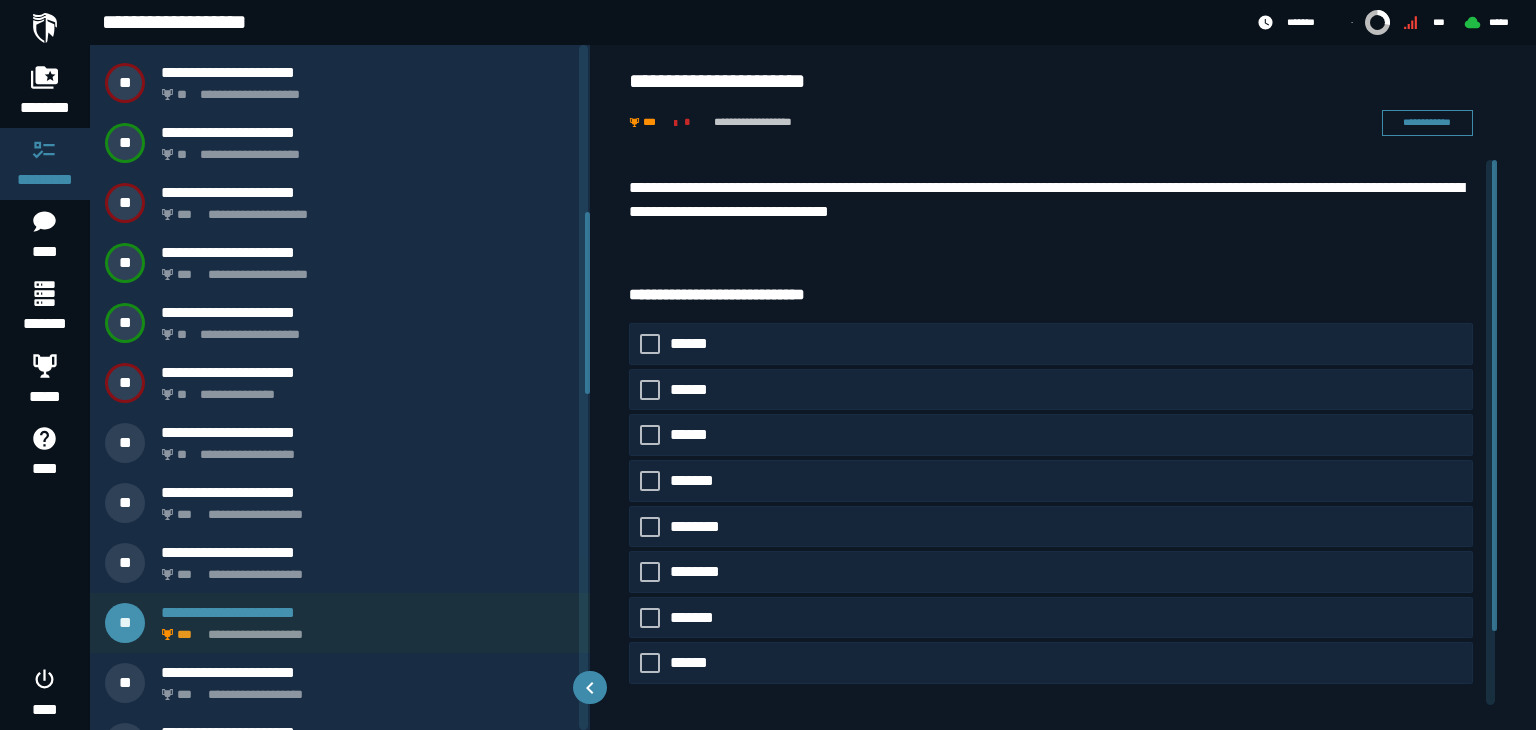 scroll, scrollTop: 455, scrollLeft: 0, axis: vertical 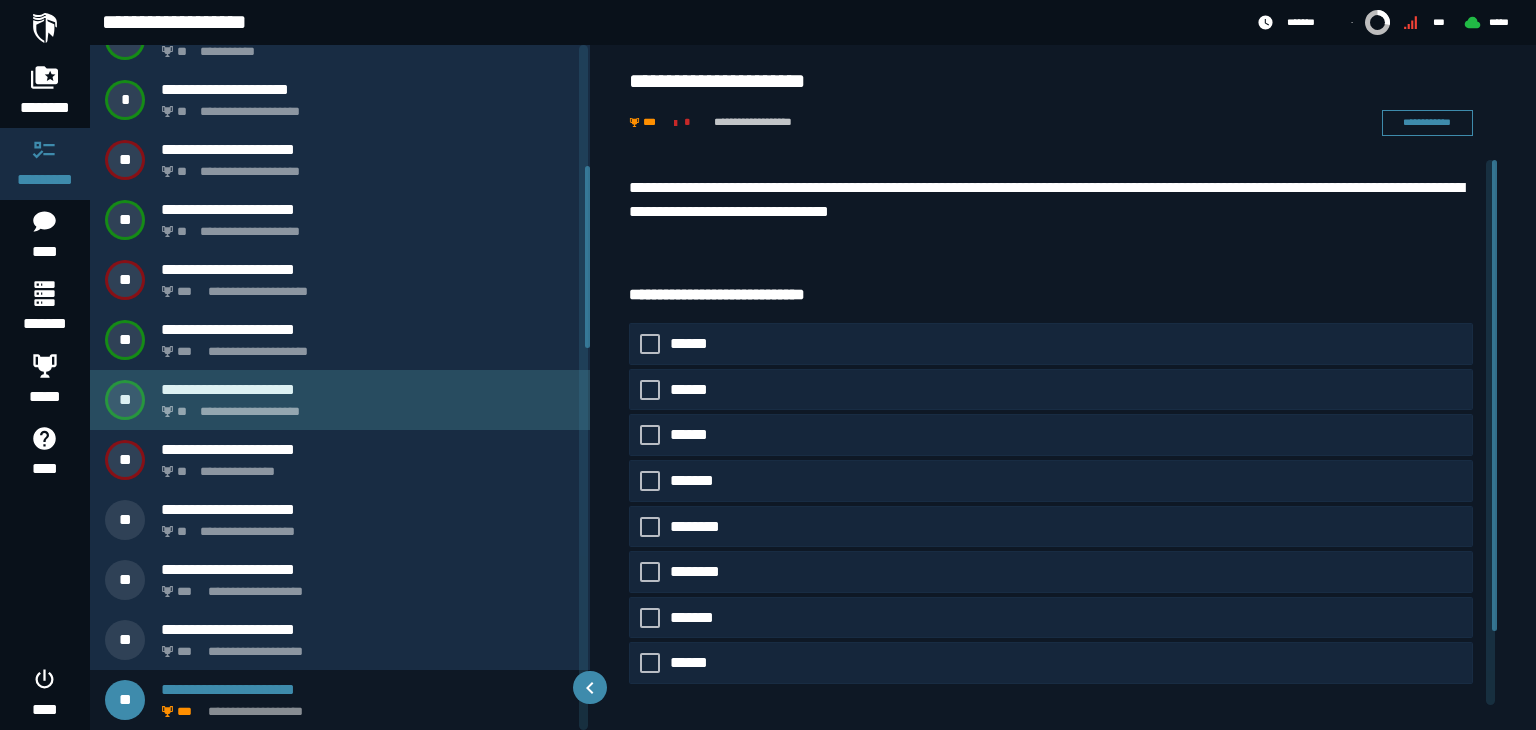 click on "**********" at bounding box center [368, 389] 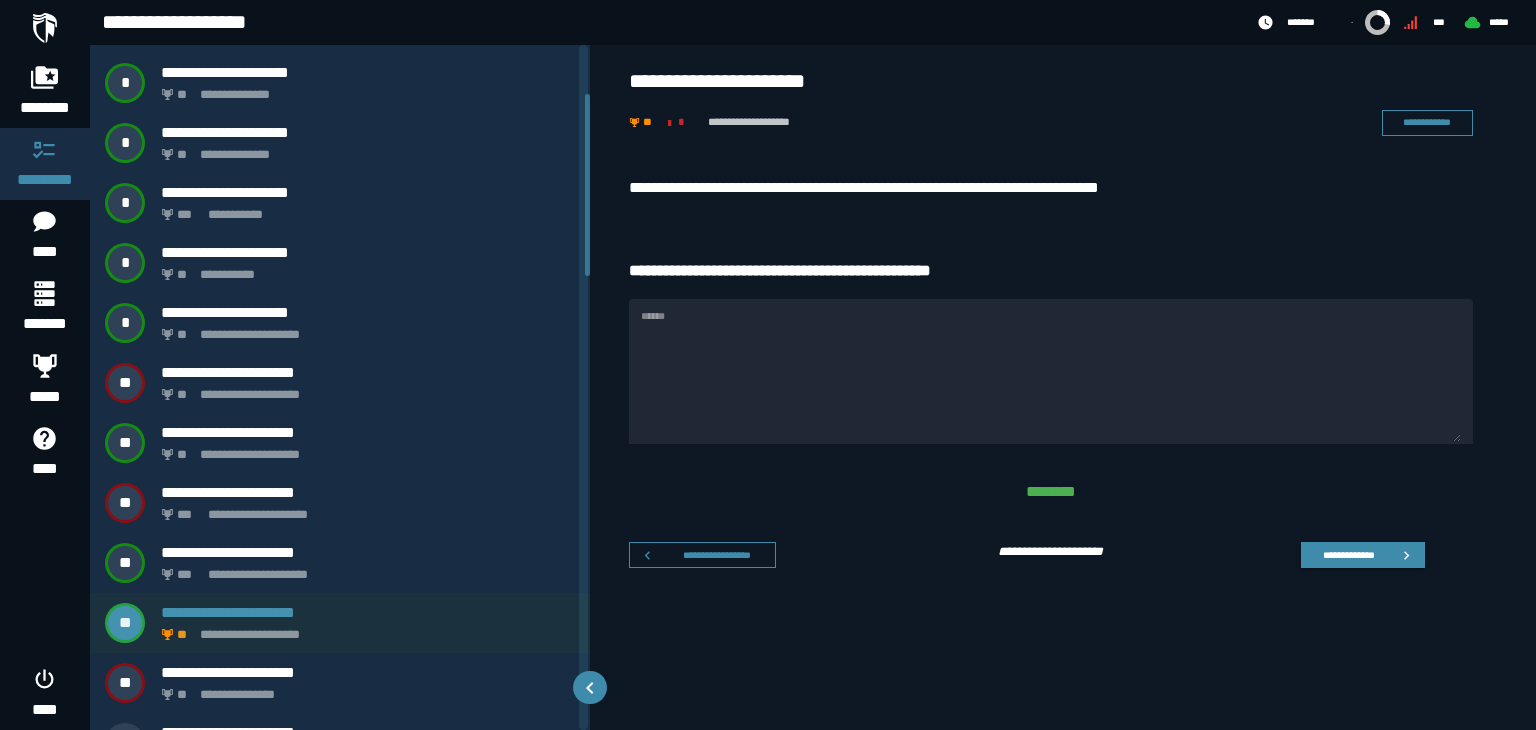 scroll, scrollTop: 155, scrollLeft: 0, axis: vertical 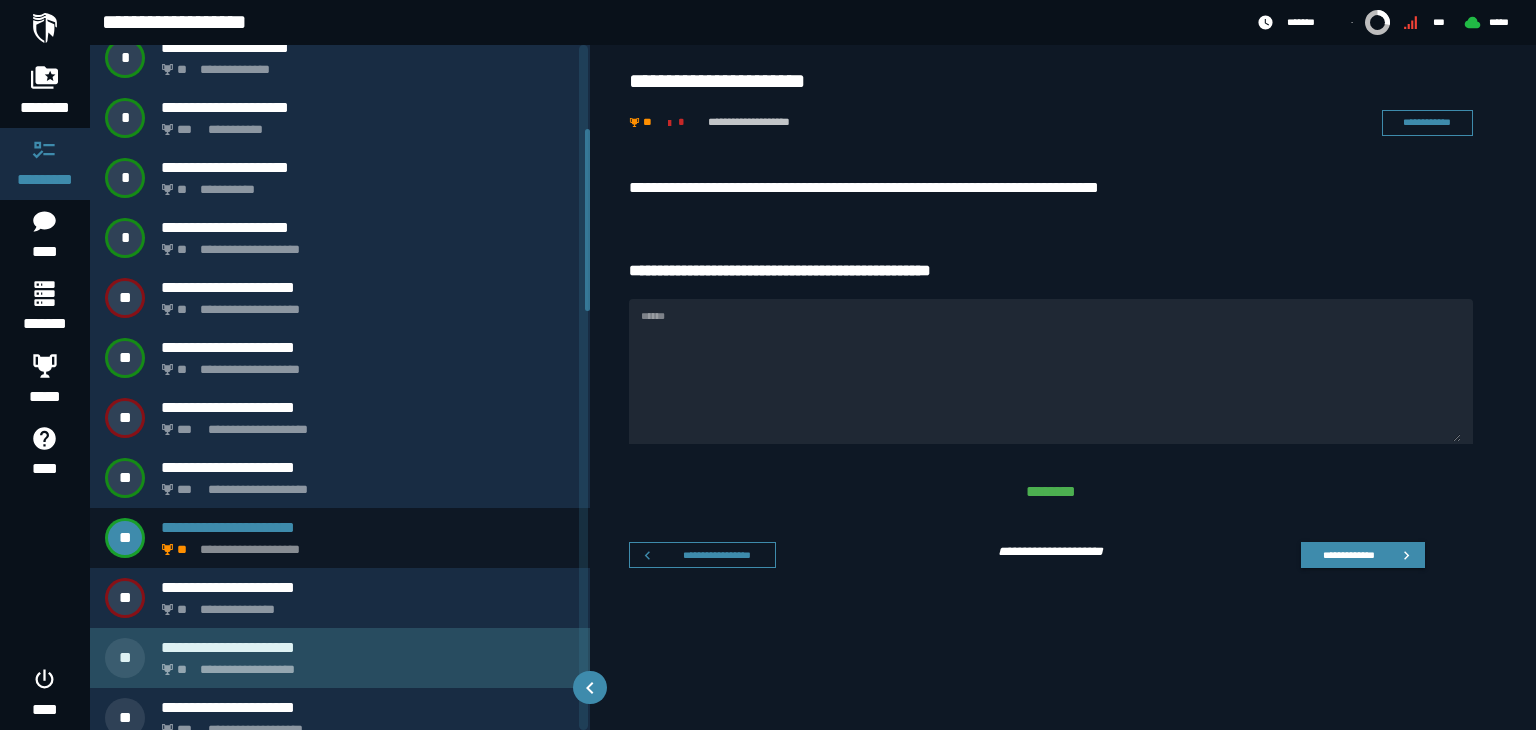 click on "**********" at bounding box center (368, 647) 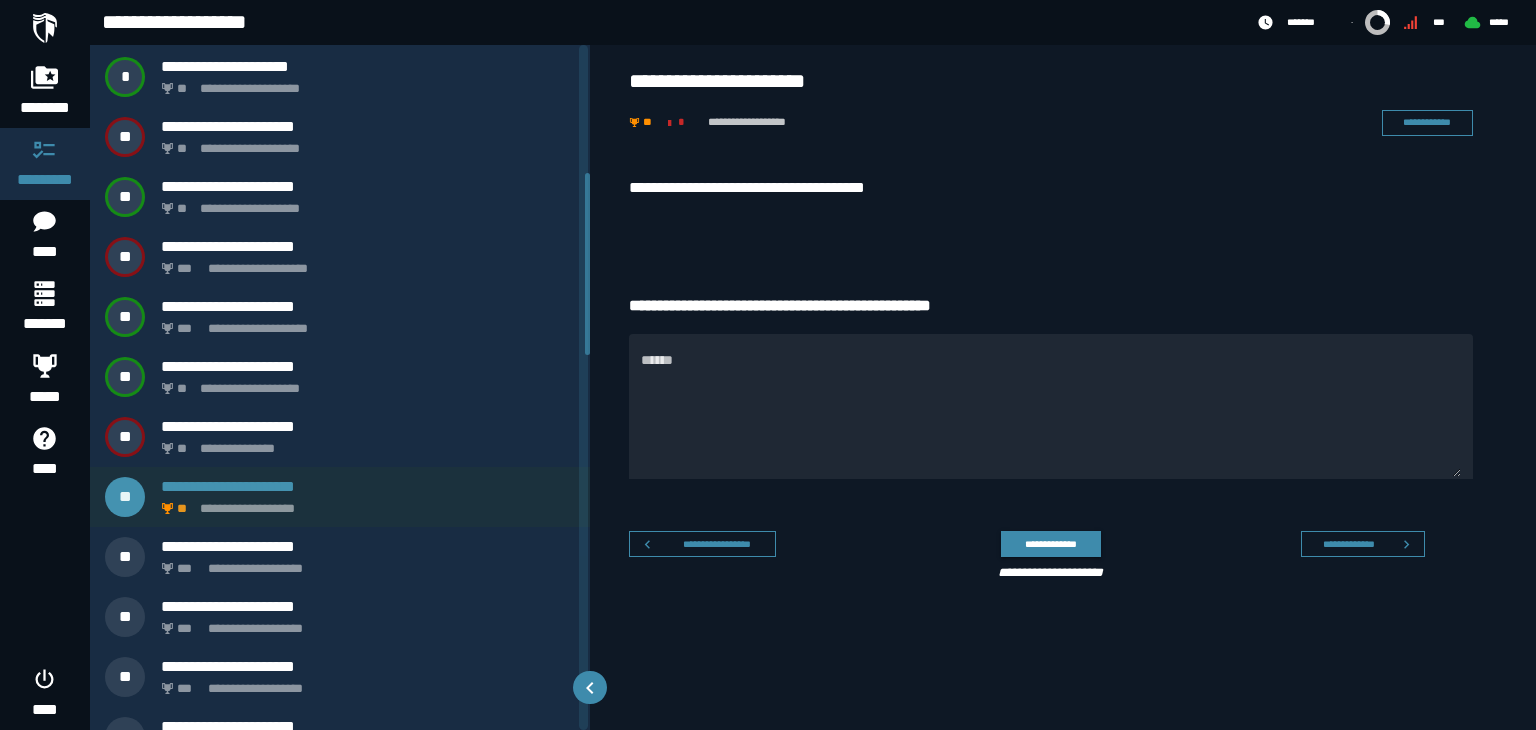 scroll, scrollTop: 492, scrollLeft: 0, axis: vertical 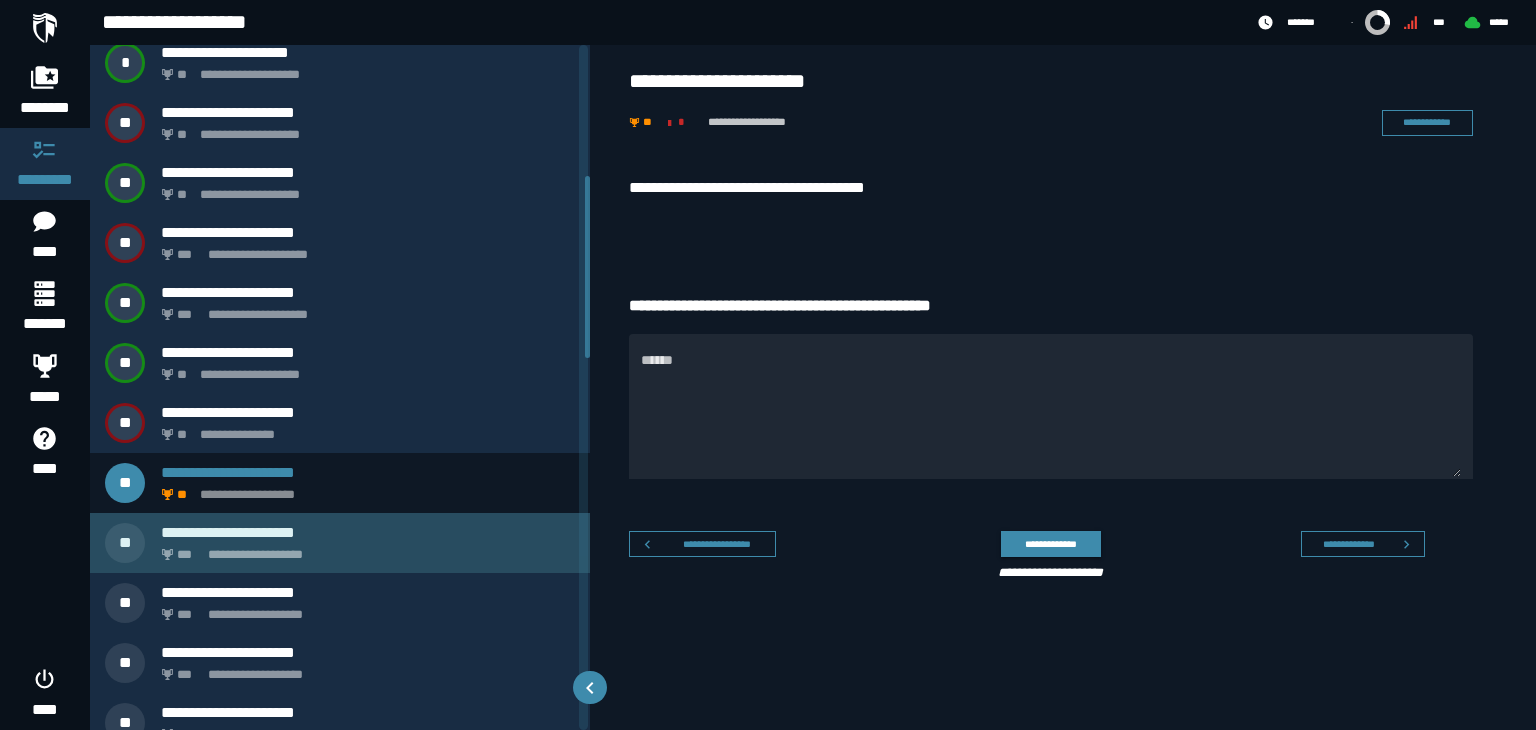 click on "**********" at bounding box center [364, 549] 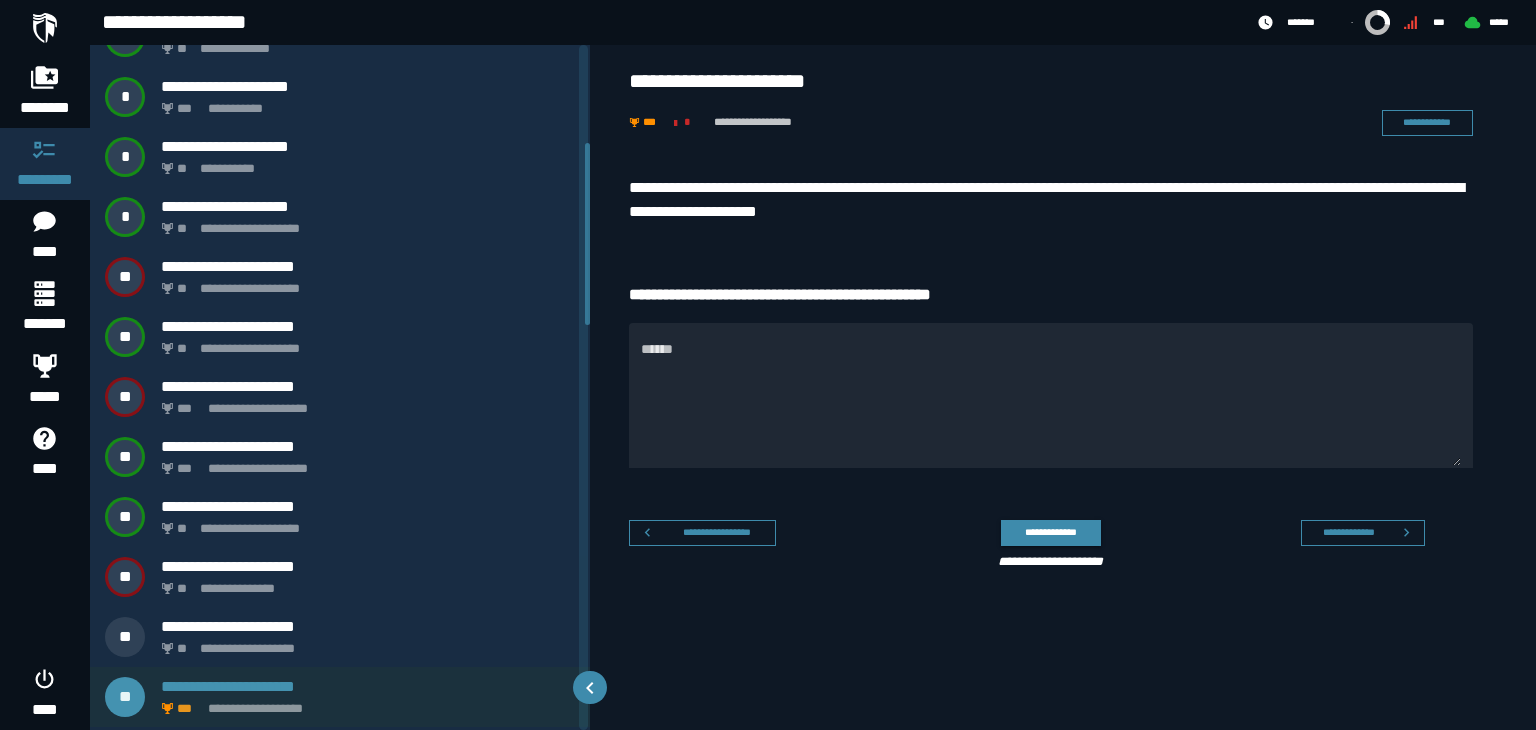 scroll, scrollTop: 335, scrollLeft: 0, axis: vertical 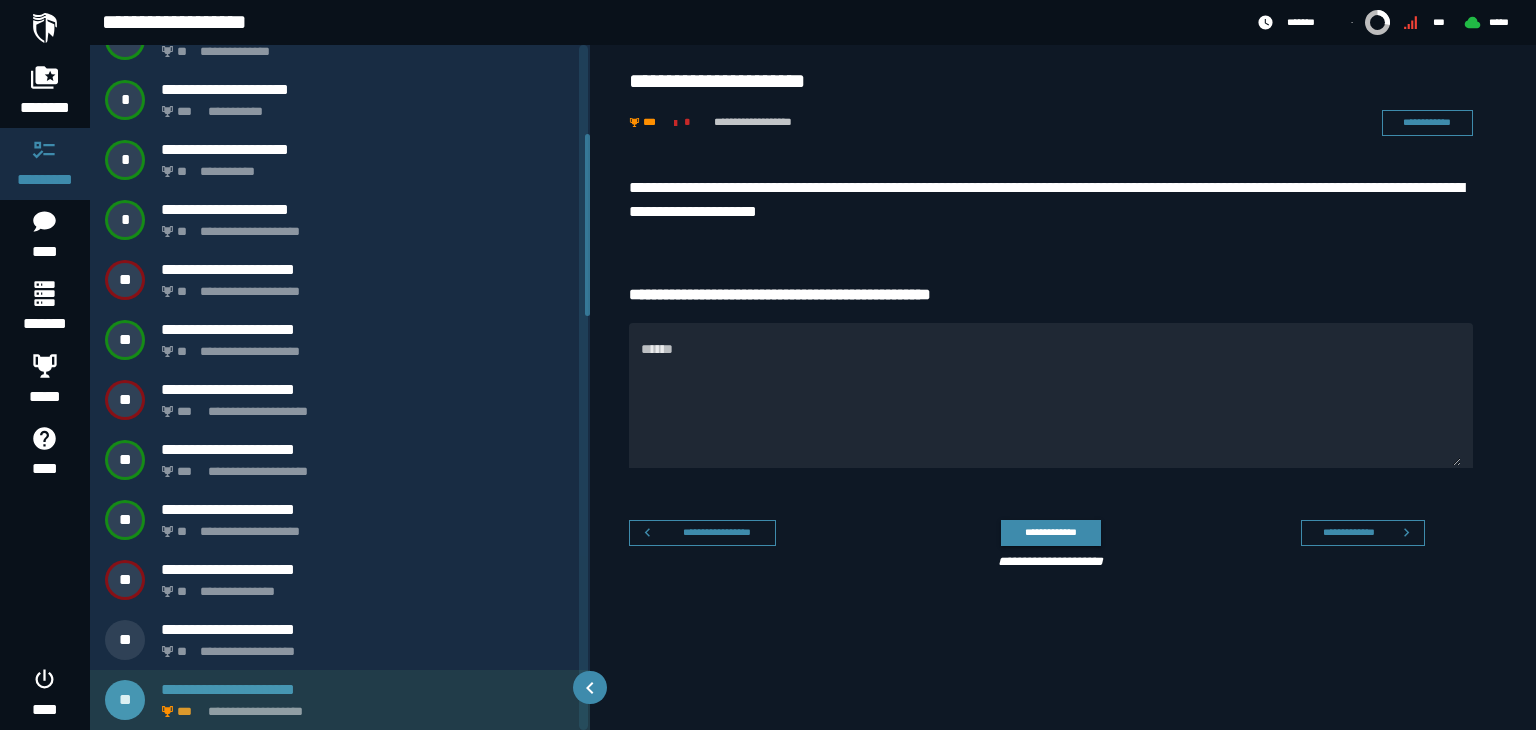 click on "**********" at bounding box center [364, 706] 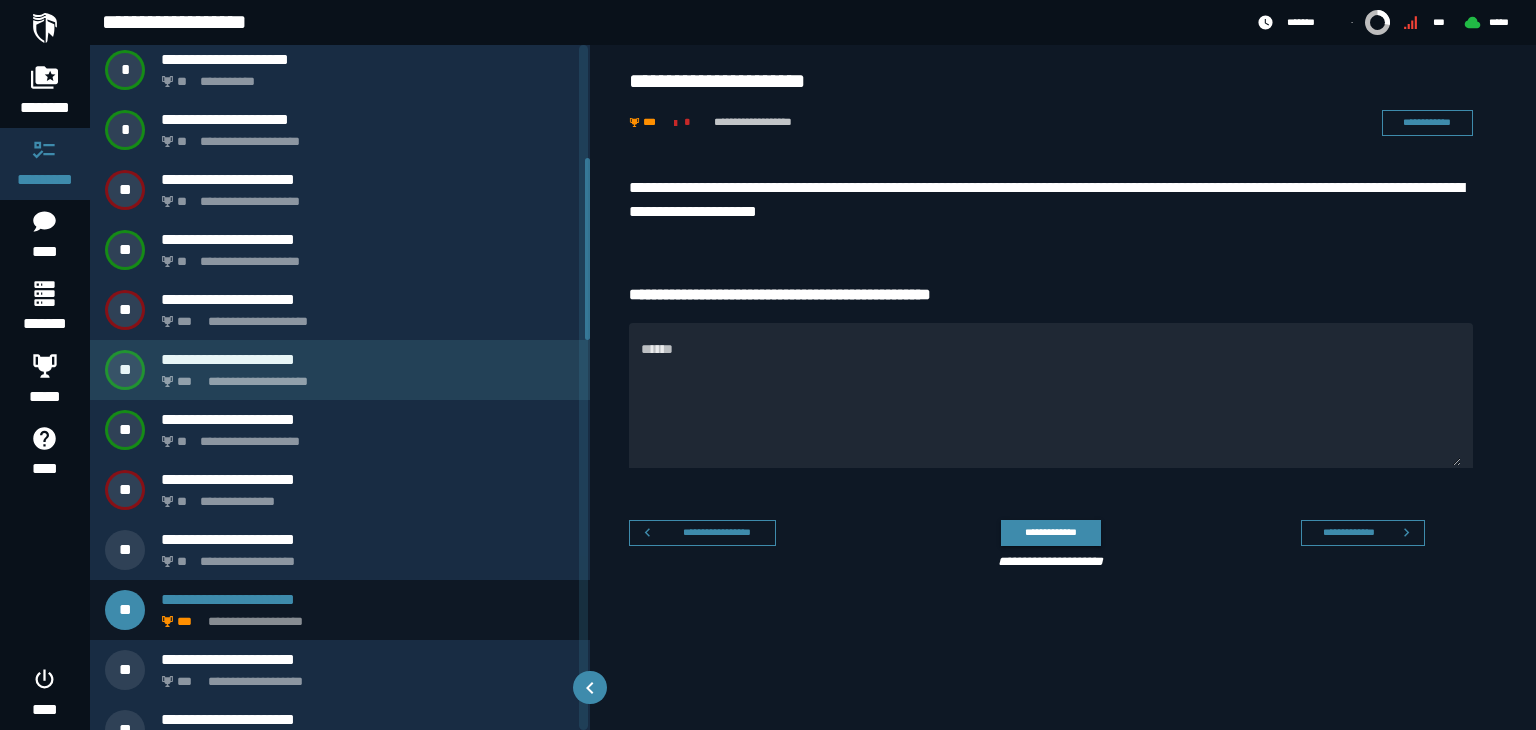 scroll, scrollTop: 425, scrollLeft: 0, axis: vertical 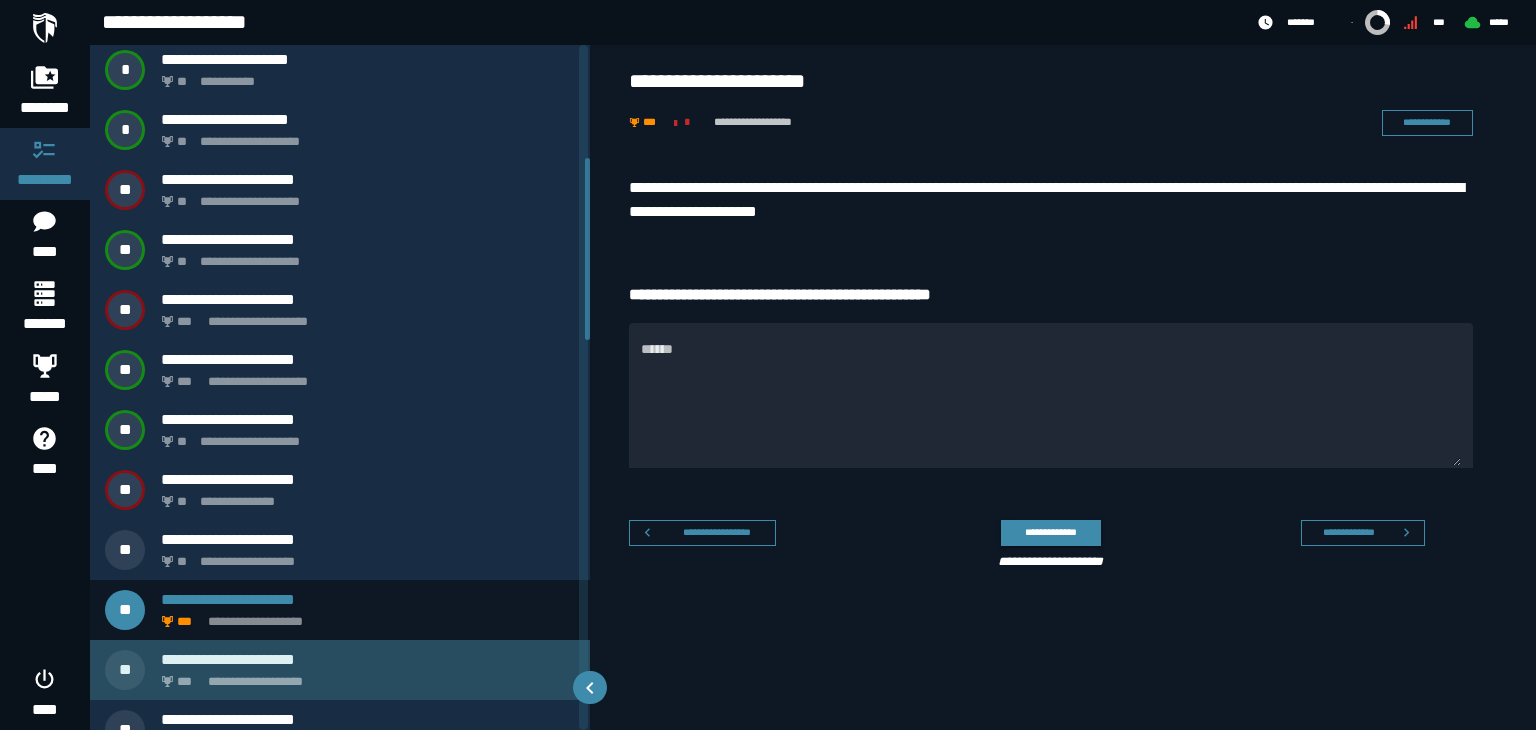click on "**********" at bounding box center (364, 676) 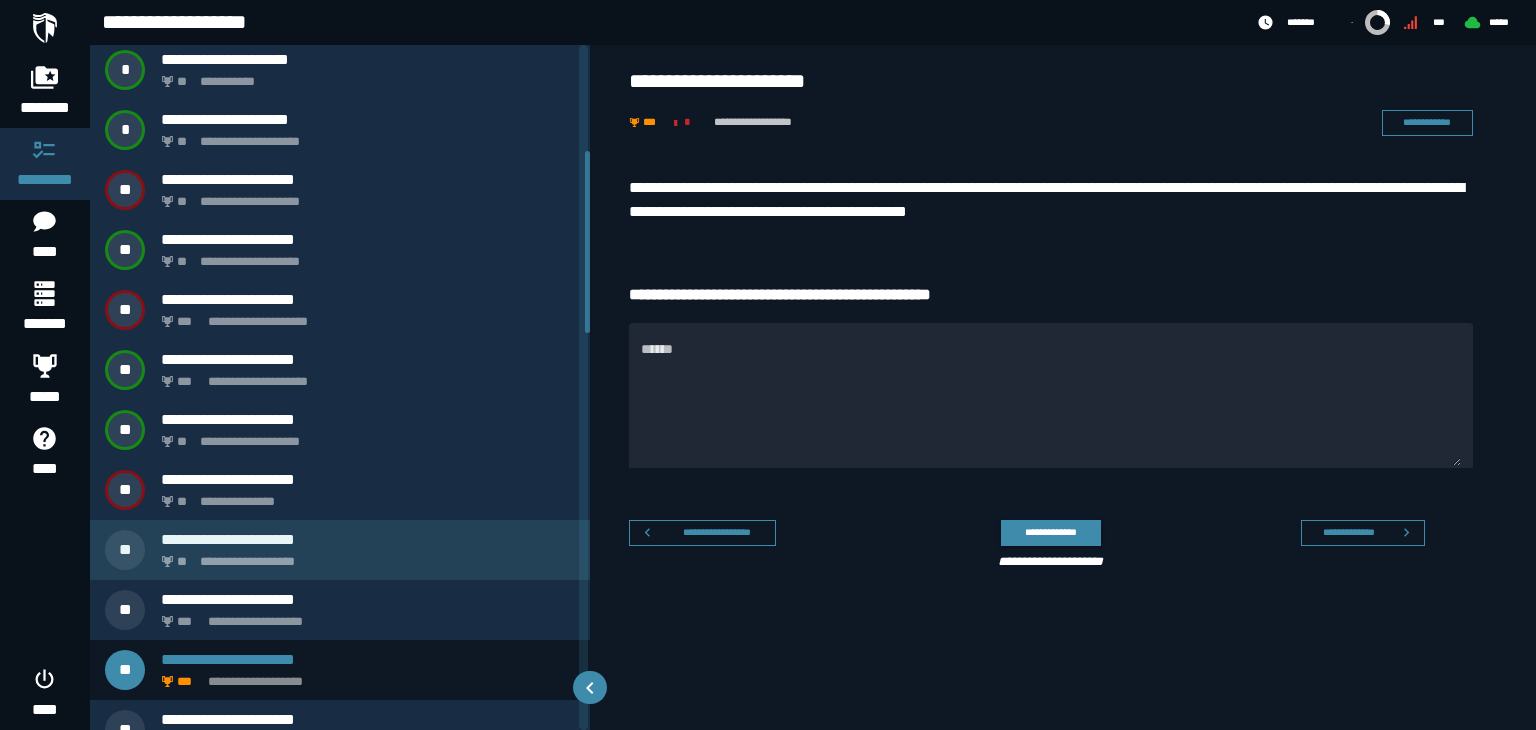 scroll, scrollTop: 395, scrollLeft: 0, axis: vertical 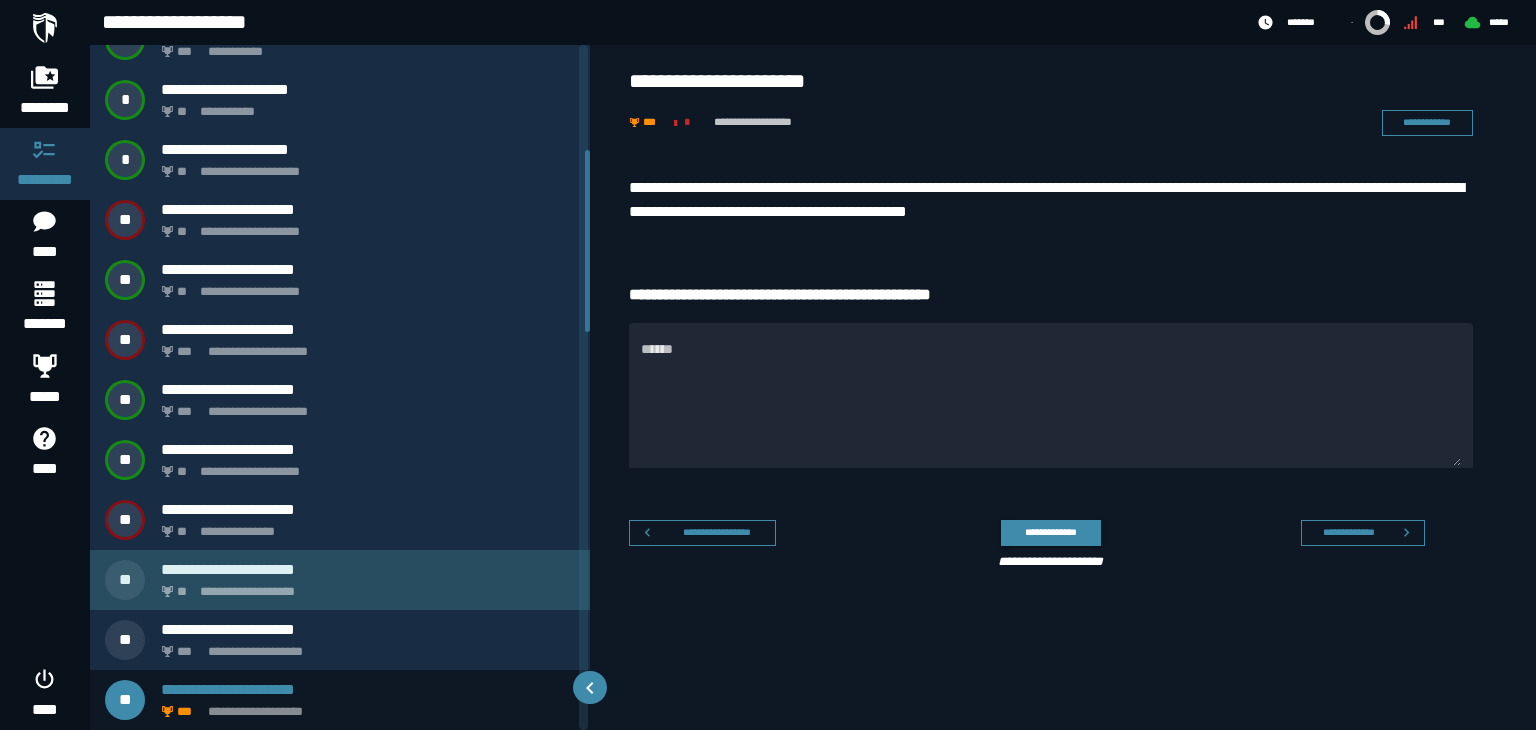 click on "**********" at bounding box center (368, 569) 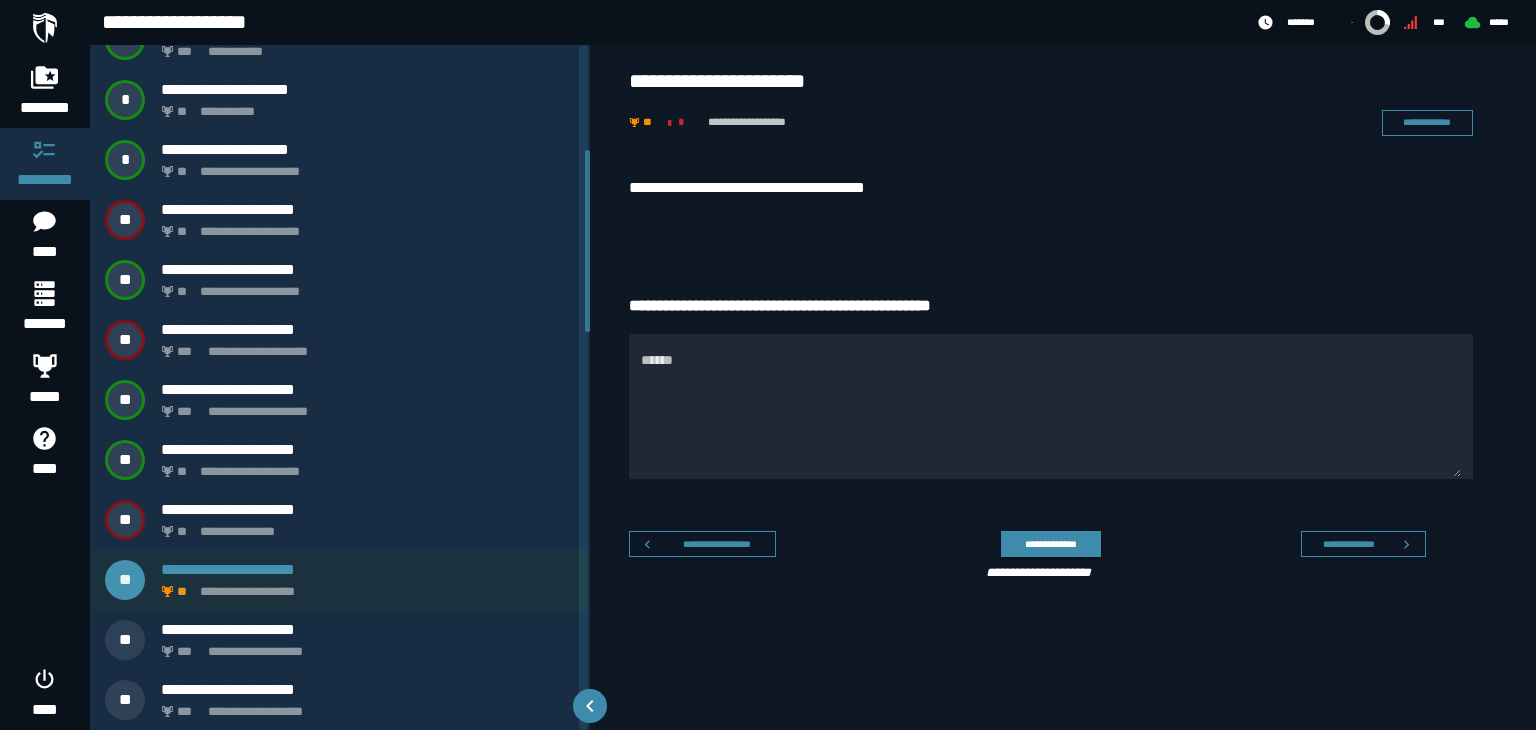 scroll, scrollTop: 275, scrollLeft: 0, axis: vertical 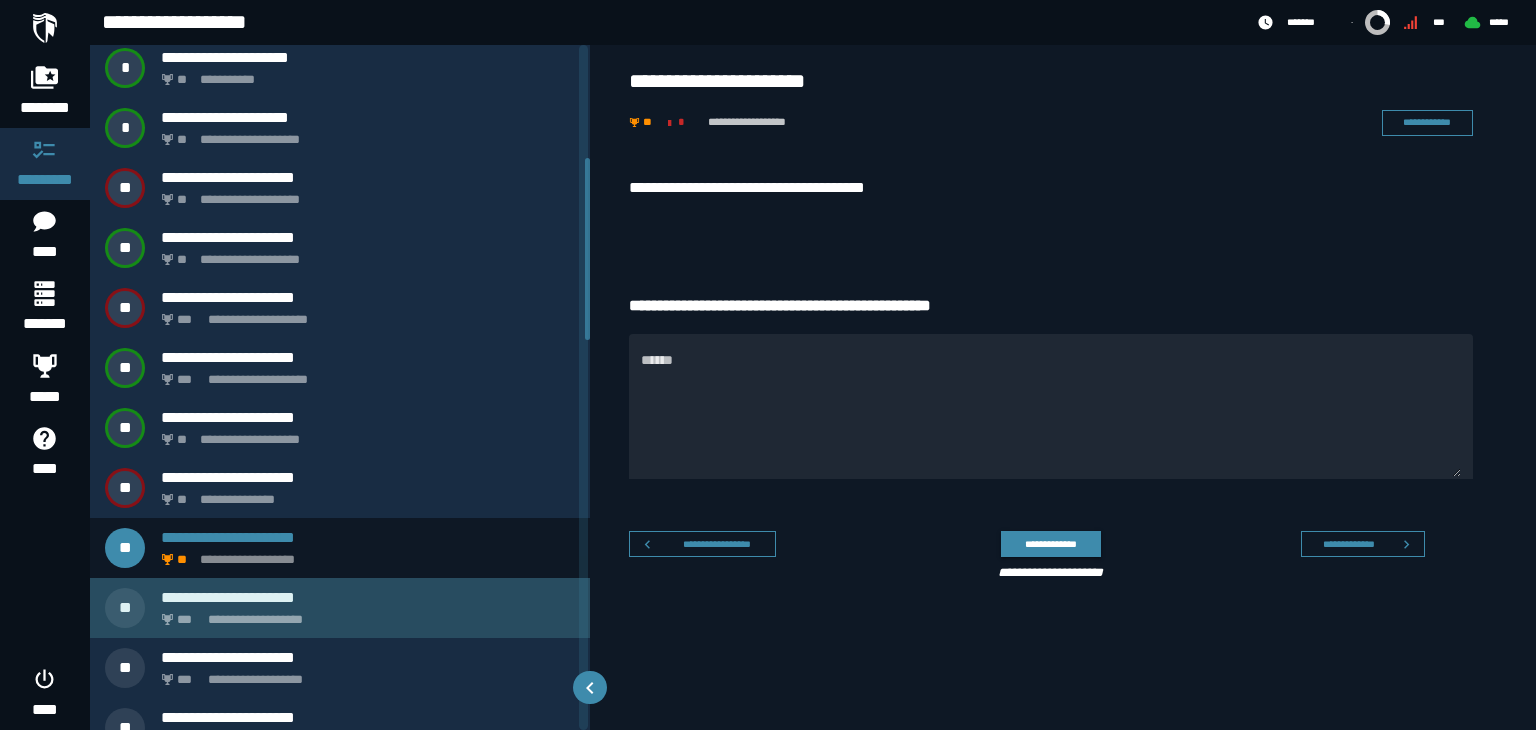 click on "**********" at bounding box center [364, 614] 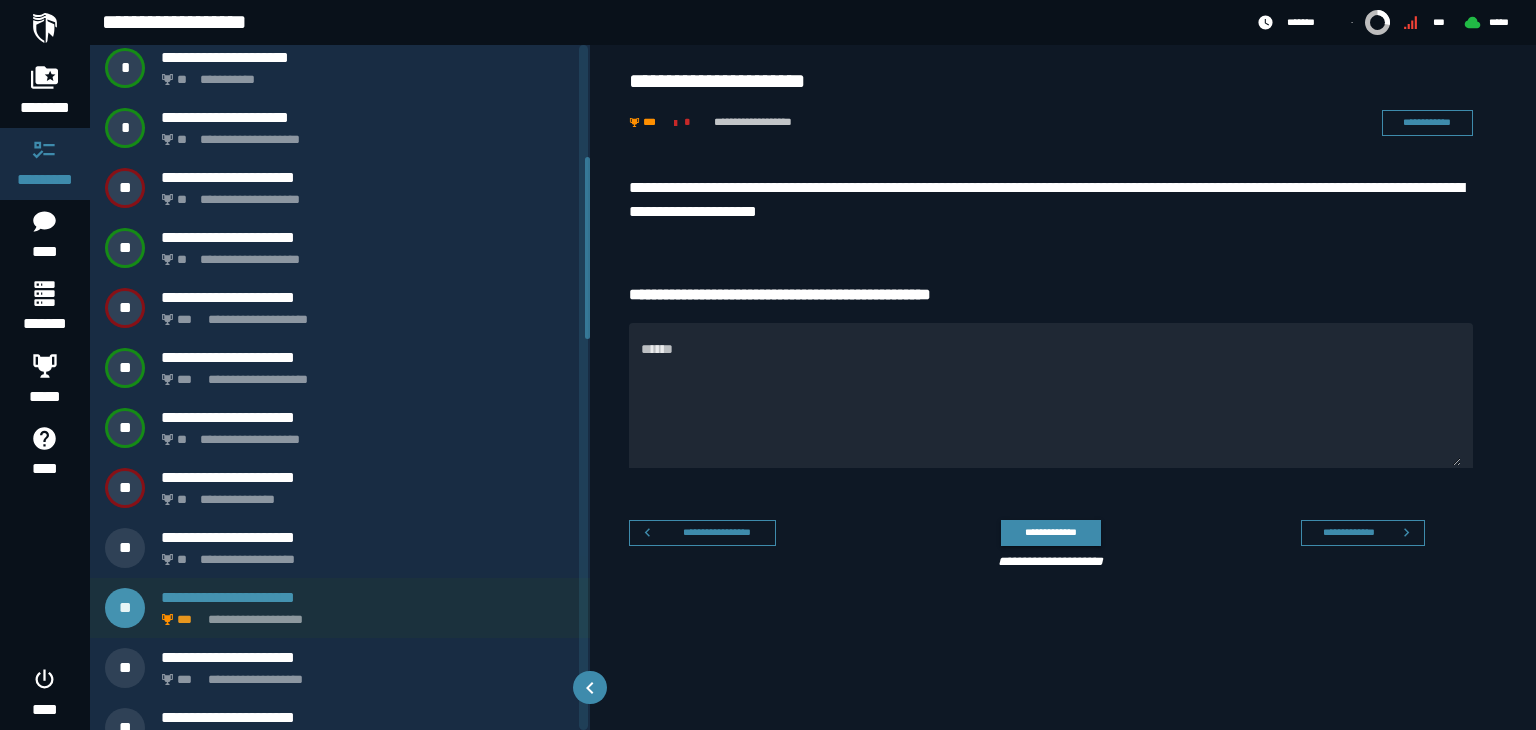 scroll, scrollTop: 335, scrollLeft: 0, axis: vertical 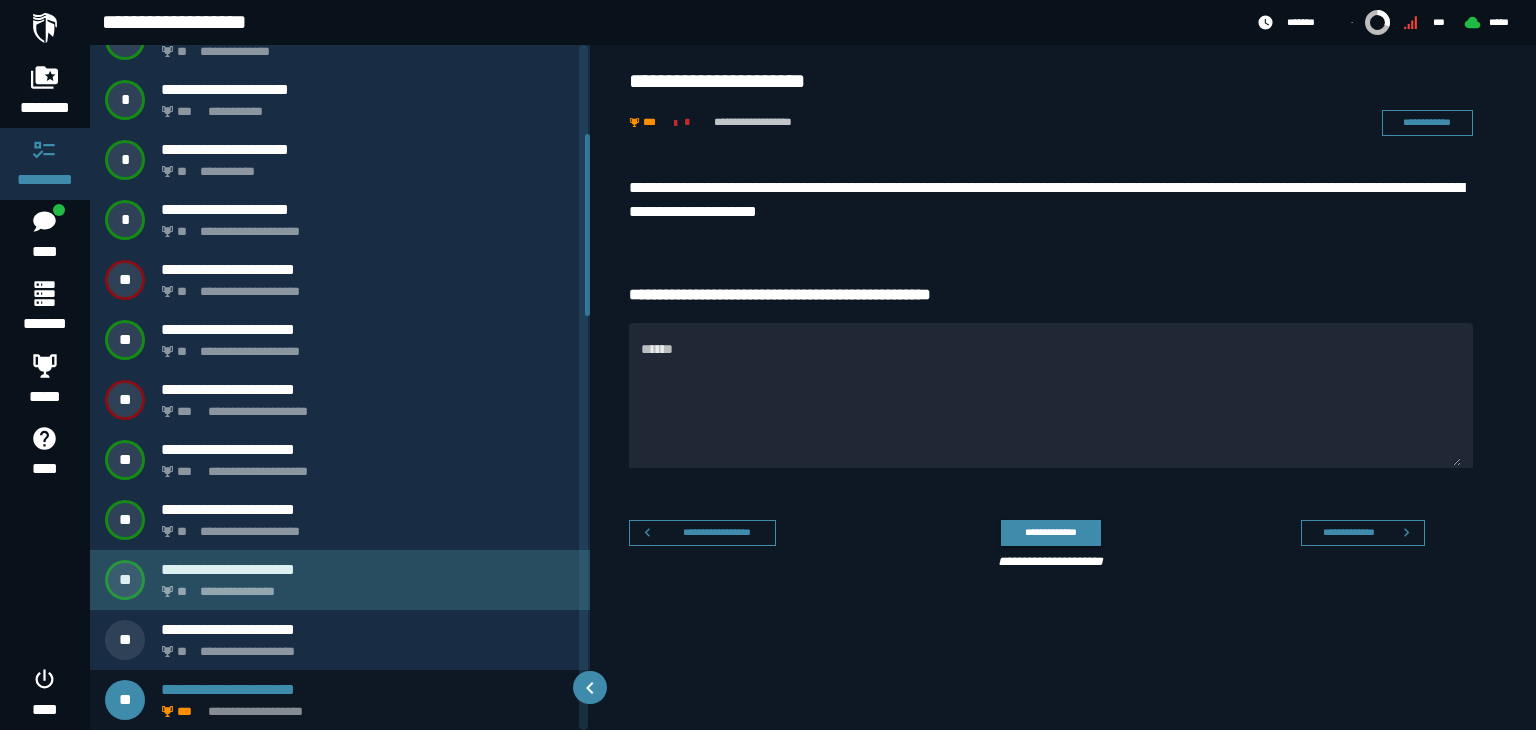 click on "**********" at bounding box center [364, 586] 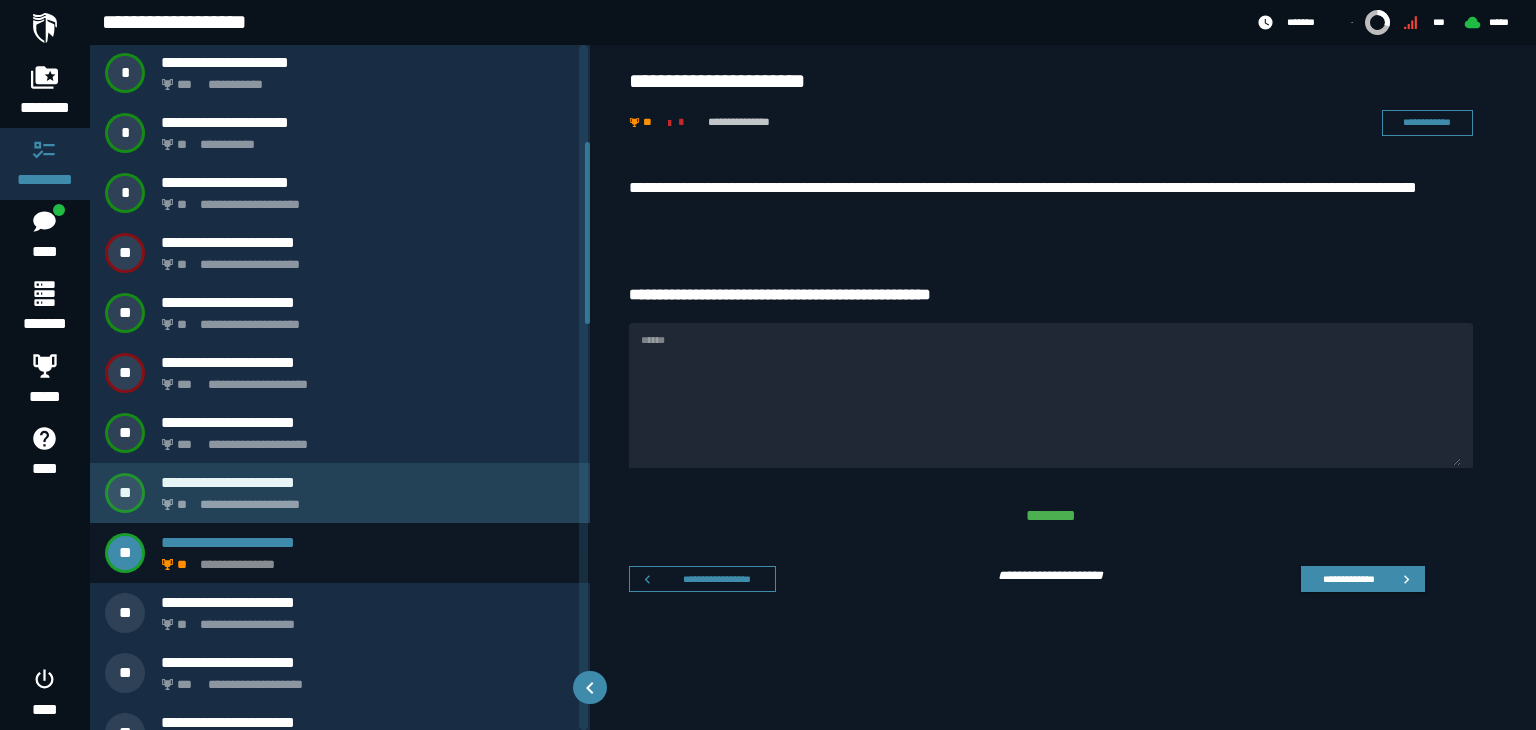scroll, scrollTop: 369, scrollLeft: 0, axis: vertical 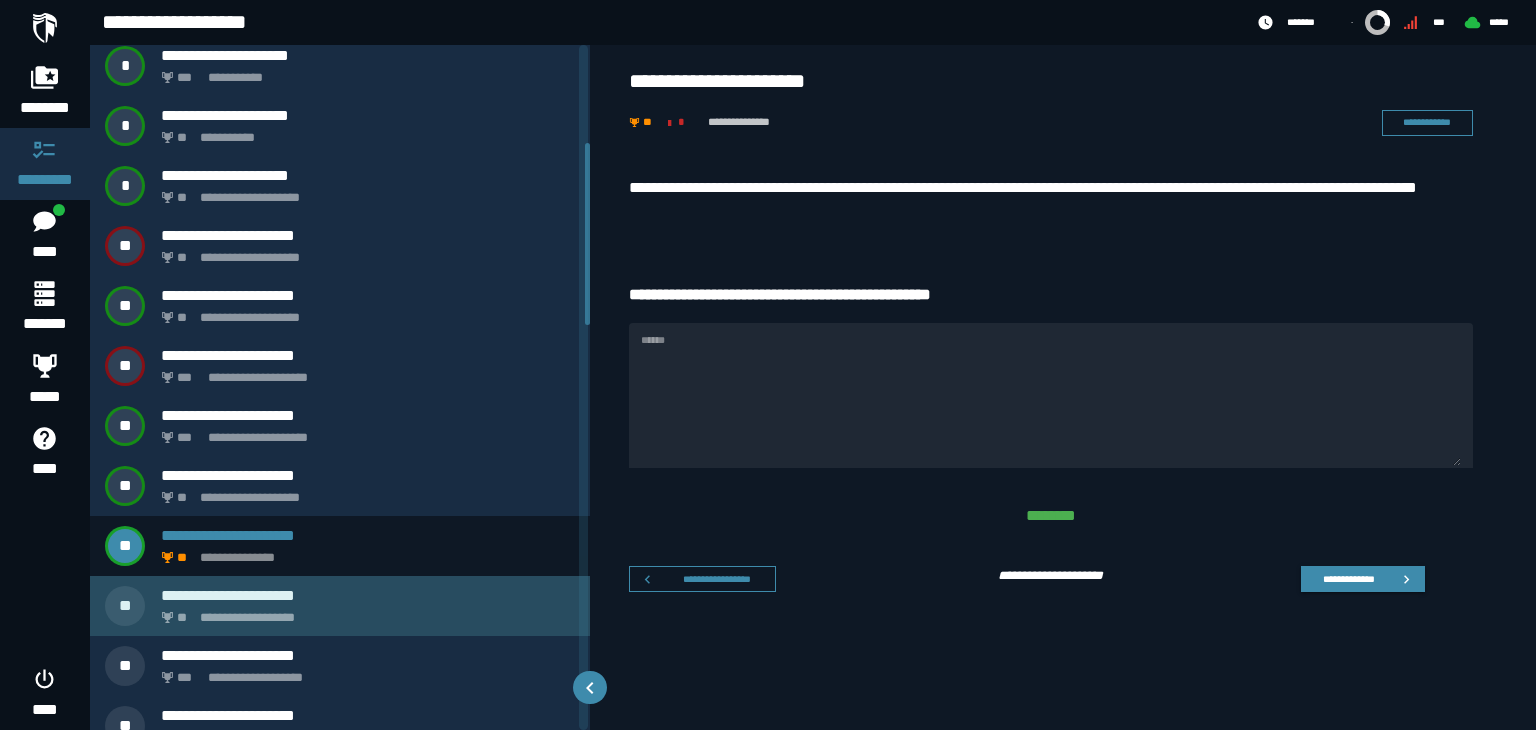 click on "**********" at bounding box center [368, 595] 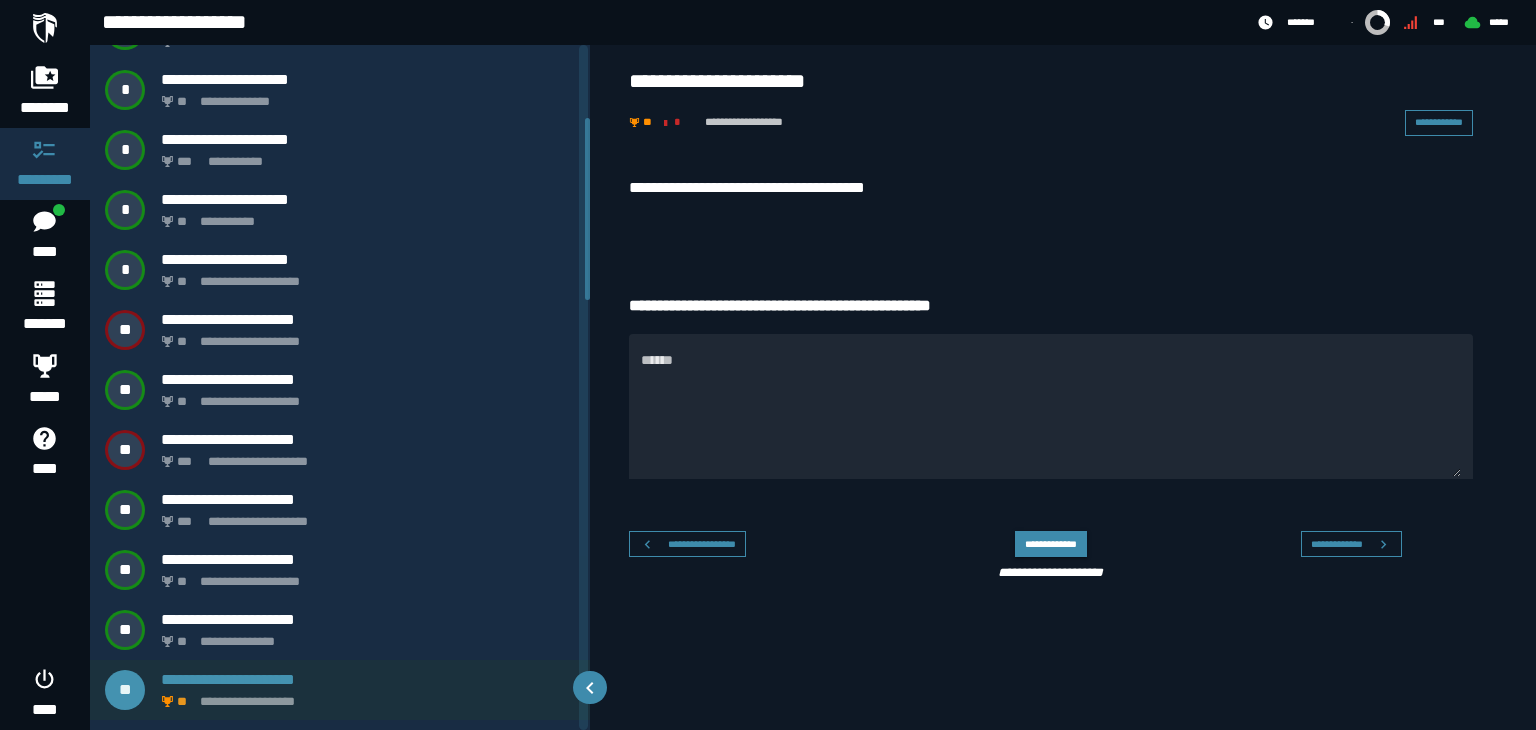 scroll, scrollTop: 275, scrollLeft: 0, axis: vertical 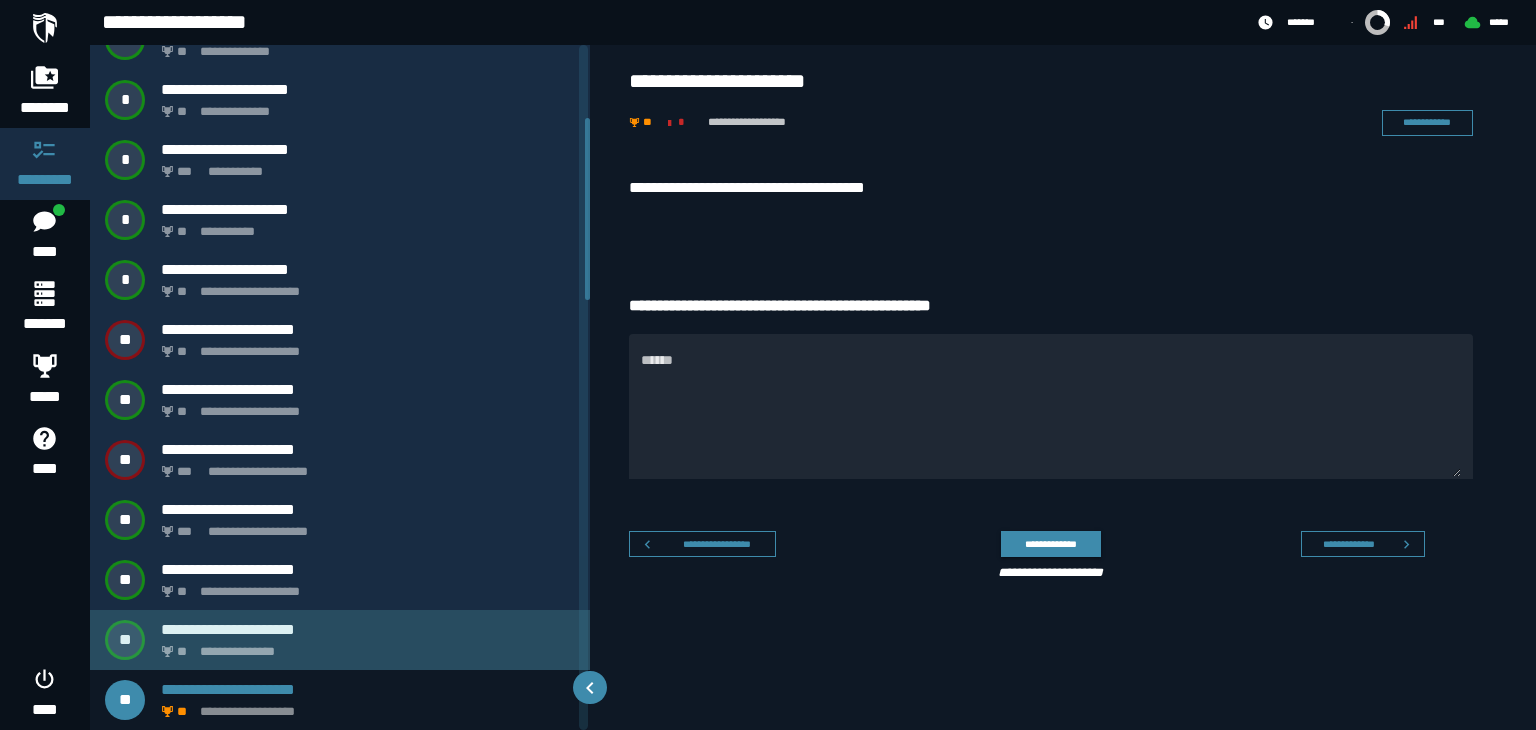 click on "**********" at bounding box center [368, 629] 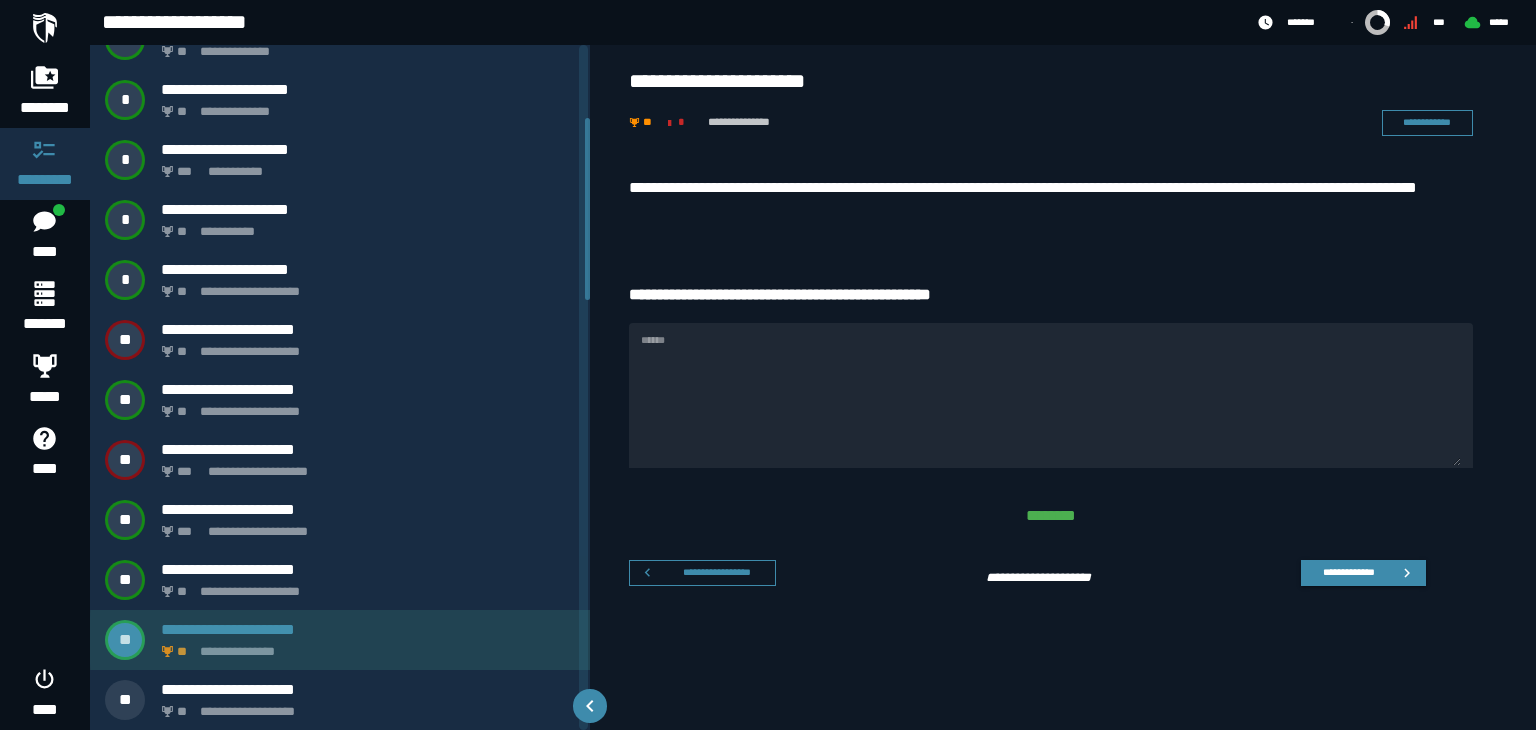 scroll, scrollTop: 215, scrollLeft: 0, axis: vertical 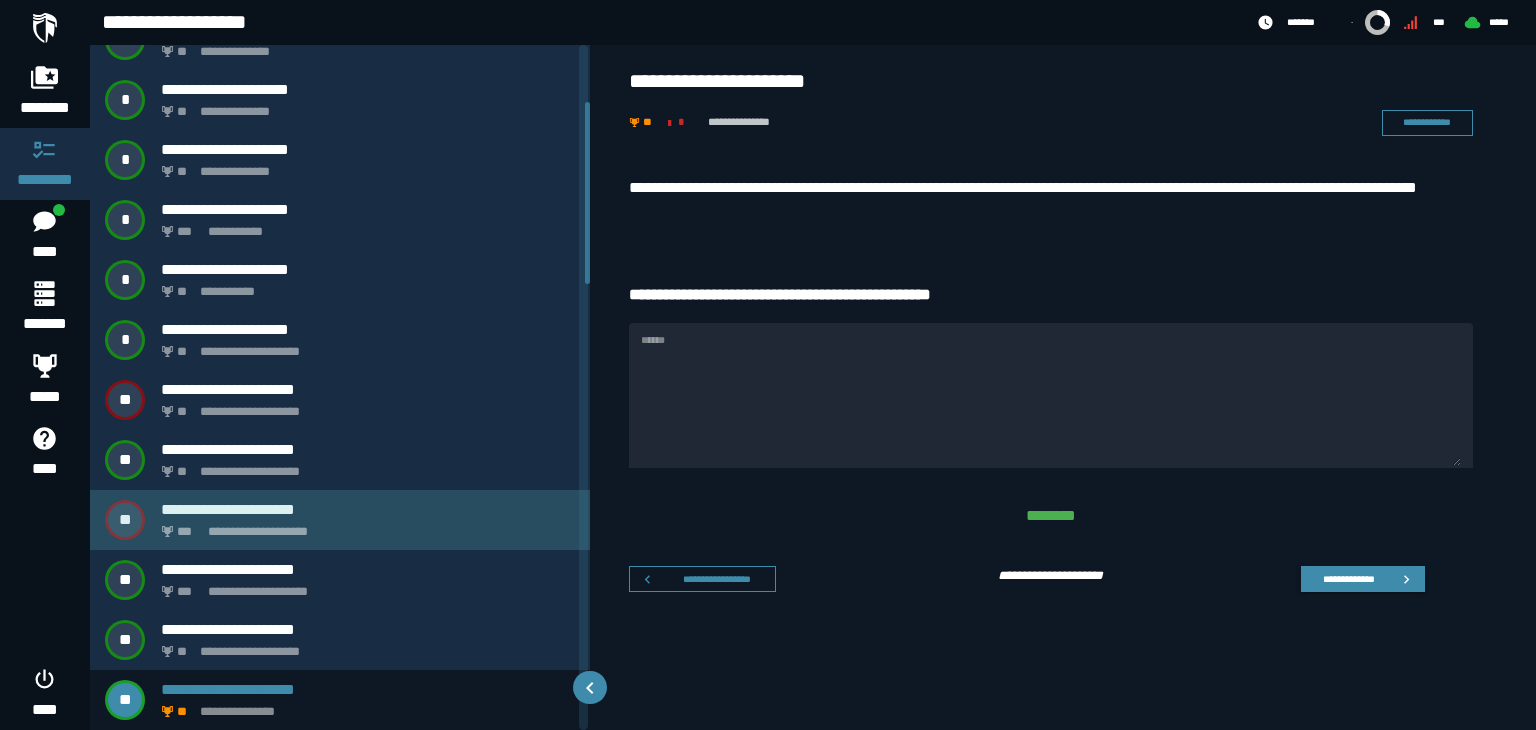 click on "**********" at bounding box center (364, 526) 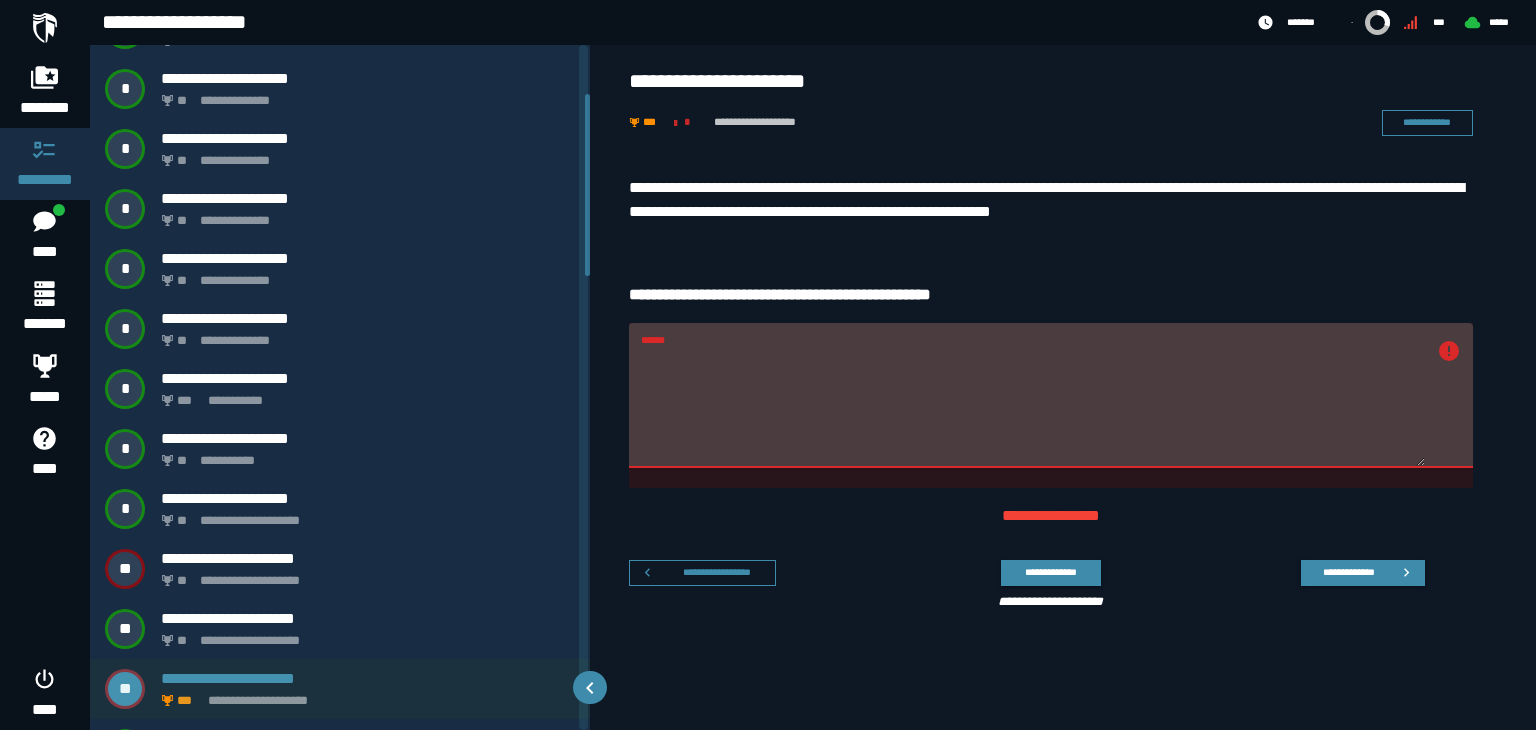 scroll, scrollTop: 35, scrollLeft: 0, axis: vertical 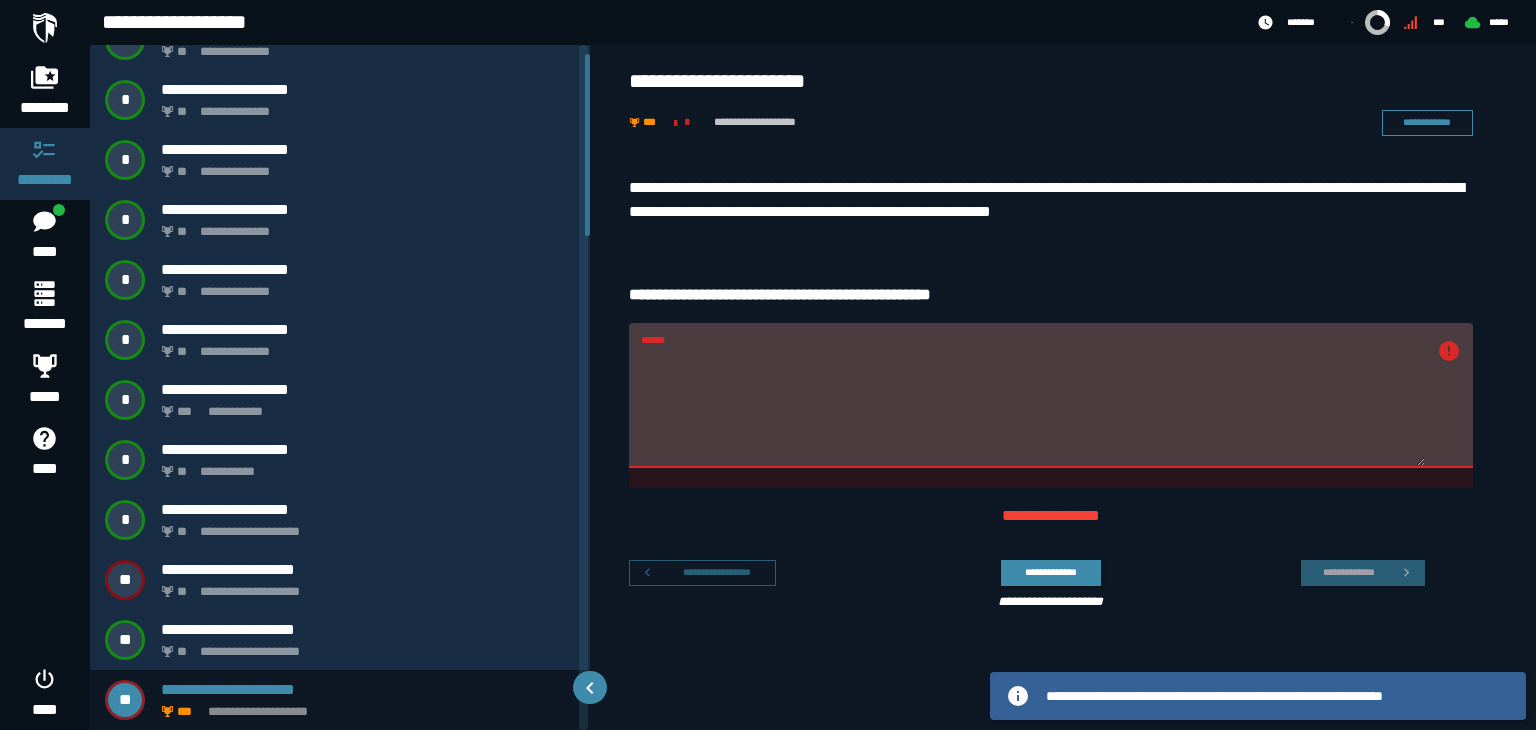 type on "**********" 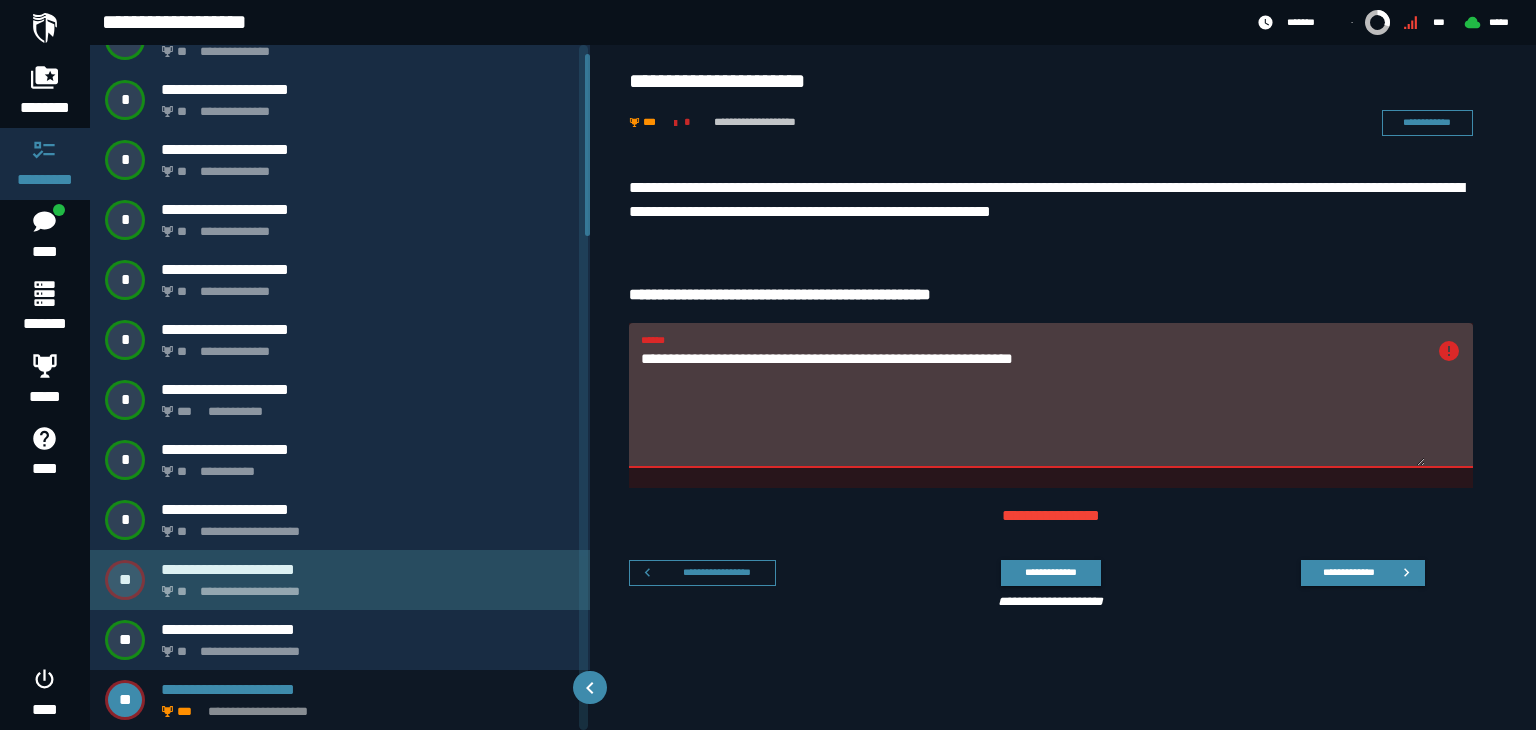 click on "**********" 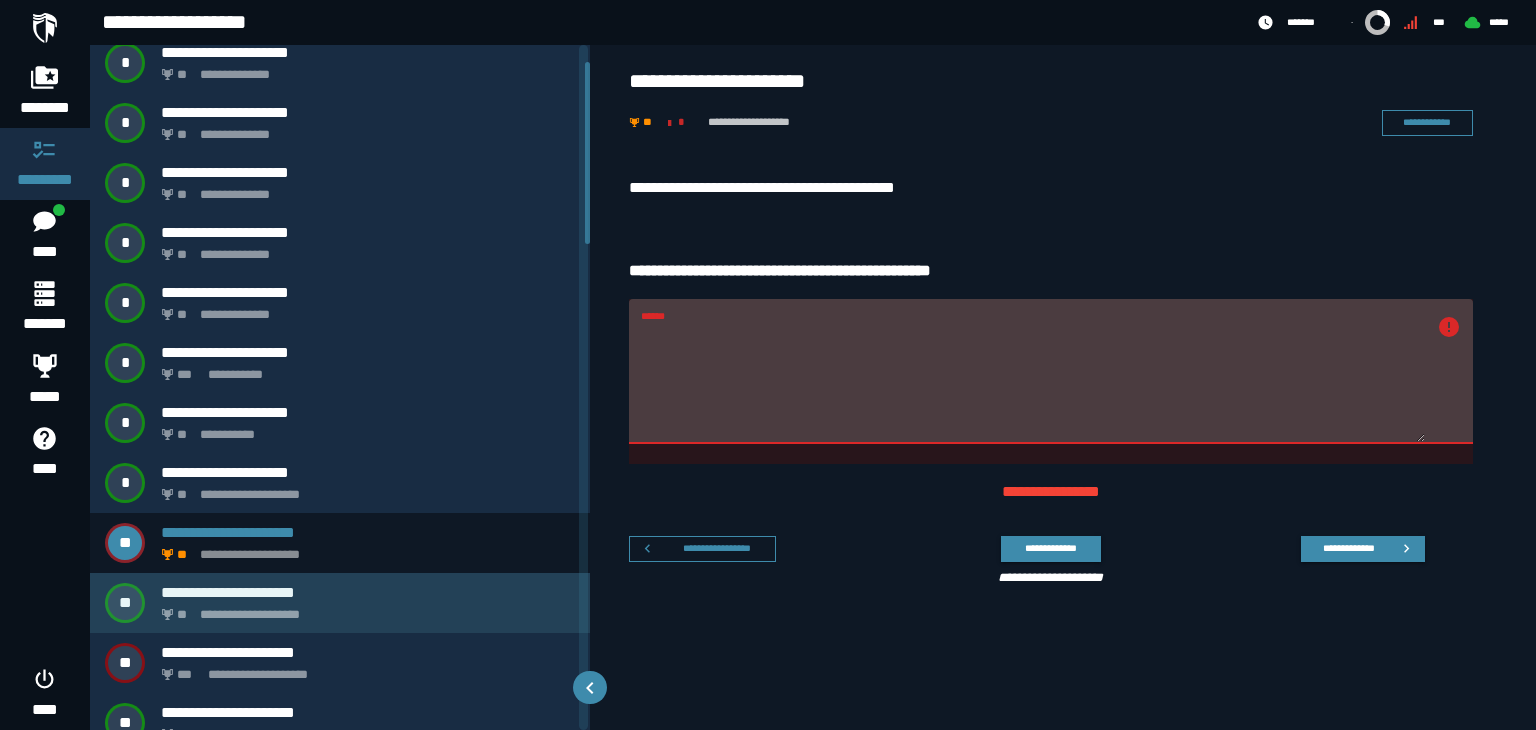 scroll, scrollTop: 76, scrollLeft: 0, axis: vertical 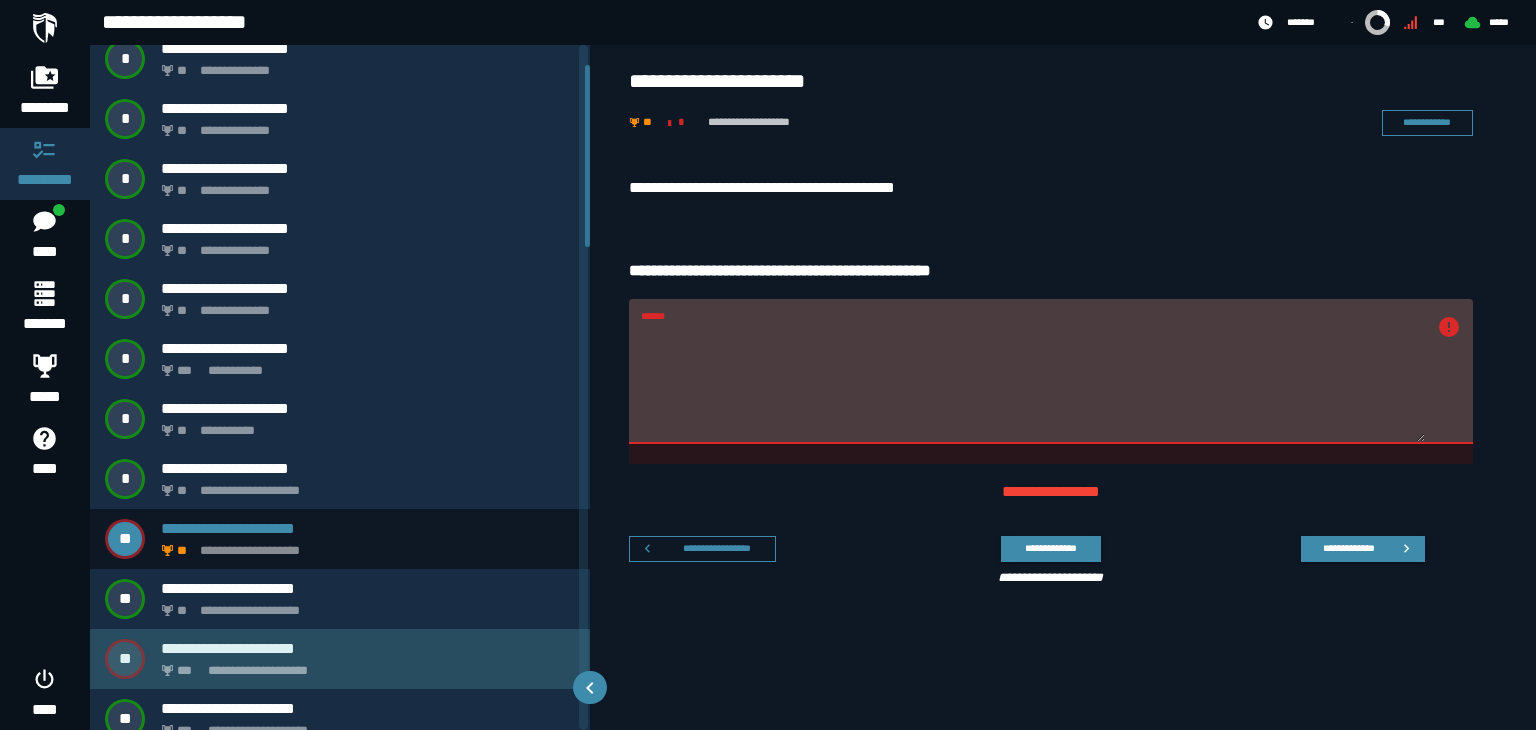 click on "**********" at bounding box center (364, 665) 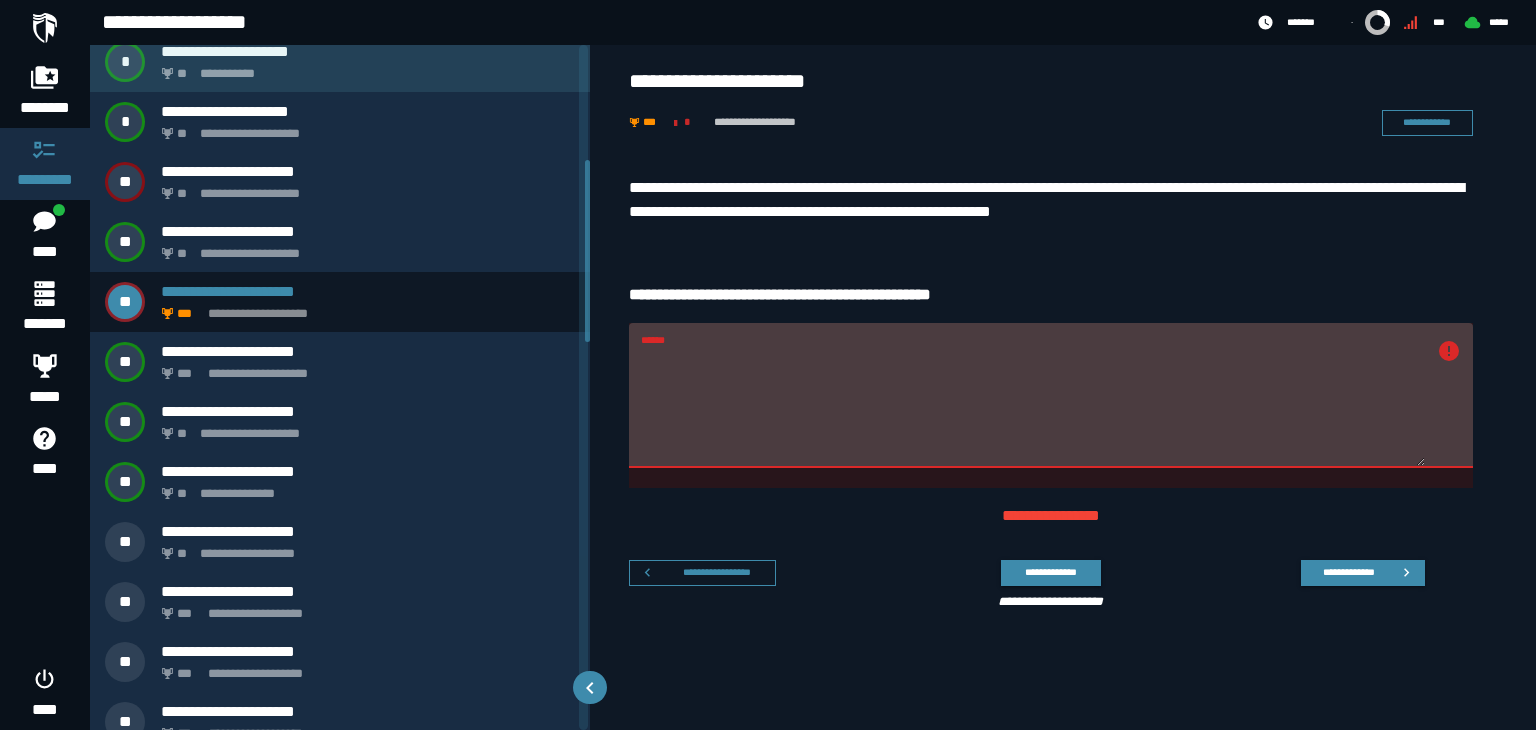 scroll, scrollTop: 434, scrollLeft: 0, axis: vertical 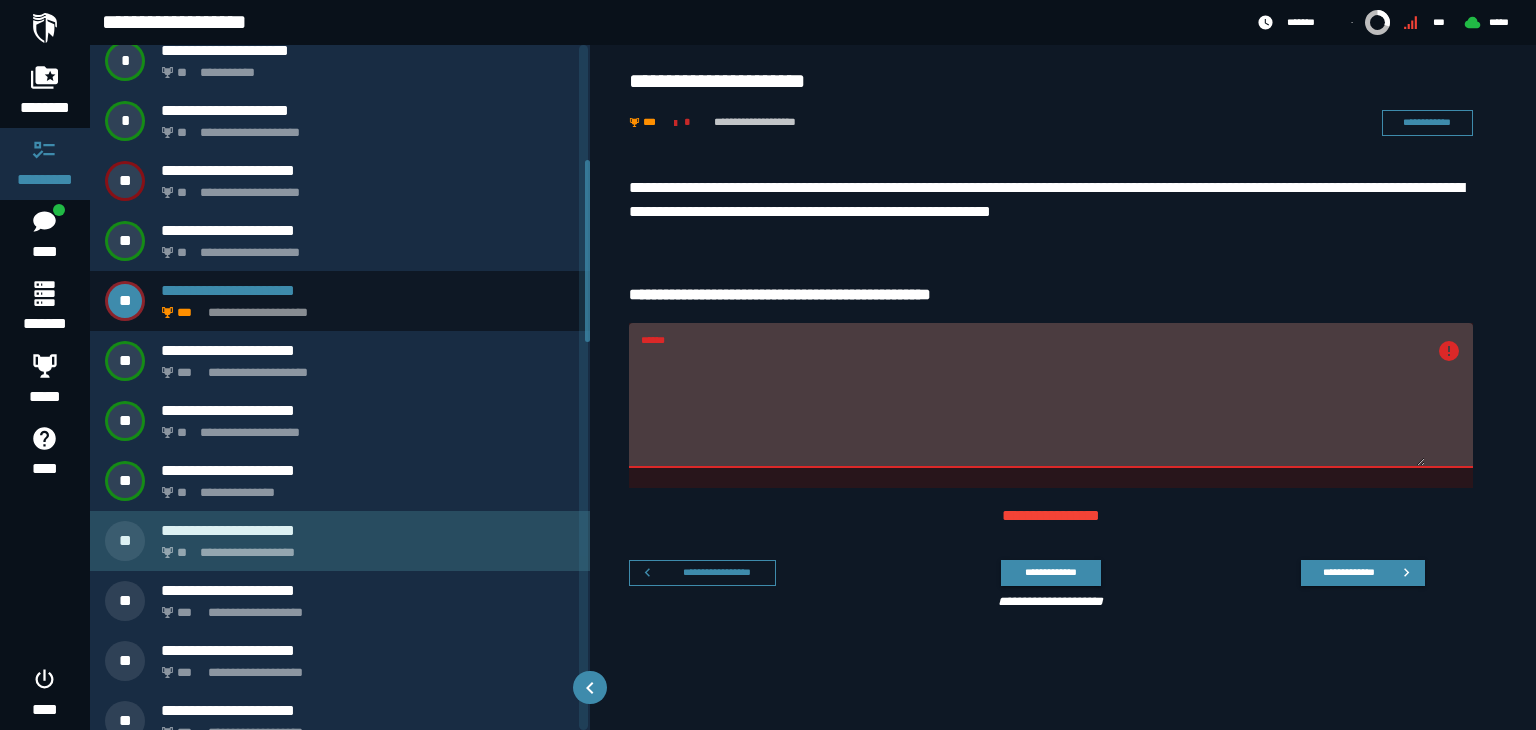 click on "**********" at bounding box center (368, 530) 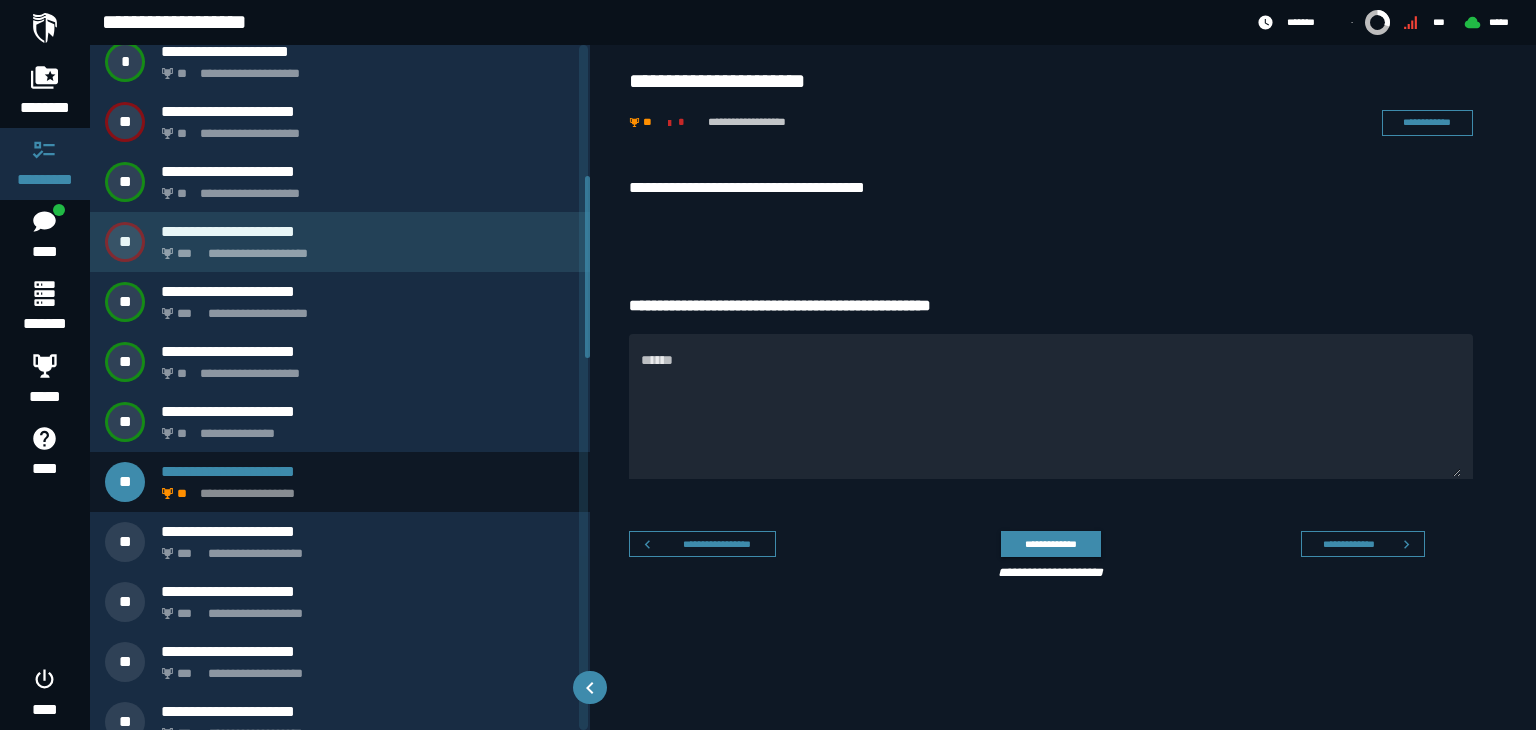 scroll, scrollTop: 497, scrollLeft: 0, axis: vertical 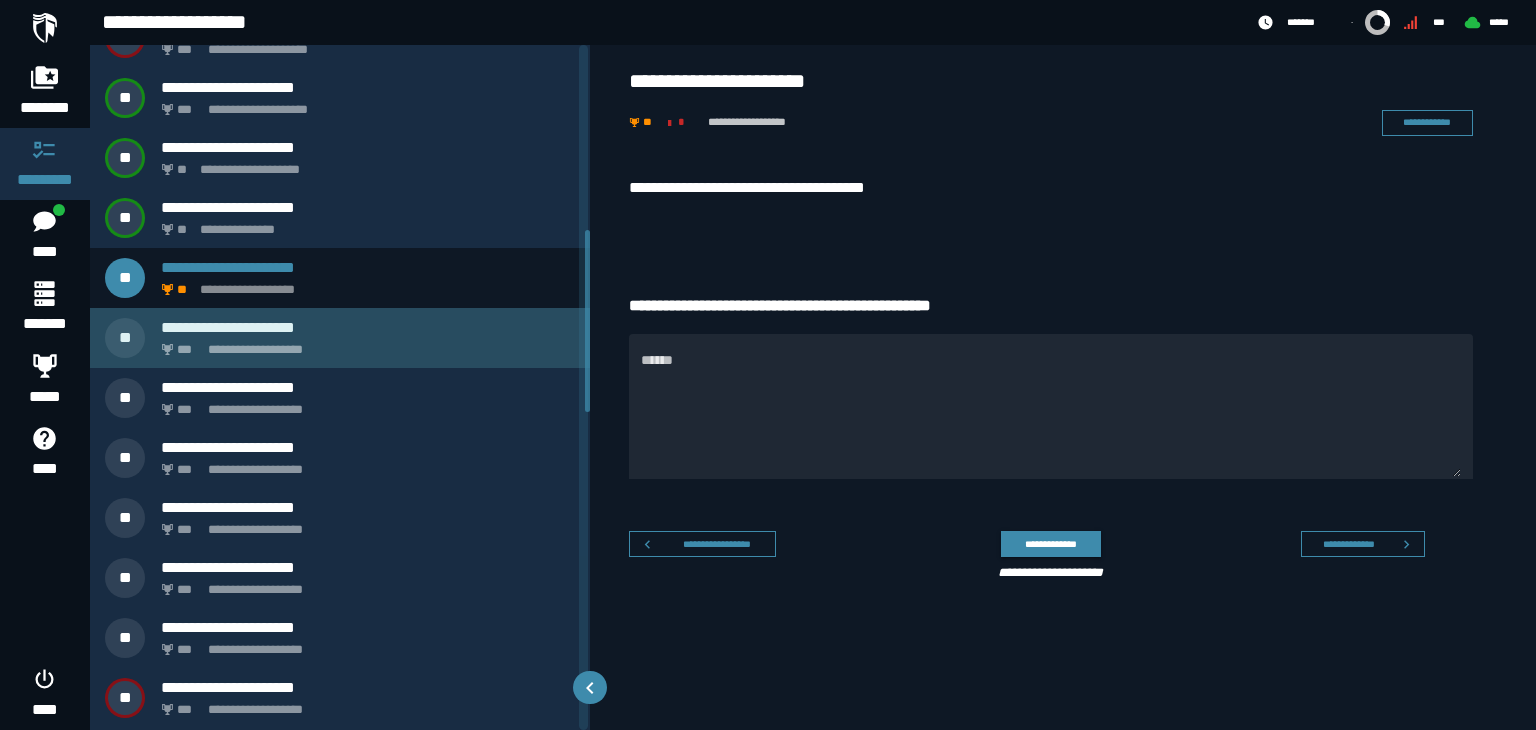 click on "**********" at bounding box center [364, 344] 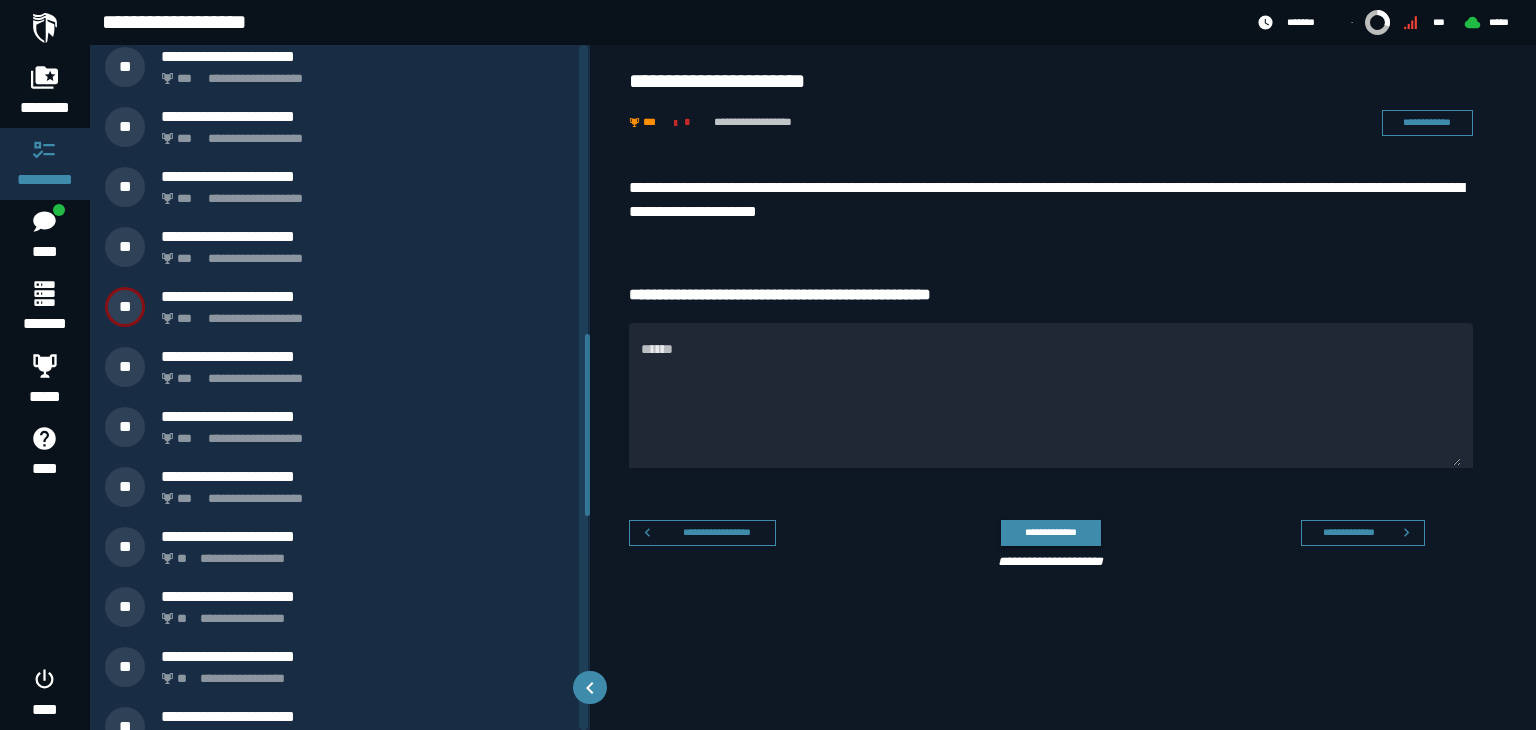 scroll, scrollTop: 1090, scrollLeft: 0, axis: vertical 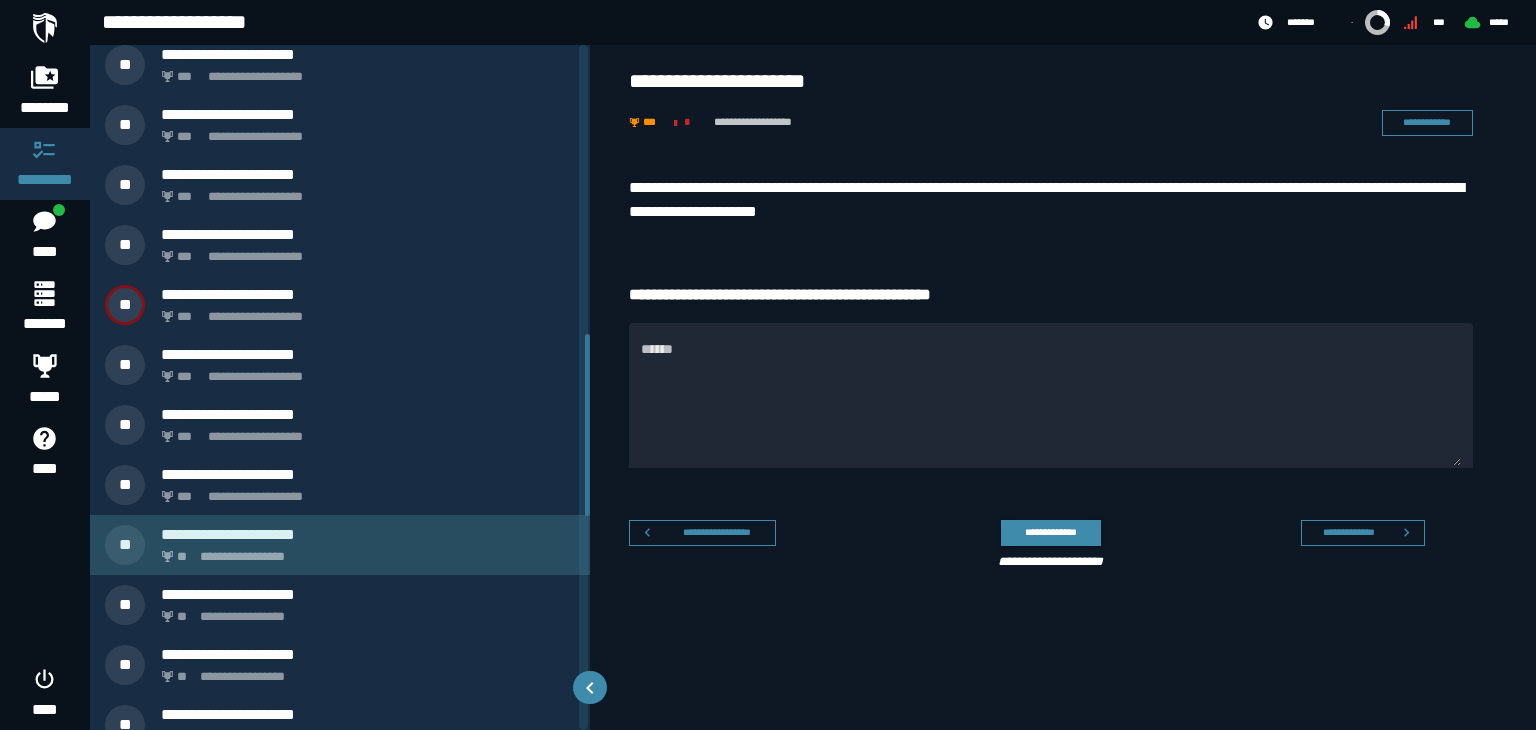click on "**********" at bounding box center (368, 534) 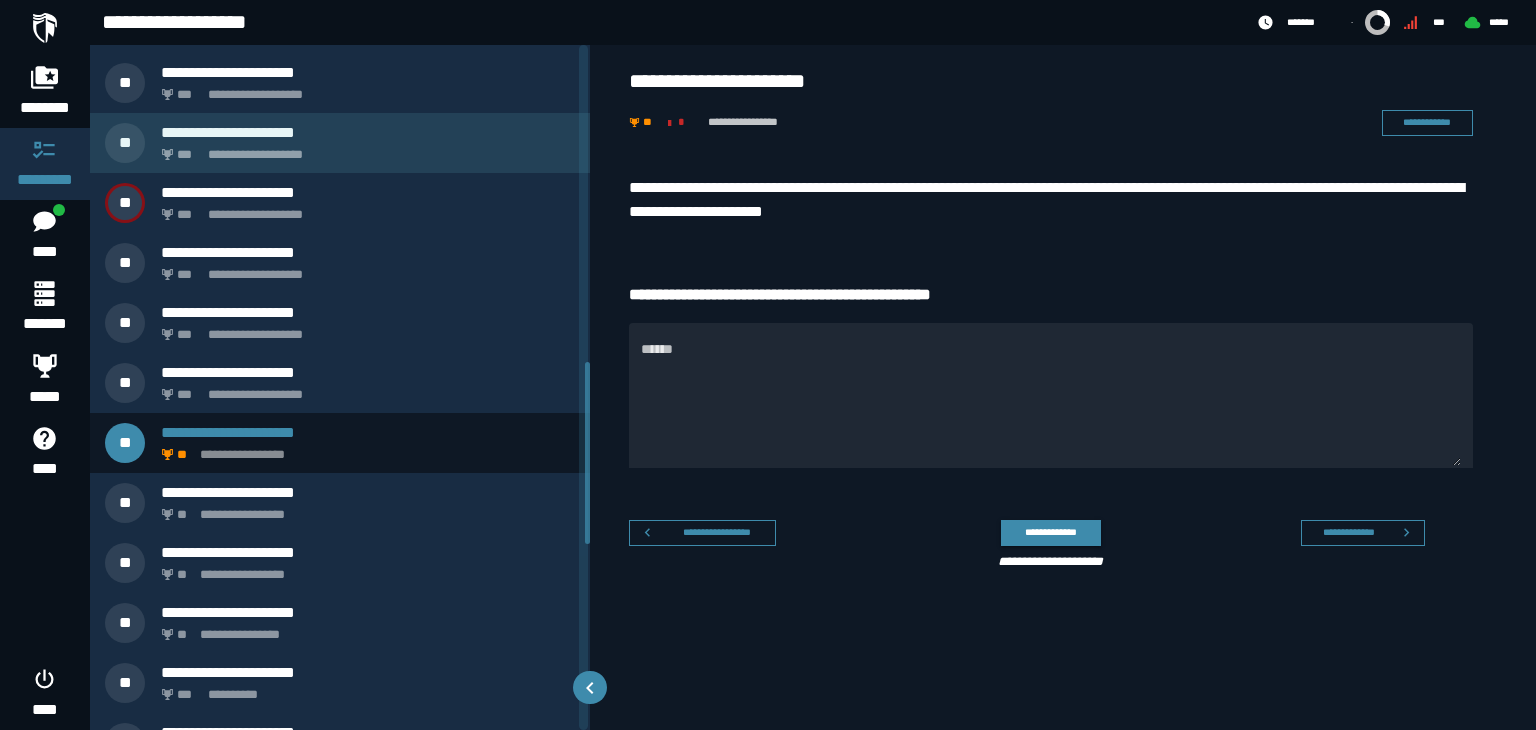 scroll, scrollTop: 1193, scrollLeft: 0, axis: vertical 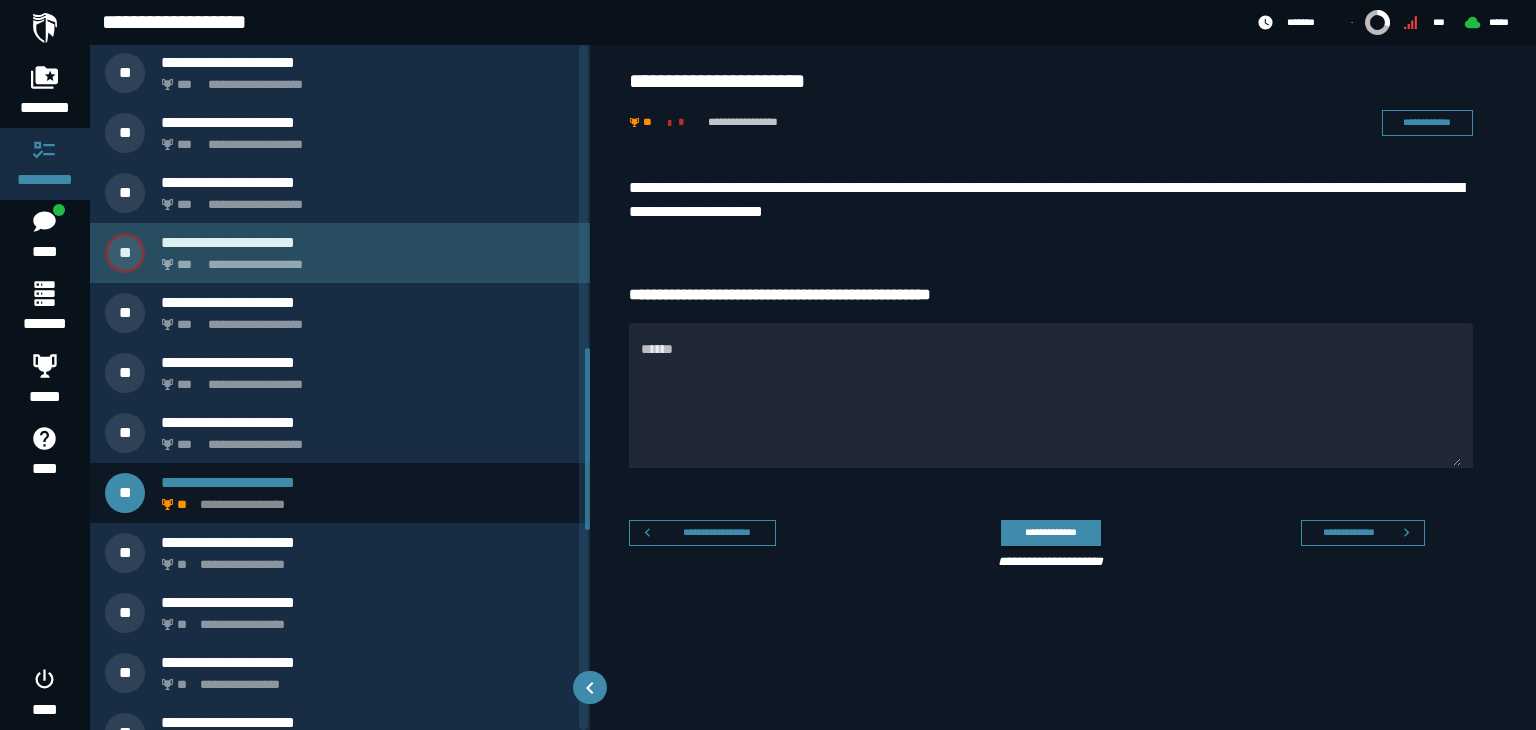 click on "**********" at bounding box center (368, 242) 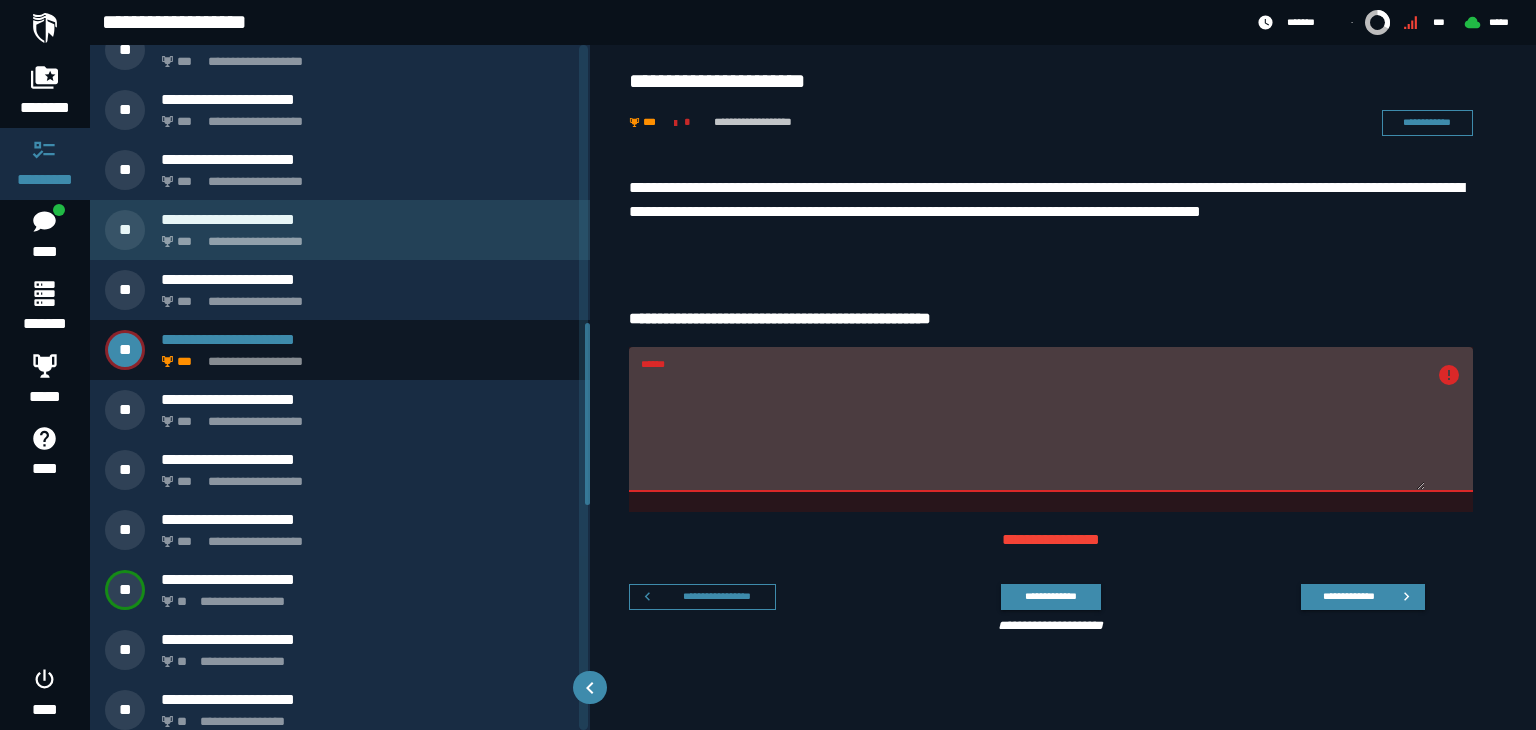 scroll, scrollTop: 1046, scrollLeft: 0, axis: vertical 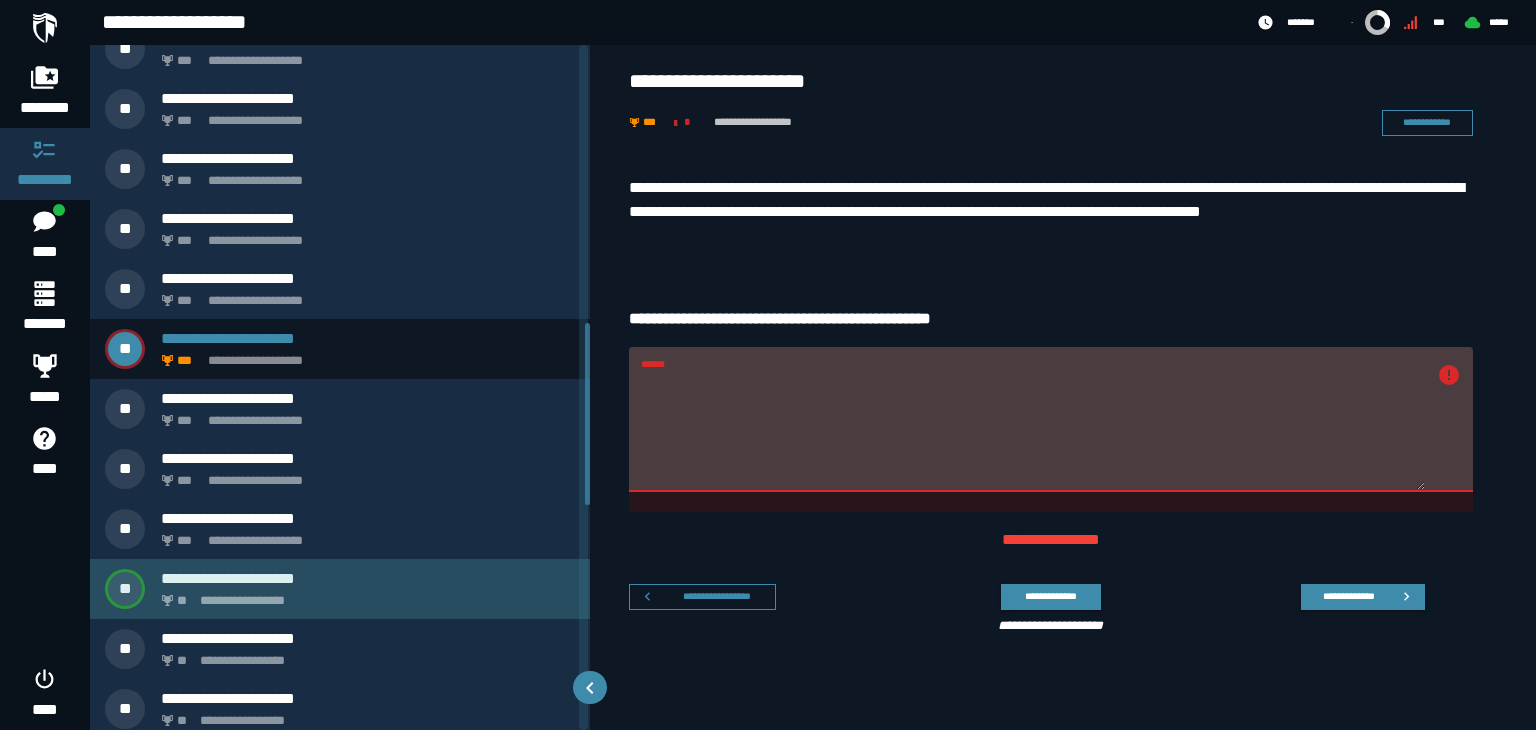 click on "**********" at bounding box center [364, 595] 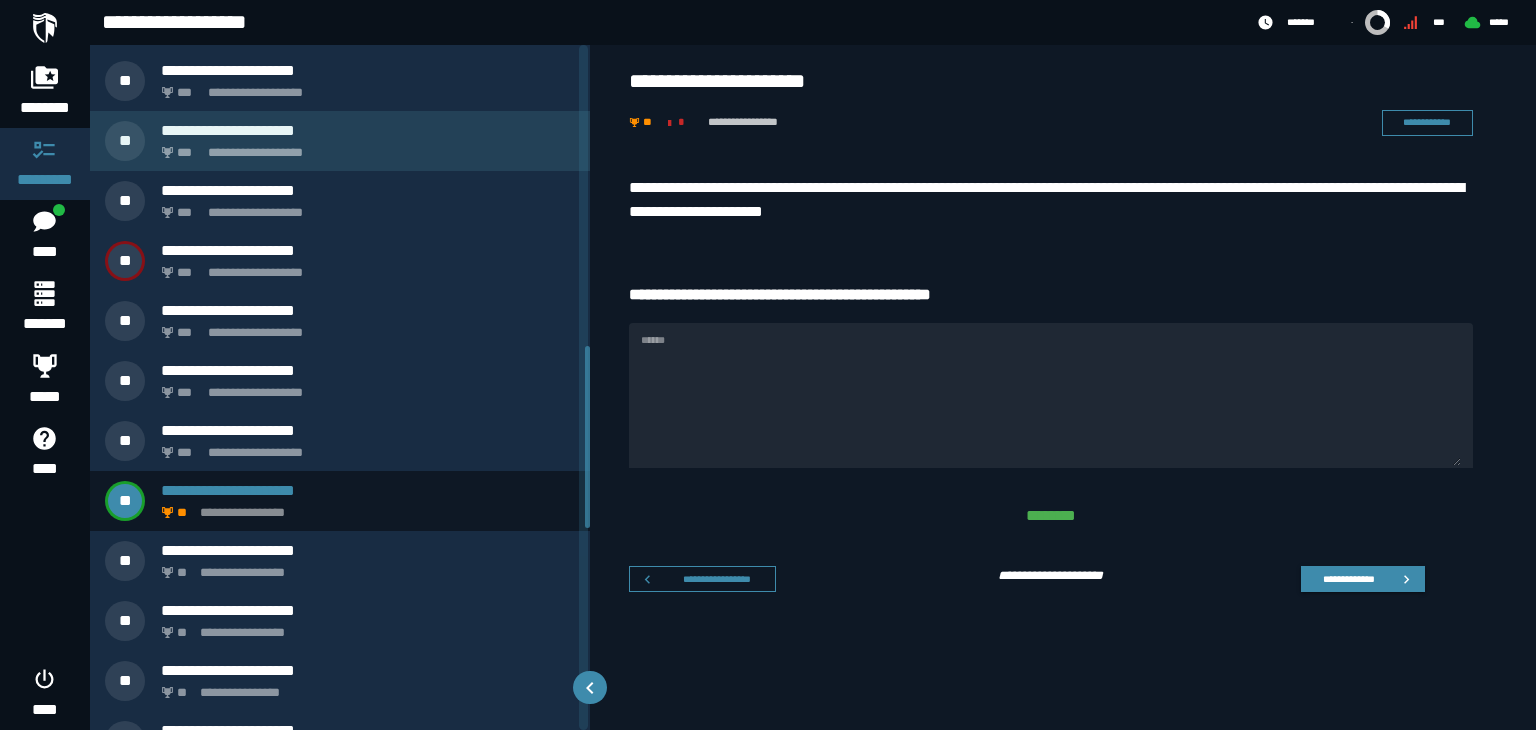scroll, scrollTop: 1135, scrollLeft: 0, axis: vertical 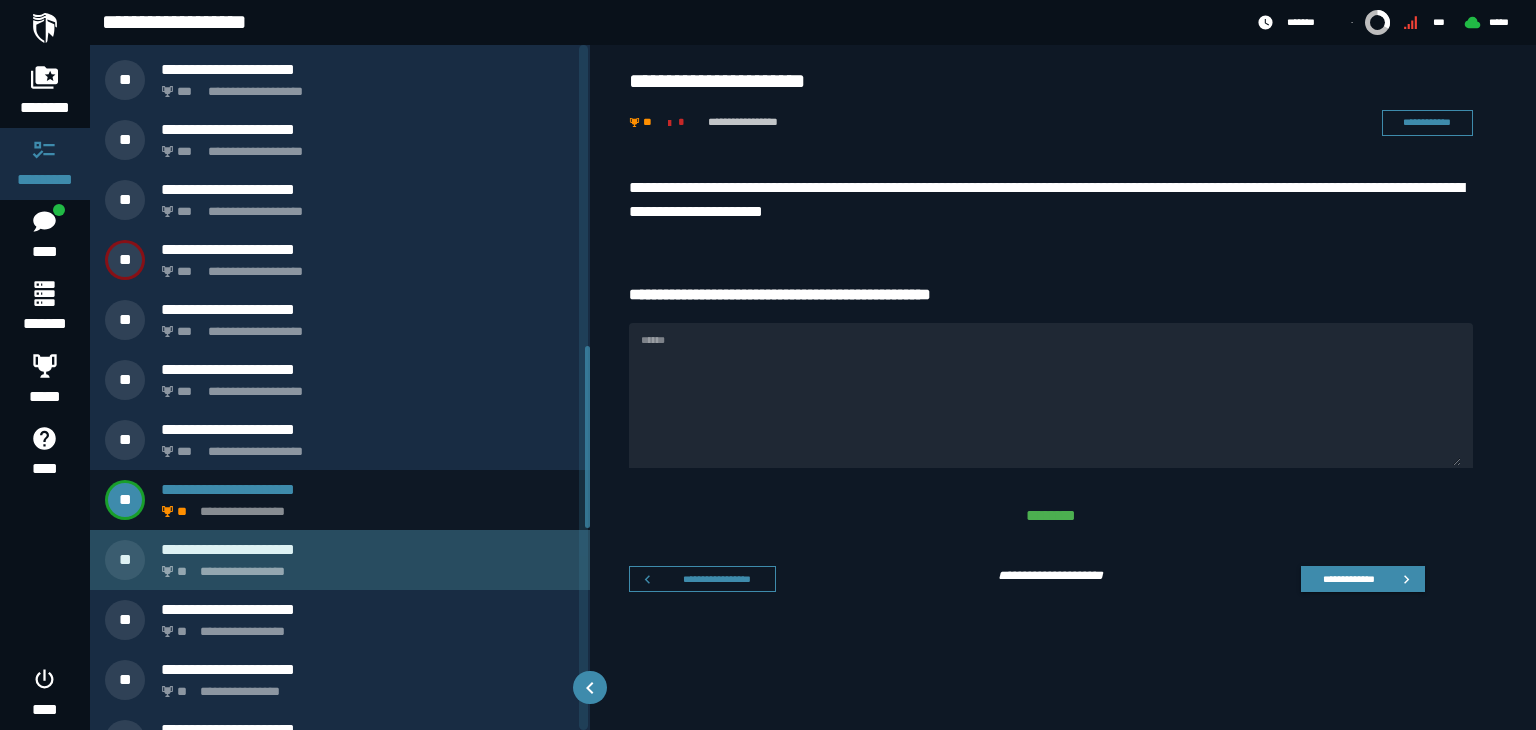 click on "**********" at bounding box center (364, 566) 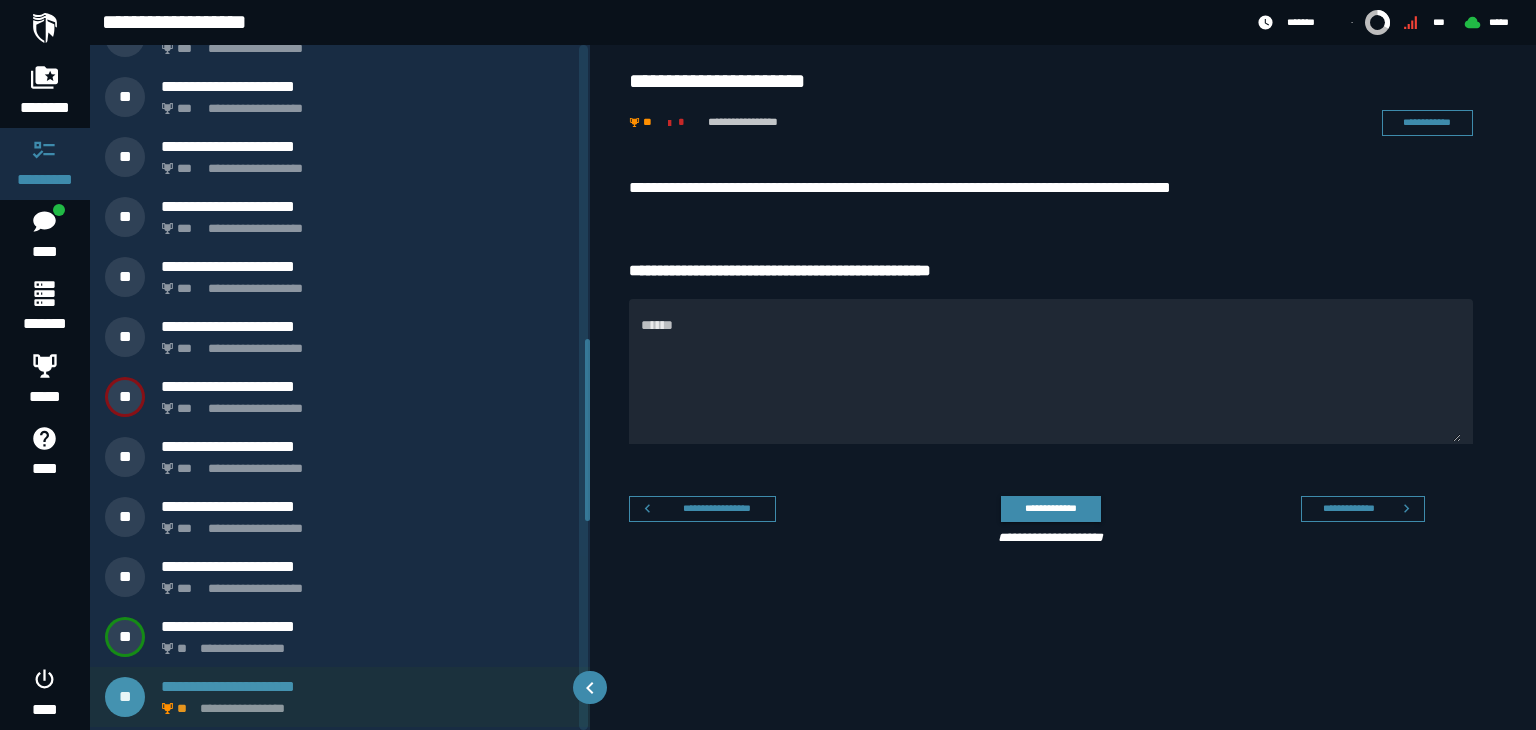 scroll, scrollTop: 995, scrollLeft: 0, axis: vertical 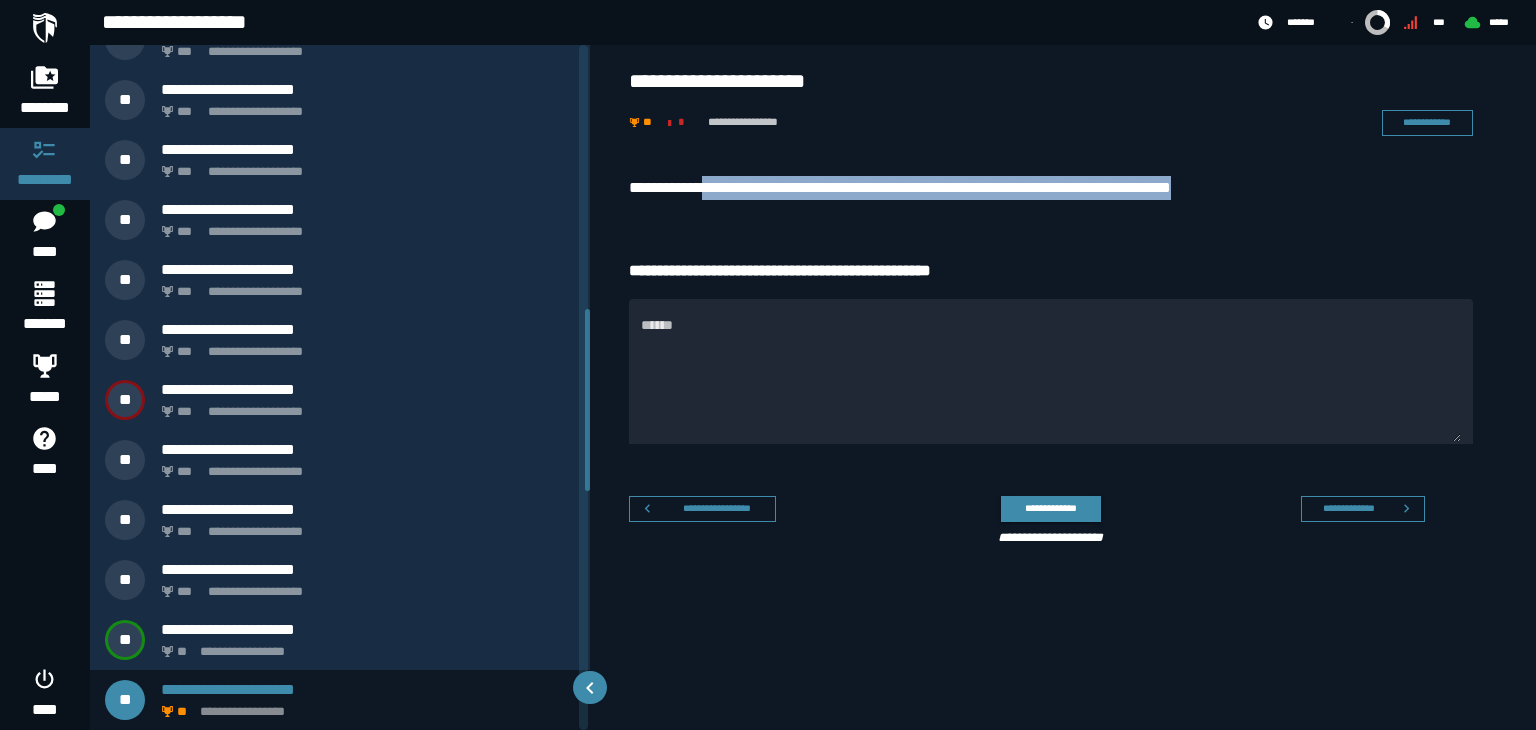 drag, startPoint x: 712, startPoint y: 189, endPoint x: 1280, endPoint y: 195, distance: 568.0317 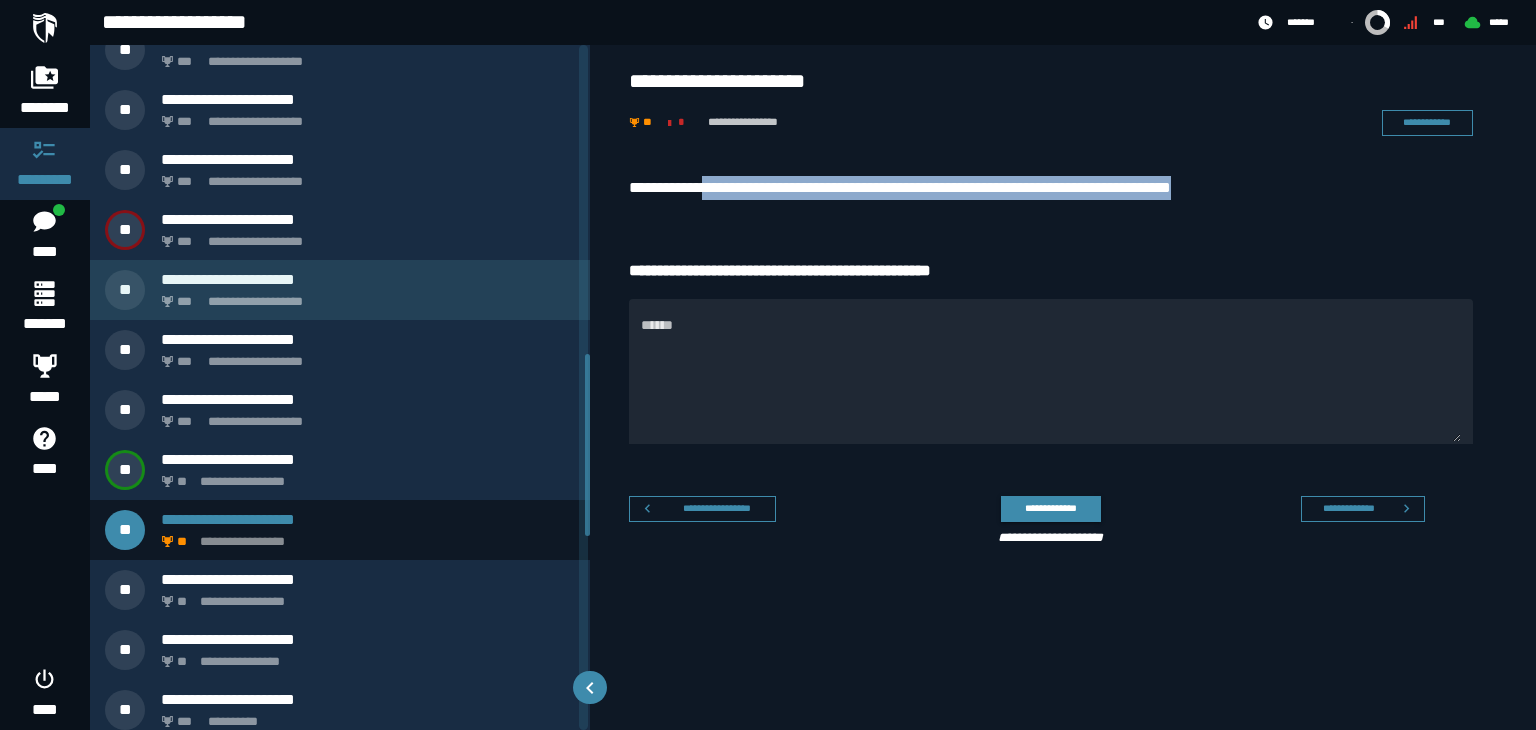 scroll, scrollTop: 1173, scrollLeft: 0, axis: vertical 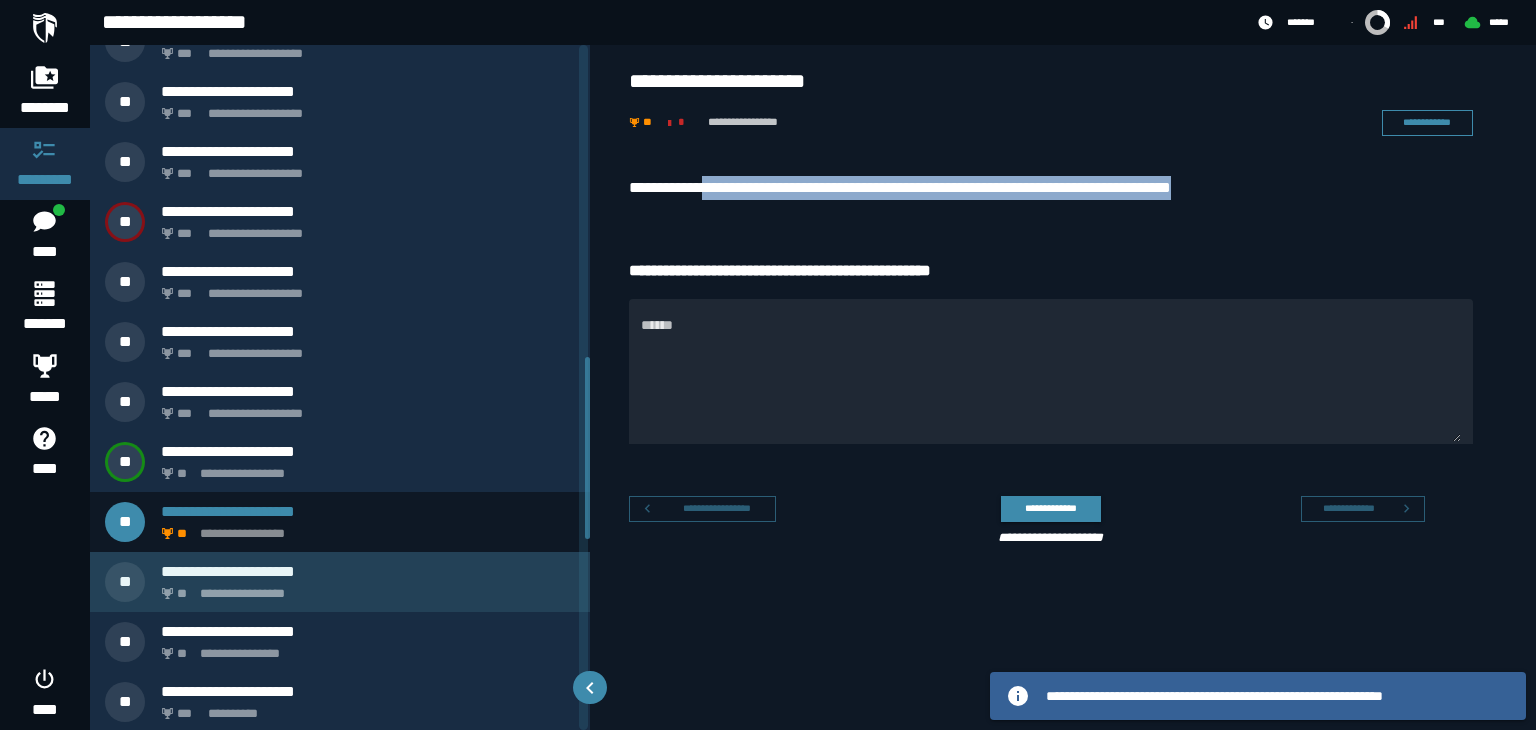 type on "*****" 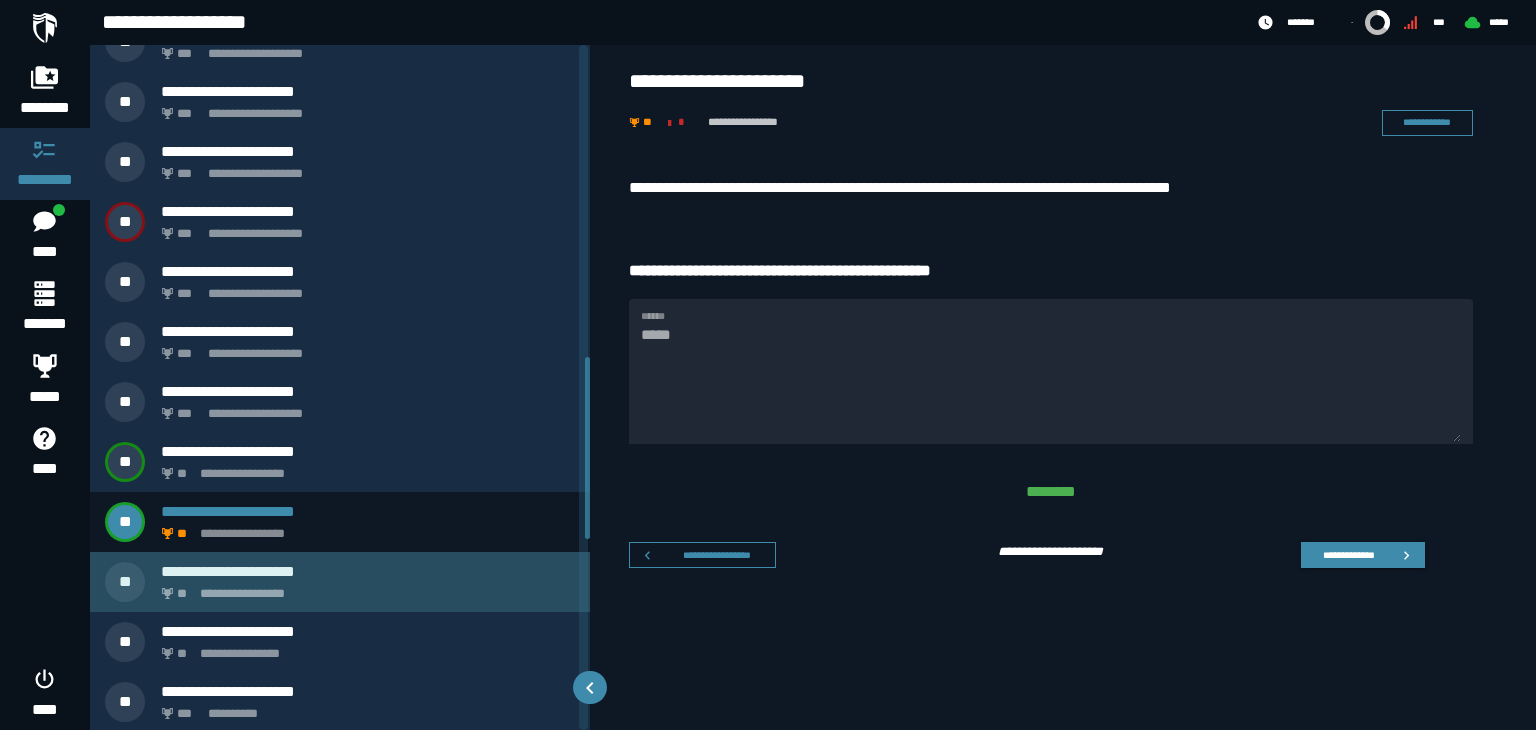 click on "**********" 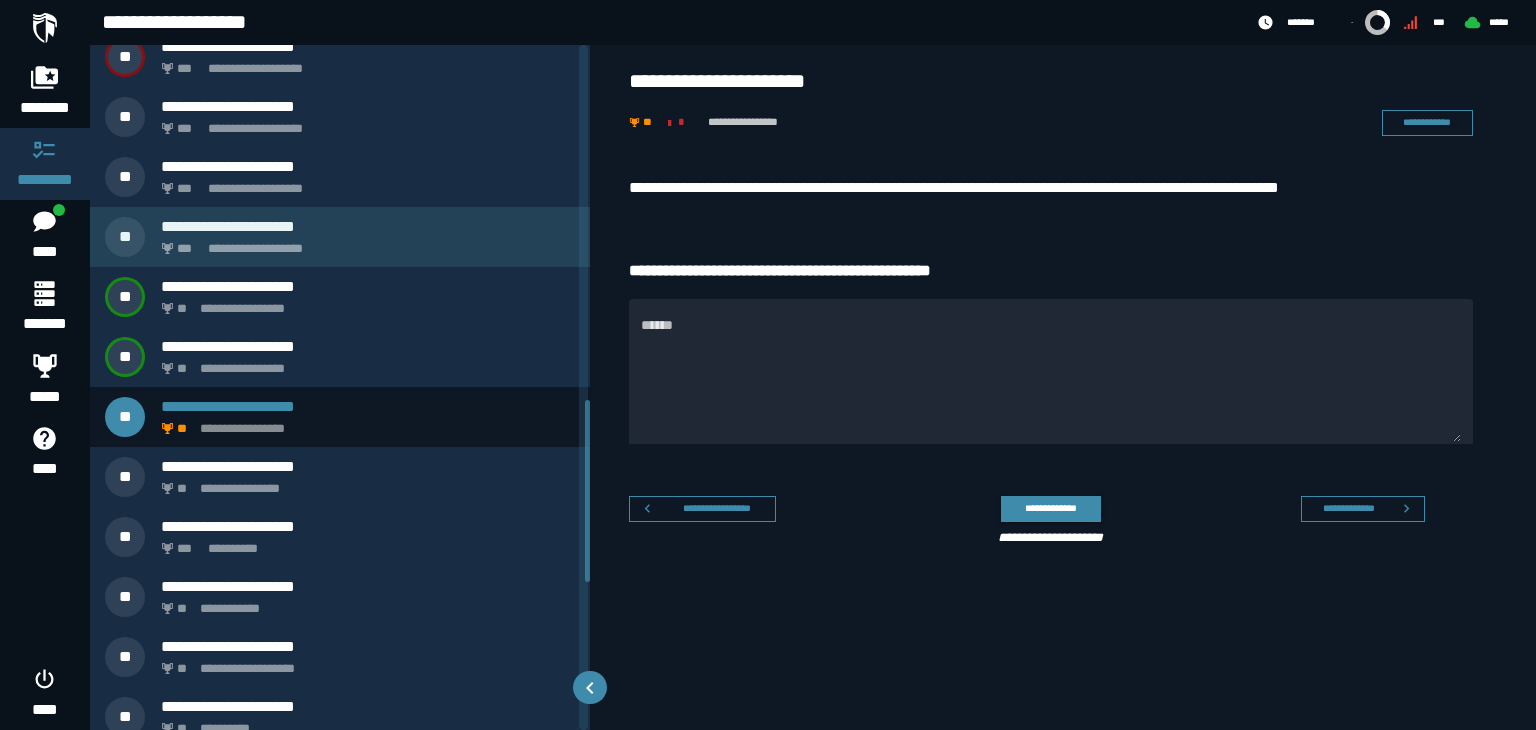 scroll, scrollTop: 1339, scrollLeft: 0, axis: vertical 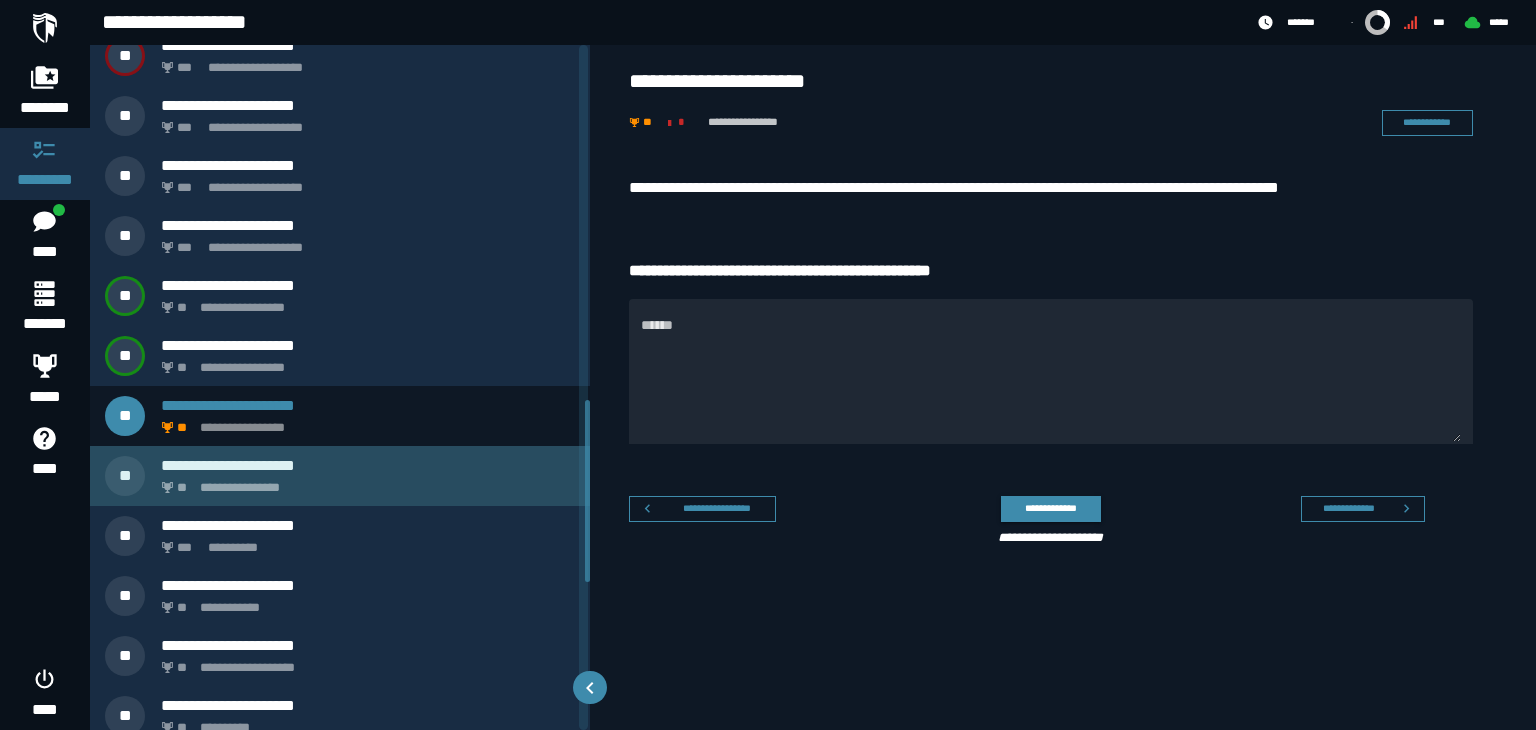 click on "**********" at bounding box center [368, 465] 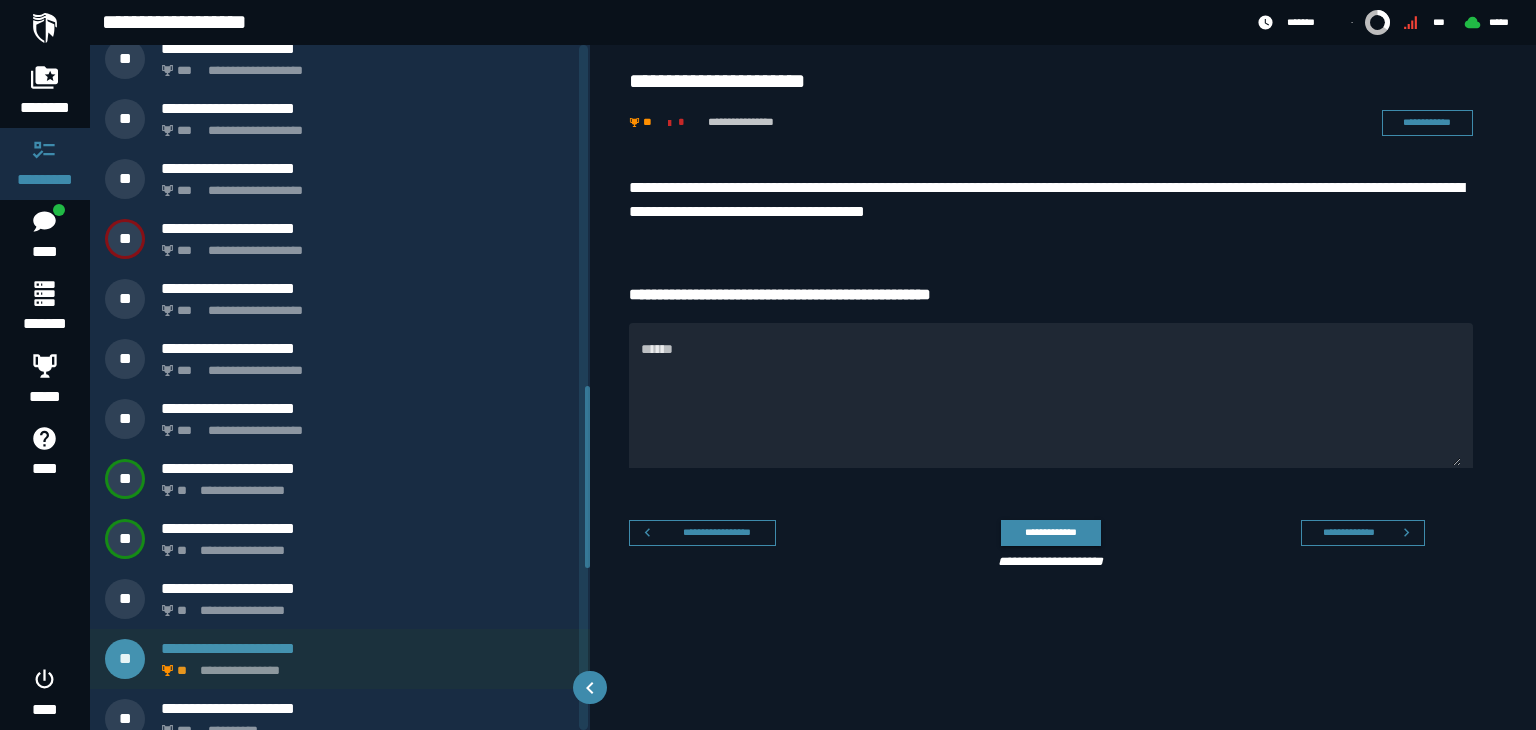 scroll, scrollTop: 1115, scrollLeft: 0, axis: vertical 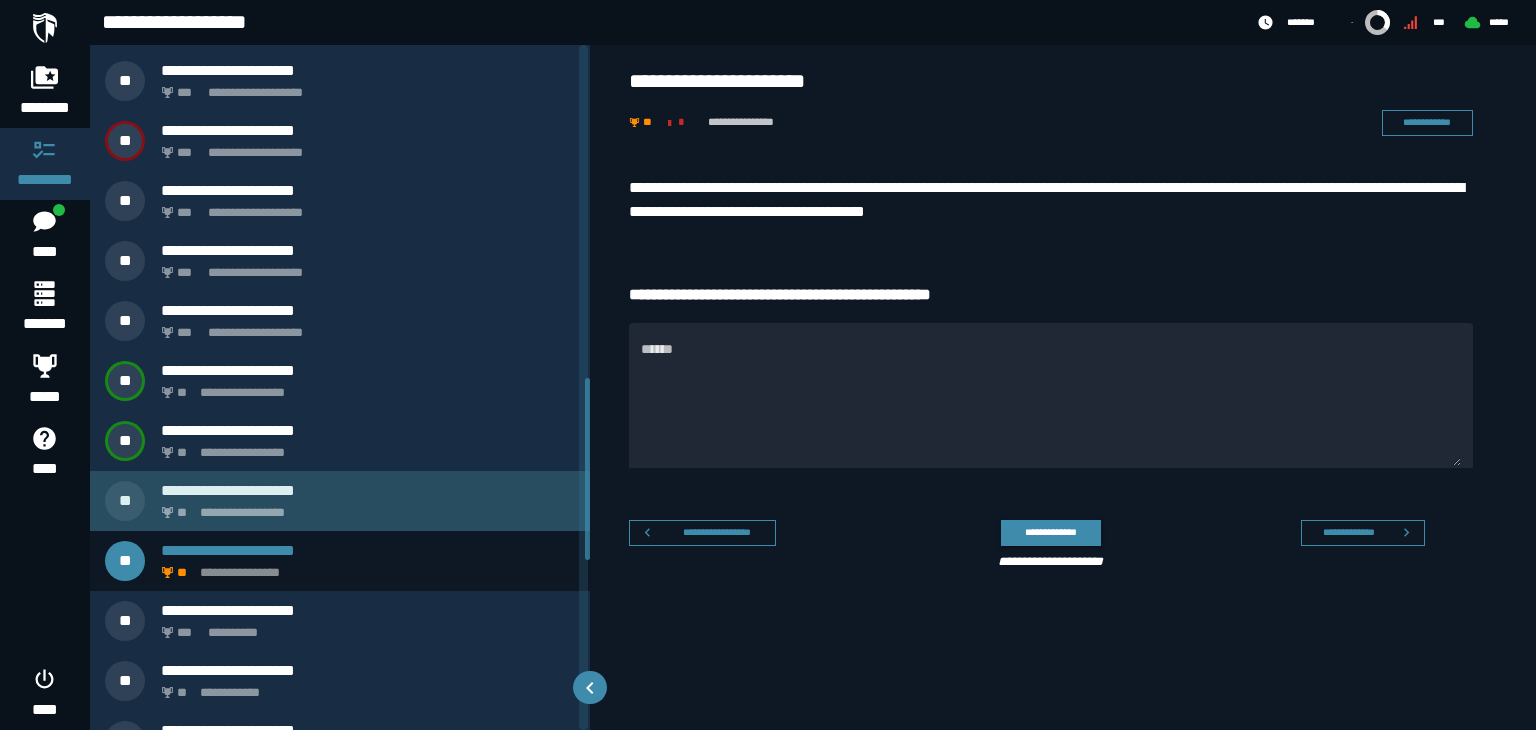 click on "**********" at bounding box center (368, 490) 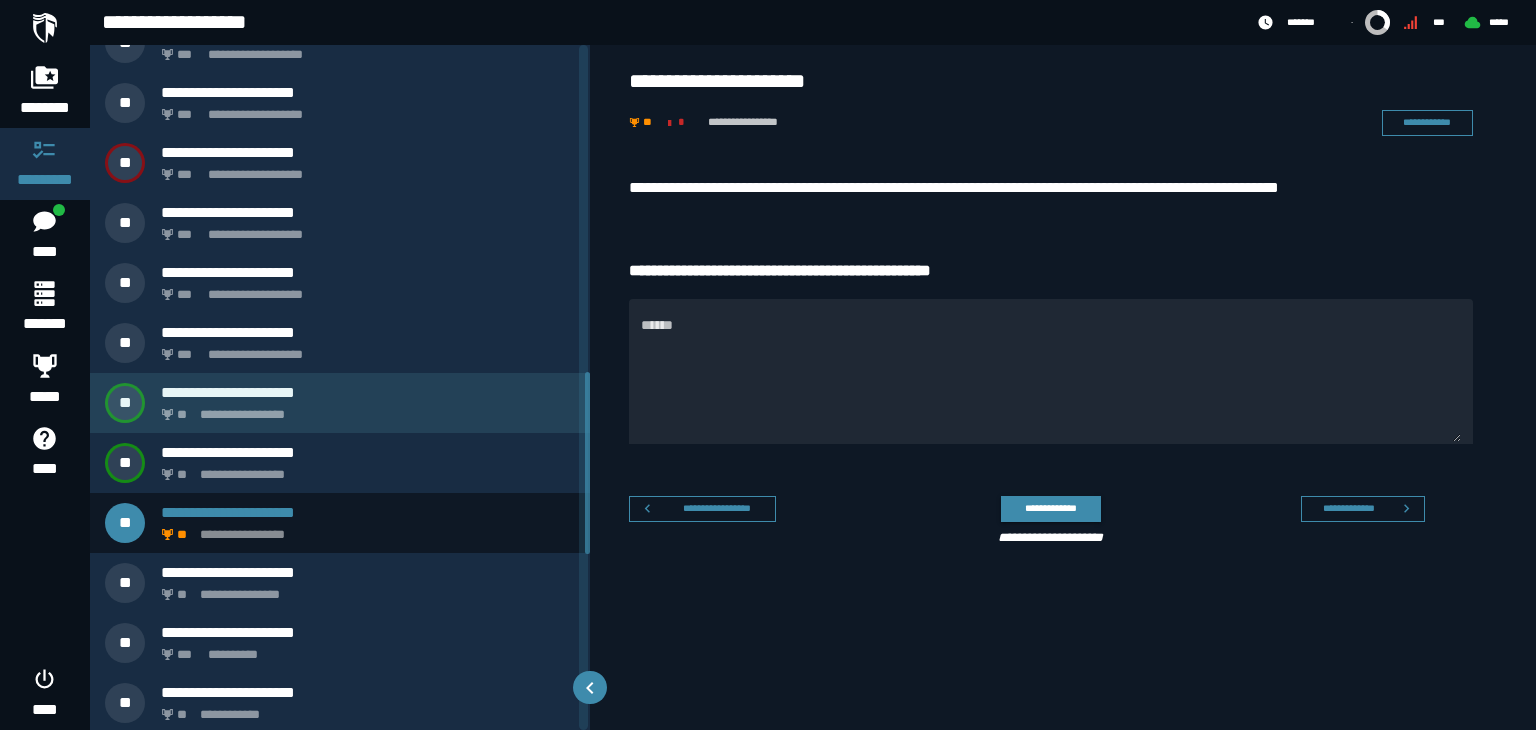 scroll, scrollTop: 1234, scrollLeft: 0, axis: vertical 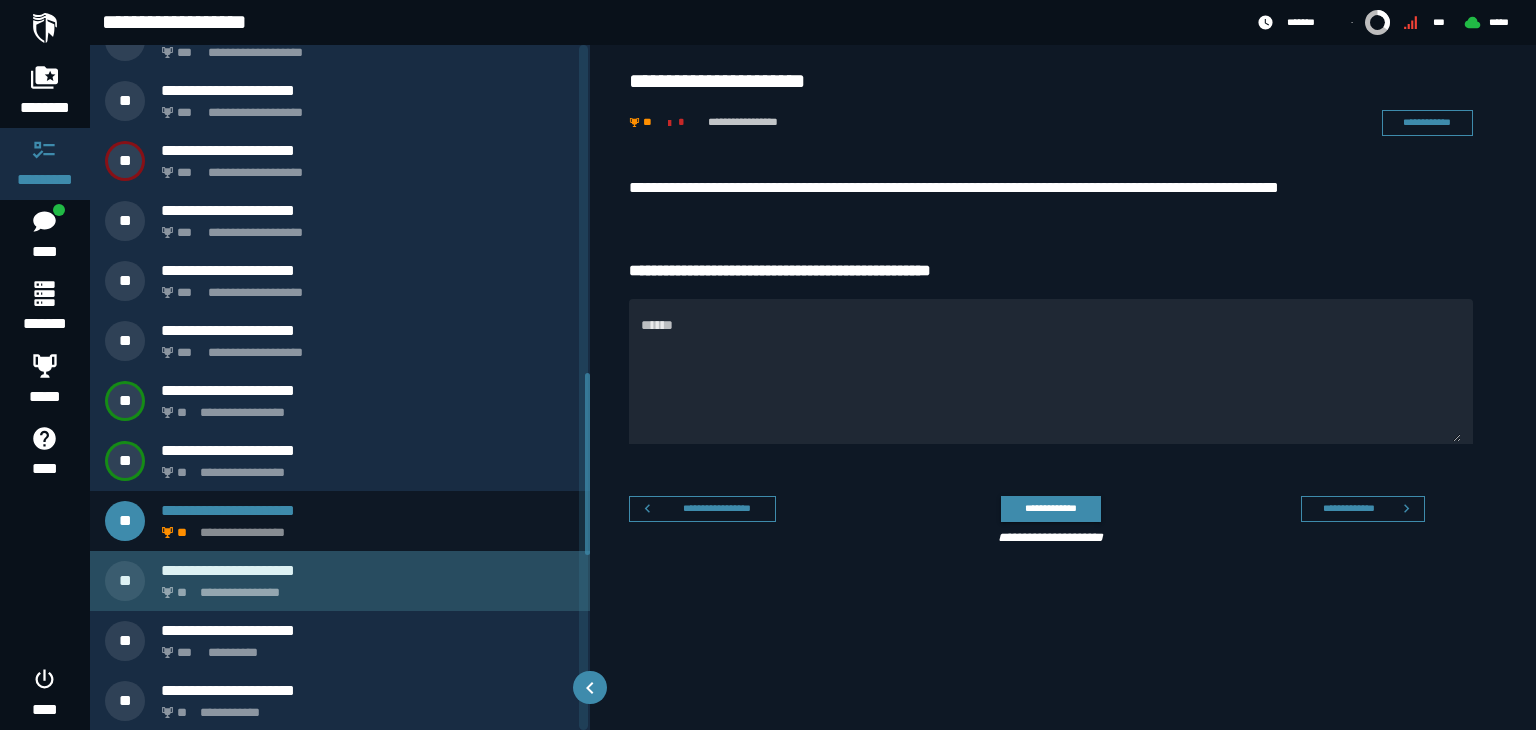 click on "**********" at bounding box center [368, 570] 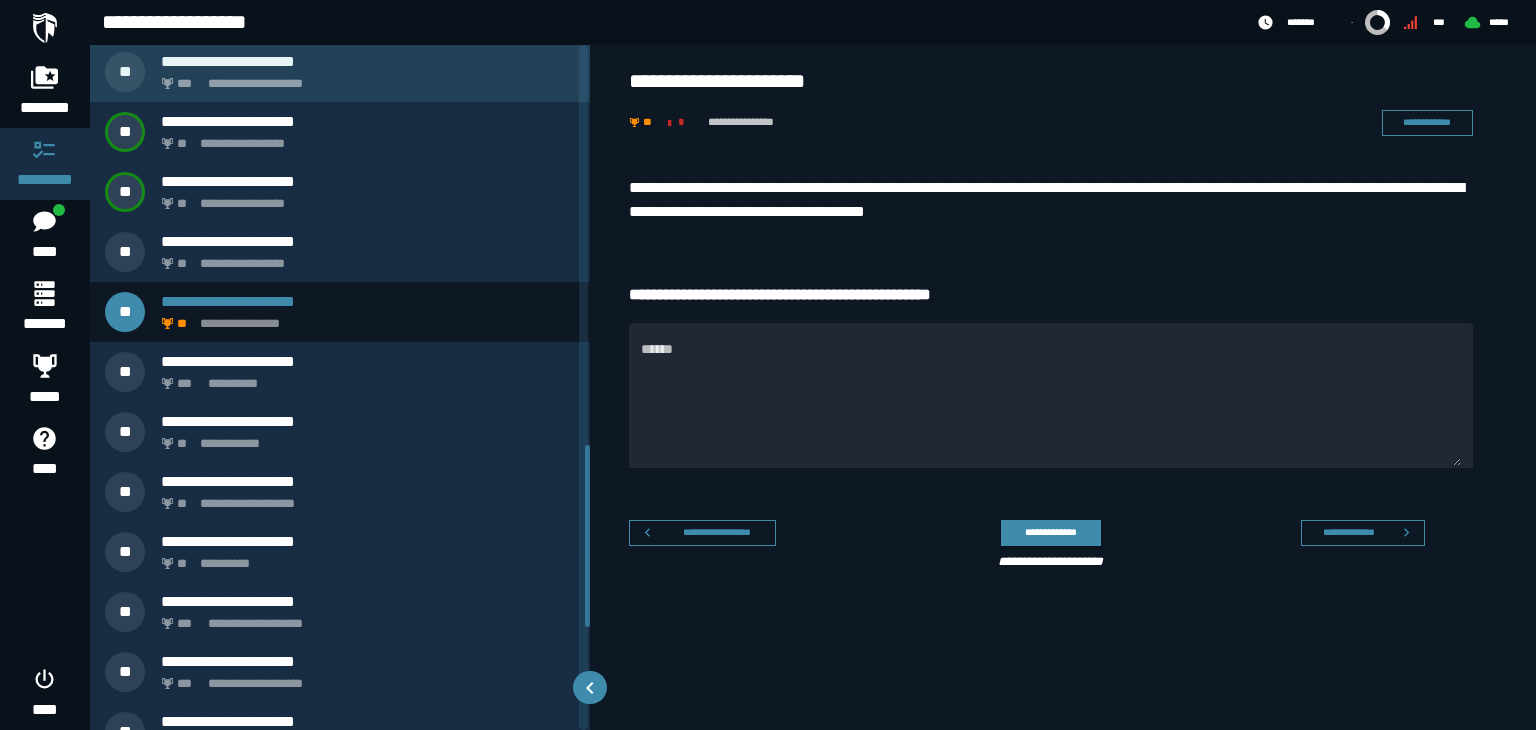 scroll, scrollTop: 1508, scrollLeft: 0, axis: vertical 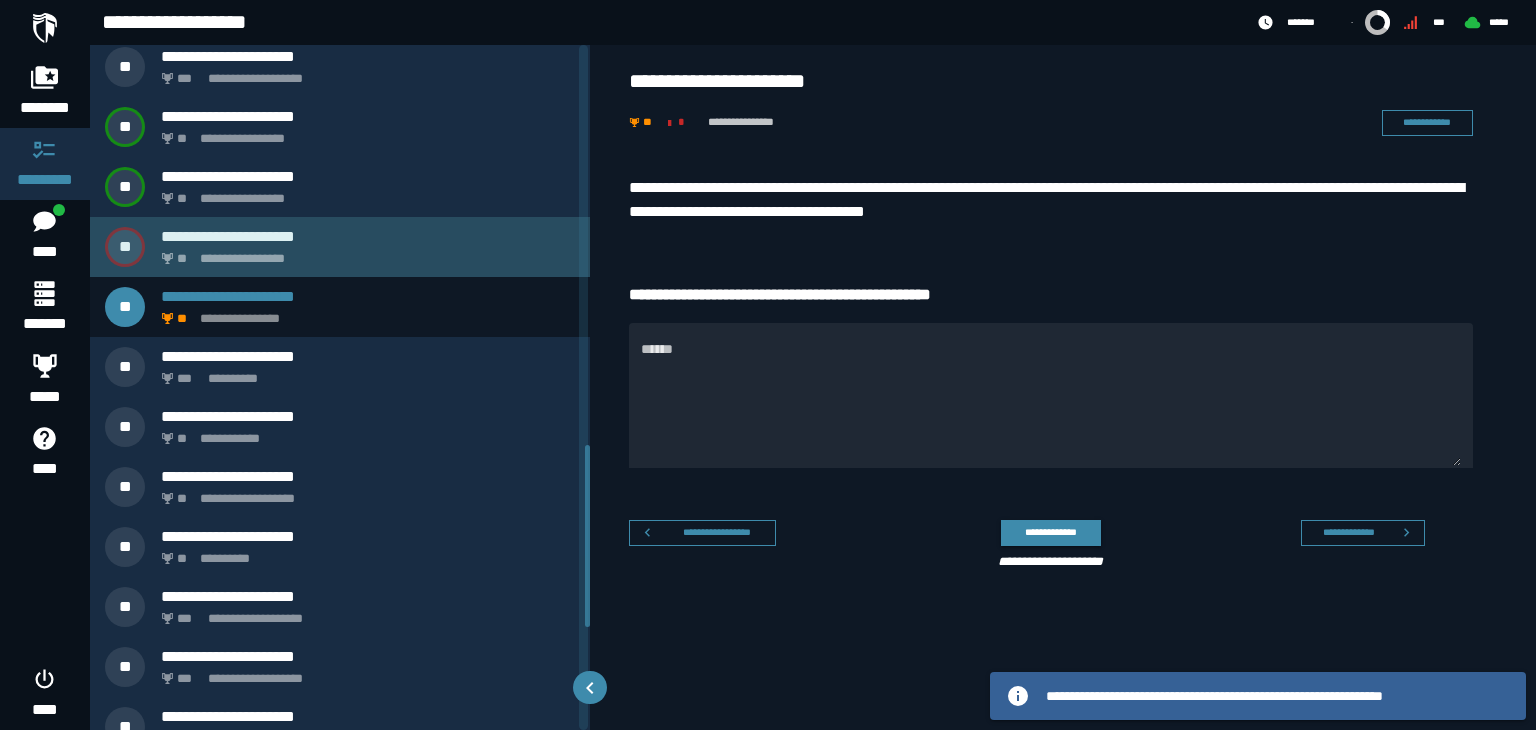 click on "**********" at bounding box center (368, 236) 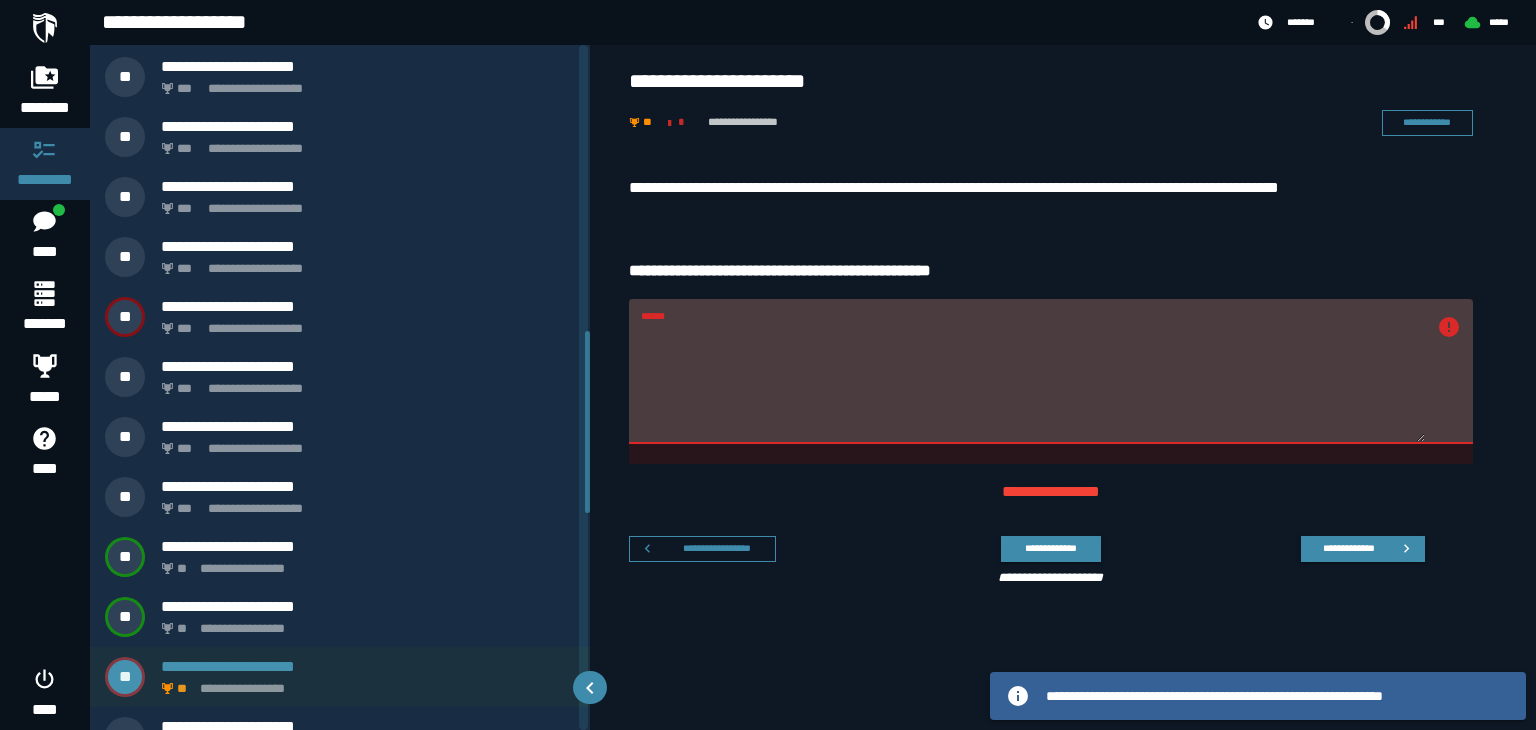 scroll, scrollTop: 1055, scrollLeft: 0, axis: vertical 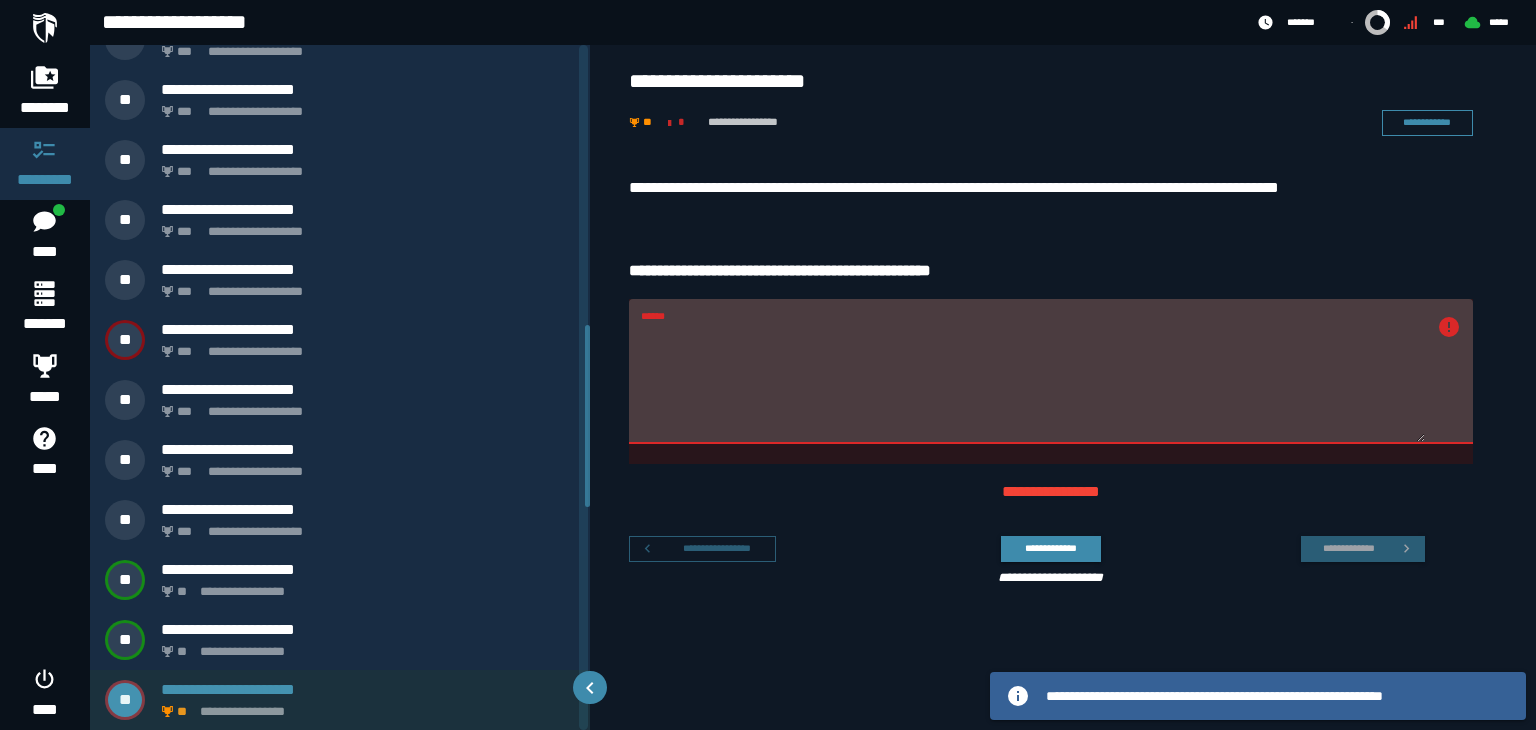type on "**********" 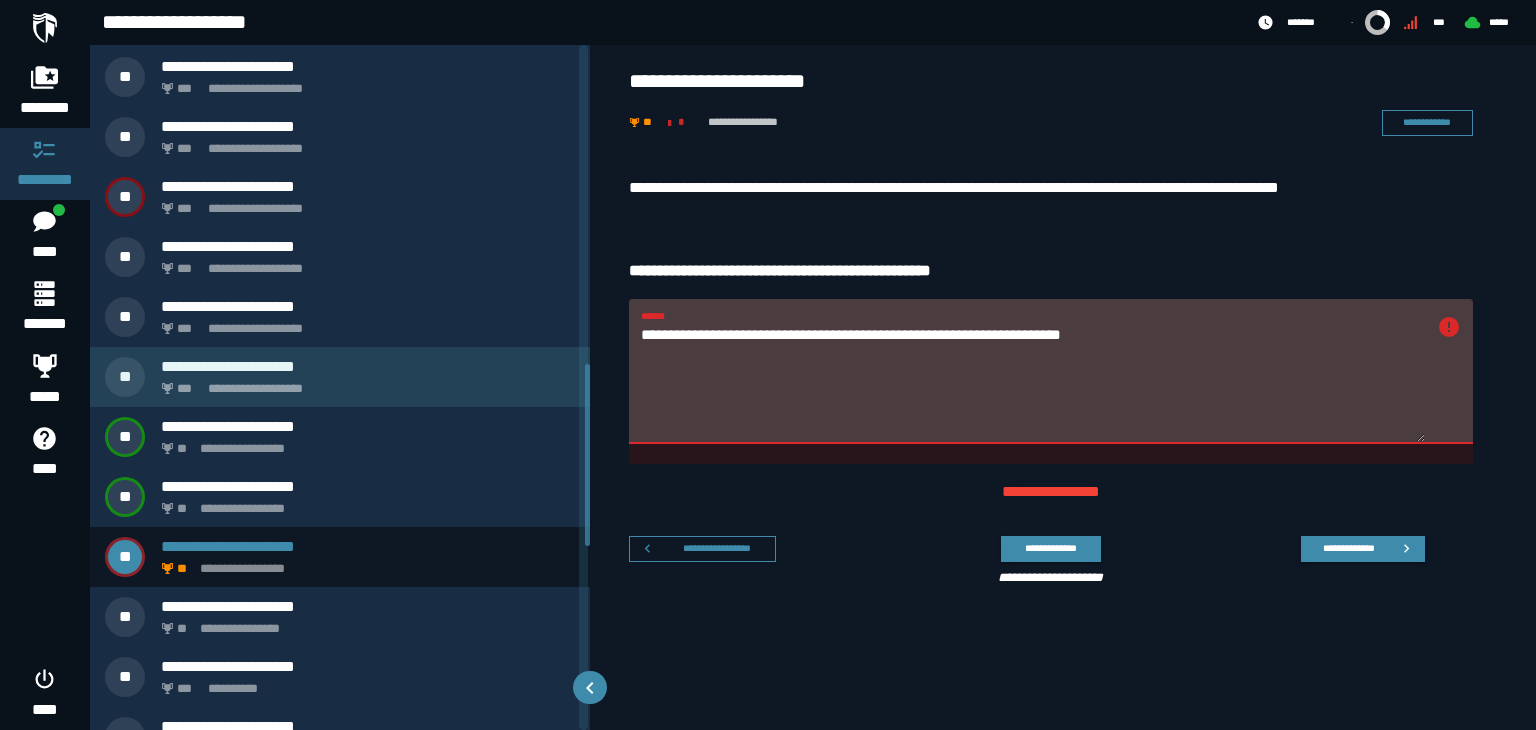 scroll, scrollTop: 1203, scrollLeft: 0, axis: vertical 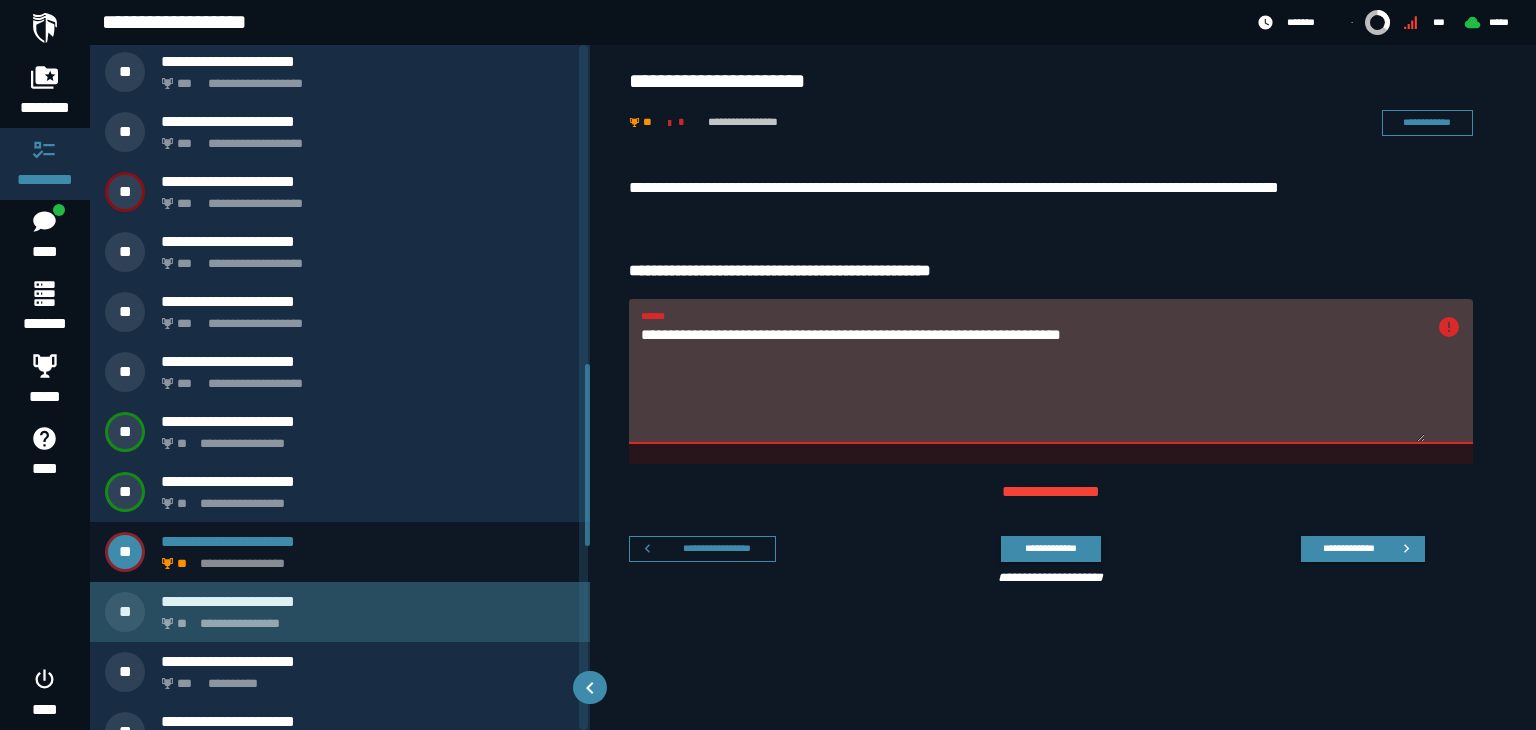 click on "**********" at bounding box center [364, 618] 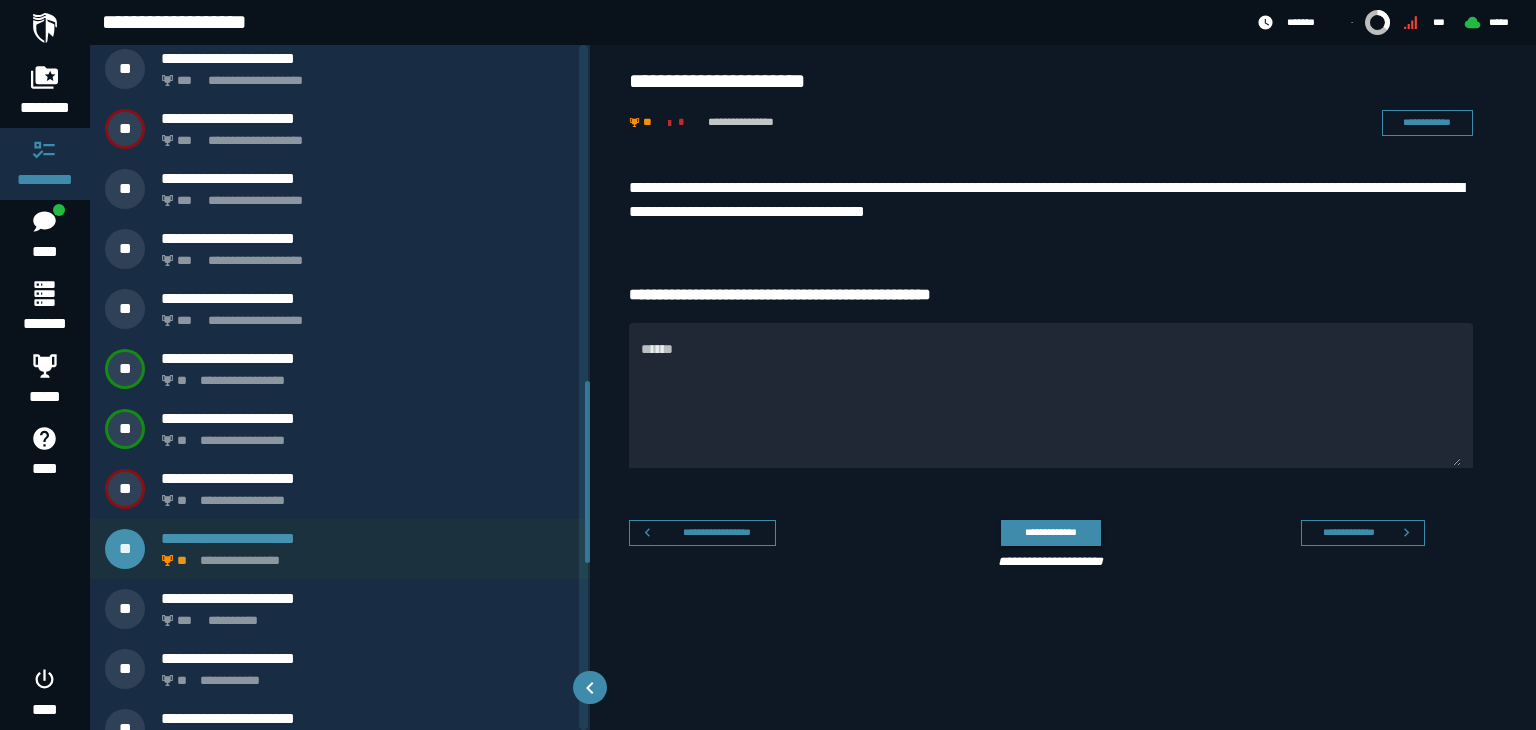 scroll, scrollTop: 1276, scrollLeft: 0, axis: vertical 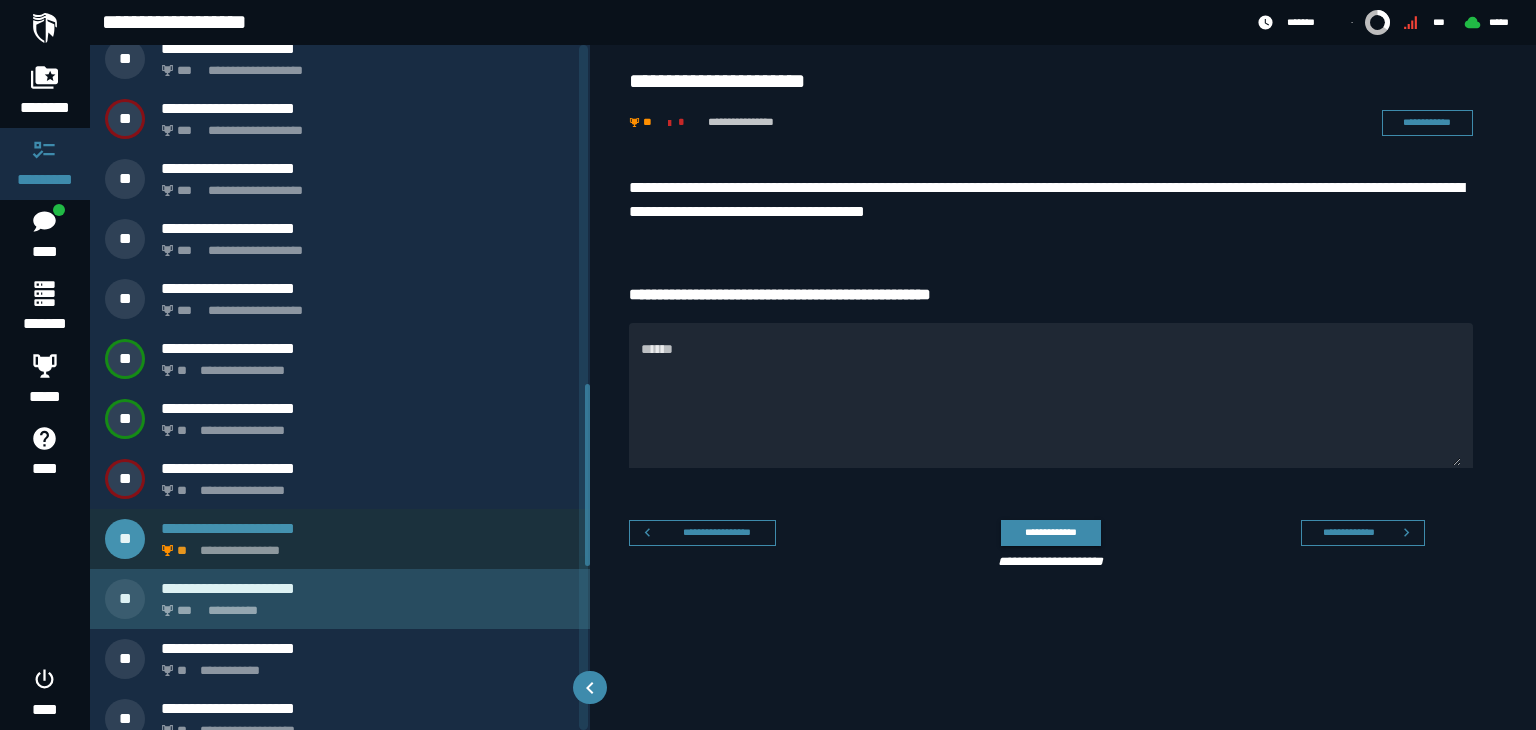 click on "**********" 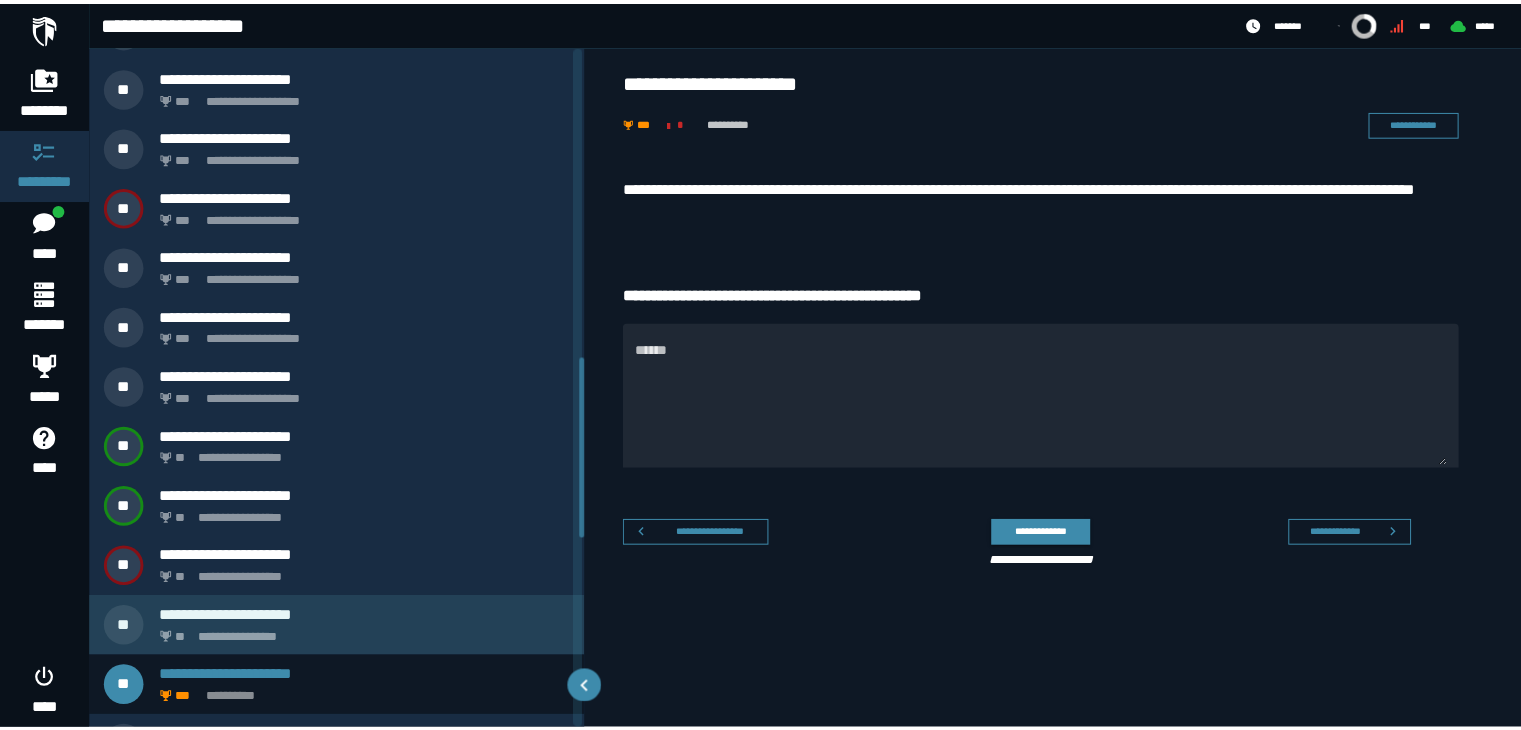 scroll, scrollTop: 1175, scrollLeft: 0, axis: vertical 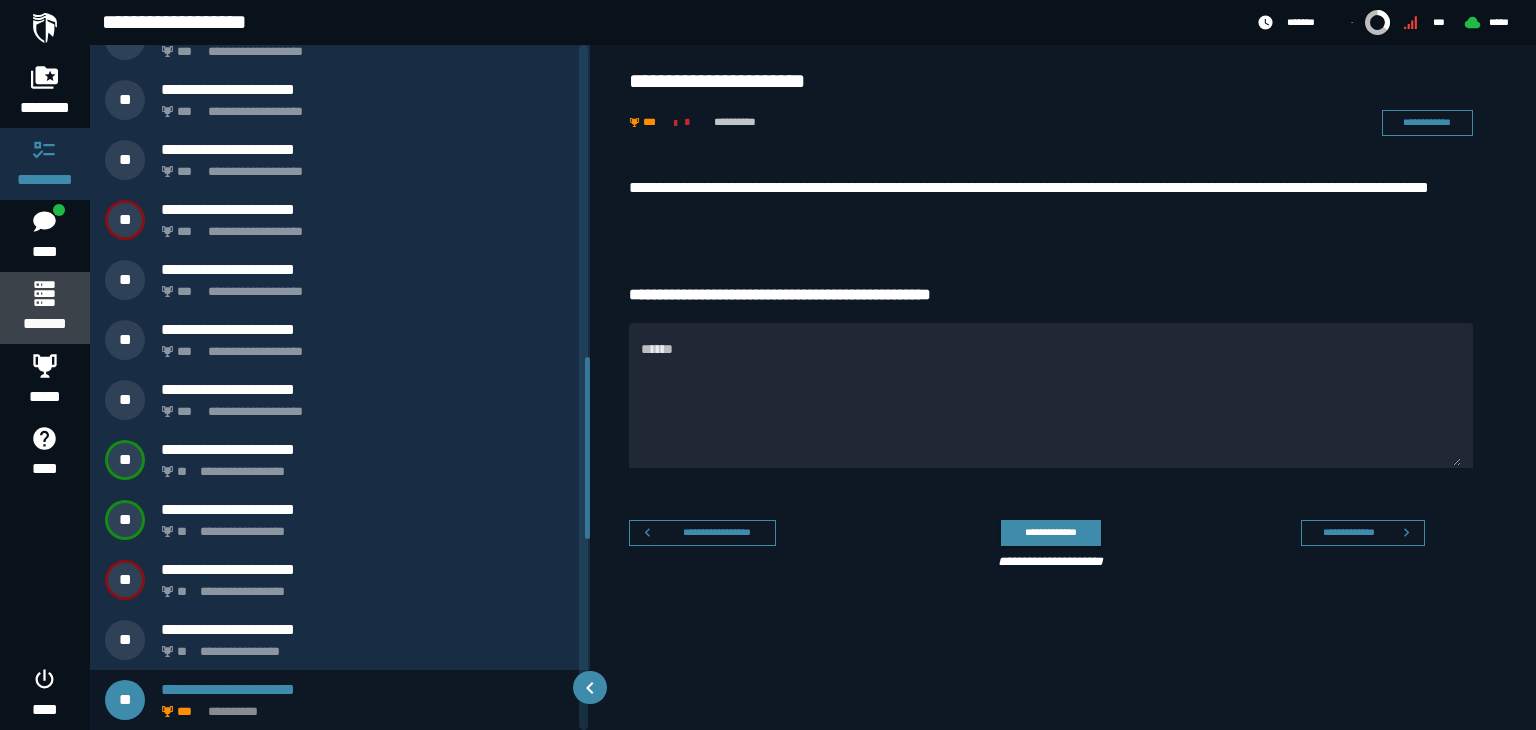 click 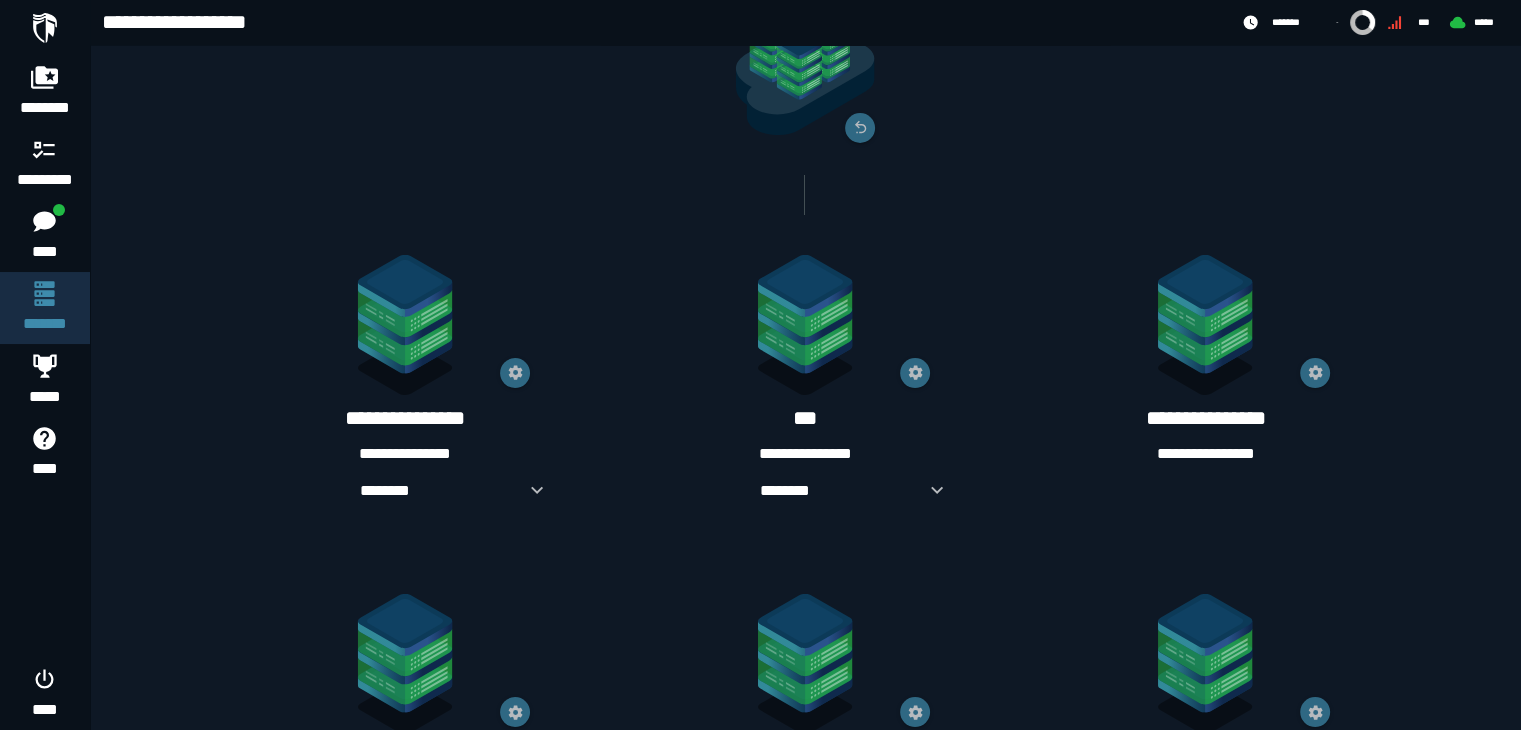 scroll, scrollTop: 260, scrollLeft: 0, axis: vertical 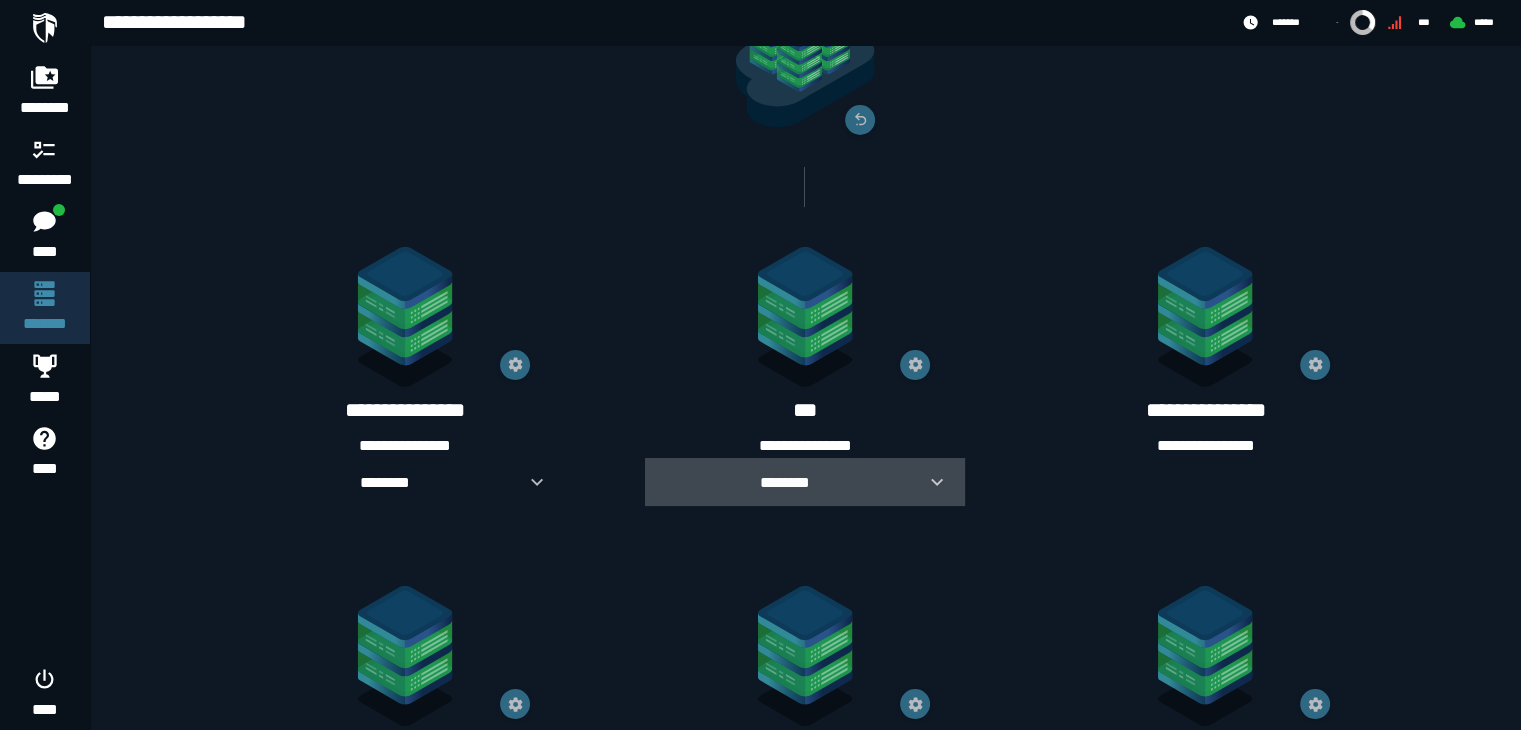 click 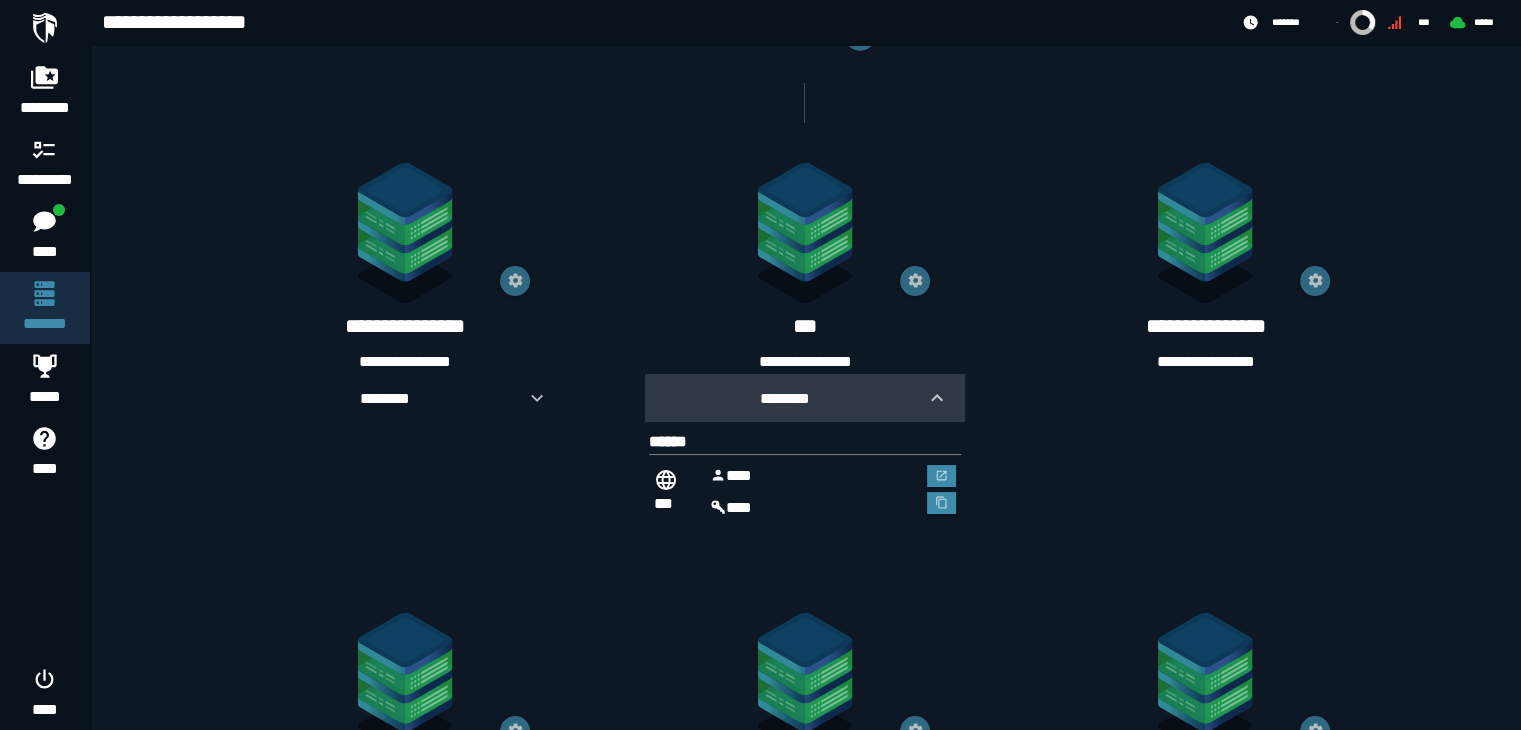 scroll, scrollTop: 350, scrollLeft: 0, axis: vertical 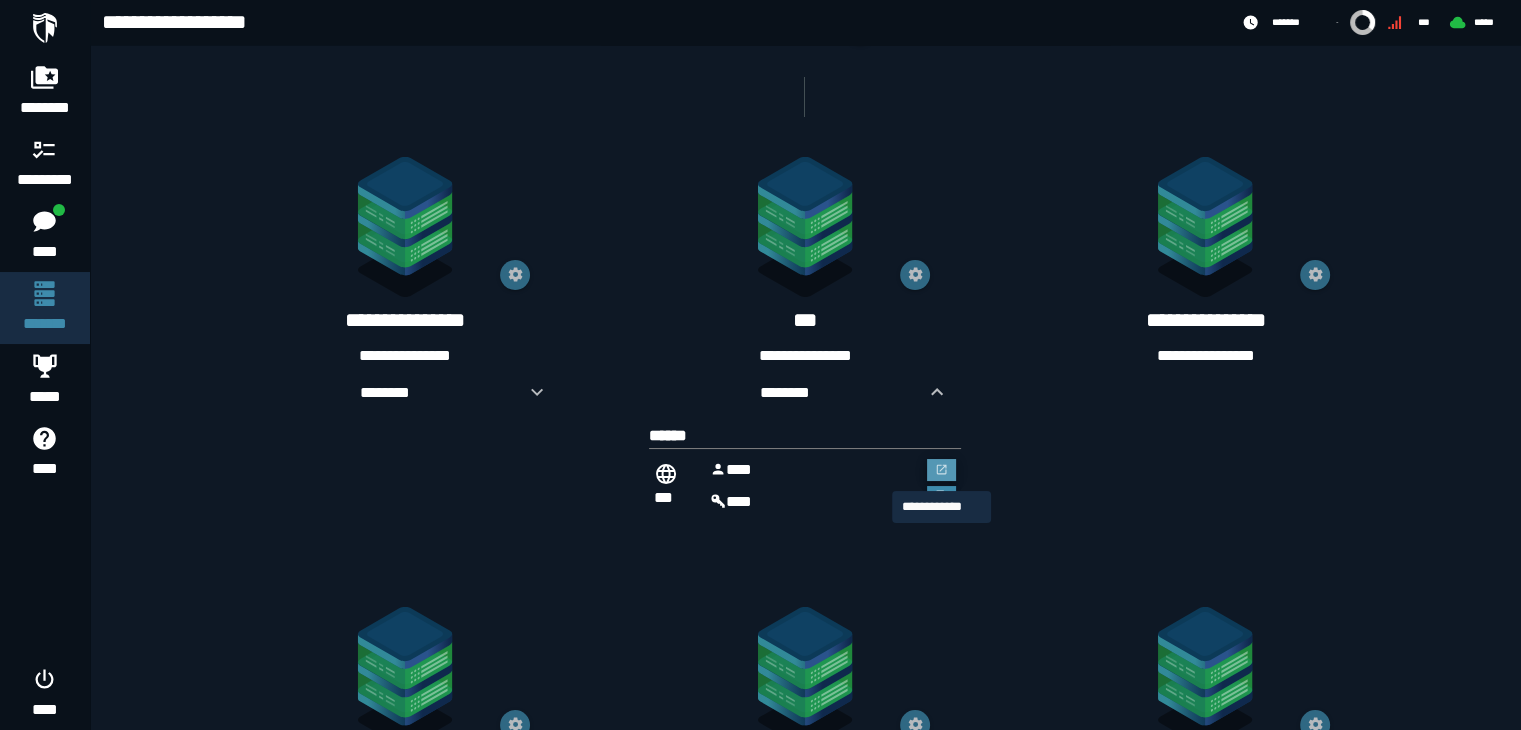 click 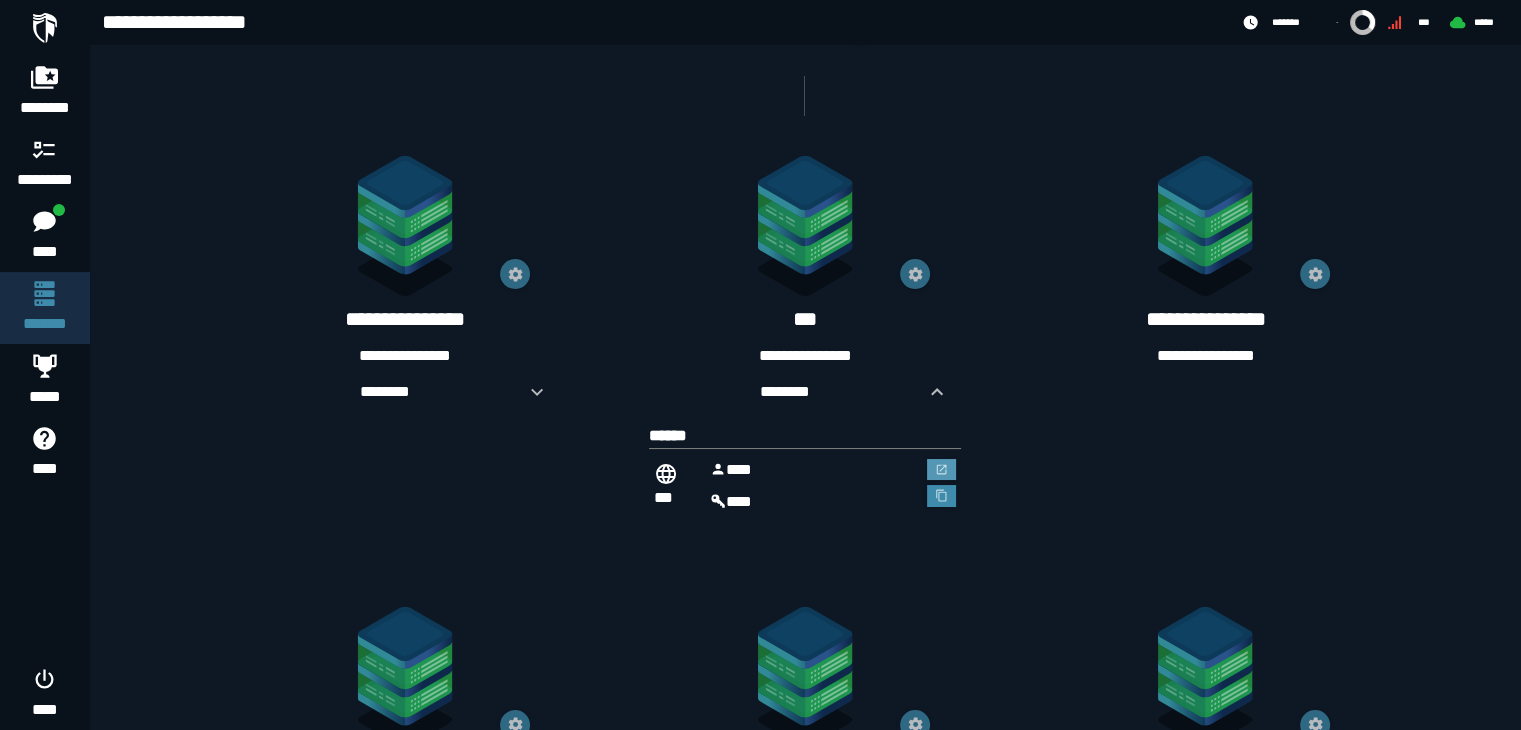 scroll, scrollTop: 350, scrollLeft: 0, axis: vertical 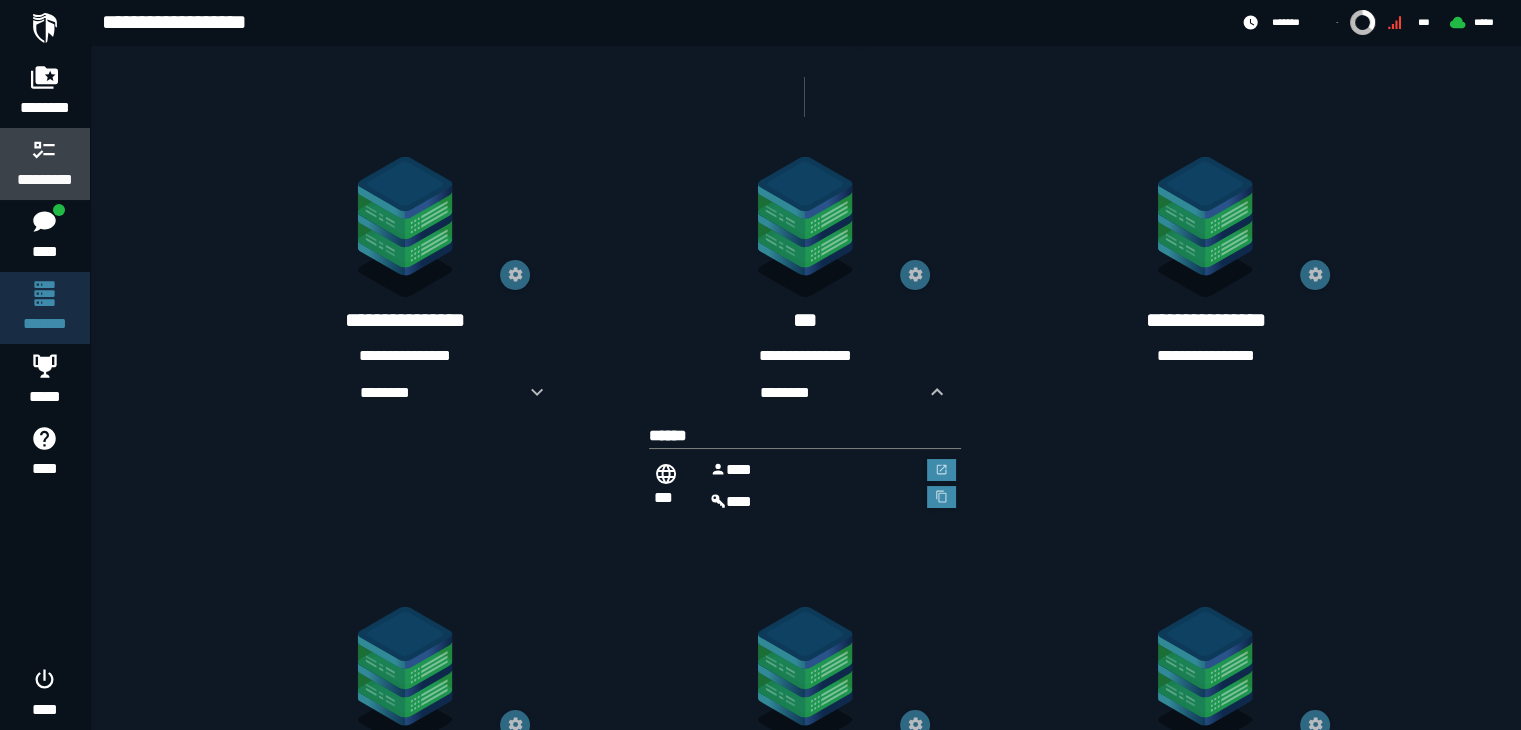 click 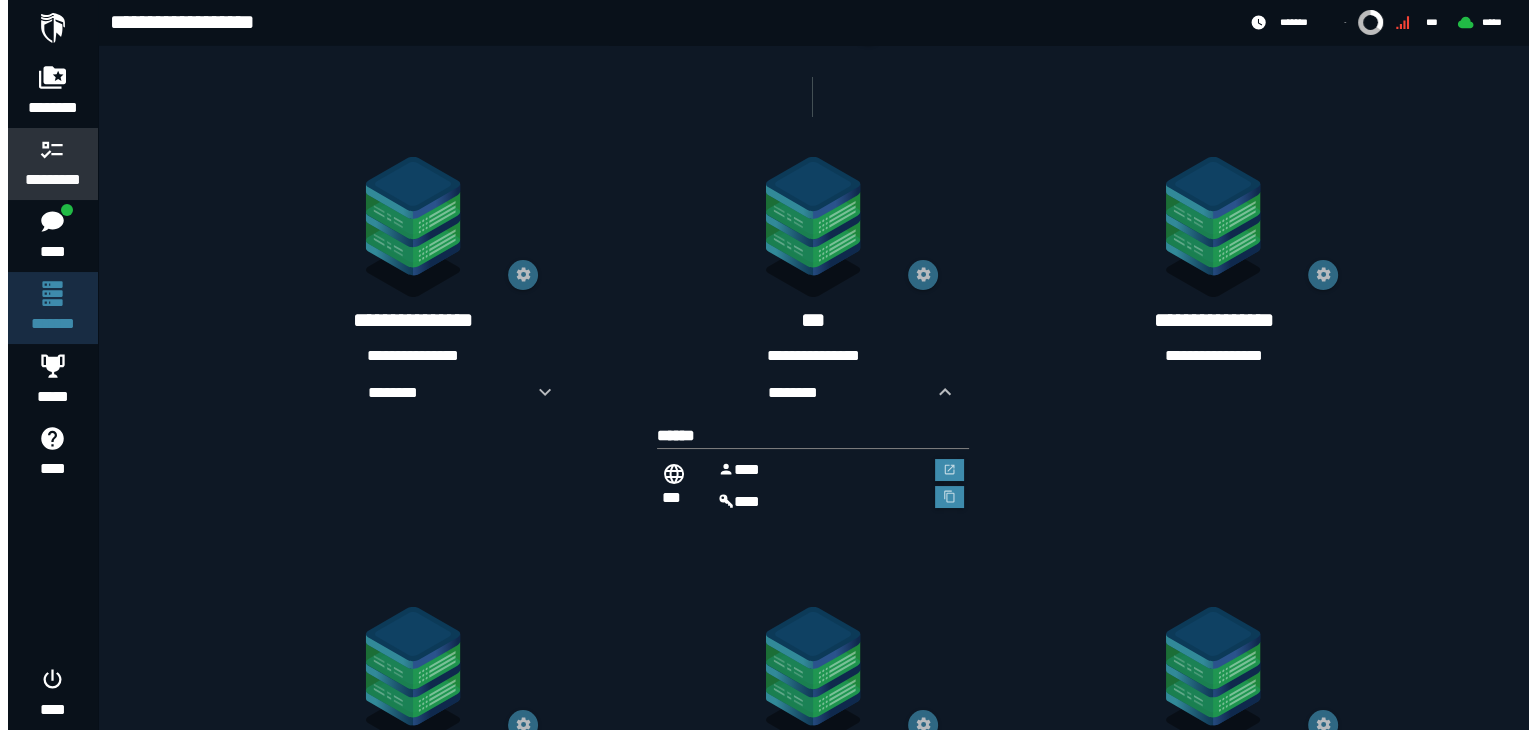 scroll, scrollTop: 0, scrollLeft: 0, axis: both 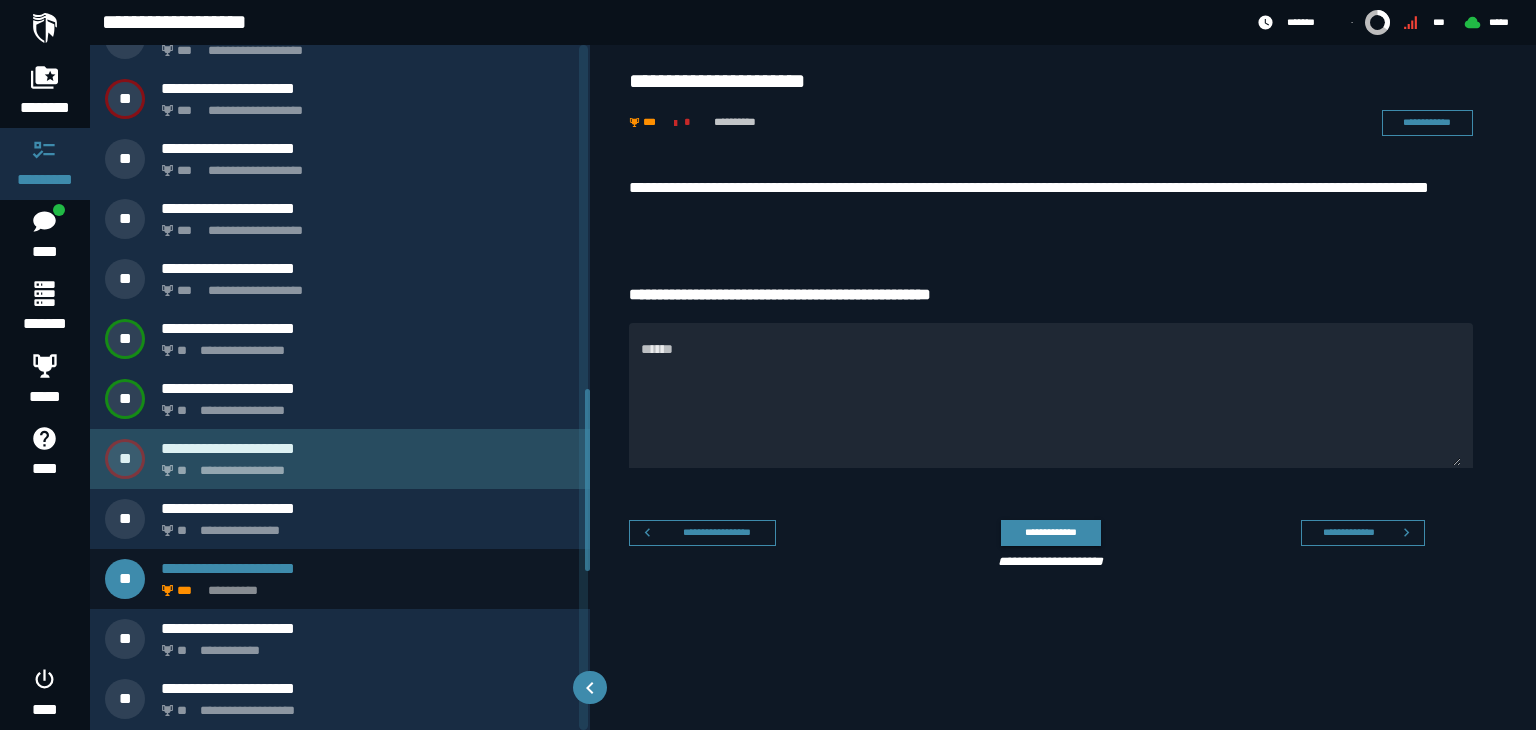 click on "**********" at bounding box center [368, 448] 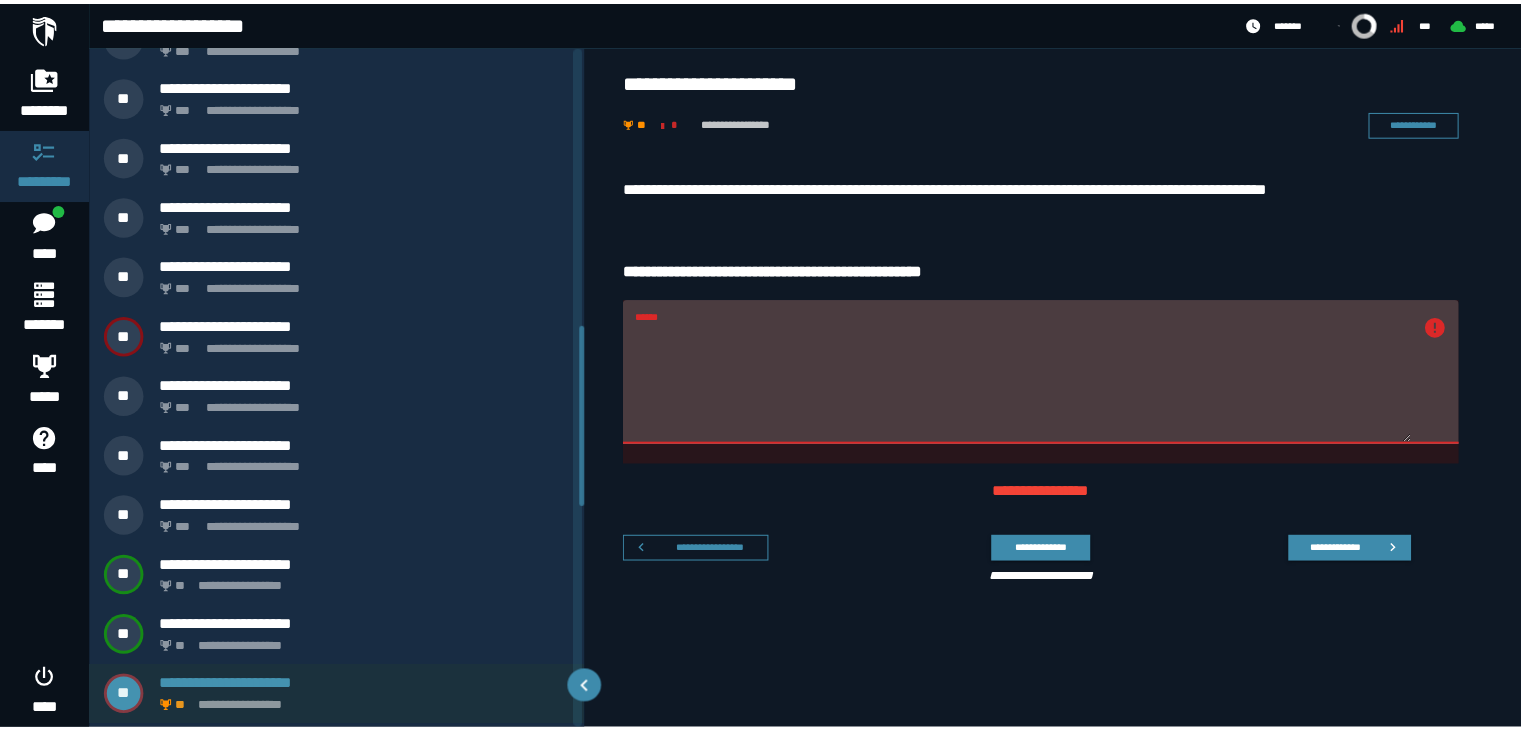 scroll, scrollTop: 1055, scrollLeft: 0, axis: vertical 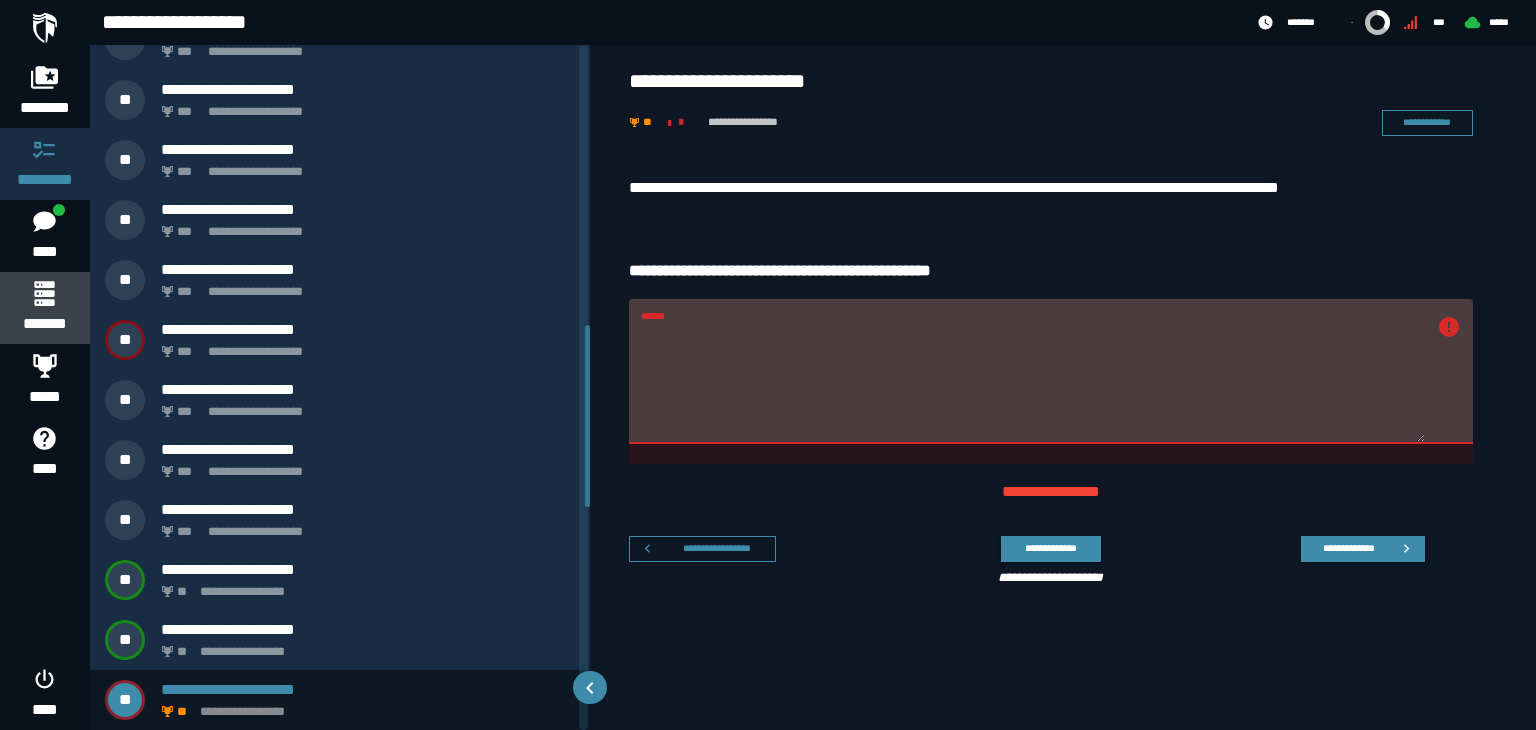 click 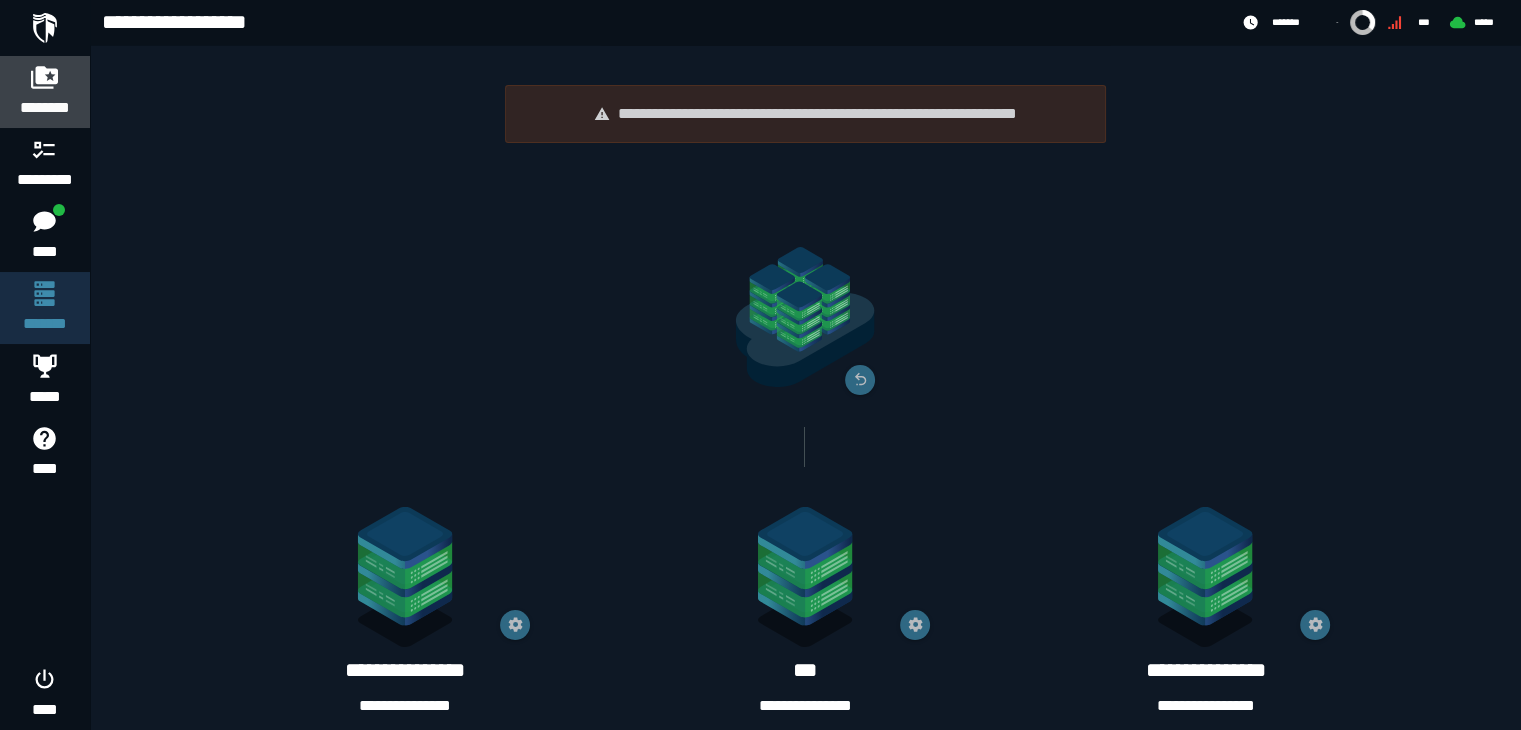 click 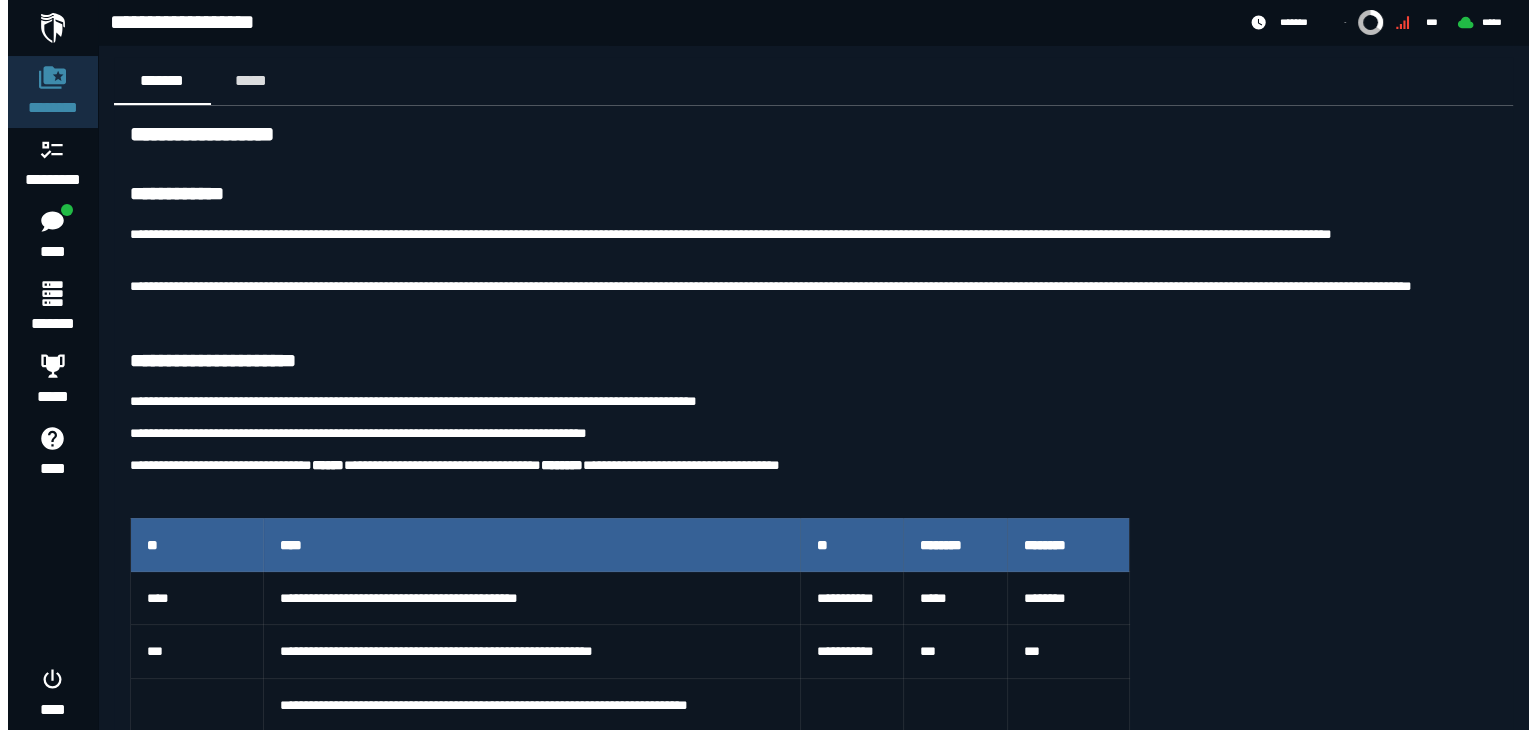 scroll, scrollTop: 0, scrollLeft: 0, axis: both 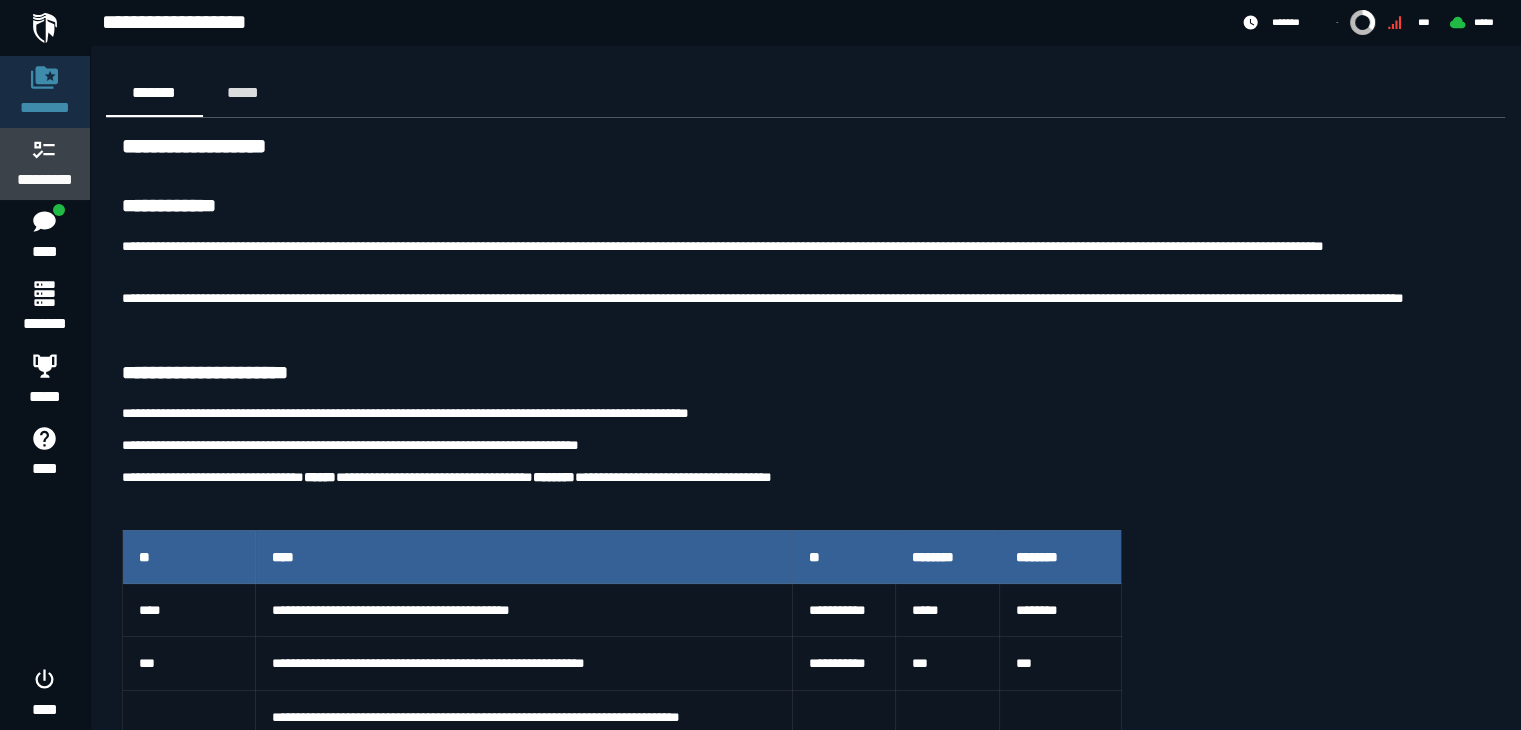 click 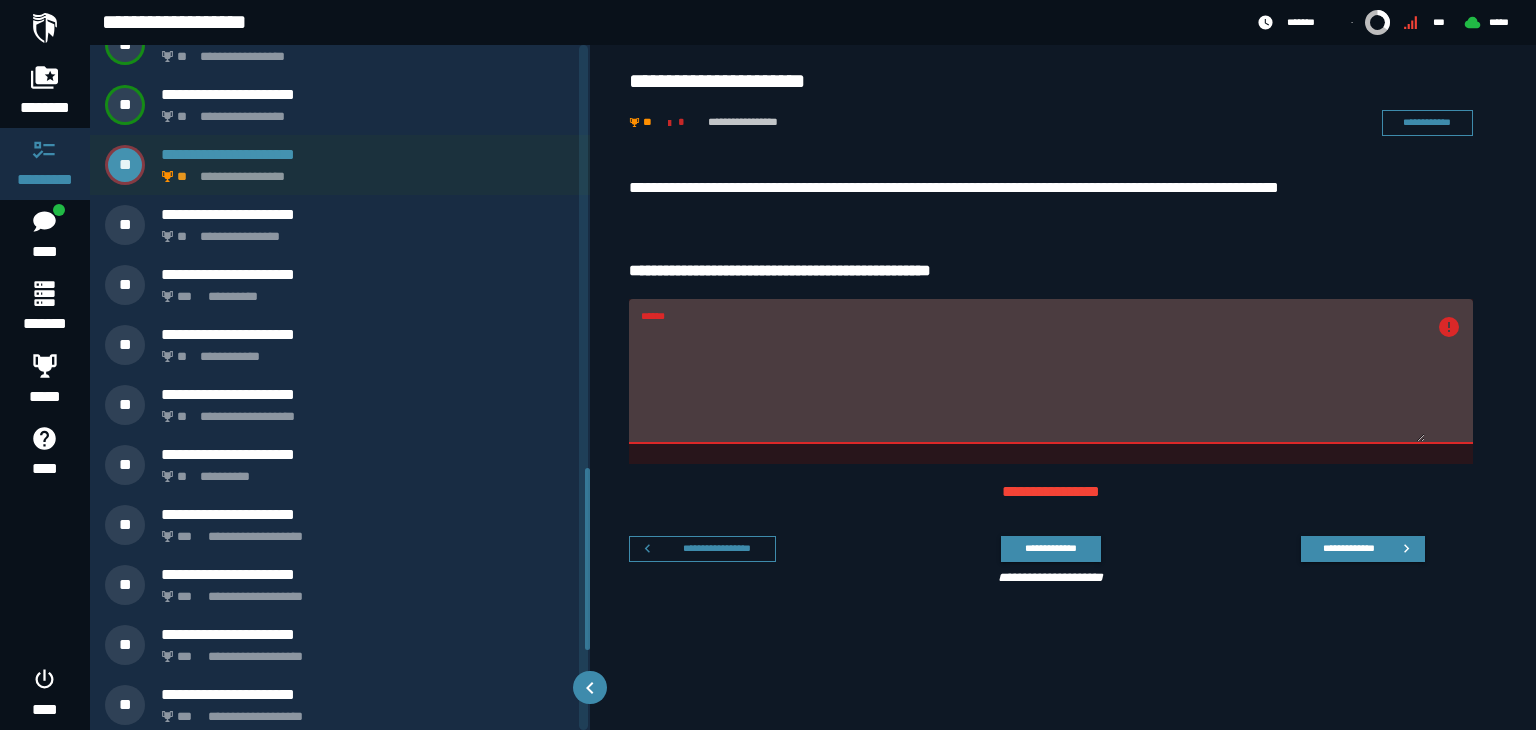 scroll, scrollTop: 1594, scrollLeft: 0, axis: vertical 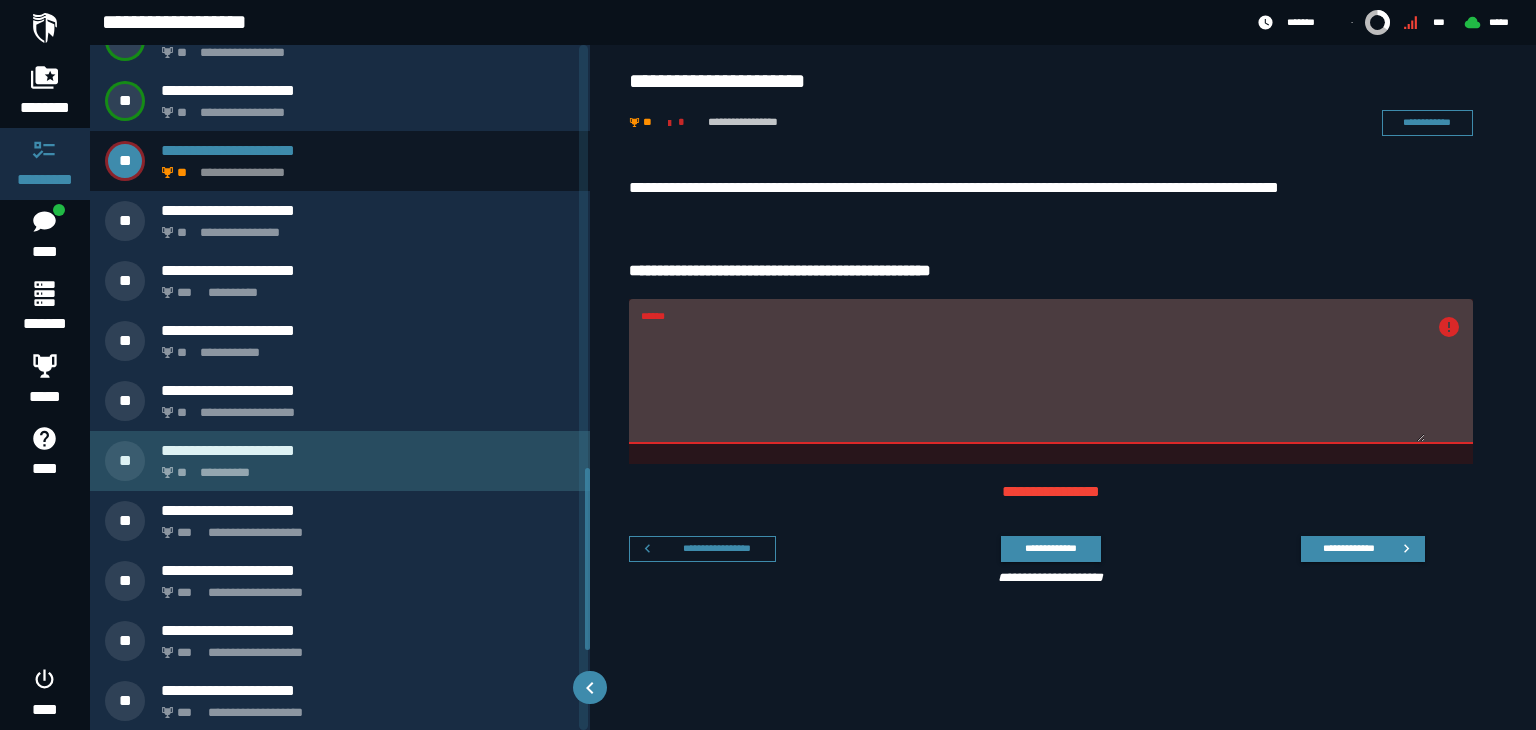 click on "**********" at bounding box center [364, 467] 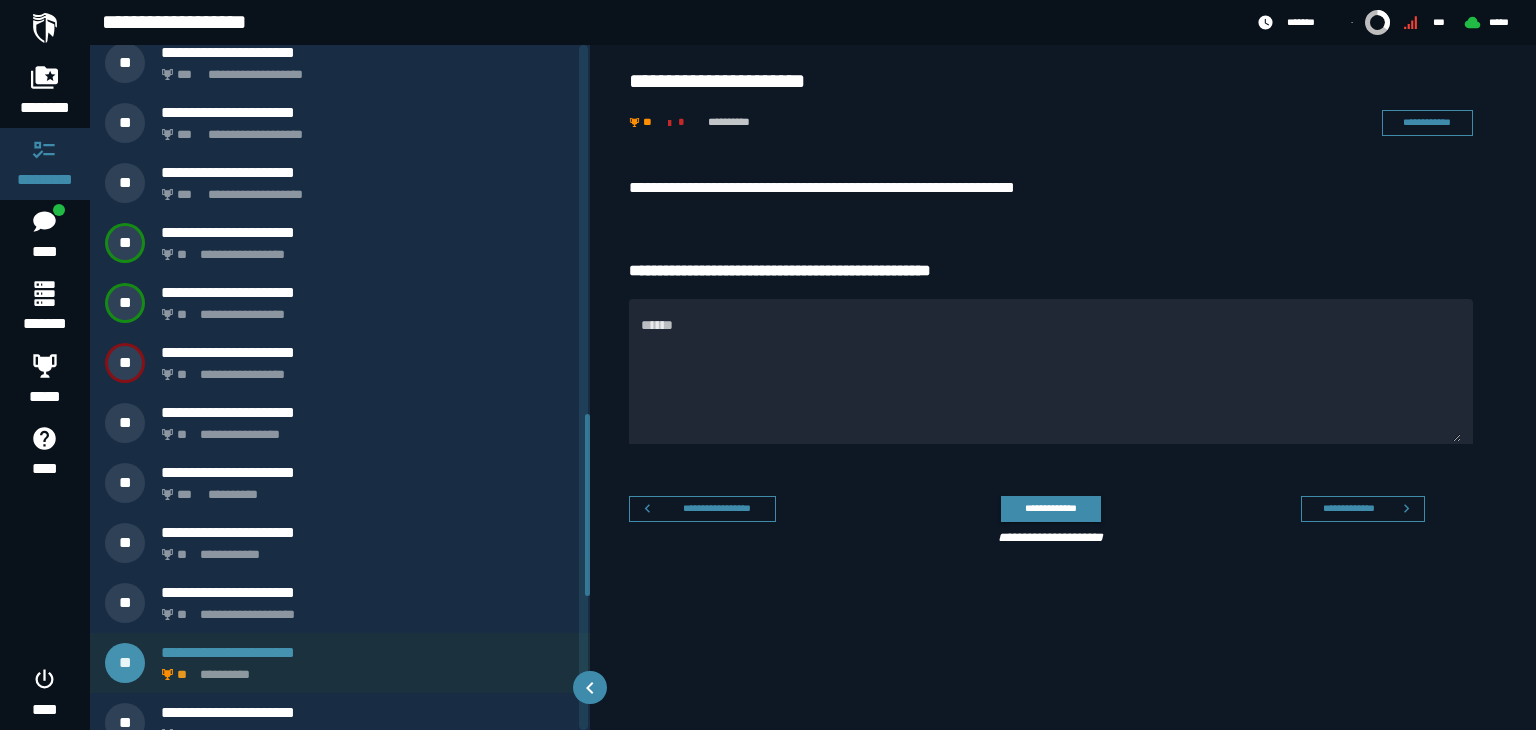 scroll, scrollTop: 1355, scrollLeft: 0, axis: vertical 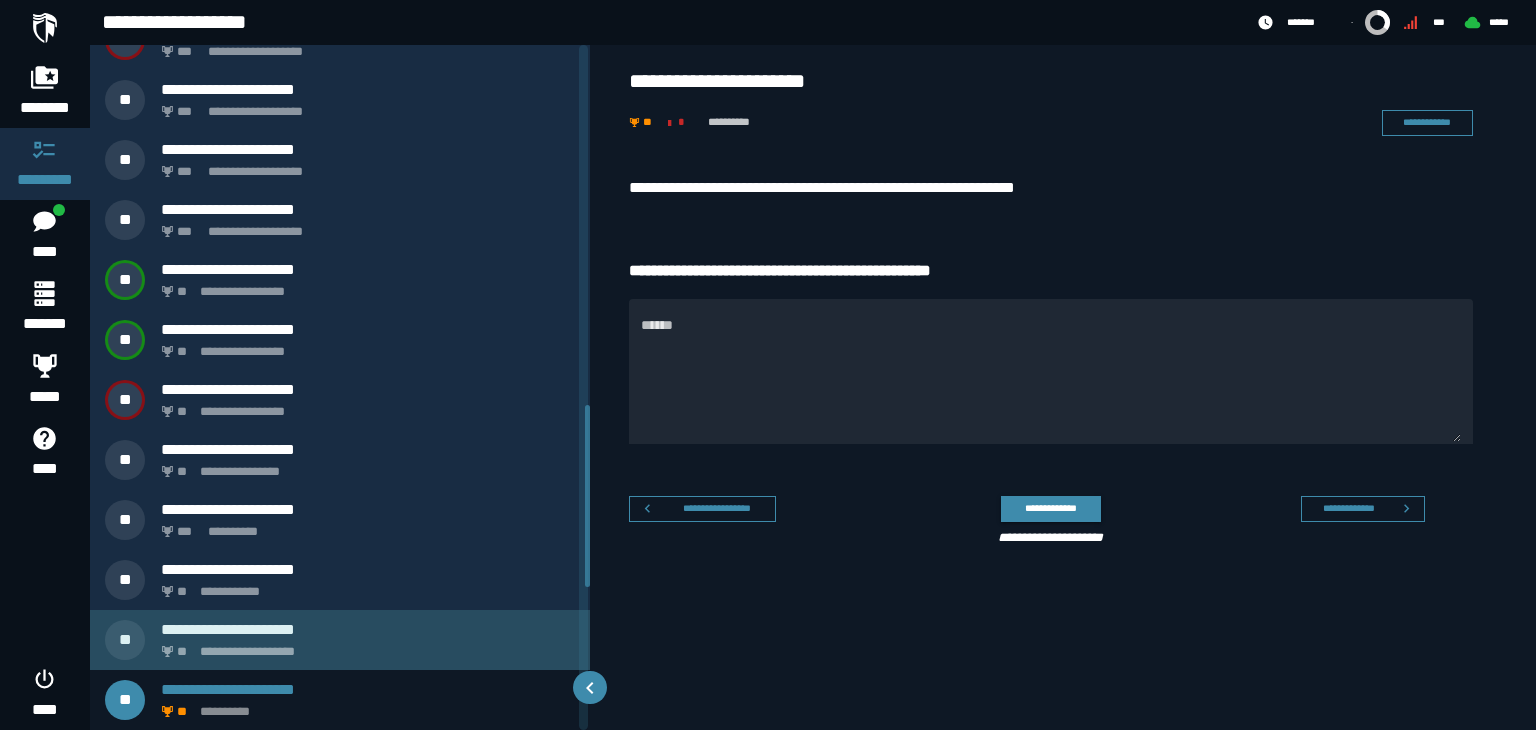 click on "**********" at bounding box center (368, 629) 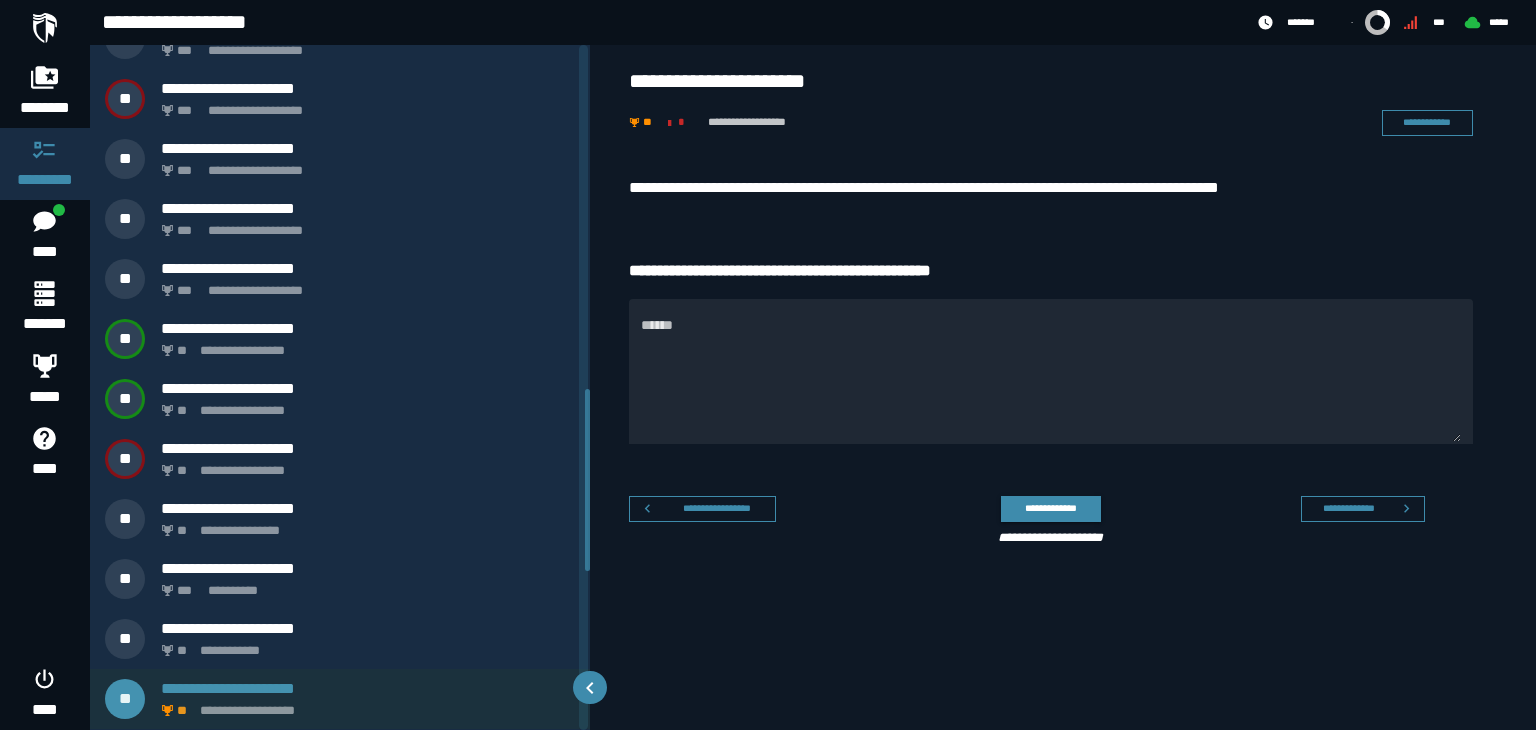 scroll, scrollTop: 1295, scrollLeft: 0, axis: vertical 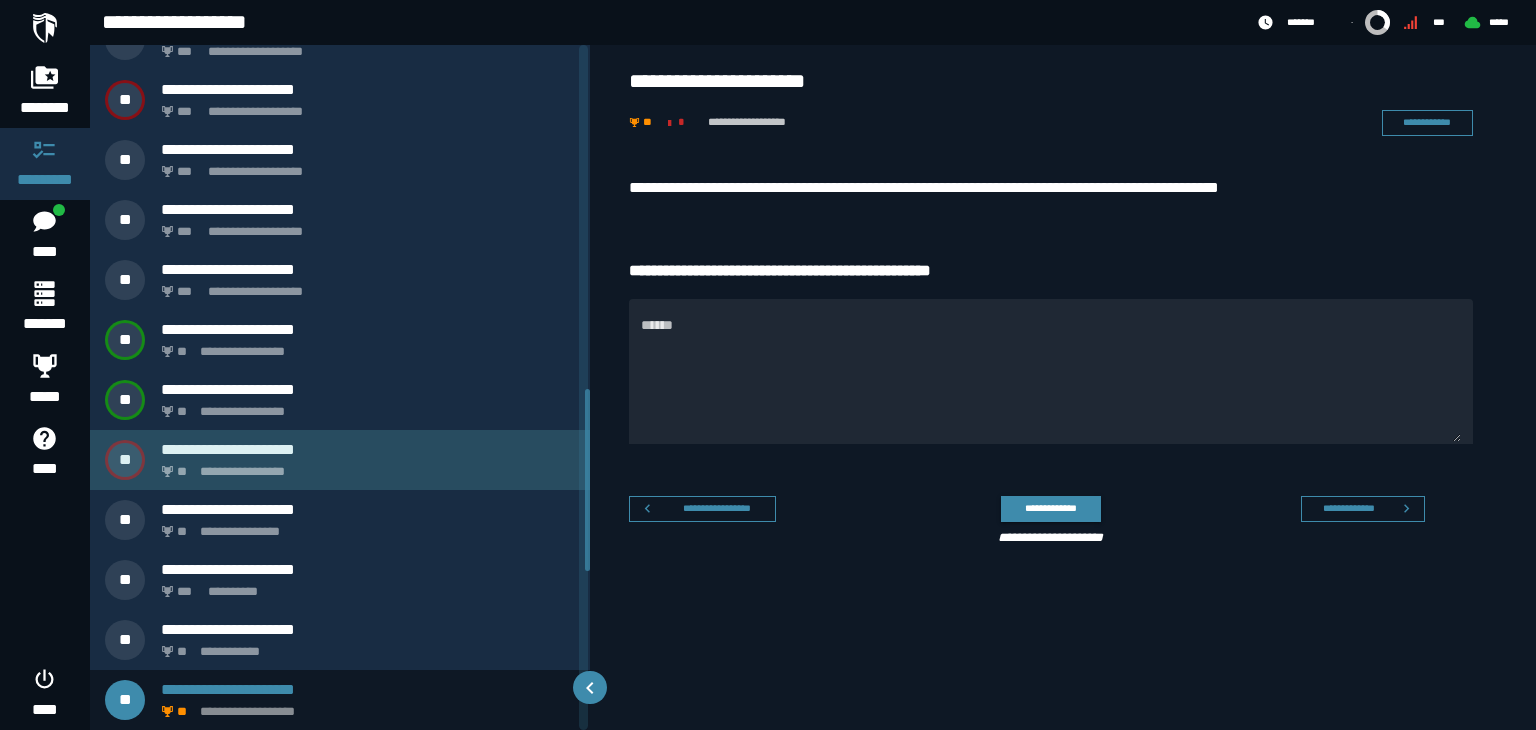 click on "**********" at bounding box center (364, 466) 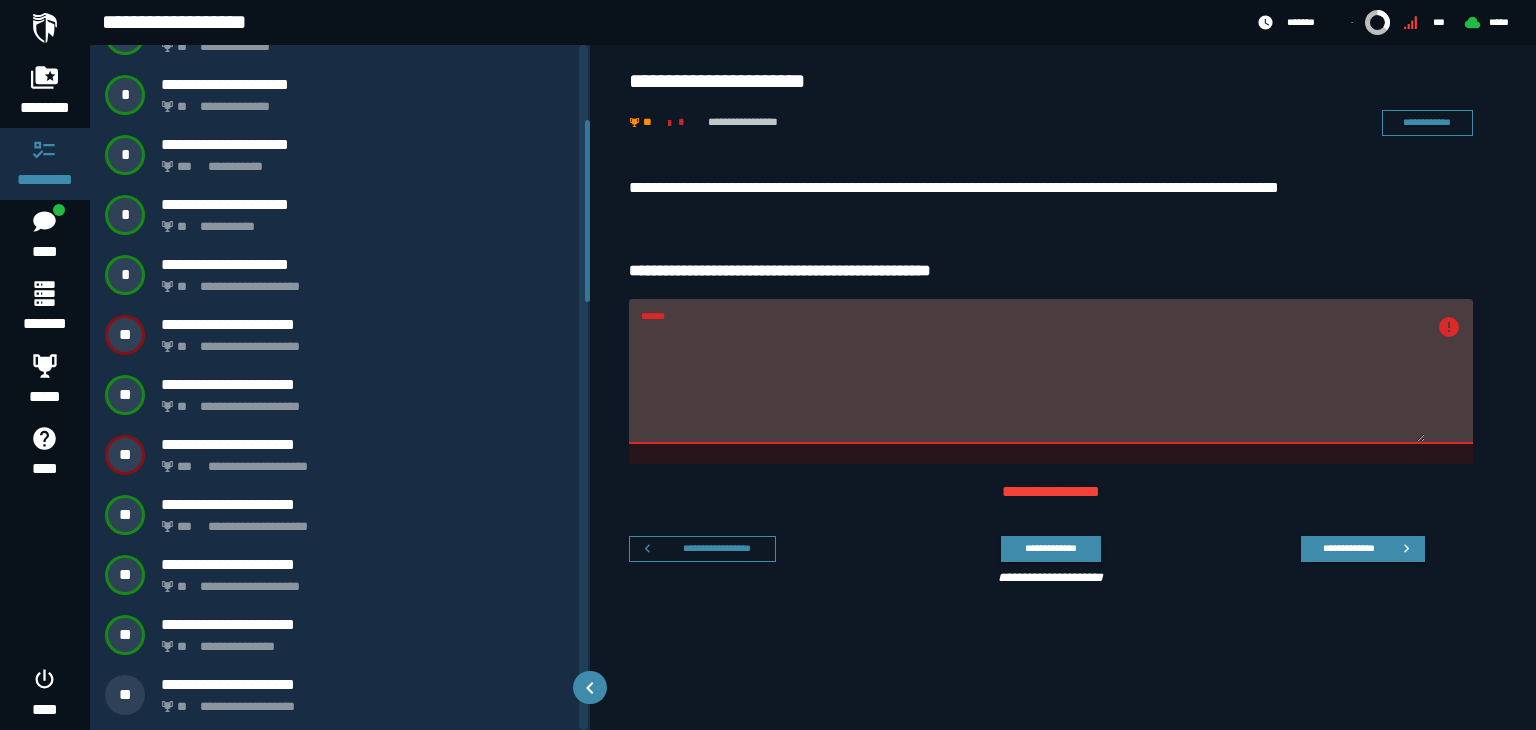 scroll, scrollTop: 279, scrollLeft: 0, axis: vertical 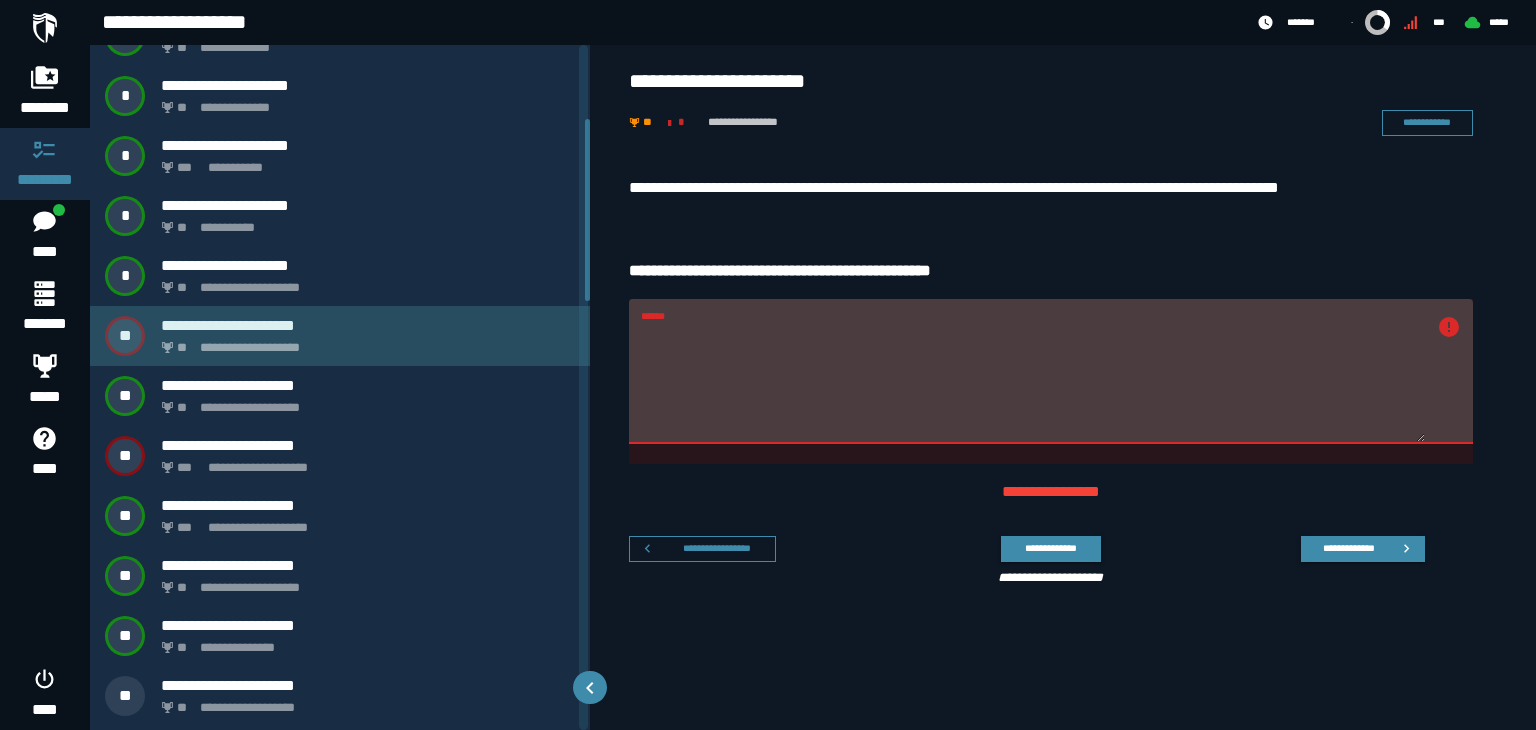 click on "**********" at bounding box center [364, 342] 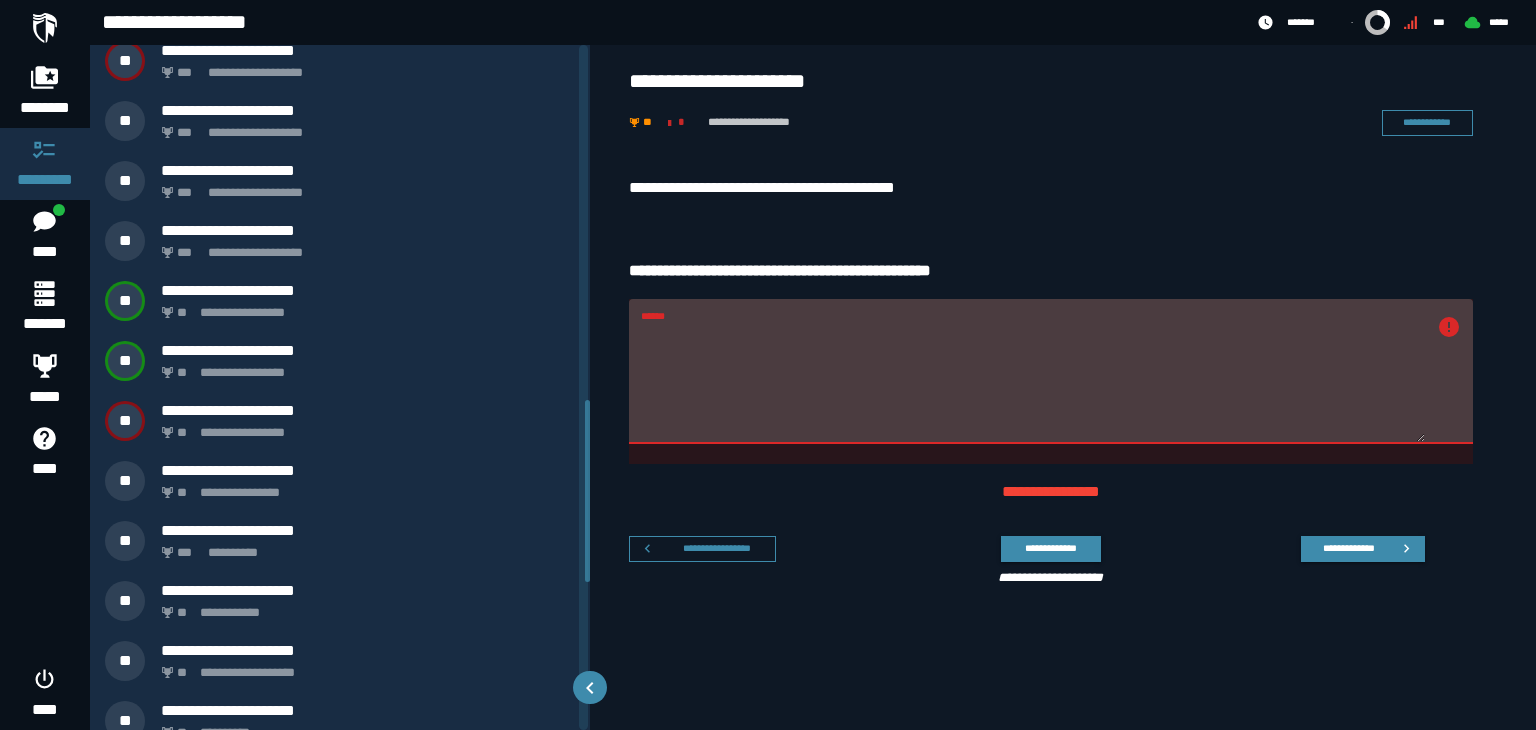 scroll, scrollTop: 1350, scrollLeft: 0, axis: vertical 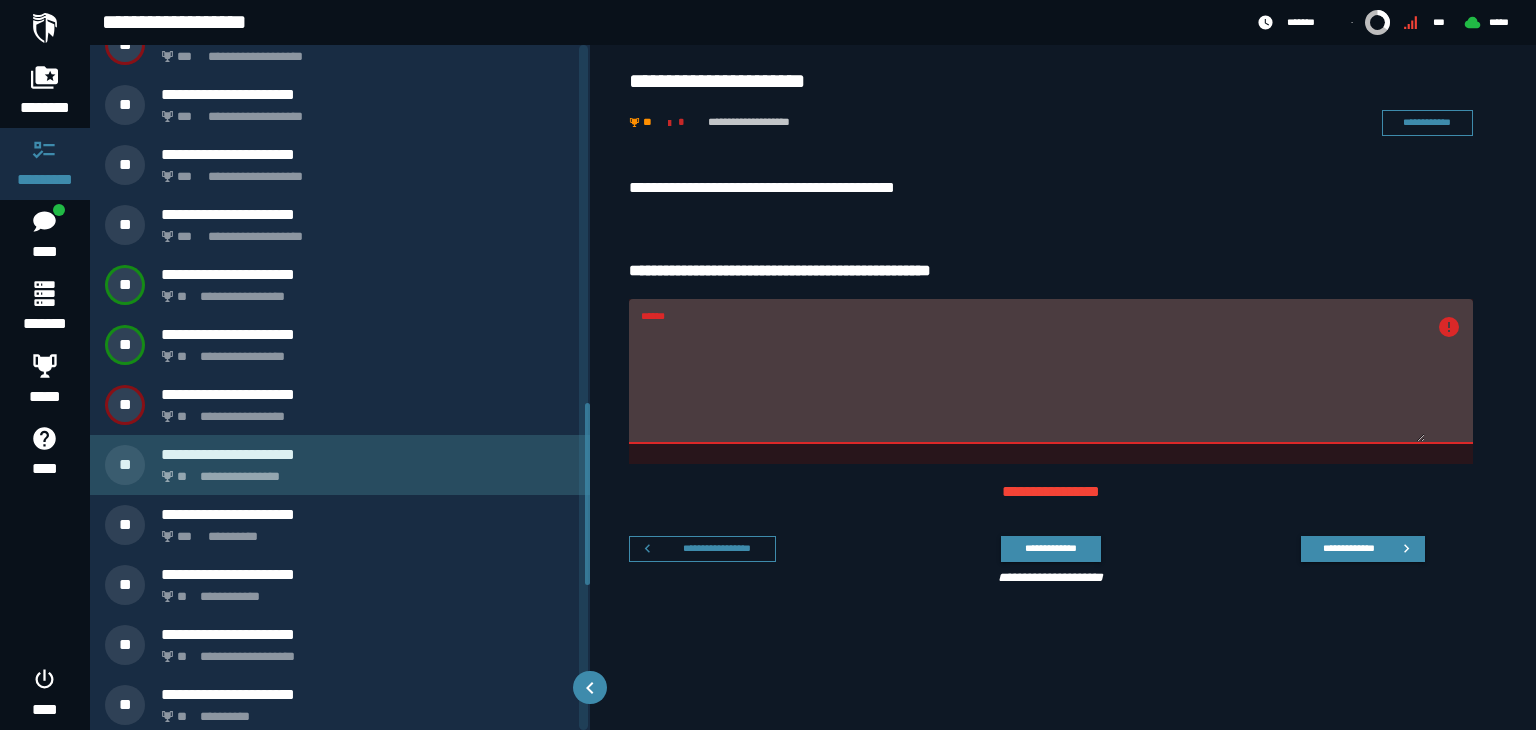 click on "**********" at bounding box center (364, 471) 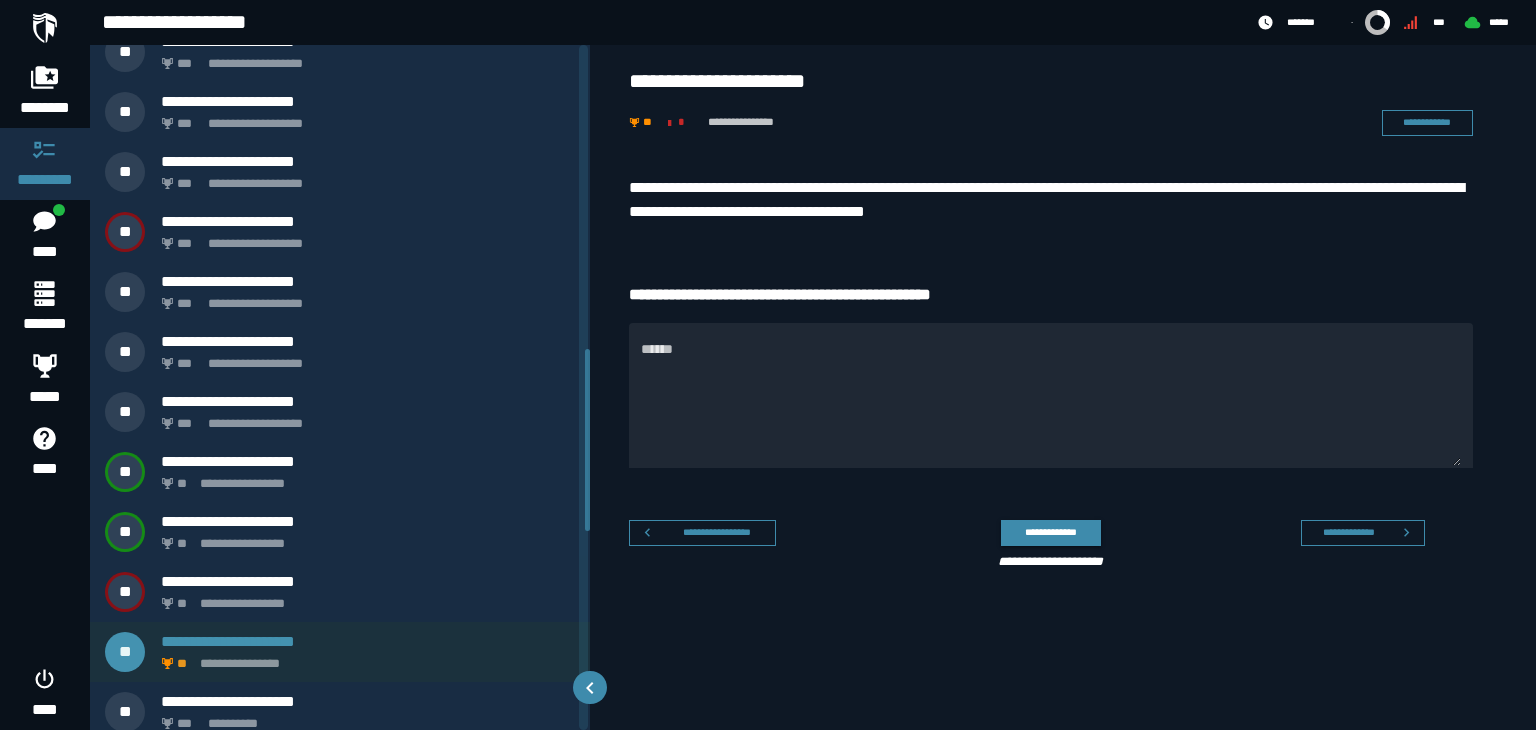 scroll, scrollTop: 1115, scrollLeft: 0, axis: vertical 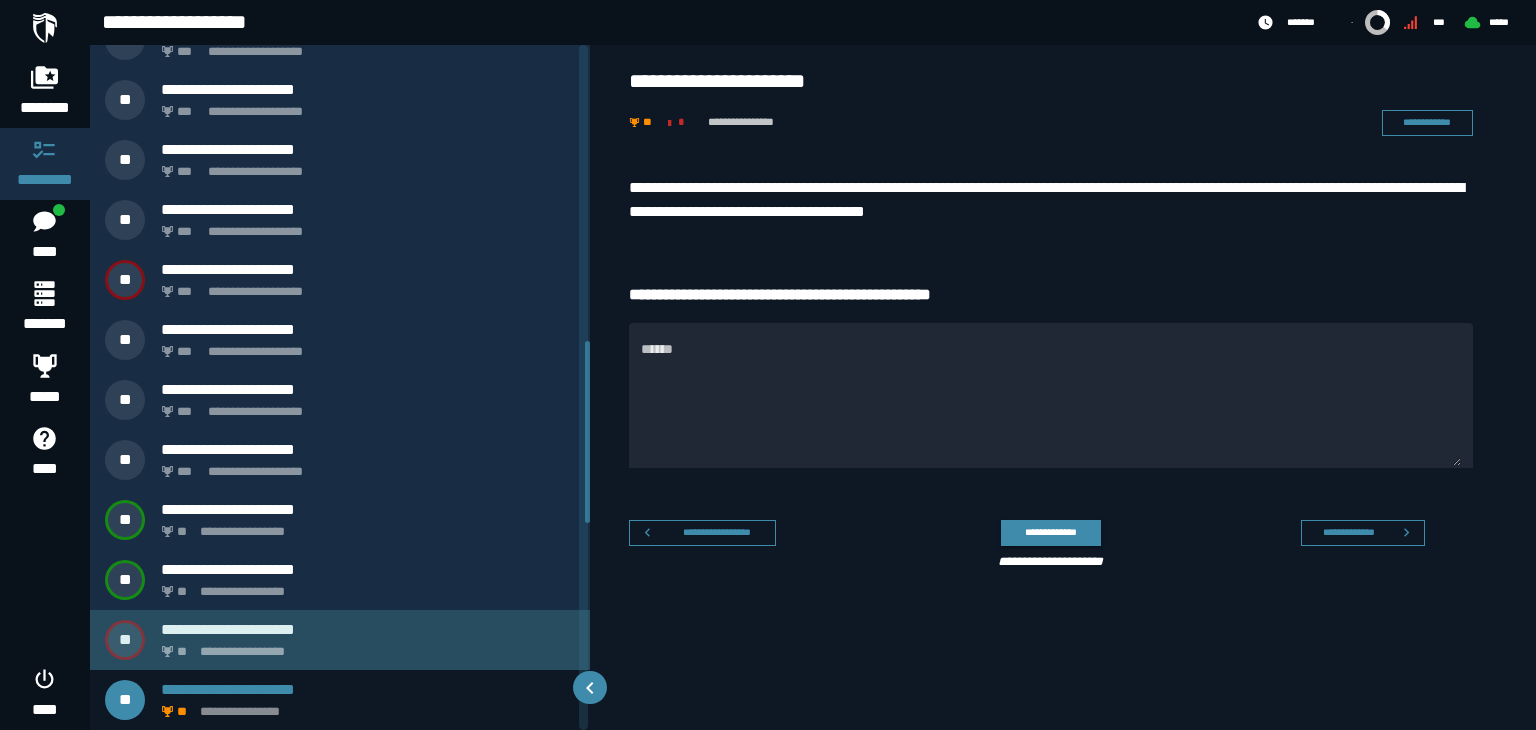 click on "**********" at bounding box center (364, 646) 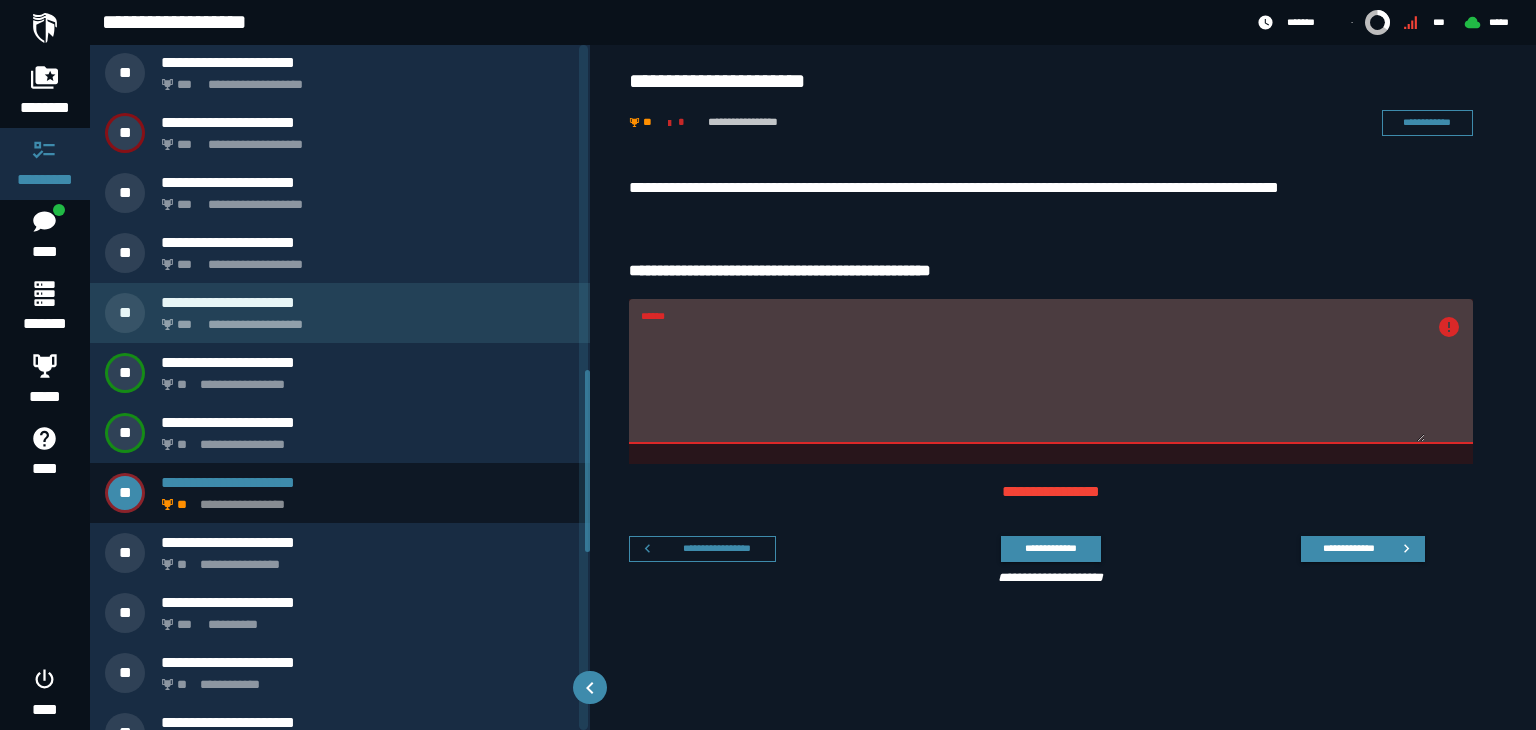 scroll, scrollTop: 1264, scrollLeft: 0, axis: vertical 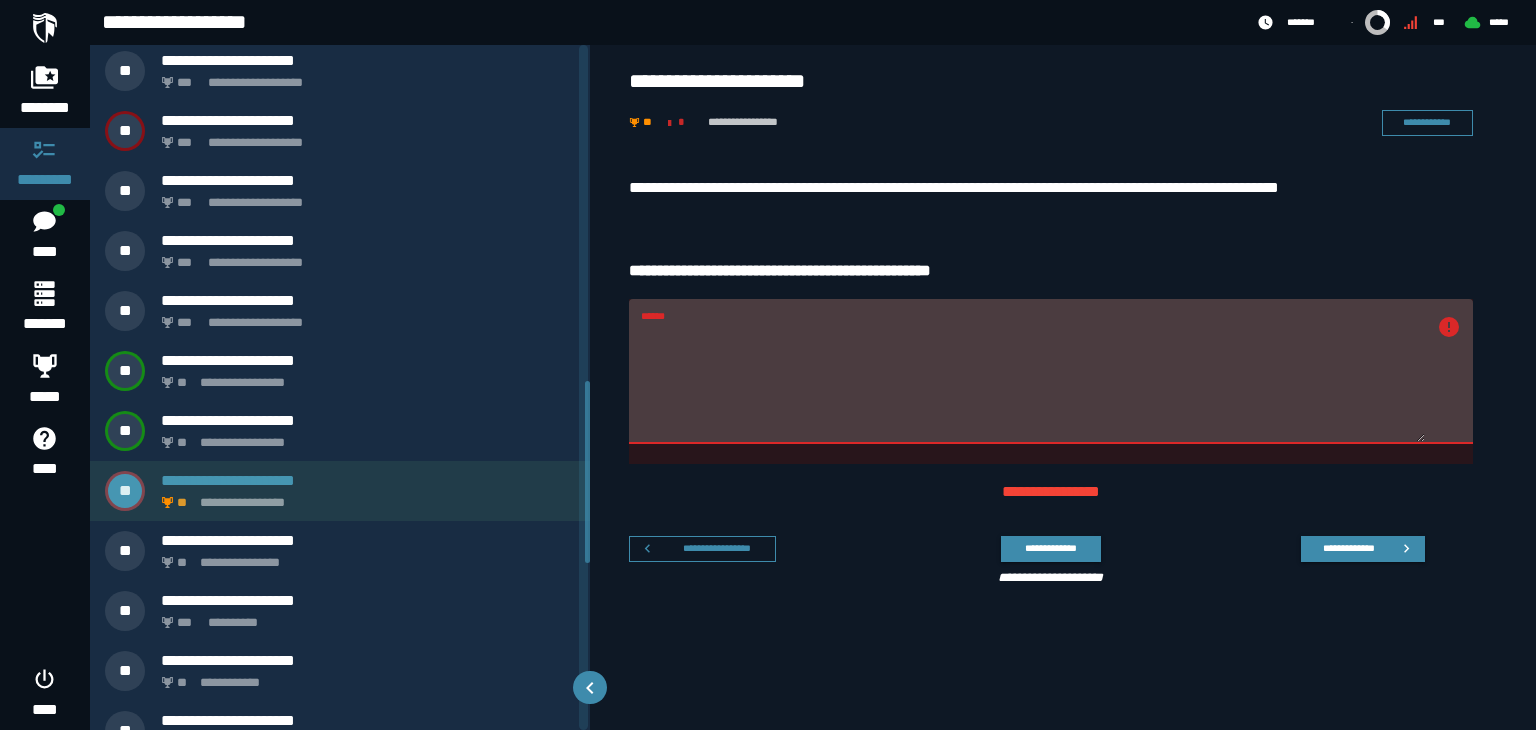 click on "**********" at bounding box center [364, 497] 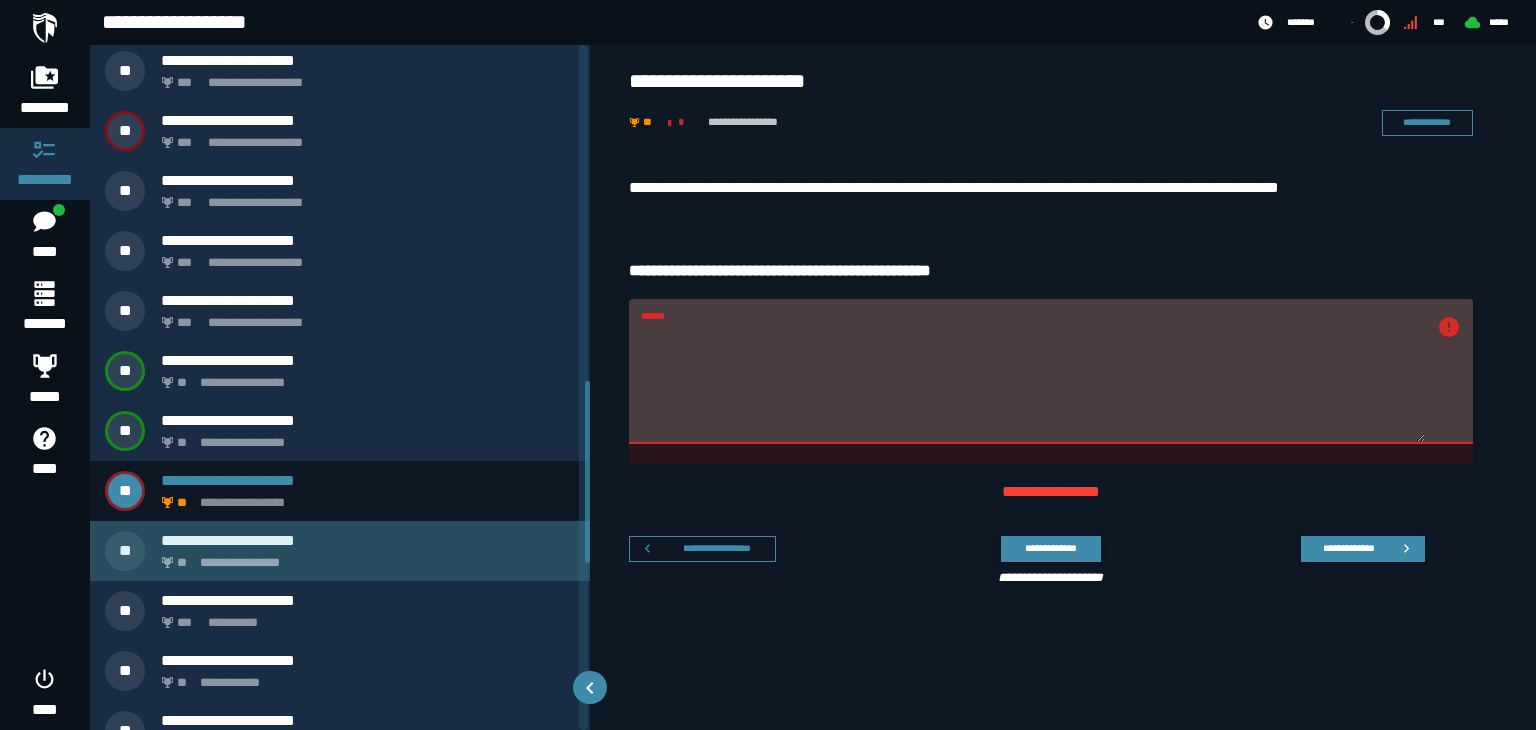 click on "**********" 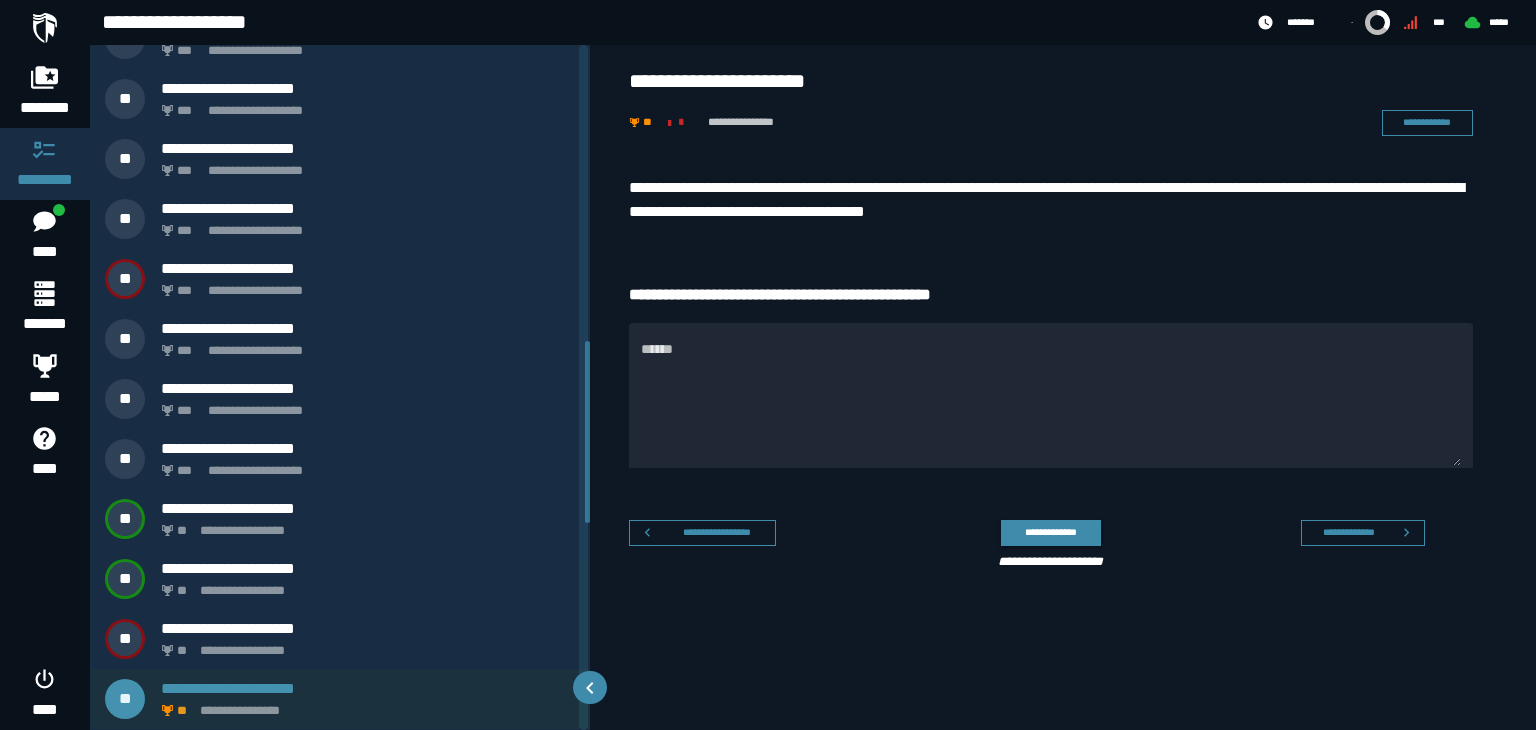 scroll, scrollTop: 1115, scrollLeft: 0, axis: vertical 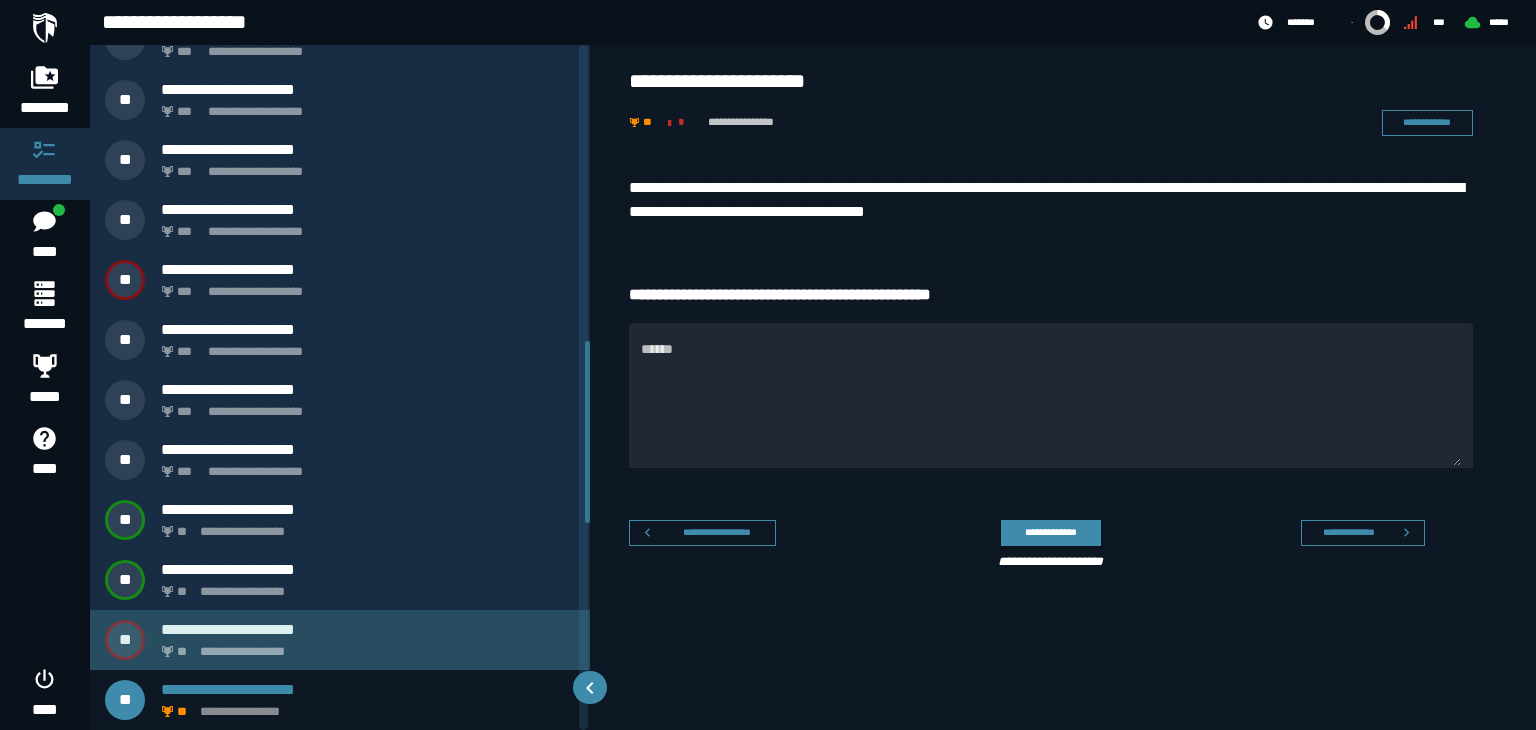 click on "**********" at bounding box center (364, 646) 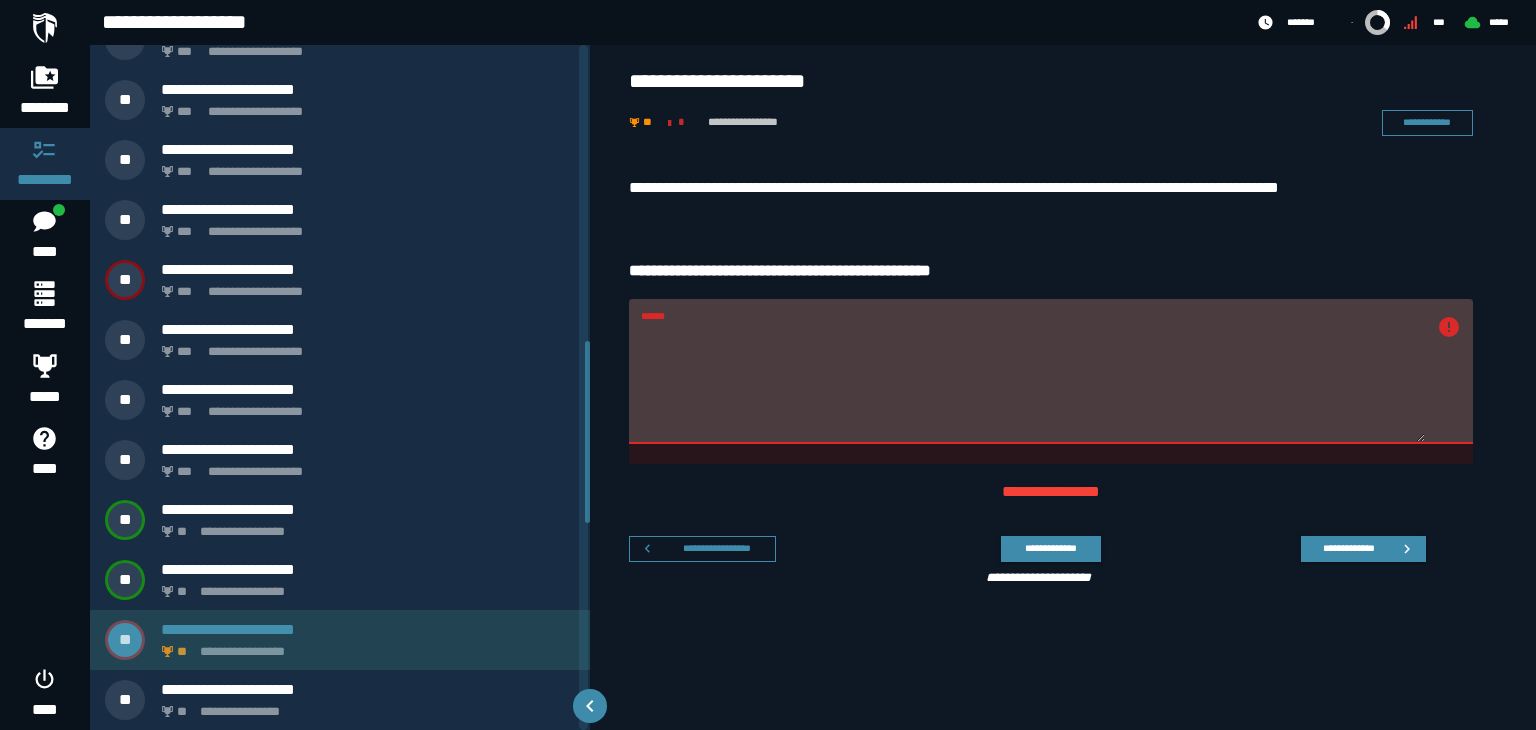 scroll, scrollTop: 1055, scrollLeft: 0, axis: vertical 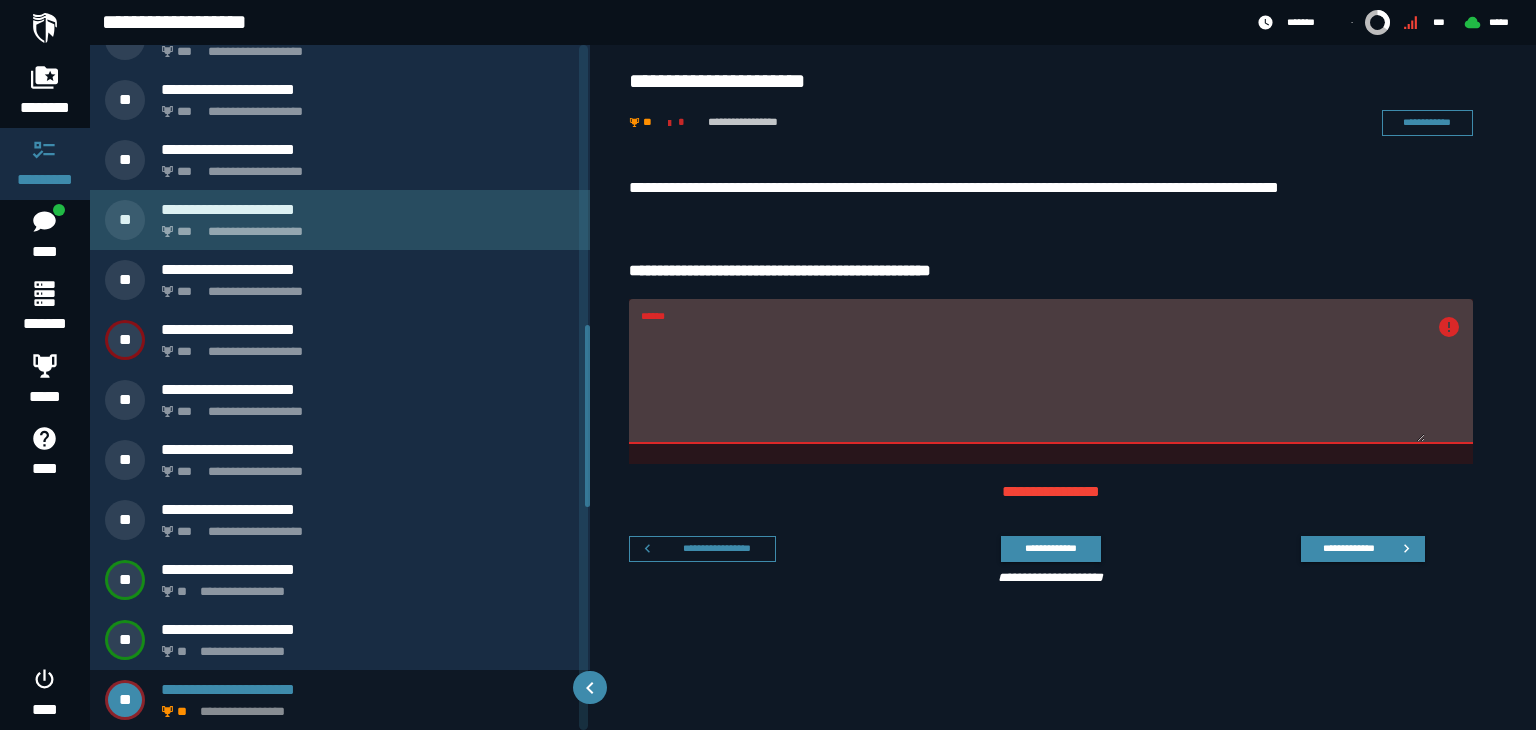 click on "**********" at bounding box center (368, 209) 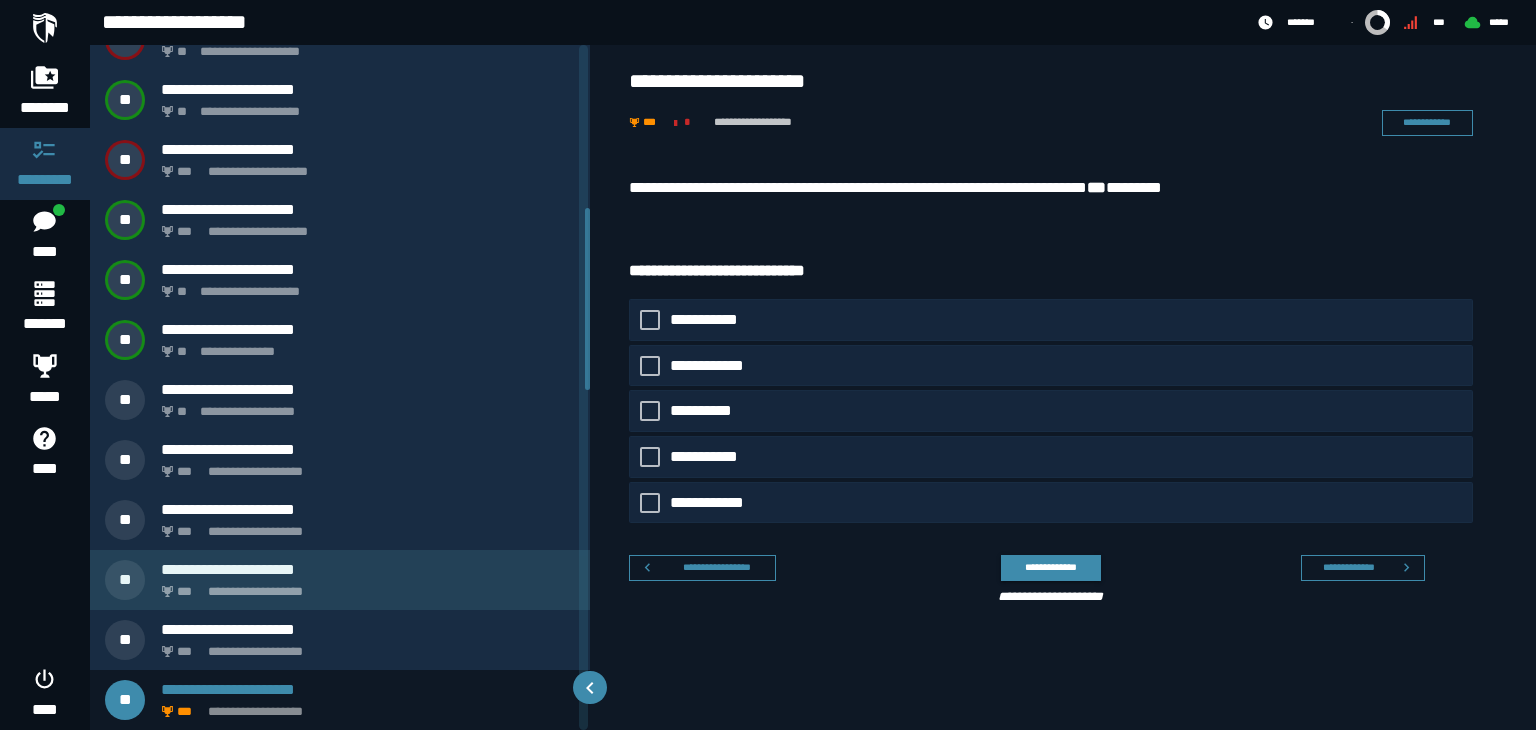 scroll, scrollTop: 633, scrollLeft: 0, axis: vertical 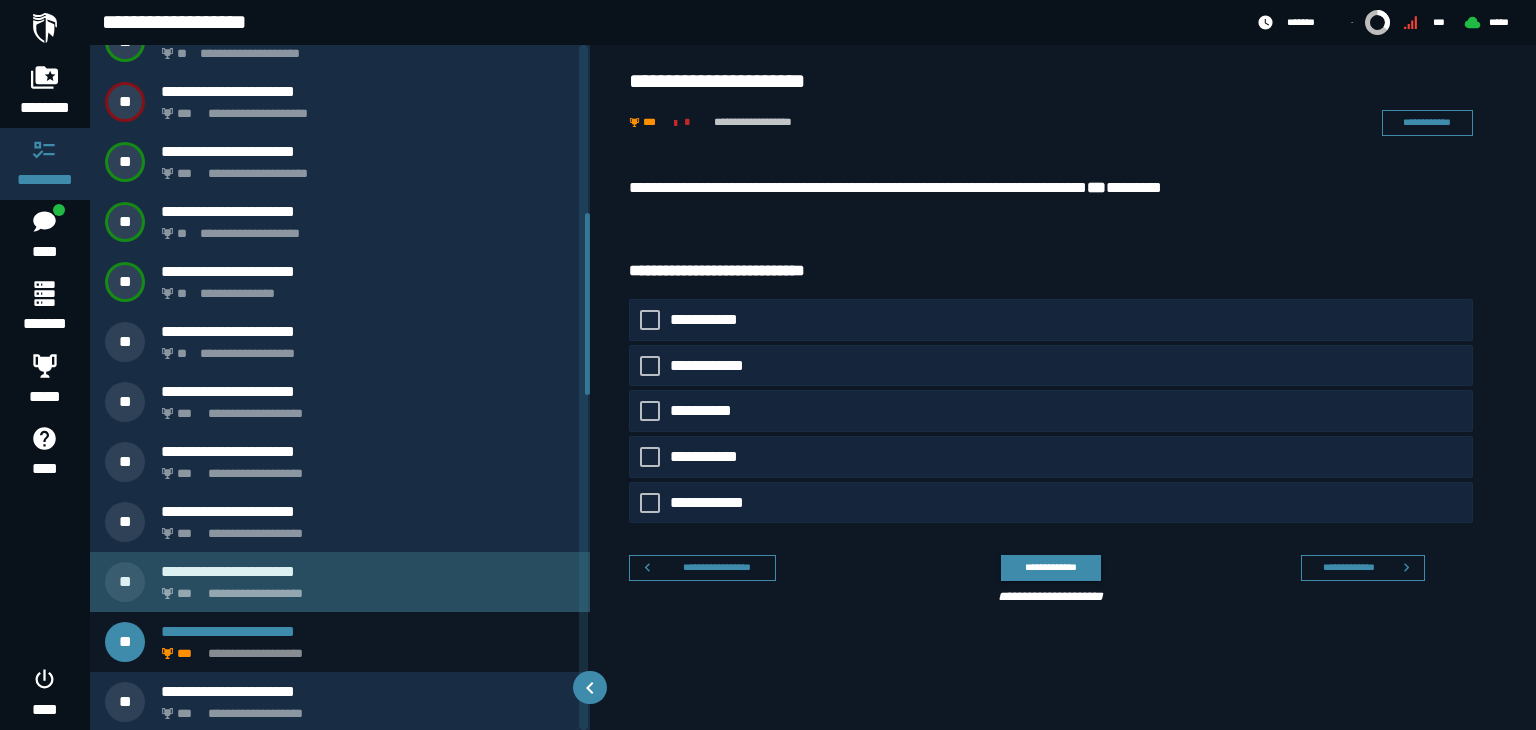 click on "**********" at bounding box center (364, 588) 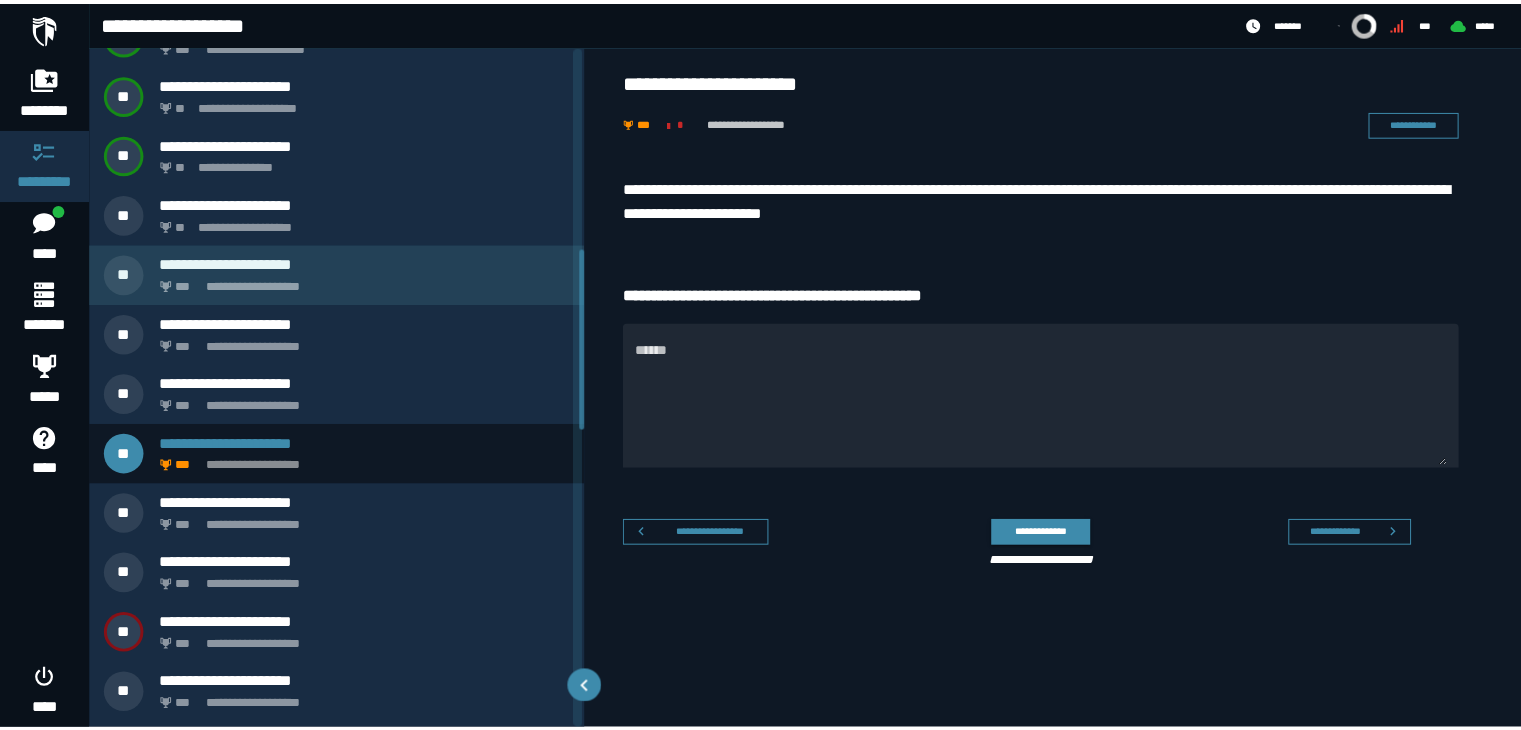 scroll, scrollTop: 764, scrollLeft: 0, axis: vertical 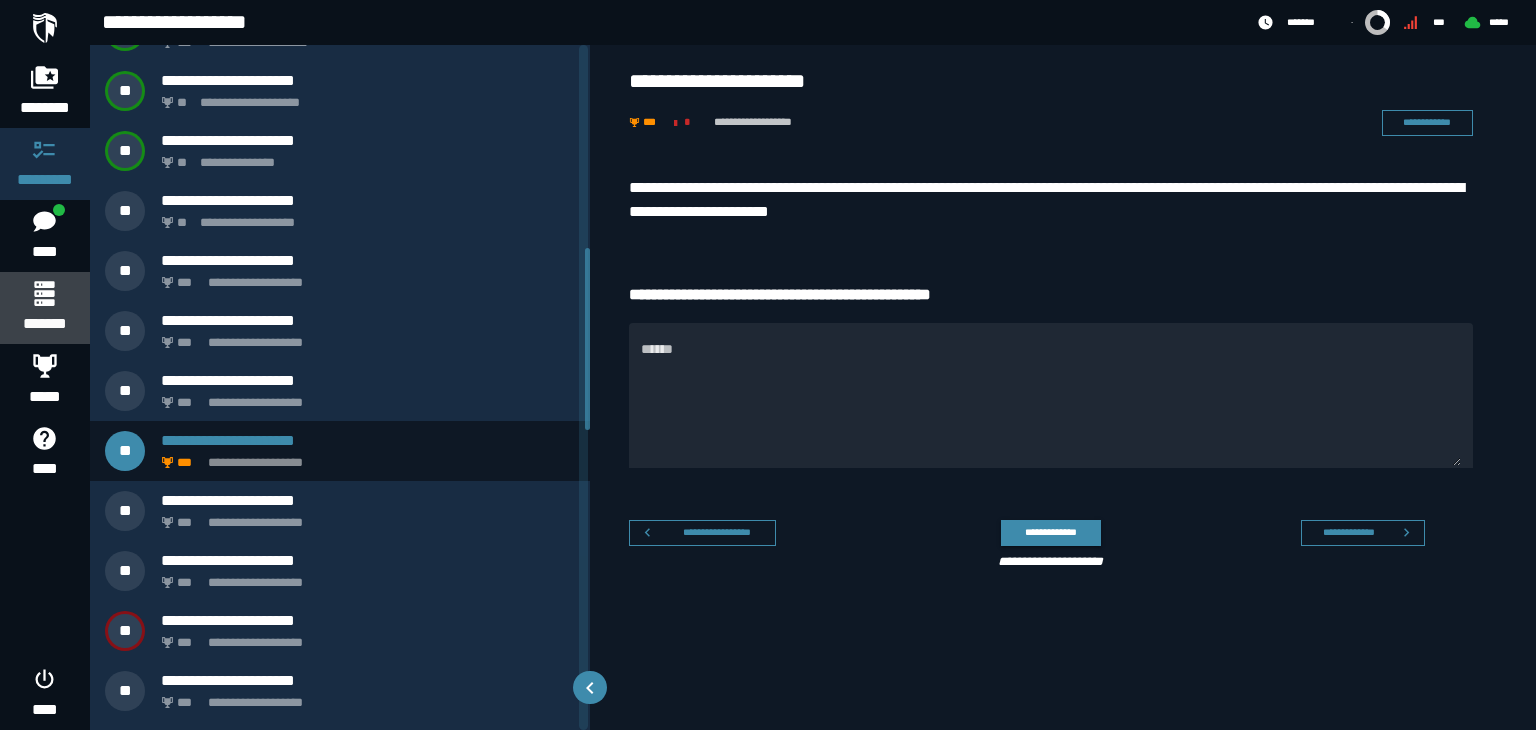 click 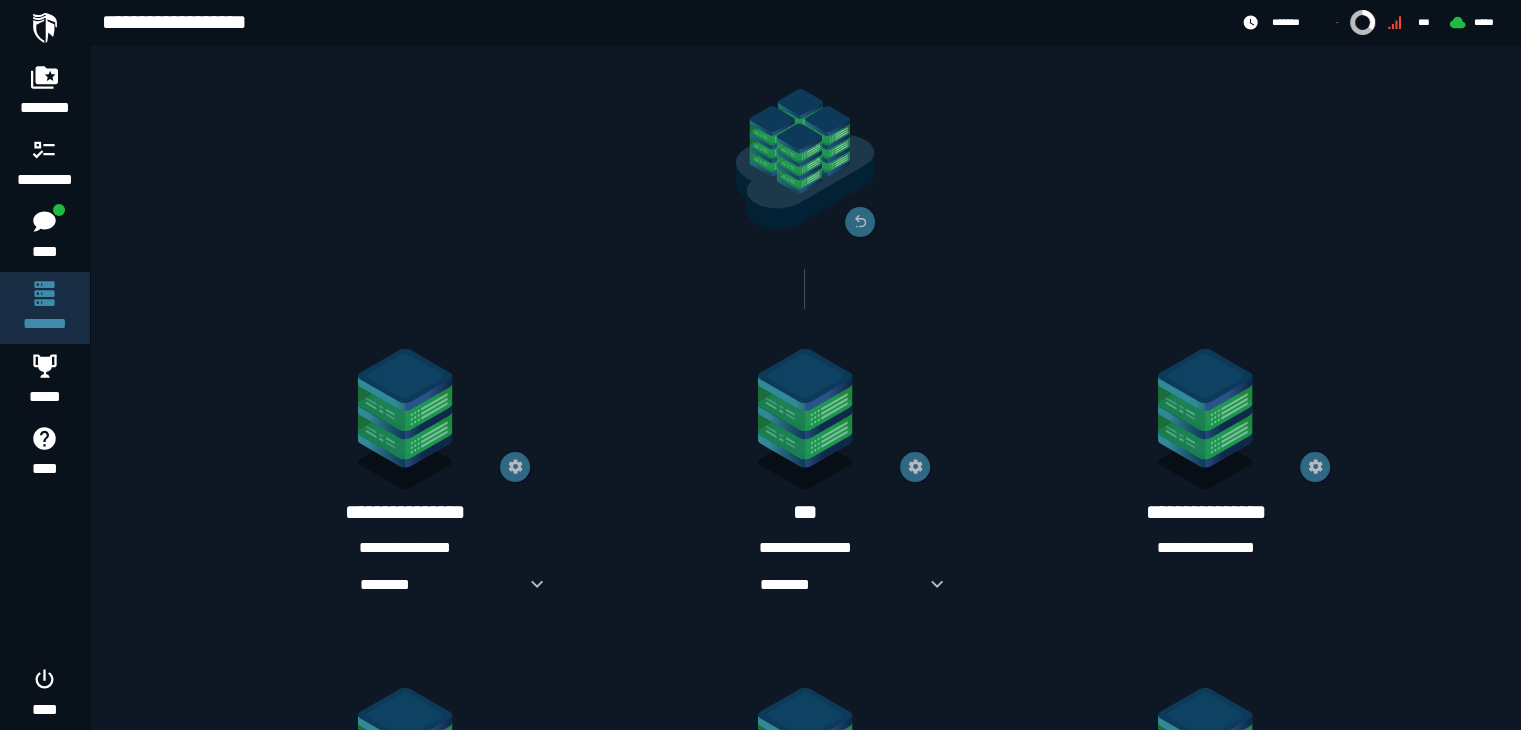 scroll, scrollTop: 160, scrollLeft: 0, axis: vertical 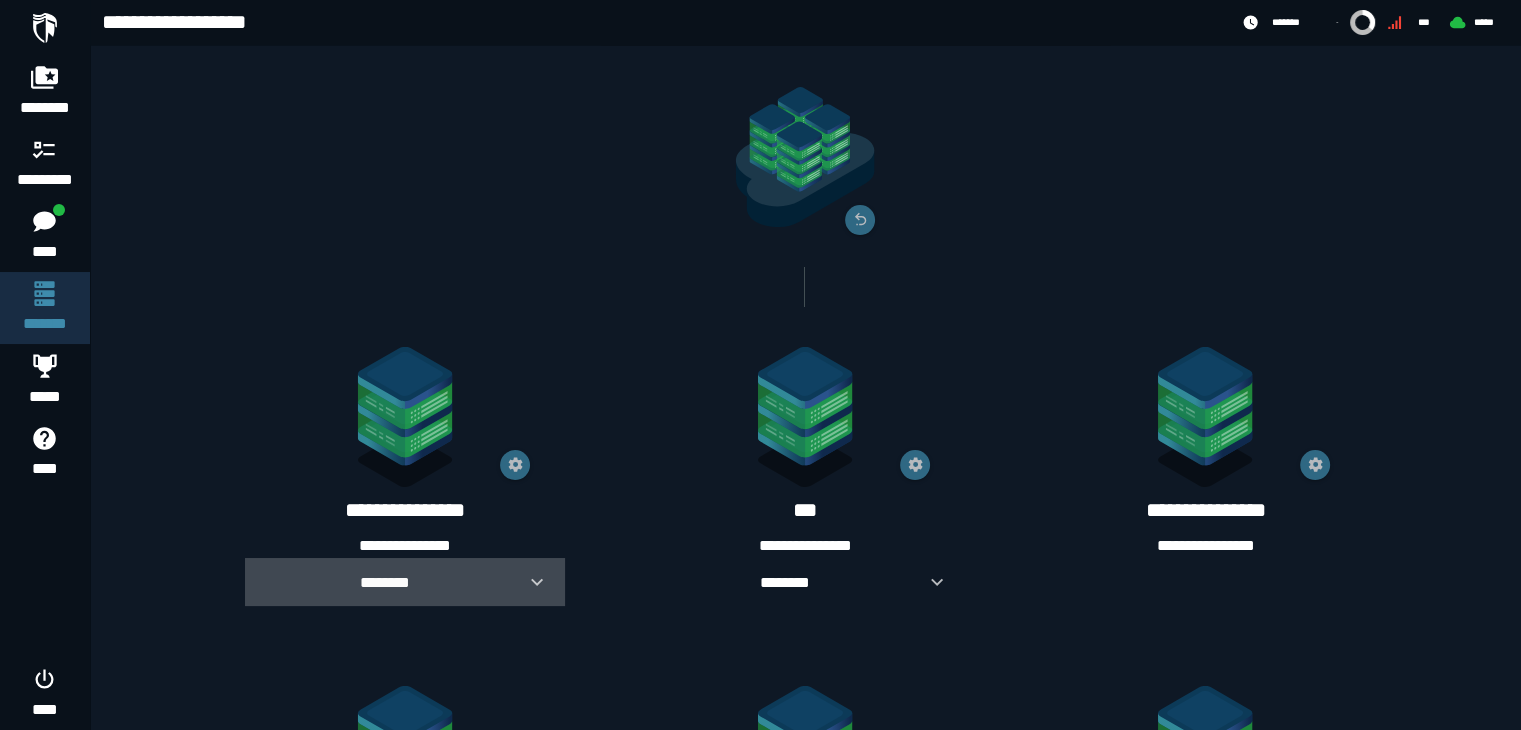 click 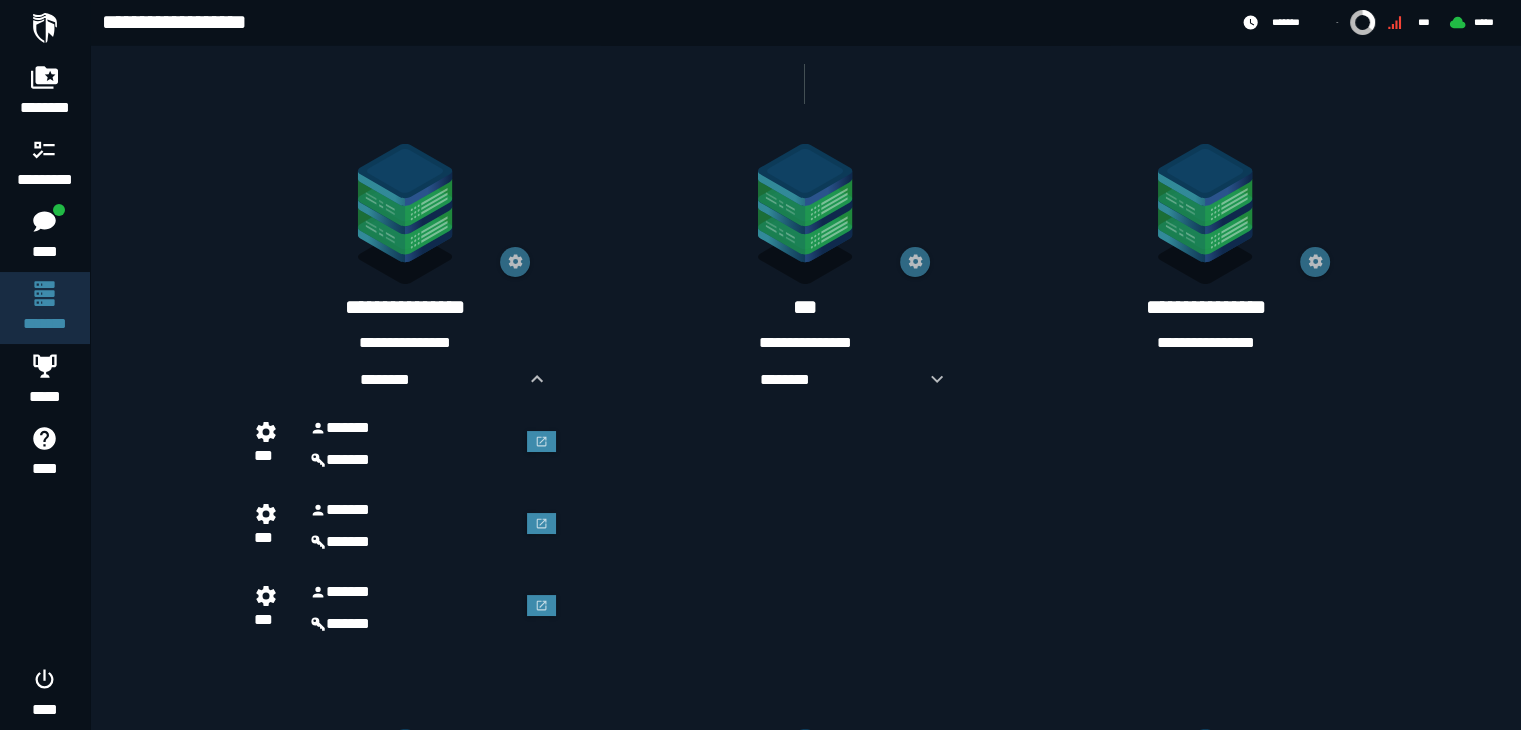 scroll, scrollTop: 367, scrollLeft: 0, axis: vertical 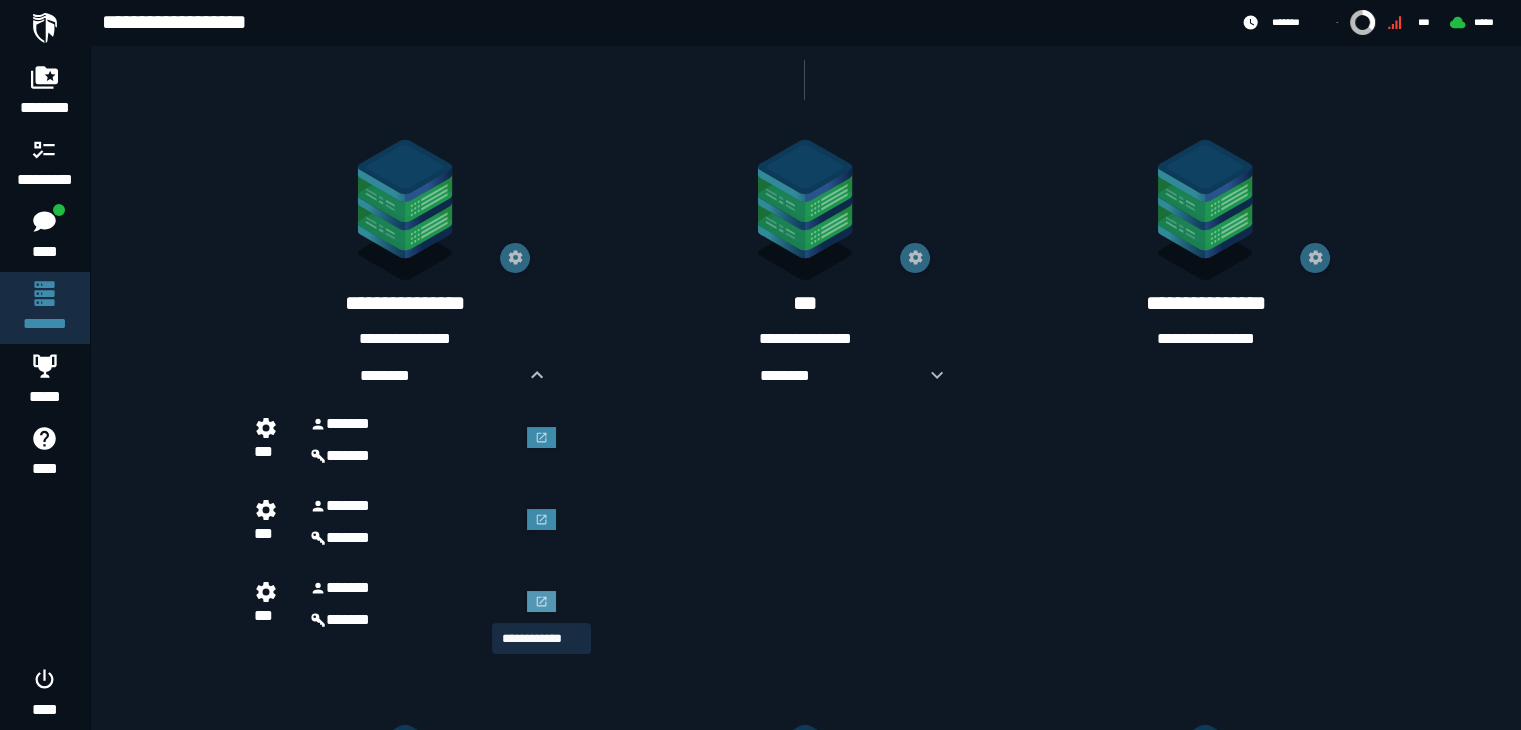 click 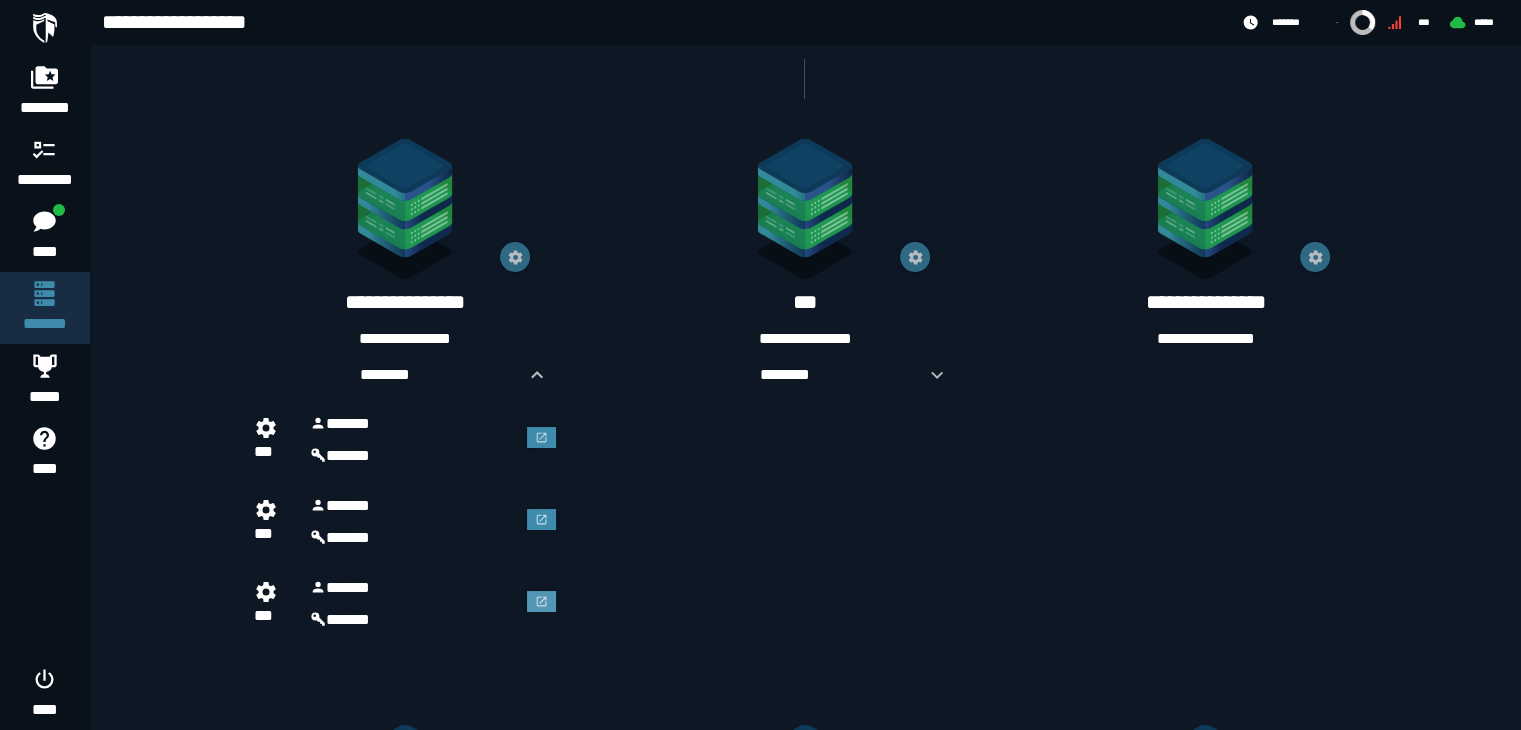 scroll, scrollTop: 367, scrollLeft: 0, axis: vertical 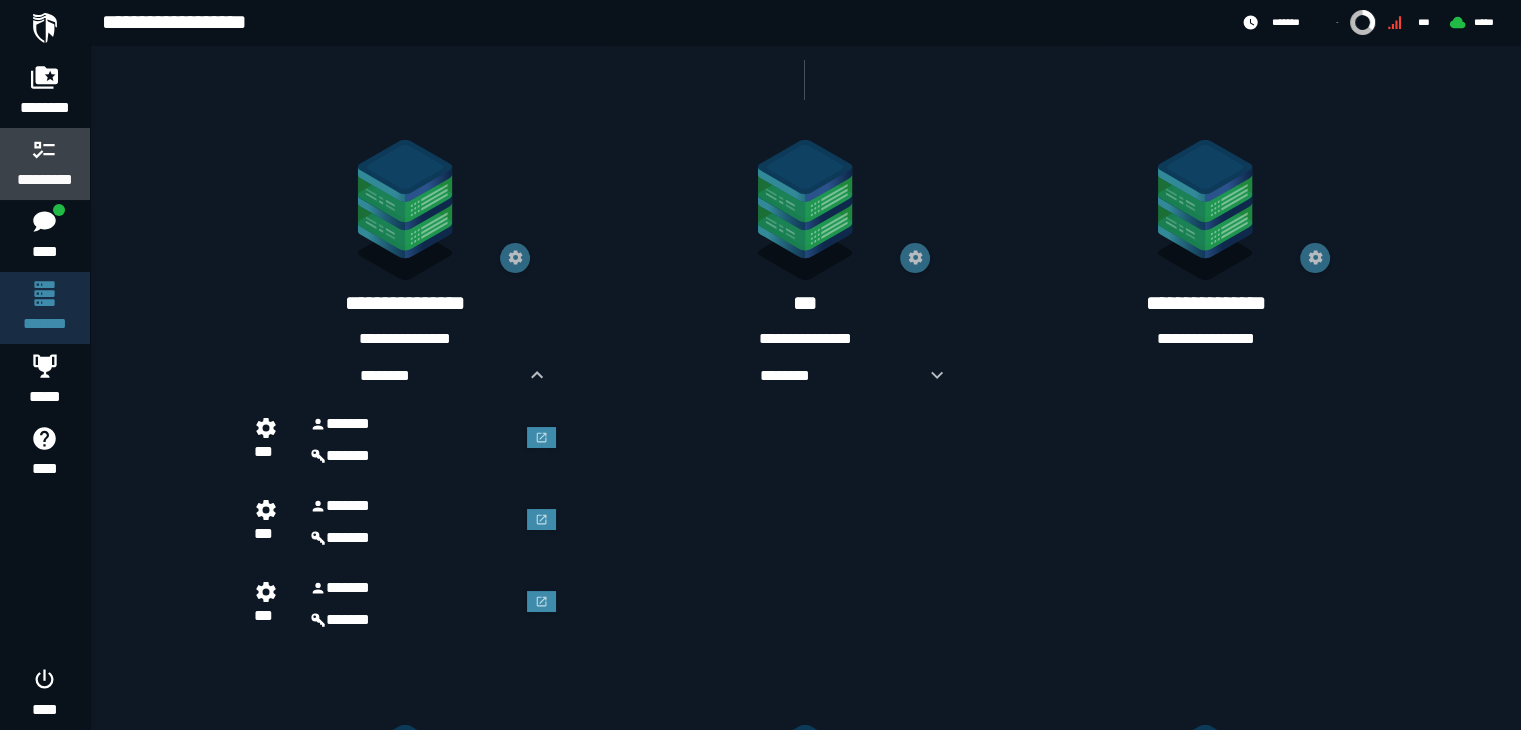 click 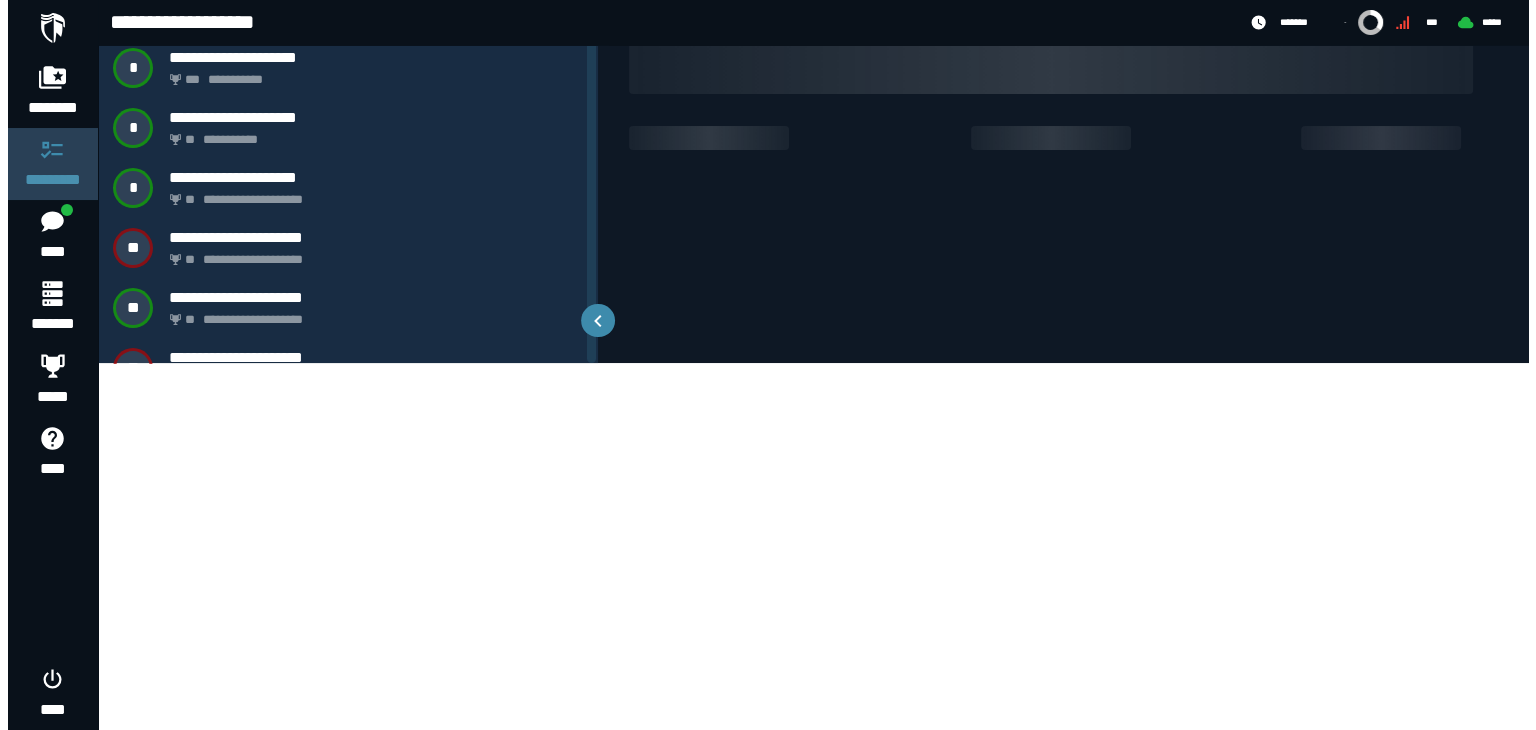 scroll, scrollTop: 0, scrollLeft: 0, axis: both 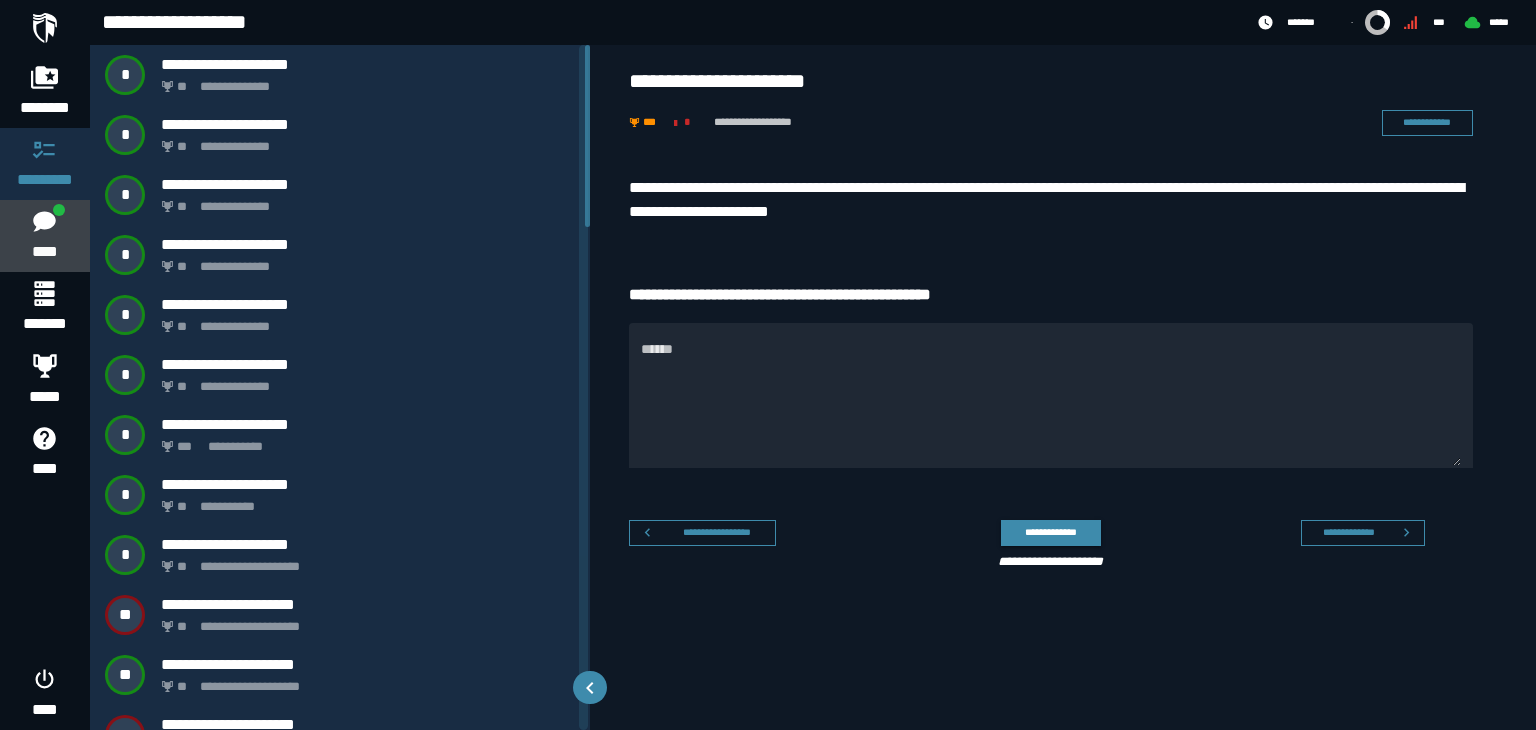 click 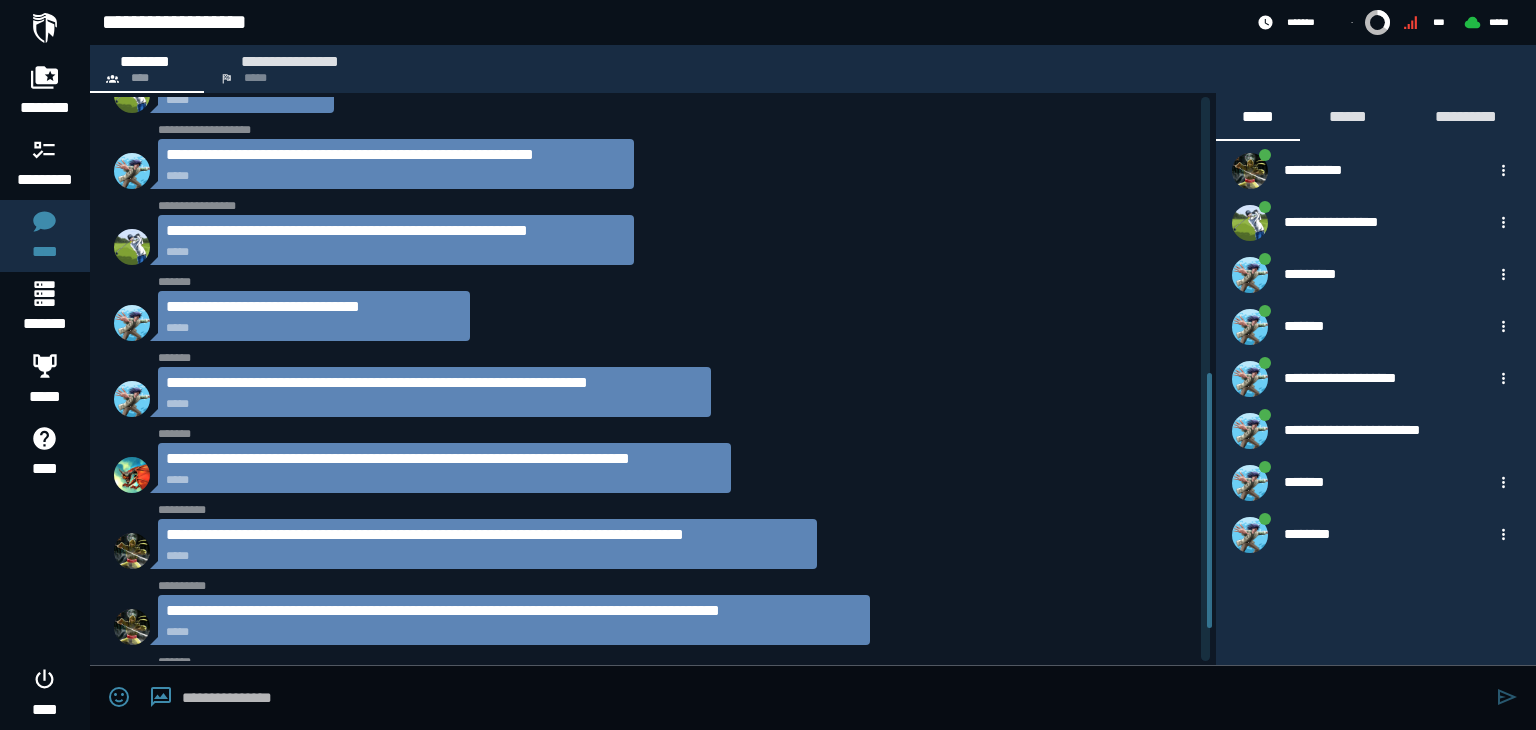 scroll, scrollTop: 684, scrollLeft: 0, axis: vertical 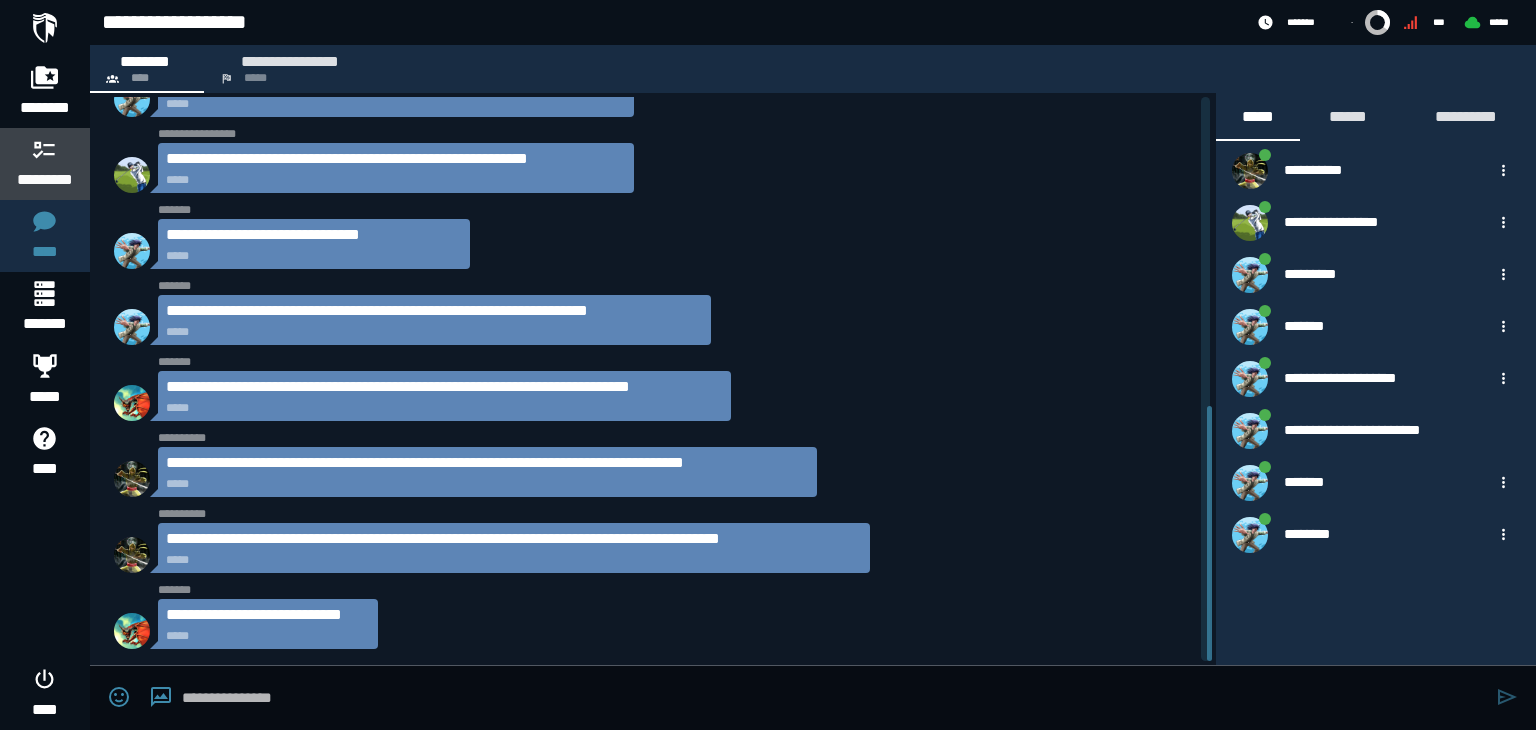 click 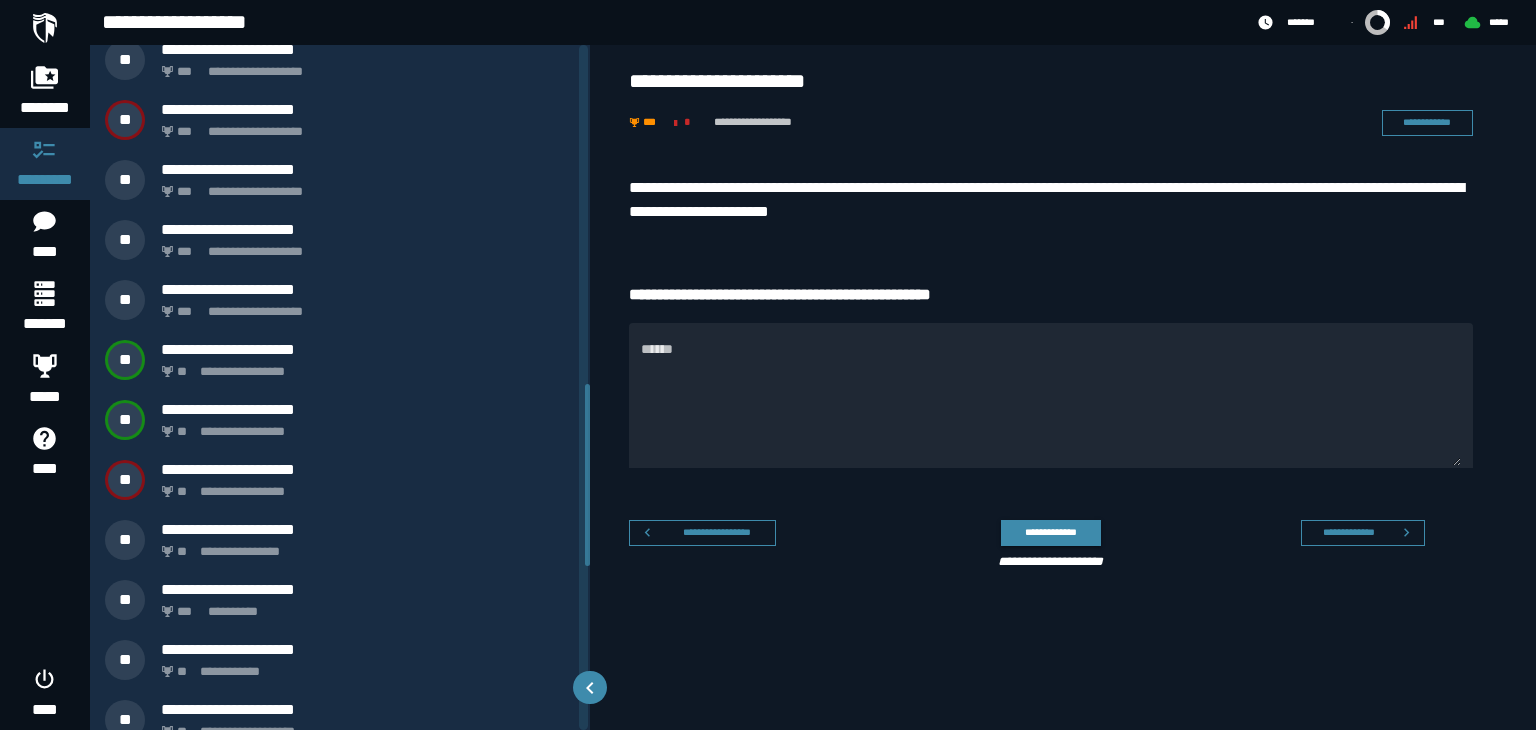 scroll, scrollTop: 1276, scrollLeft: 0, axis: vertical 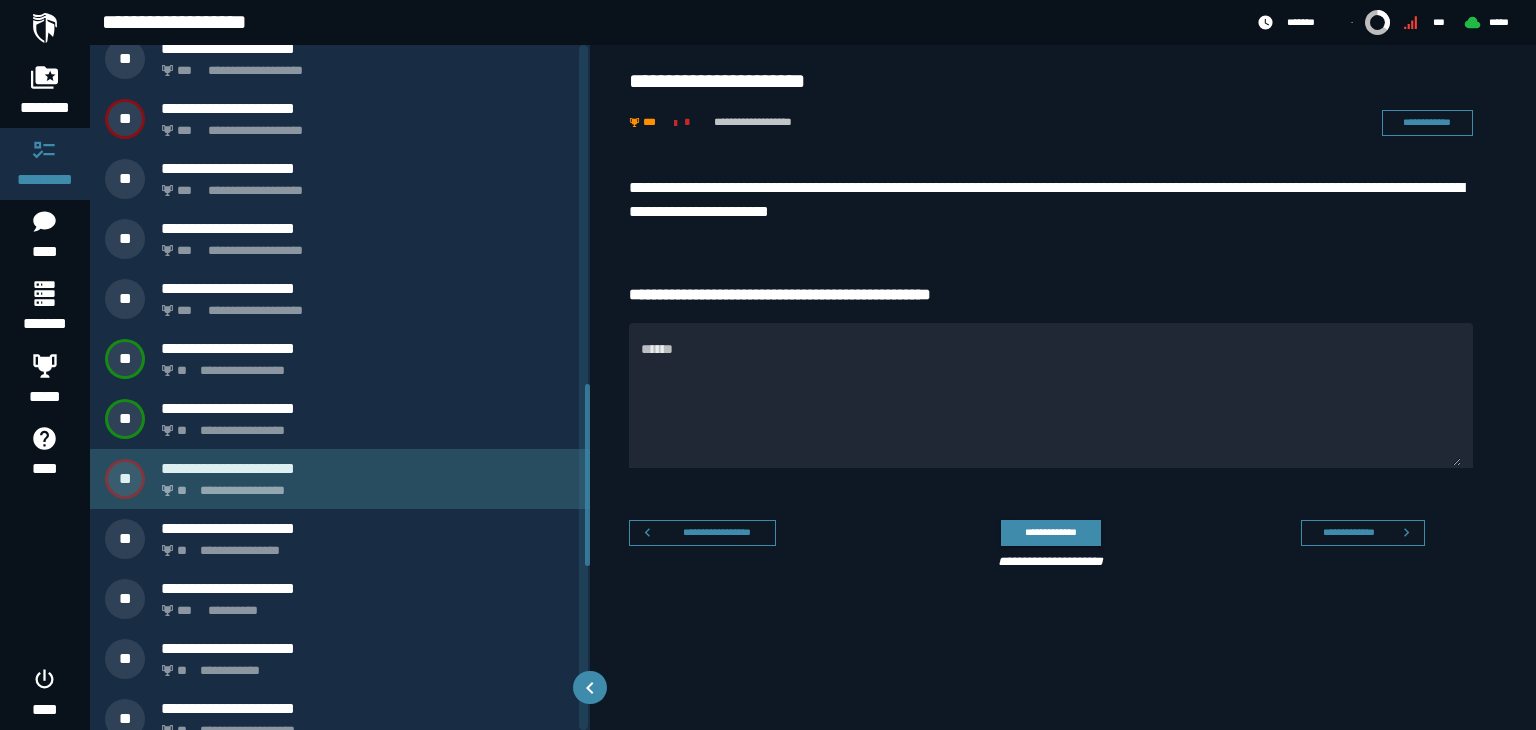 click on "**********" at bounding box center [364, 485] 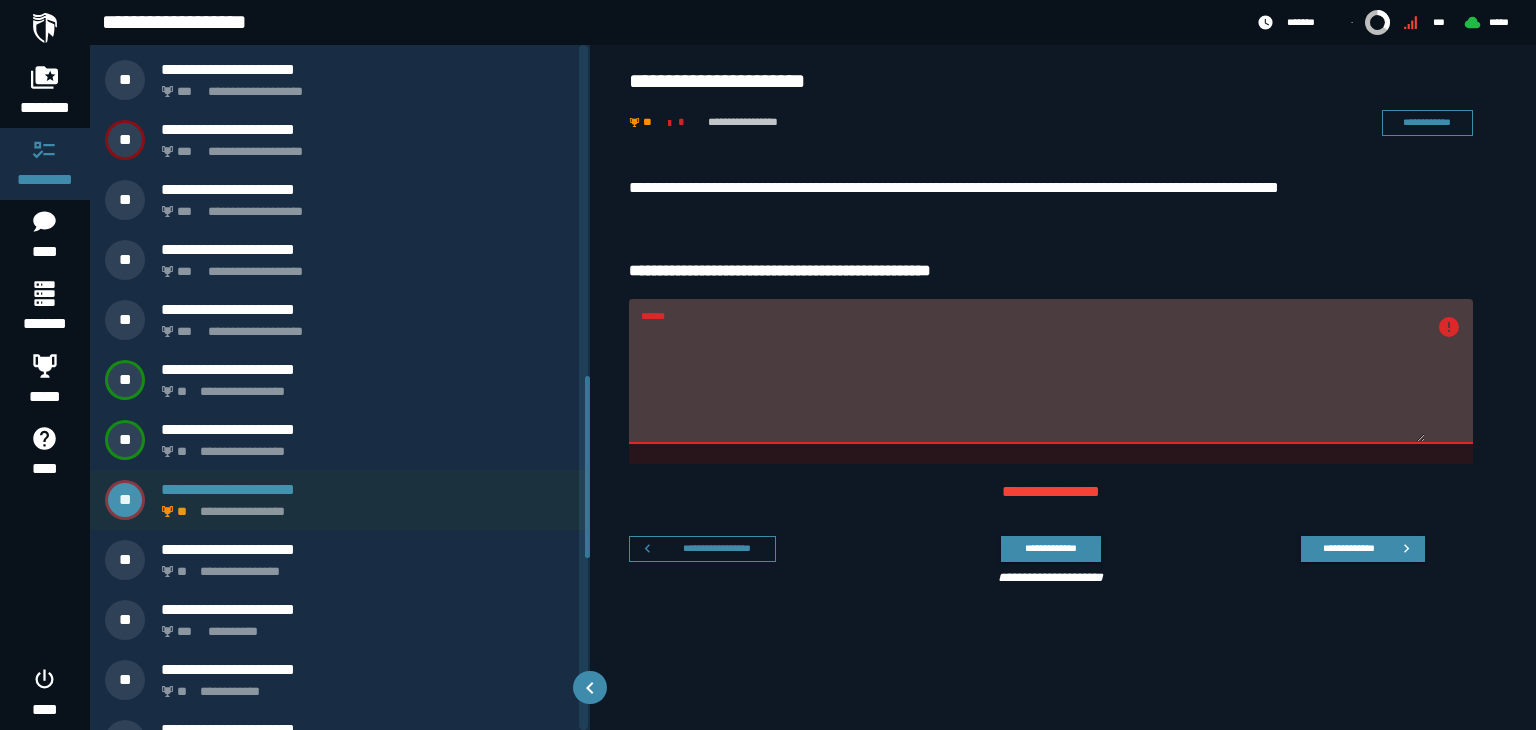scroll, scrollTop: 1256, scrollLeft: 0, axis: vertical 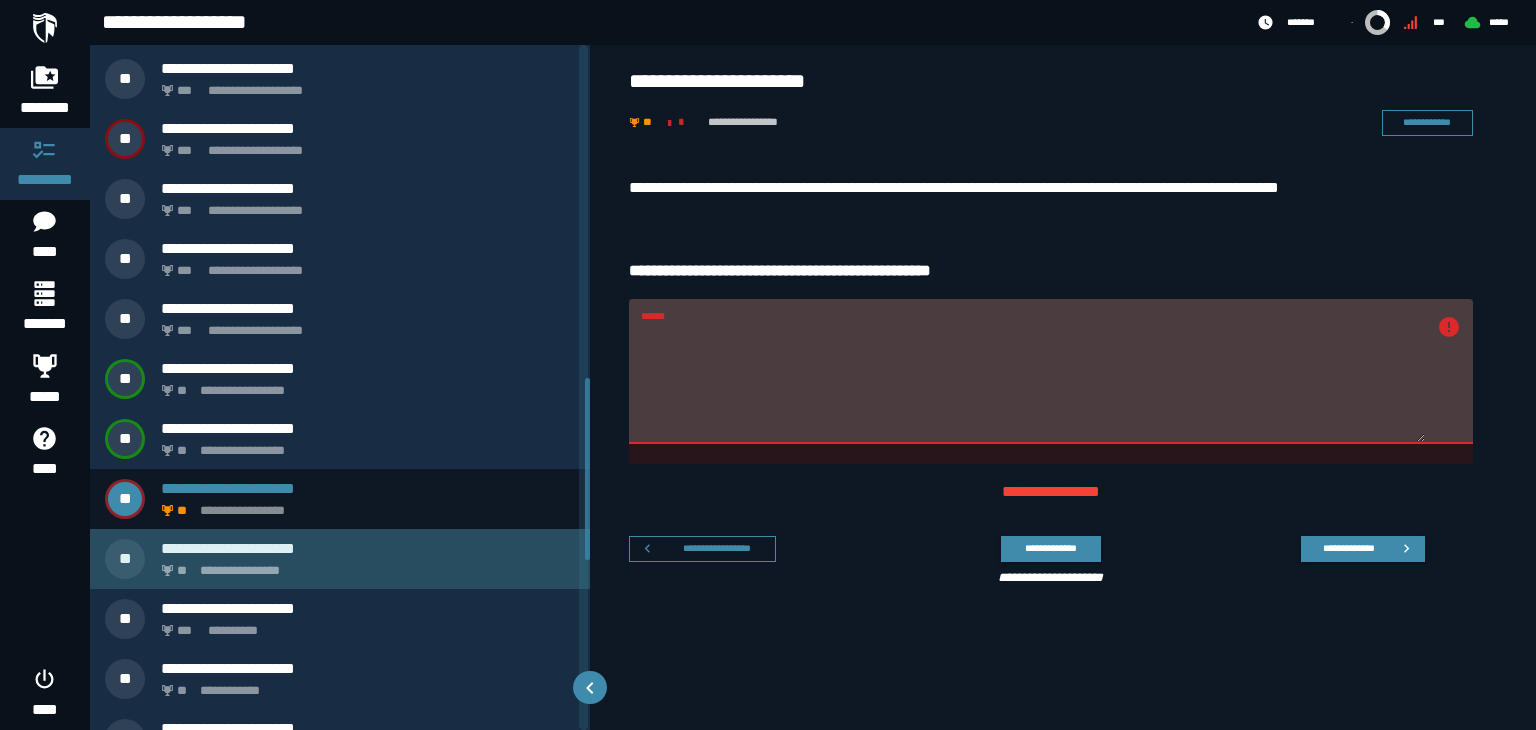 click on "**********" at bounding box center [364, 565] 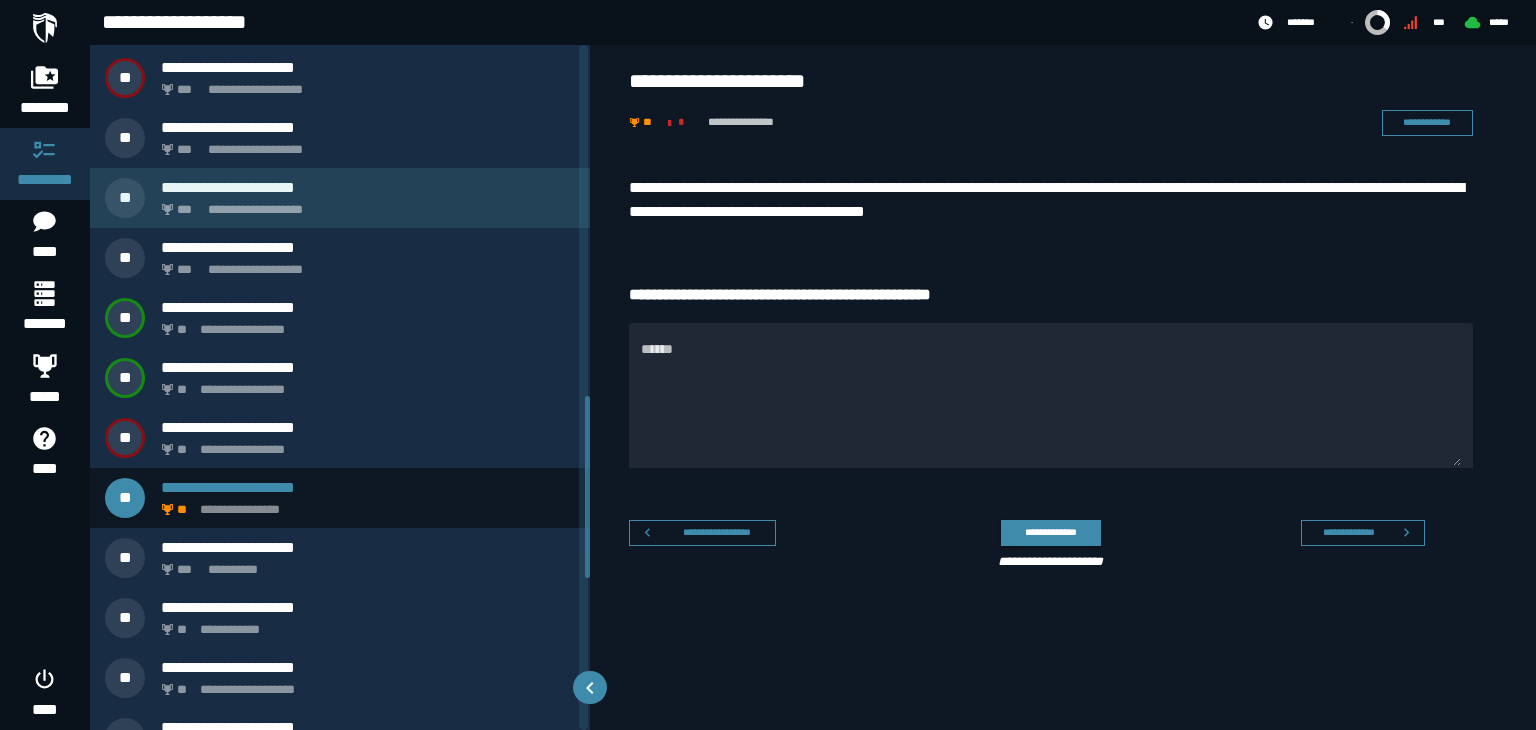 scroll, scrollTop: 1324, scrollLeft: 0, axis: vertical 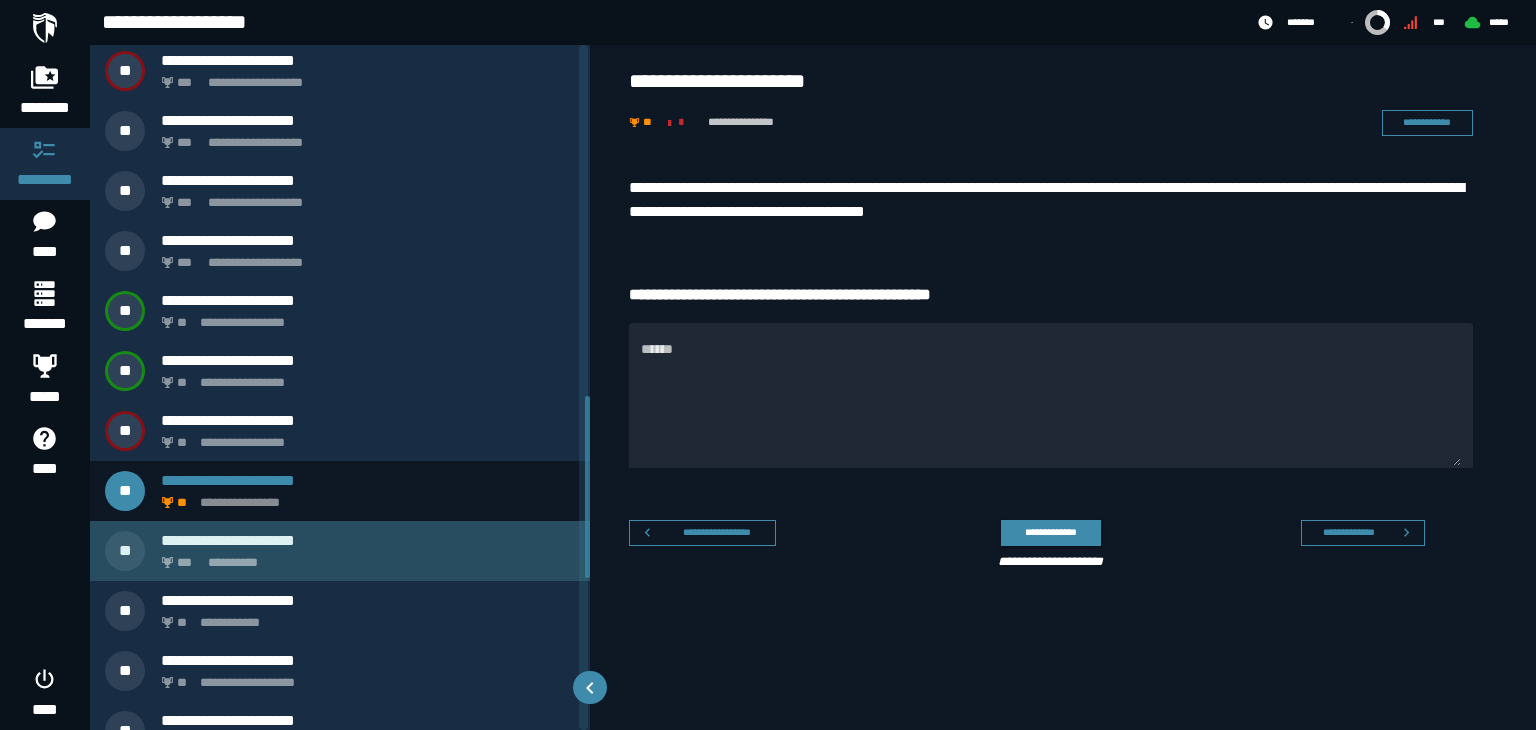 click on "**********" at bounding box center (364, 557) 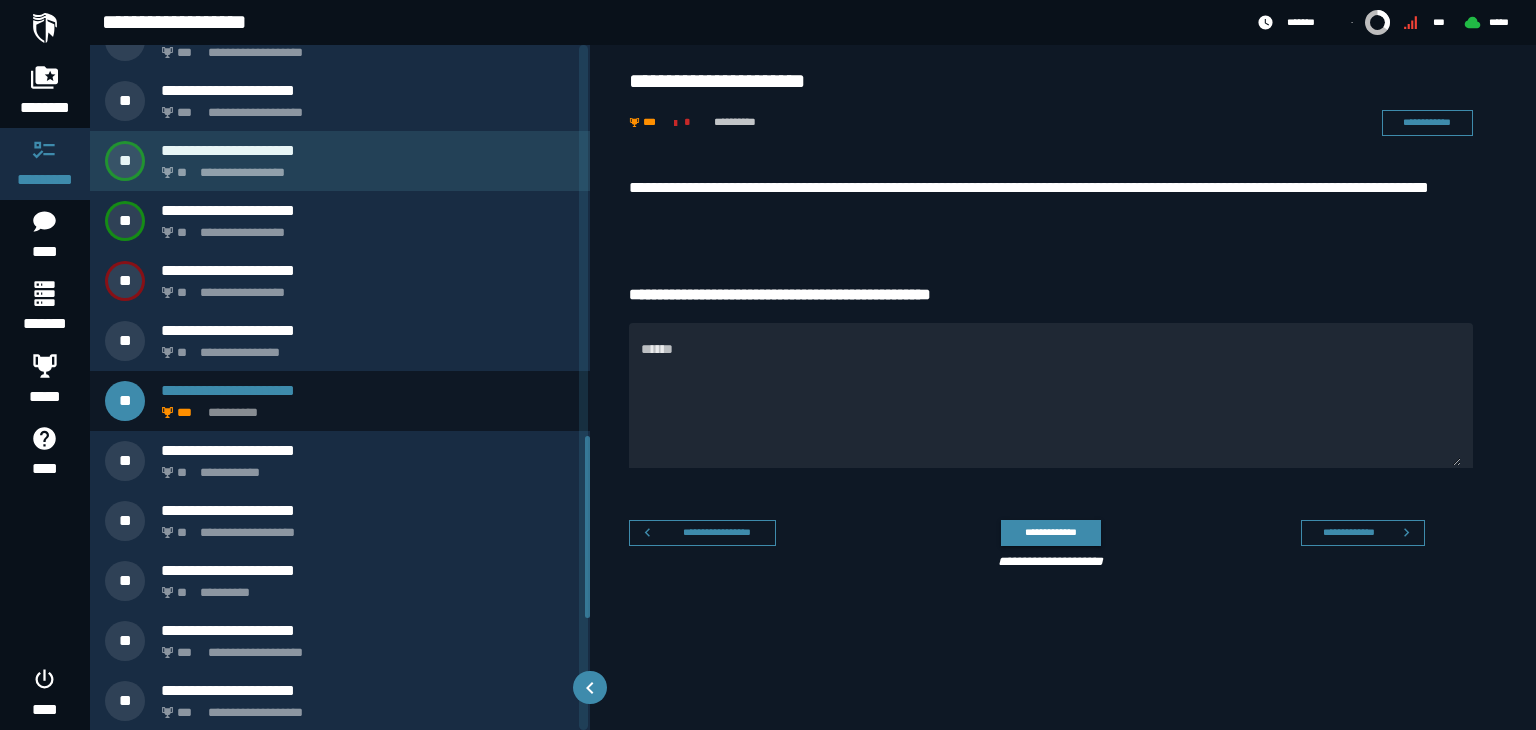 scroll, scrollTop: 1475, scrollLeft: 0, axis: vertical 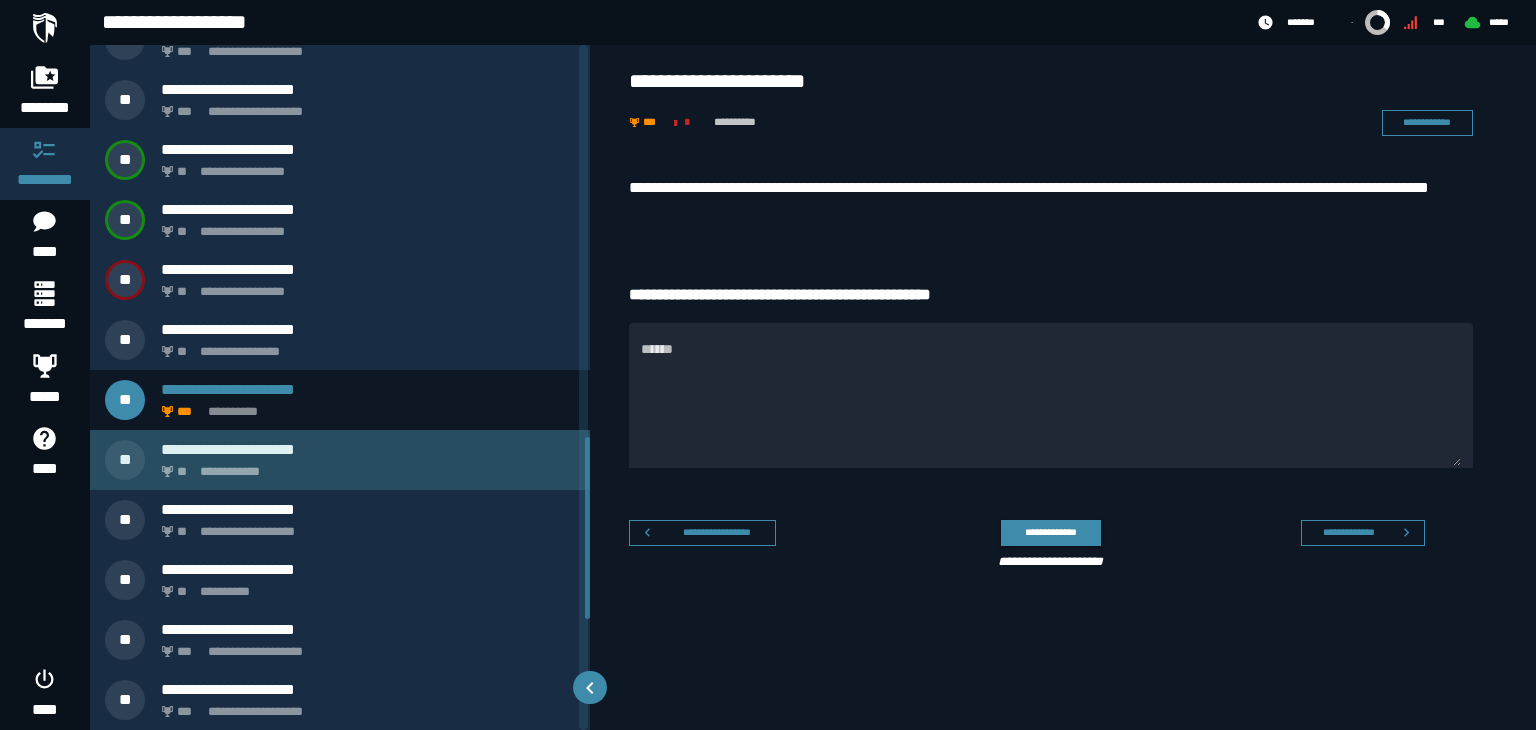 click on "**********" at bounding box center [364, 466] 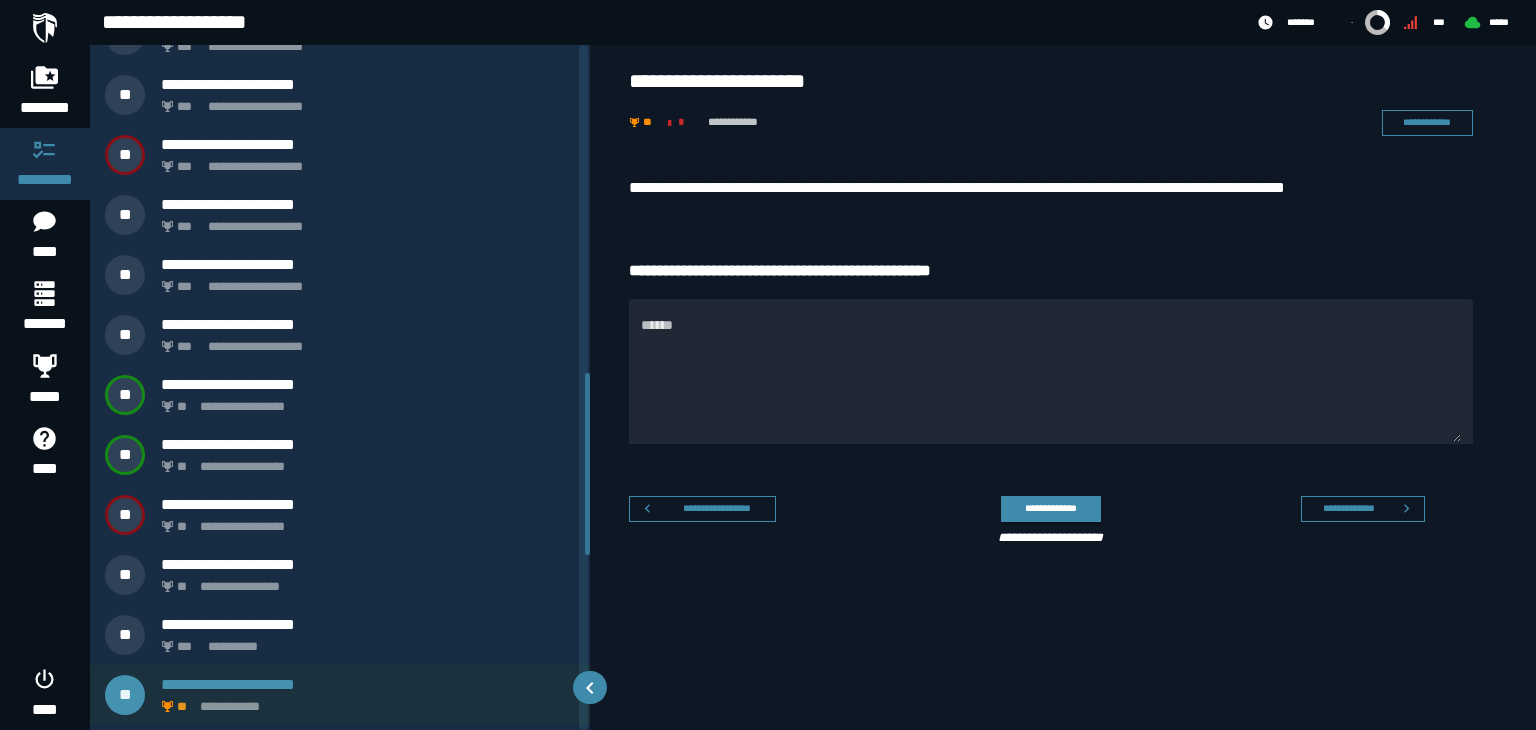 scroll, scrollTop: 1235, scrollLeft: 0, axis: vertical 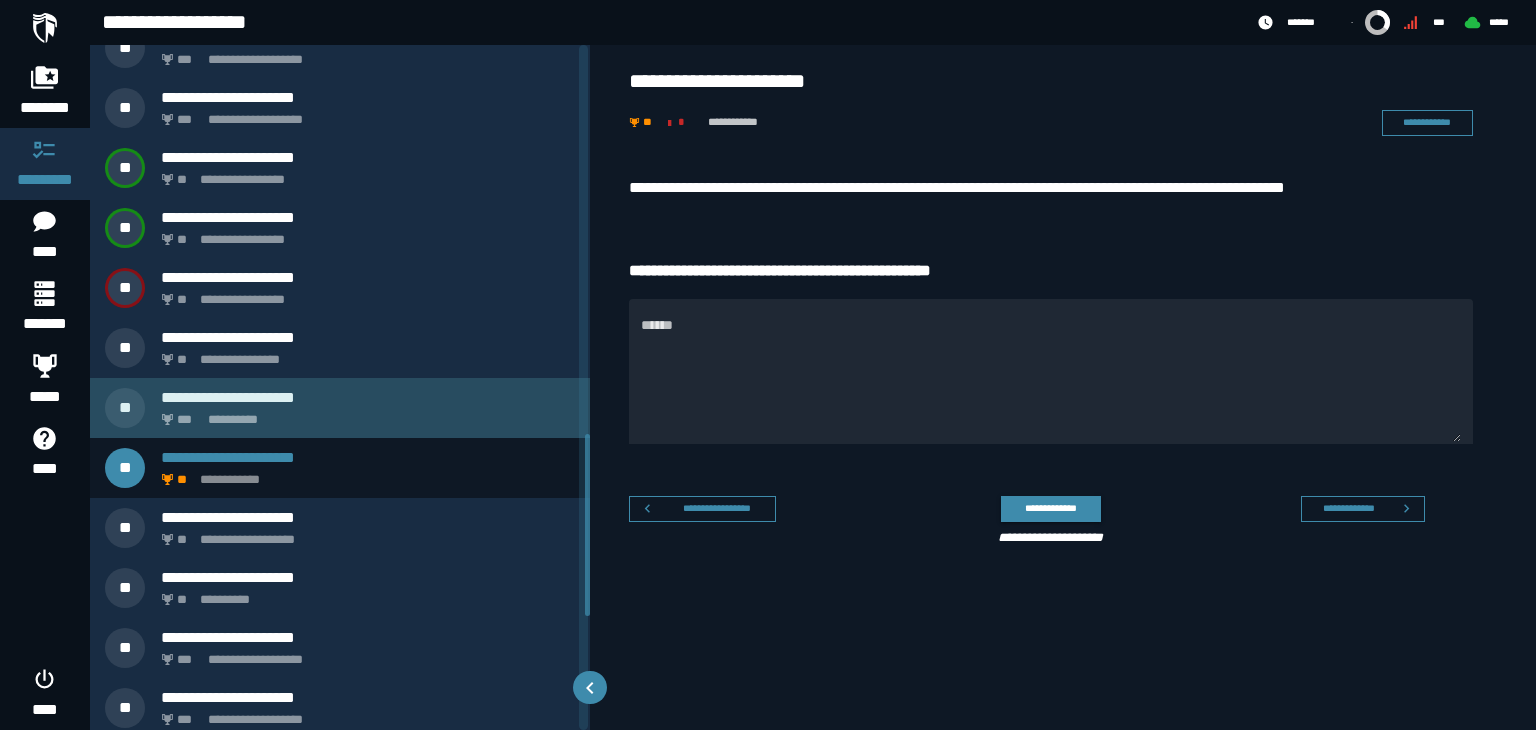 click on "**********" at bounding box center [364, 414] 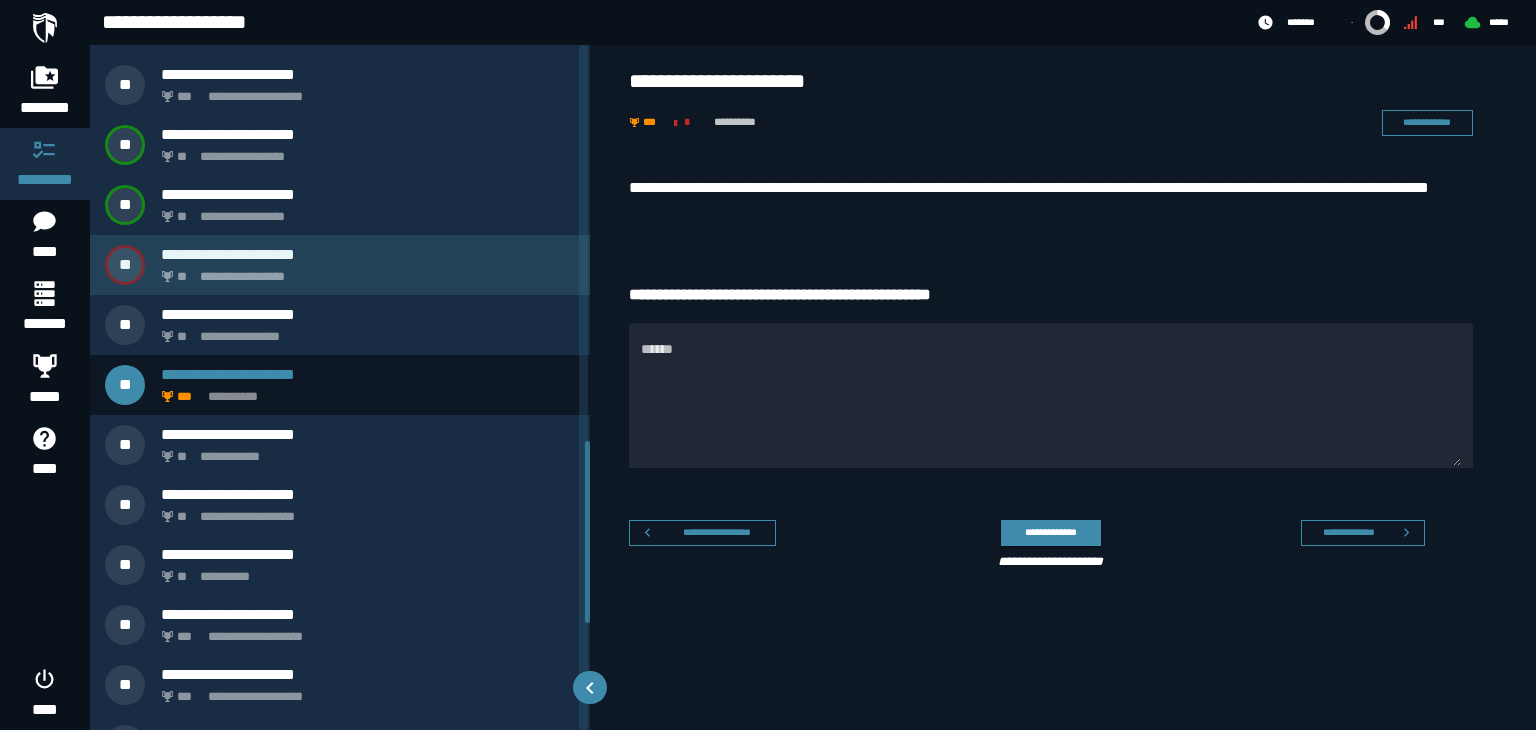 scroll, scrollTop: 1494, scrollLeft: 0, axis: vertical 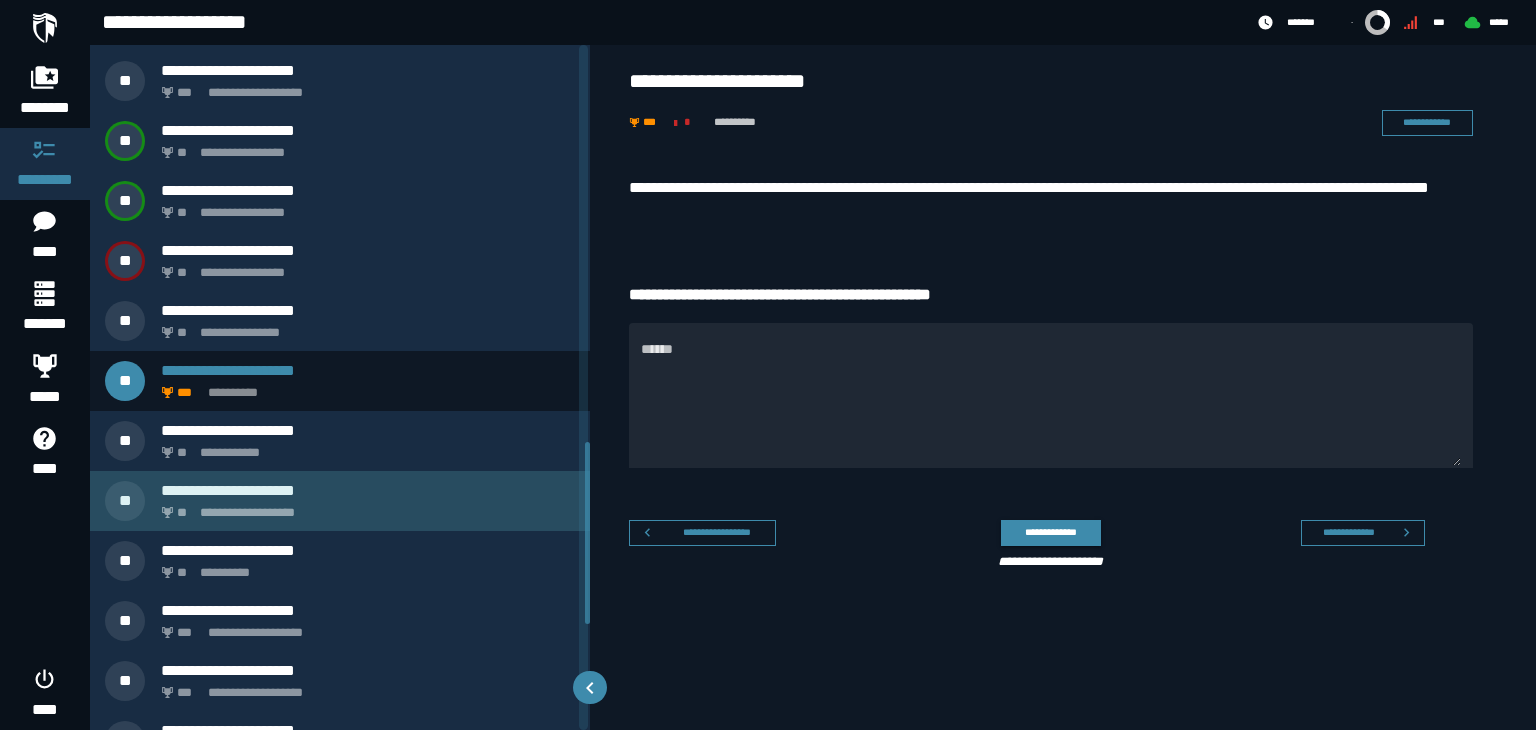 click on "**********" at bounding box center (364, 507) 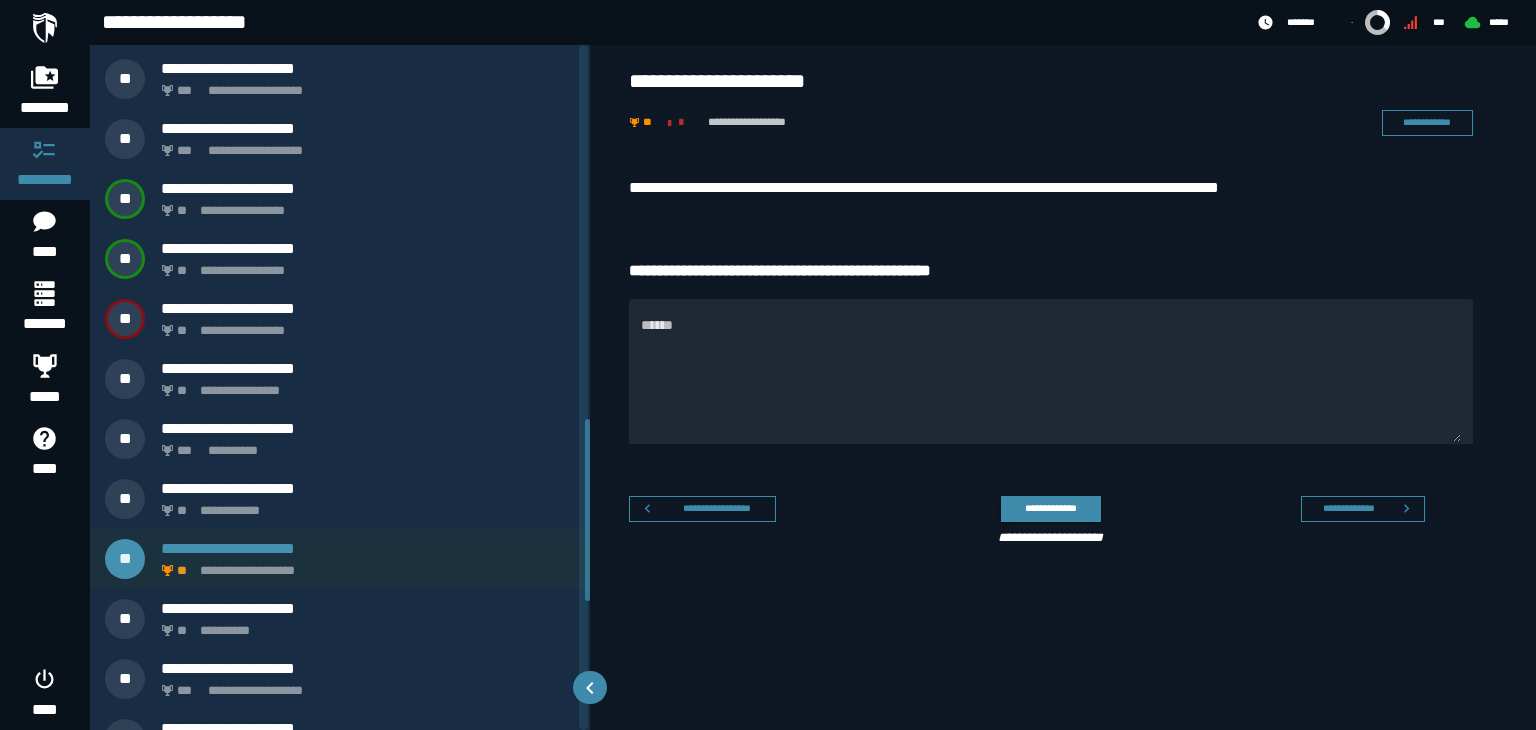scroll, scrollTop: 1461, scrollLeft: 0, axis: vertical 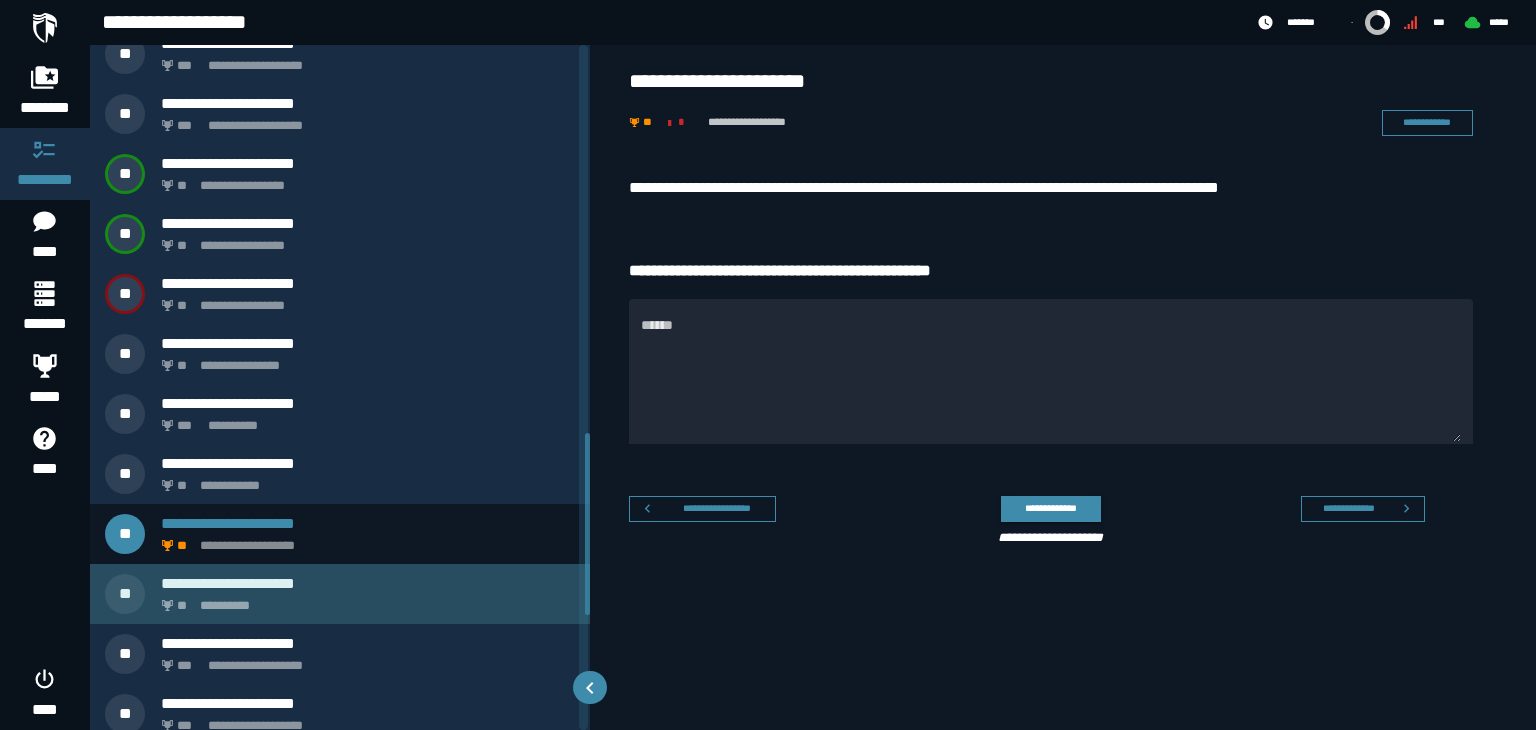 click on "**********" at bounding box center [340, 594] 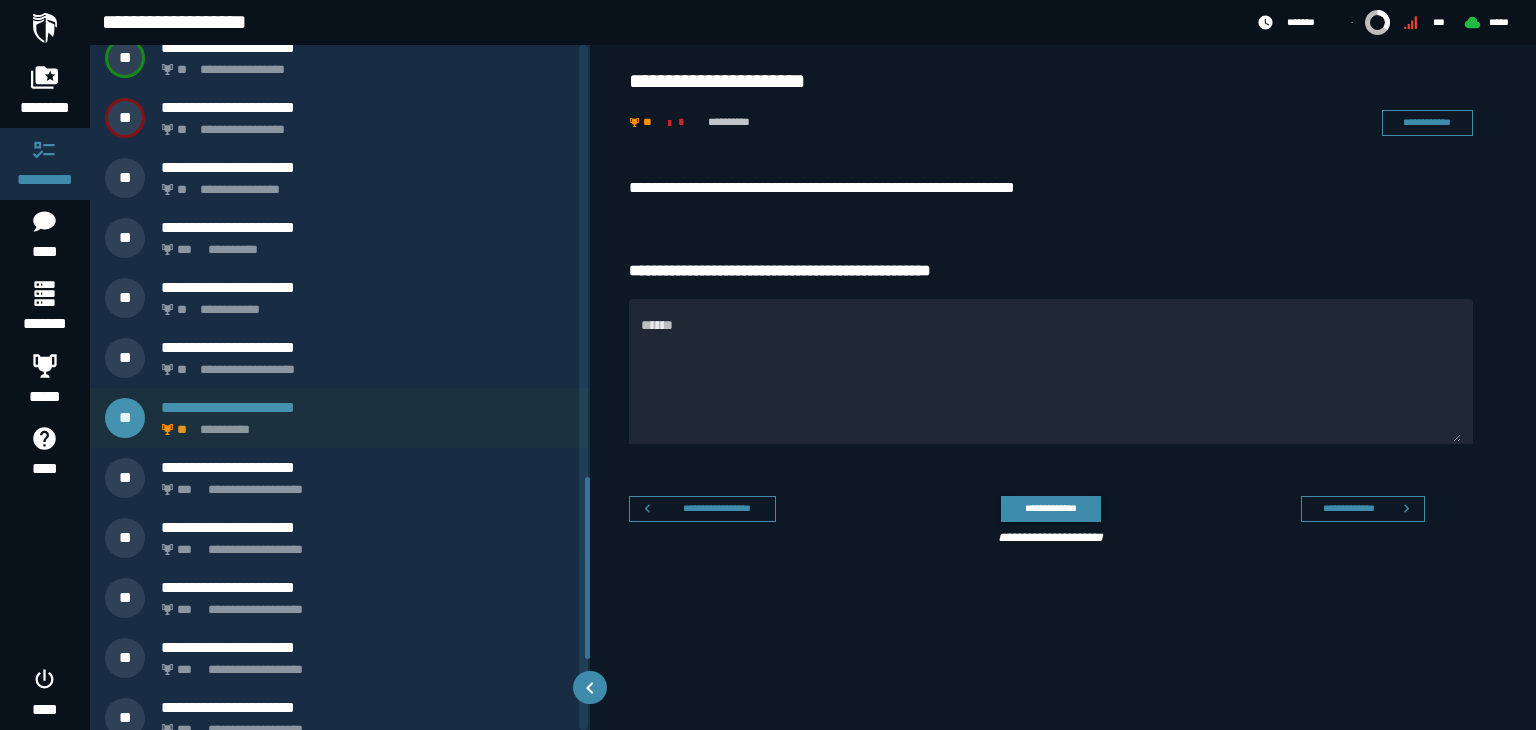 scroll, scrollTop: 1671, scrollLeft: 0, axis: vertical 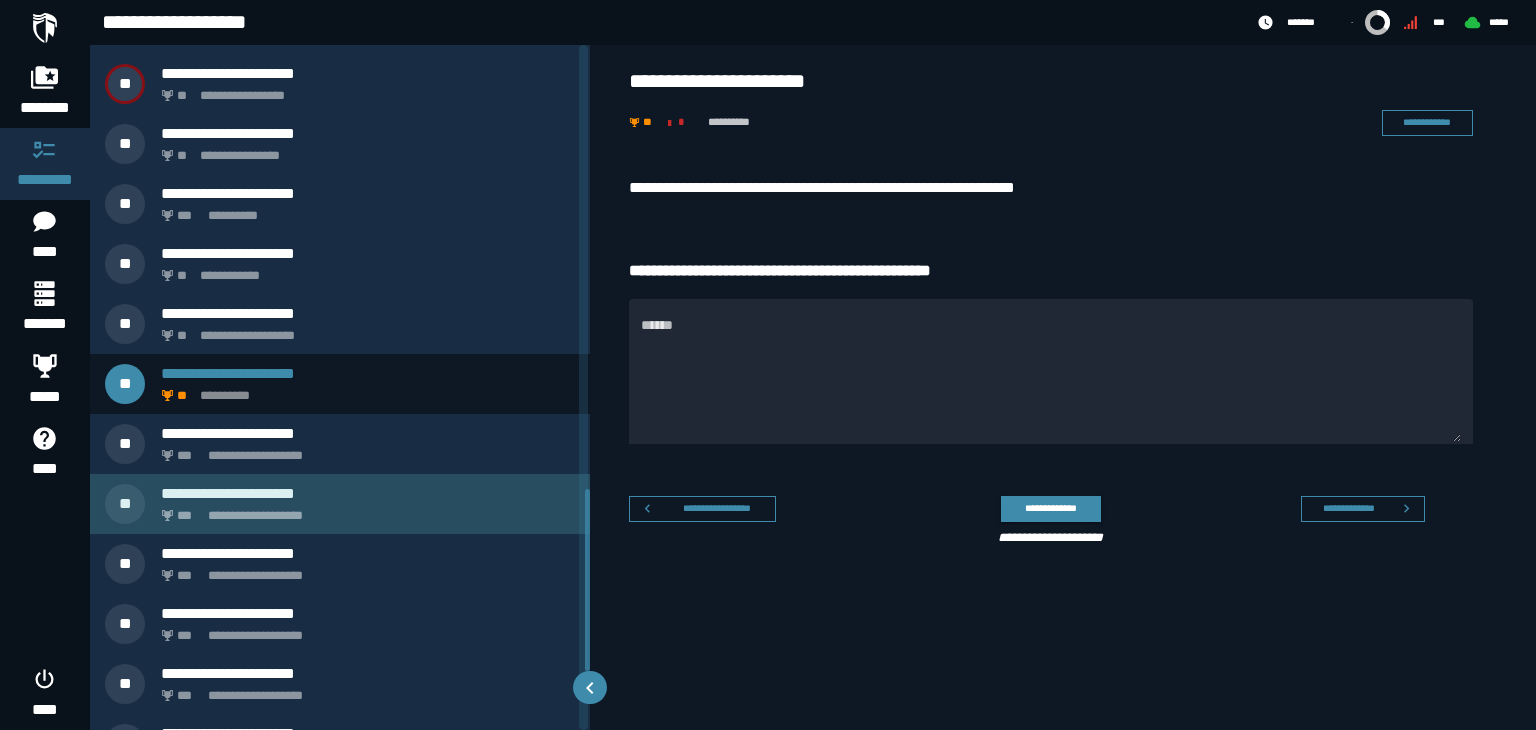 click on "**********" at bounding box center (364, 510) 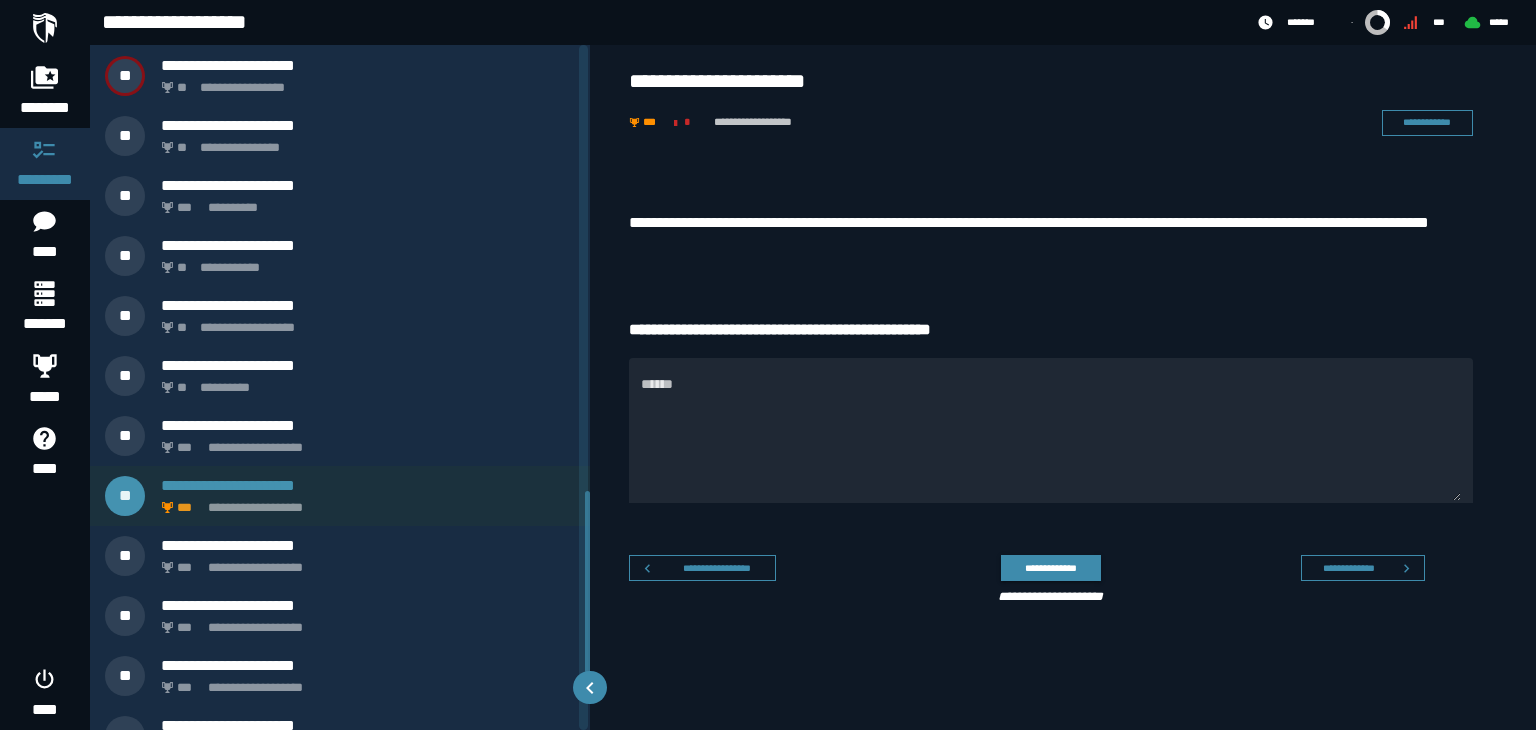 scroll, scrollTop: 1755, scrollLeft: 0, axis: vertical 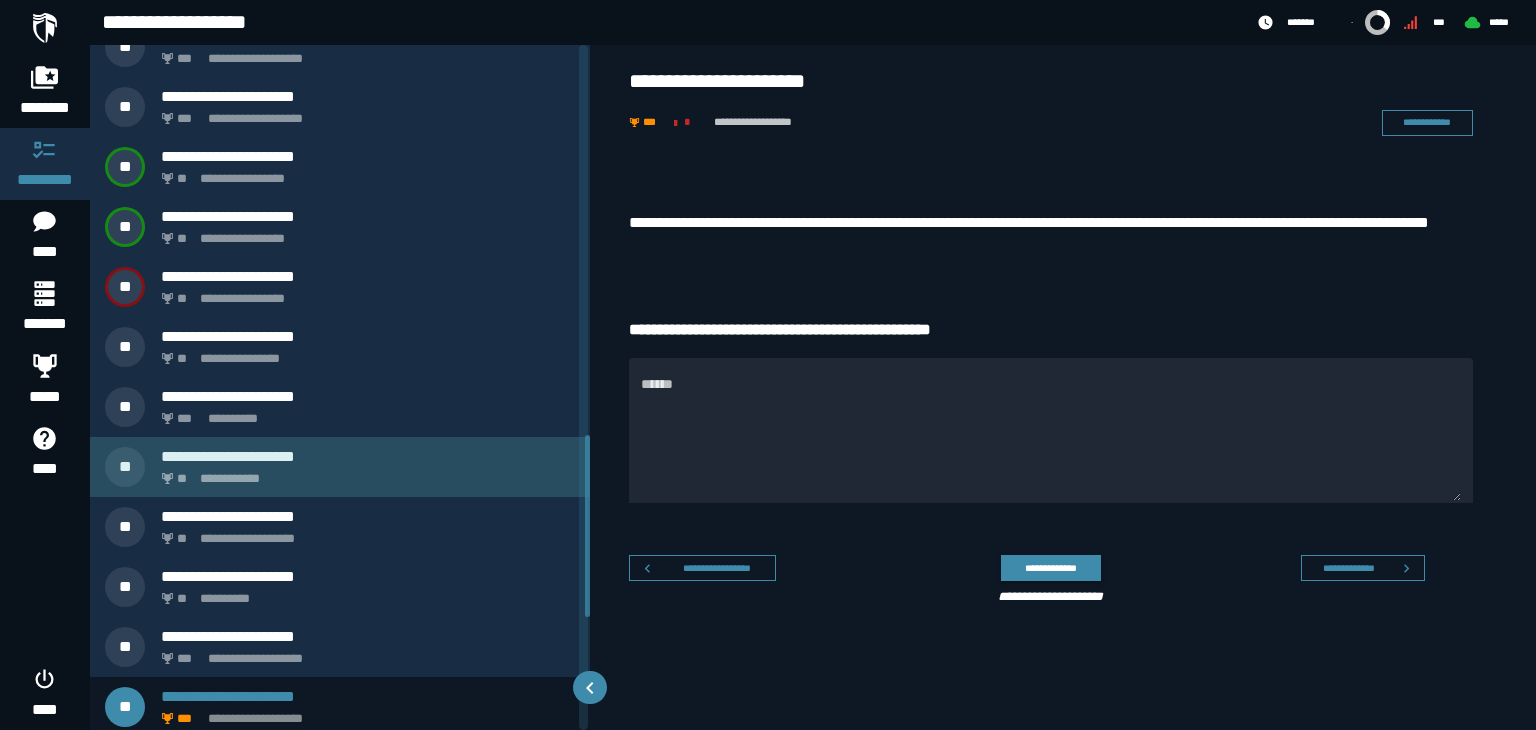 click on "**********" at bounding box center (368, 456) 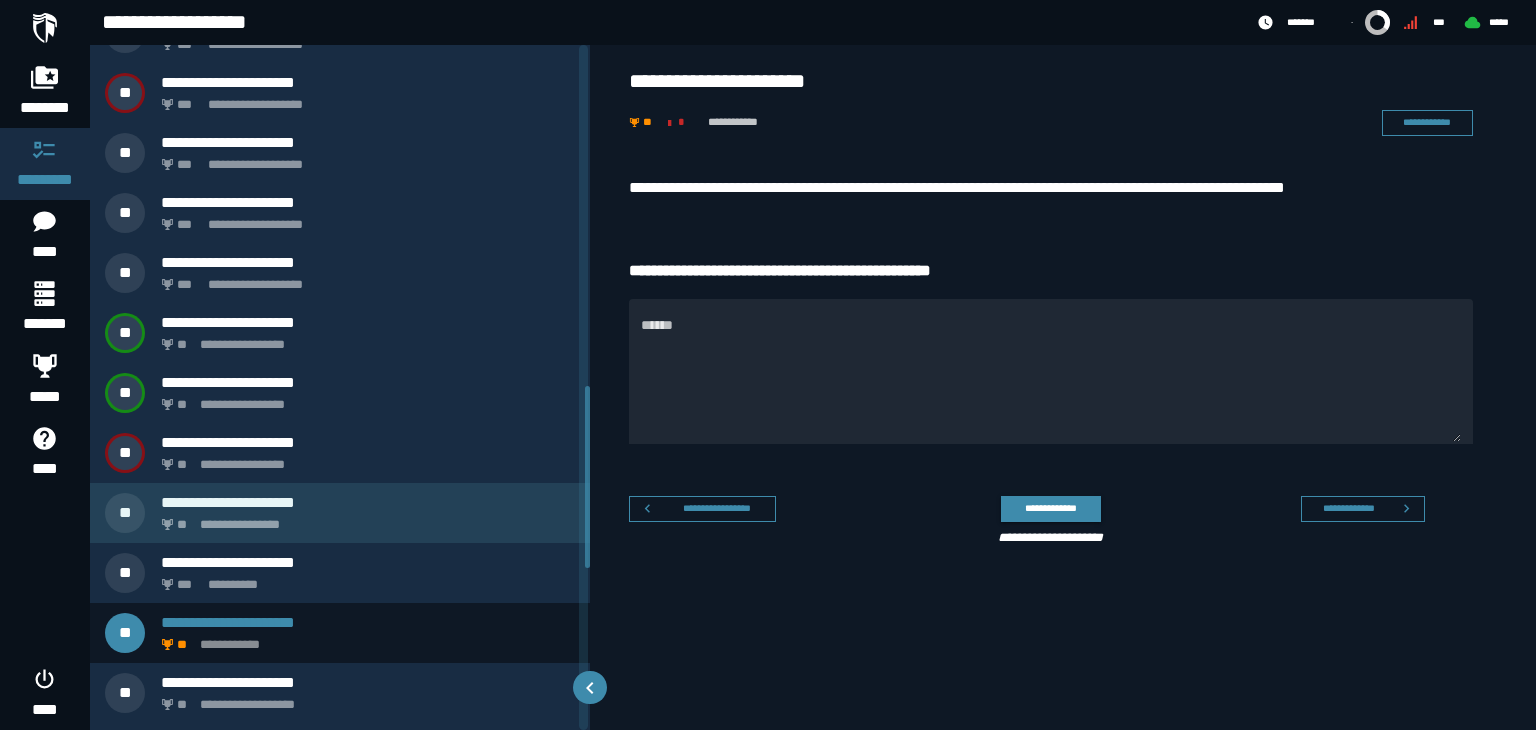 scroll, scrollTop: 1303, scrollLeft: 0, axis: vertical 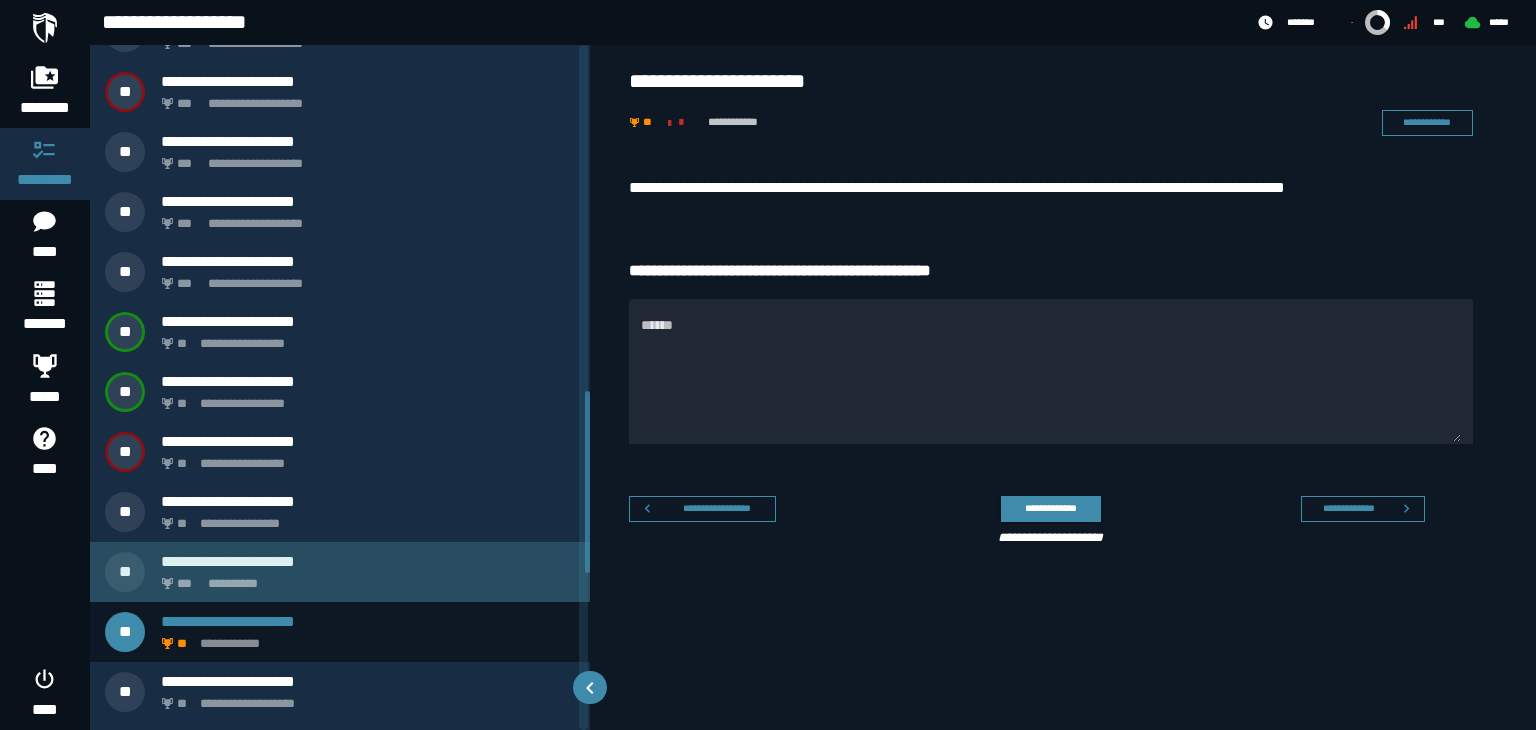 click on "**********" at bounding box center (340, 572) 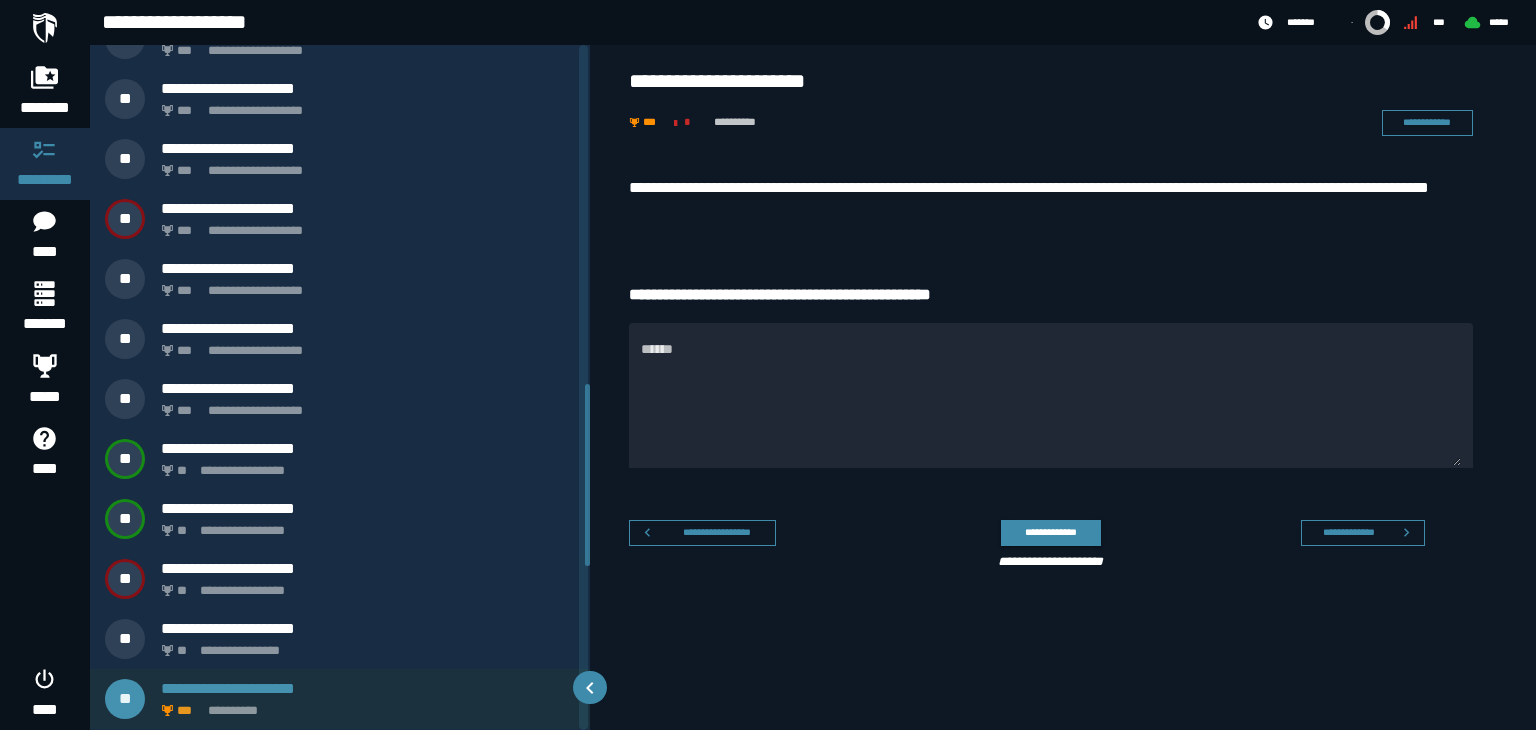 scroll, scrollTop: 1175, scrollLeft: 0, axis: vertical 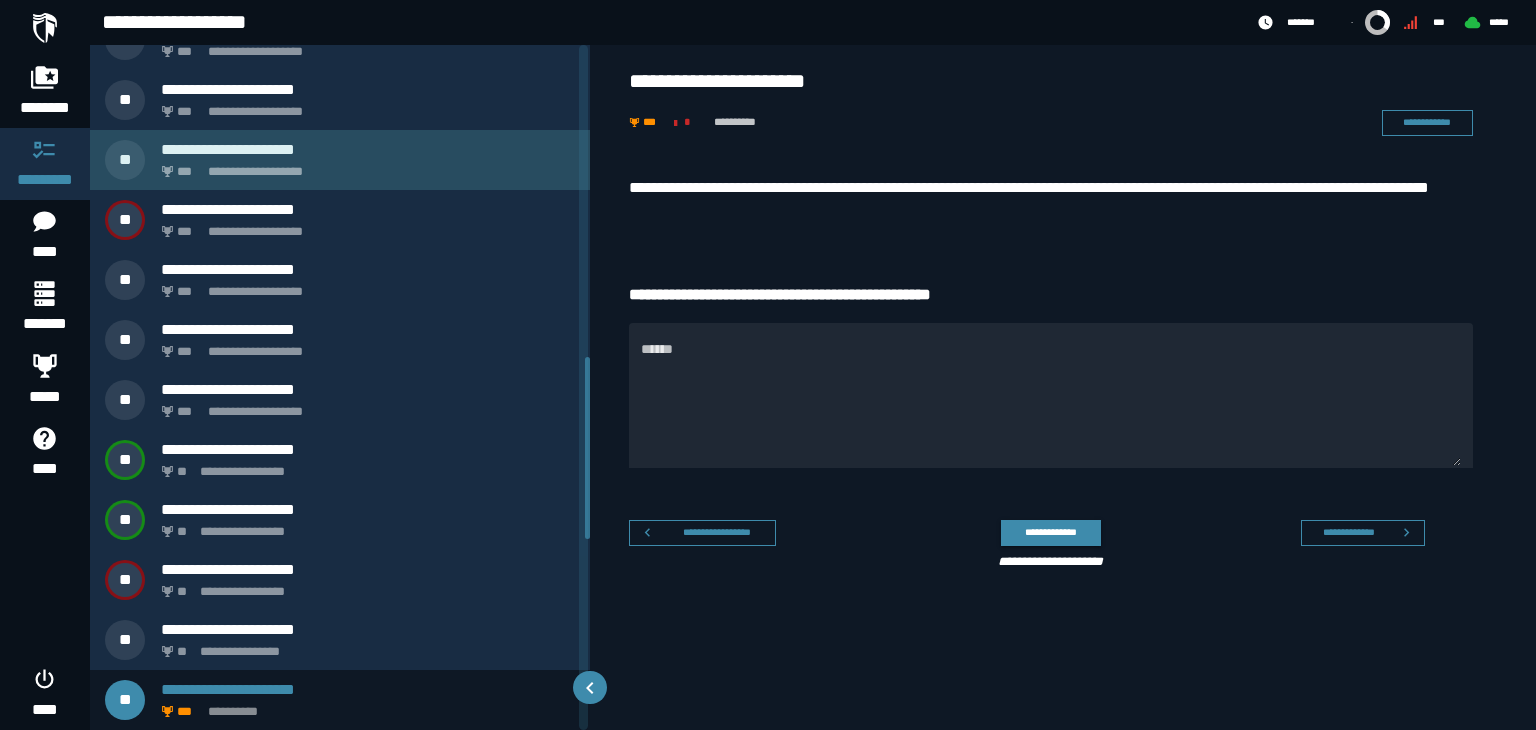 click on "**********" 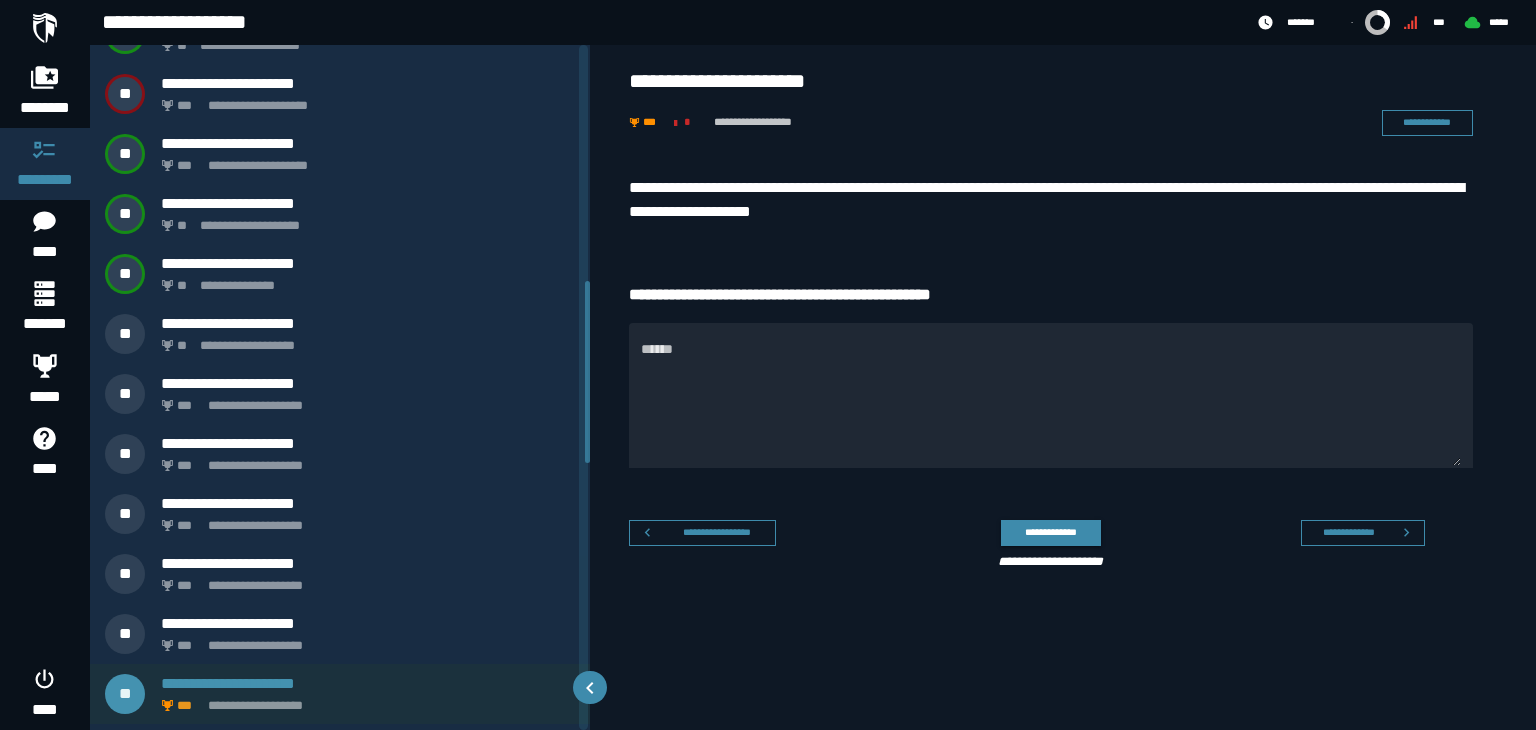 scroll, scrollTop: 635, scrollLeft: 0, axis: vertical 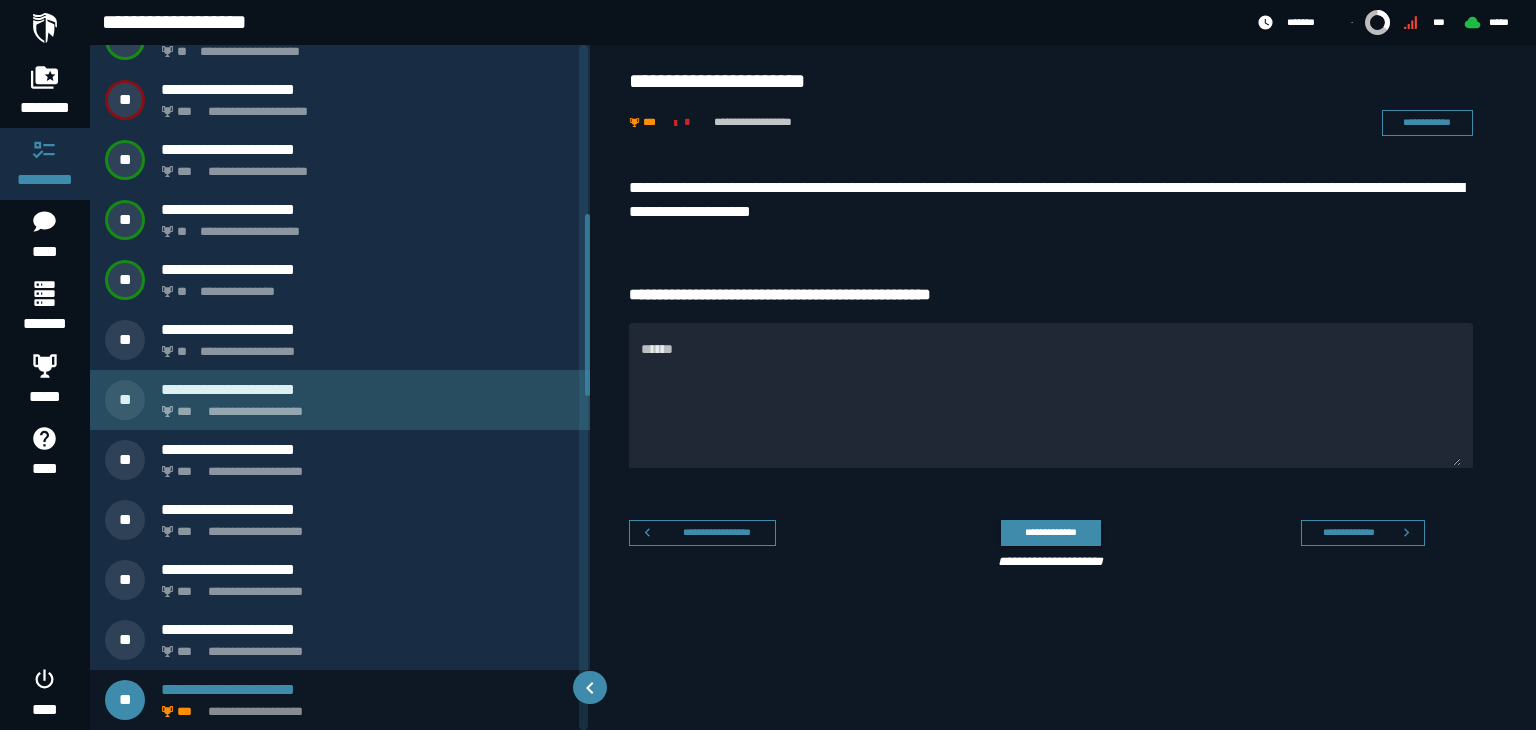 click on "**********" at bounding box center (364, 406) 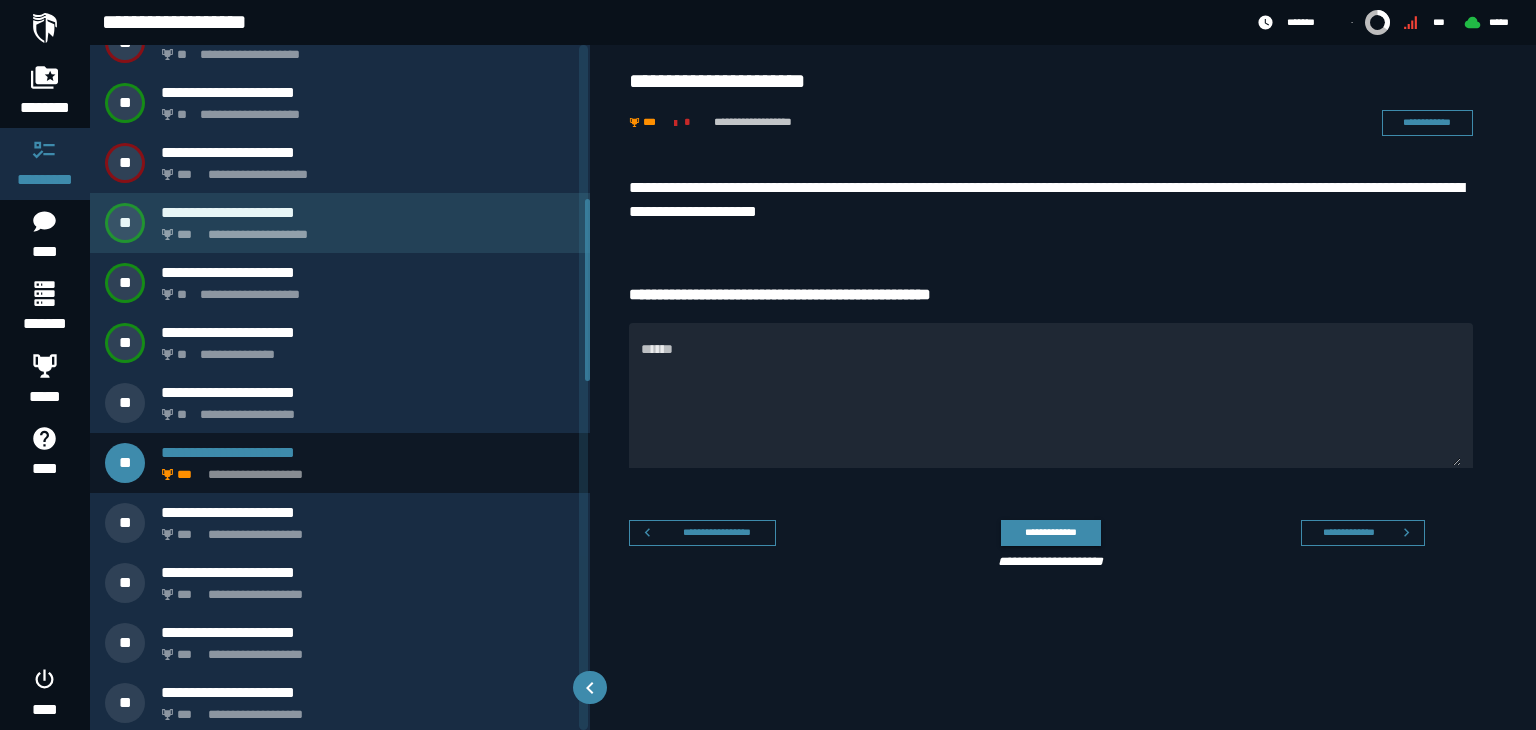 scroll, scrollTop: 621, scrollLeft: 0, axis: vertical 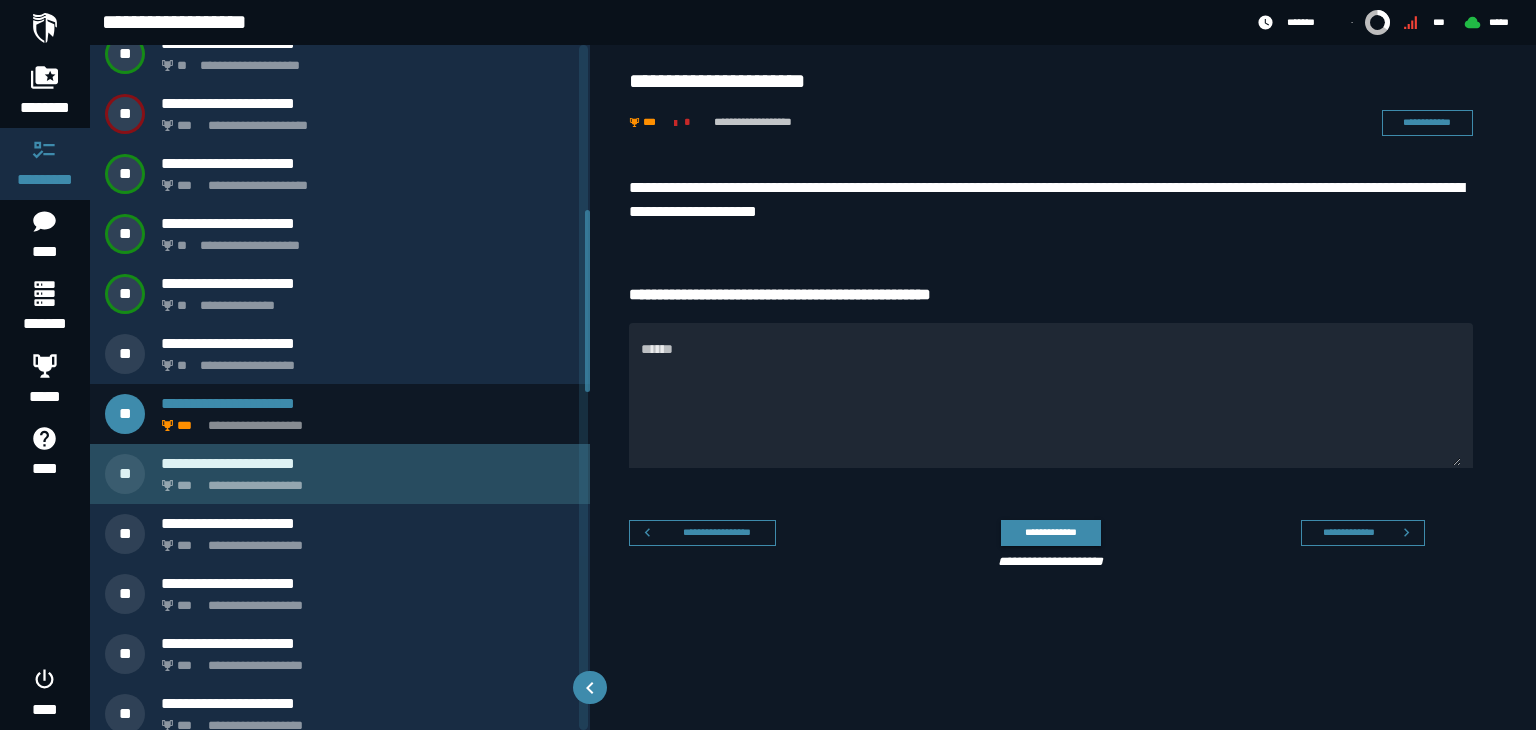 click on "**********" 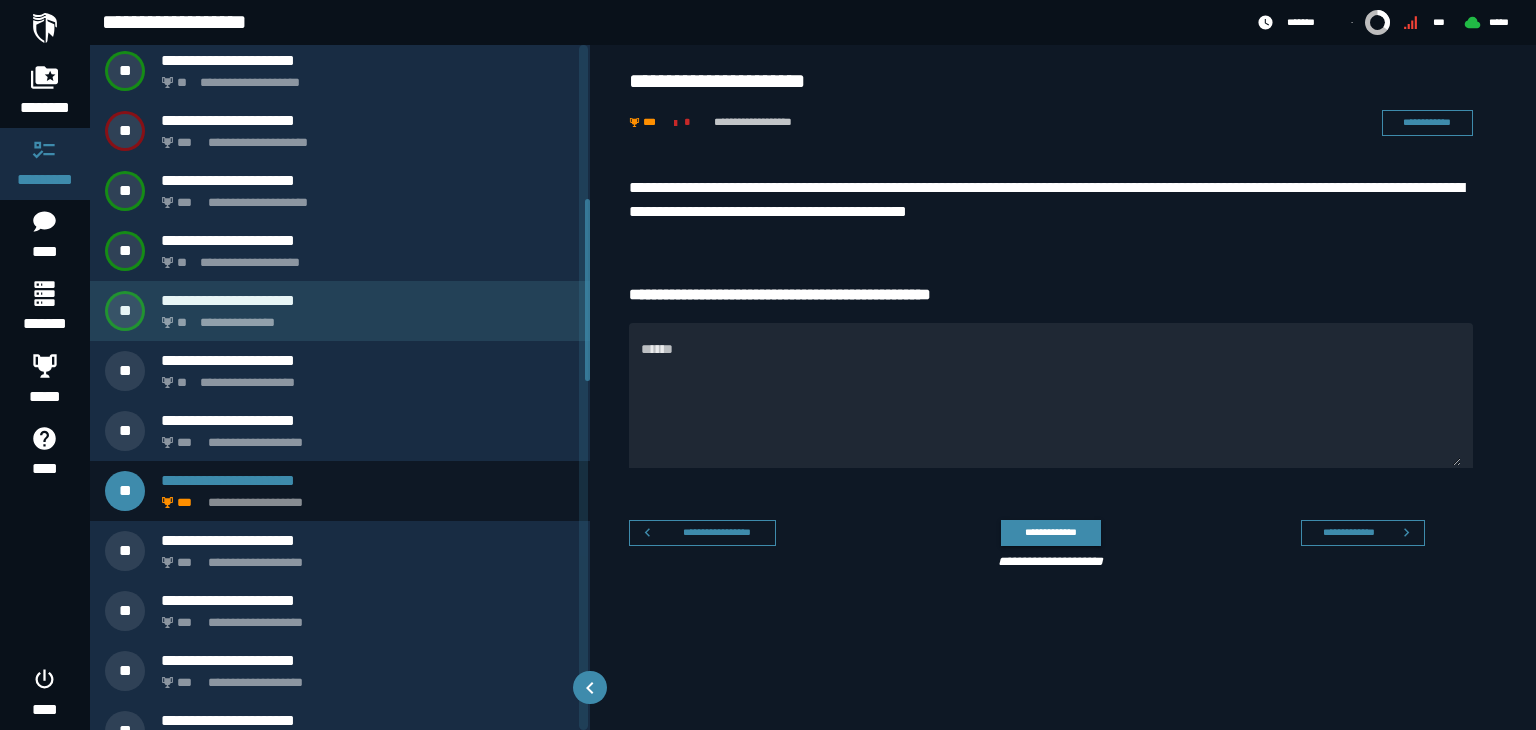 scroll, scrollTop: 611, scrollLeft: 0, axis: vertical 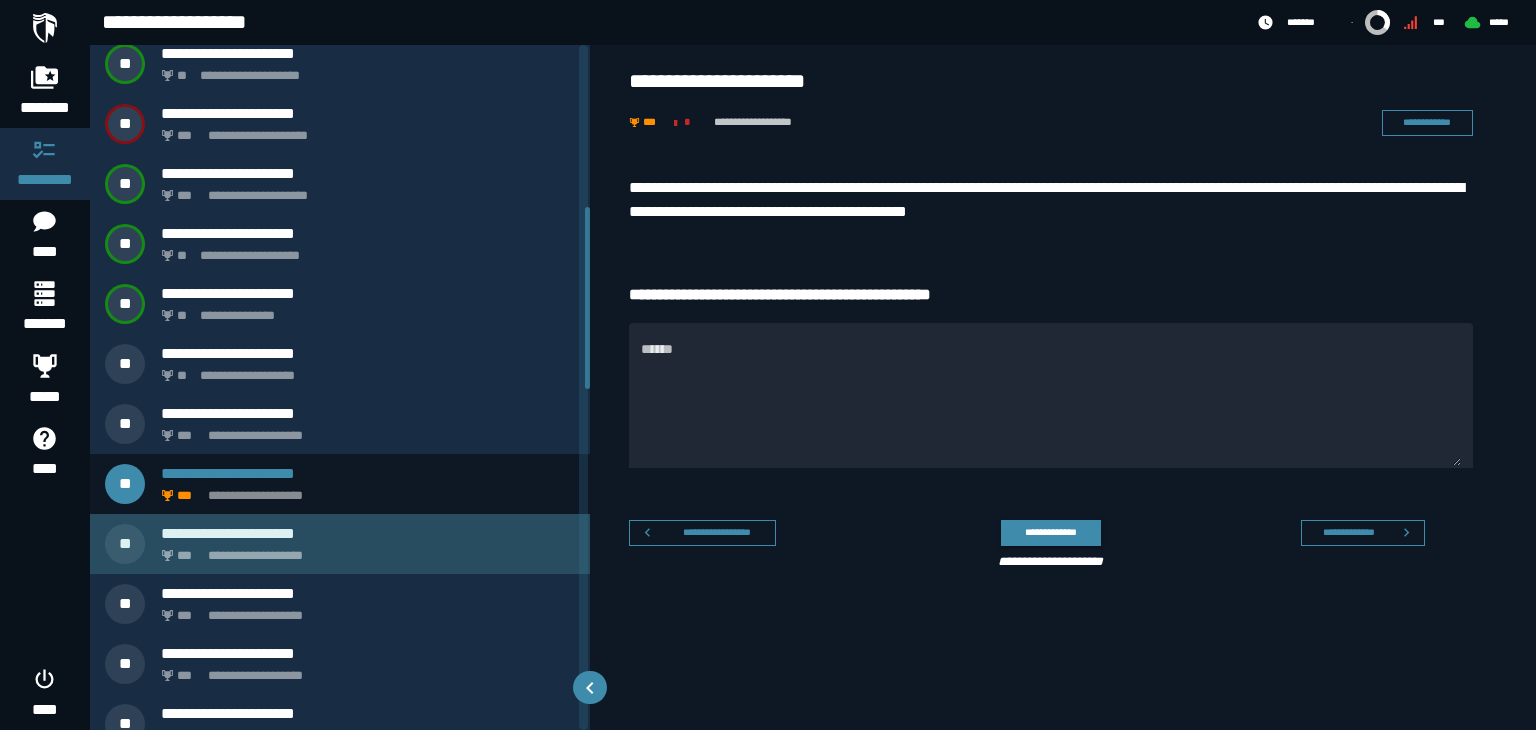 click on "**********" at bounding box center [364, 550] 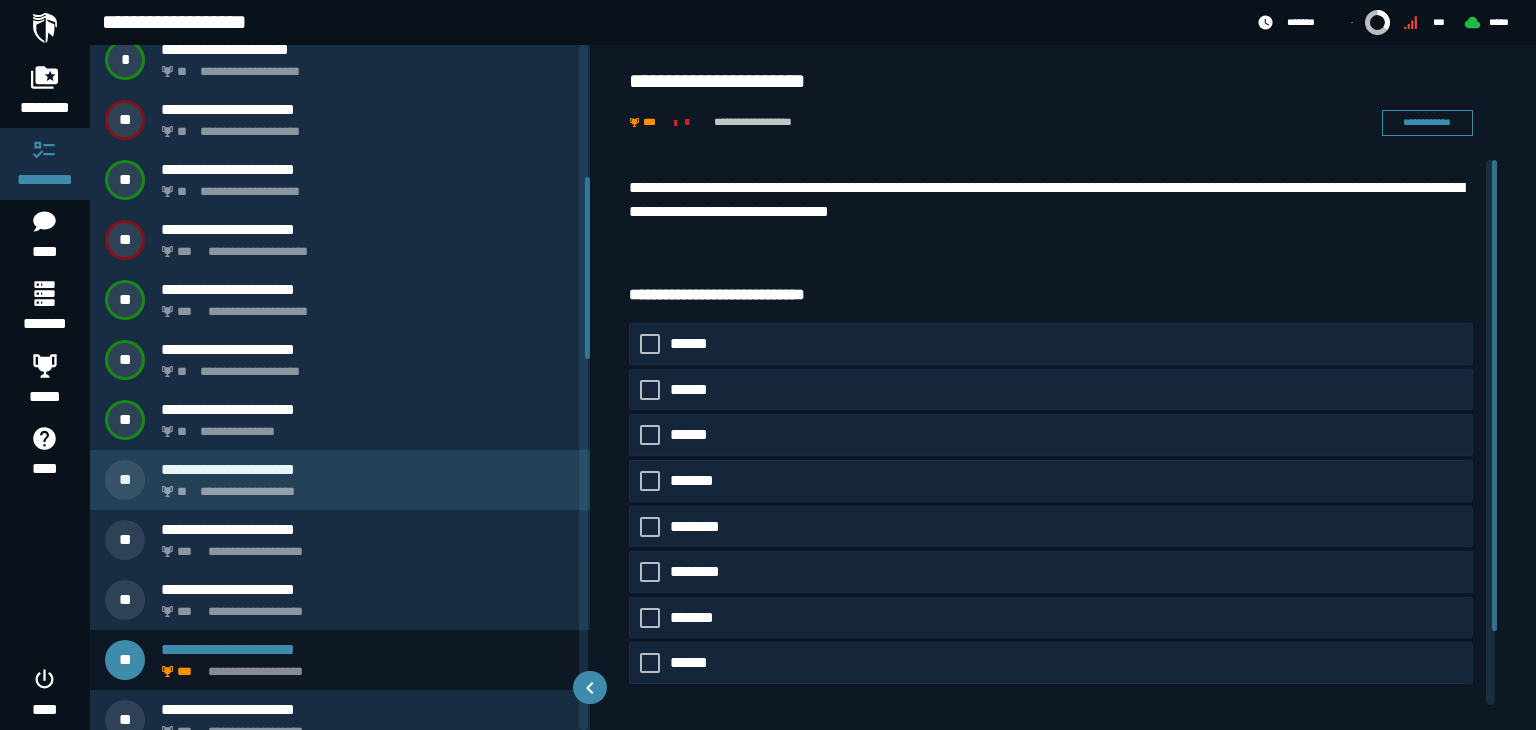 scroll, scrollTop: 499, scrollLeft: 0, axis: vertical 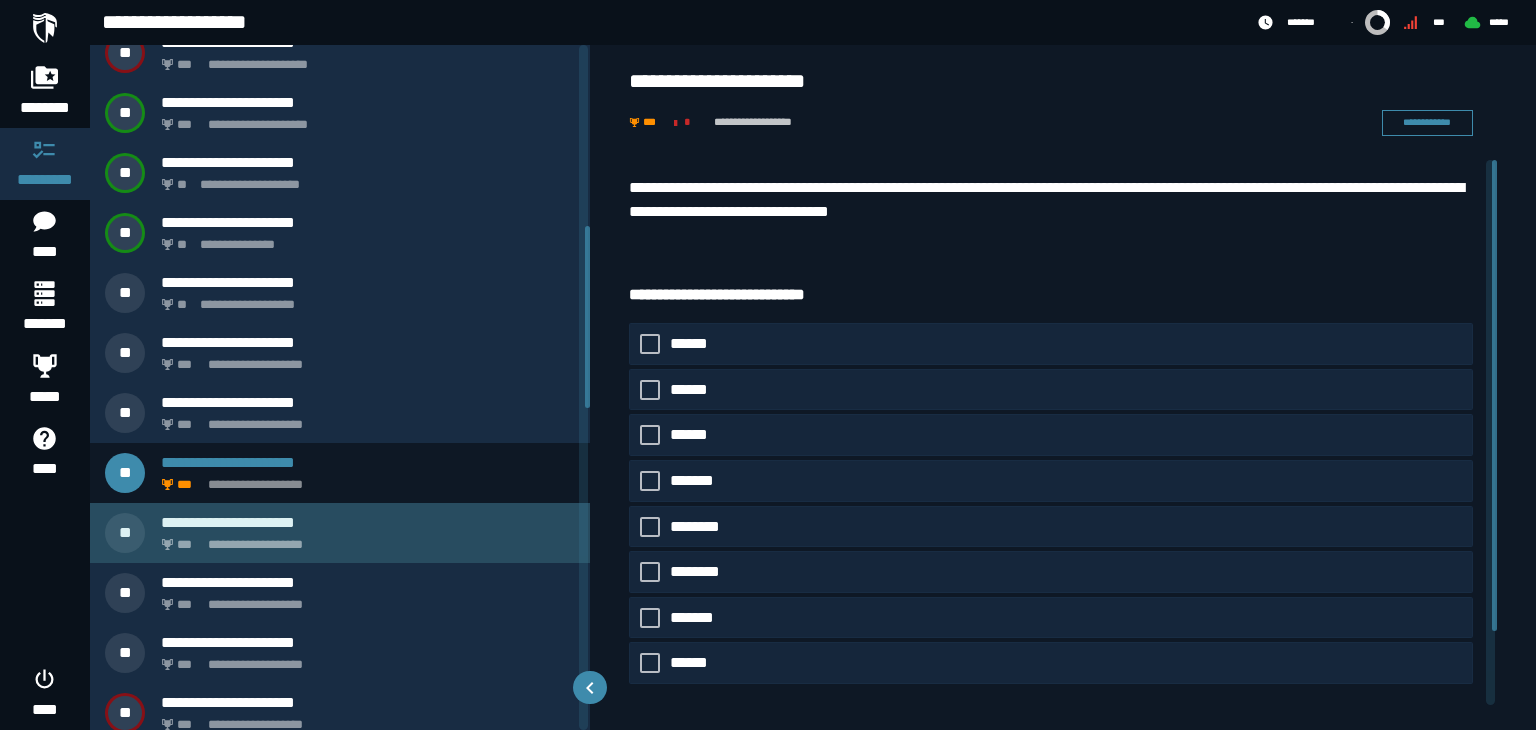 click on "**********" at bounding box center (368, 522) 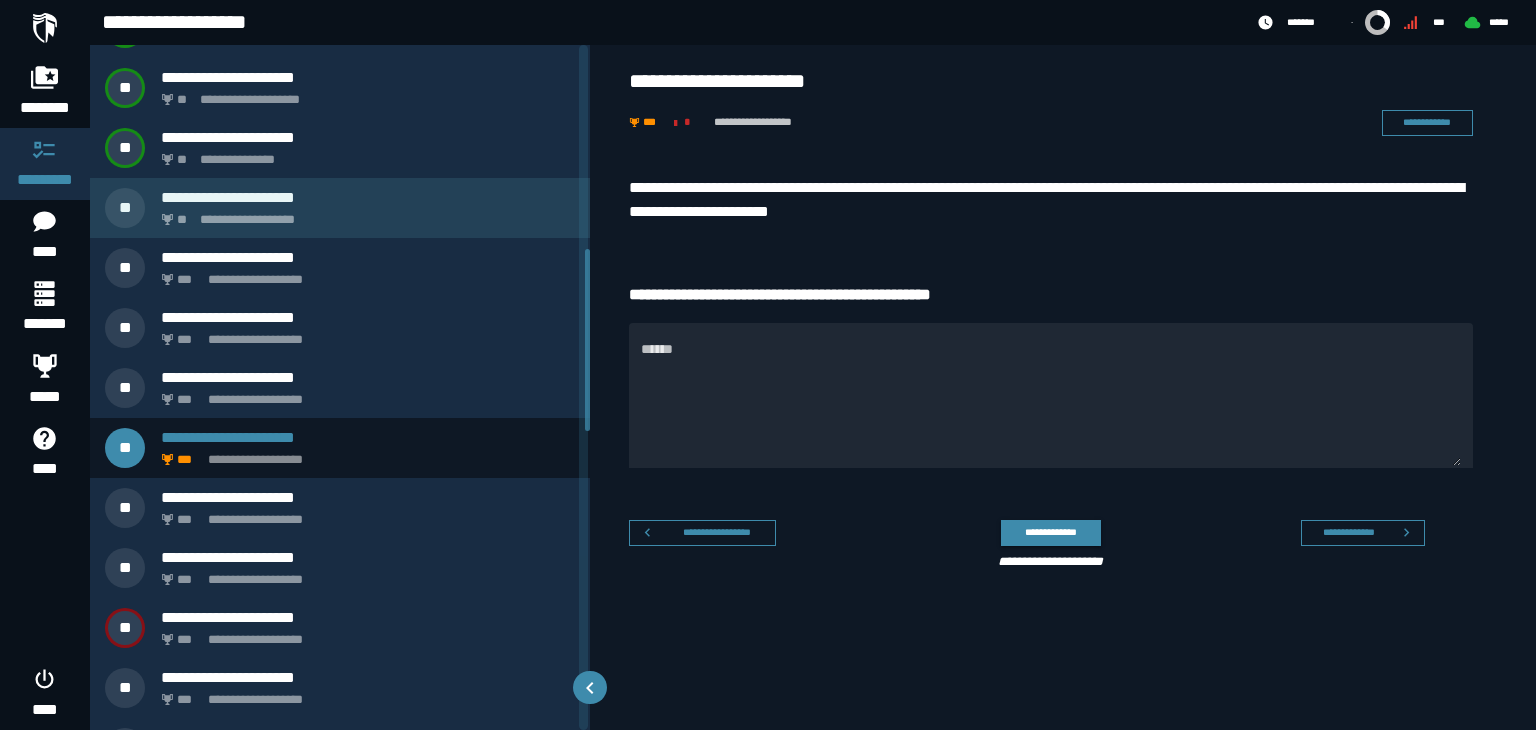 scroll, scrollTop: 771, scrollLeft: 0, axis: vertical 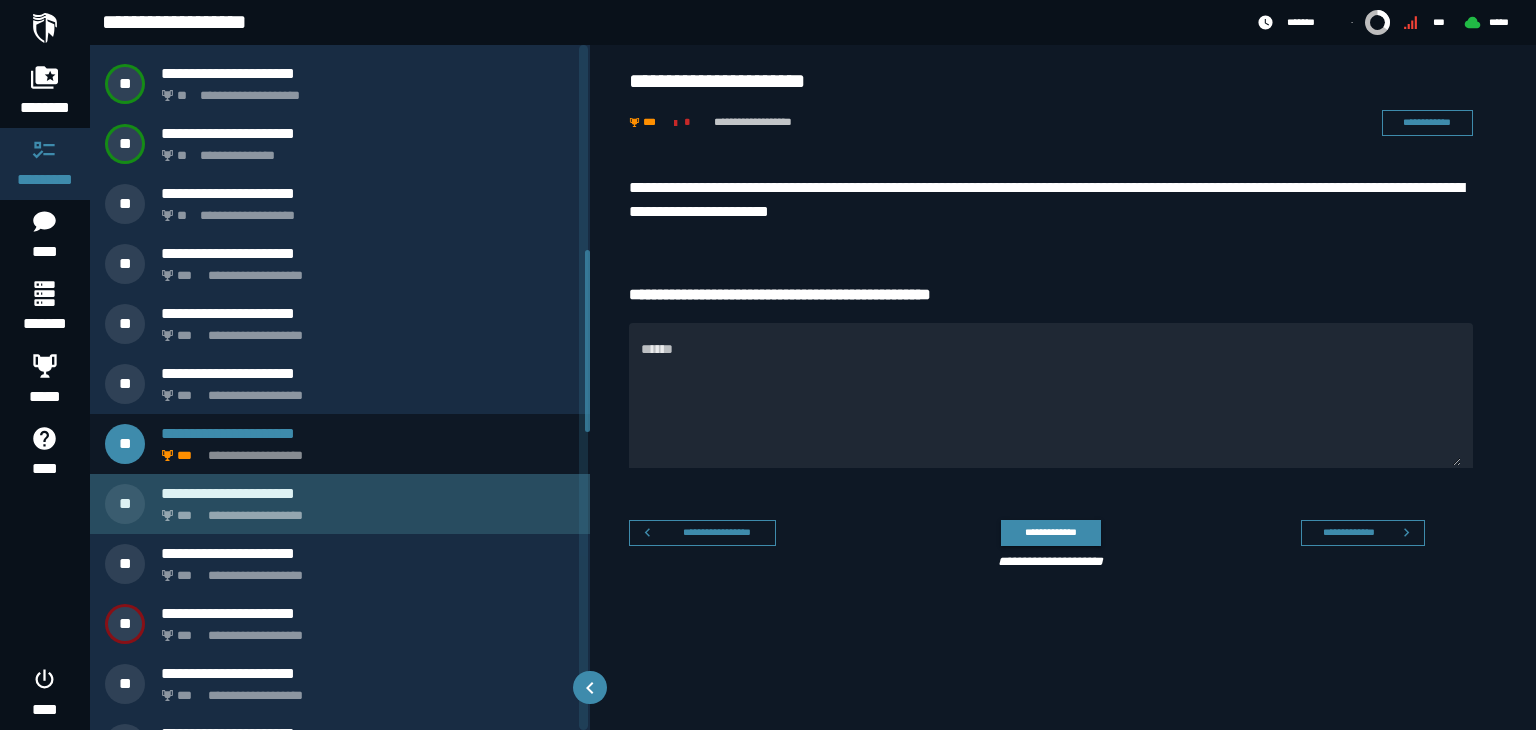 click on "**********" at bounding box center (368, 493) 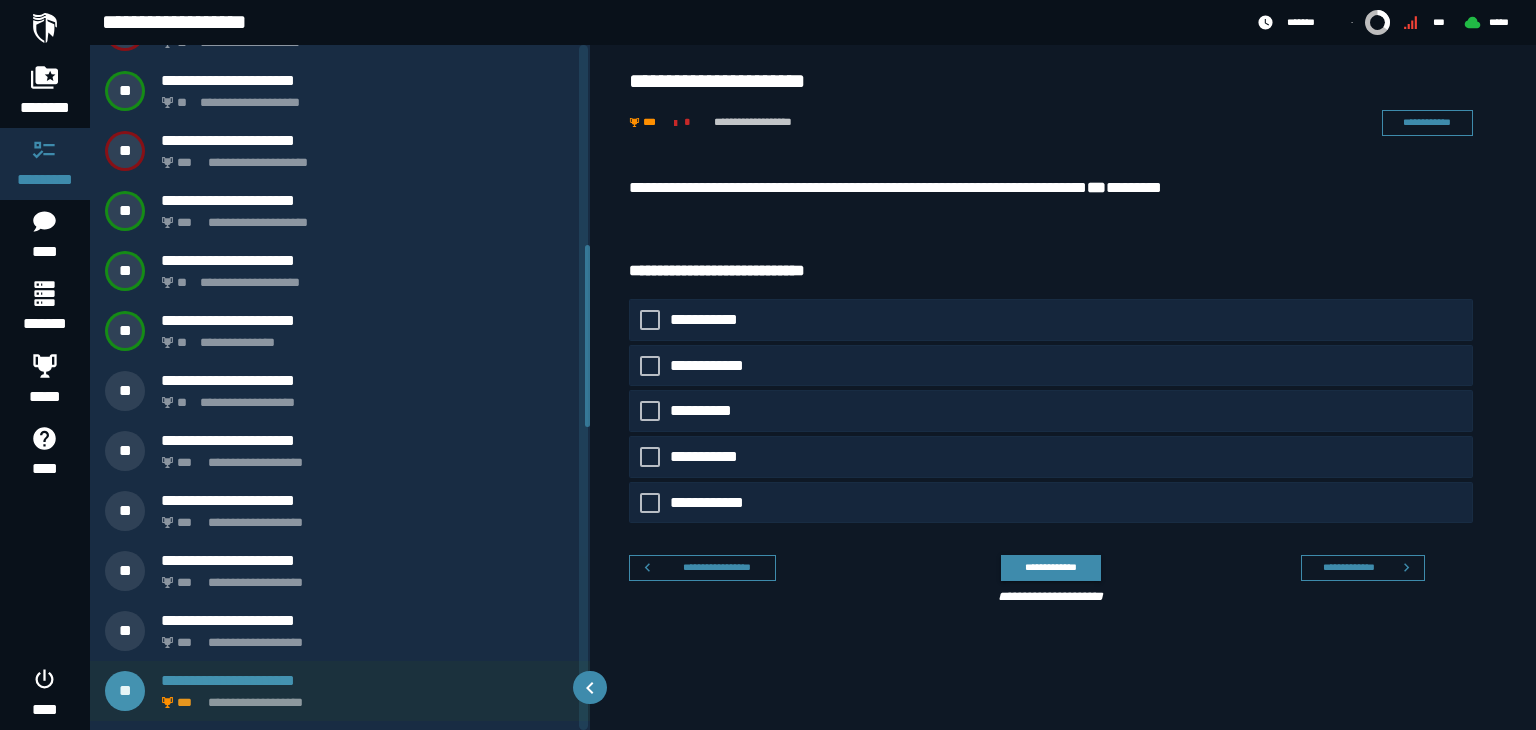 scroll, scrollTop: 575, scrollLeft: 0, axis: vertical 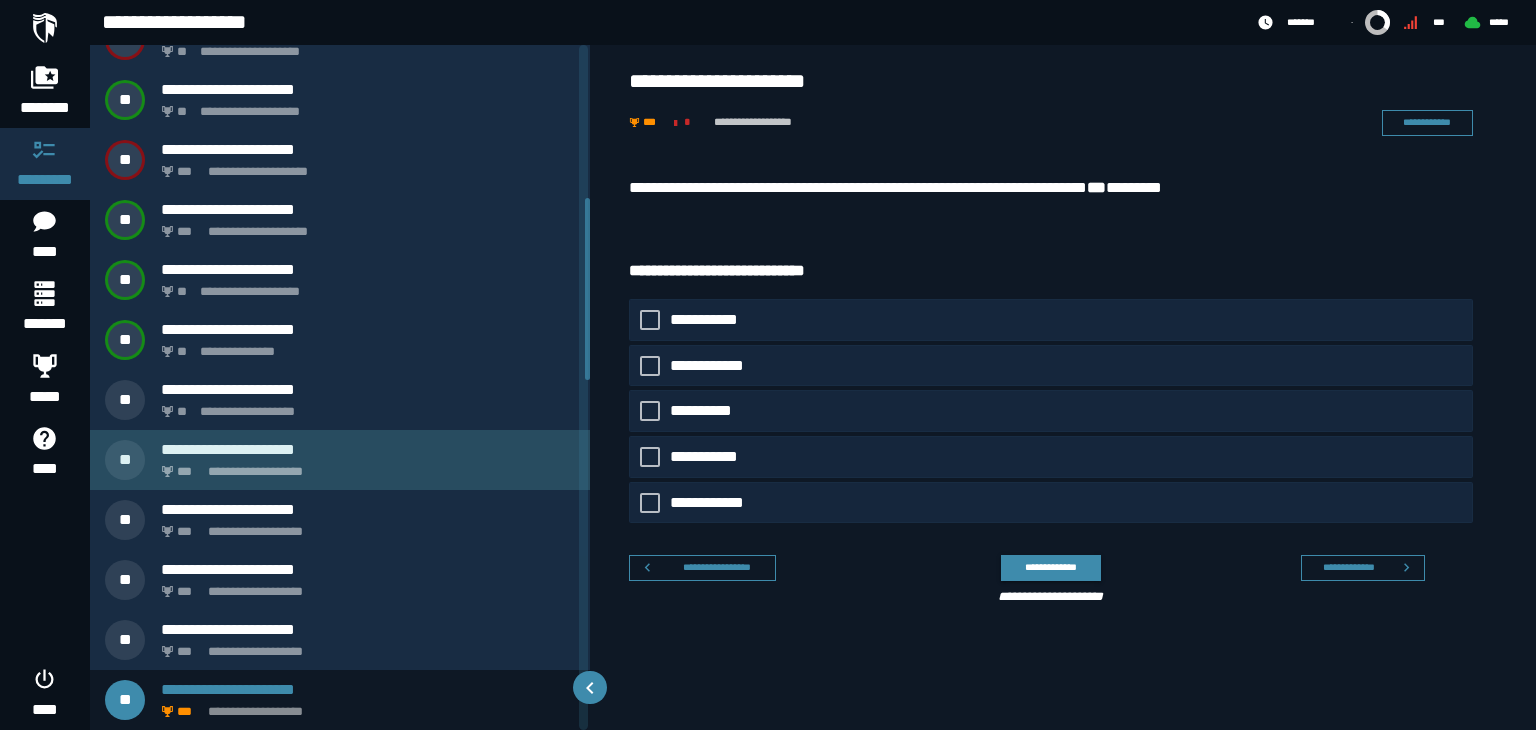 click on "**********" at bounding box center (364, 466) 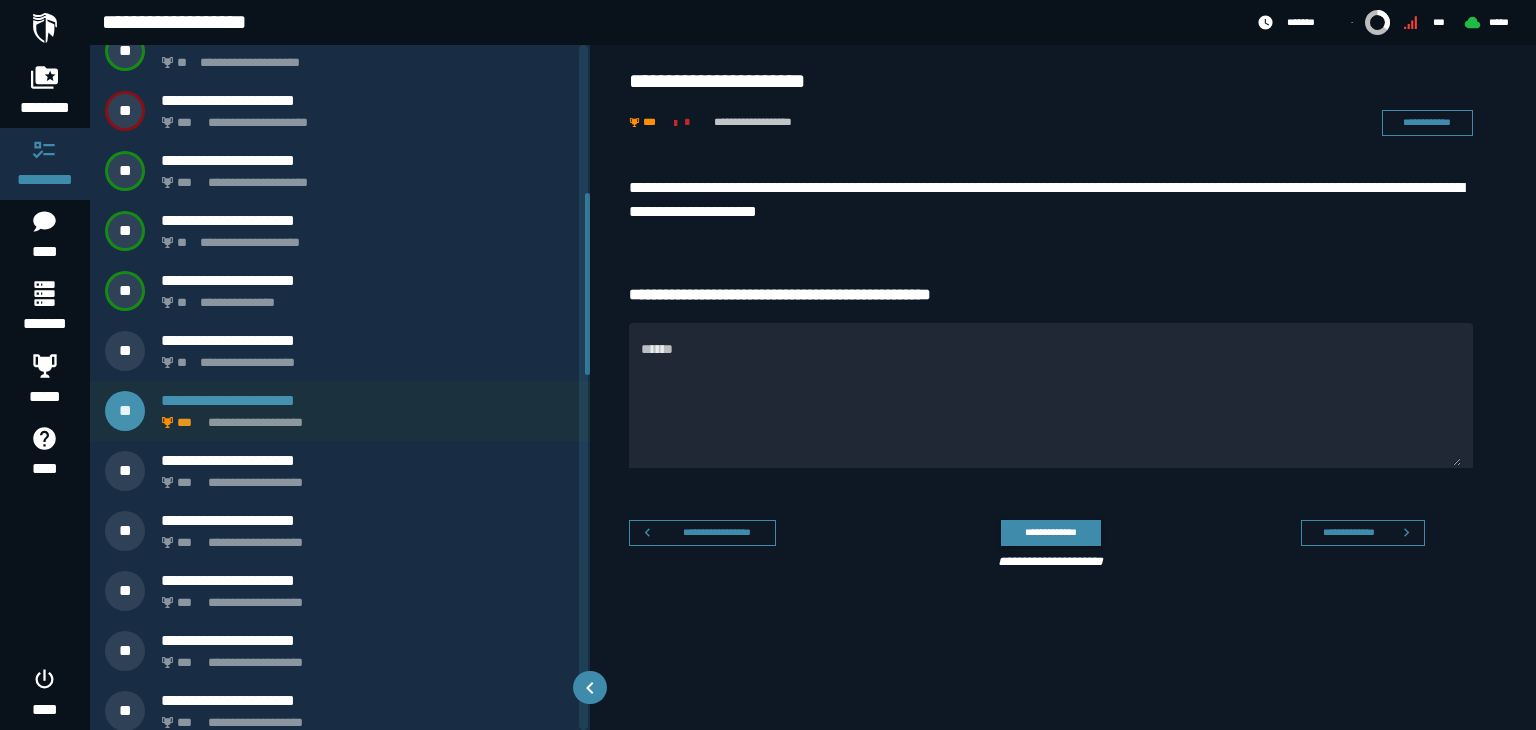 scroll, scrollTop: 625, scrollLeft: 0, axis: vertical 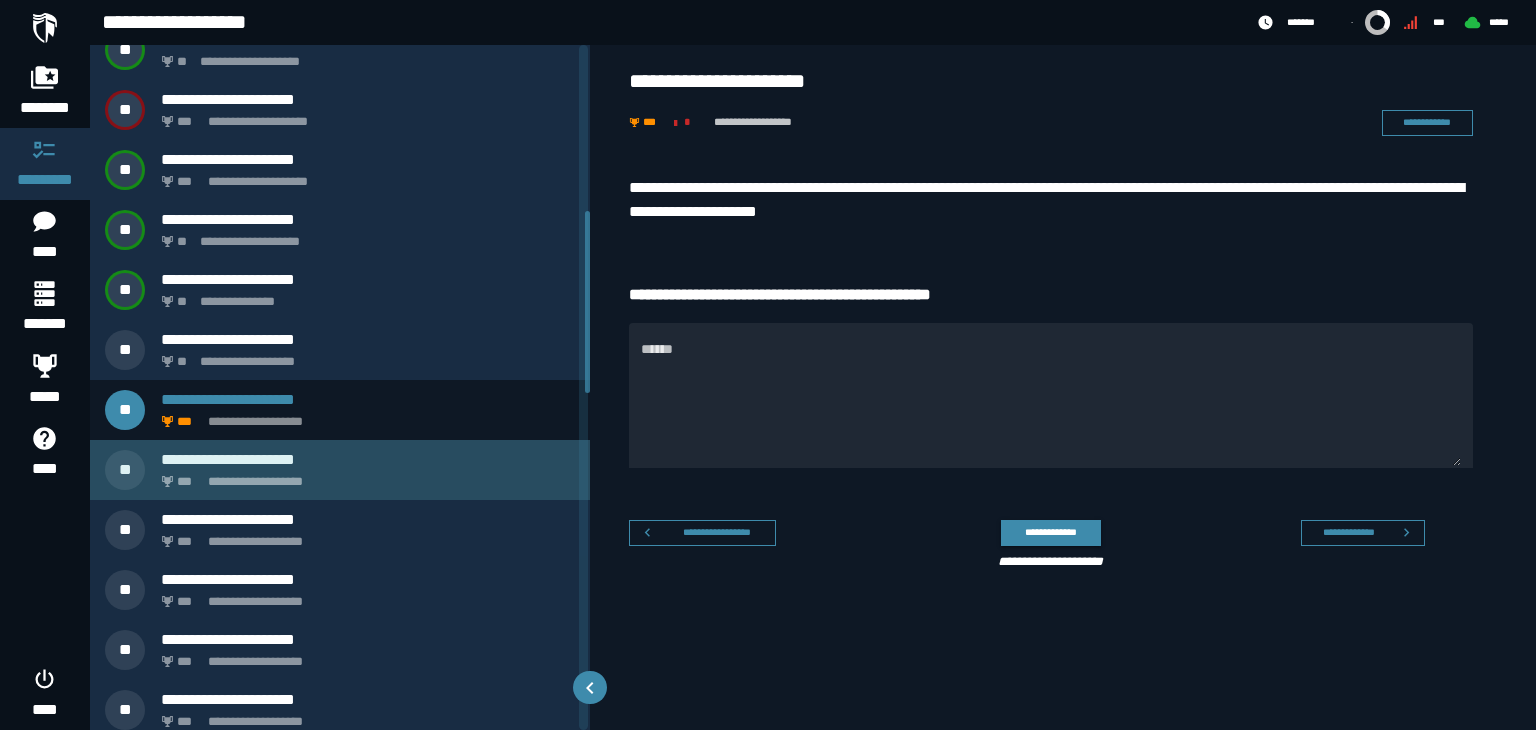 click on "**********" at bounding box center [364, 476] 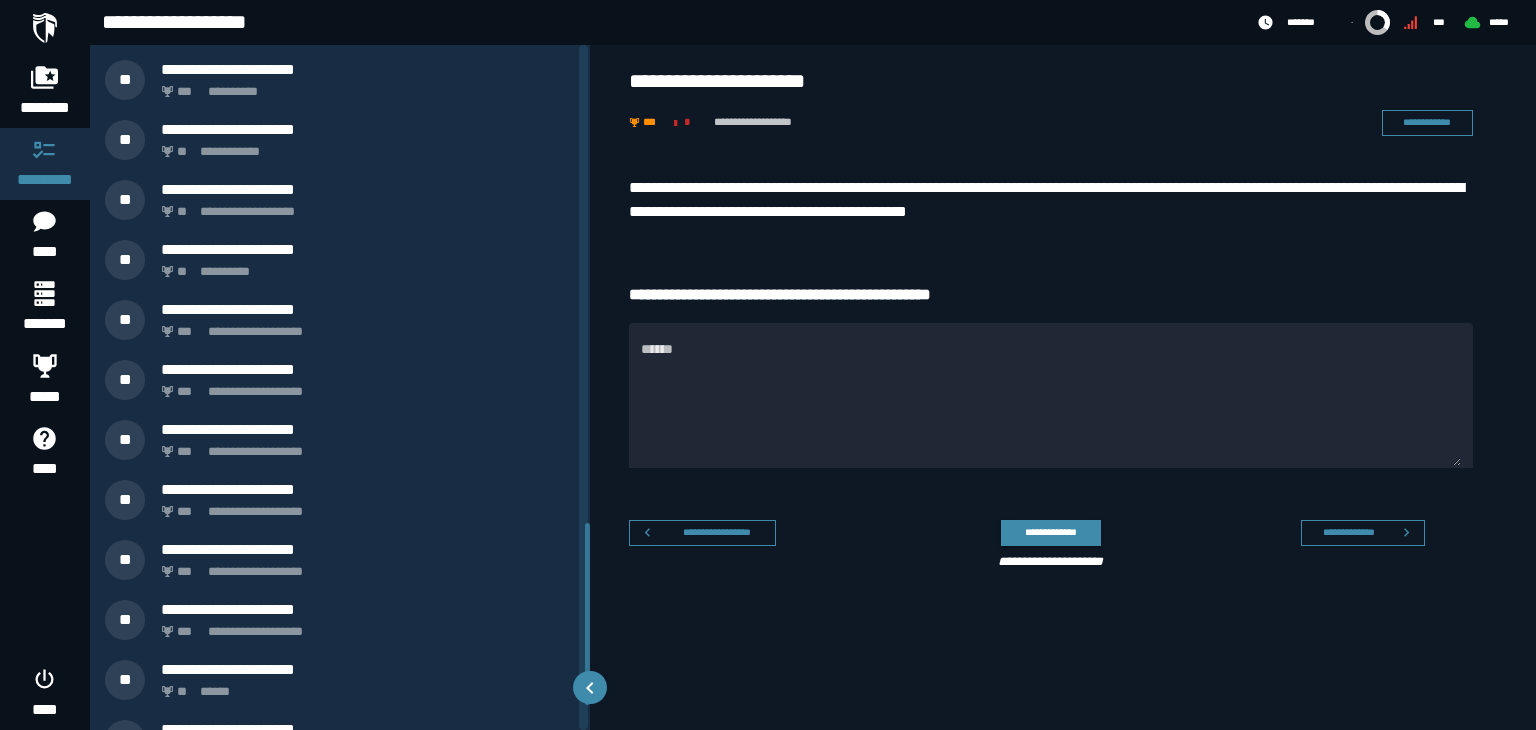 scroll, scrollTop: 1895, scrollLeft: 0, axis: vertical 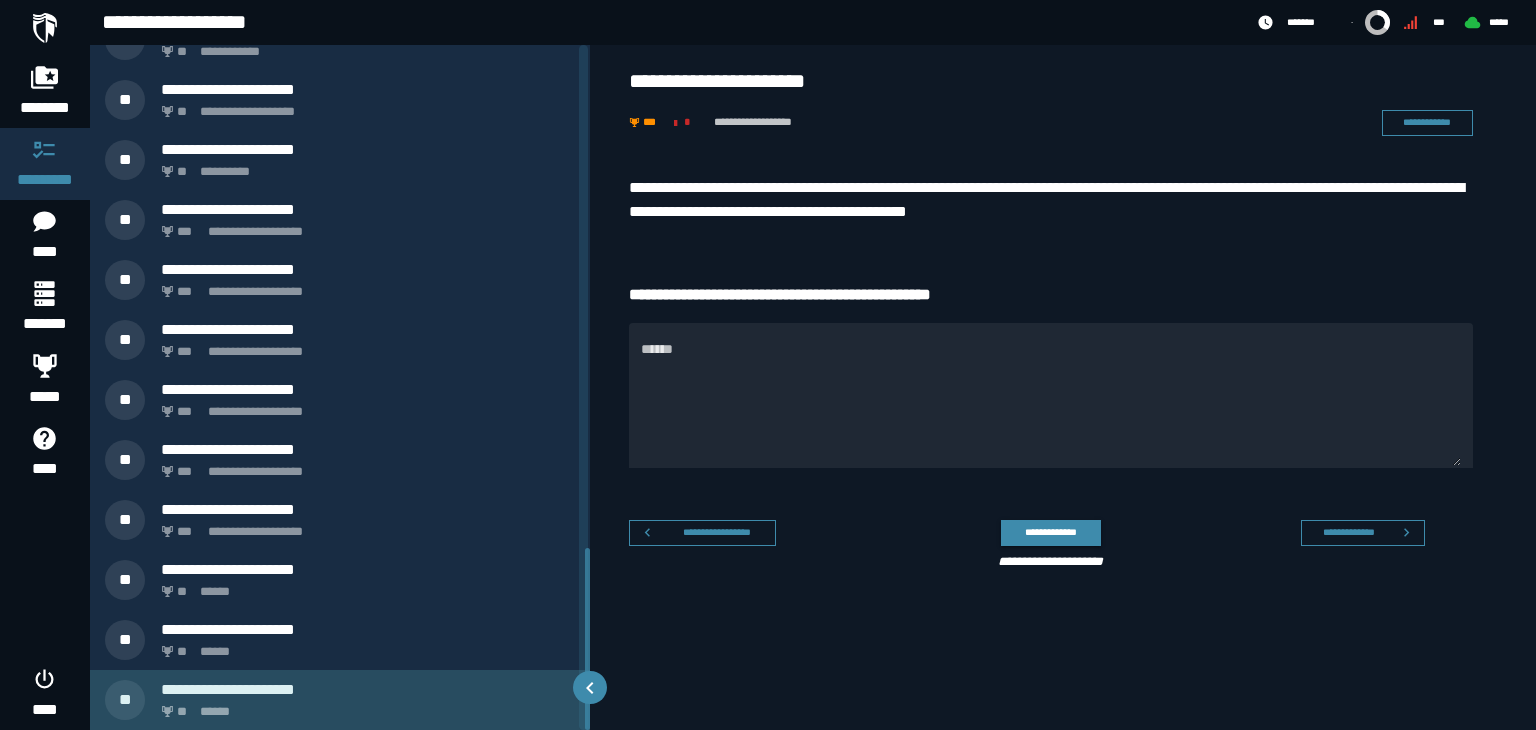 click on "** ******" at bounding box center (364, 706) 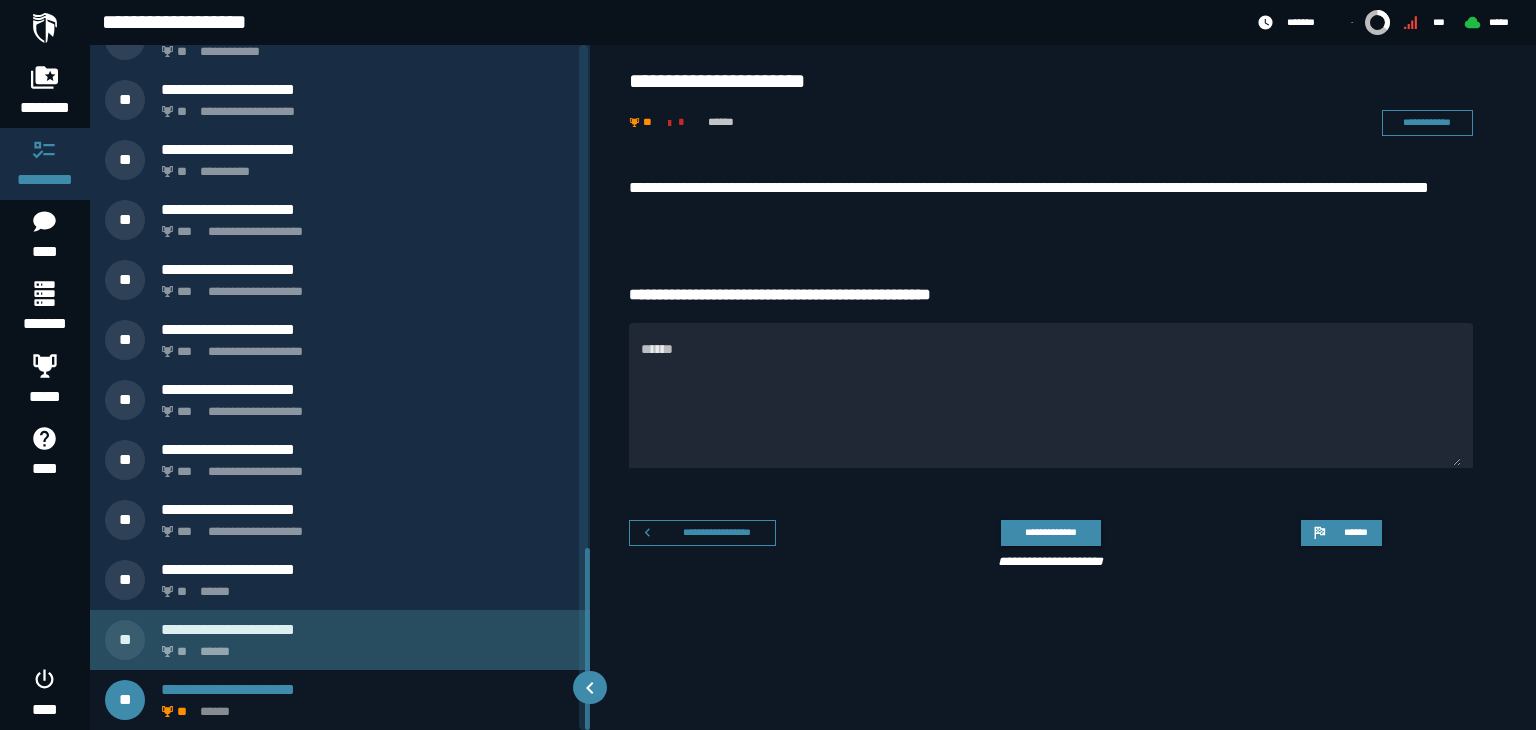 click on "** ******" at bounding box center [364, 646] 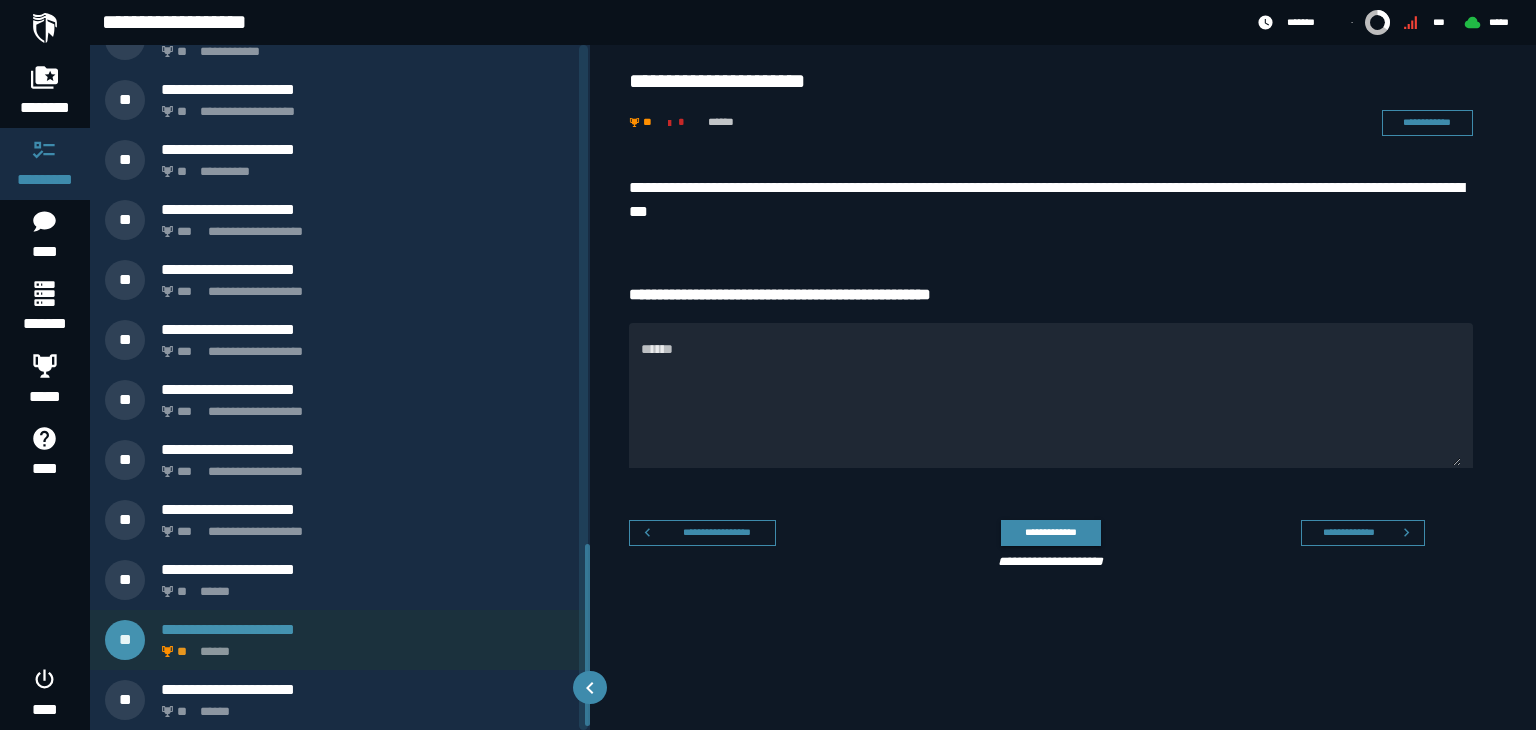 scroll, scrollTop: 1835, scrollLeft: 0, axis: vertical 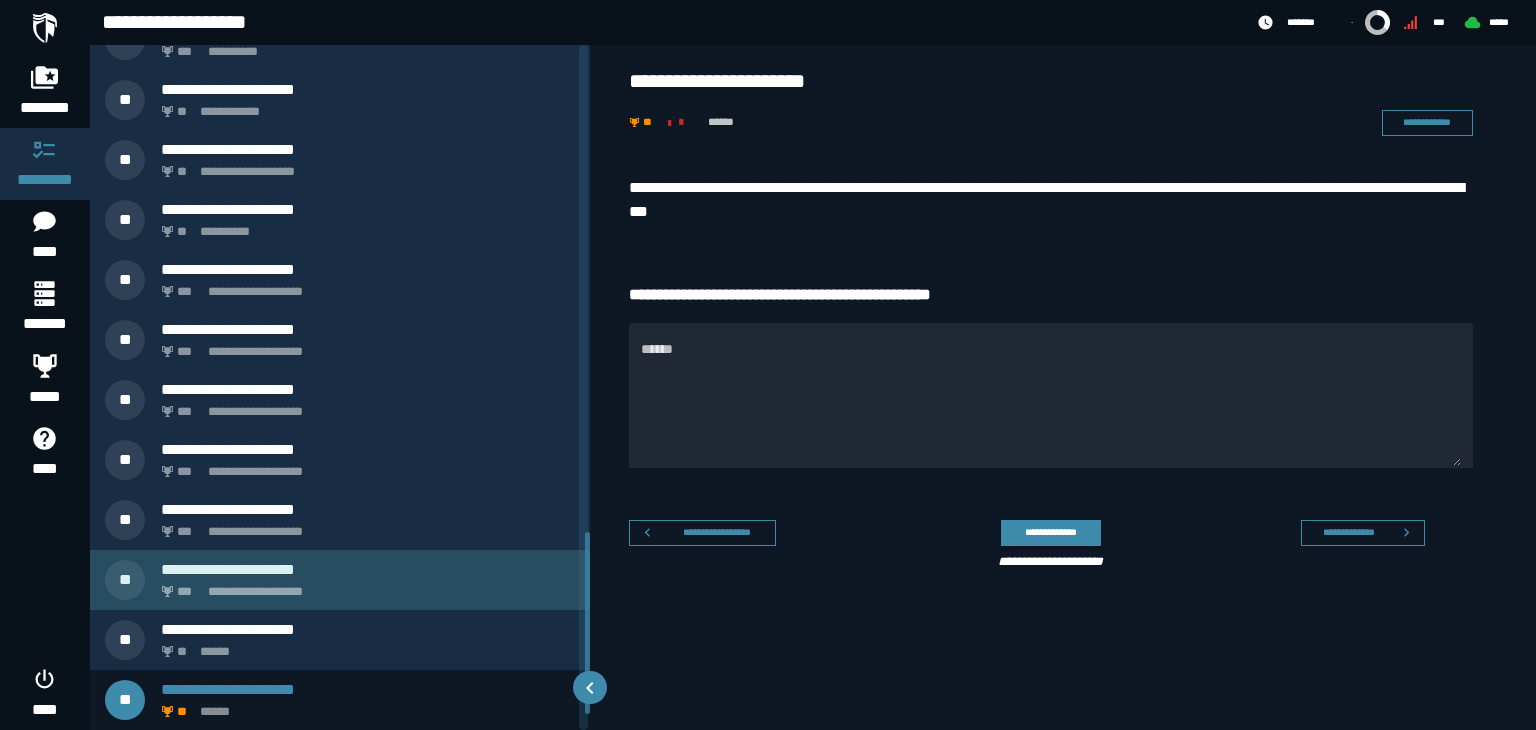 click on "**********" at bounding box center (368, 569) 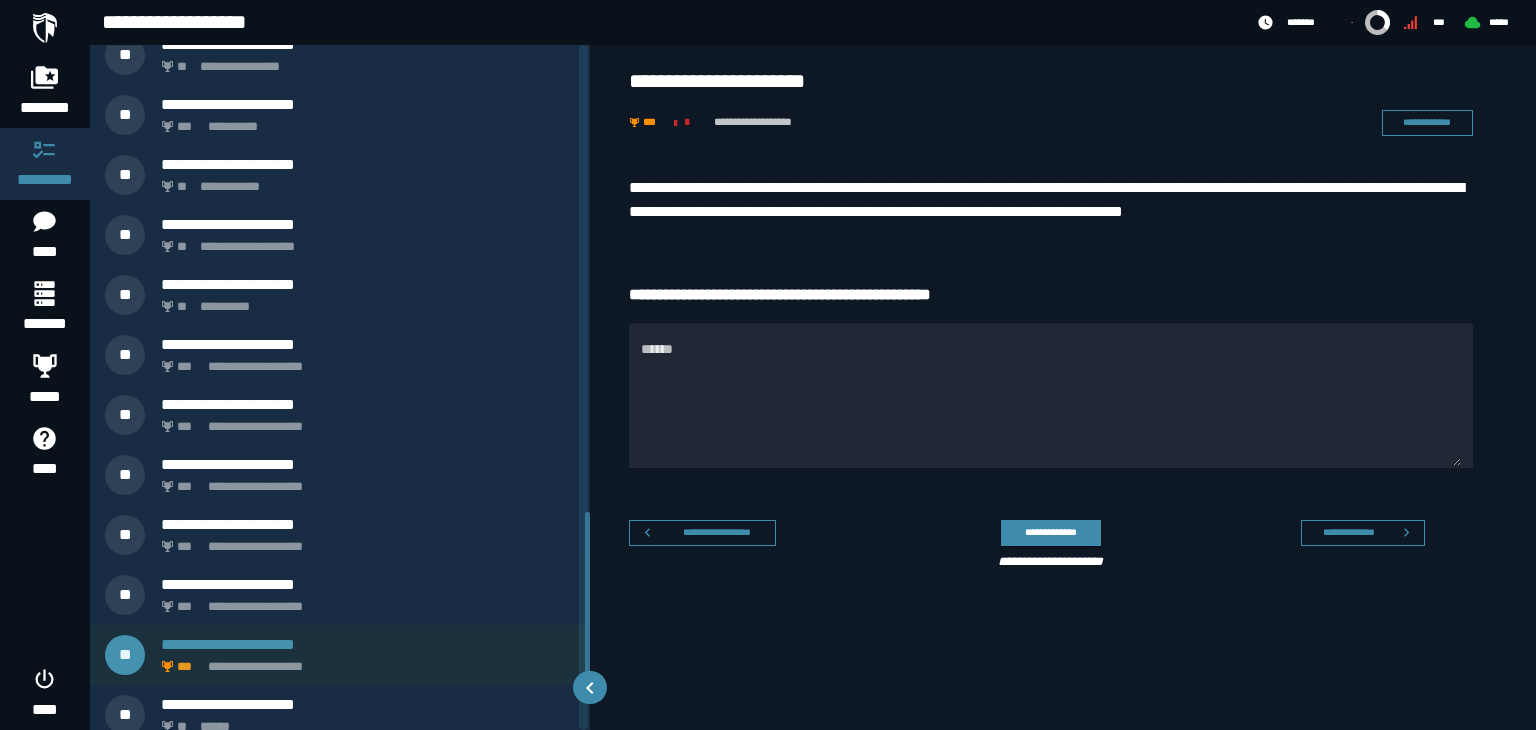 scroll, scrollTop: 1715, scrollLeft: 0, axis: vertical 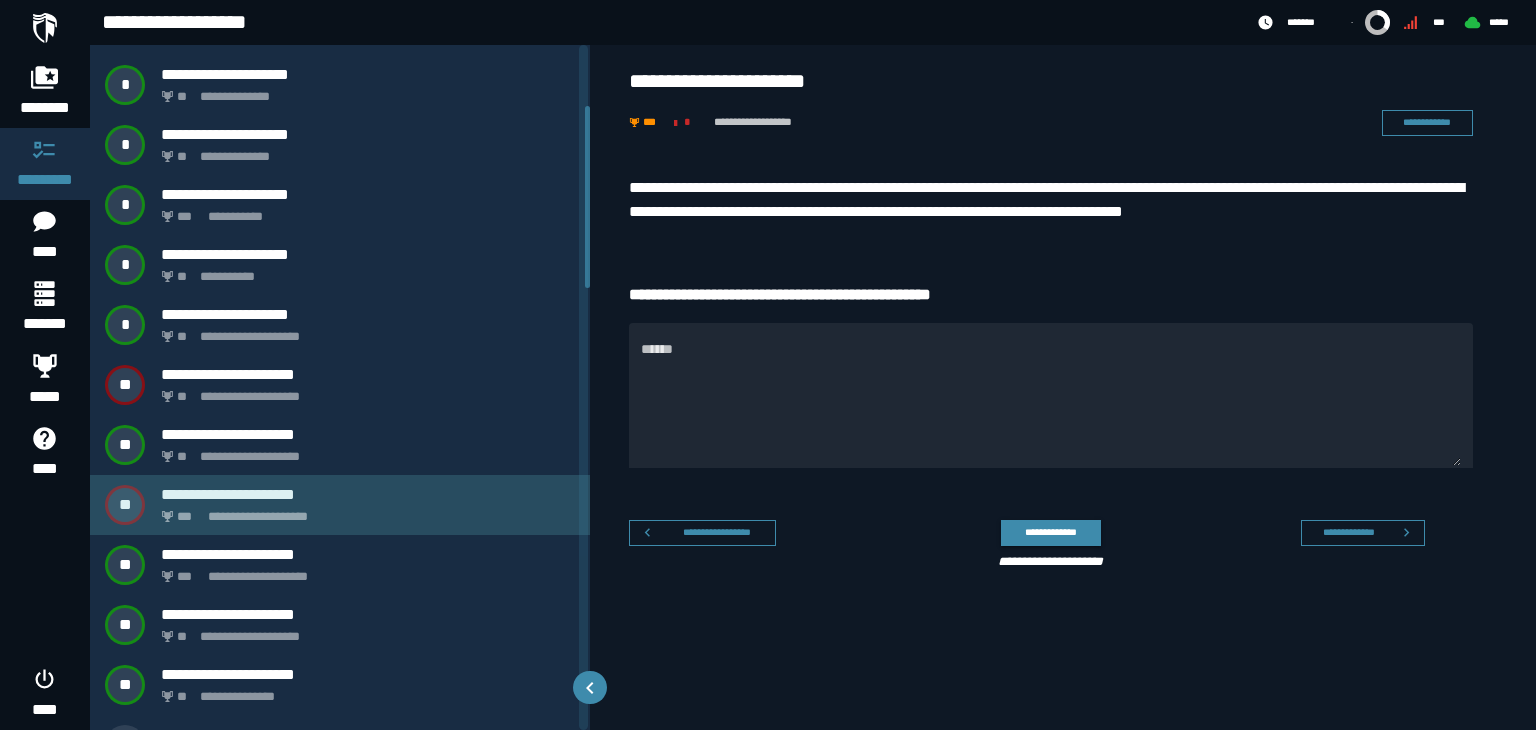 click on "**********" at bounding box center [368, 494] 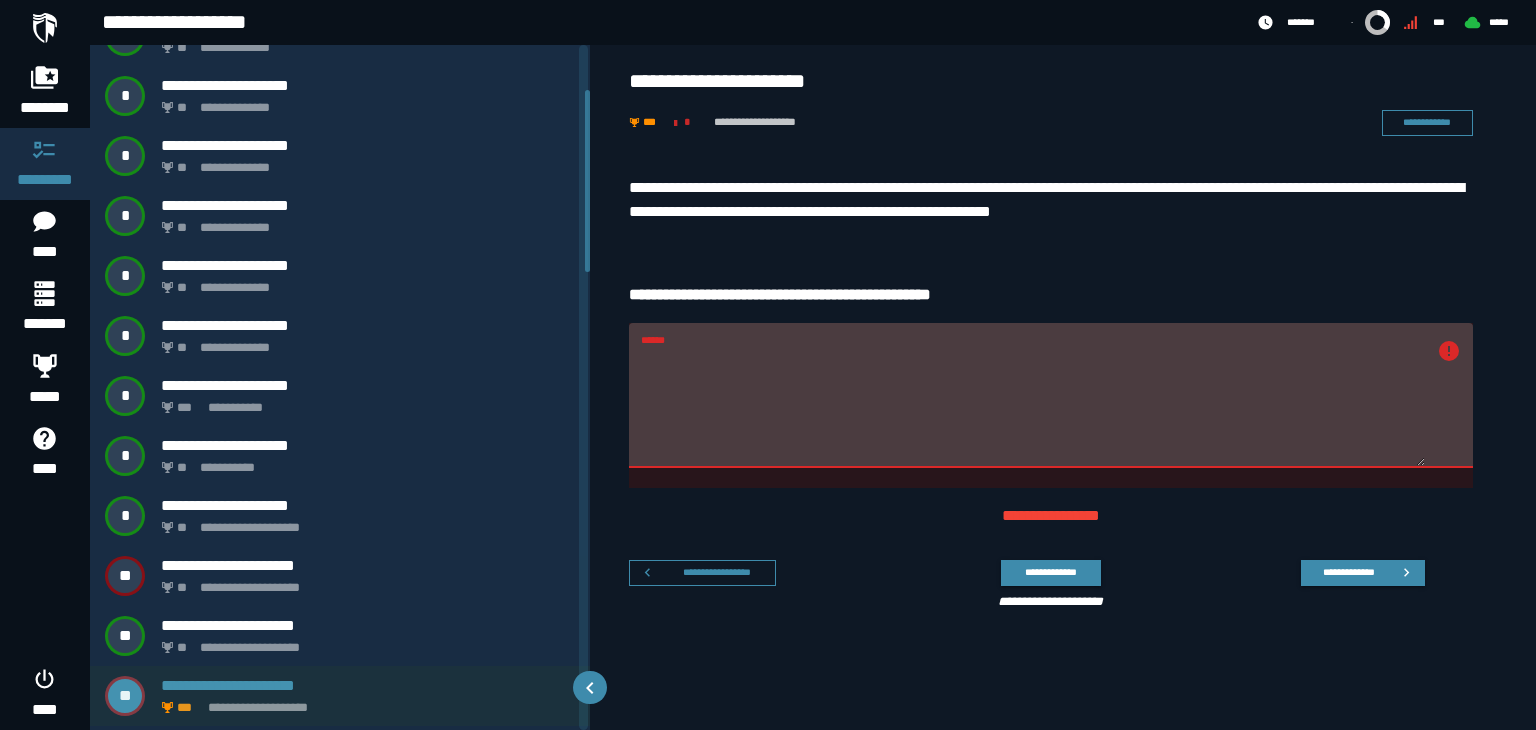 scroll, scrollTop: 35, scrollLeft: 0, axis: vertical 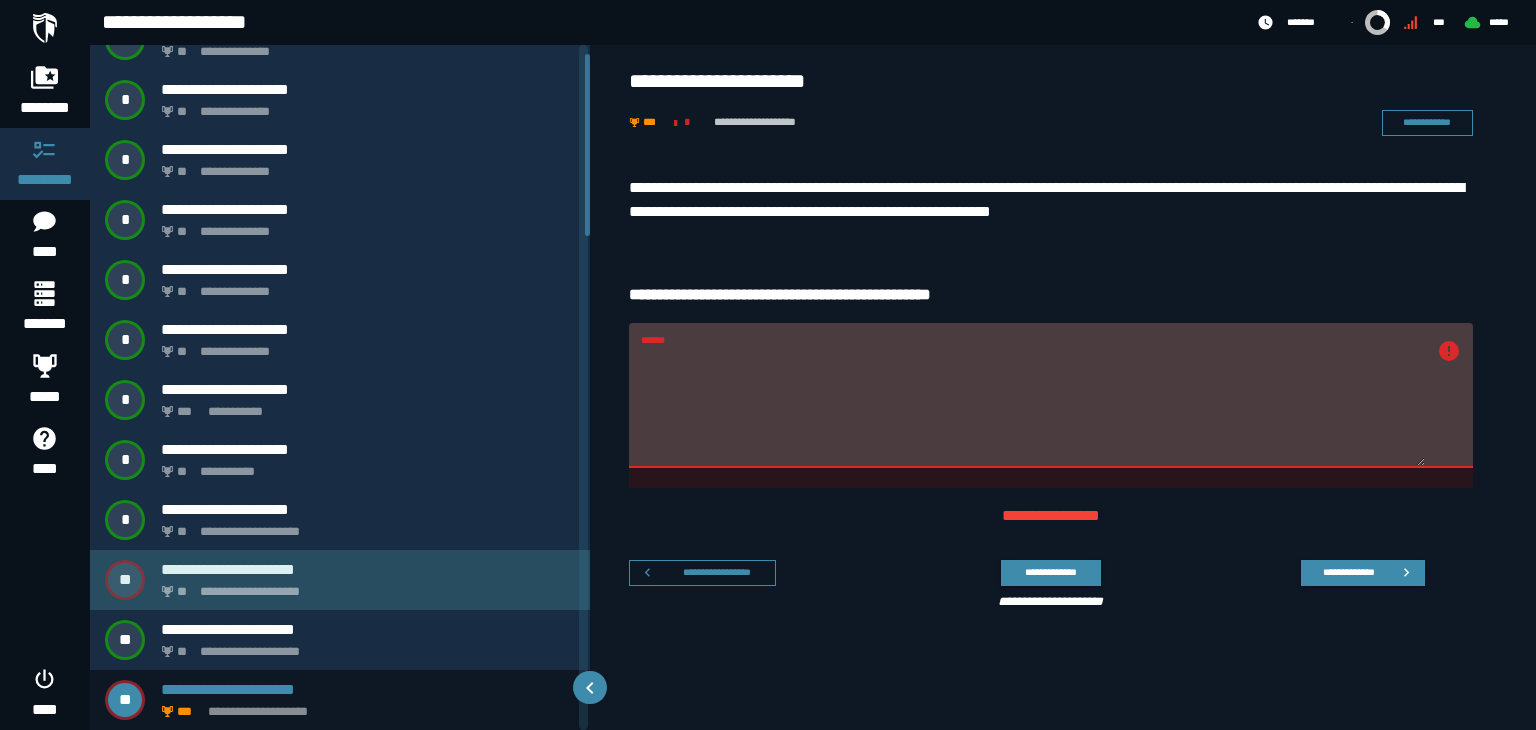 click on "**********" 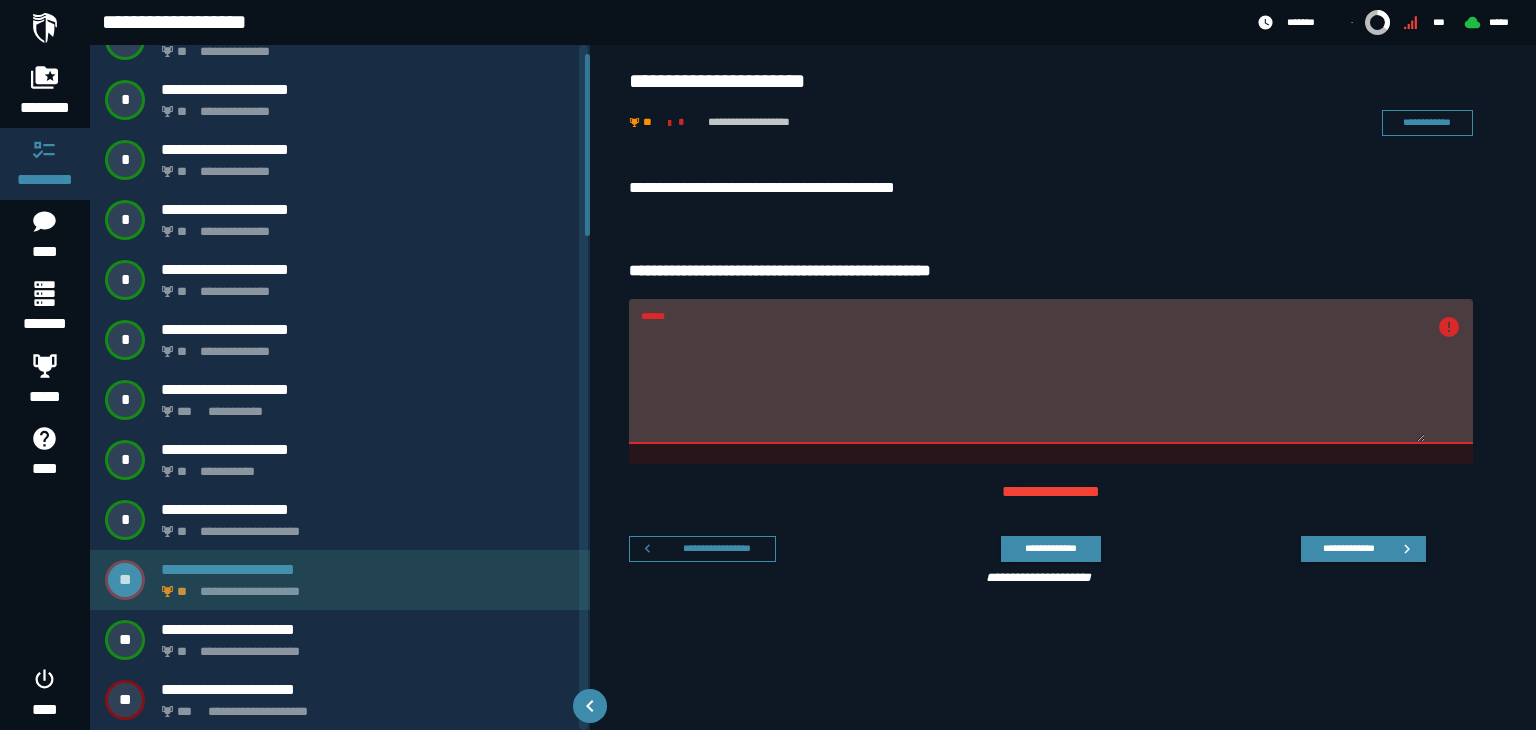 scroll, scrollTop: 0, scrollLeft: 0, axis: both 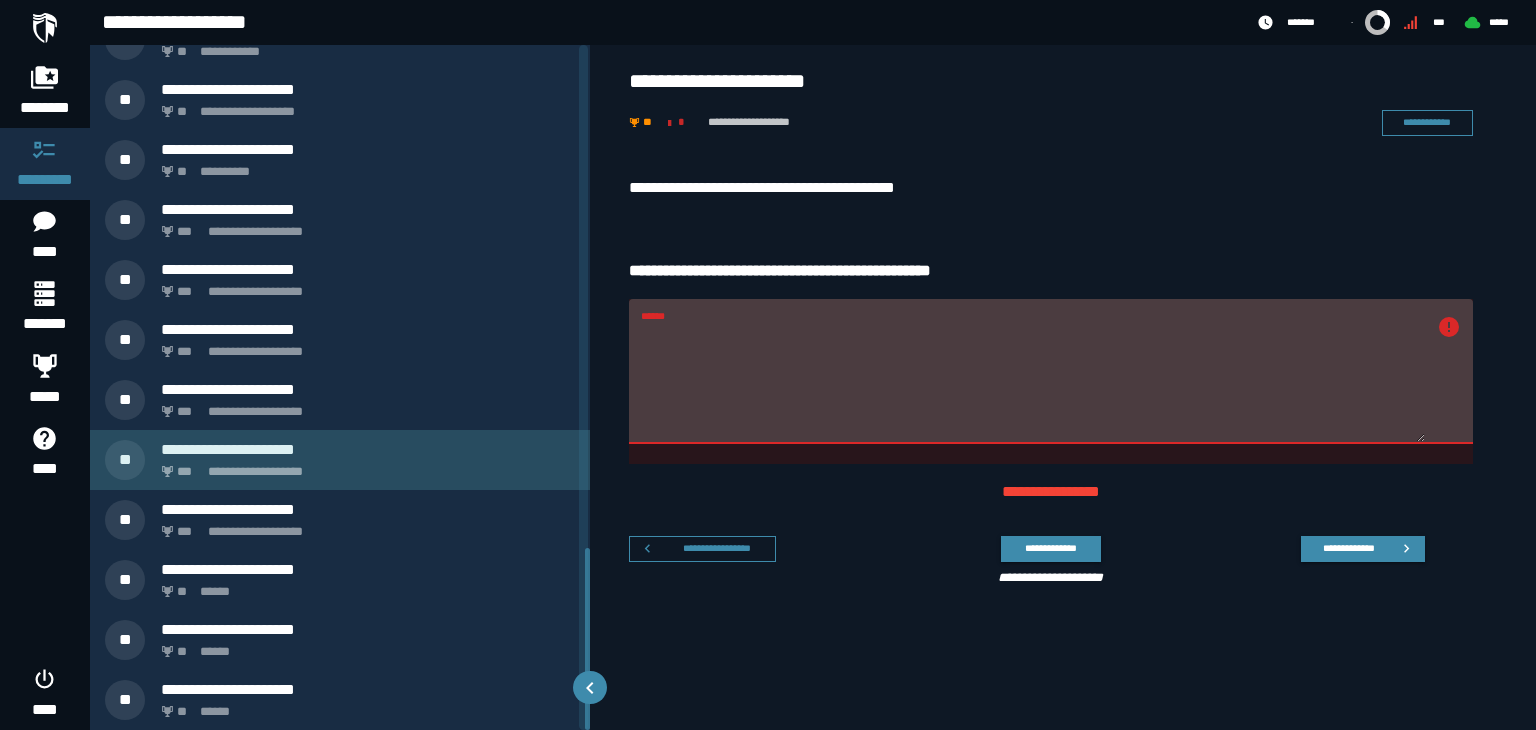 click on "**********" at bounding box center (364, 466) 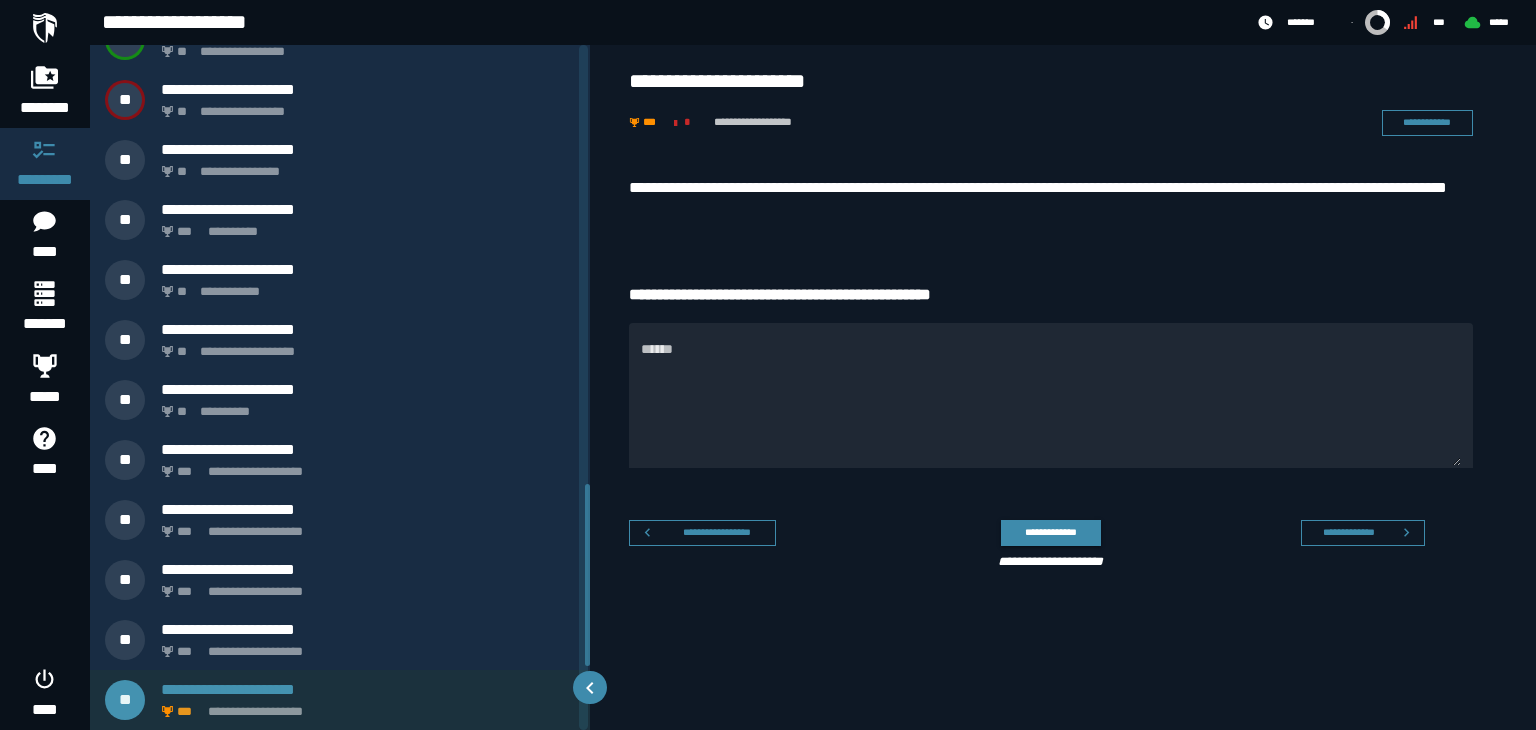 scroll, scrollTop: 1895, scrollLeft: 0, axis: vertical 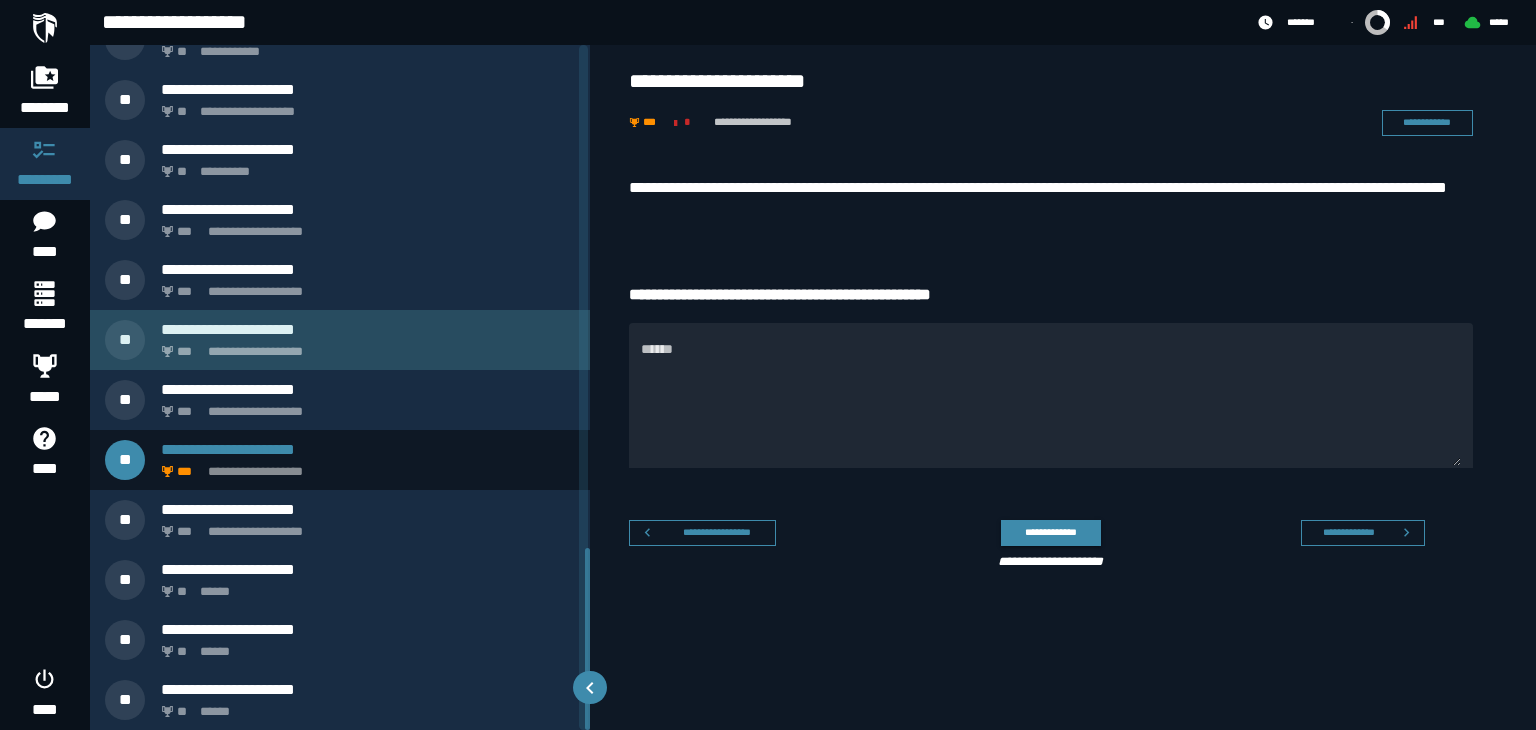 click on "**********" at bounding box center [364, 346] 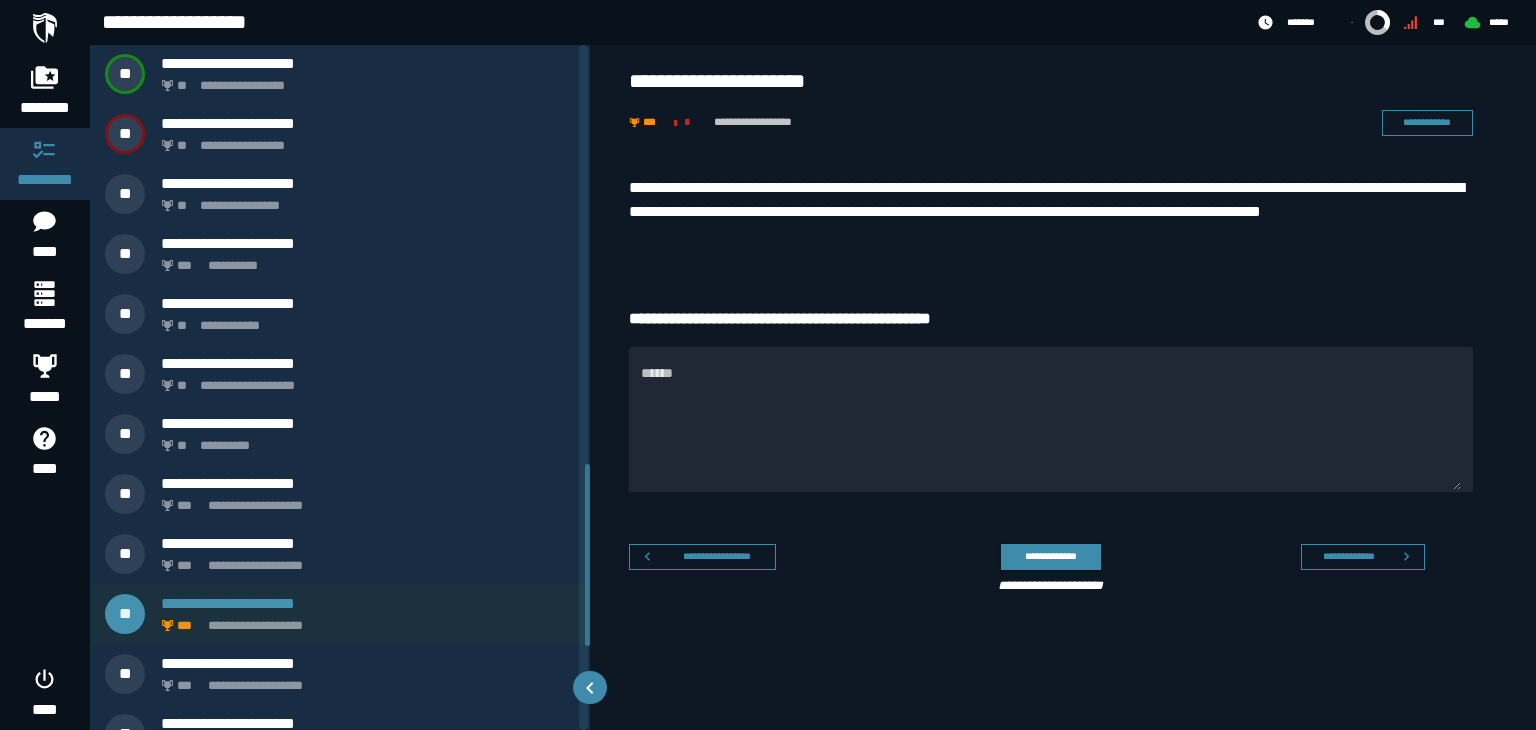 scroll, scrollTop: 1535, scrollLeft: 0, axis: vertical 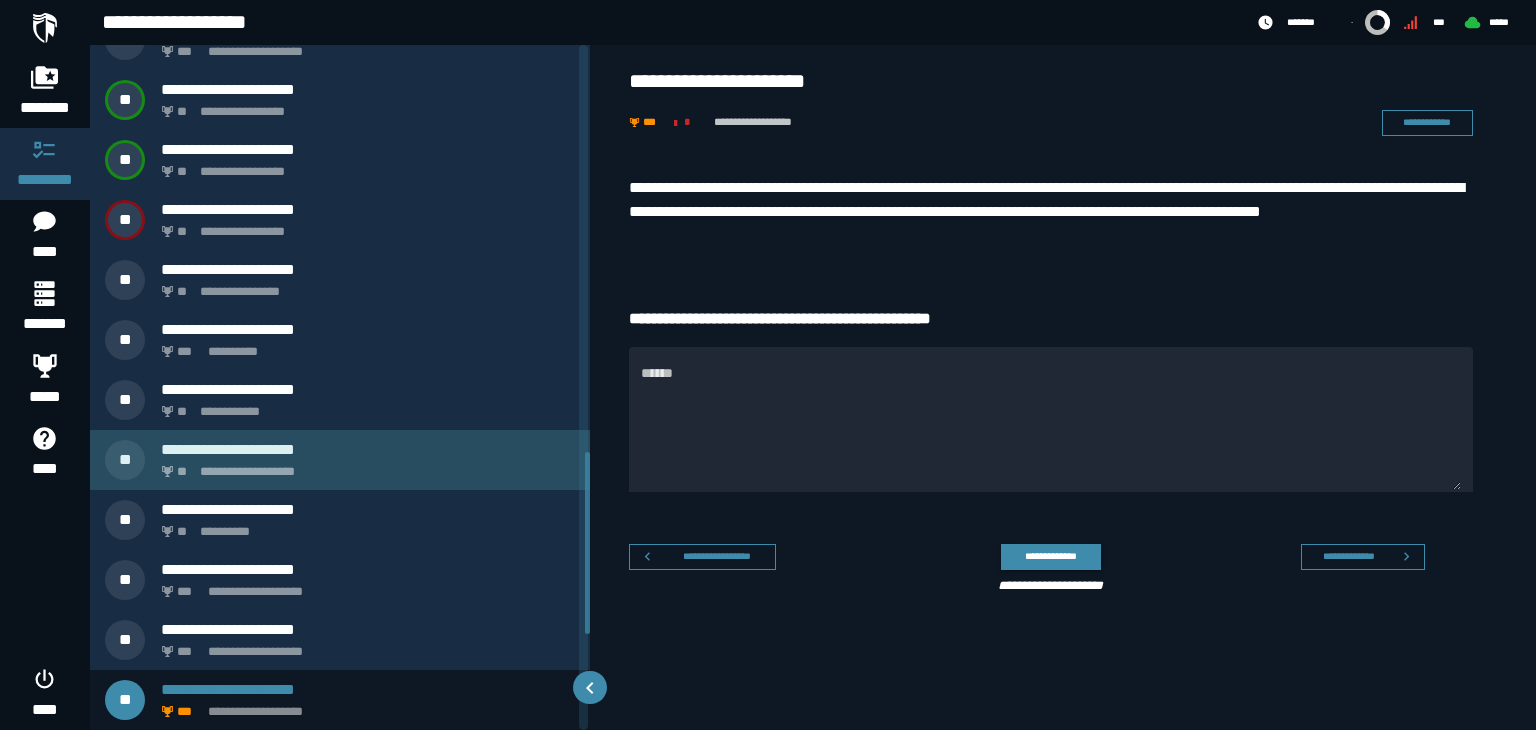 click on "**********" at bounding box center (340, 460) 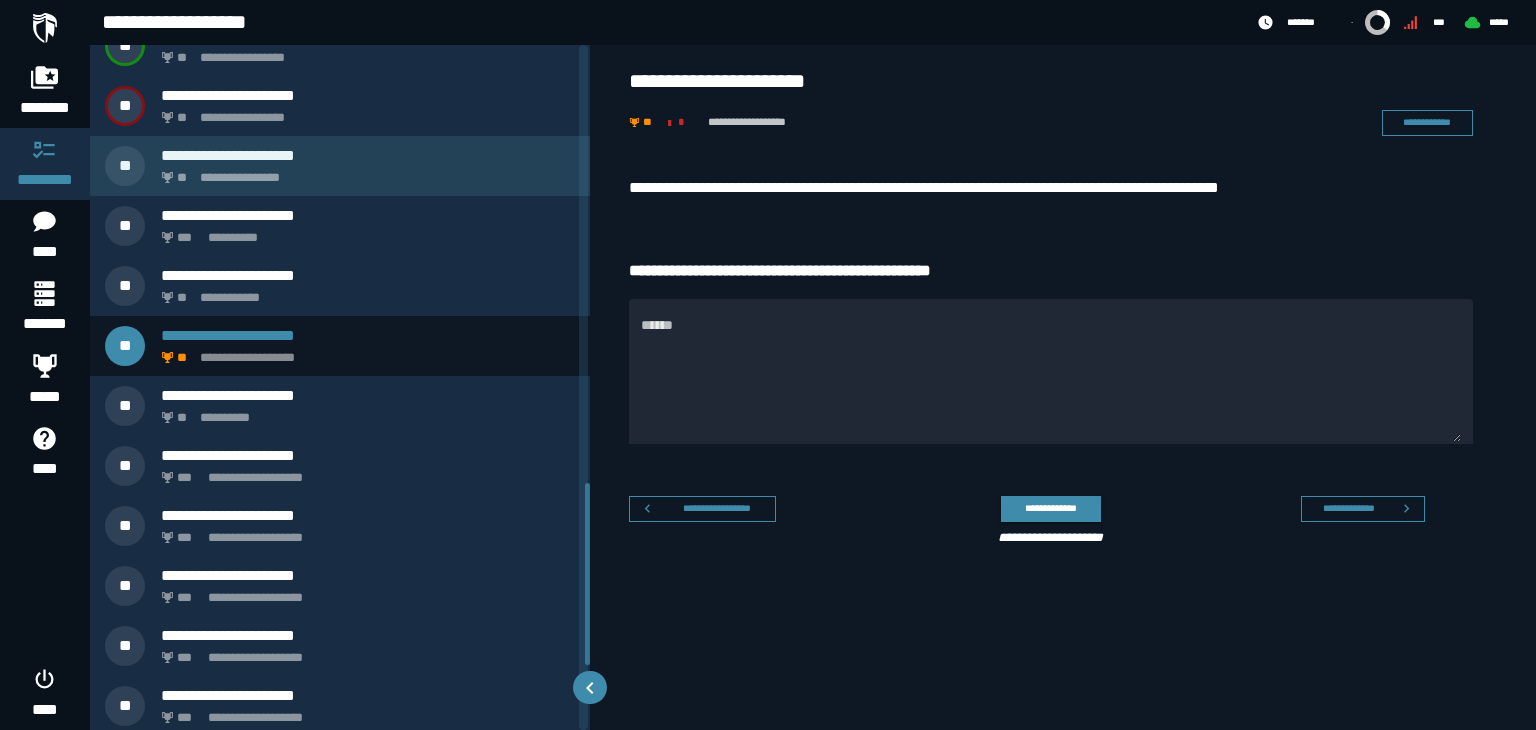 scroll, scrollTop: 1667, scrollLeft: 0, axis: vertical 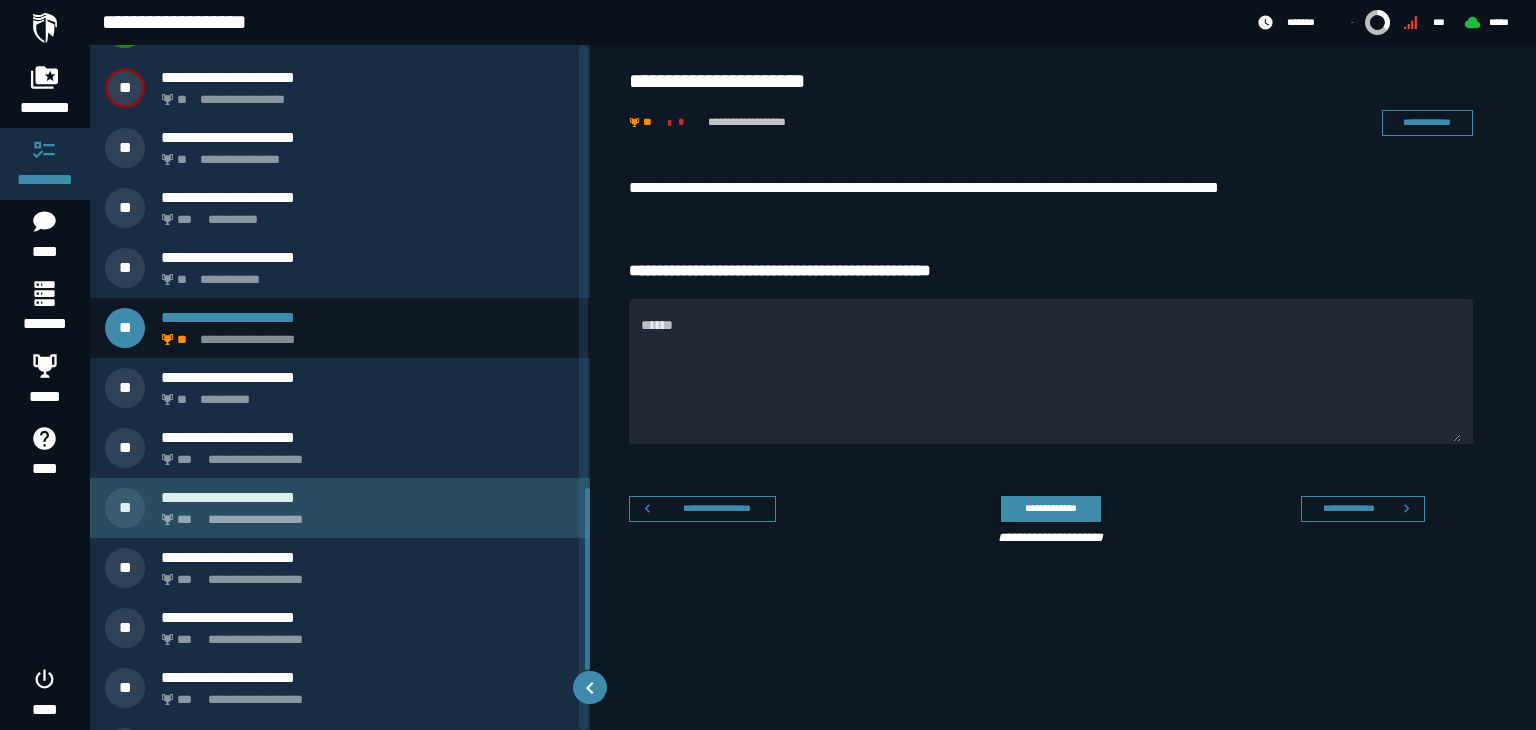 click on "**********" at bounding box center [364, 514] 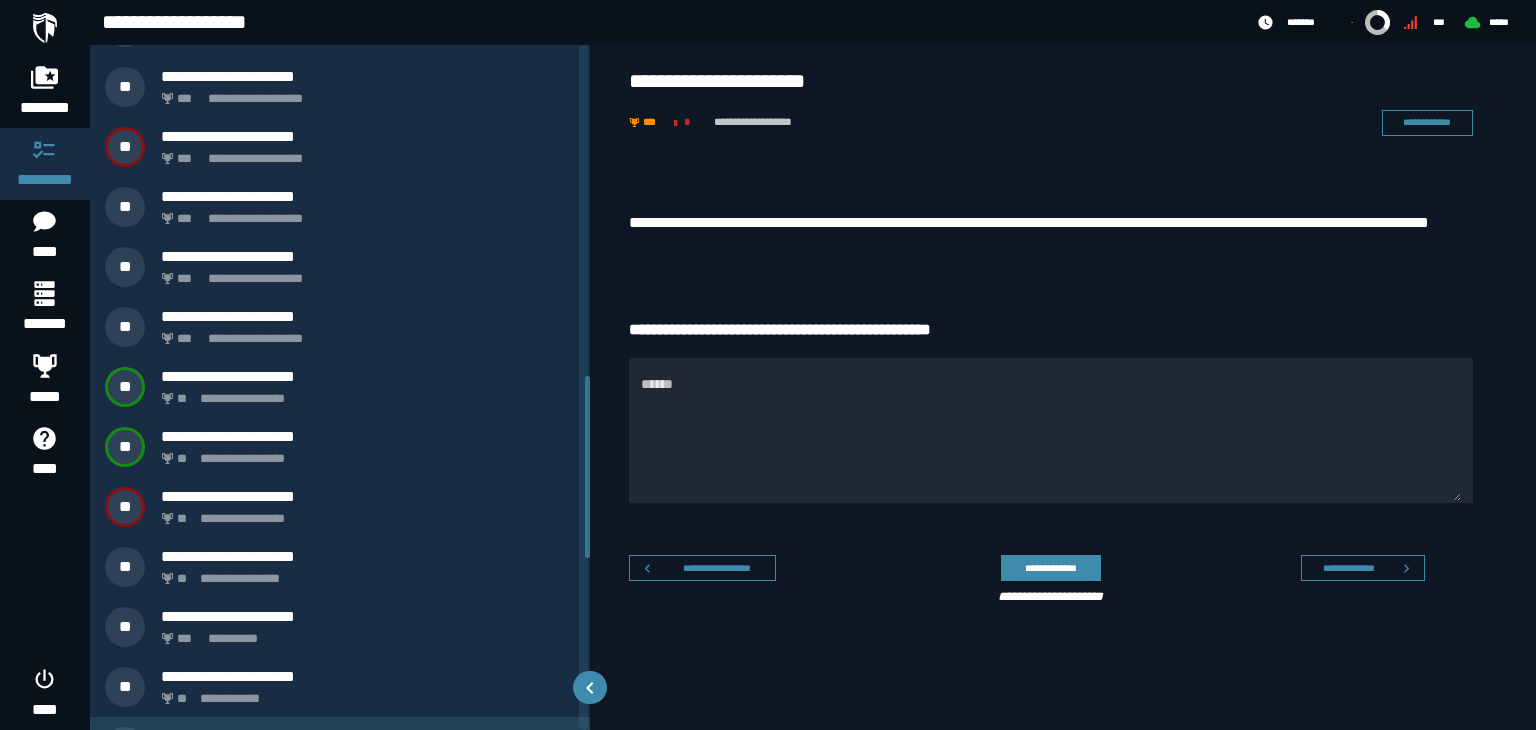 scroll, scrollTop: 1247, scrollLeft: 0, axis: vertical 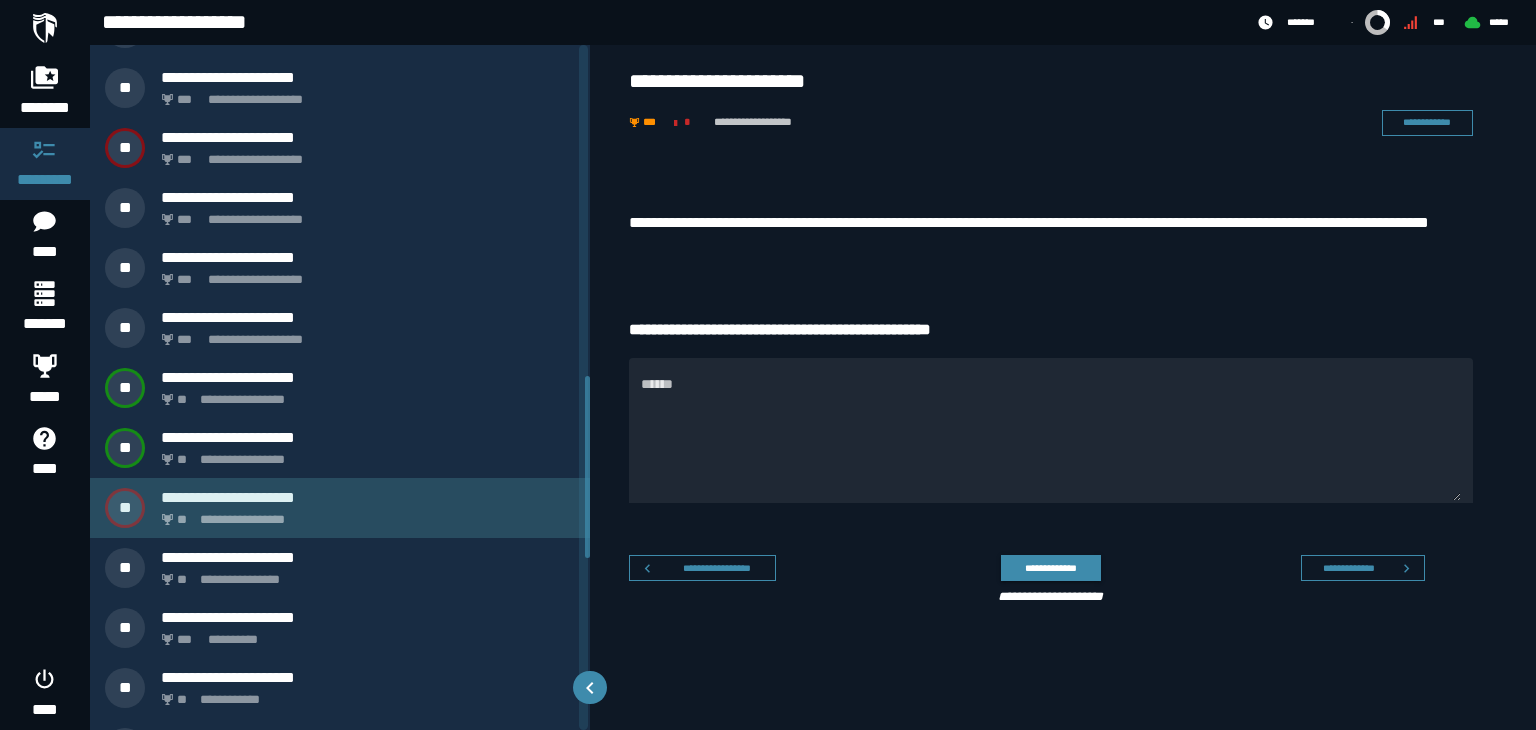 click on "**********" at bounding box center [368, 497] 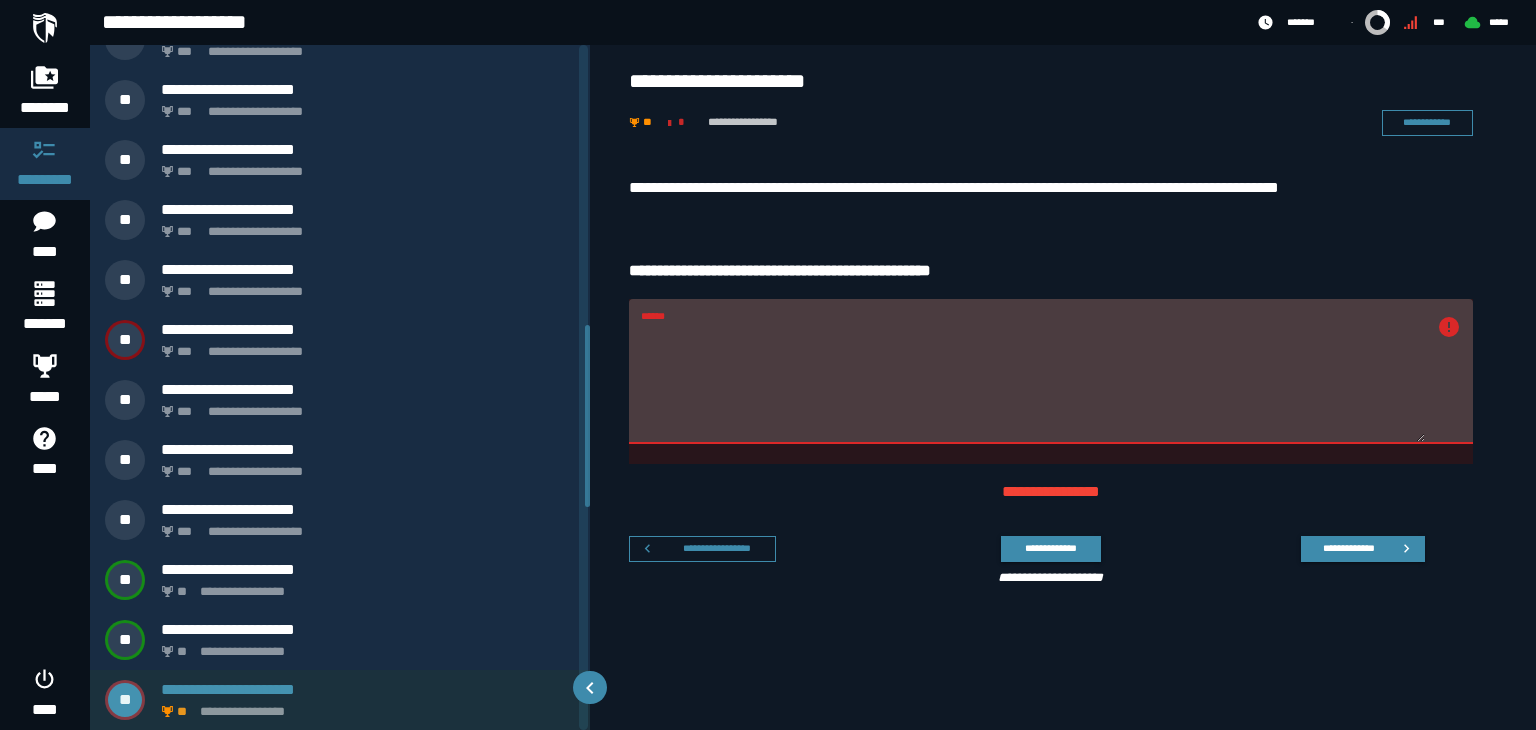 scroll, scrollTop: 1112, scrollLeft: 0, axis: vertical 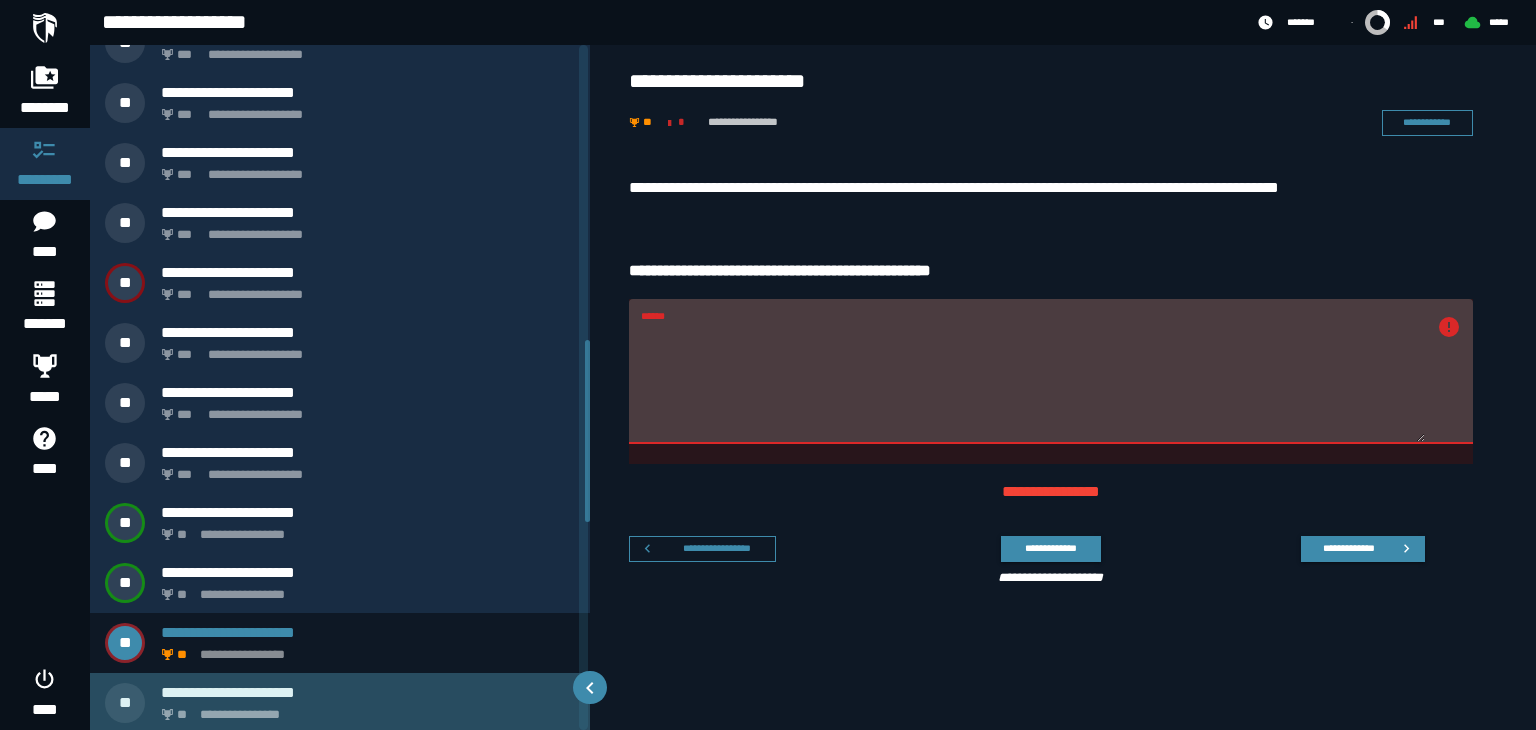 click on "**********" at bounding box center (368, 692) 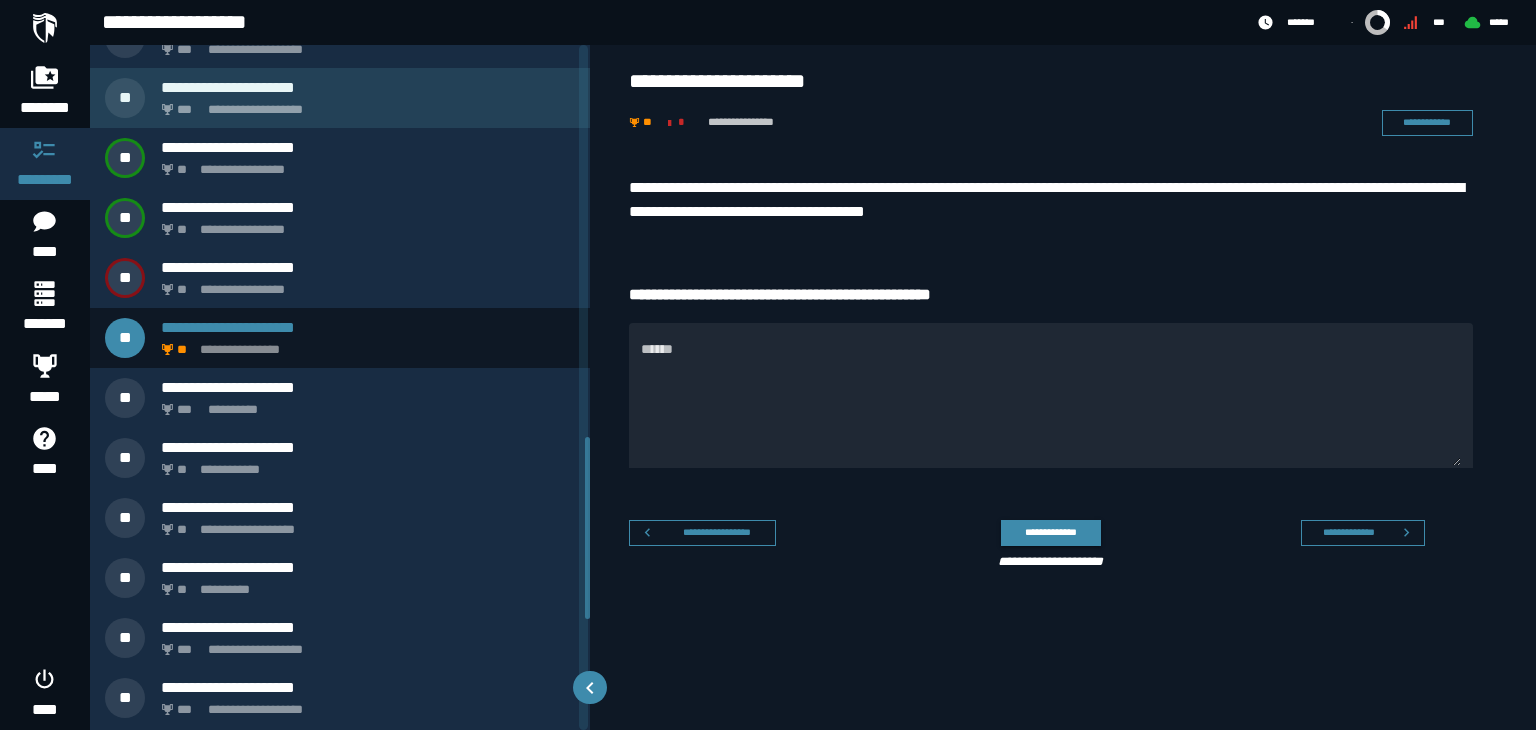 scroll, scrollTop: 1478, scrollLeft: 0, axis: vertical 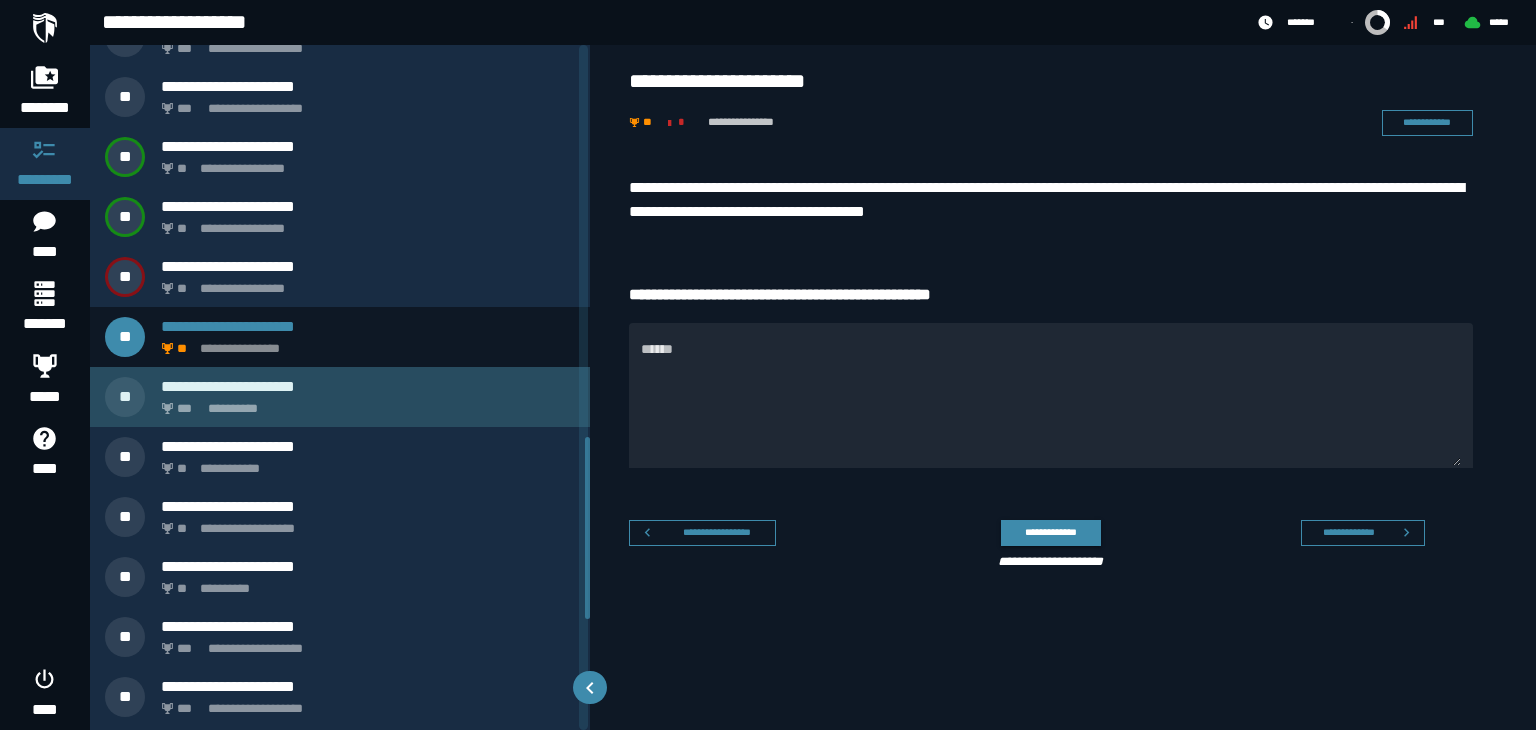 click on "**********" at bounding box center (368, 386) 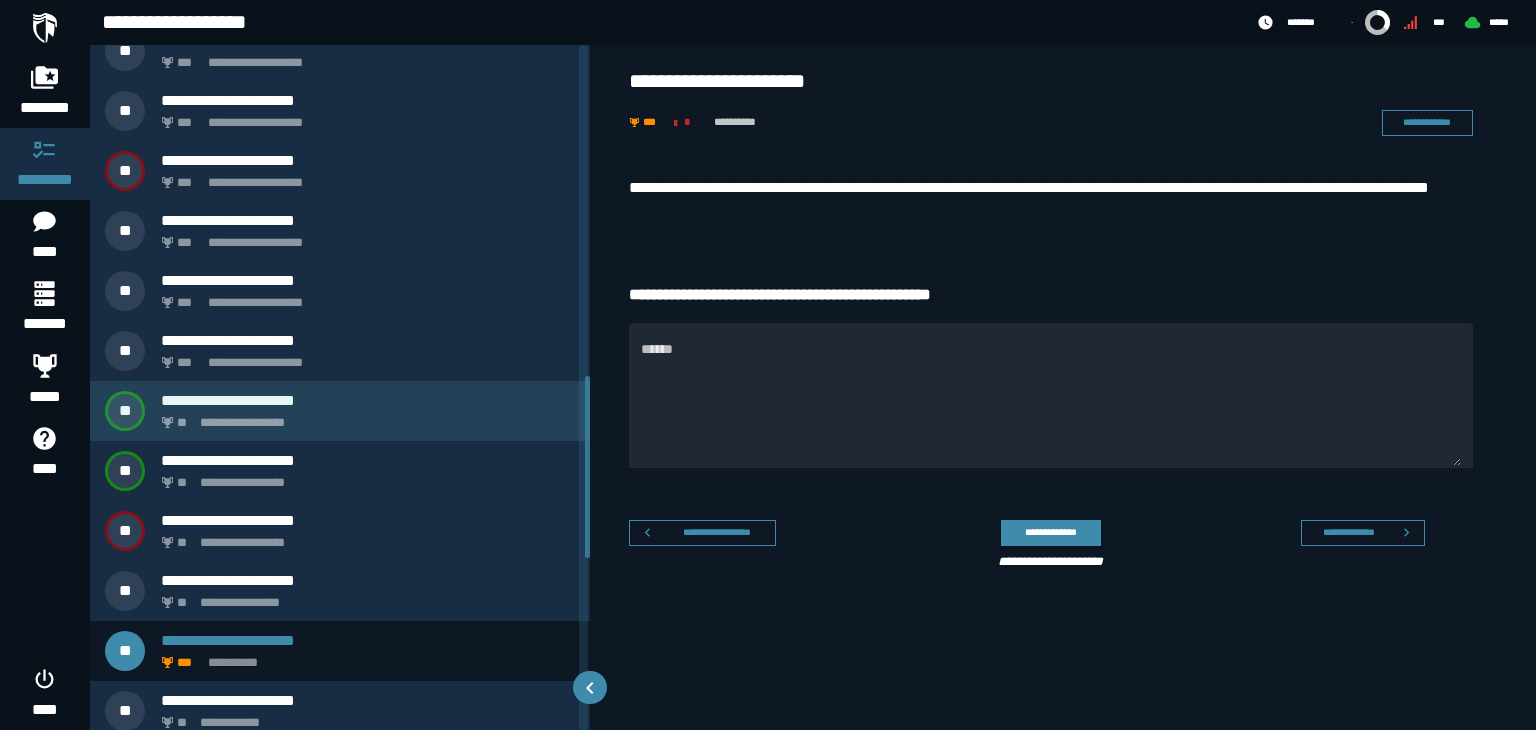 scroll, scrollTop: 1175, scrollLeft: 0, axis: vertical 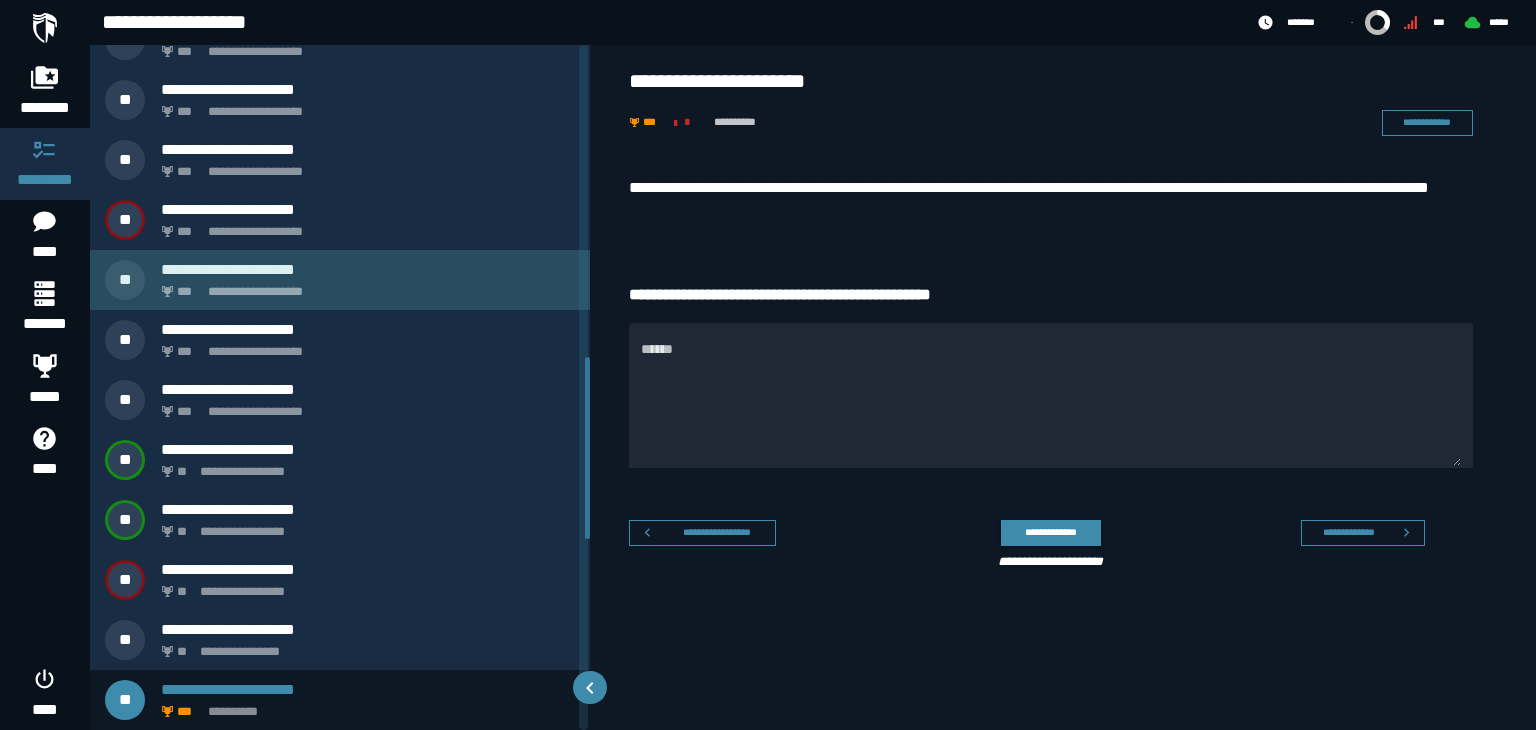 click on "**********" at bounding box center (364, 286) 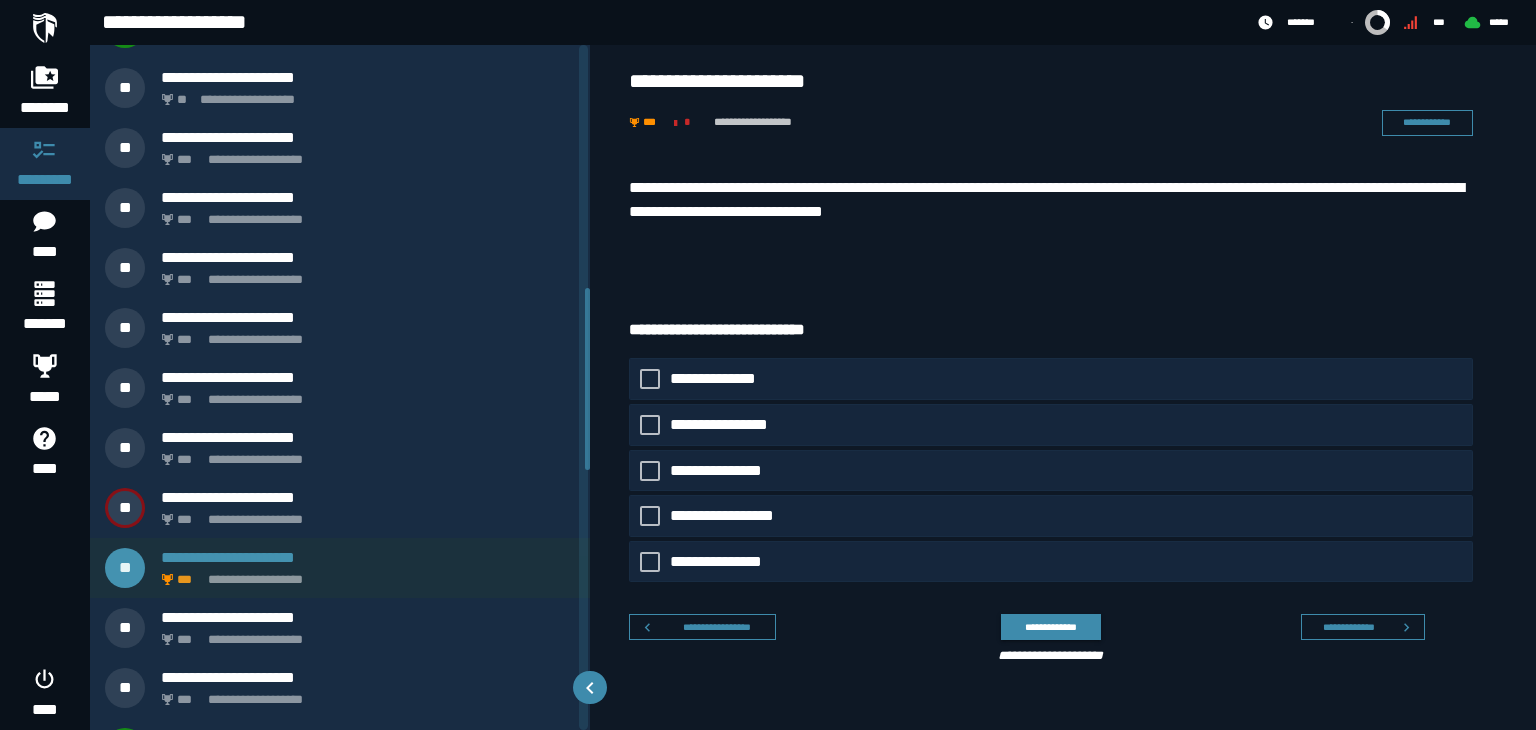 scroll, scrollTop: 755, scrollLeft: 0, axis: vertical 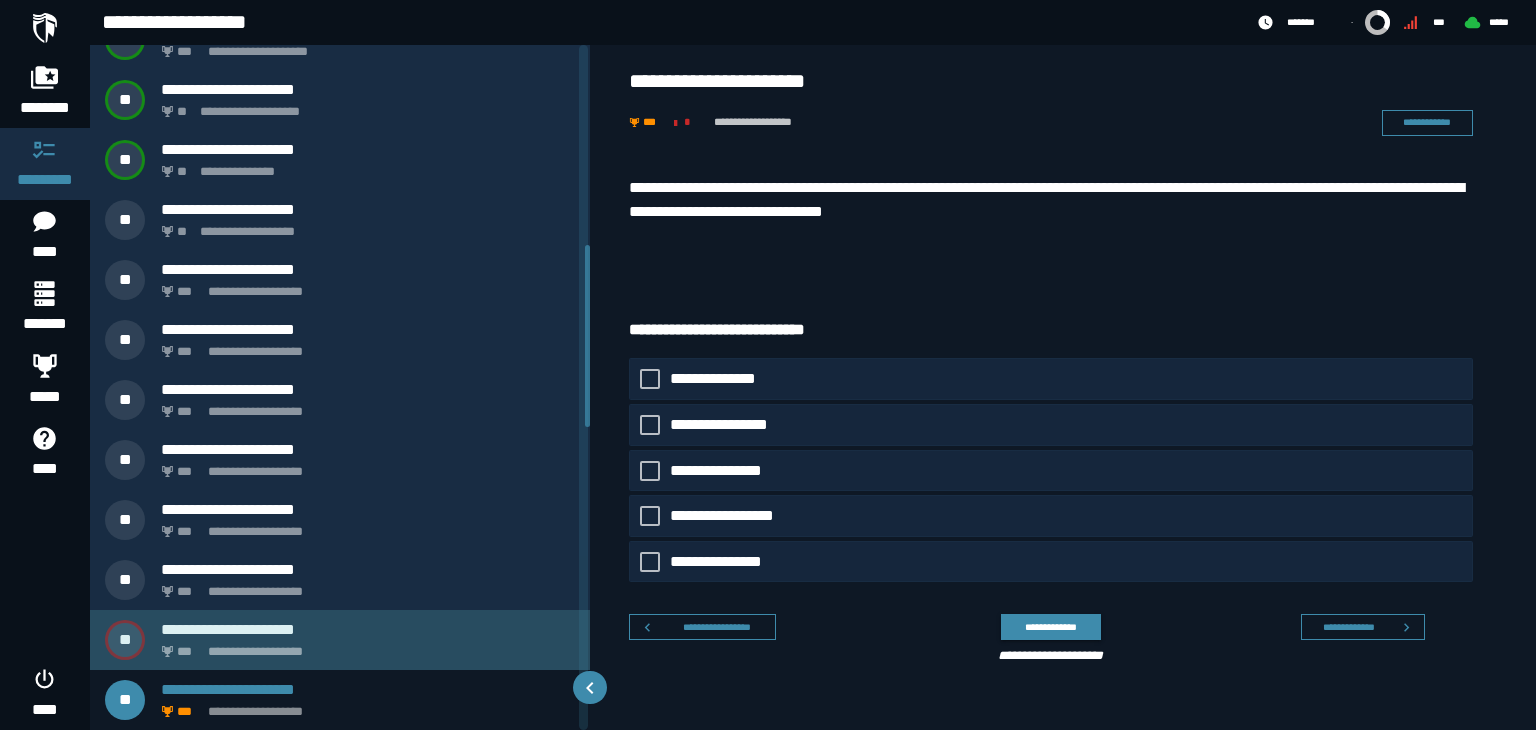 click on "**********" at bounding box center (368, 629) 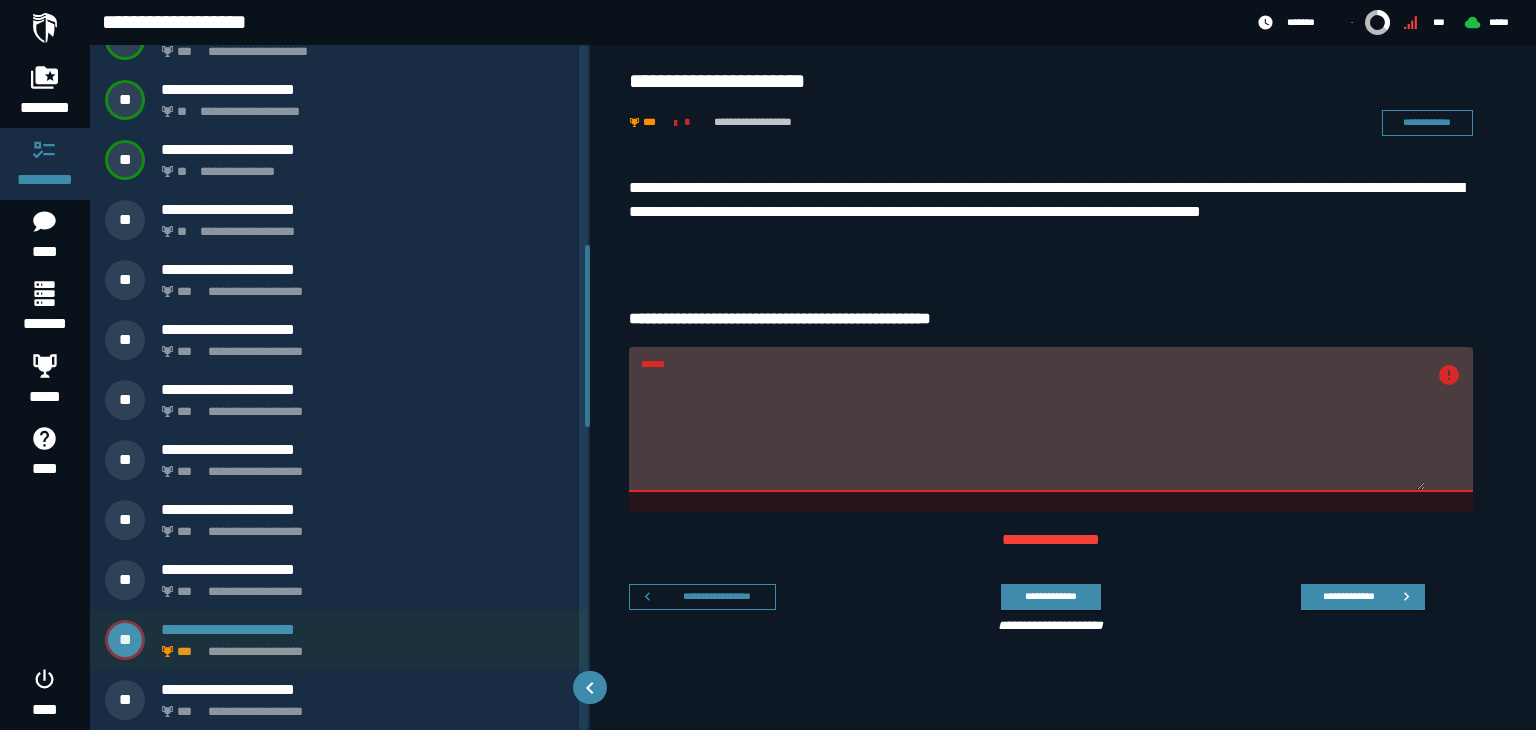scroll, scrollTop: 695, scrollLeft: 0, axis: vertical 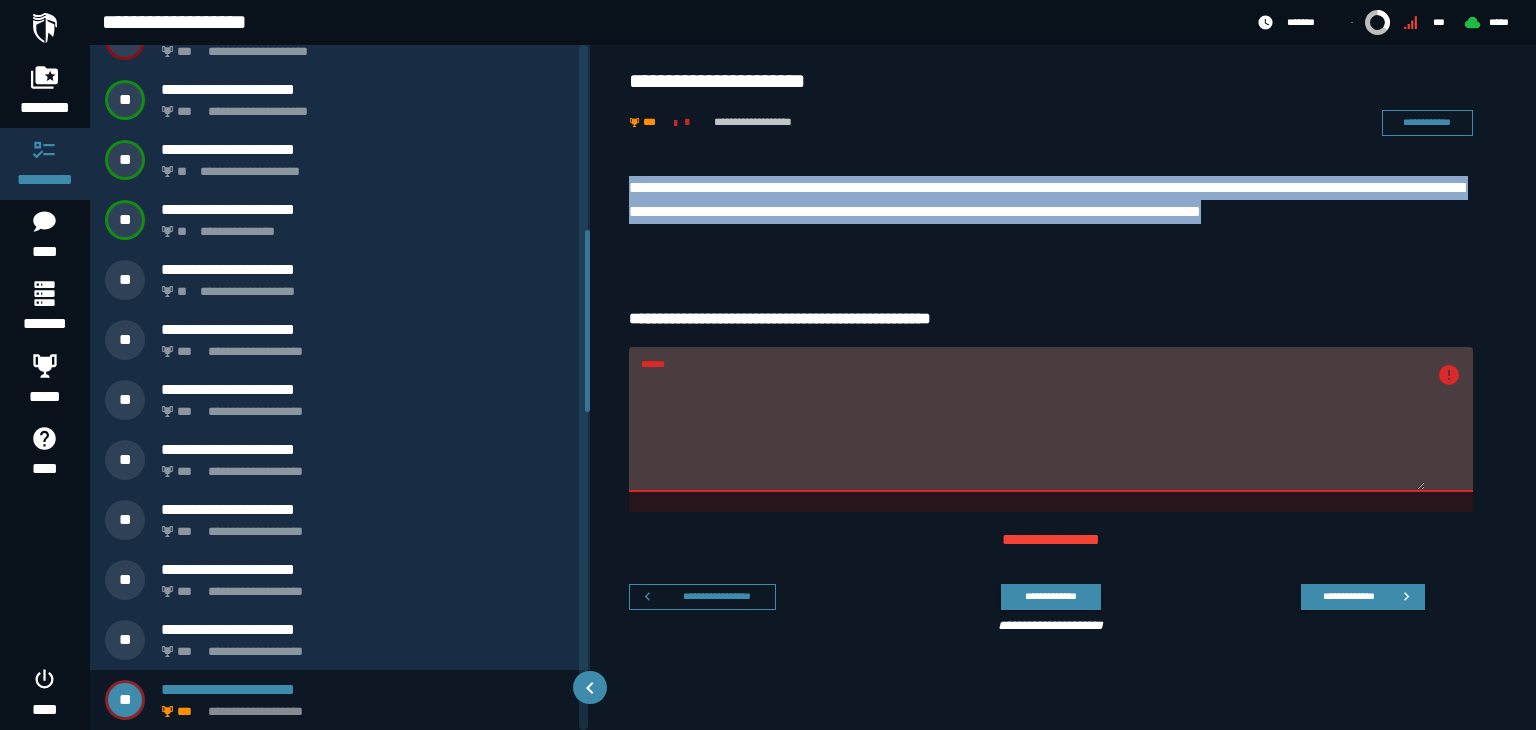 drag, startPoint x: 707, startPoint y: 234, endPoint x: 623, endPoint y: 189, distance: 95.29428 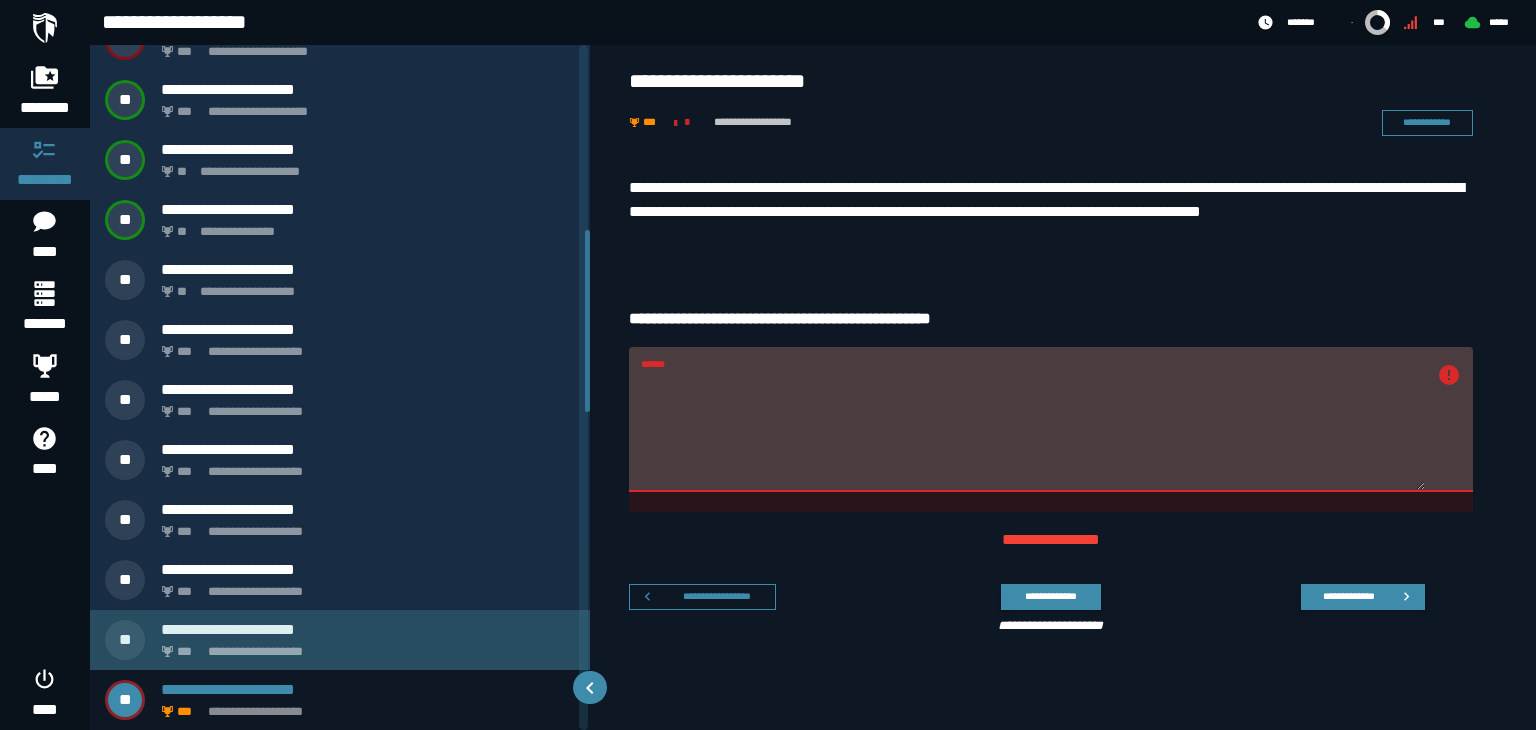 click on "**********" at bounding box center [368, 629] 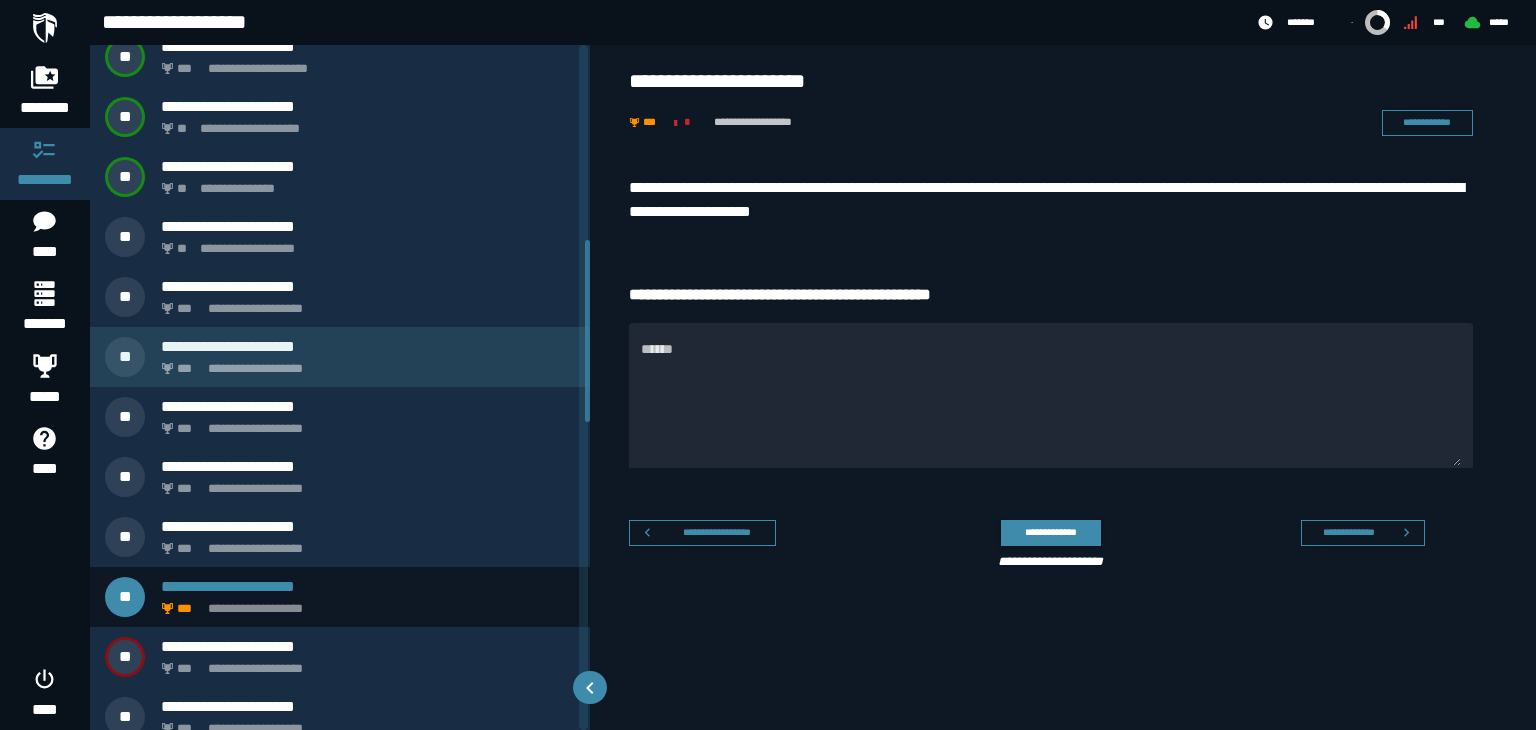 scroll, scrollTop: 740, scrollLeft: 0, axis: vertical 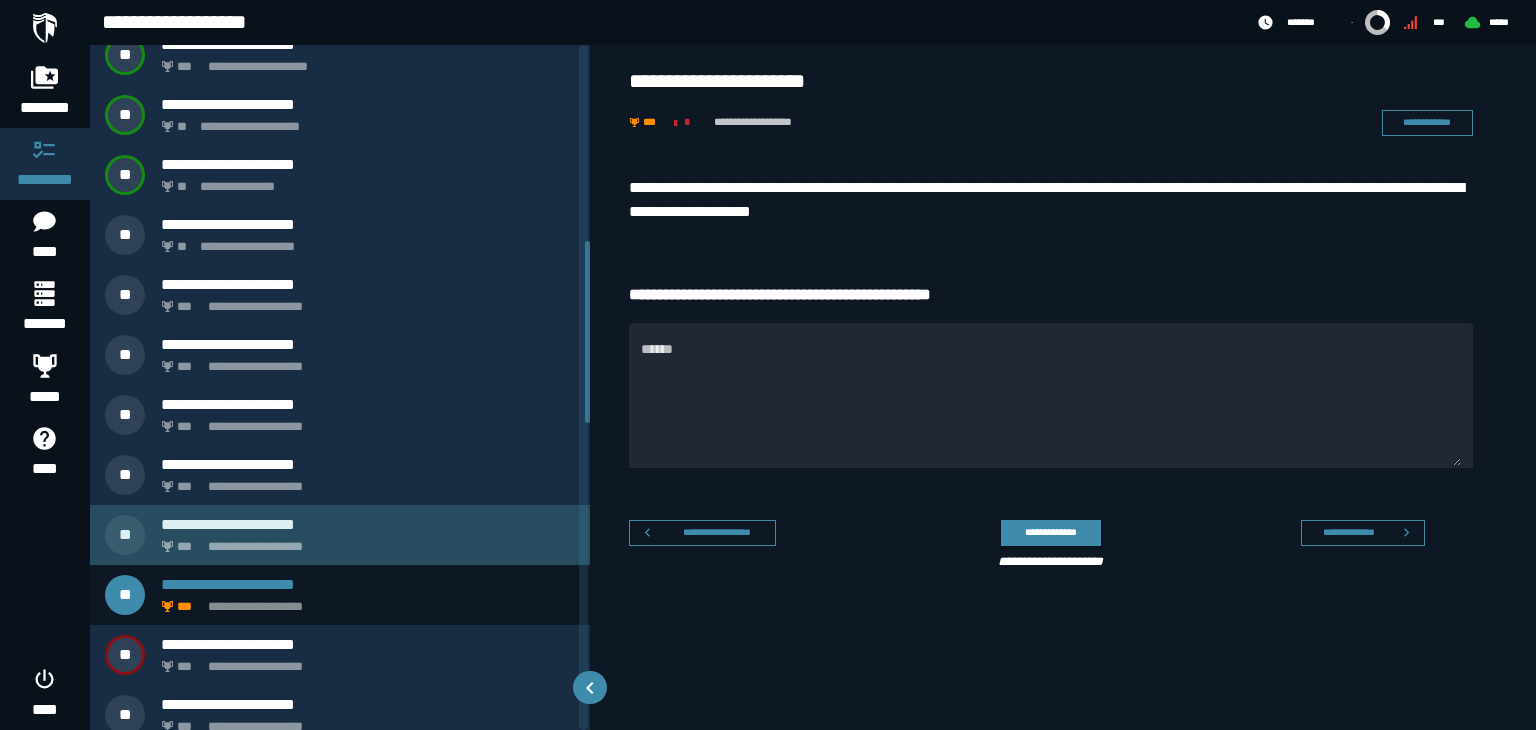 click on "**********" at bounding box center [368, 524] 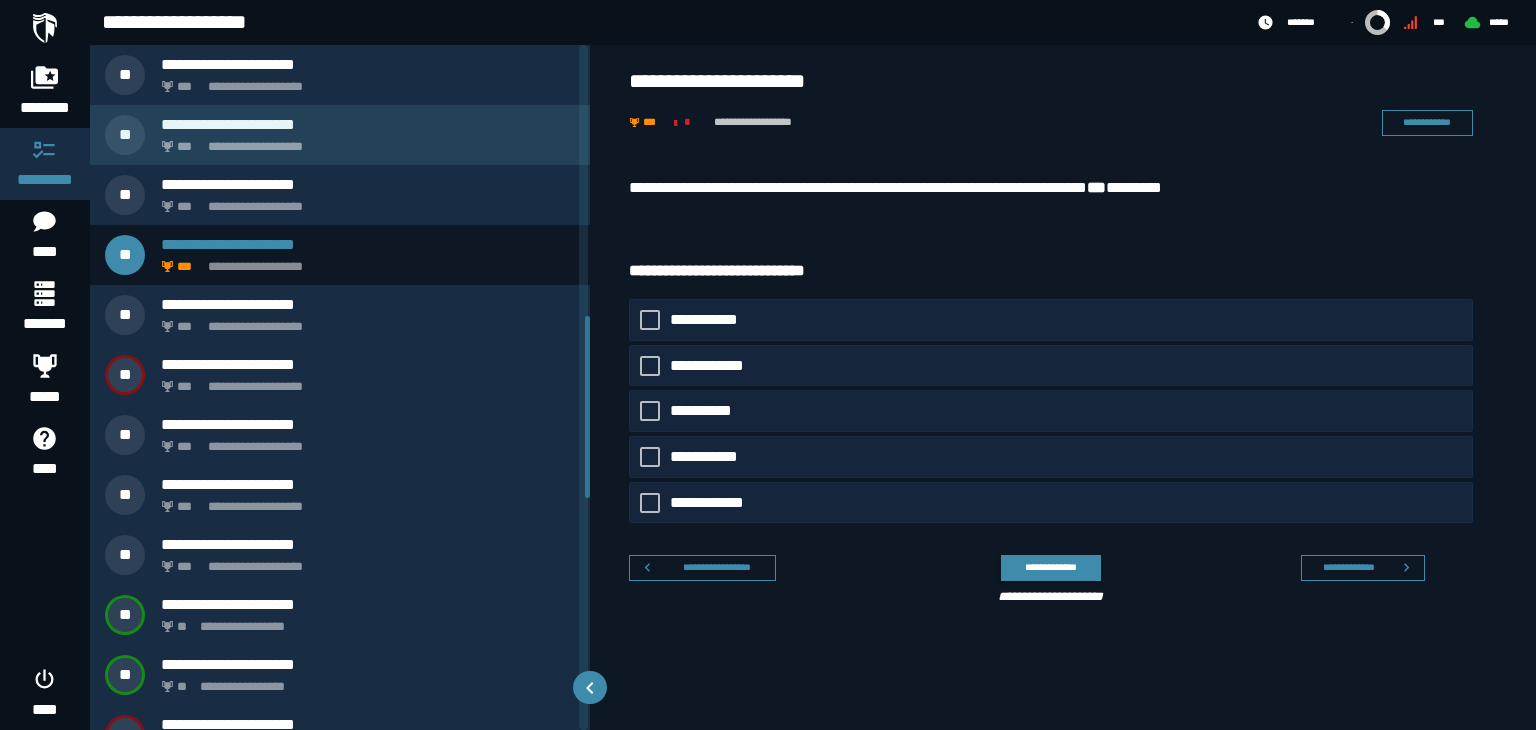 scroll, scrollTop: 1022, scrollLeft: 0, axis: vertical 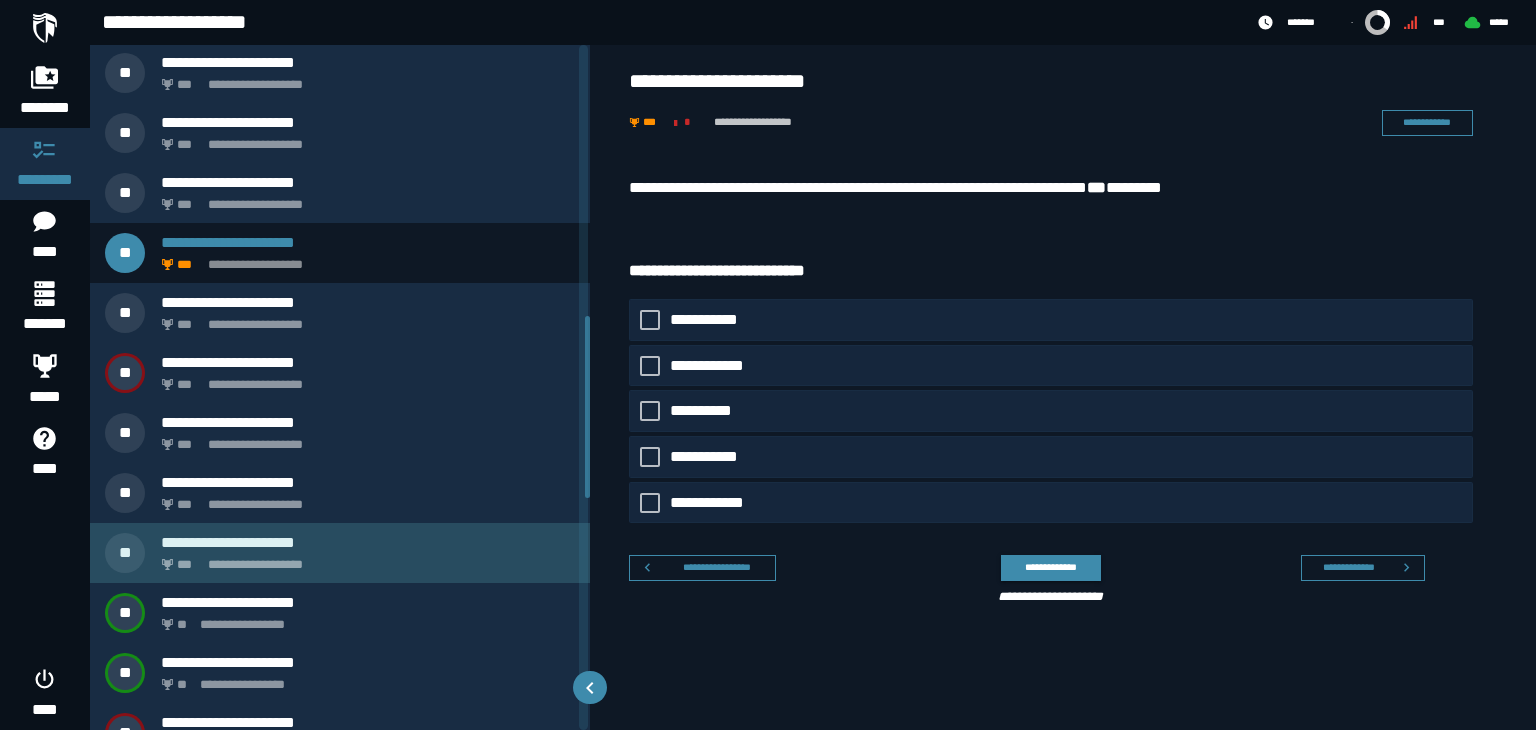 click on "**********" at bounding box center [364, 559] 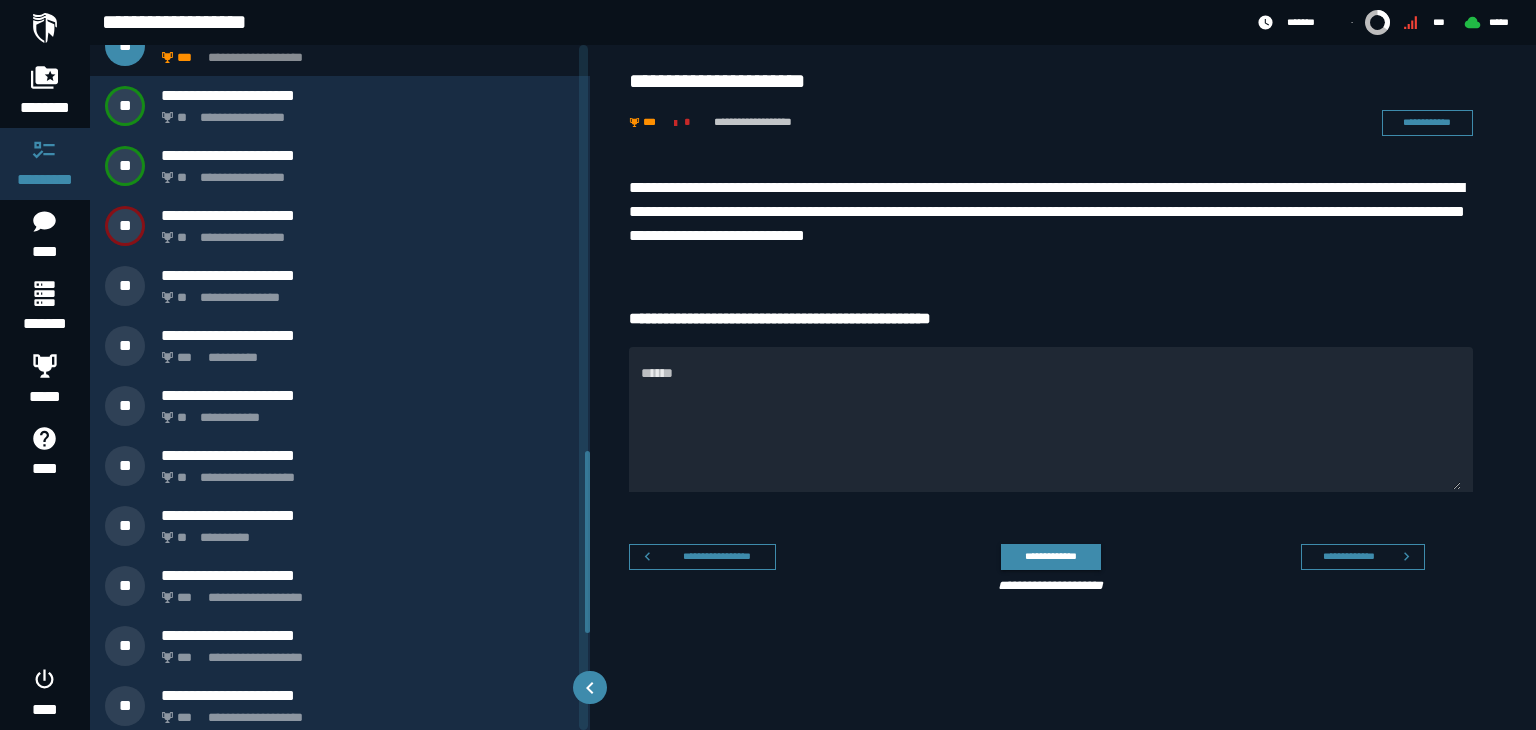 scroll, scrollTop: 1534, scrollLeft: 0, axis: vertical 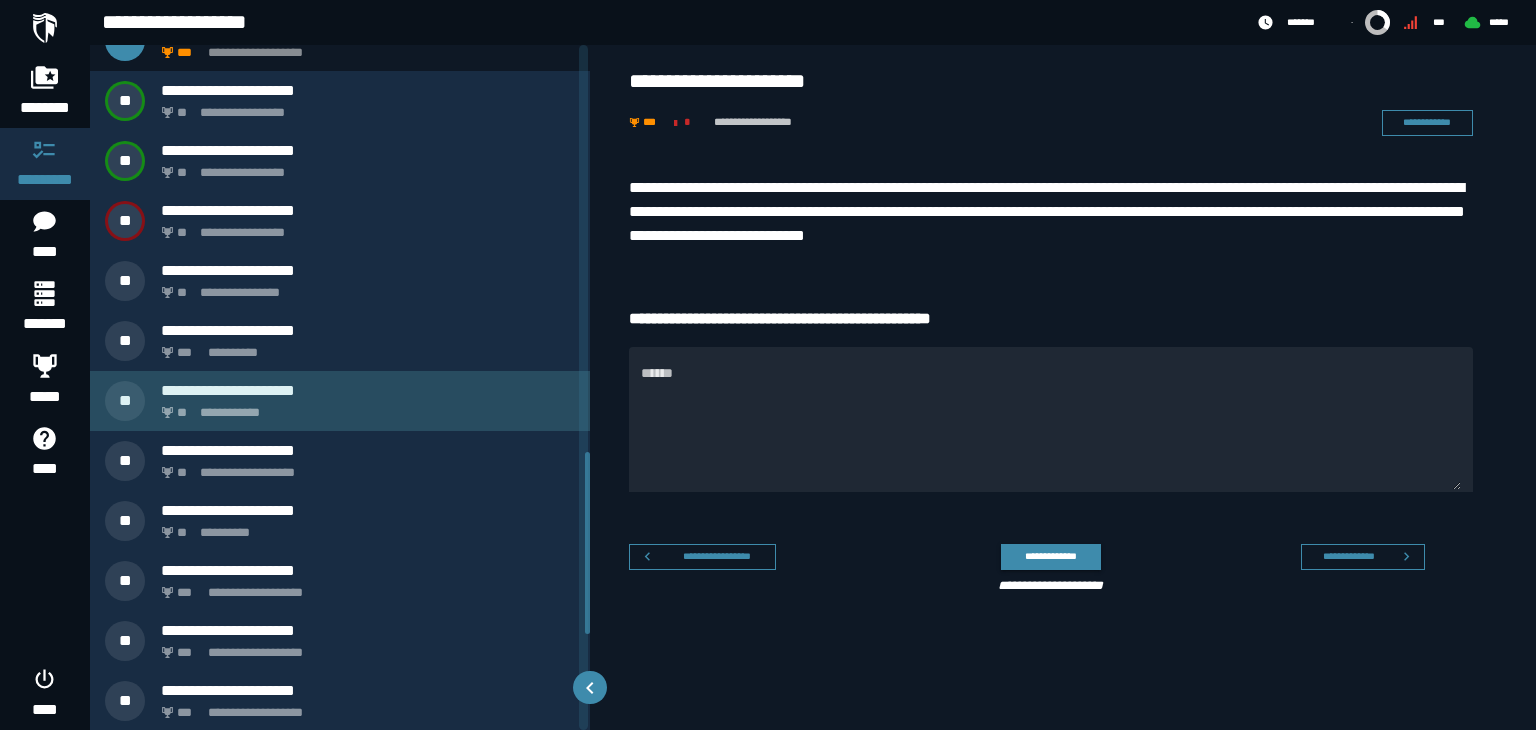 click on "**********" at bounding box center (368, 390) 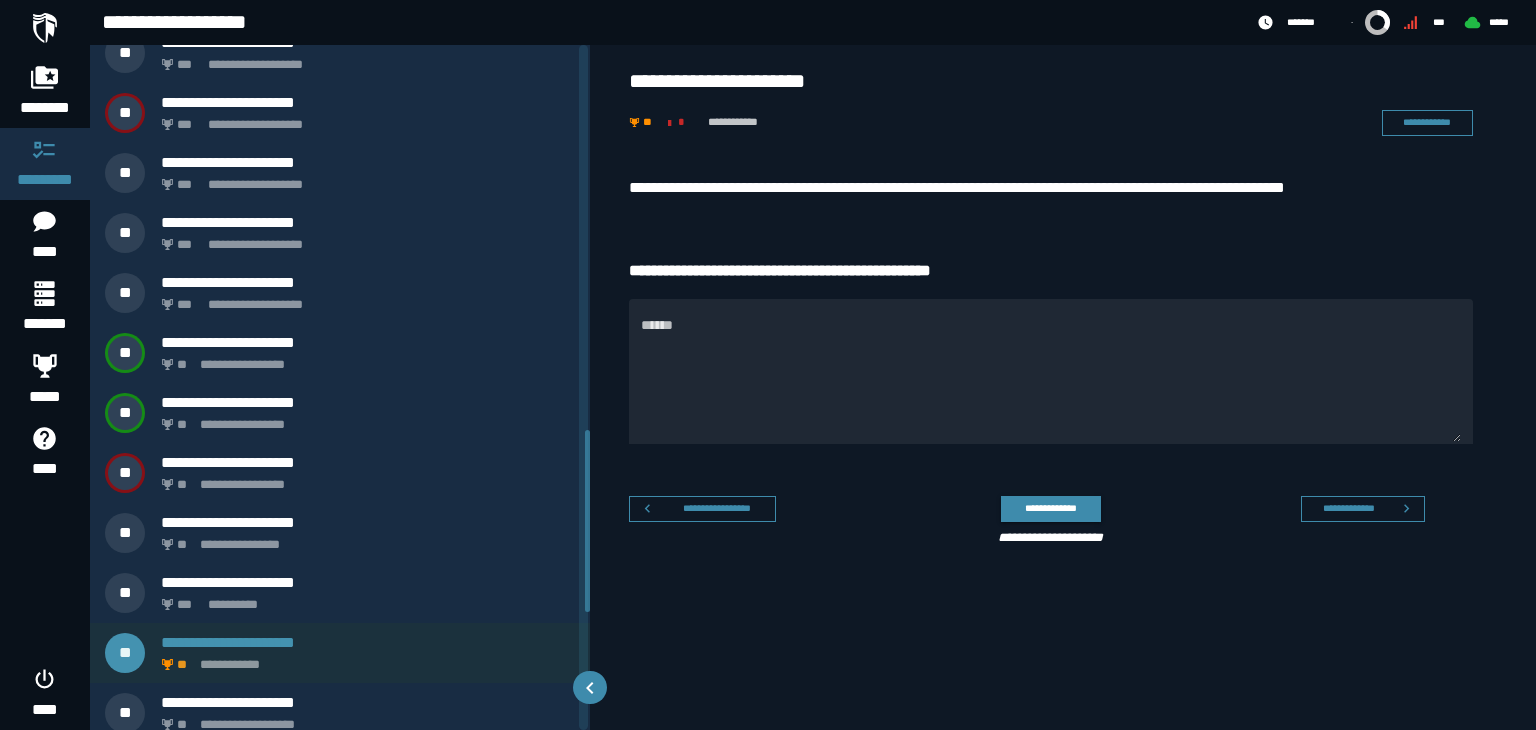 scroll, scrollTop: 1235, scrollLeft: 0, axis: vertical 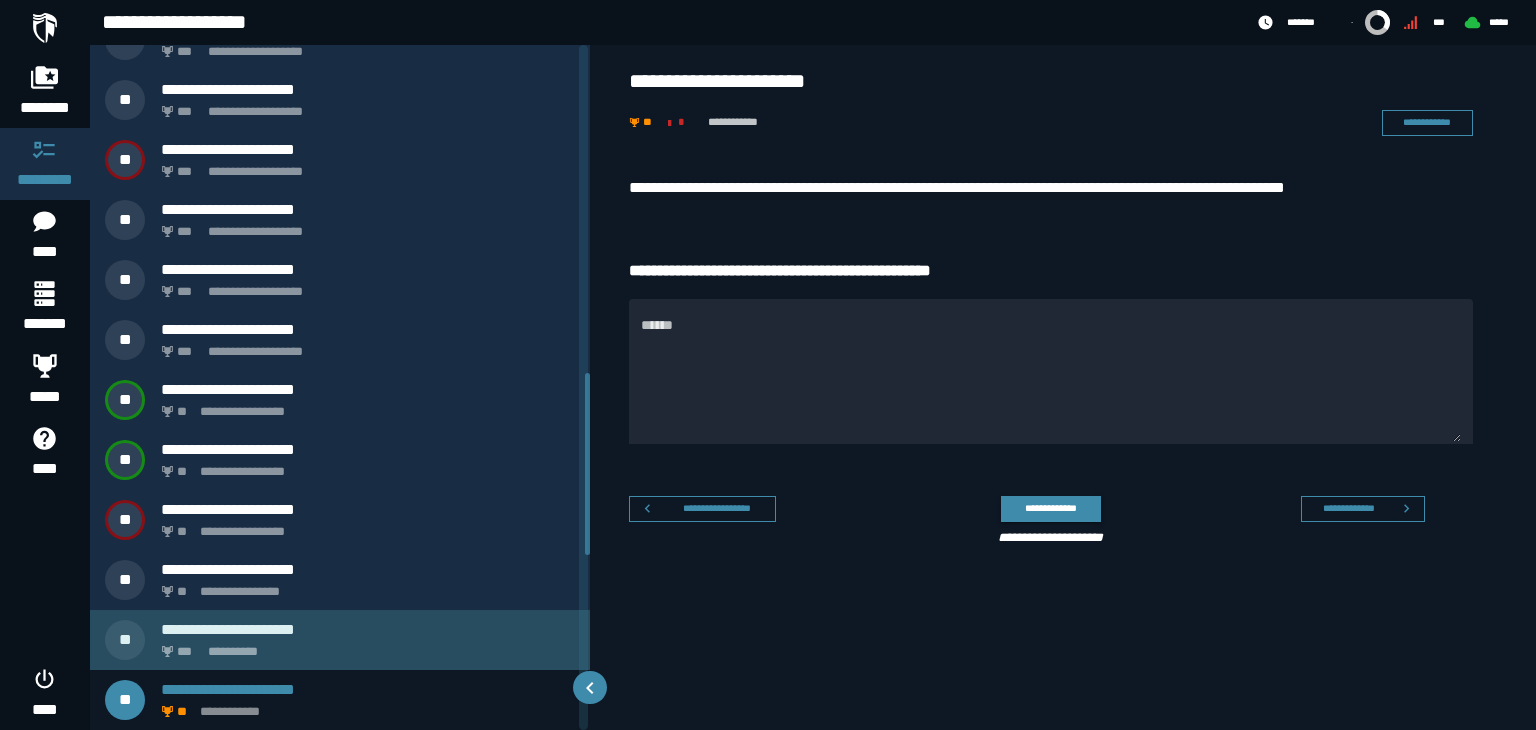 click on "**********" at bounding box center [368, 629] 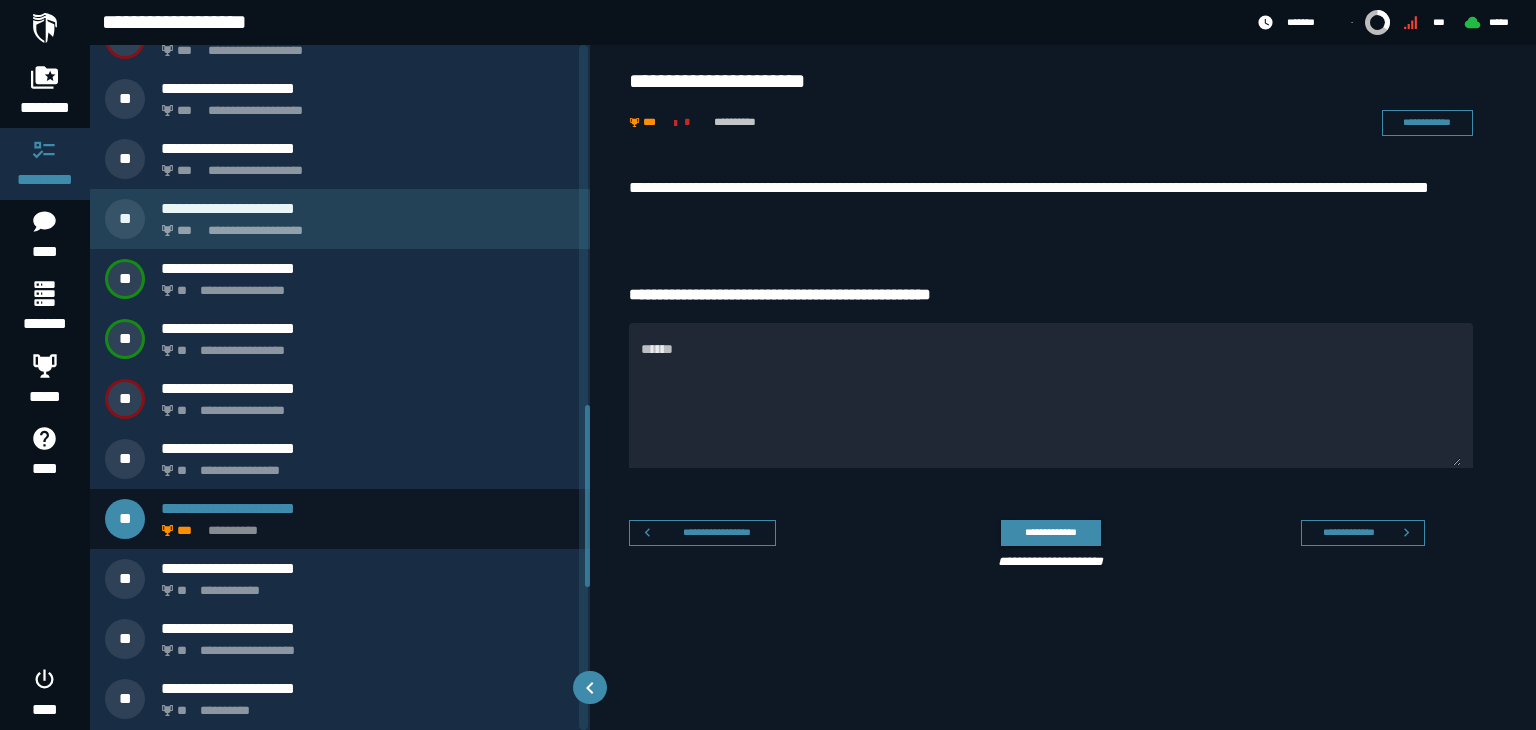 scroll, scrollTop: 1357, scrollLeft: 0, axis: vertical 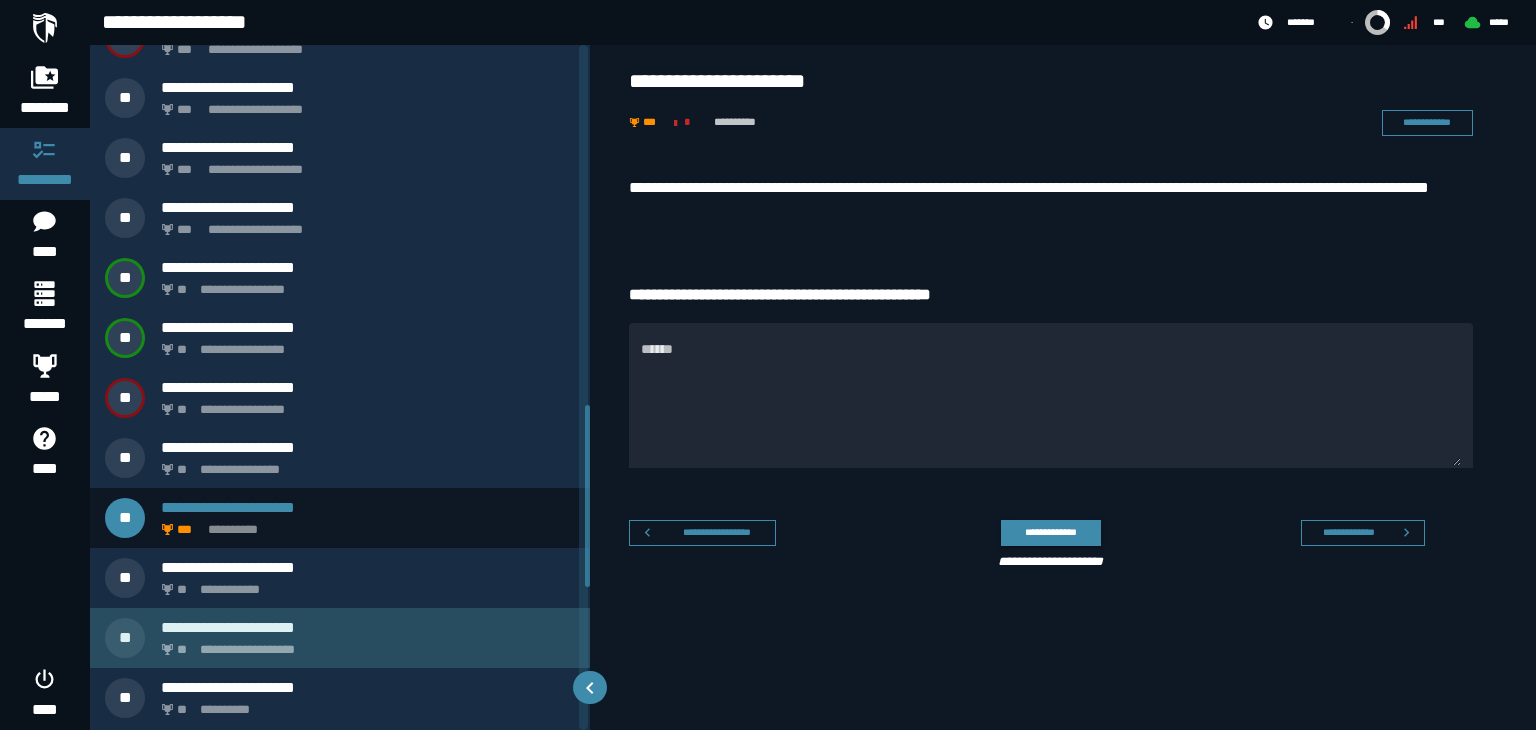 click on "**********" at bounding box center (364, 644) 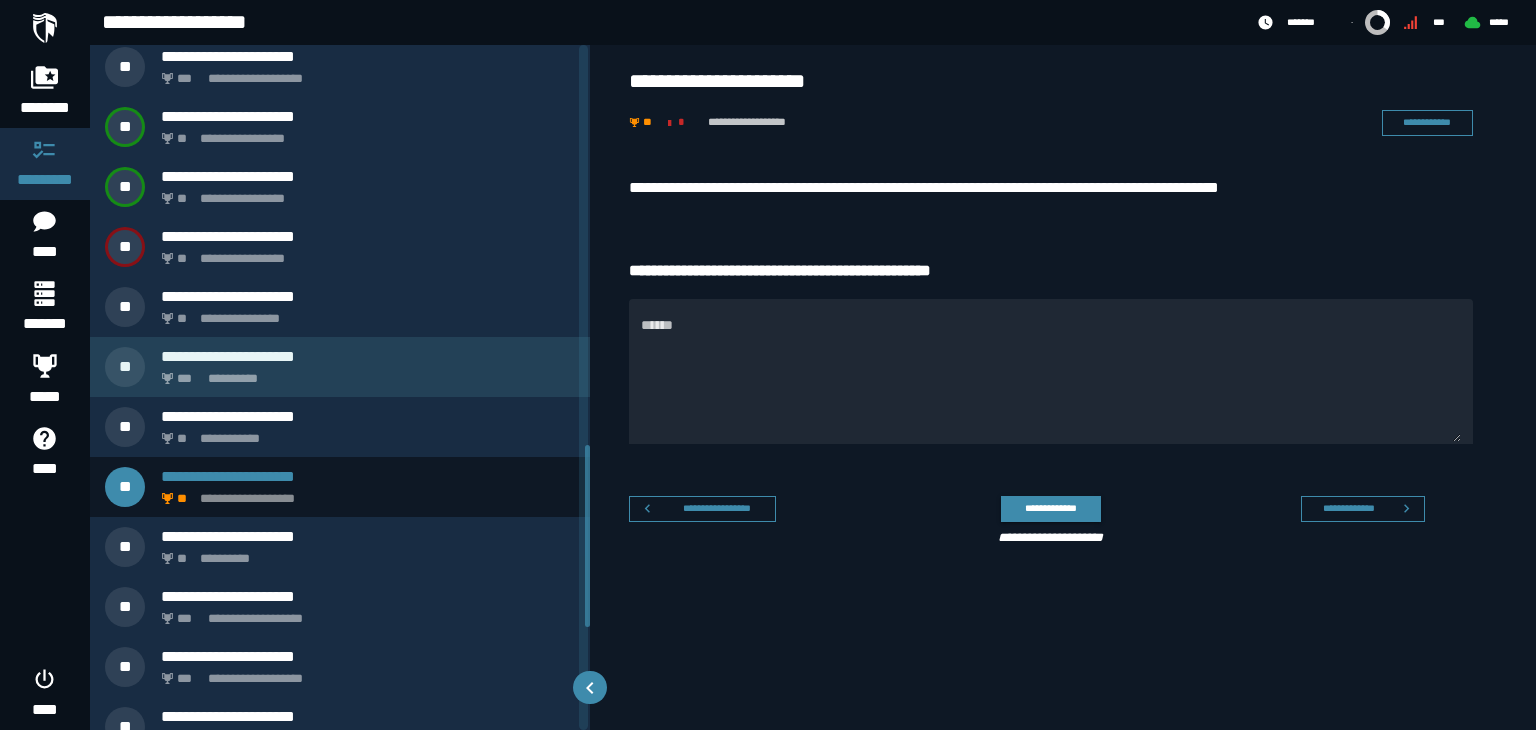 scroll, scrollTop: 1509, scrollLeft: 0, axis: vertical 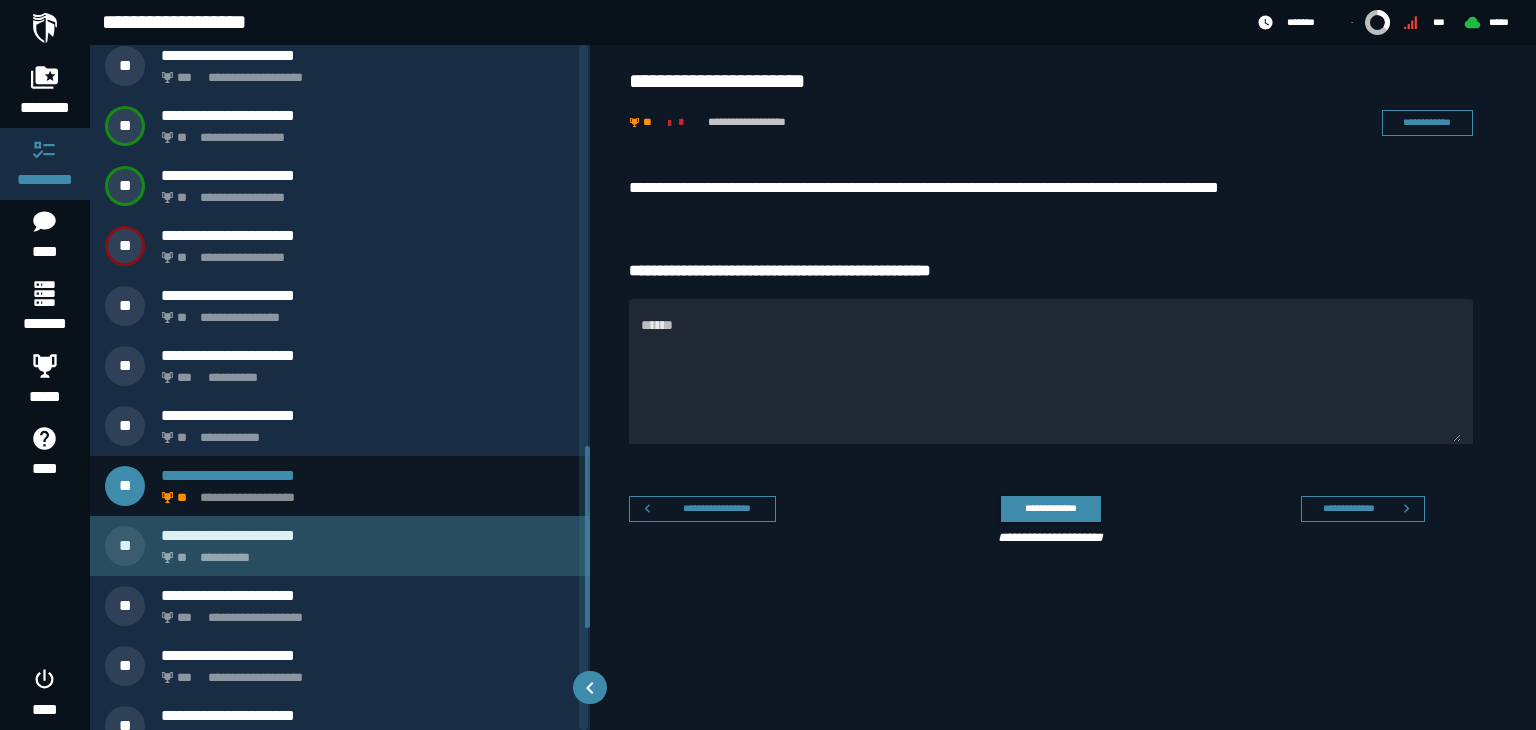 click on "**********" at bounding box center [364, 552] 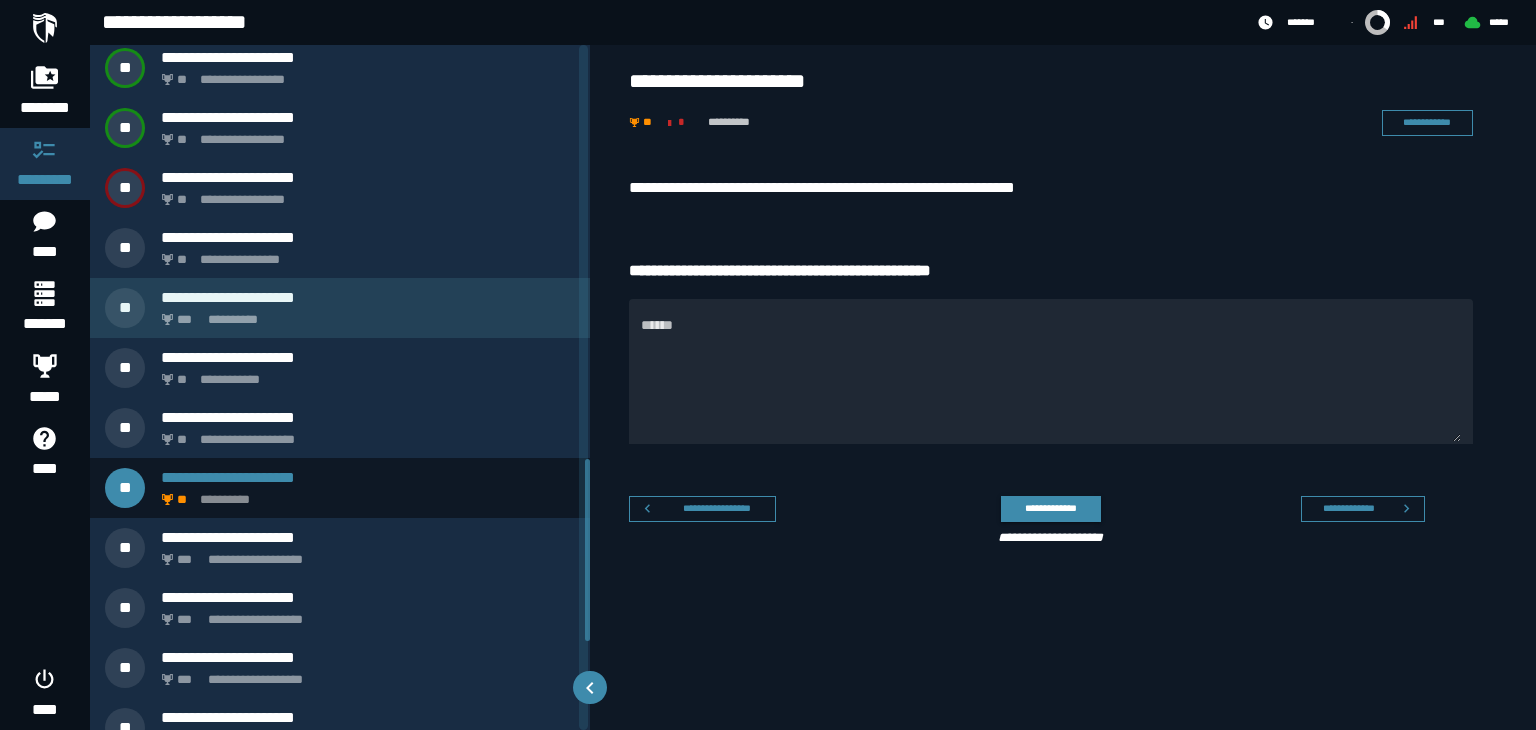 scroll, scrollTop: 1573, scrollLeft: 0, axis: vertical 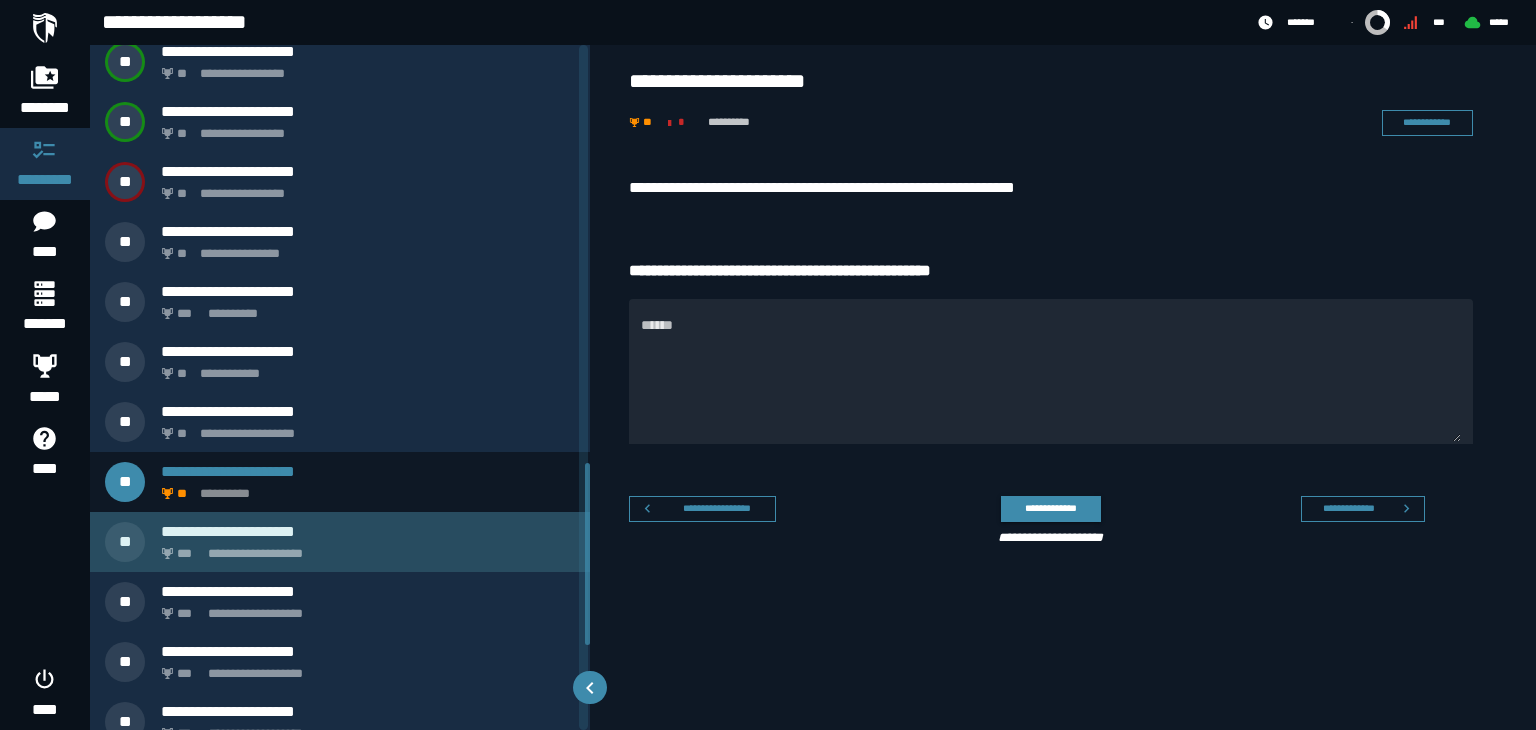 click on "**********" at bounding box center (364, 548) 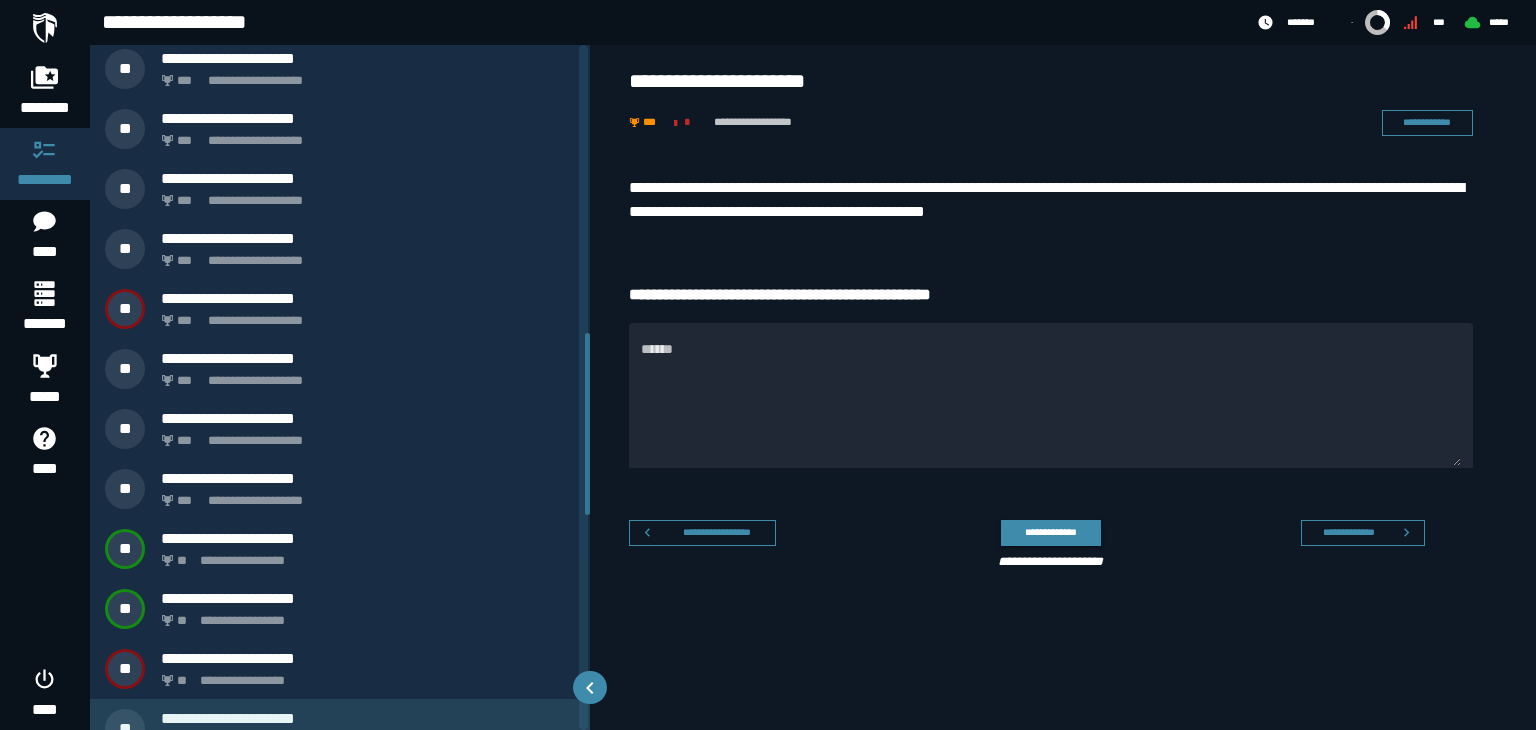 scroll, scrollTop: 1085, scrollLeft: 0, axis: vertical 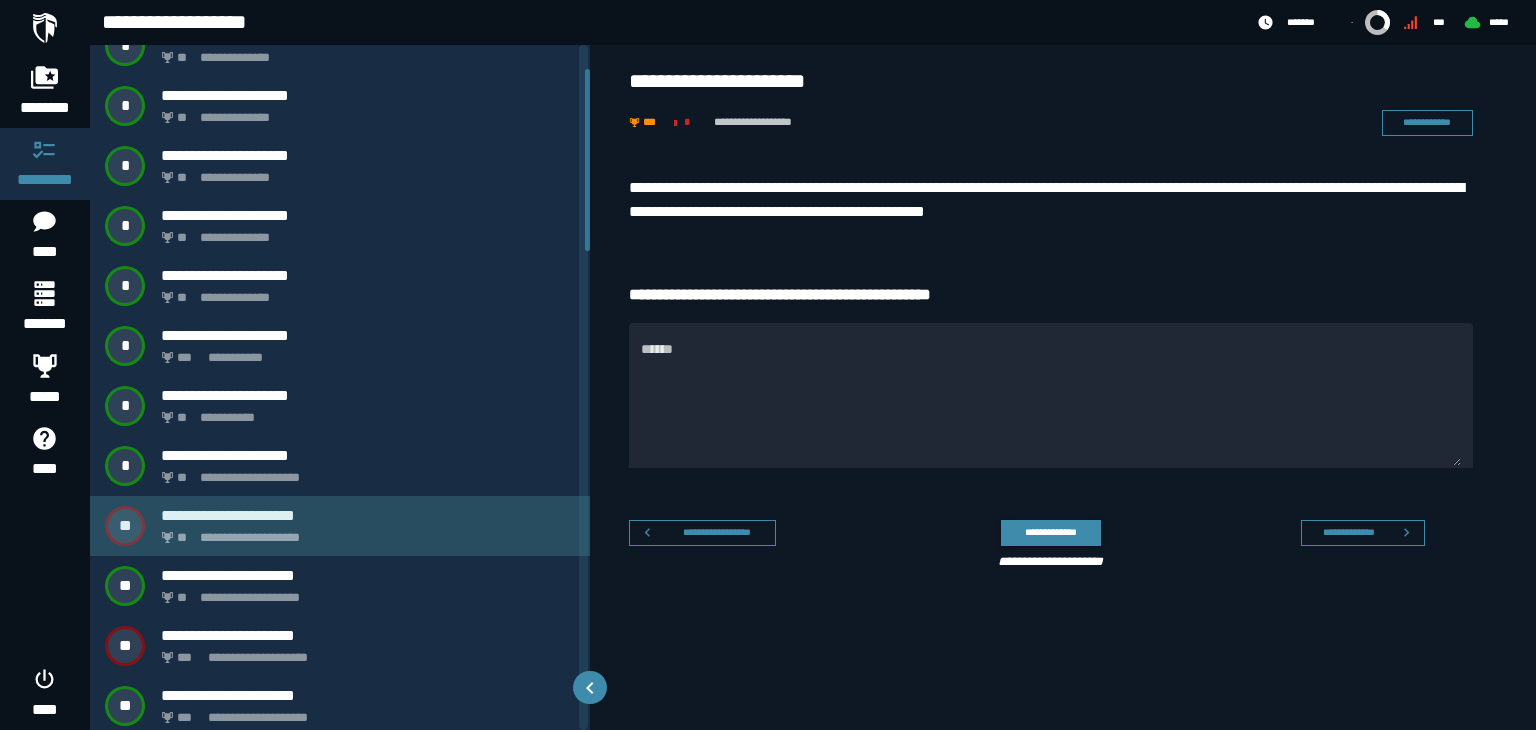 click on "**********" at bounding box center (364, 532) 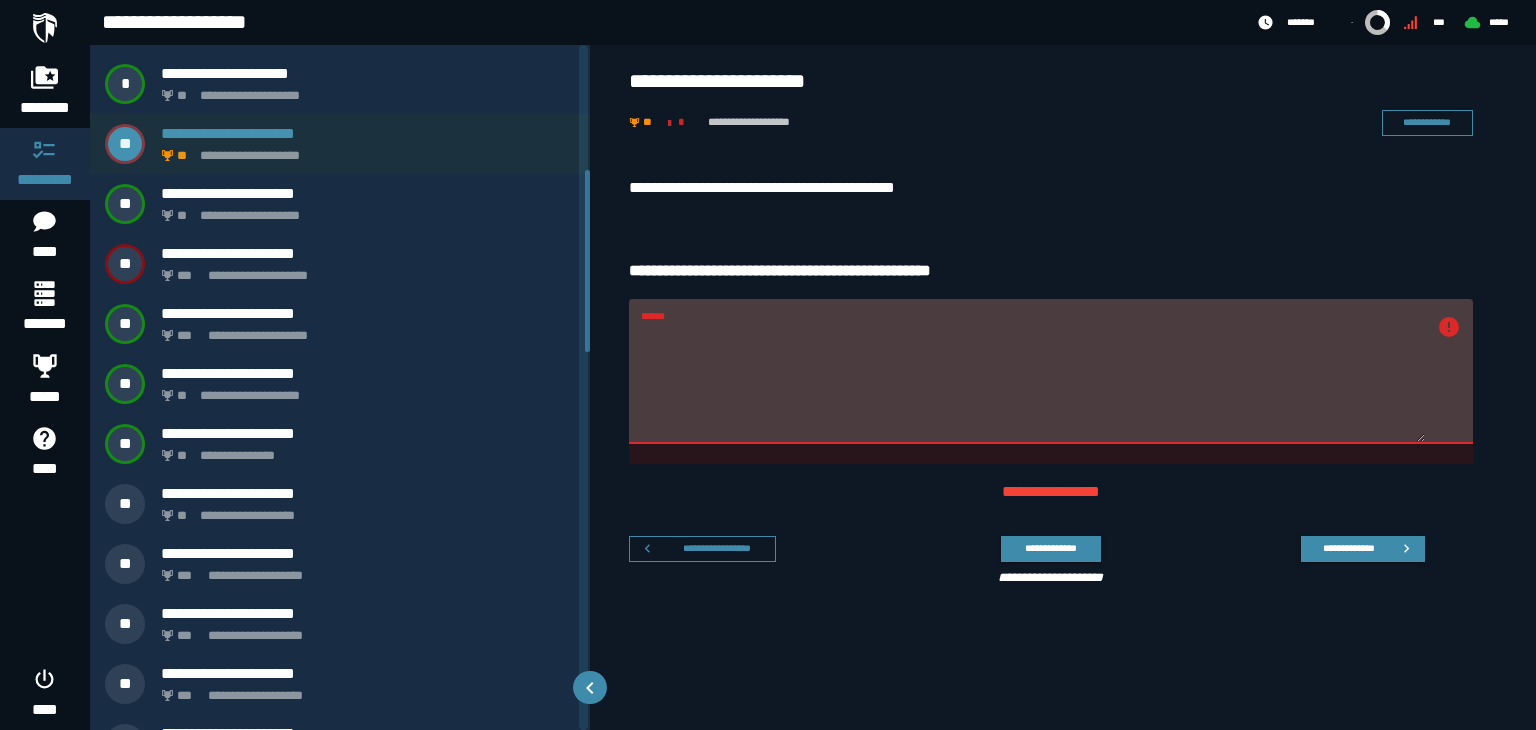 scroll, scrollTop: 472, scrollLeft: 0, axis: vertical 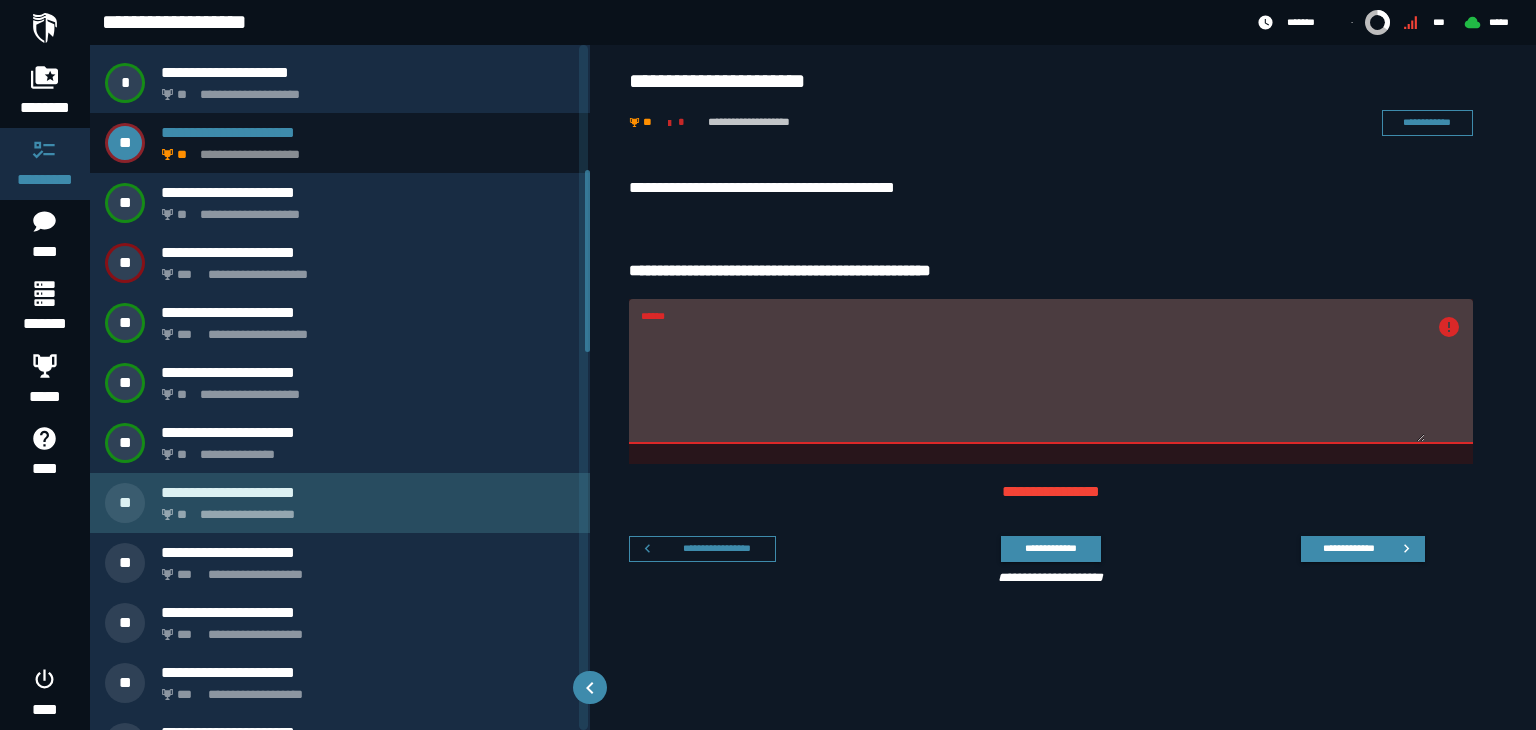 click on "**********" at bounding box center (364, 509) 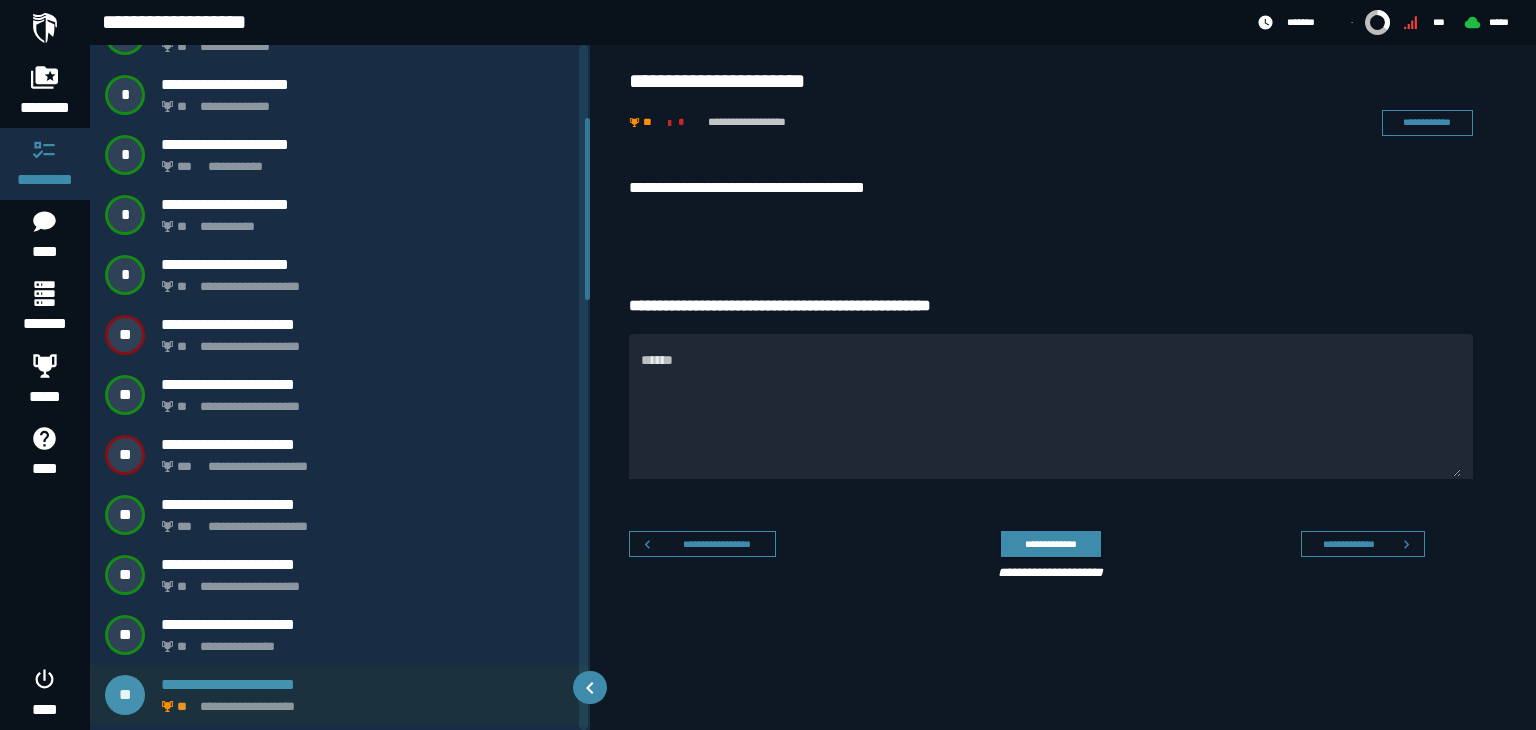 scroll, scrollTop: 275, scrollLeft: 0, axis: vertical 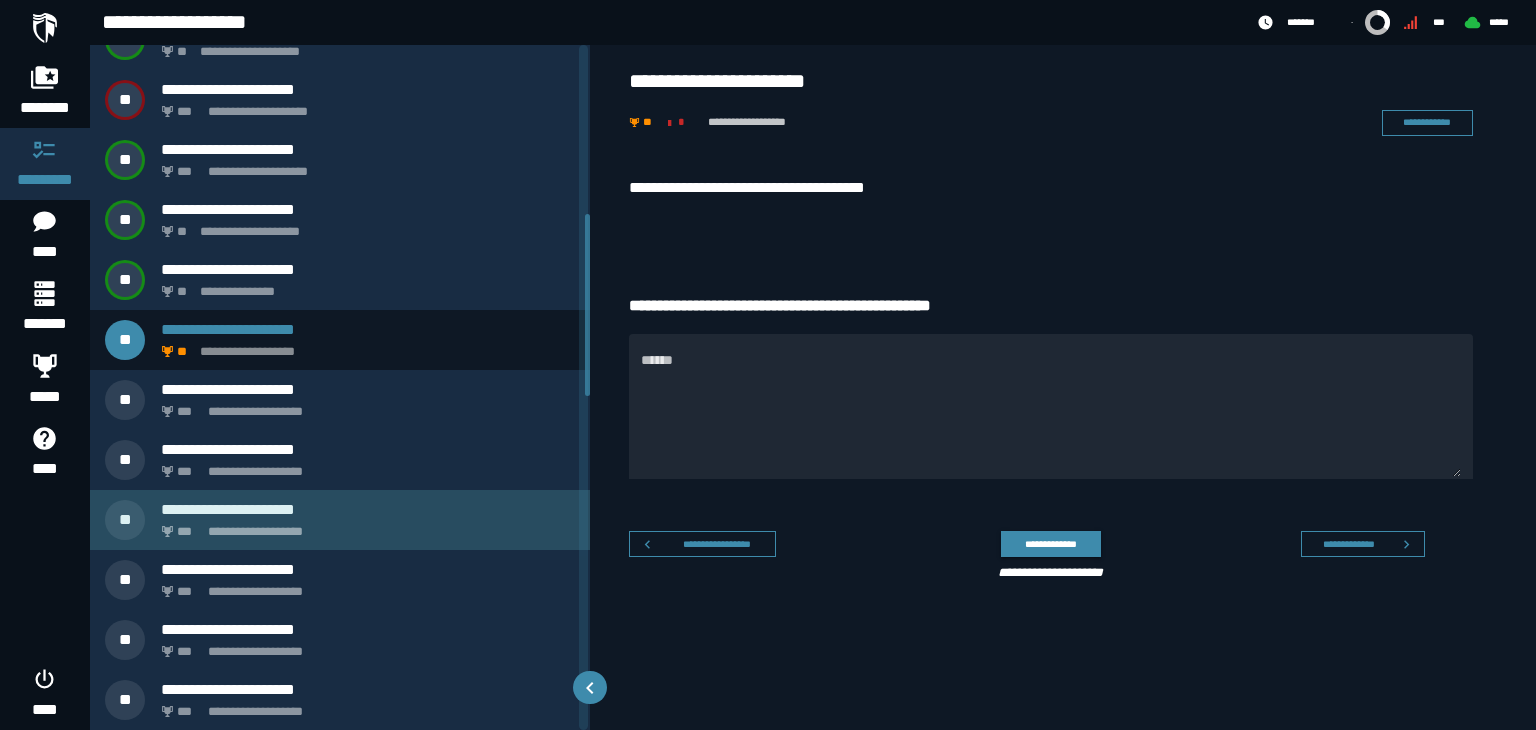 click on "**********" at bounding box center (364, 526) 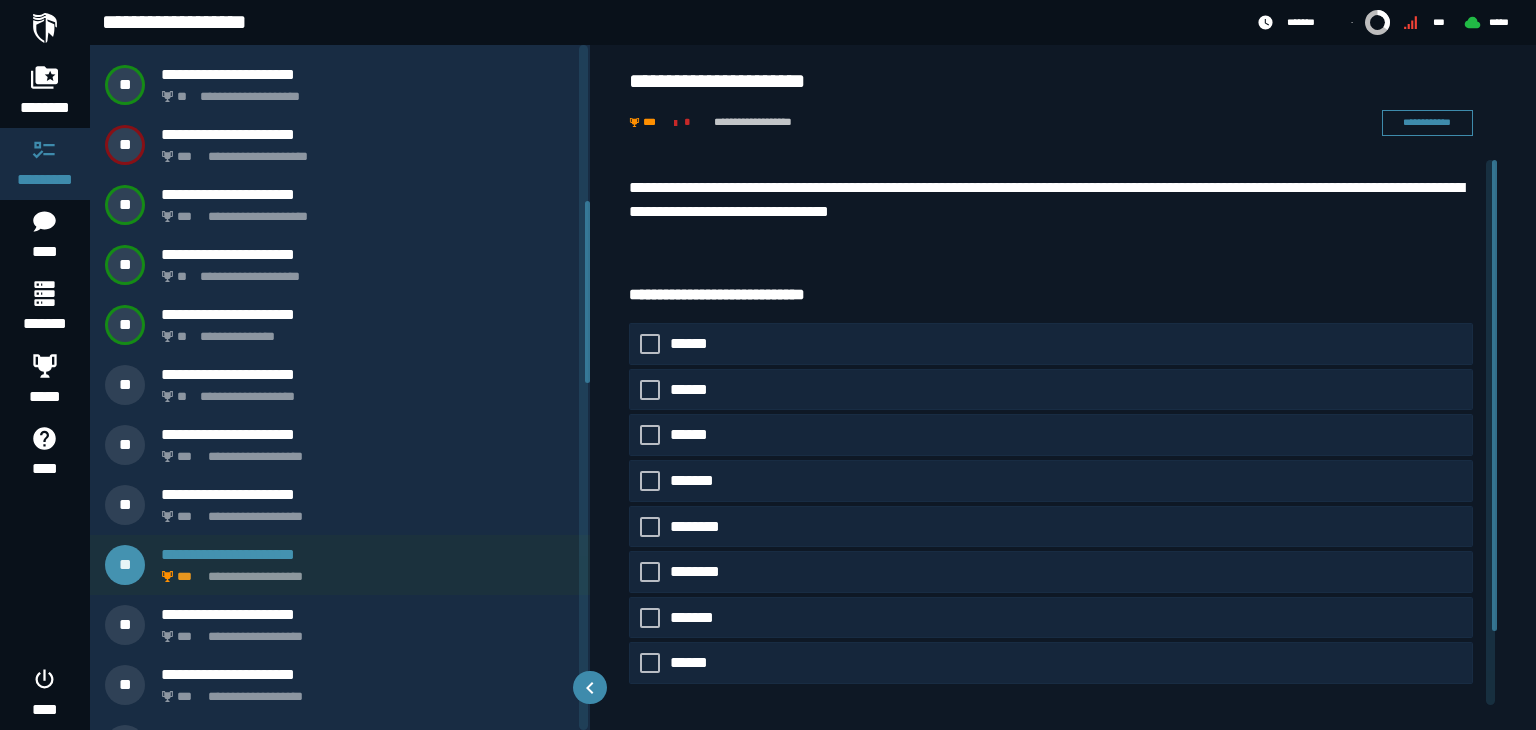 scroll, scrollTop: 595, scrollLeft: 0, axis: vertical 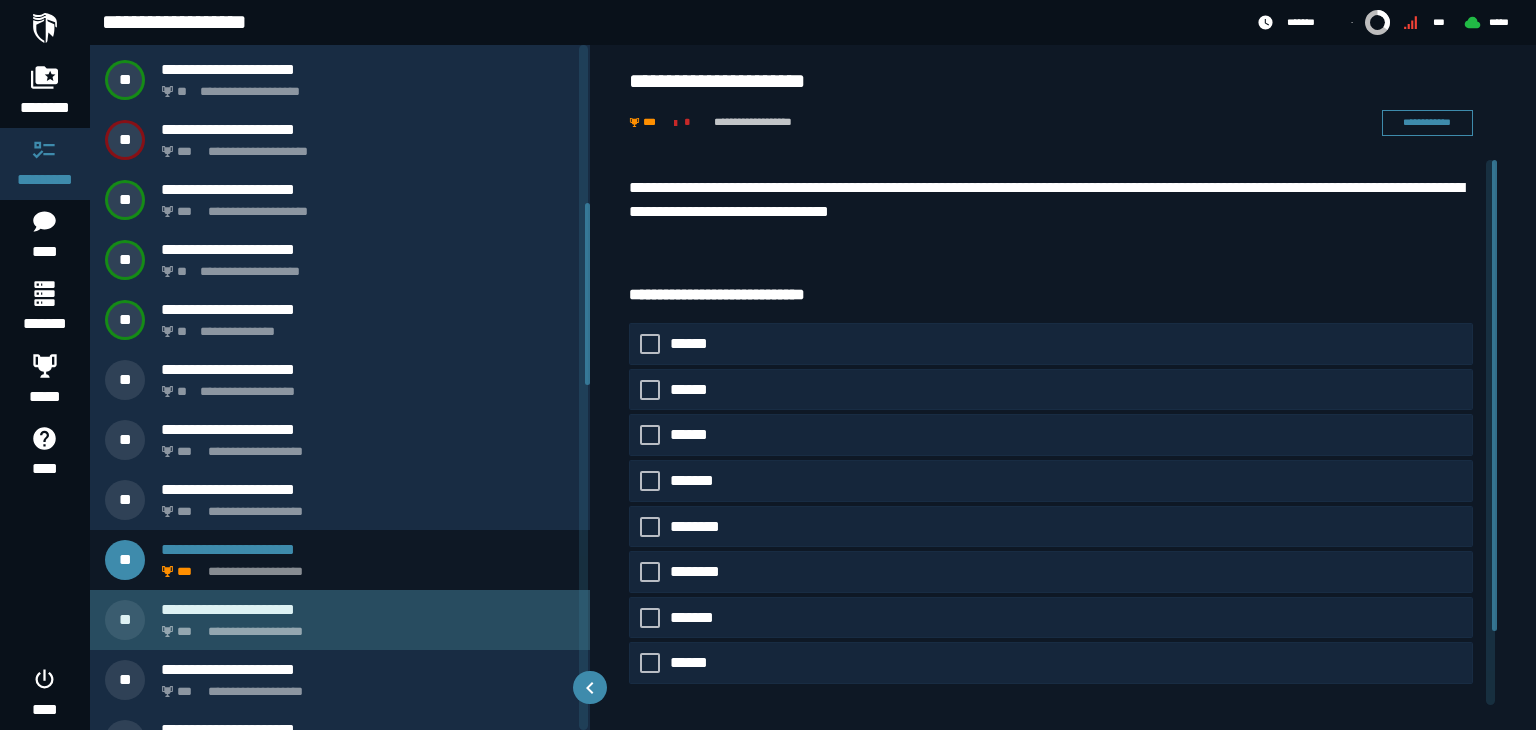 click on "**********" at bounding box center [364, 626] 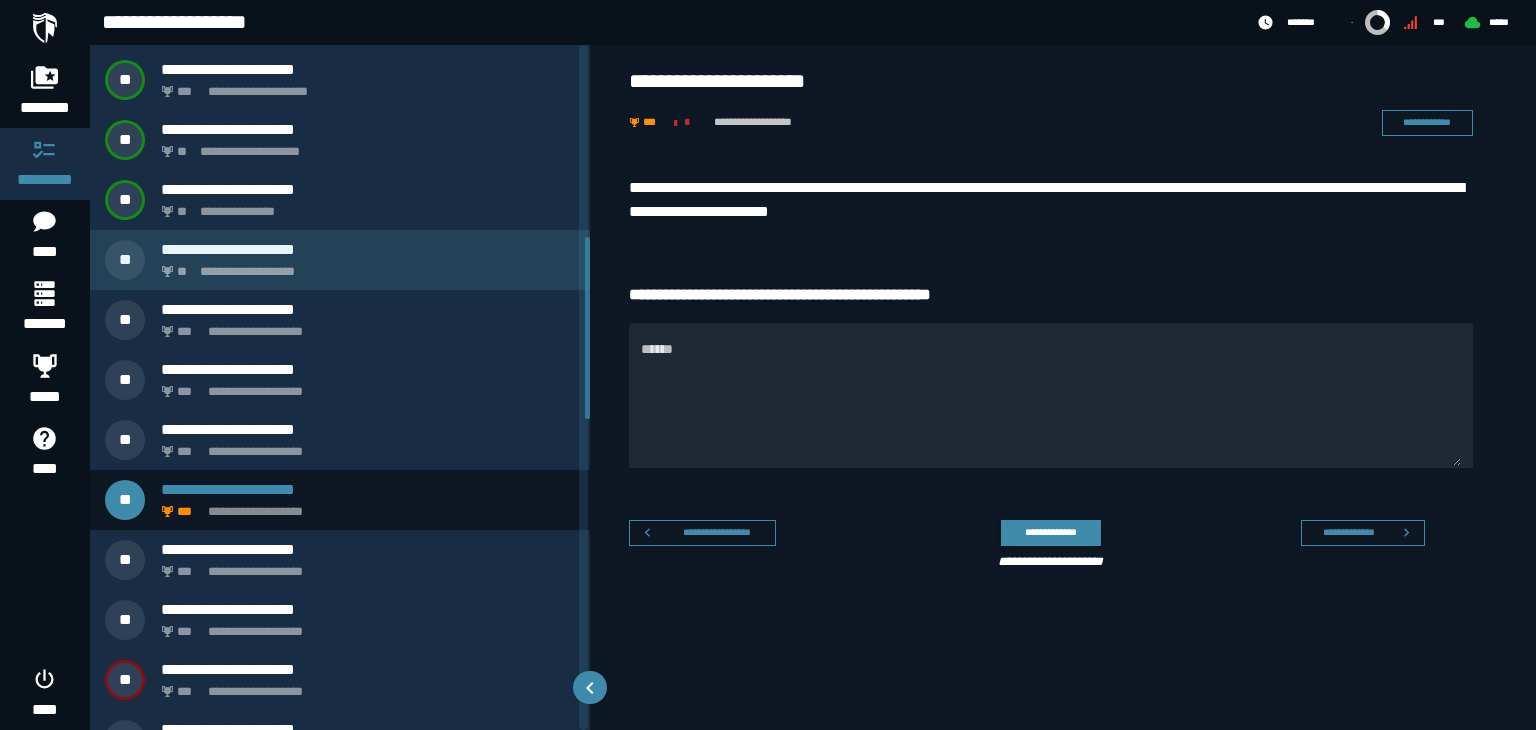 scroll, scrollTop: 725, scrollLeft: 0, axis: vertical 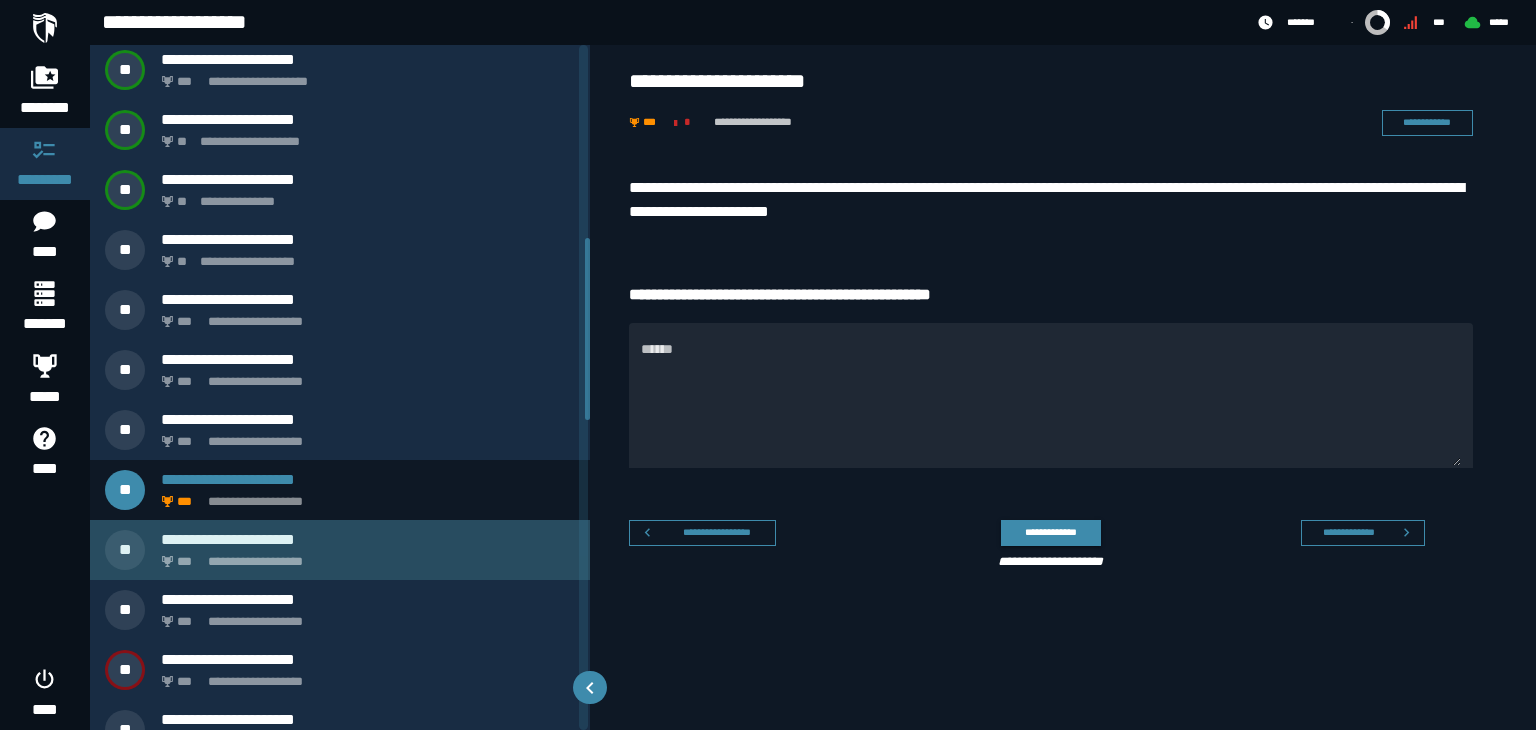 click on "**********" at bounding box center [364, 556] 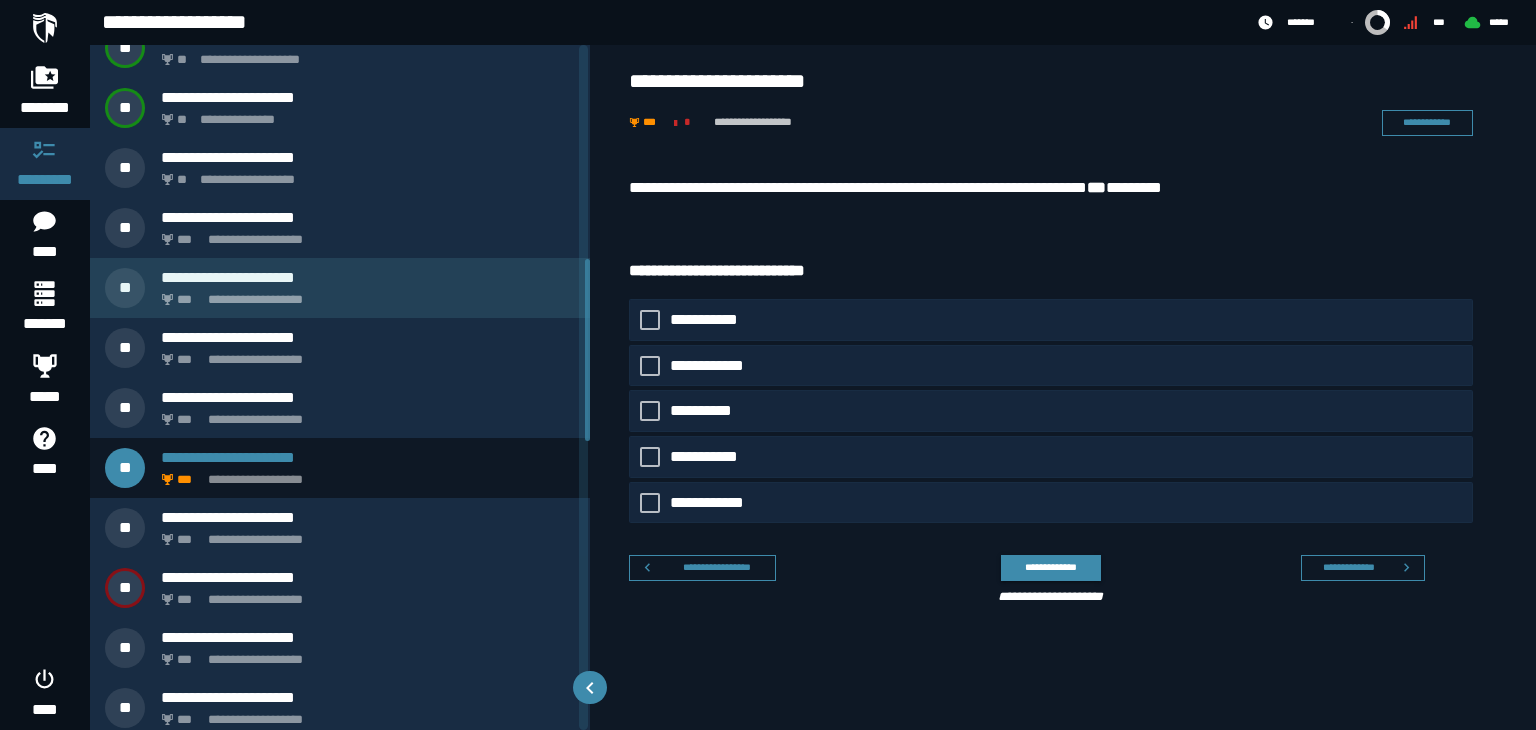 scroll, scrollTop: 808, scrollLeft: 0, axis: vertical 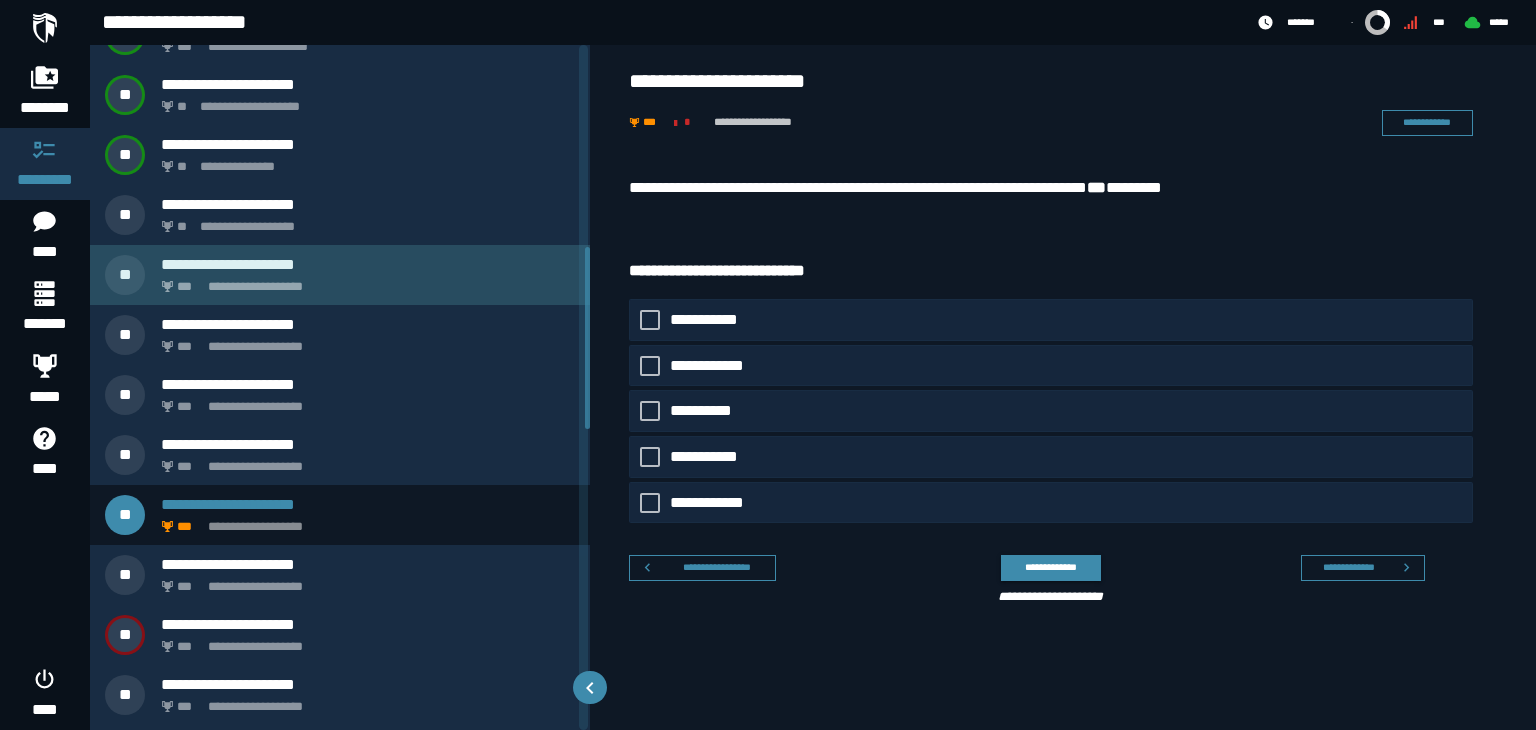 click on "**********" at bounding box center (364, 281) 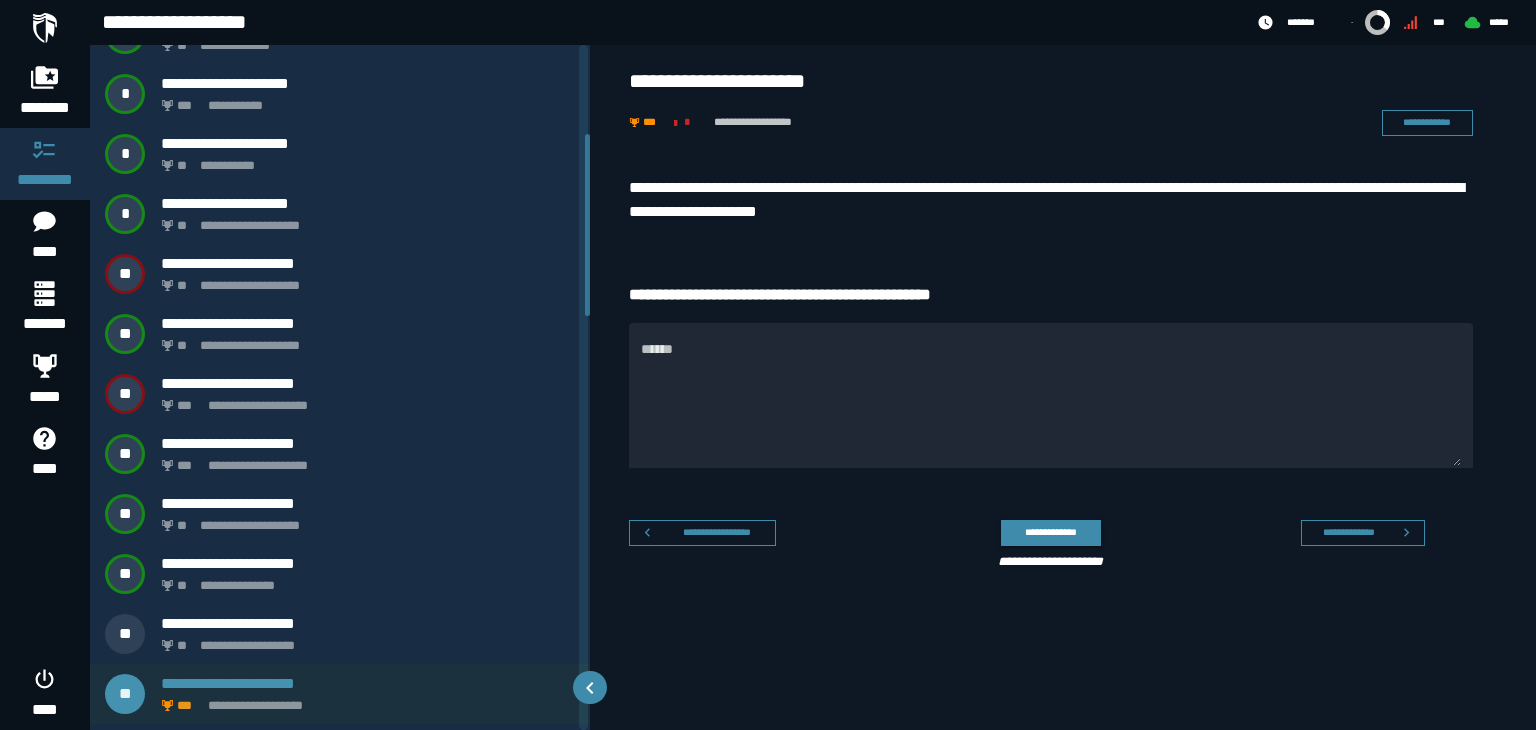 scroll, scrollTop: 335, scrollLeft: 0, axis: vertical 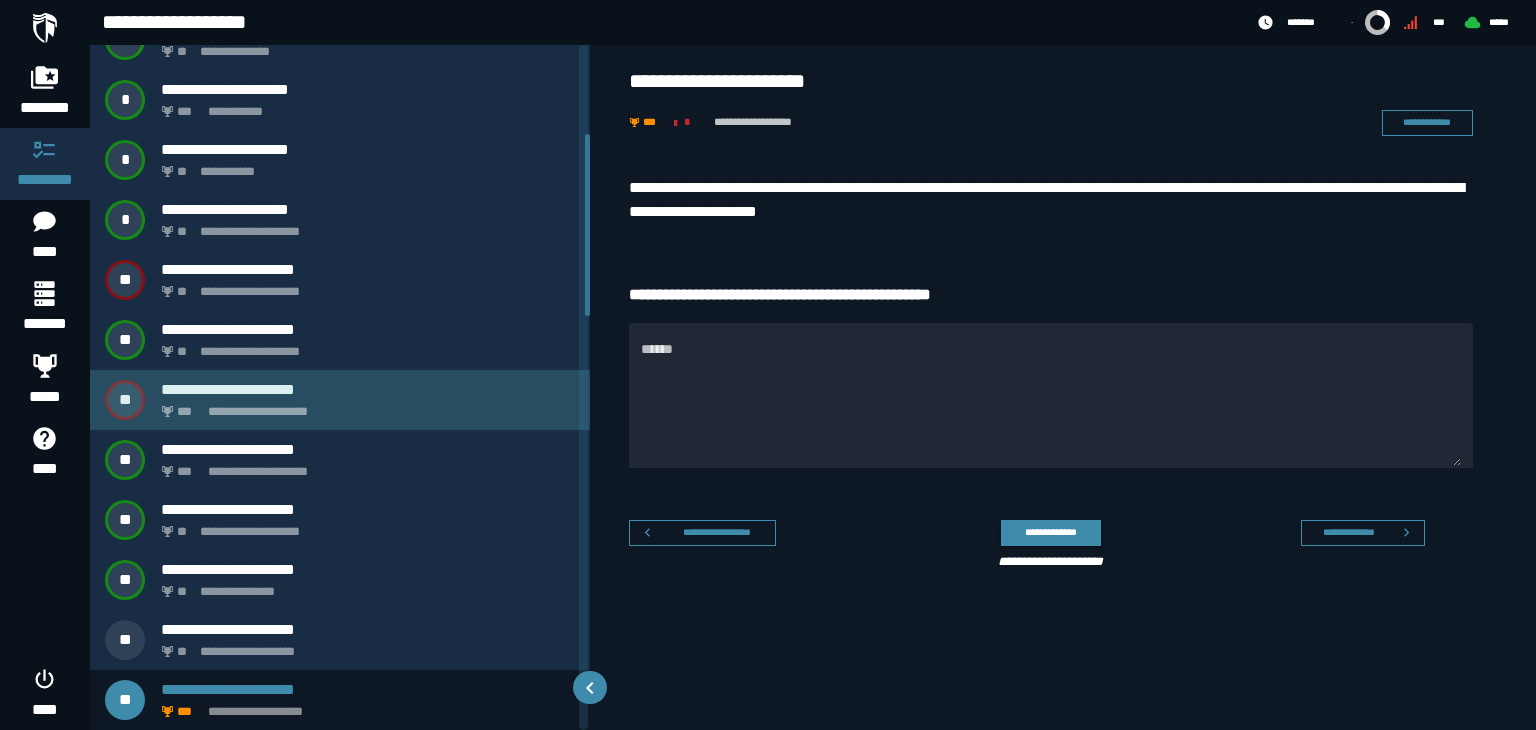 click on "**********" at bounding box center [368, 389] 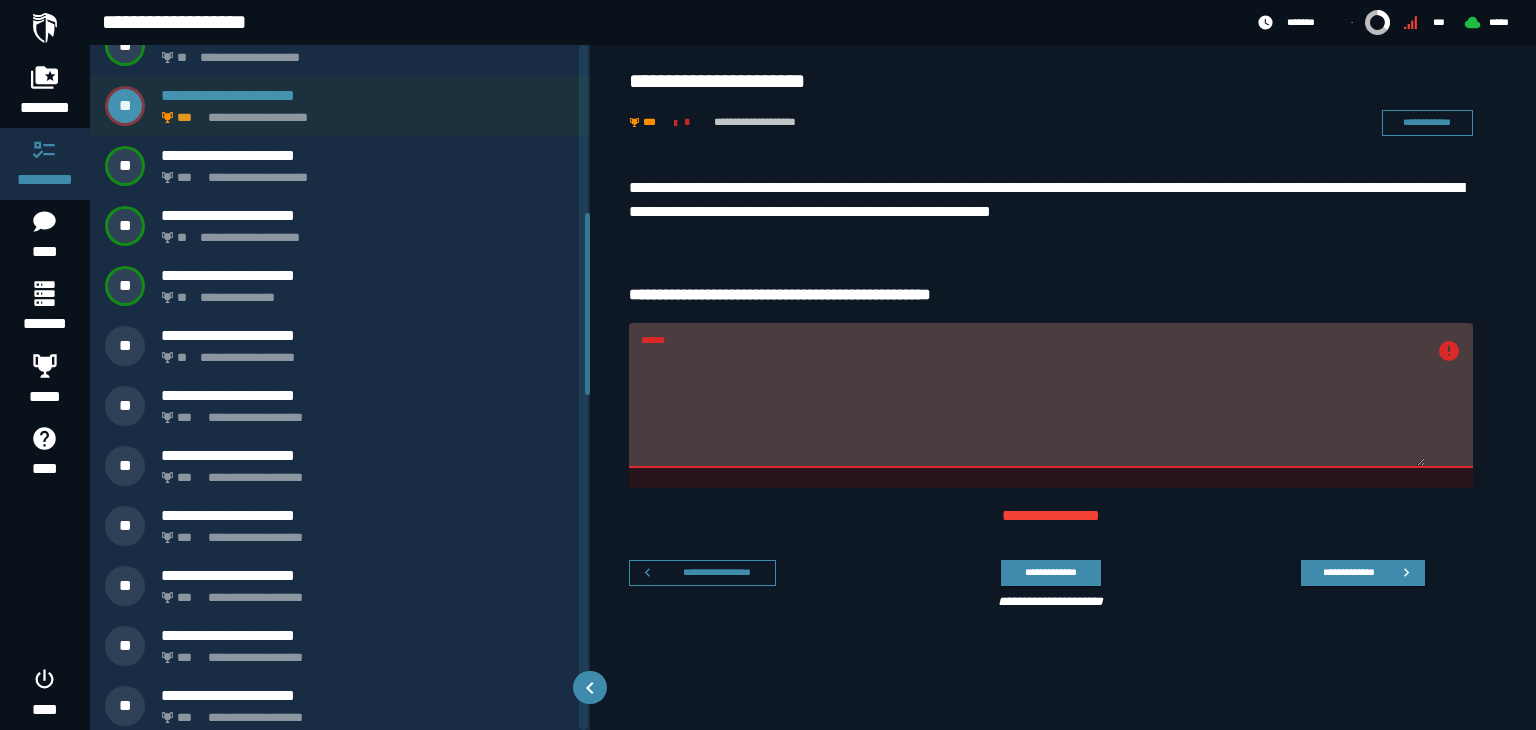 scroll, scrollTop: 643, scrollLeft: 0, axis: vertical 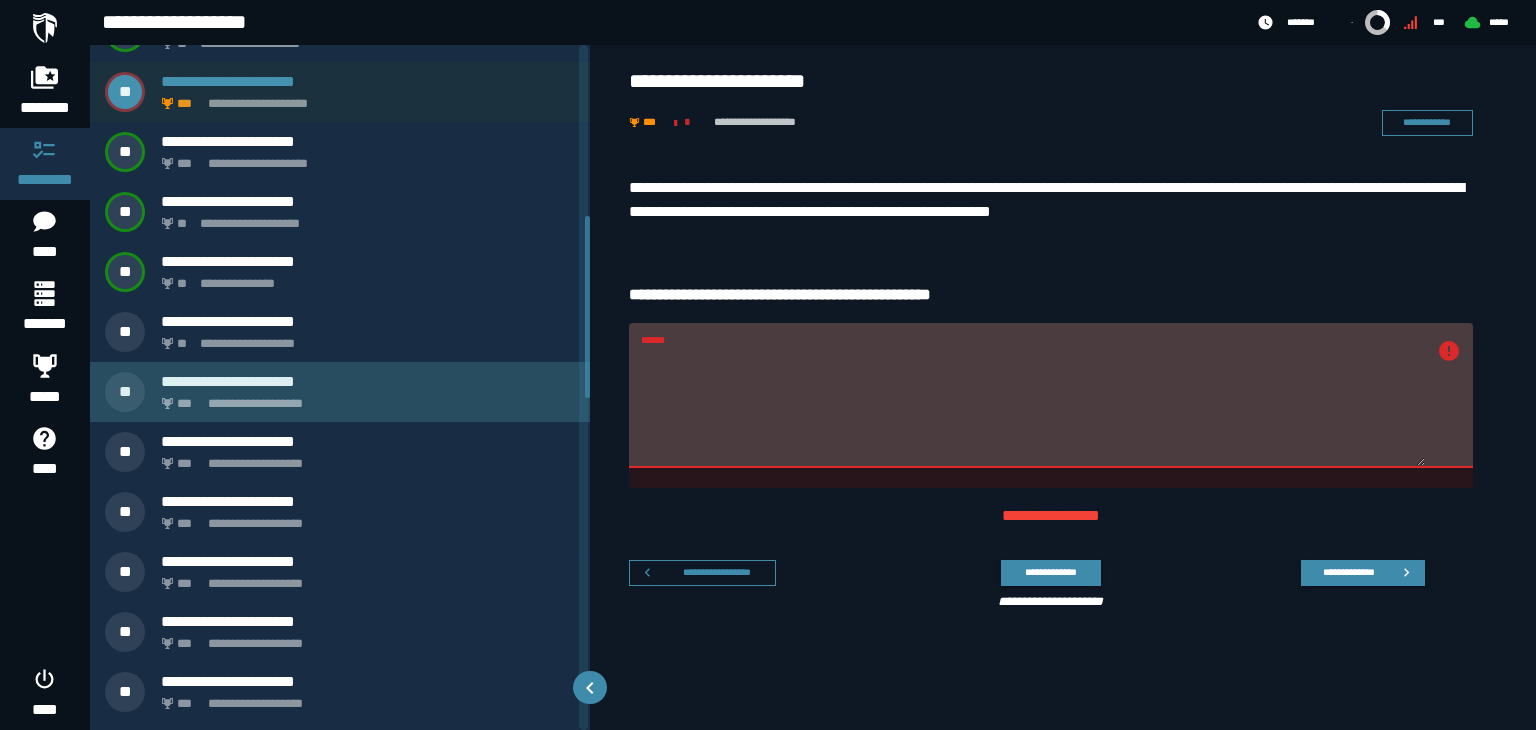 click on "**********" at bounding box center [364, 398] 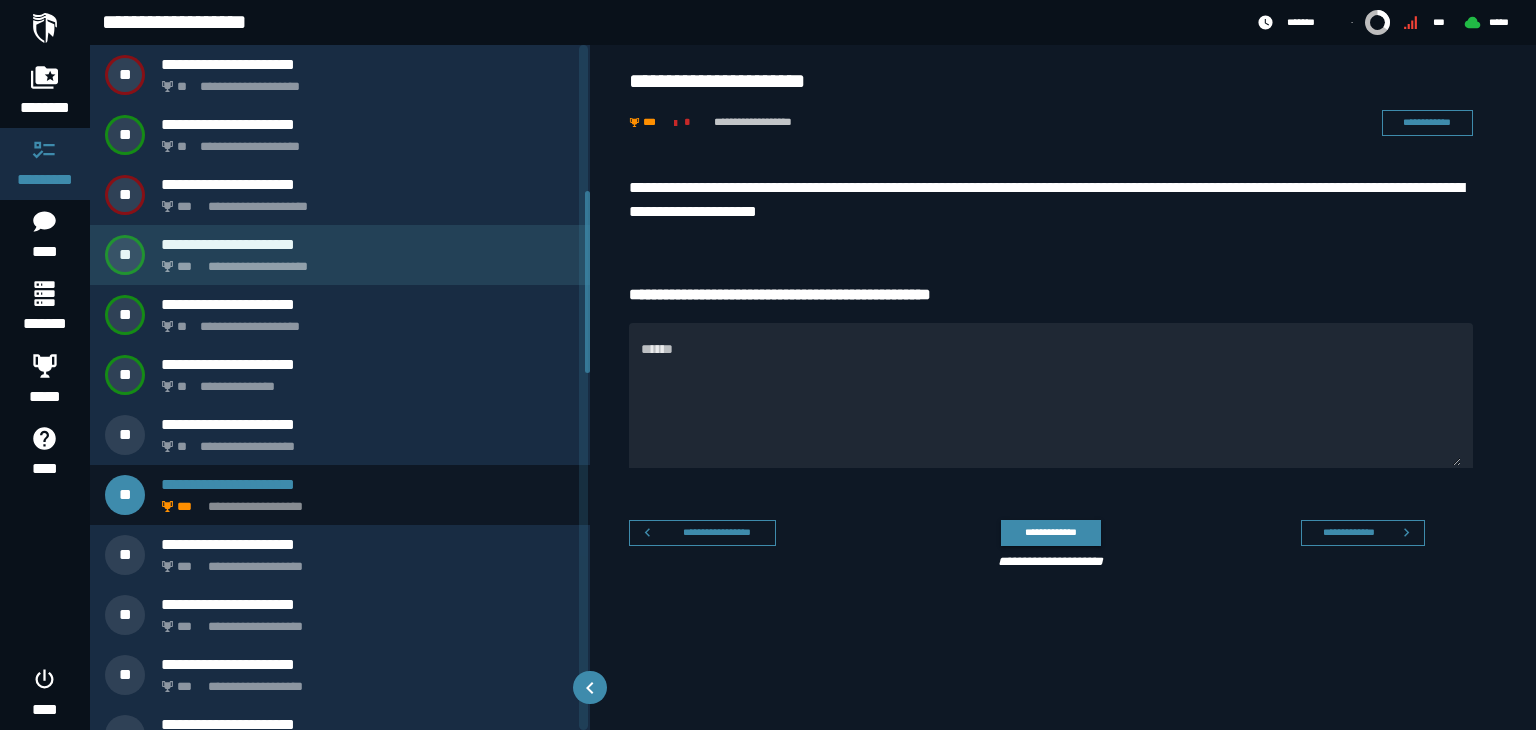 scroll, scrollTop: 563, scrollLeft: 0, axis: vertical 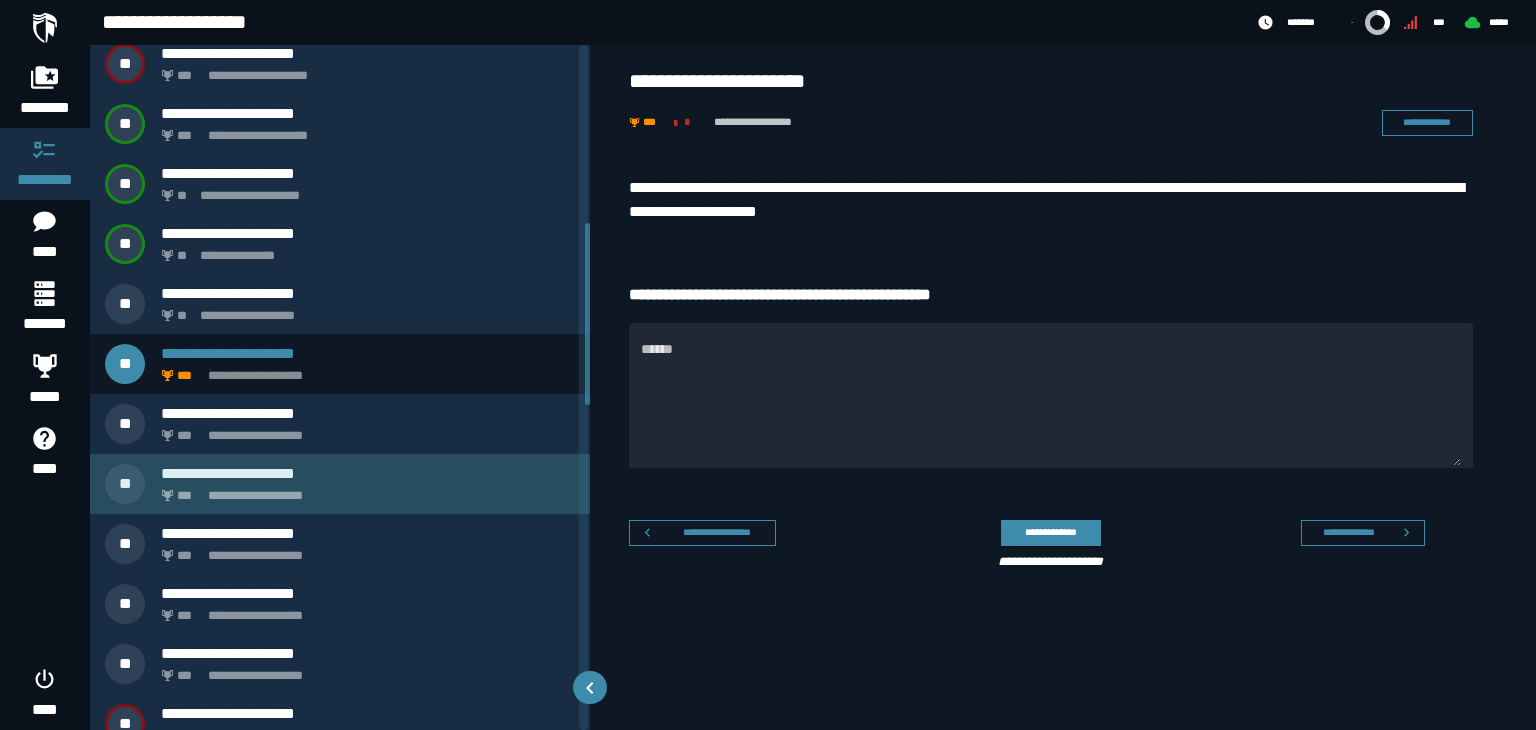 click on "**********" at bounding box center [368, 473] 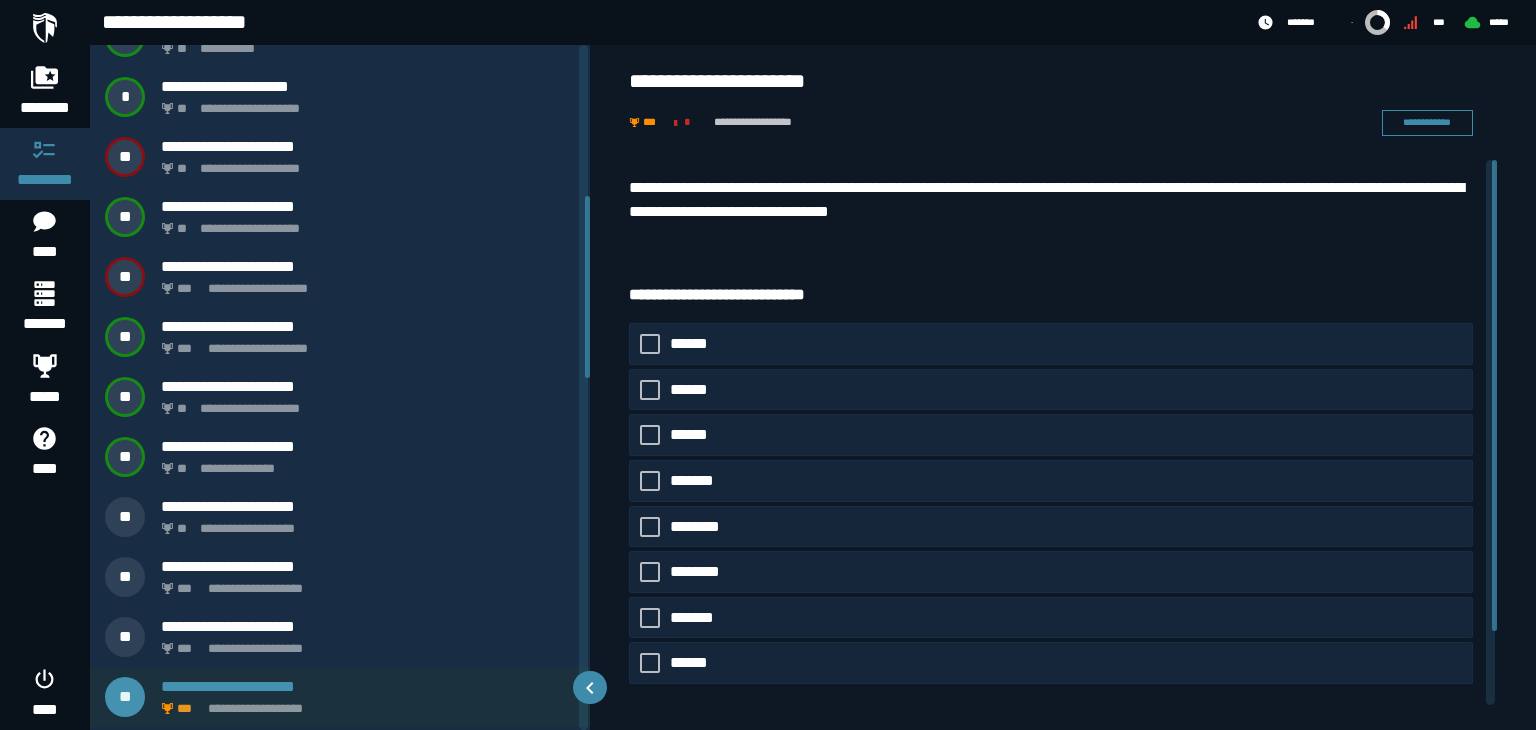 scroll, scrollTop: 455, scrollLeft: 0, axis: vertical 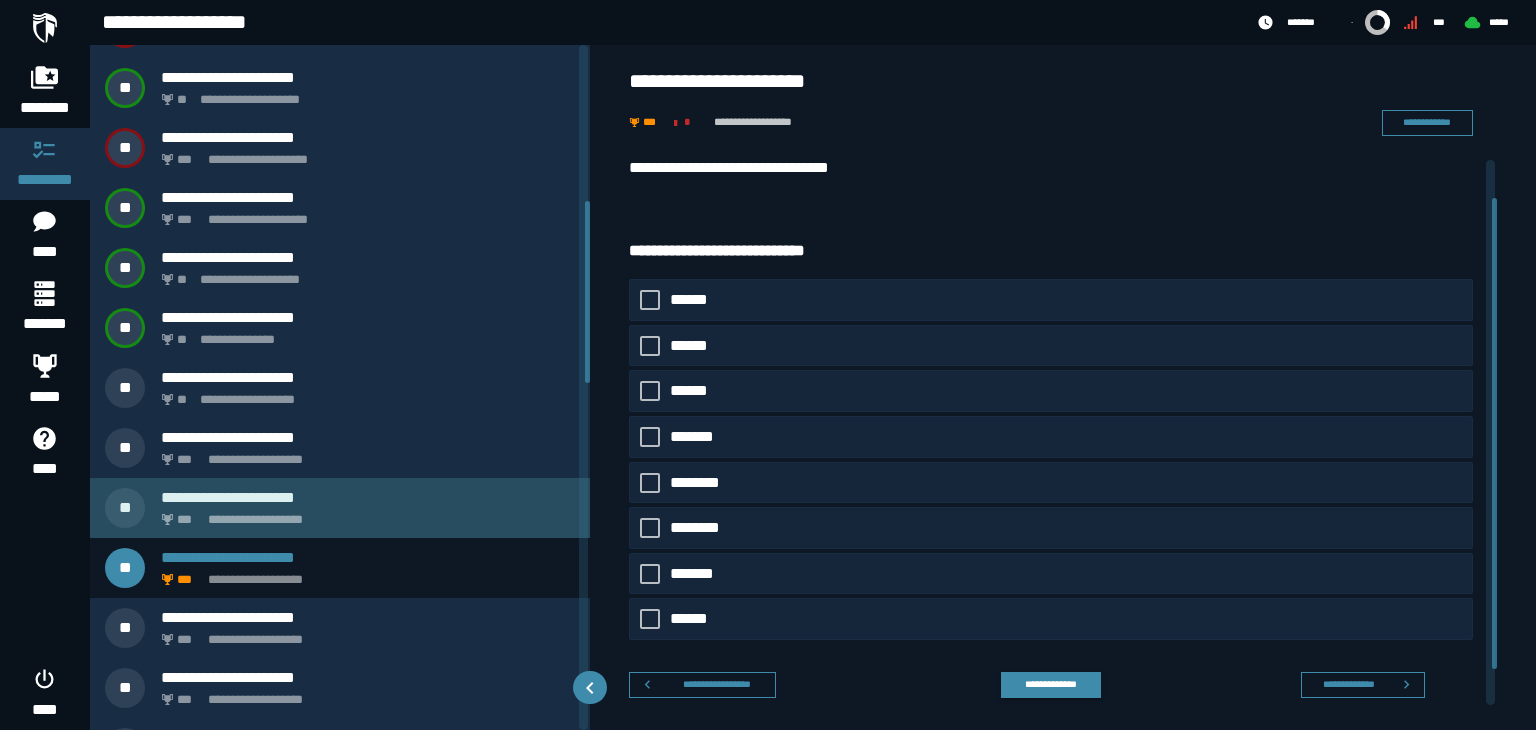 click on "**********" at bounding box center (364, 514) 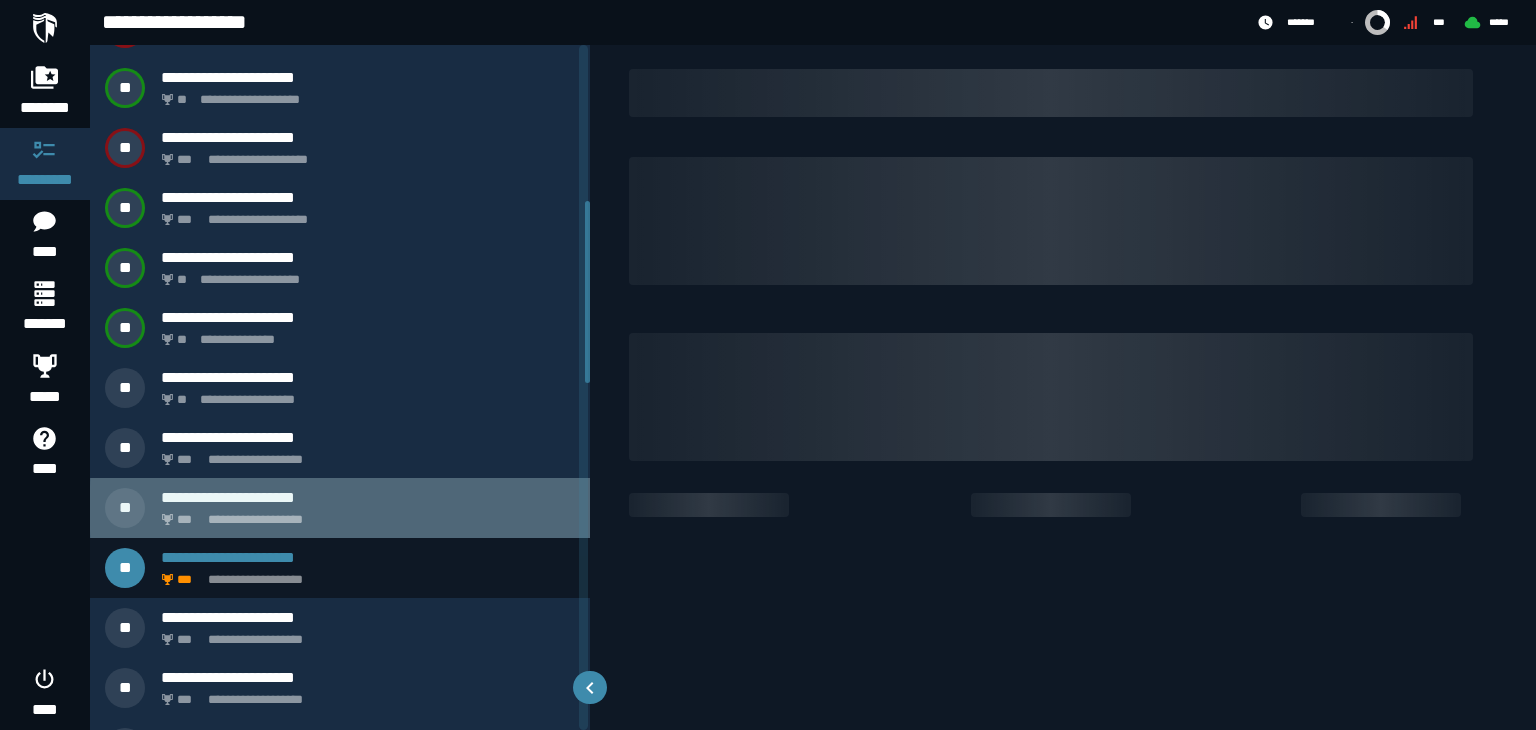 scroll, scrollTop: 0, scrollLeft: 0, axis: both 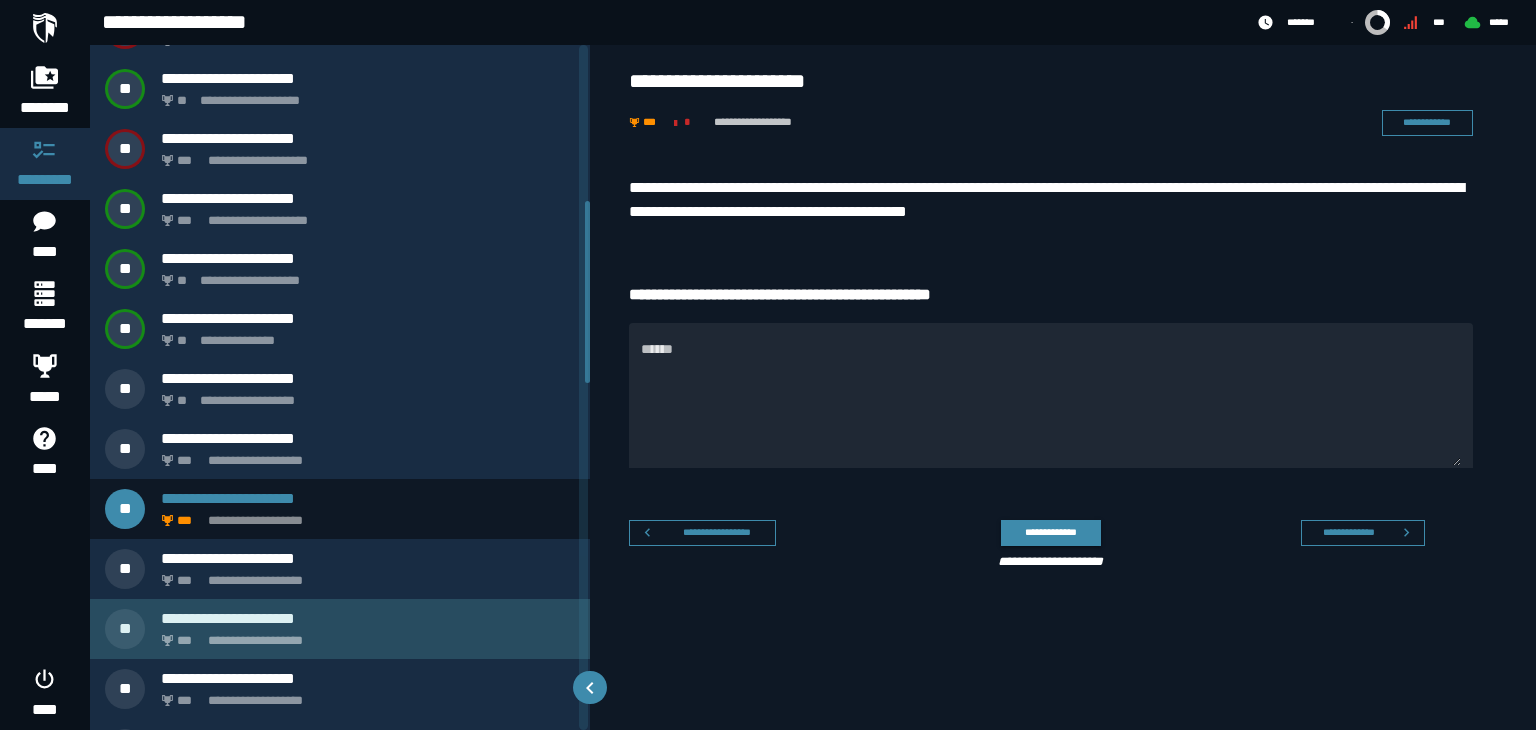click on "**********" at bounding box center (368, 618) 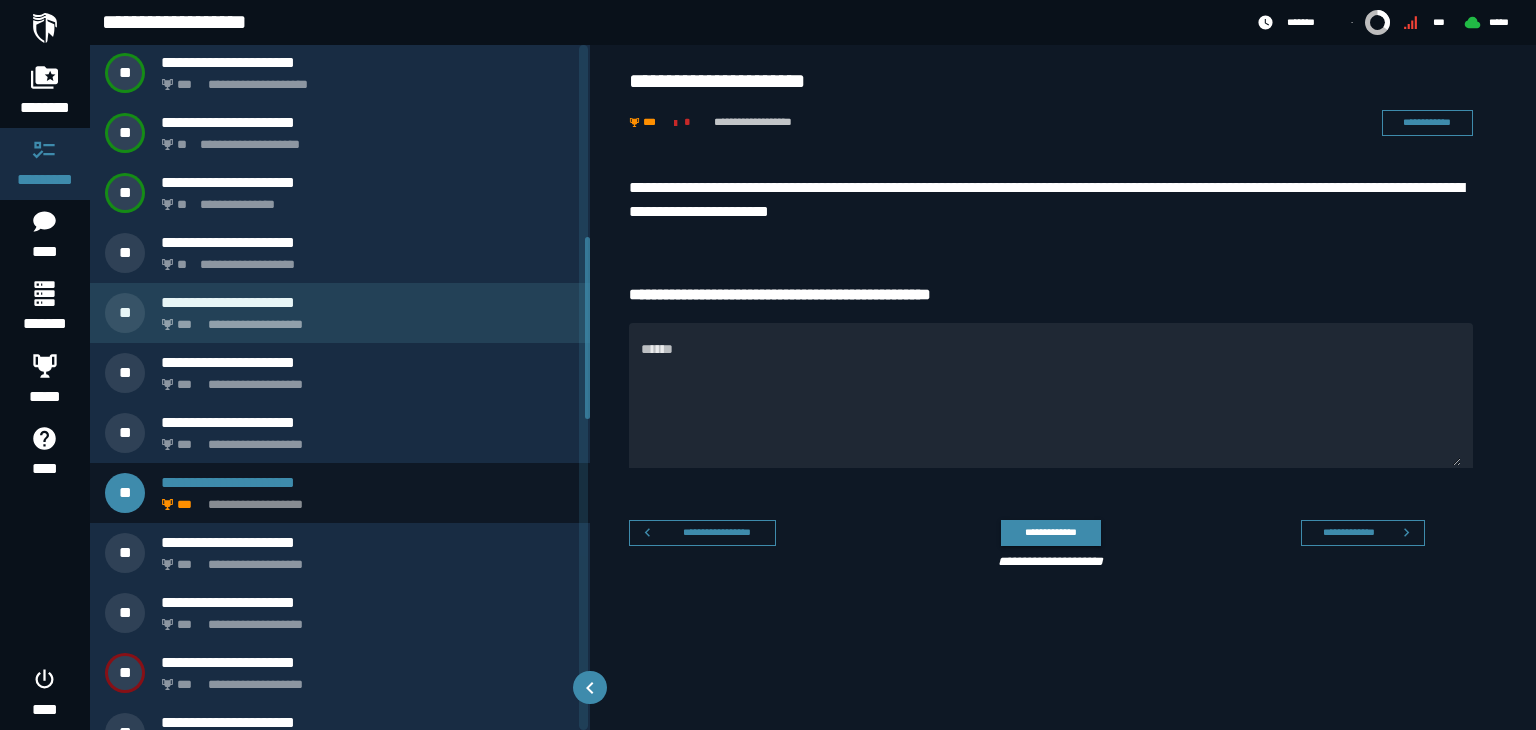 scroll, scrollTop: 723, scrollLeft: 0, axis: vertical 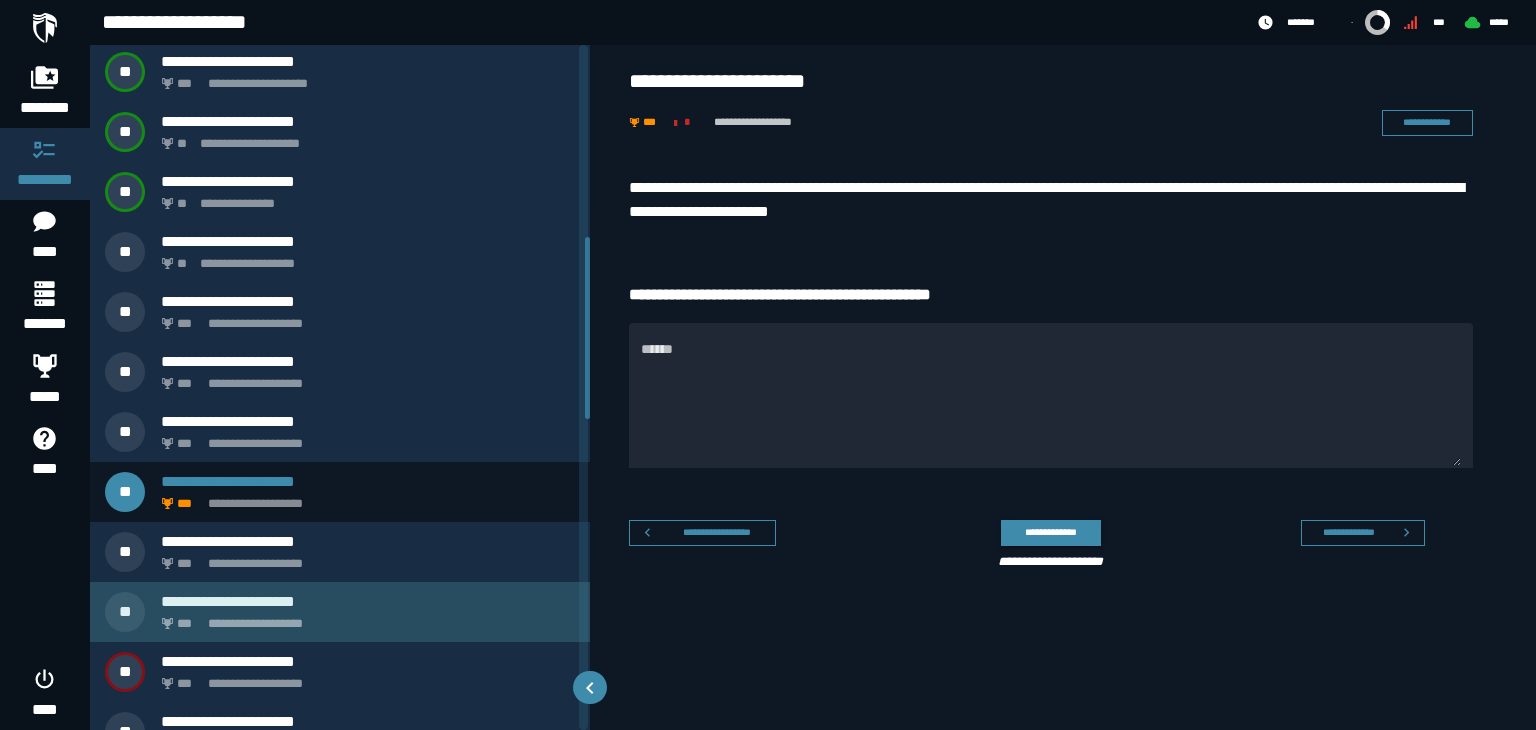click on "**********" at bounding box center (364, 618) 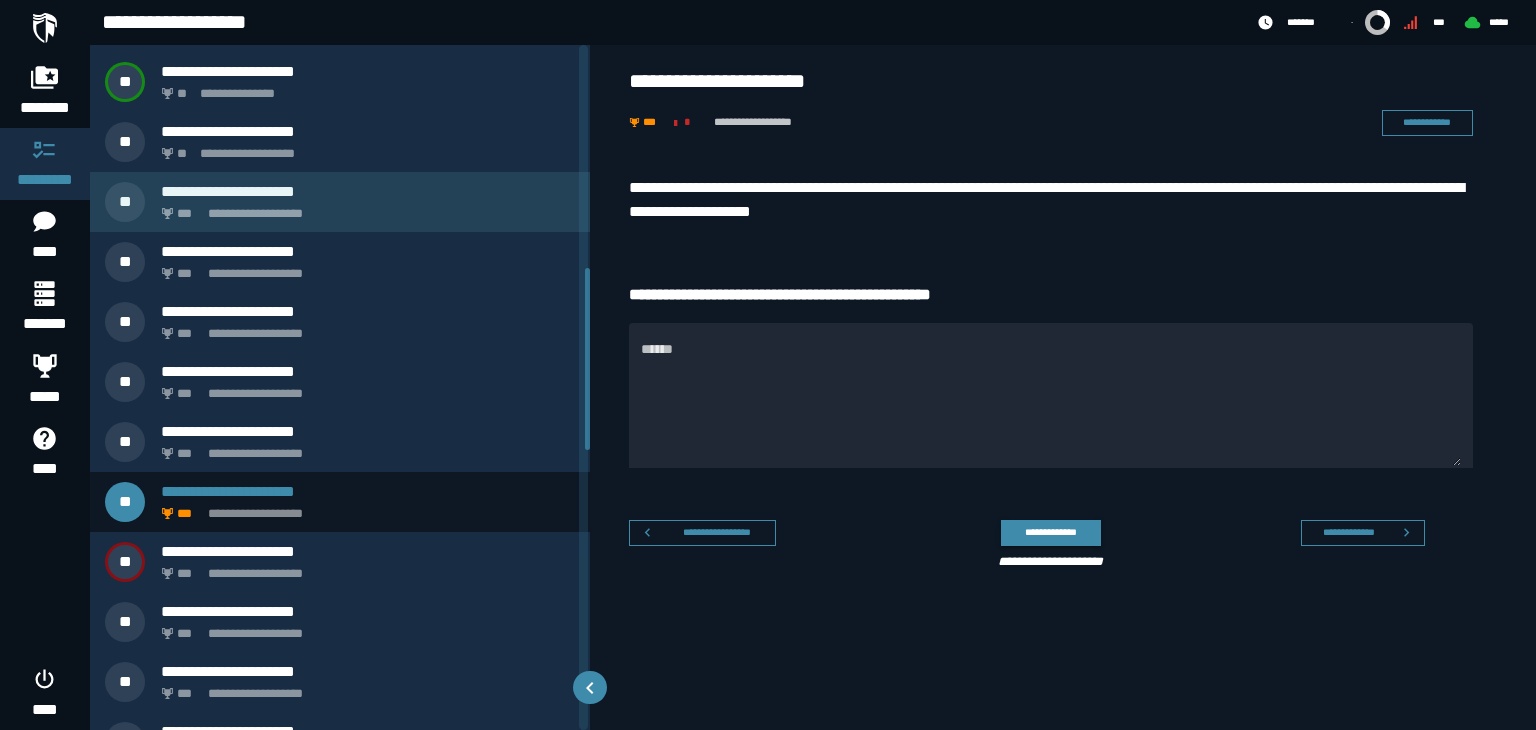 scroll, scrollTop: 839, scrollLeft: 0, axis: vertical 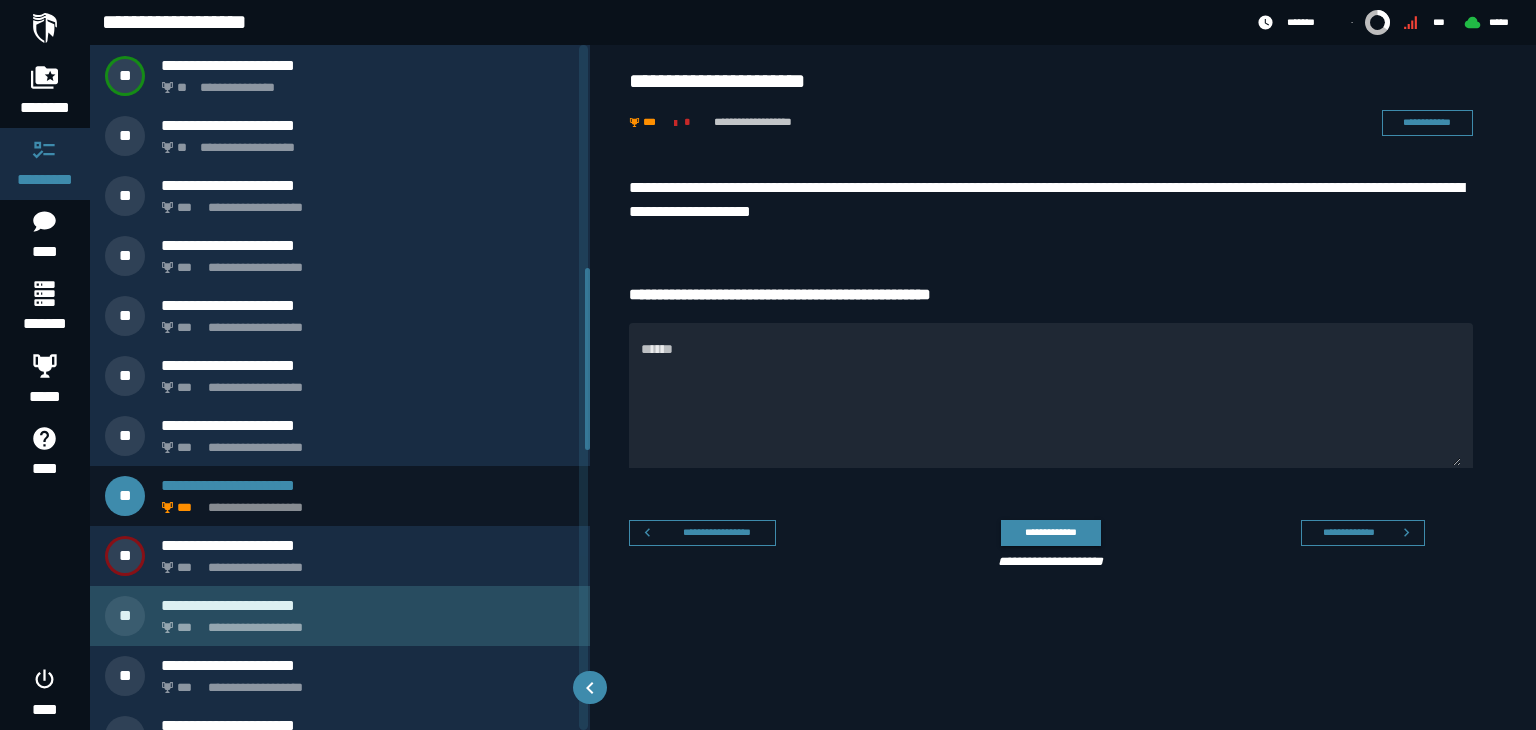 click on "**********" at bounding box center (364, 622) 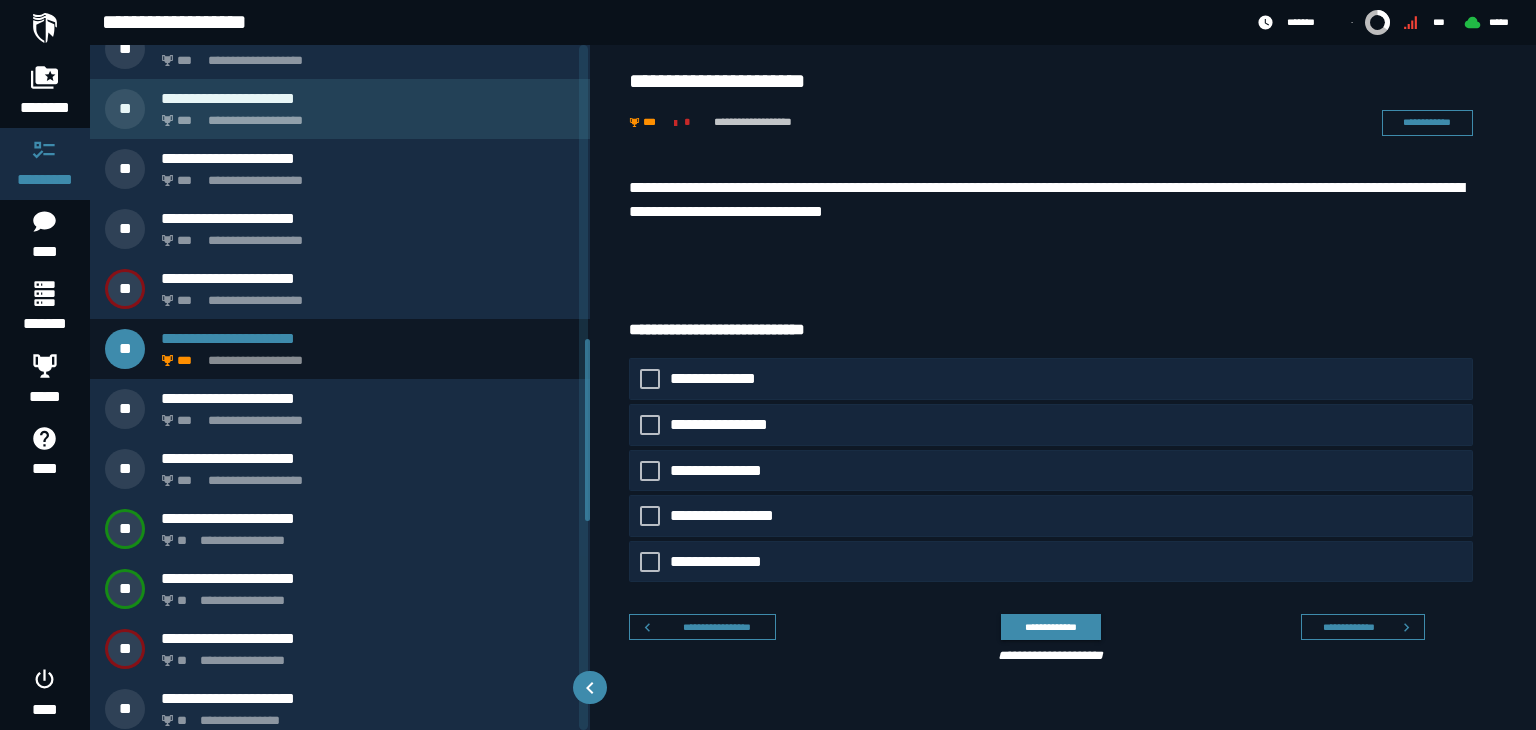 scroll, scrollTop: 1107, scrollLeft: 0, axis: vertical 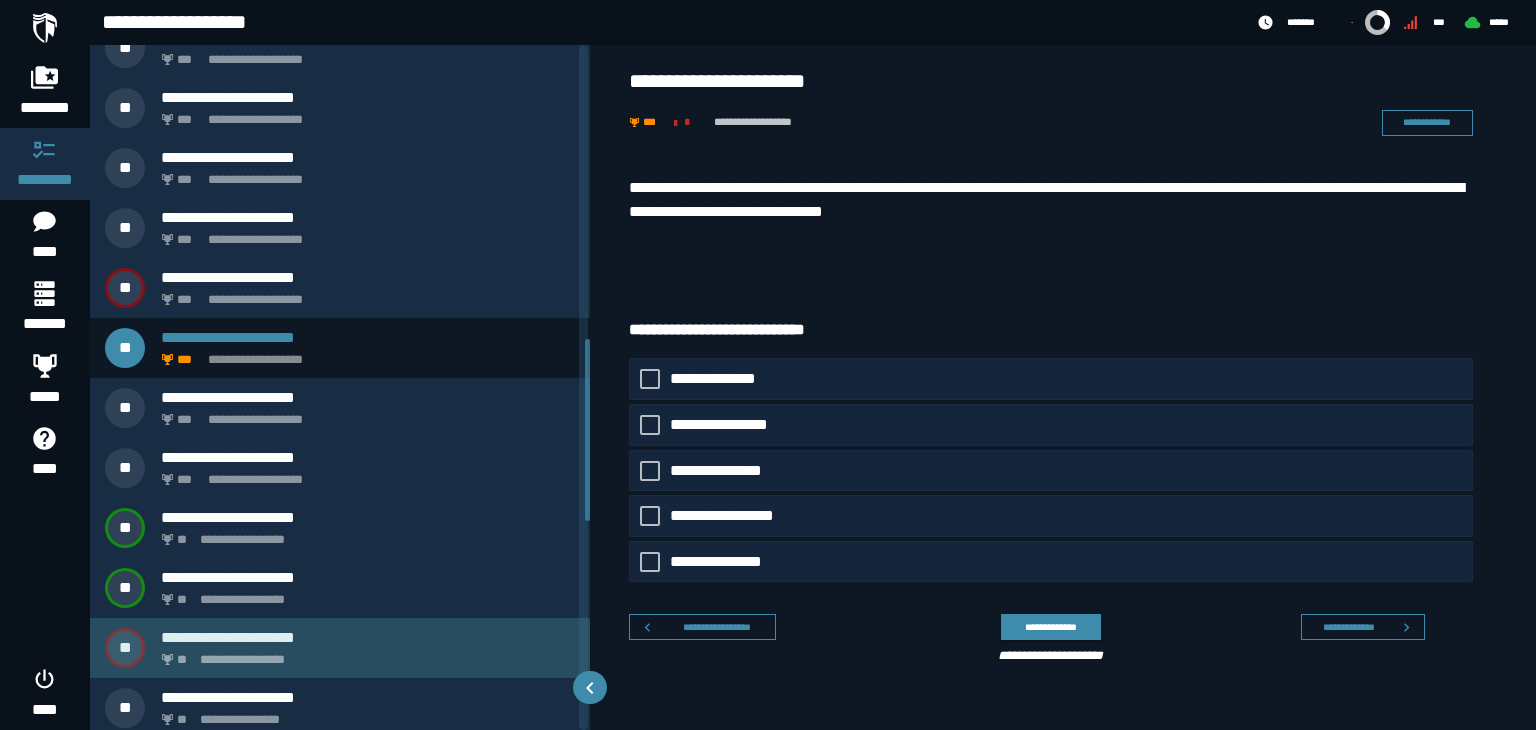 click on "**********" at bounding box center [368, 637] 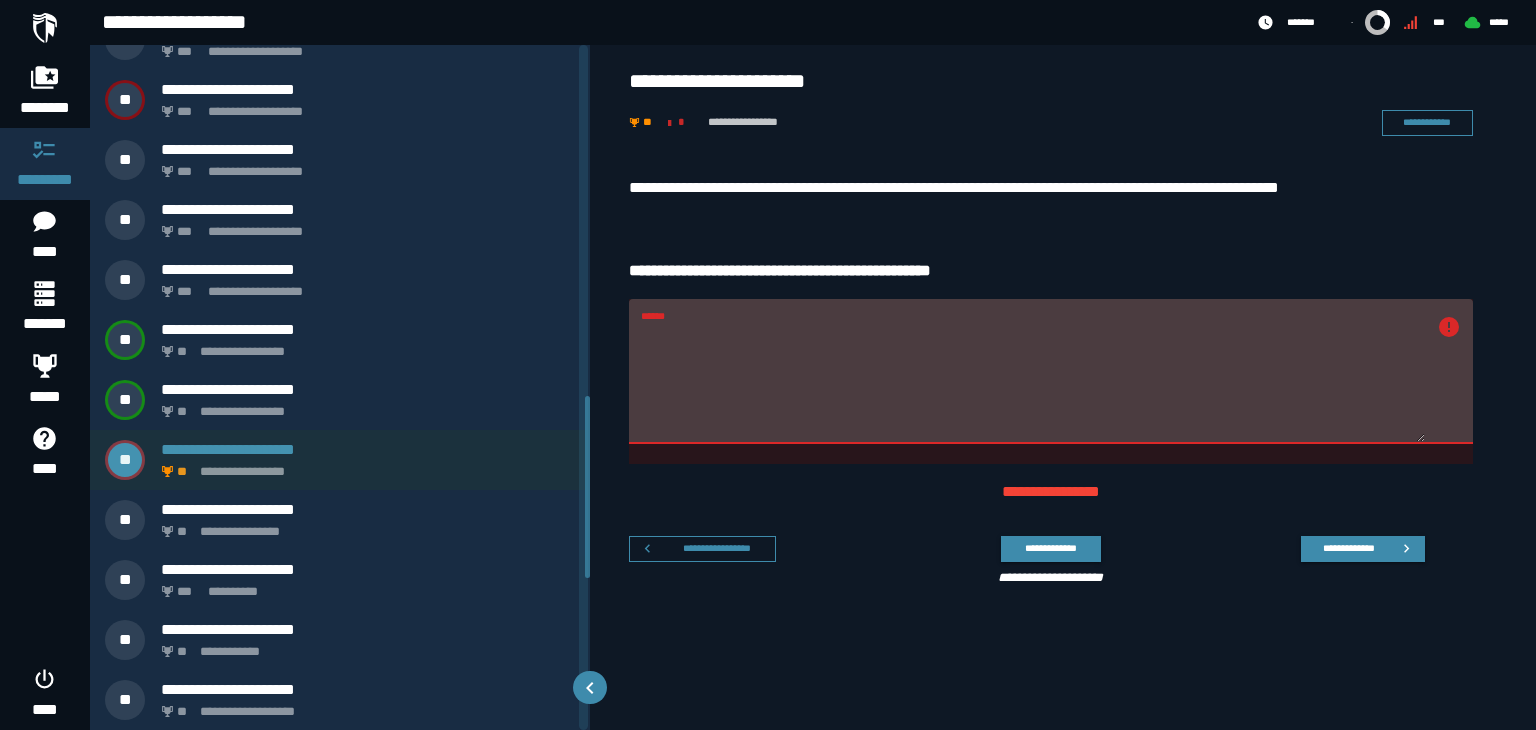 scroll, scrollTop: 1345, scrollLeft: 0, axis: vertical 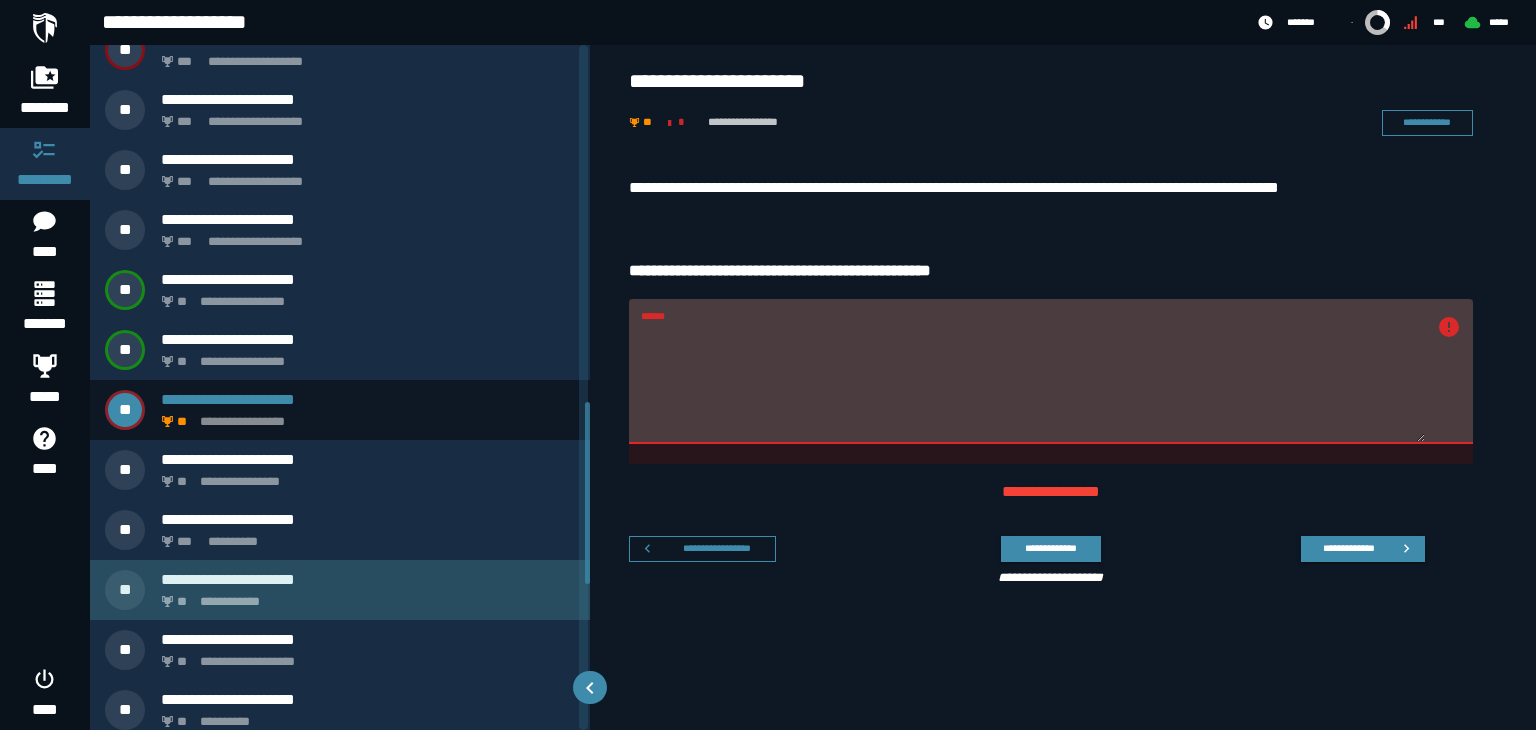 click on "**********" at bounding box center [368, 579] 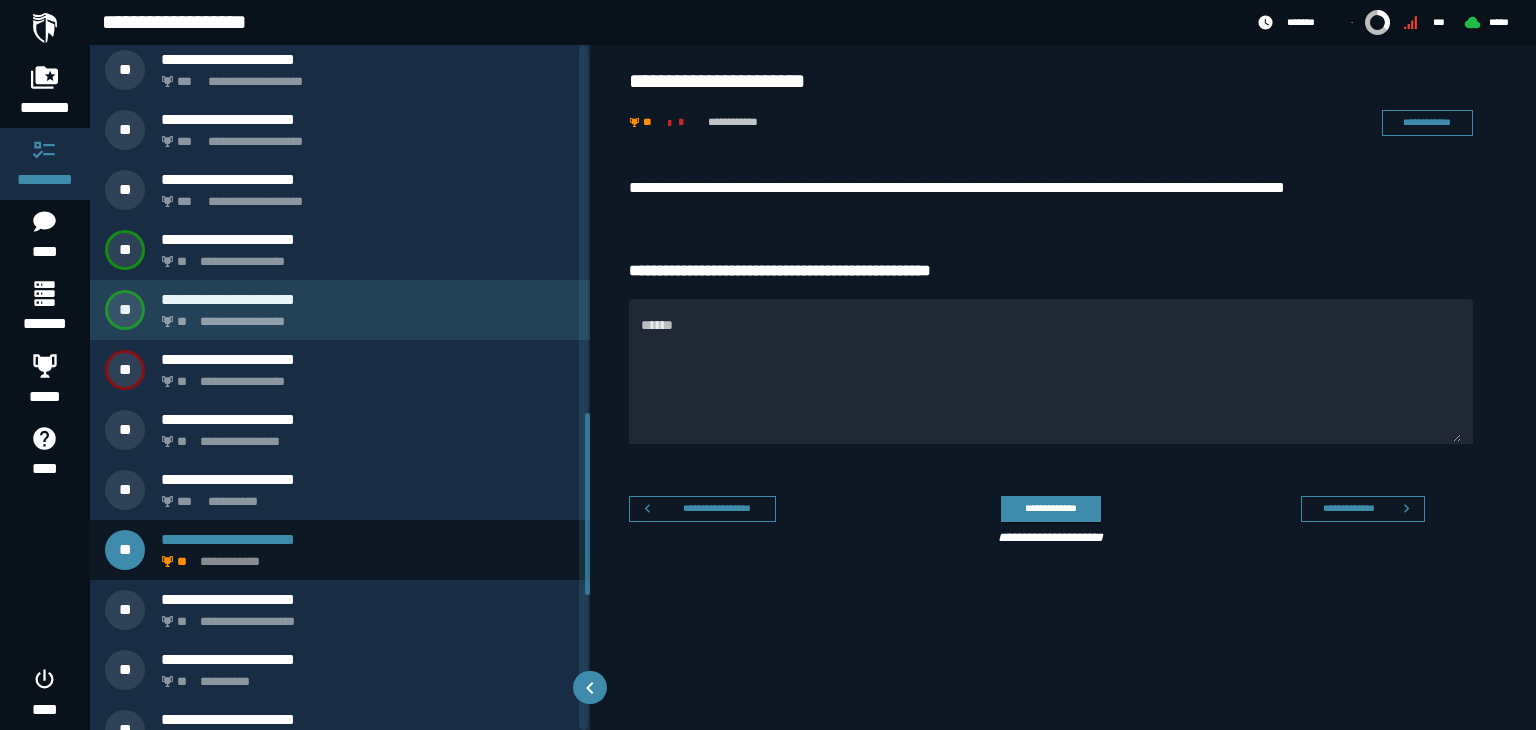 scroll, scrollTop: 1386, scrollLeft: 0, axis: vertical 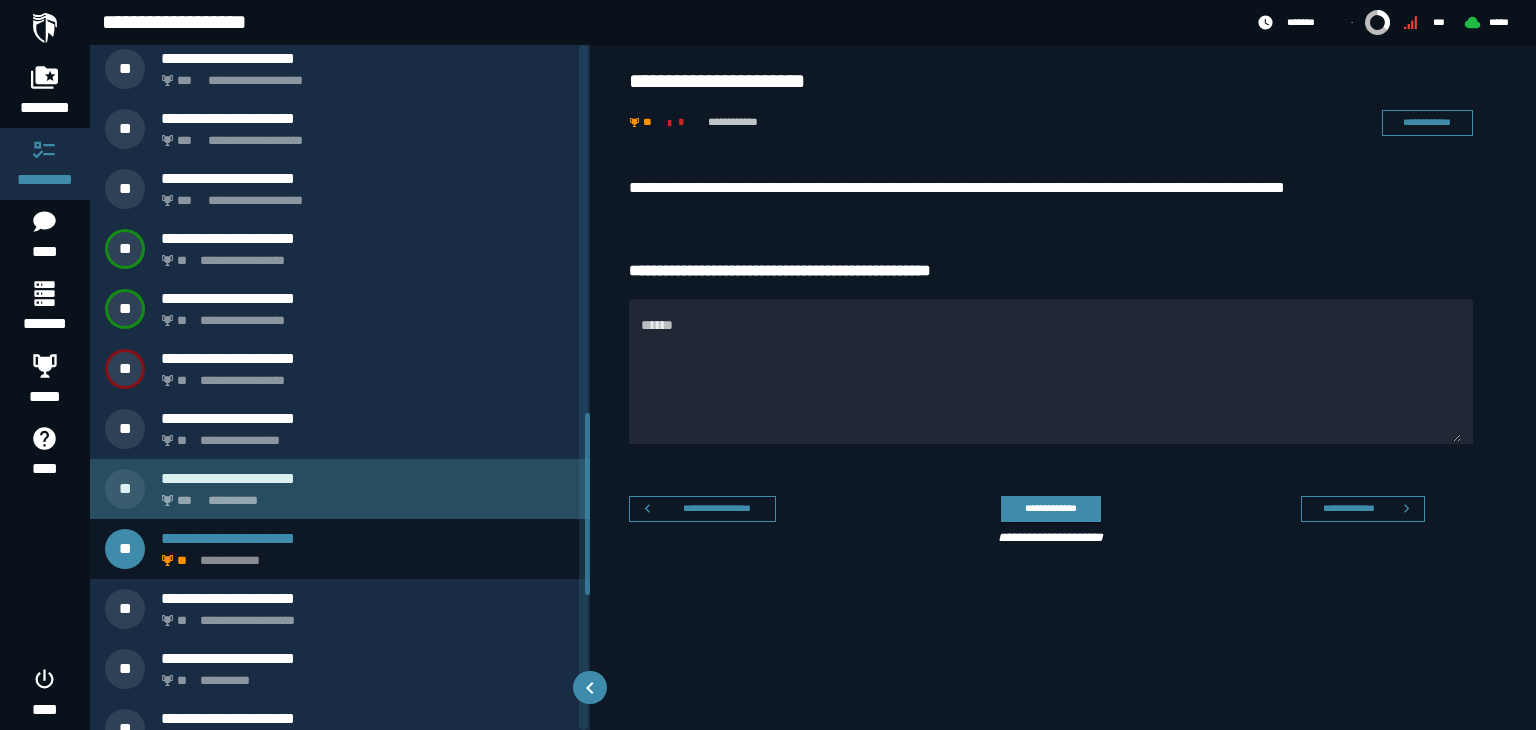 click on "**********" at bounding box center [368, 478] 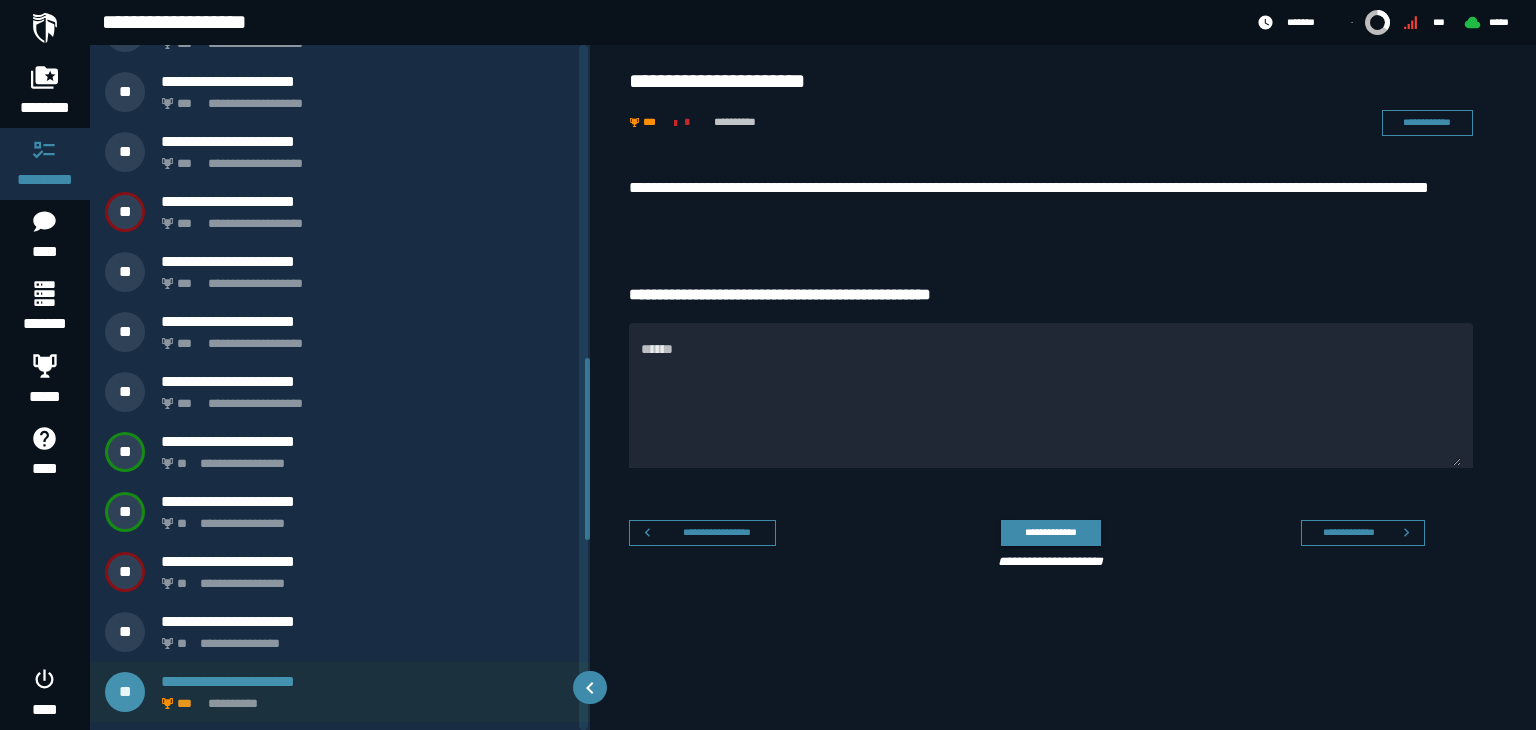 scroll, scrollTop: 1175, scrollLeft: 0, axis: vertical 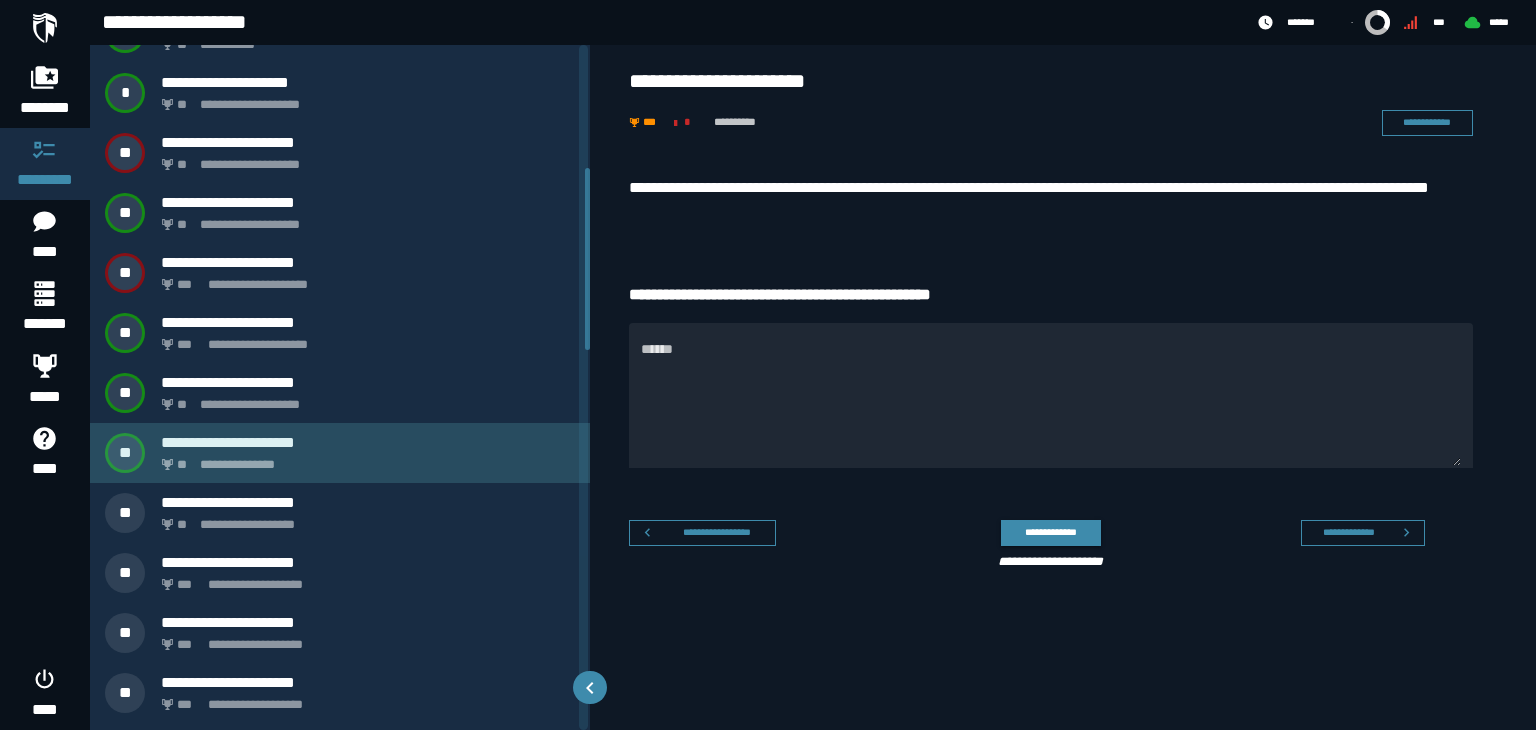 click on "**********" 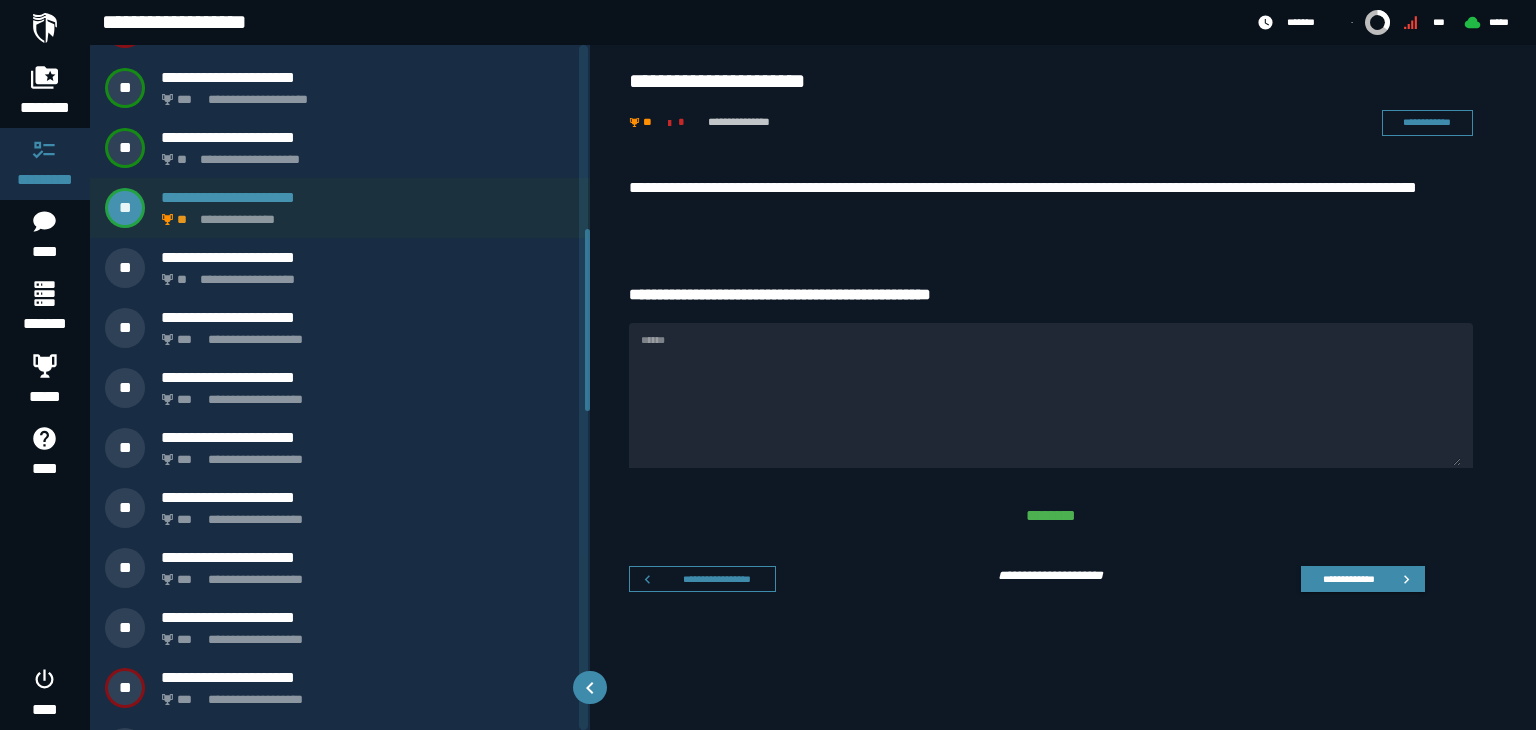 scroll, scrollTop: 709, scrollLeft: 0, axis: vertical 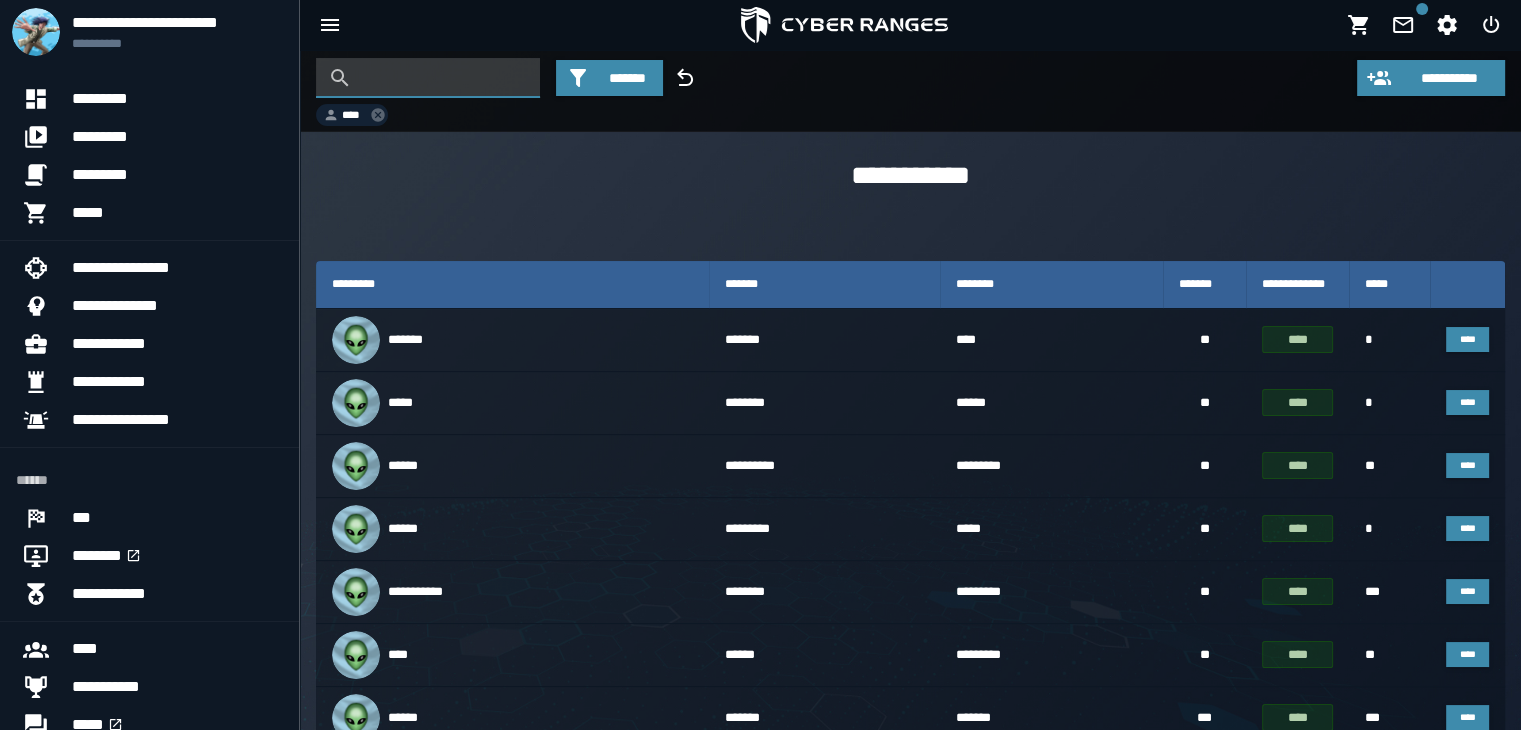 click at bounding box center [443, 78] 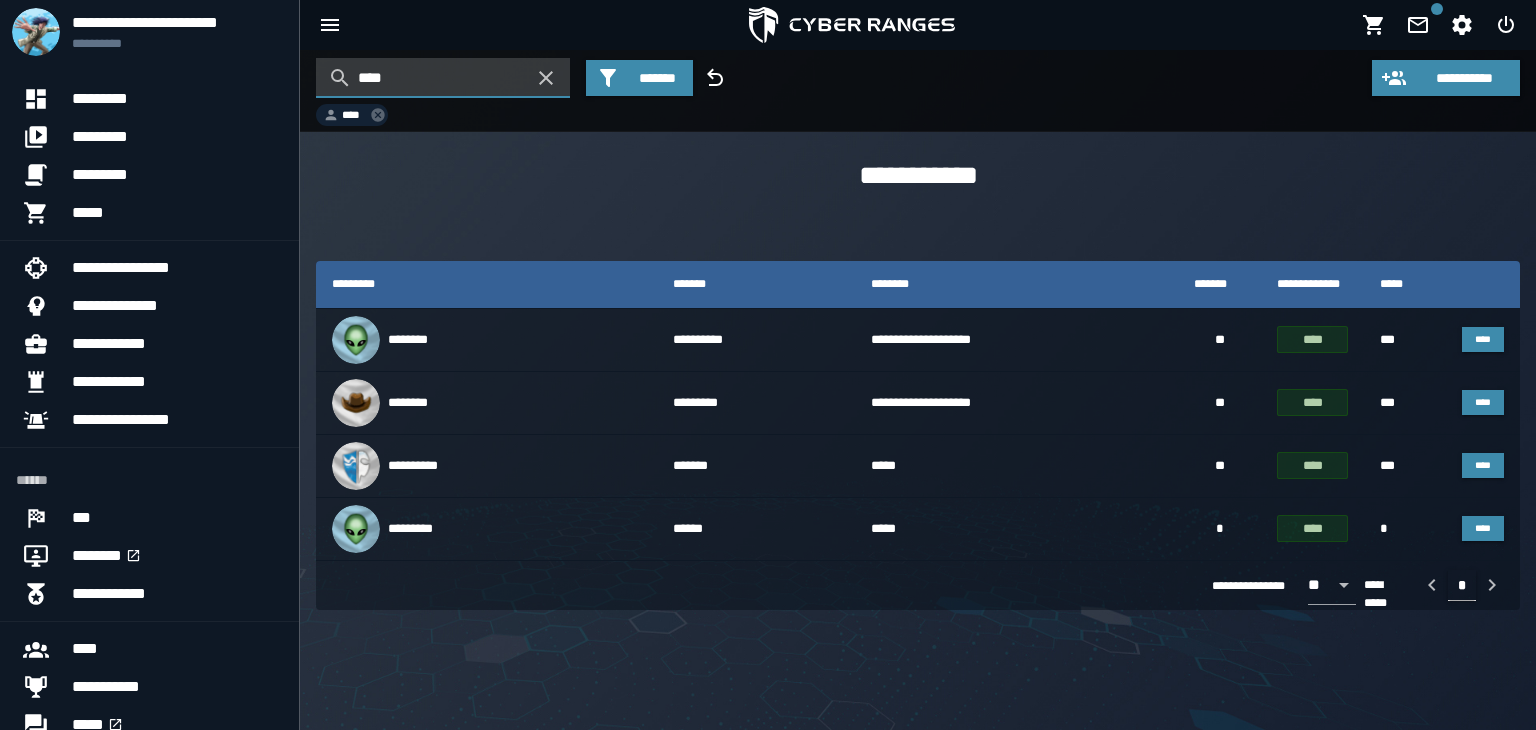 type on "****" 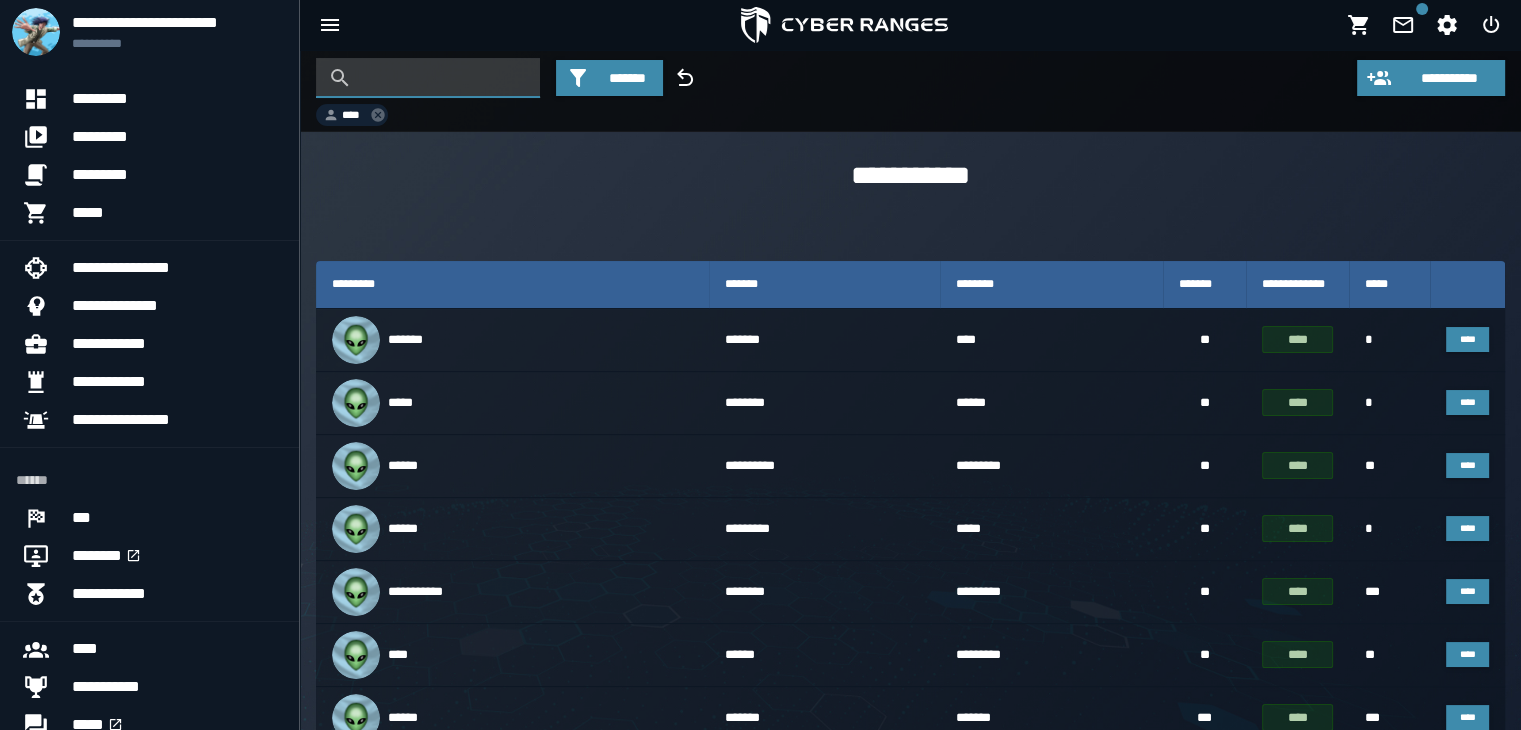 click at bounding box center (443, 78) 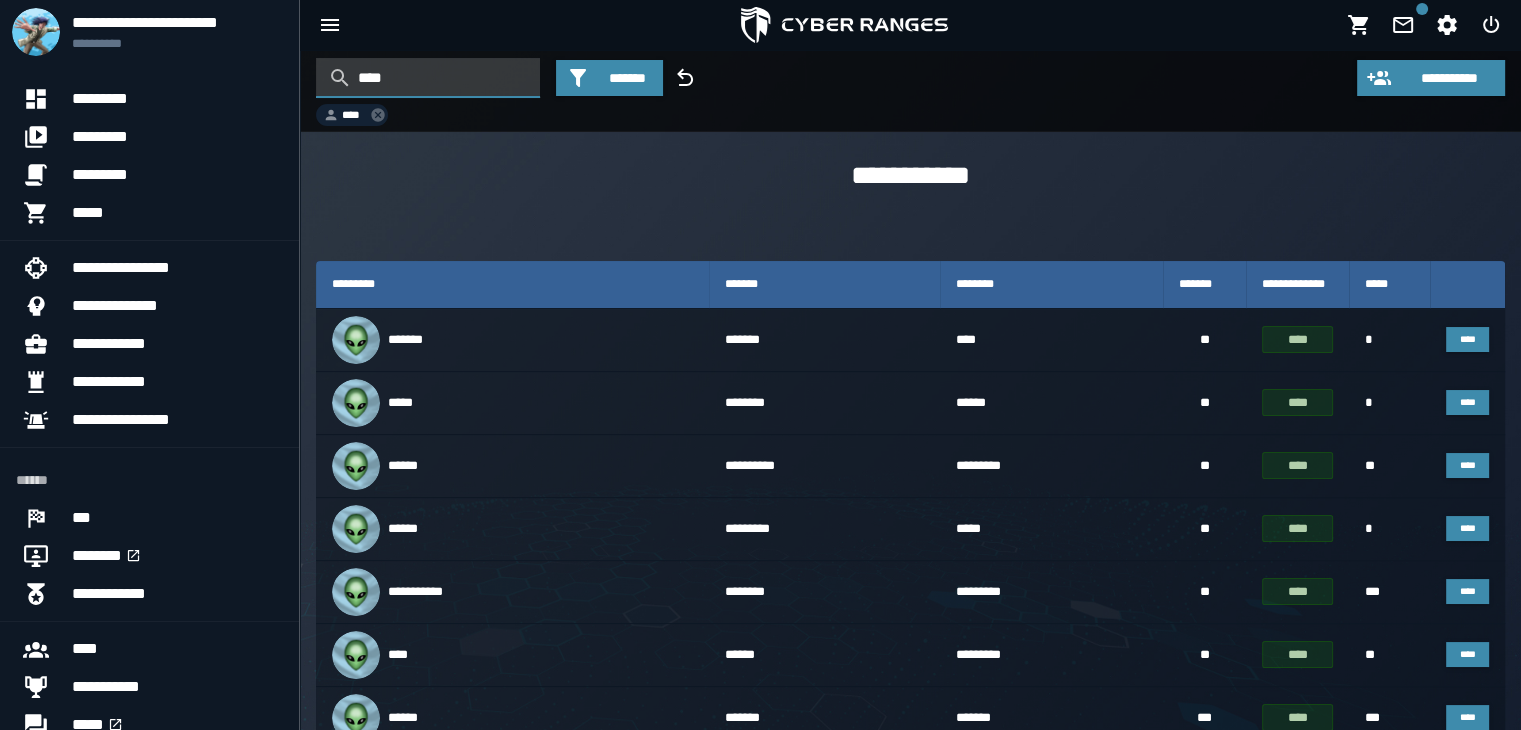 type on "****" 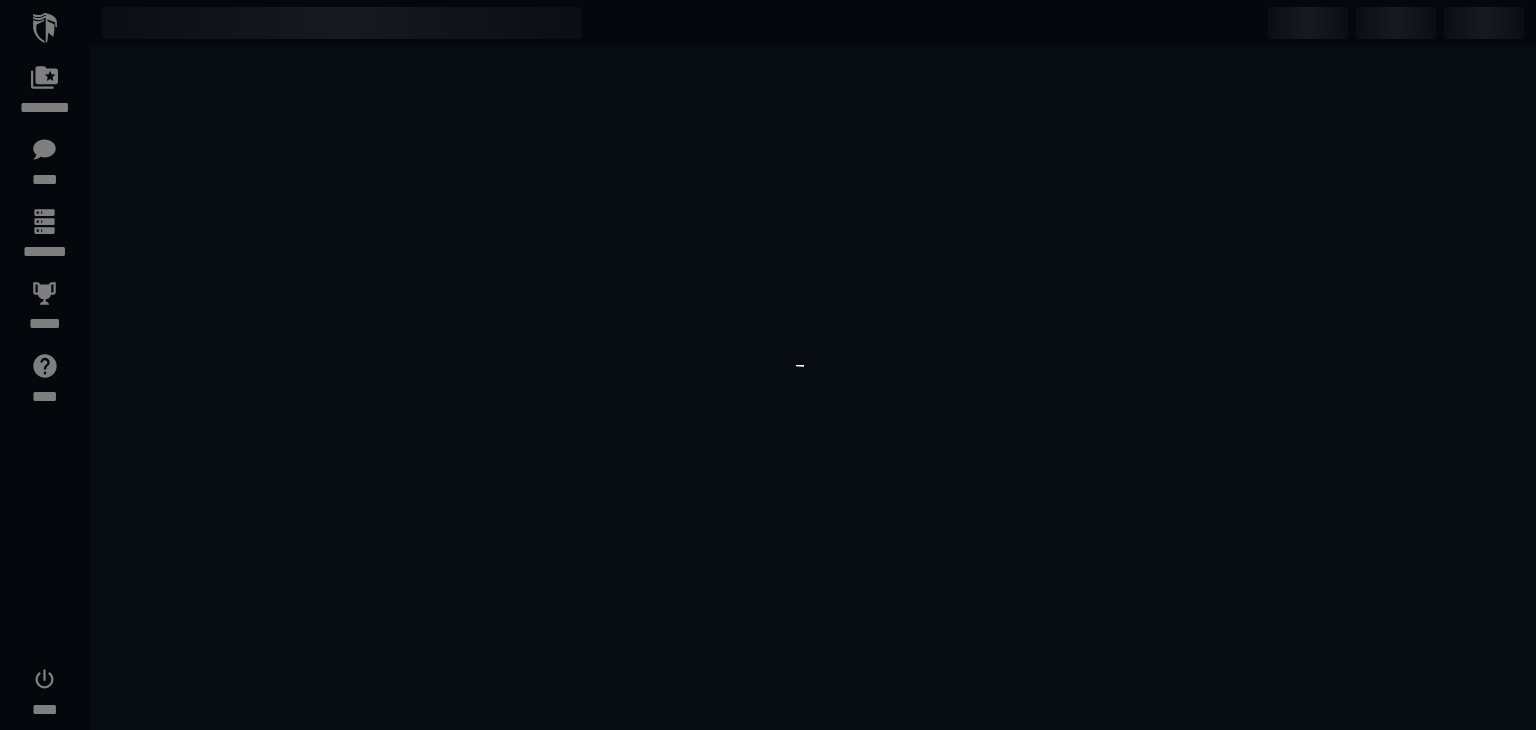 scroll, scrollTop: 0, scrollLeft: 0, axis: both 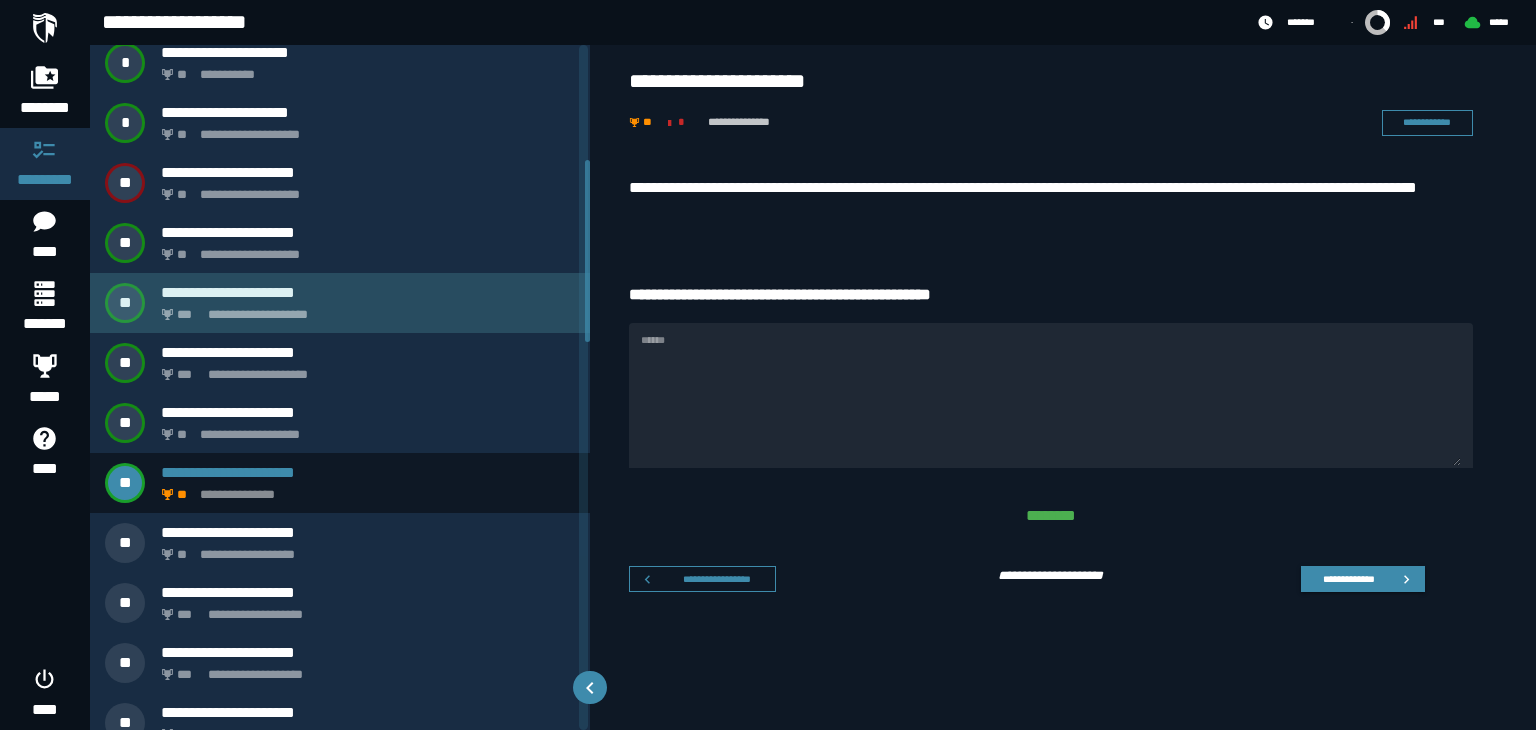 click on "**********" at bounding box center [368, 292] 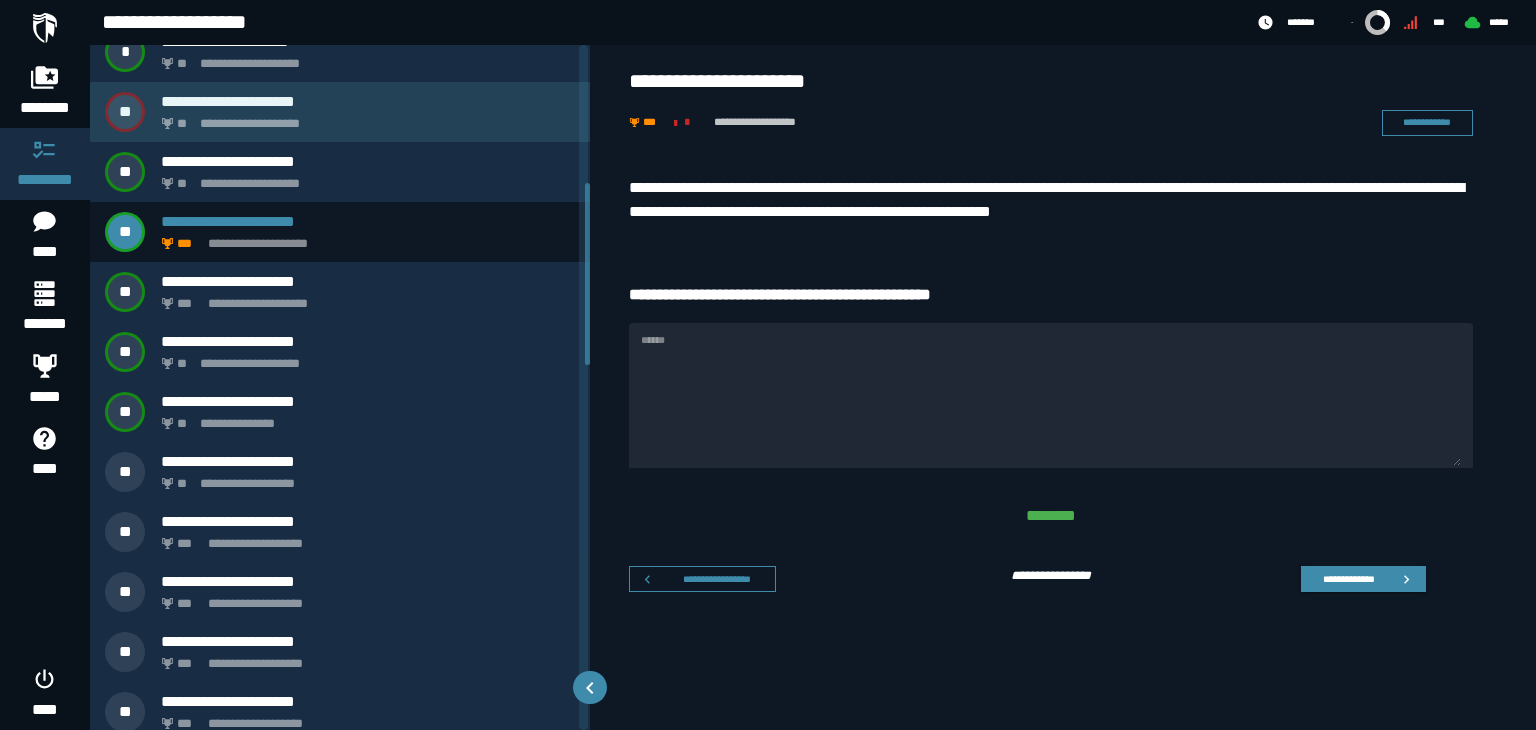 scroll, scrollTop: 522, scrollLeft: 0, axis: vertical 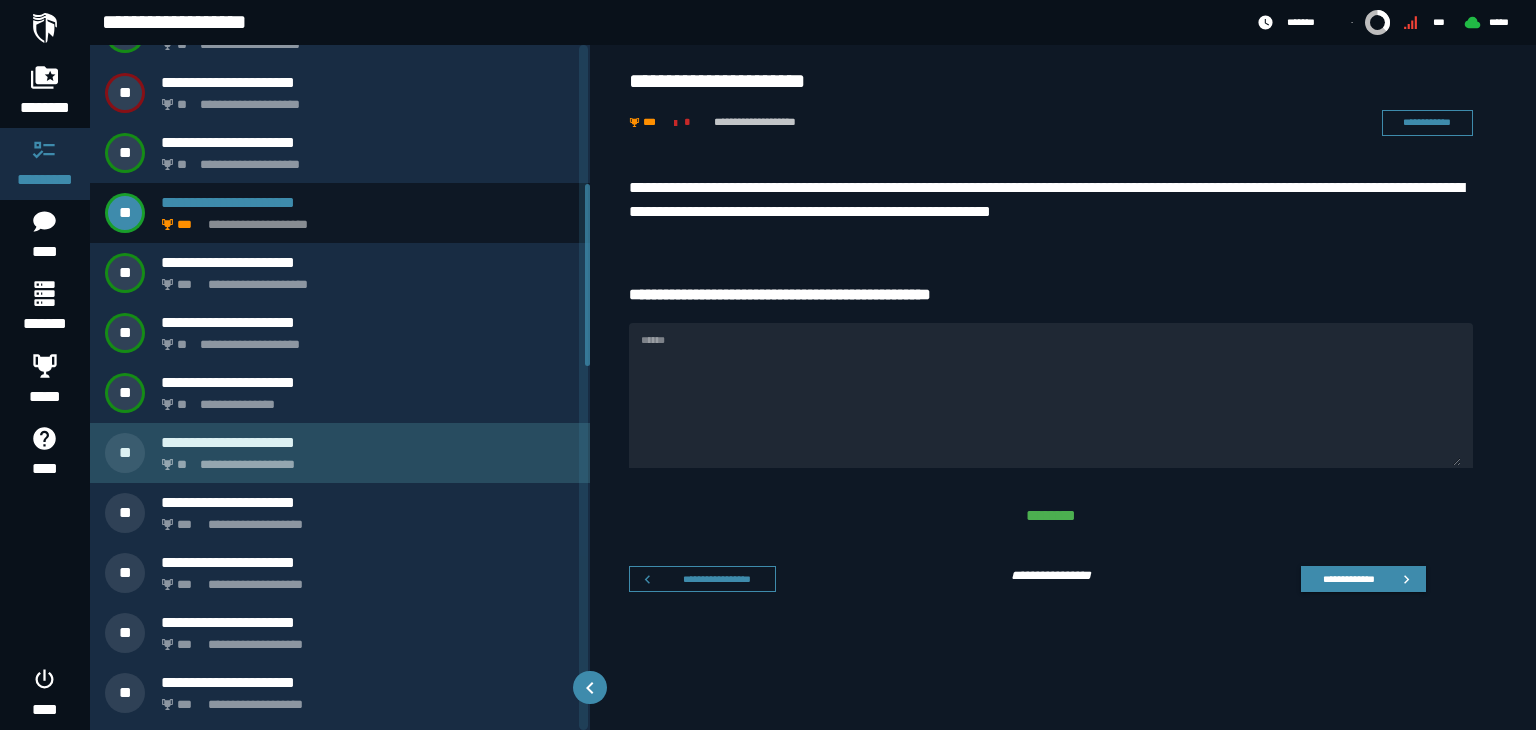 click on "**********" at bounding box center (364, 459) 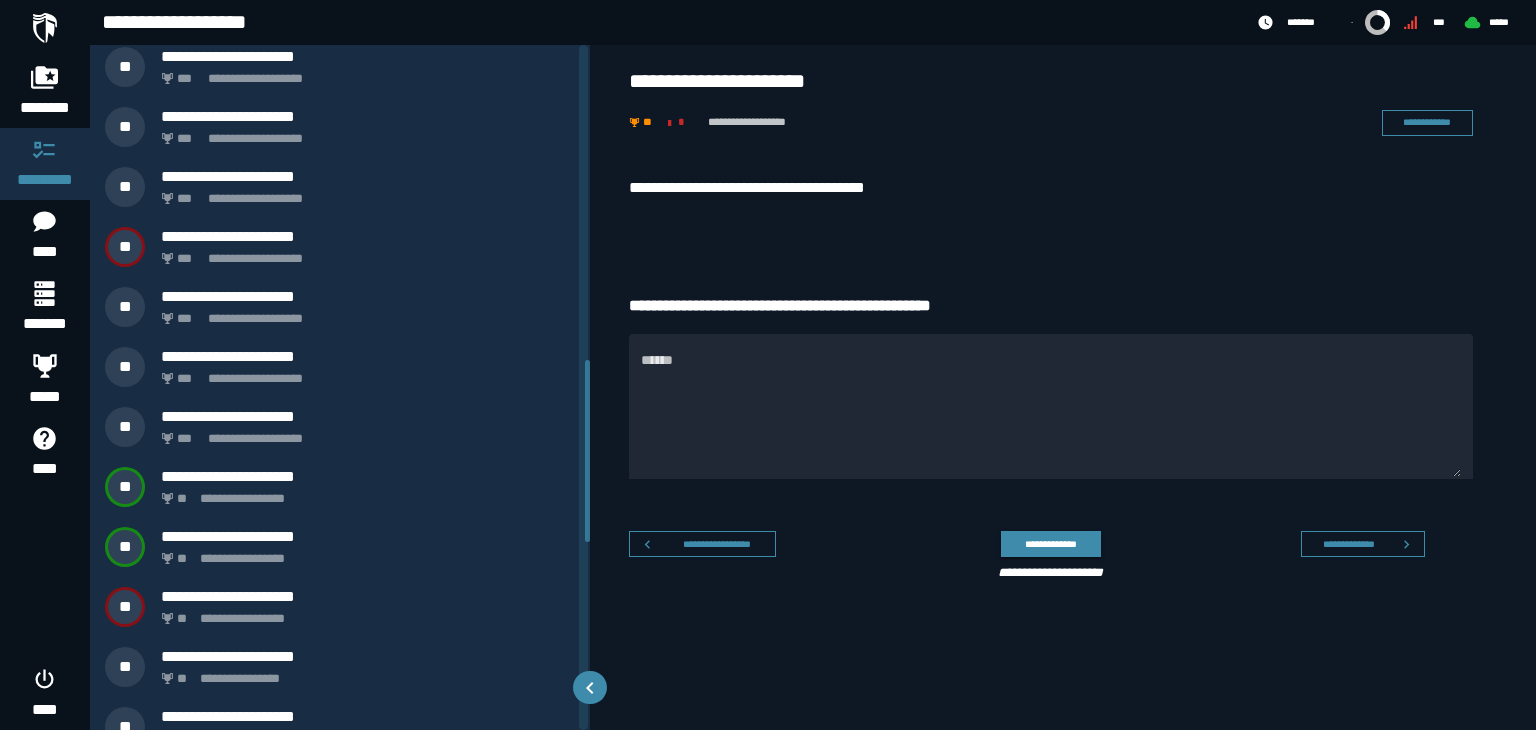 scroll, scrollTop: 1205, scrollLeft: 0, axis: vertical 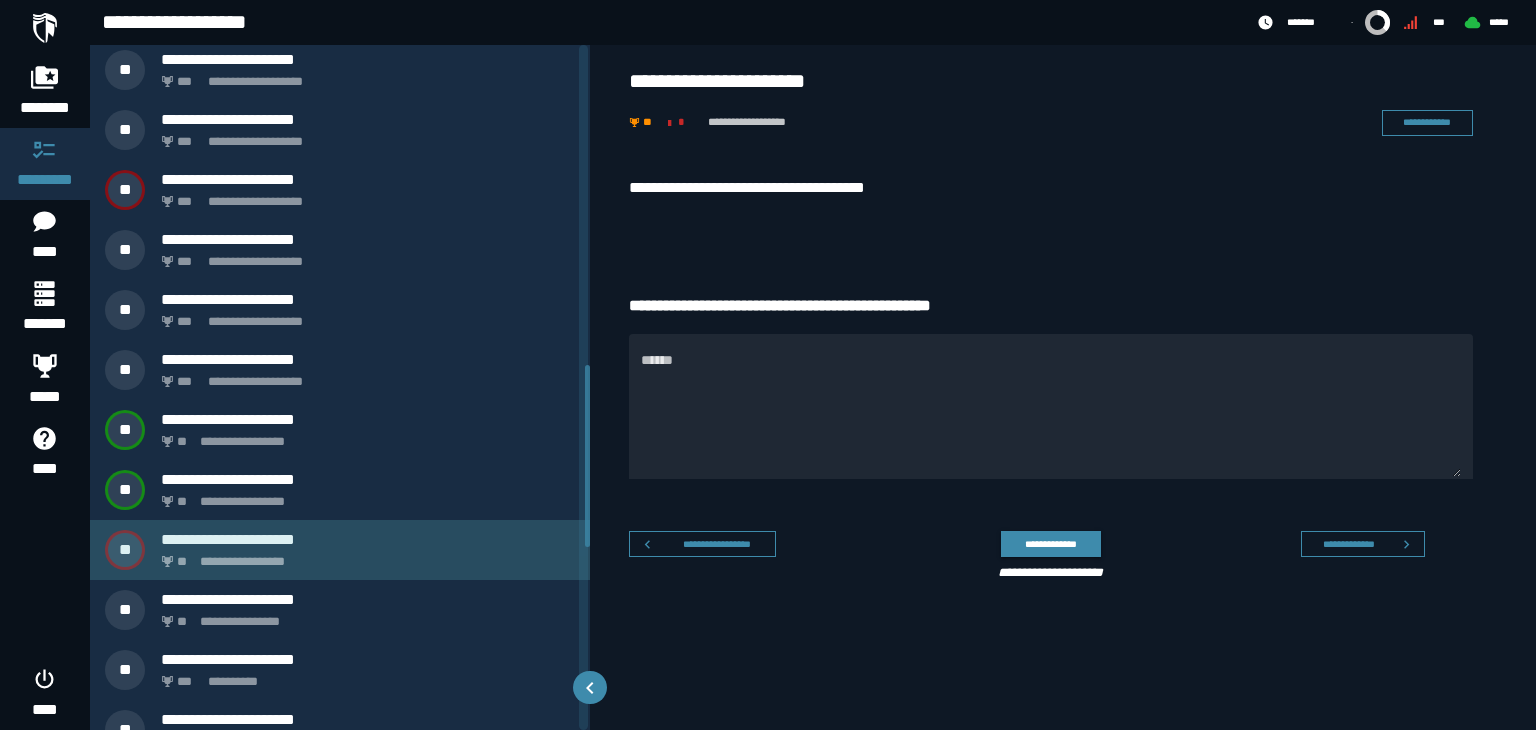 click on "**********" at bounding box center (368, 539) 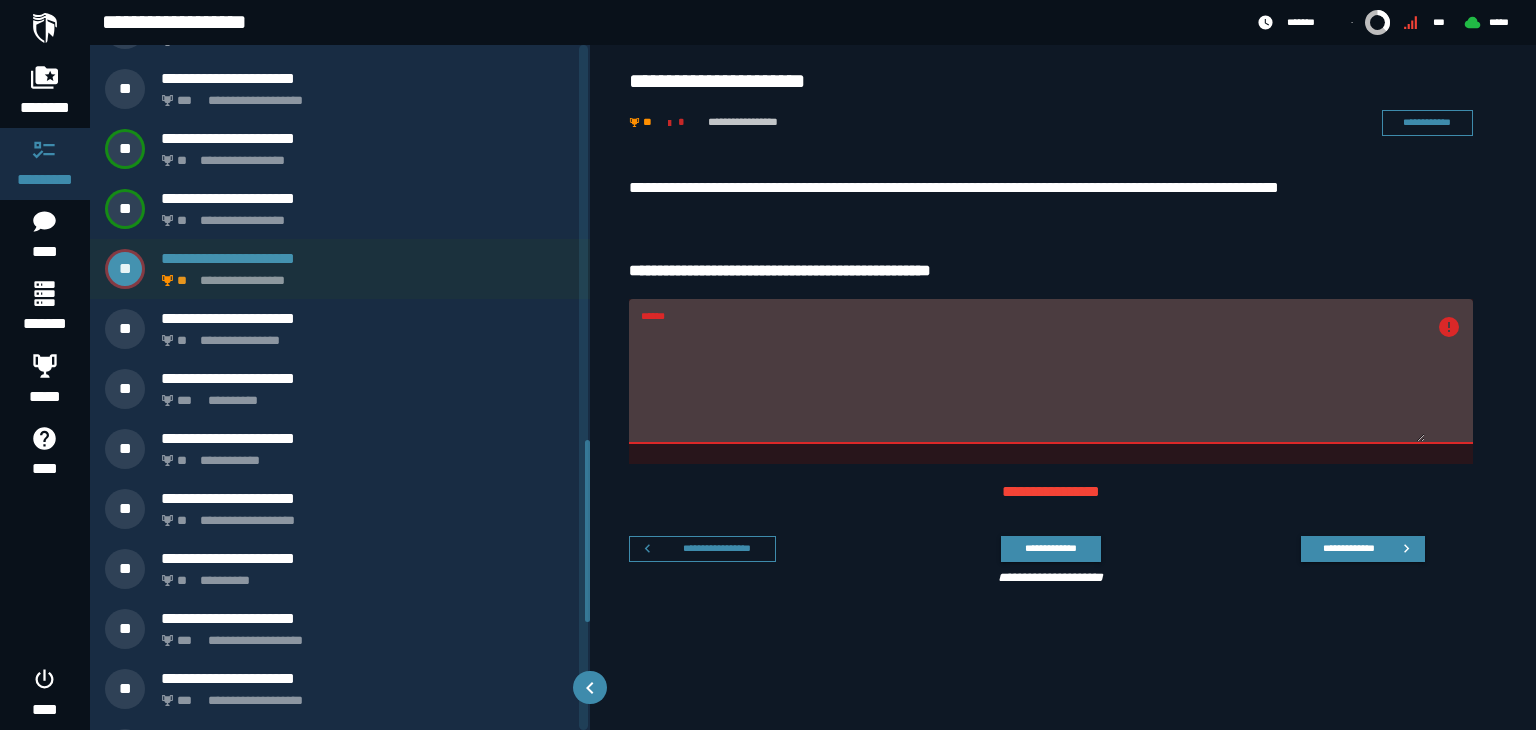 scroll, scrollTop: 1486, scrollLeft: 0, axis: vertical 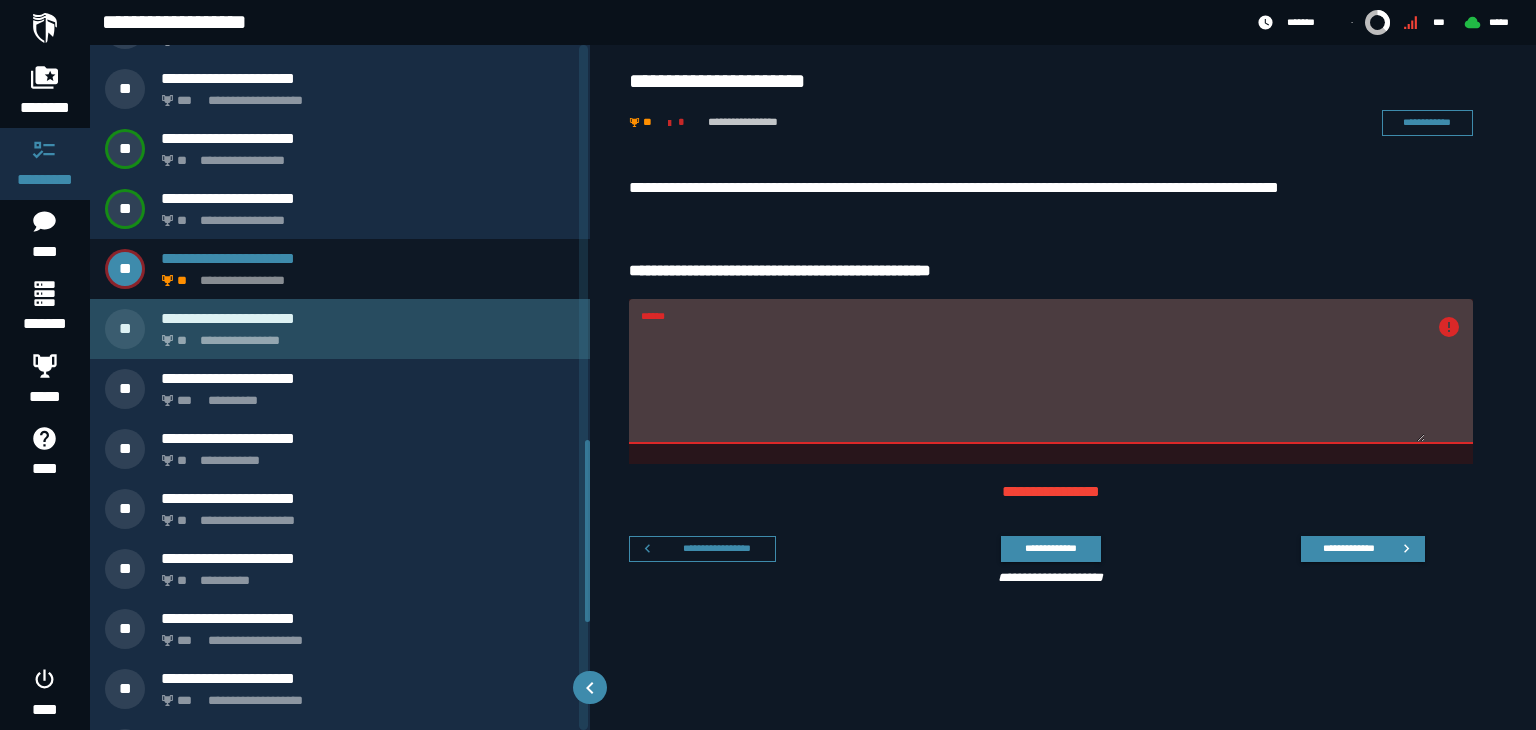click on "**********" at bounding box center [364, 335] 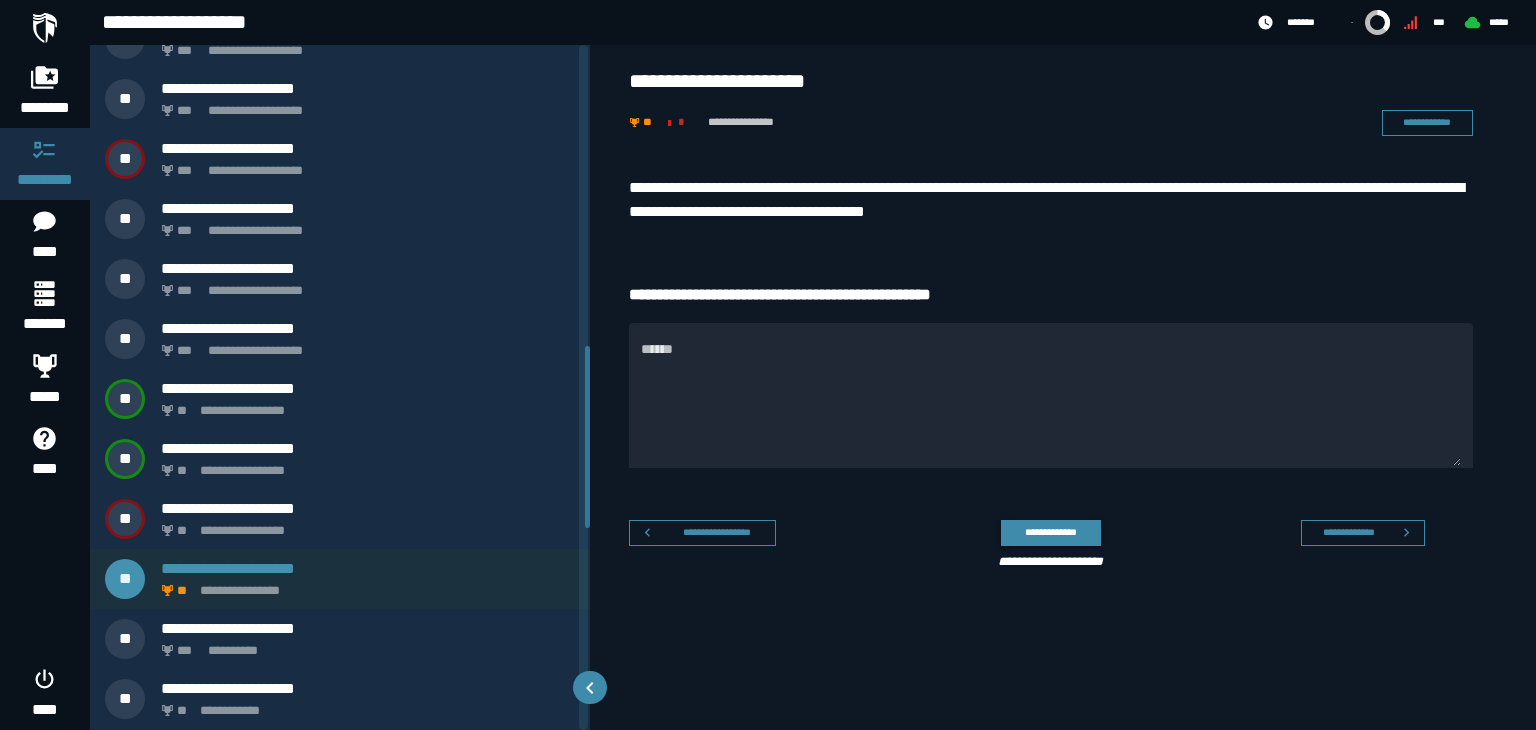 scroll, scrollTop: 1115, scrollLeft: 0, axis: vertical 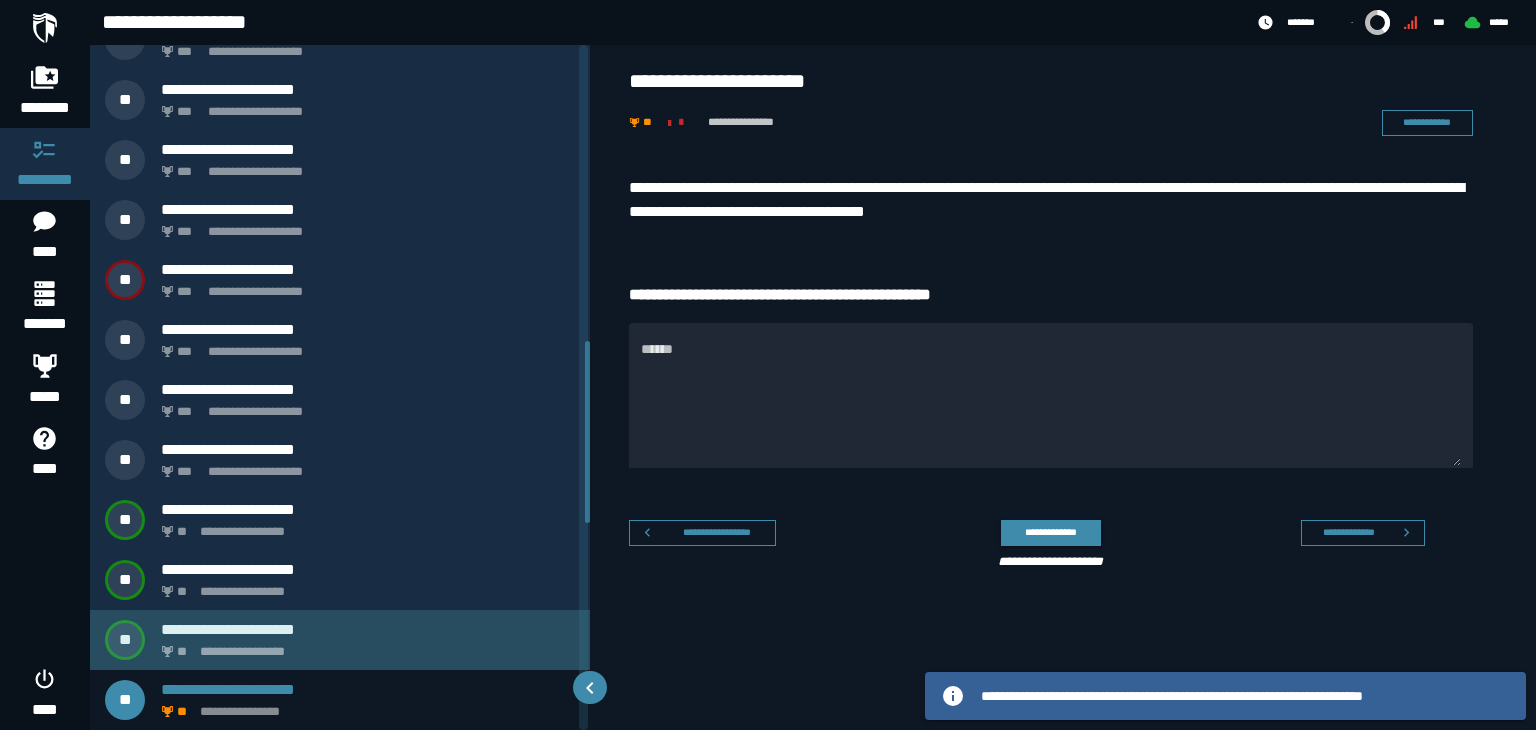 click on "**********" at bounding box center [368, 629] 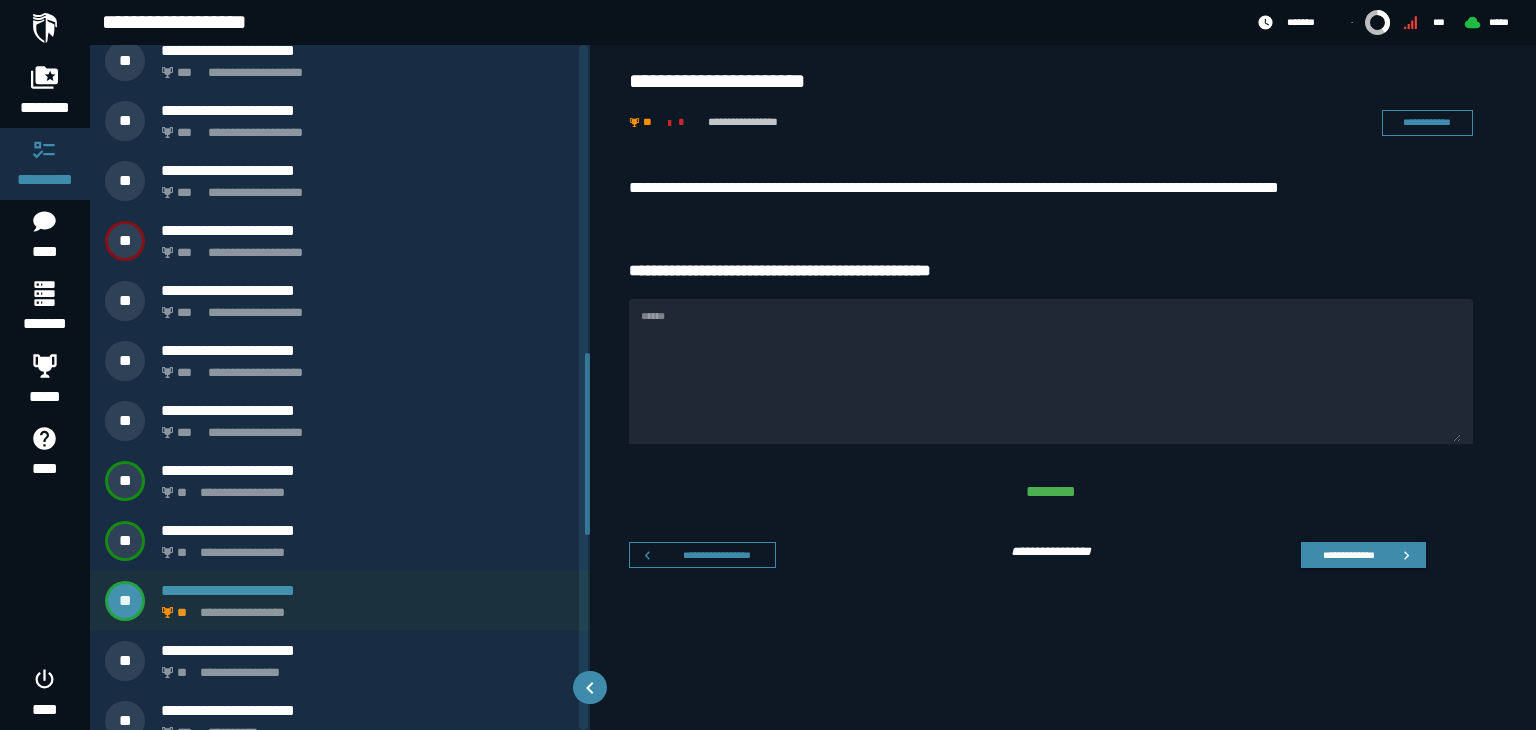 scroll, scrollTop: 1125, scrollLeft: 0, axis: vertical 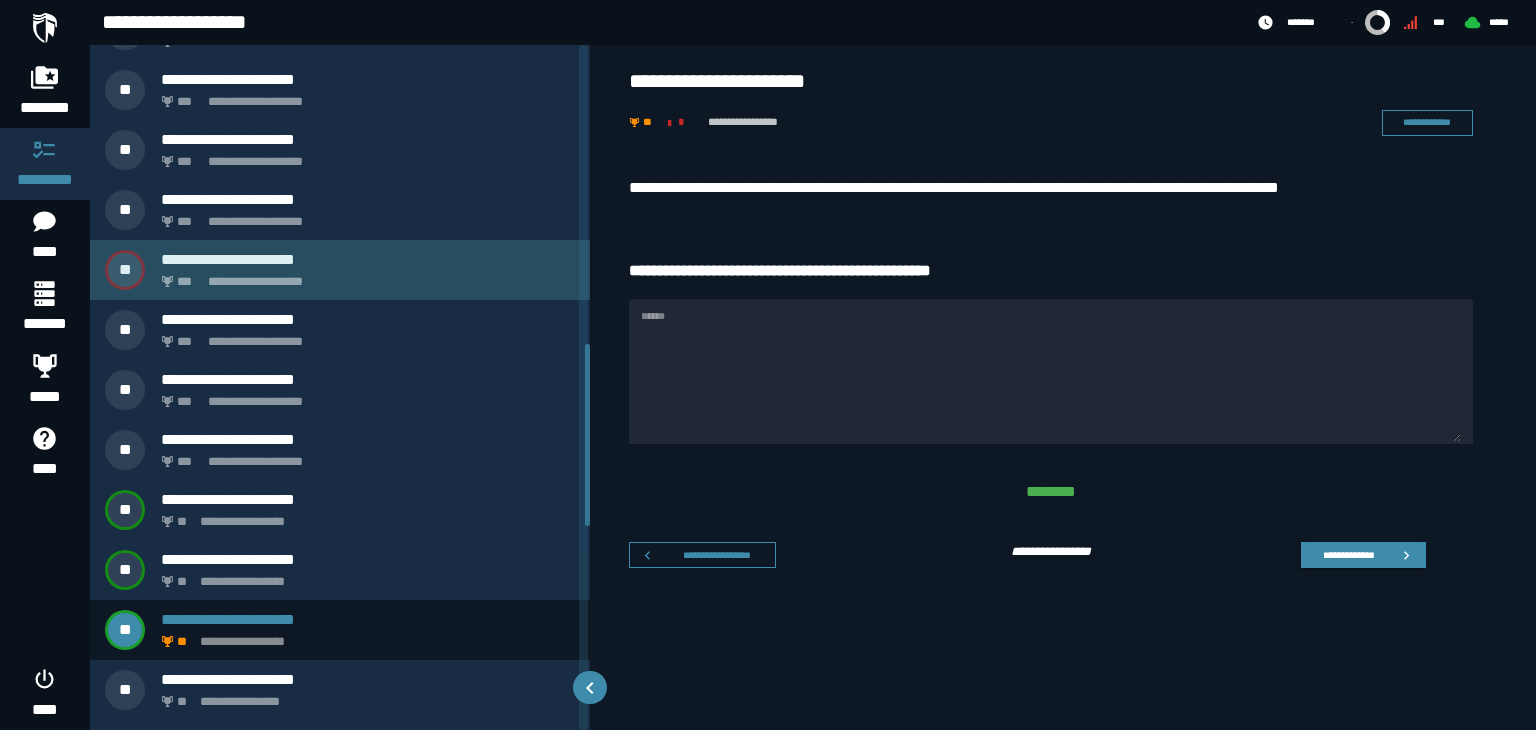click on "**********" at bounding box center [364, 276] 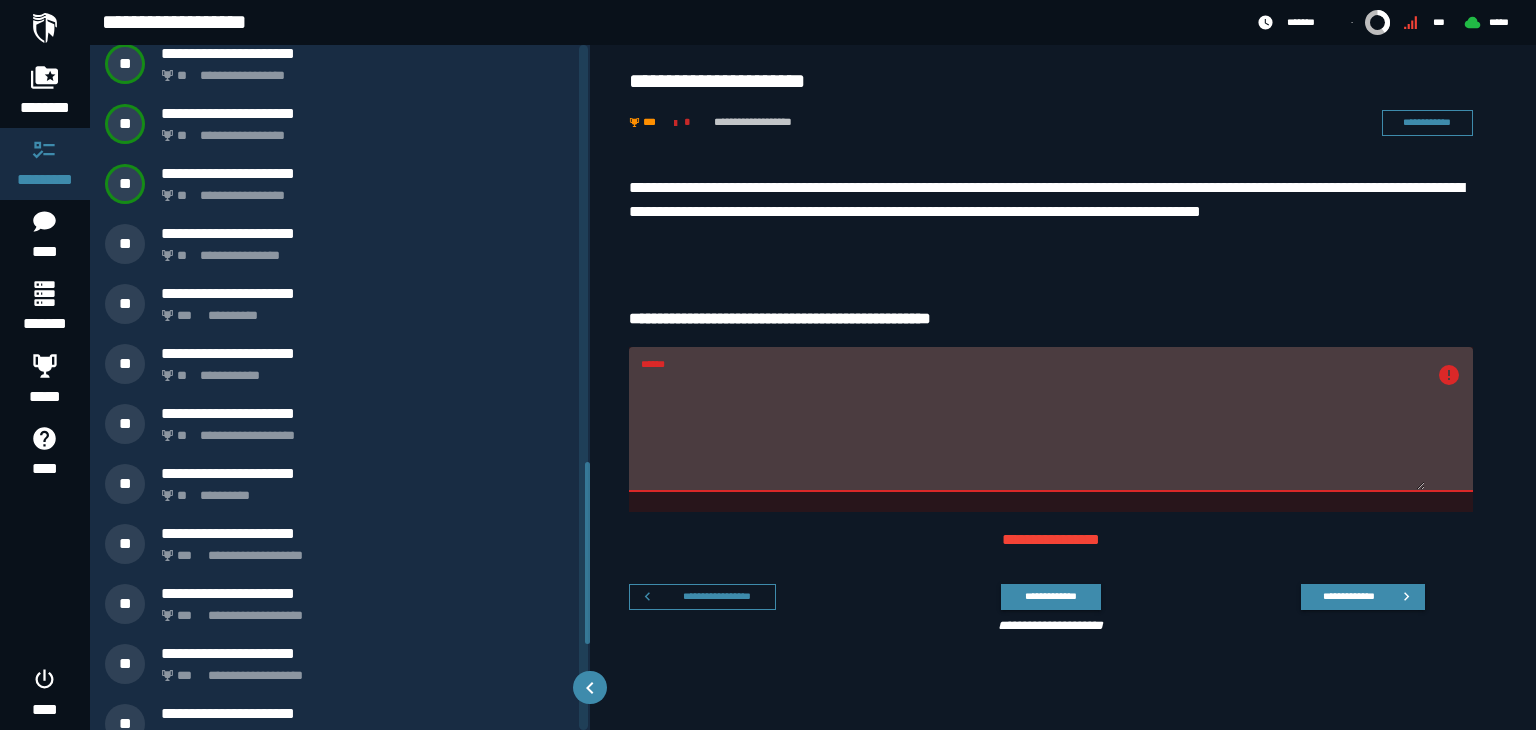 scroll, scrollTop: 1569, scrollLeft: 0, axis: vertical 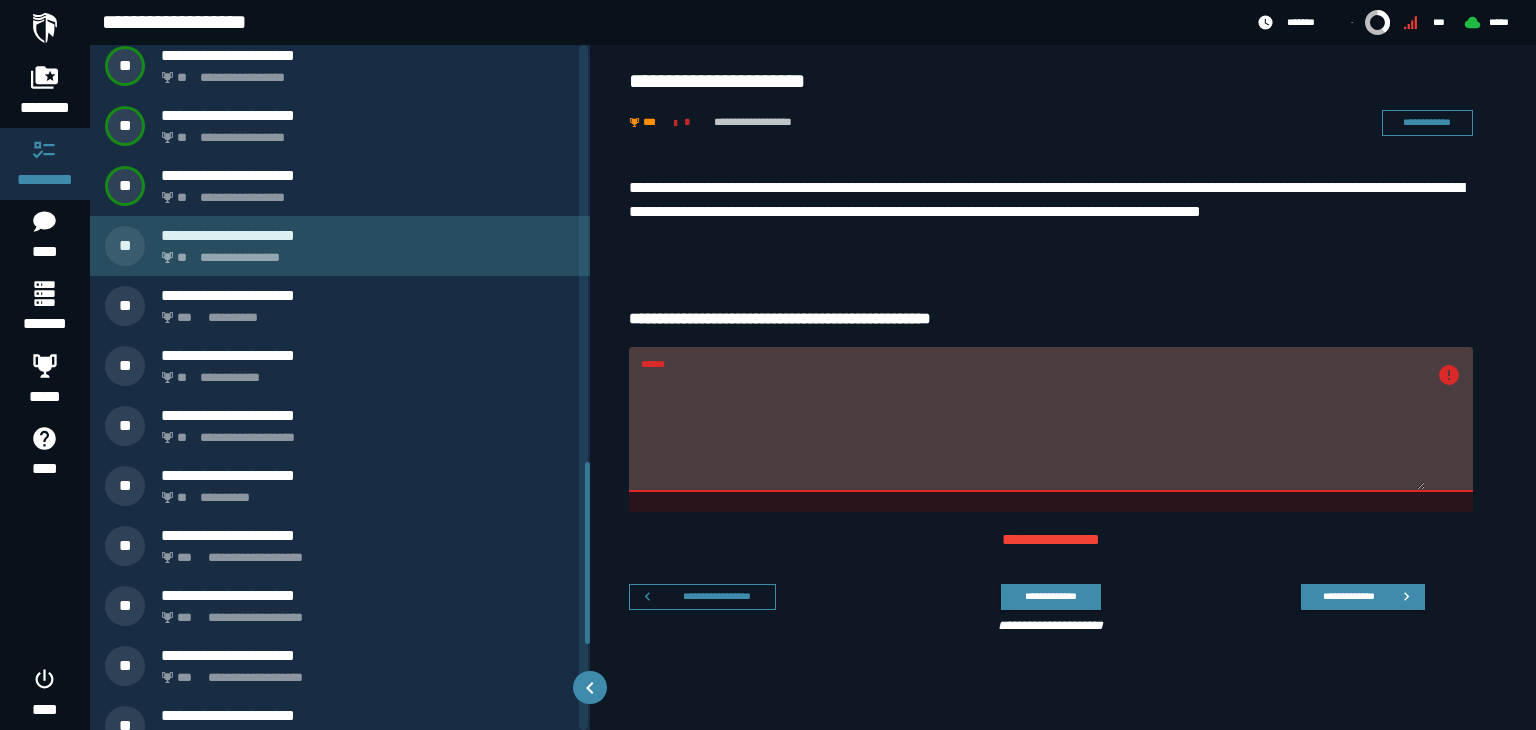 click on "**********" at bounding box center (340, 246) 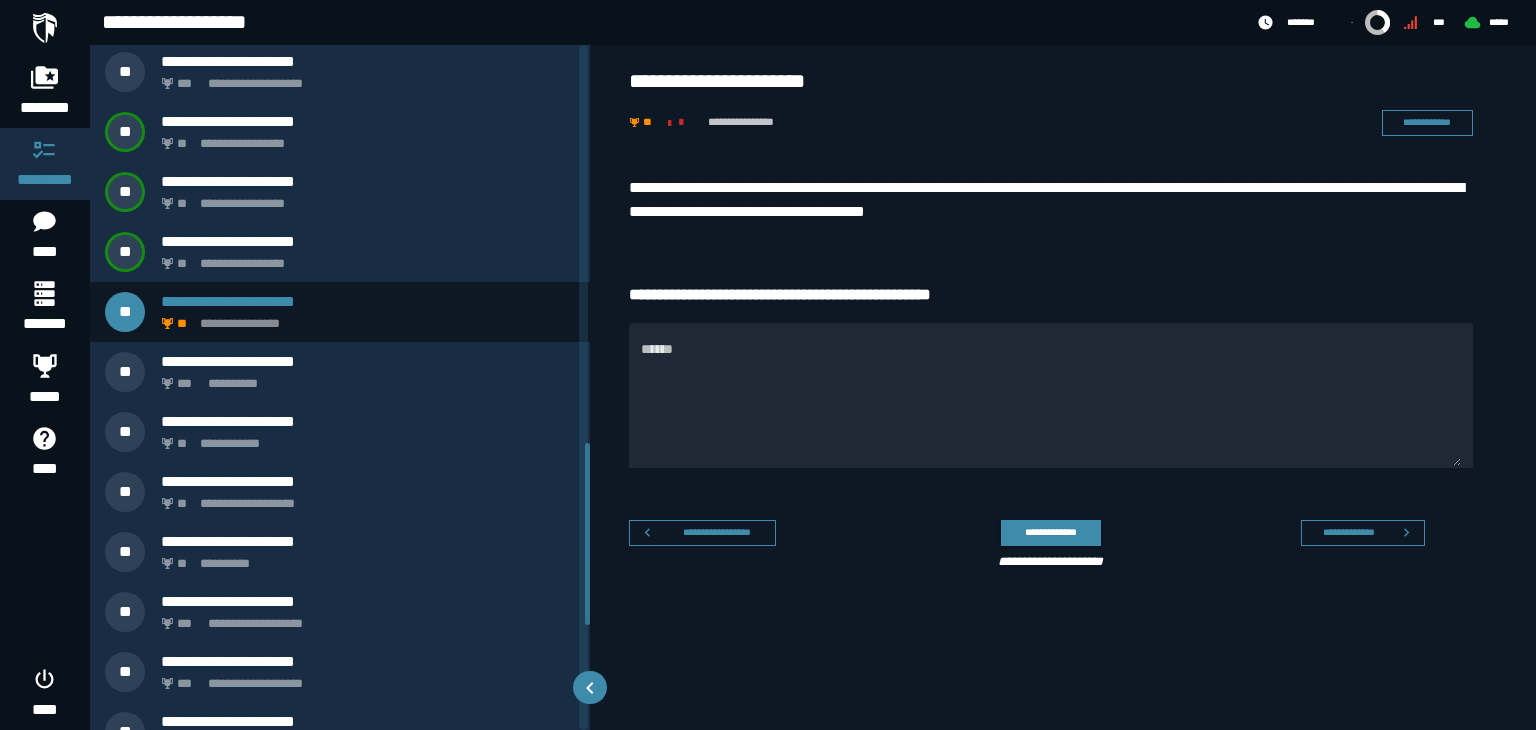 scroll, scrollTop: 1509, scrollLeft: 0, axis: vertical 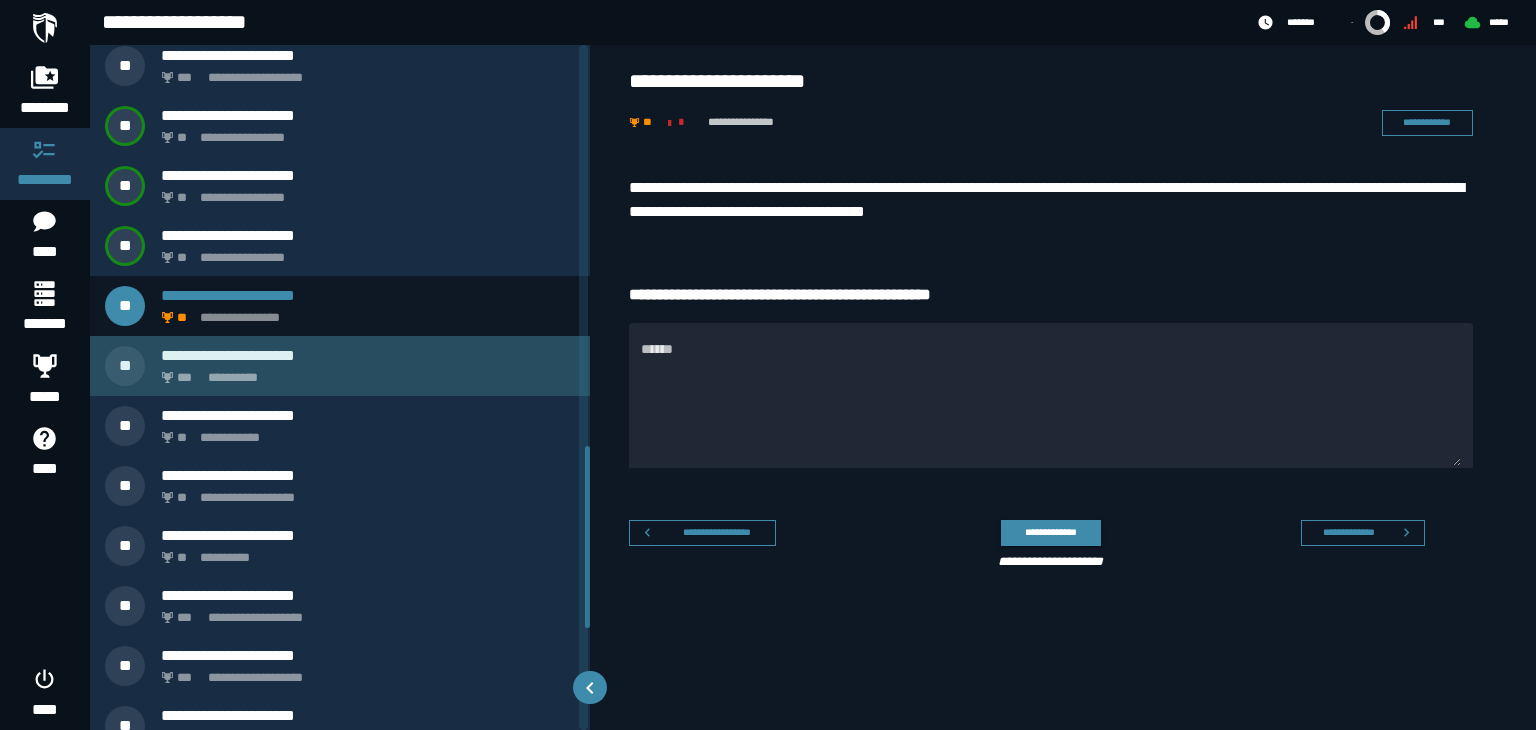 click on "**********" at bounding box center [364, 372] 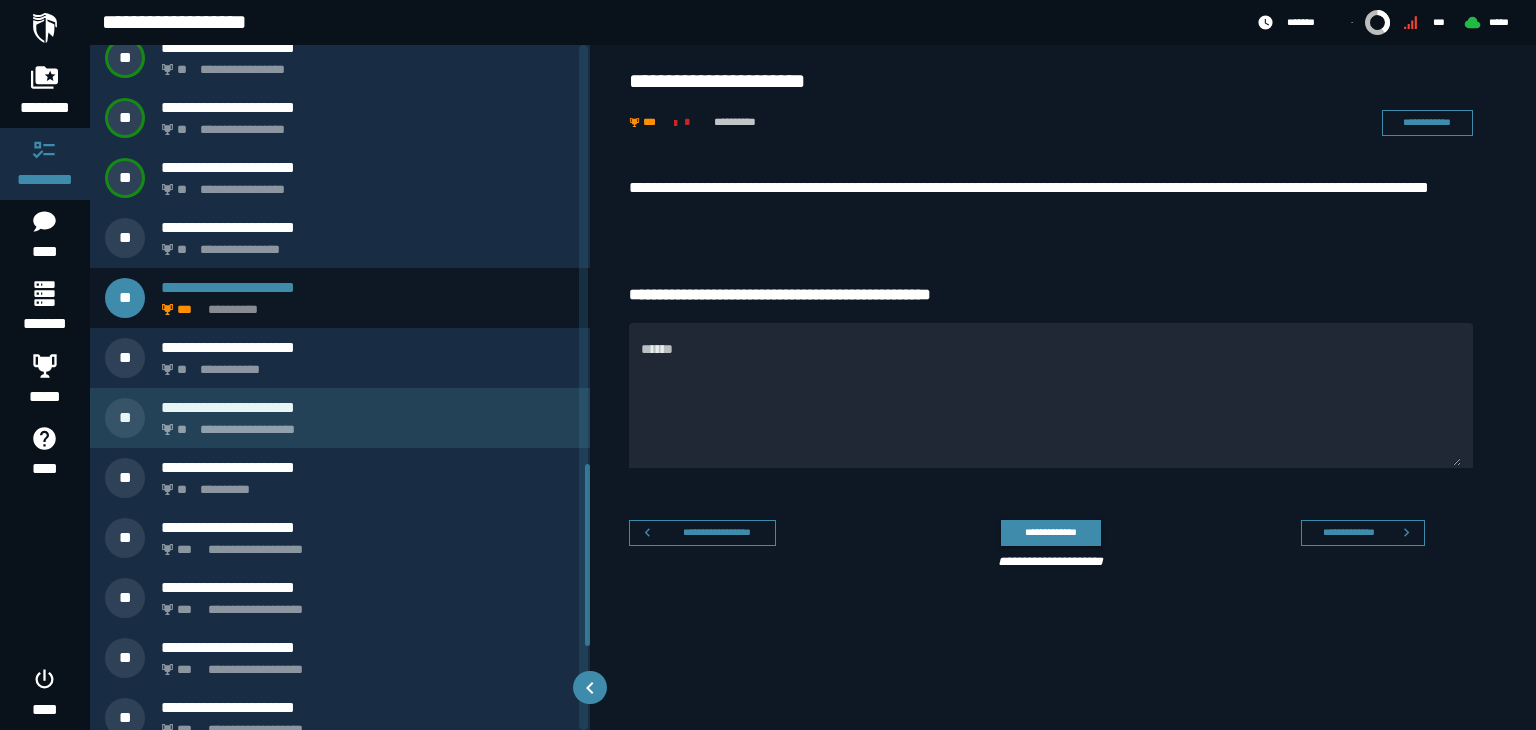 scroll, scrollTop: 1587, scrollLeft: 0, axis: vertical 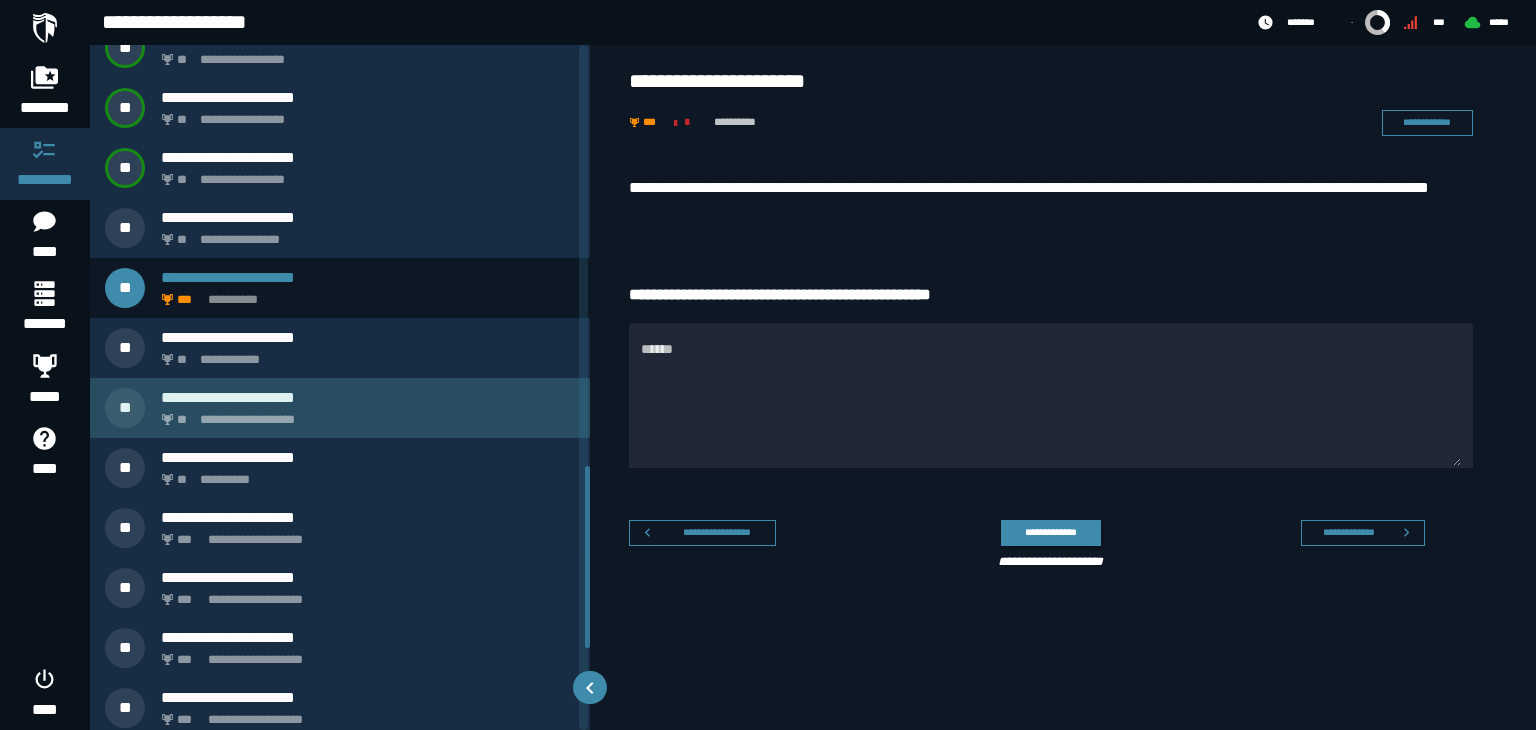click on "**********" at bounding box center [368, 408] 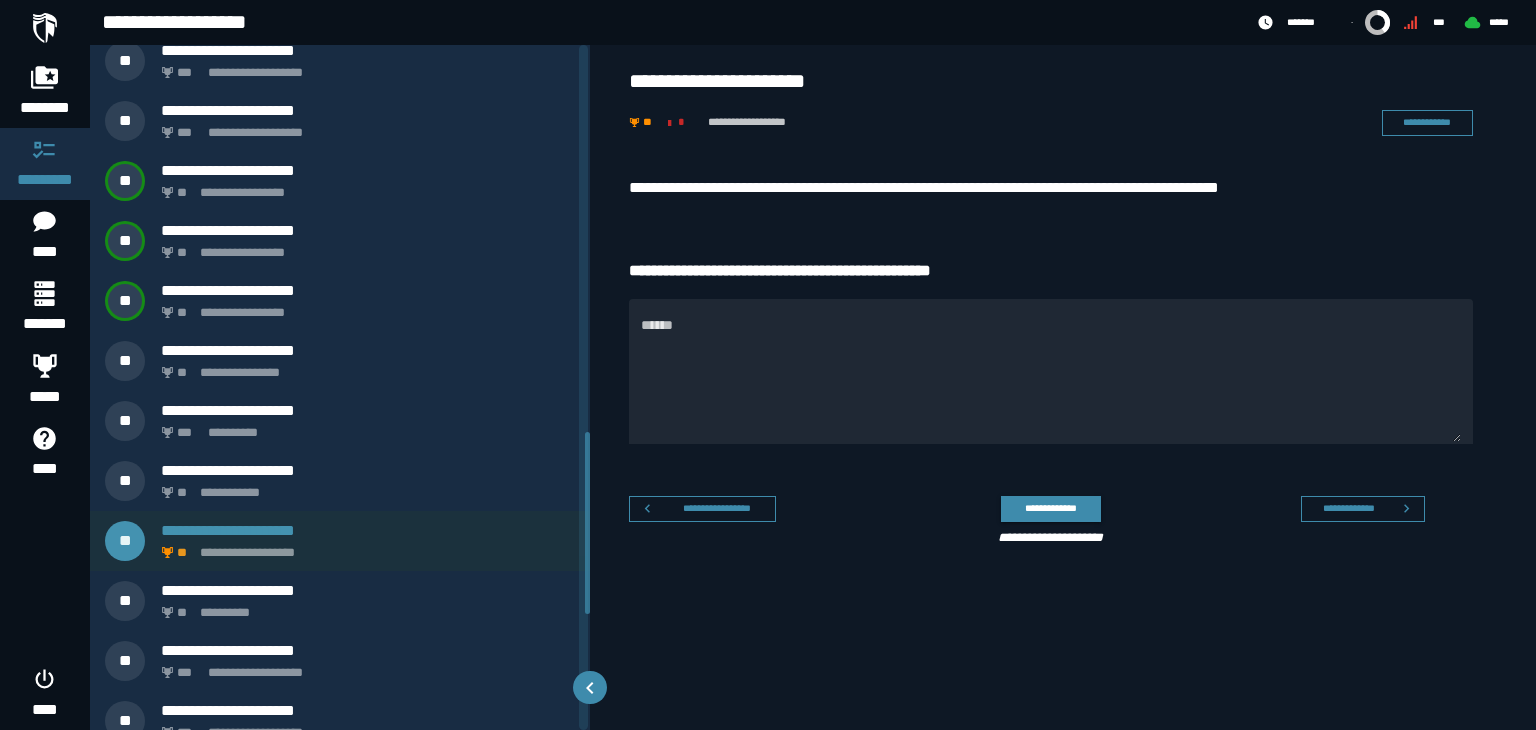 scroll, scrollTop: 1459, scrollLeft: 0, axis: vertical 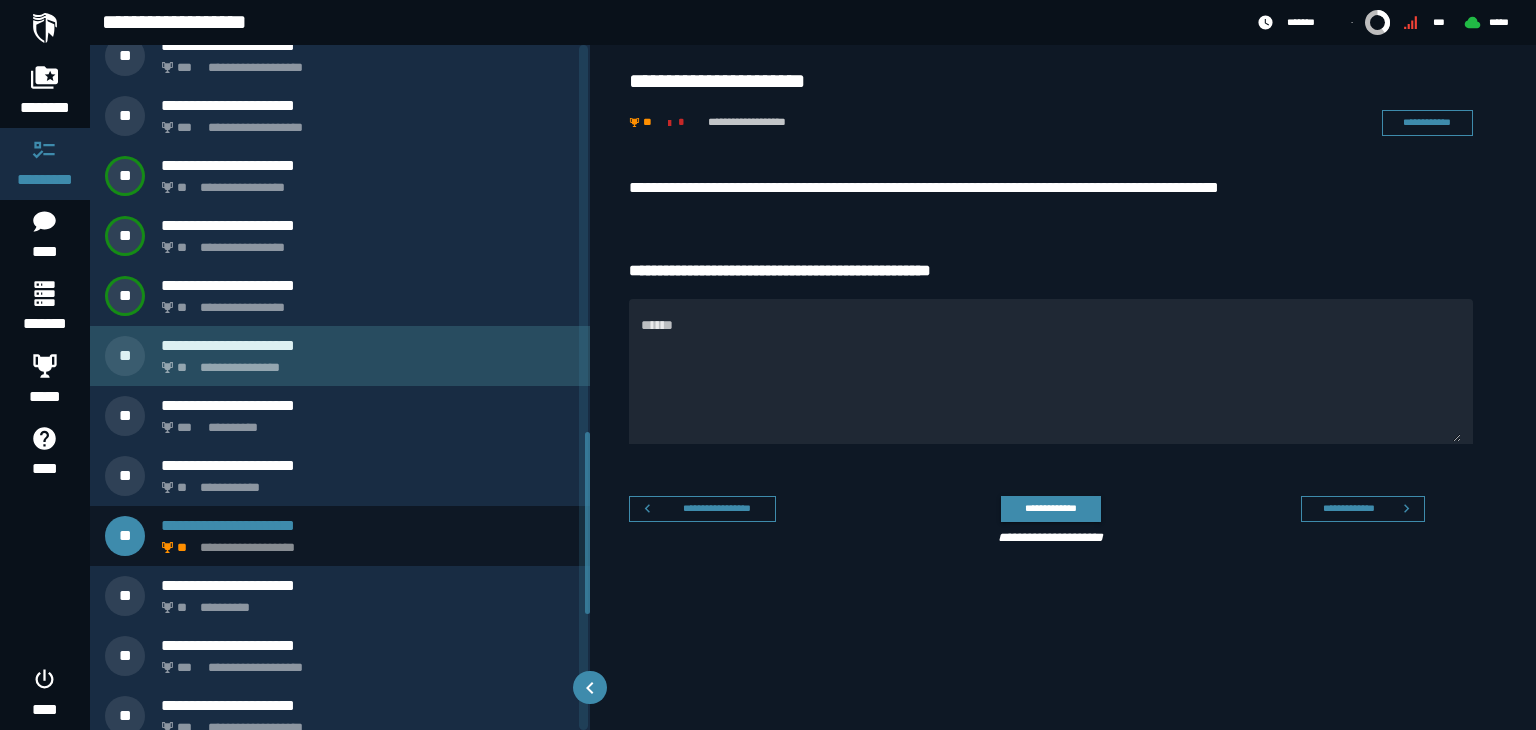 click on "**********" at bounding box center [364, 362] 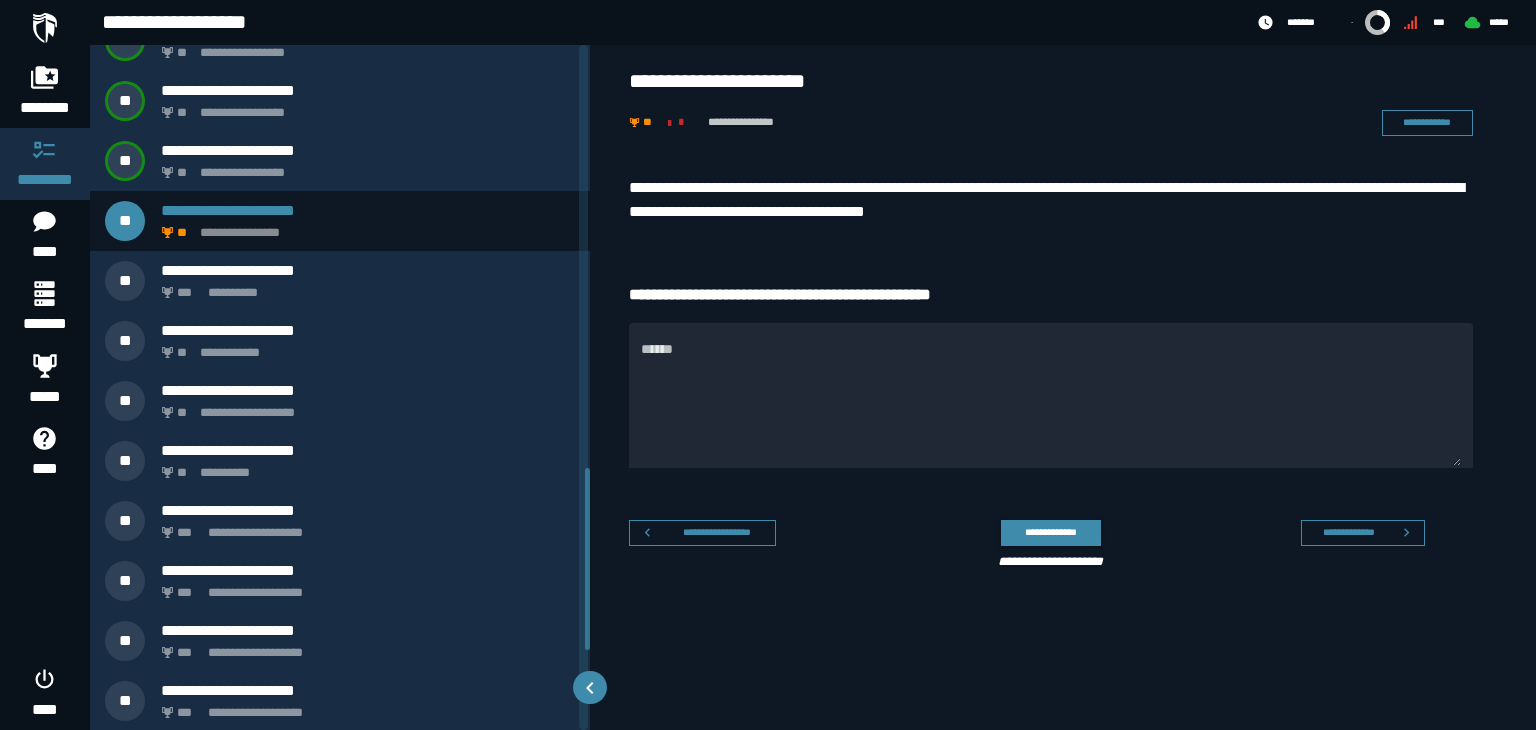 scroll, scrollTop: 1596, scrollLeft: 0, axis: vertical 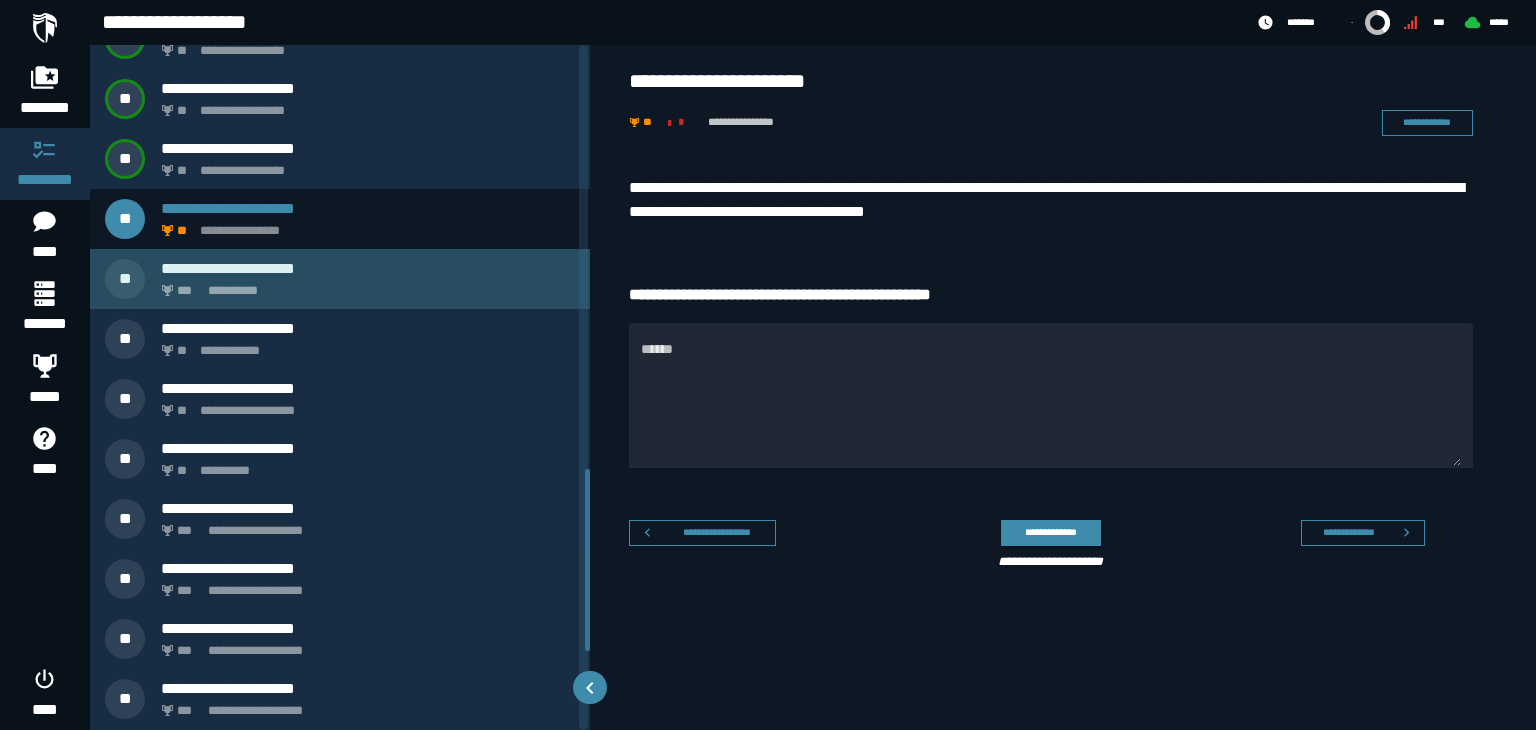 click on "**********" at bounding box center [364, 285] 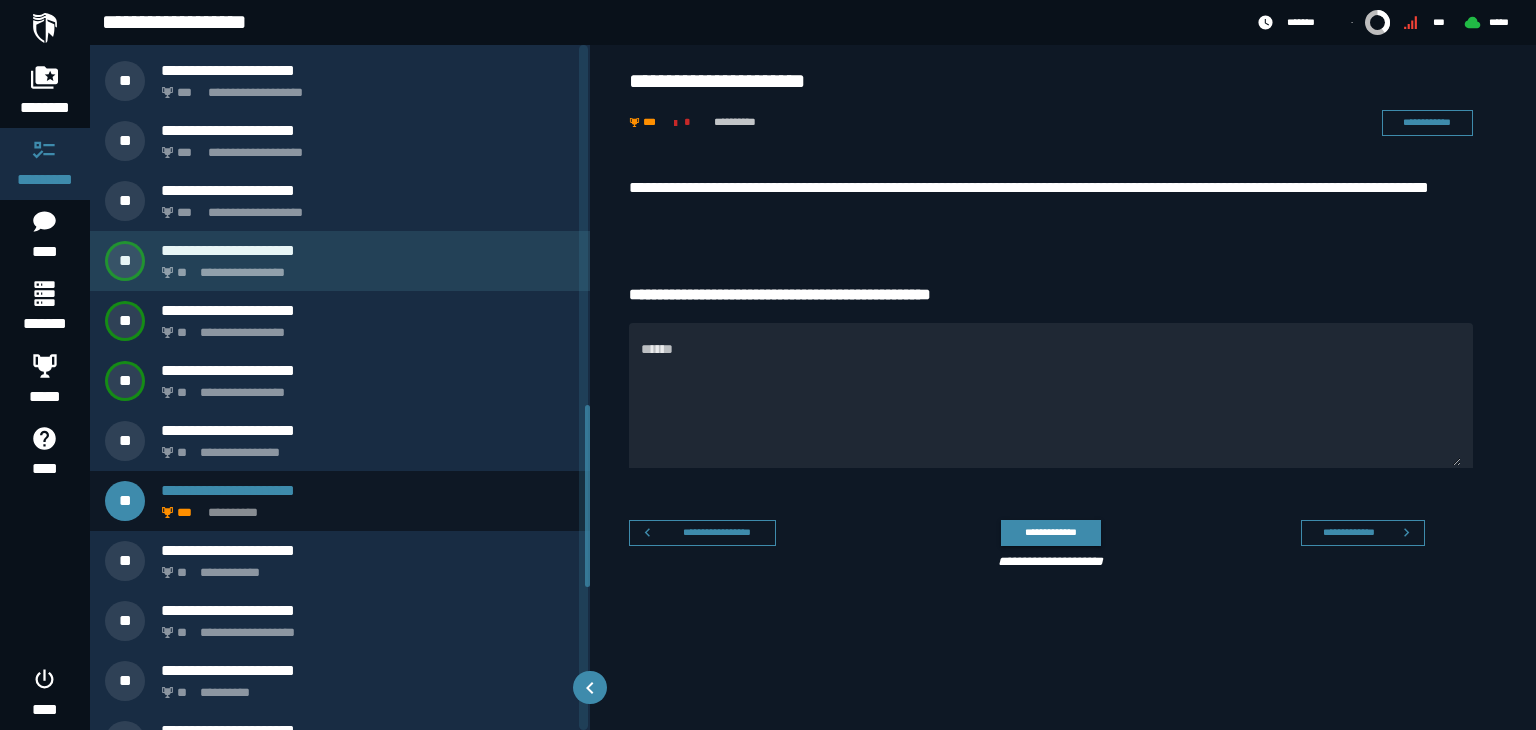 scroll, scrollTop: 1375, scrollLeft: 0, axis: vertical 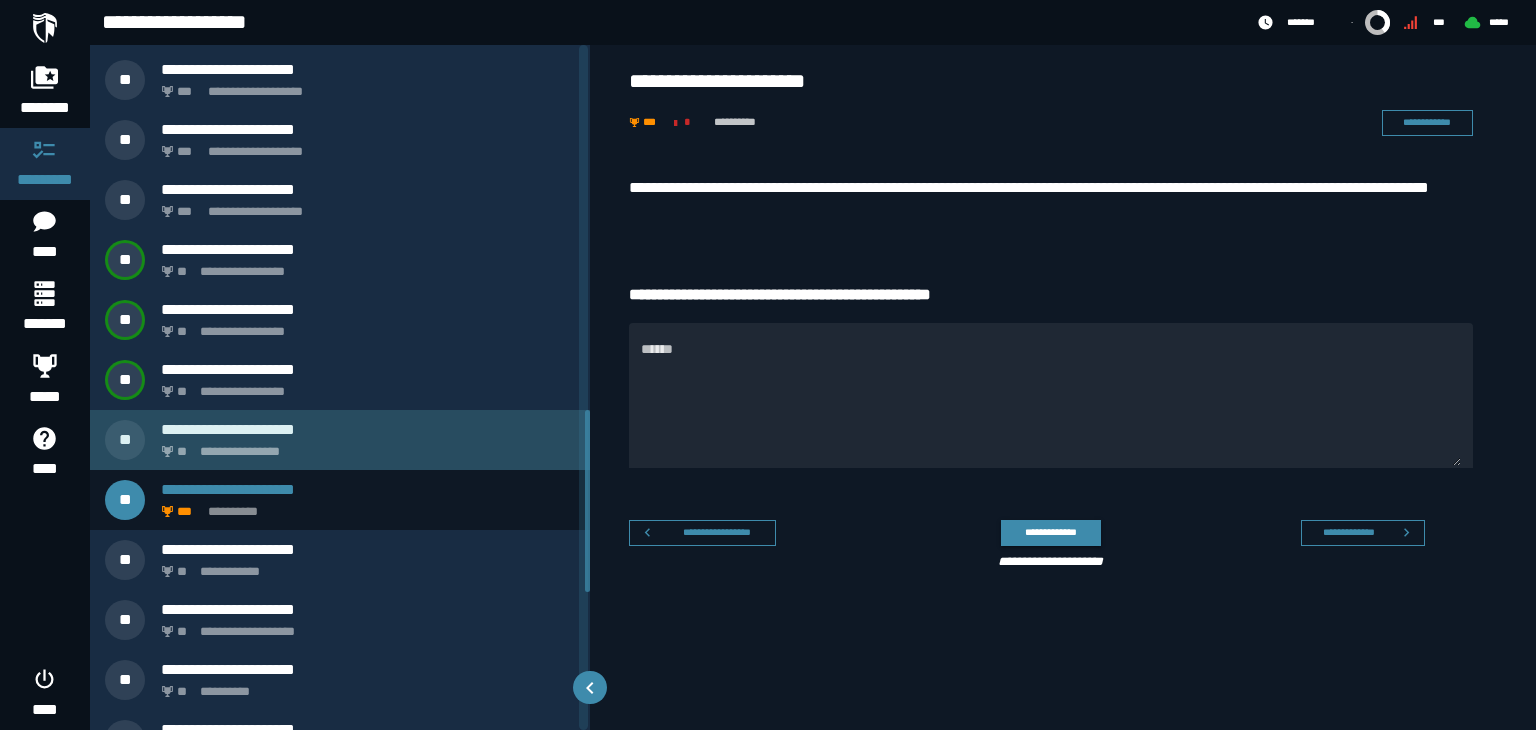 click on "**********" at bounding box center (368, 429) 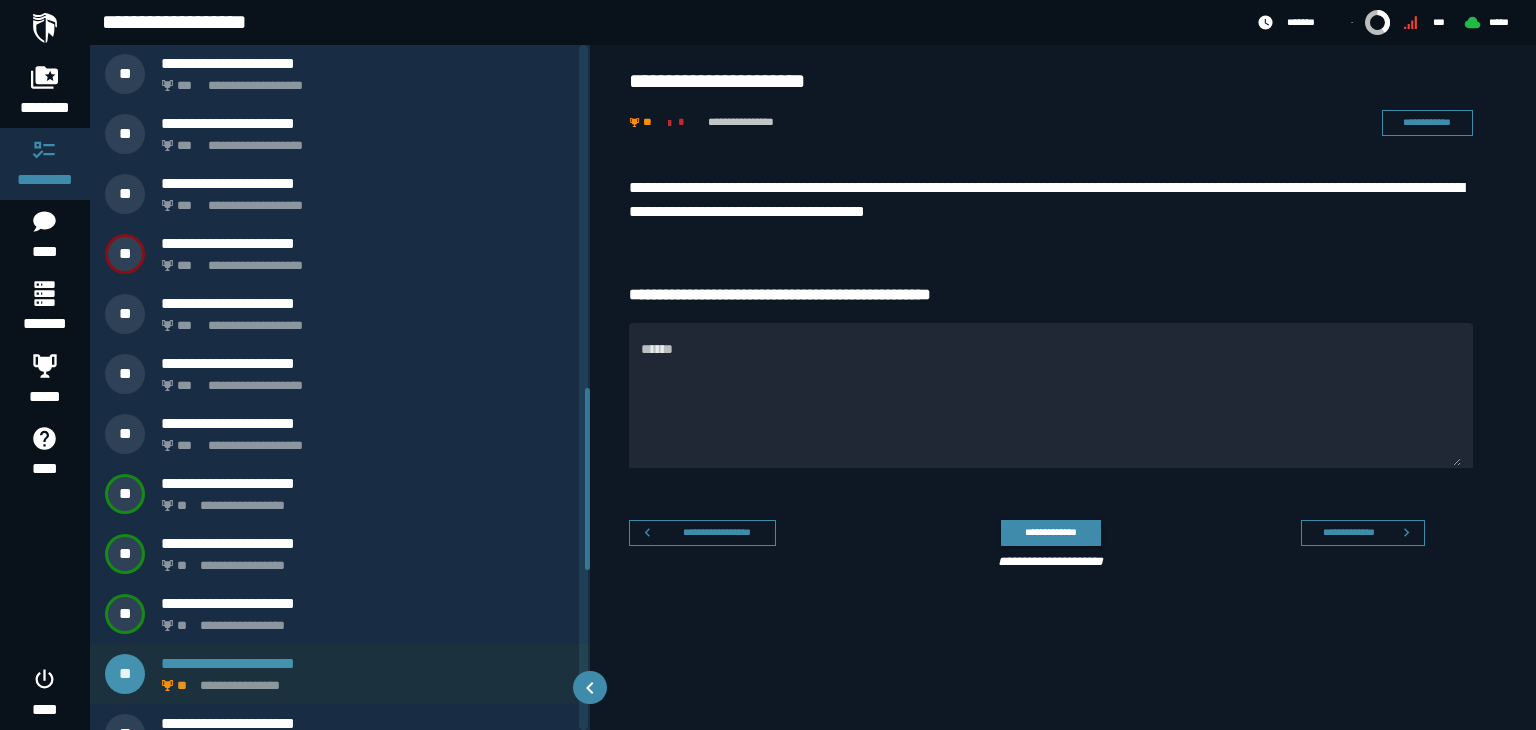 scroll, scrollTop: 1115, scrollLeft: 0, axis: vertical 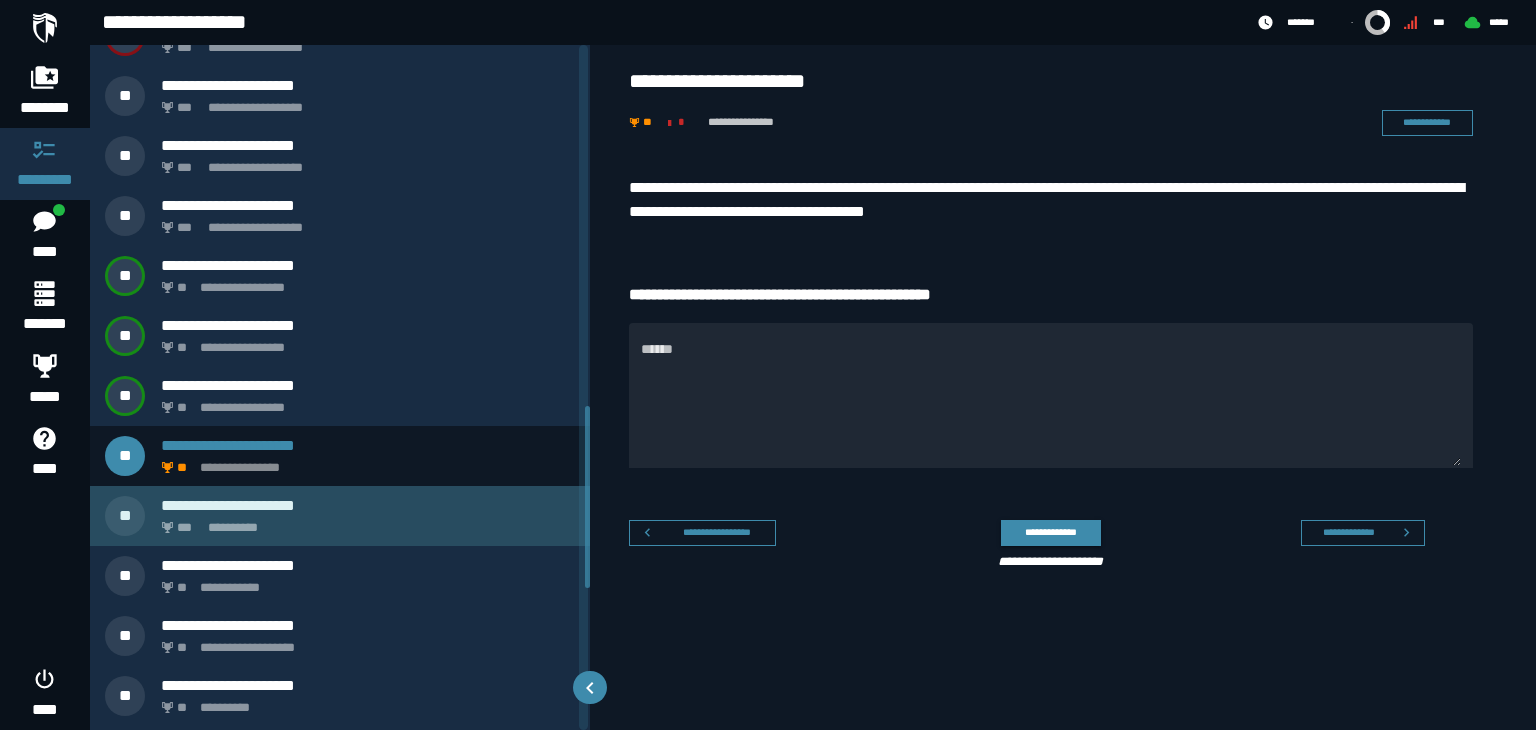 click on "**********" at bounding box center (368, 505) 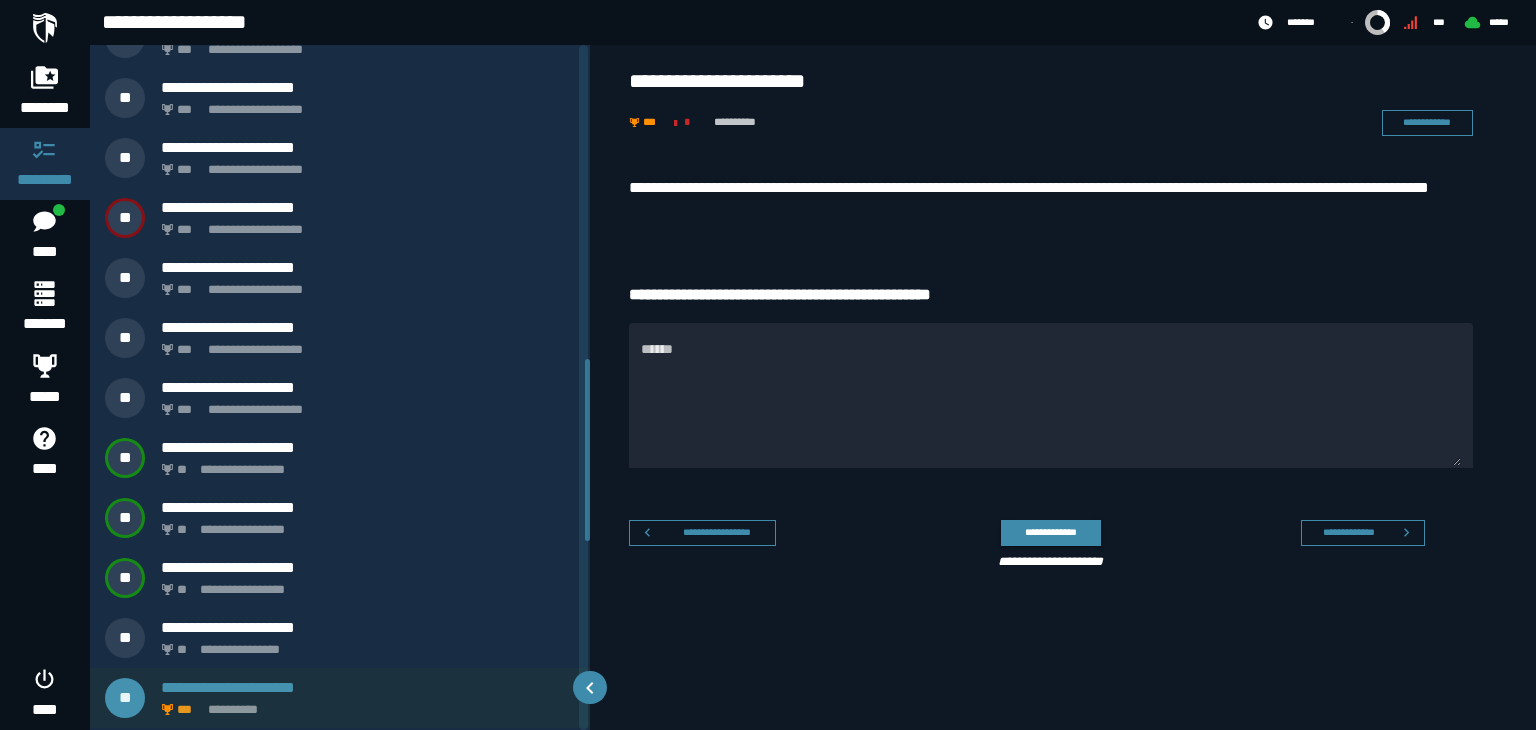 scroll, scrollTop: 1175, scrollLeft: 0, axis: vertical 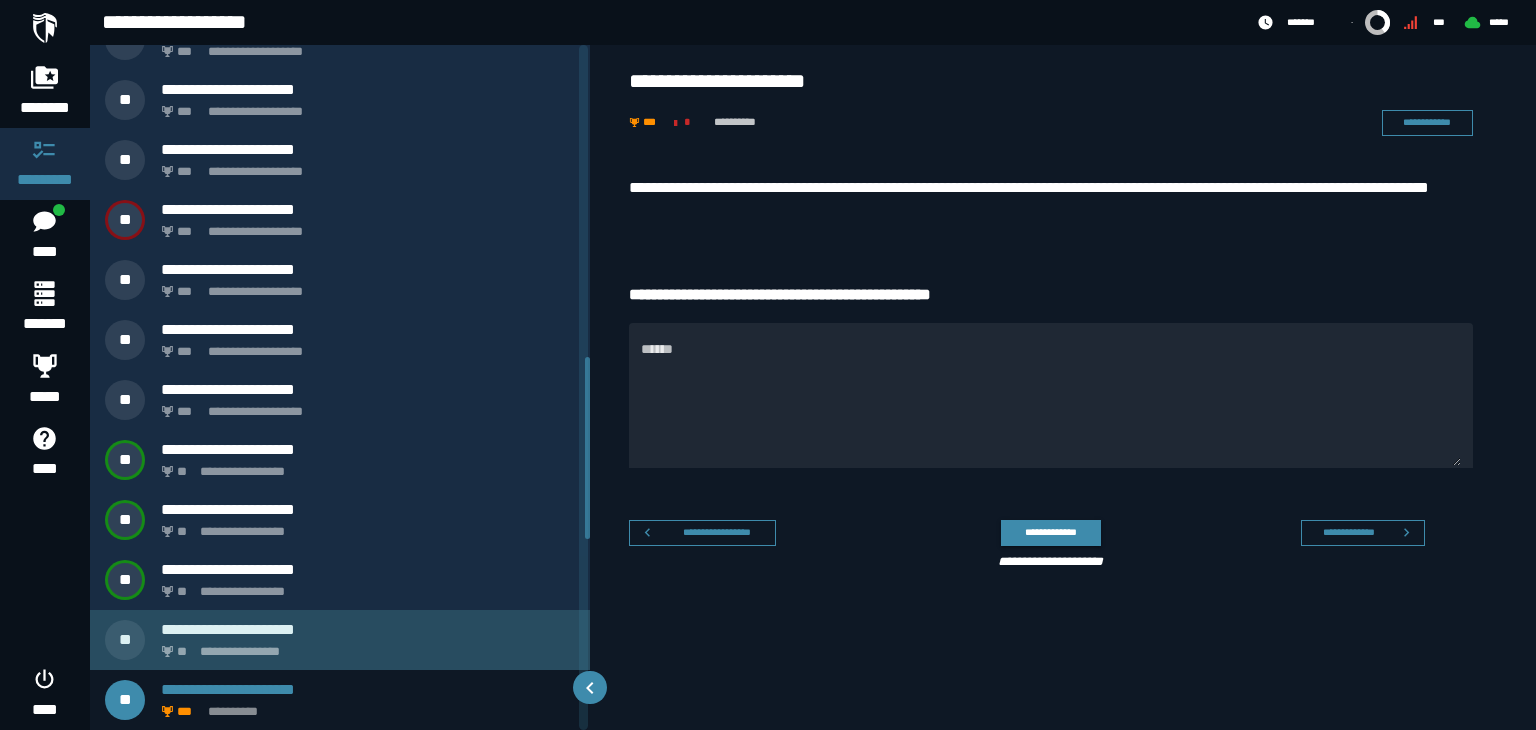 click on "**********" at bounding box center [364, 646] 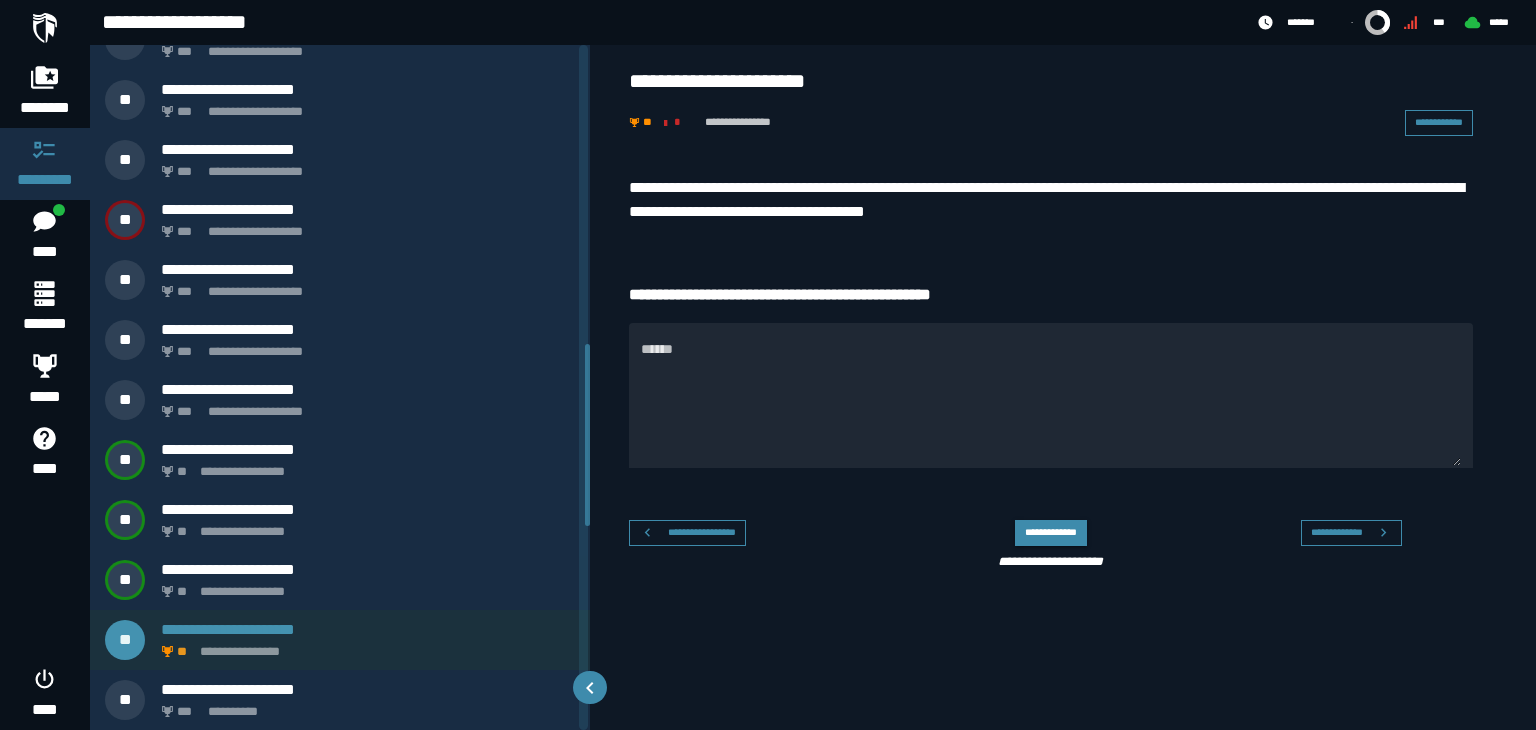 scroll, scrollTop: 1115, scrollLeft: 0, axis: vertical 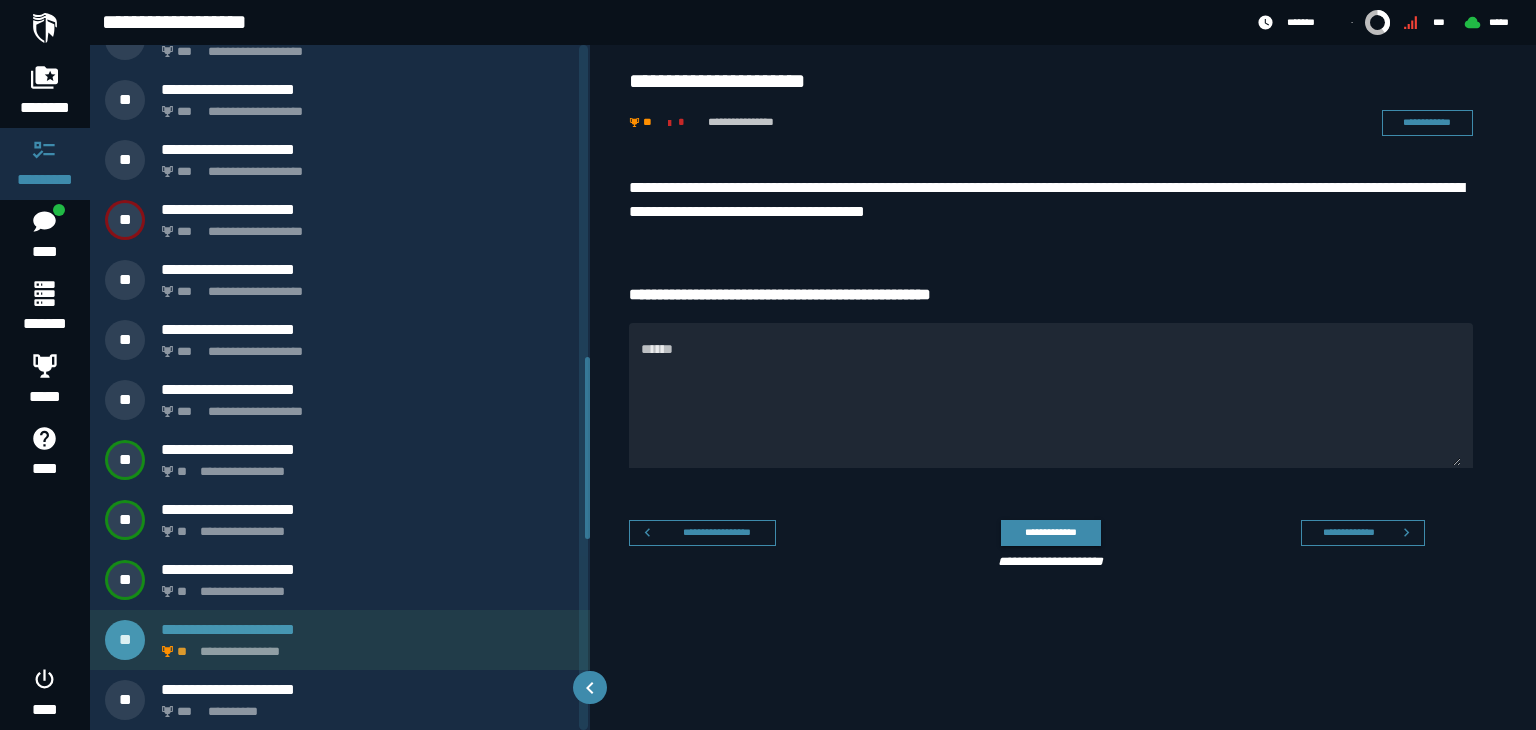 click on "**********" at bounding box center (364, 646) 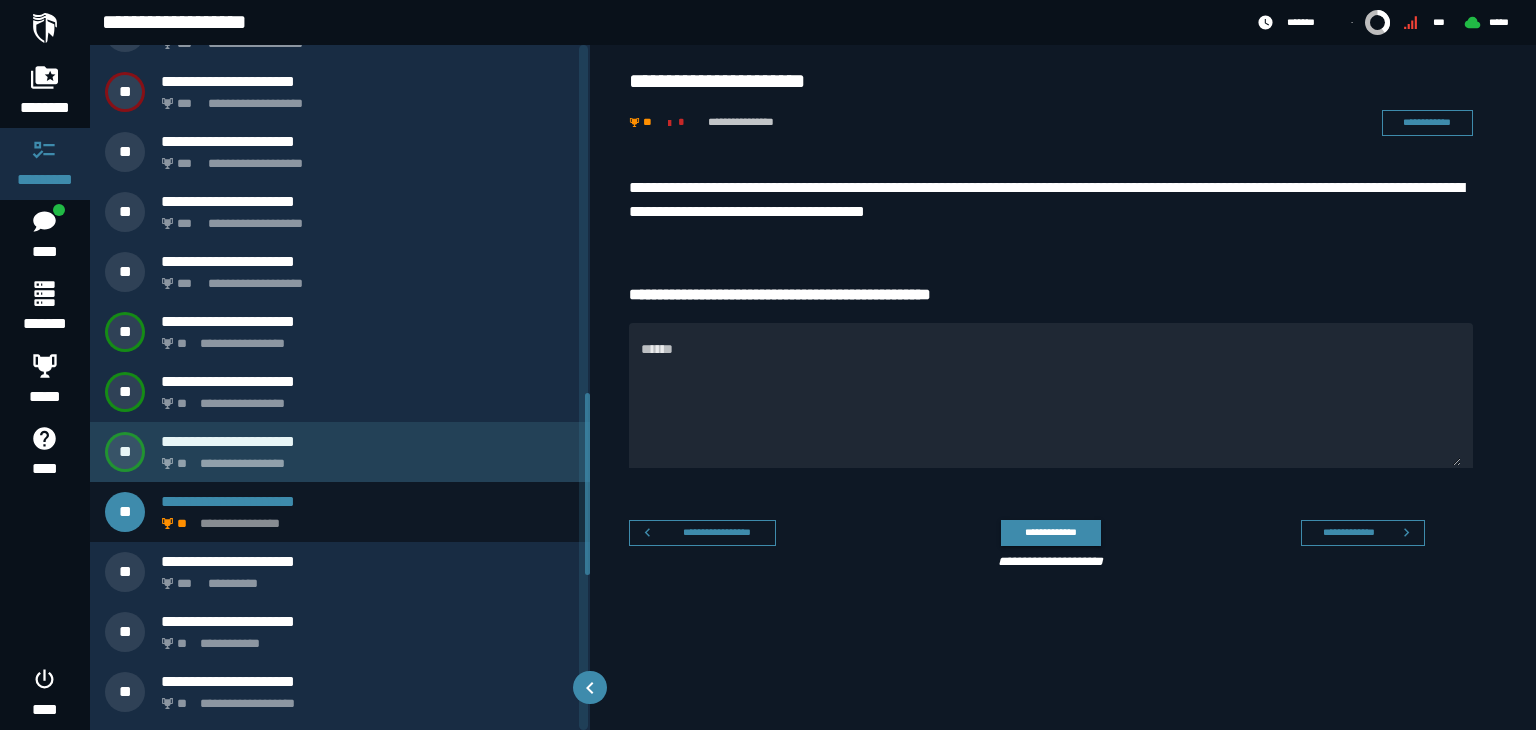 scroll, scrollTop: 1311, scrollLeft: 0, axis: vertical 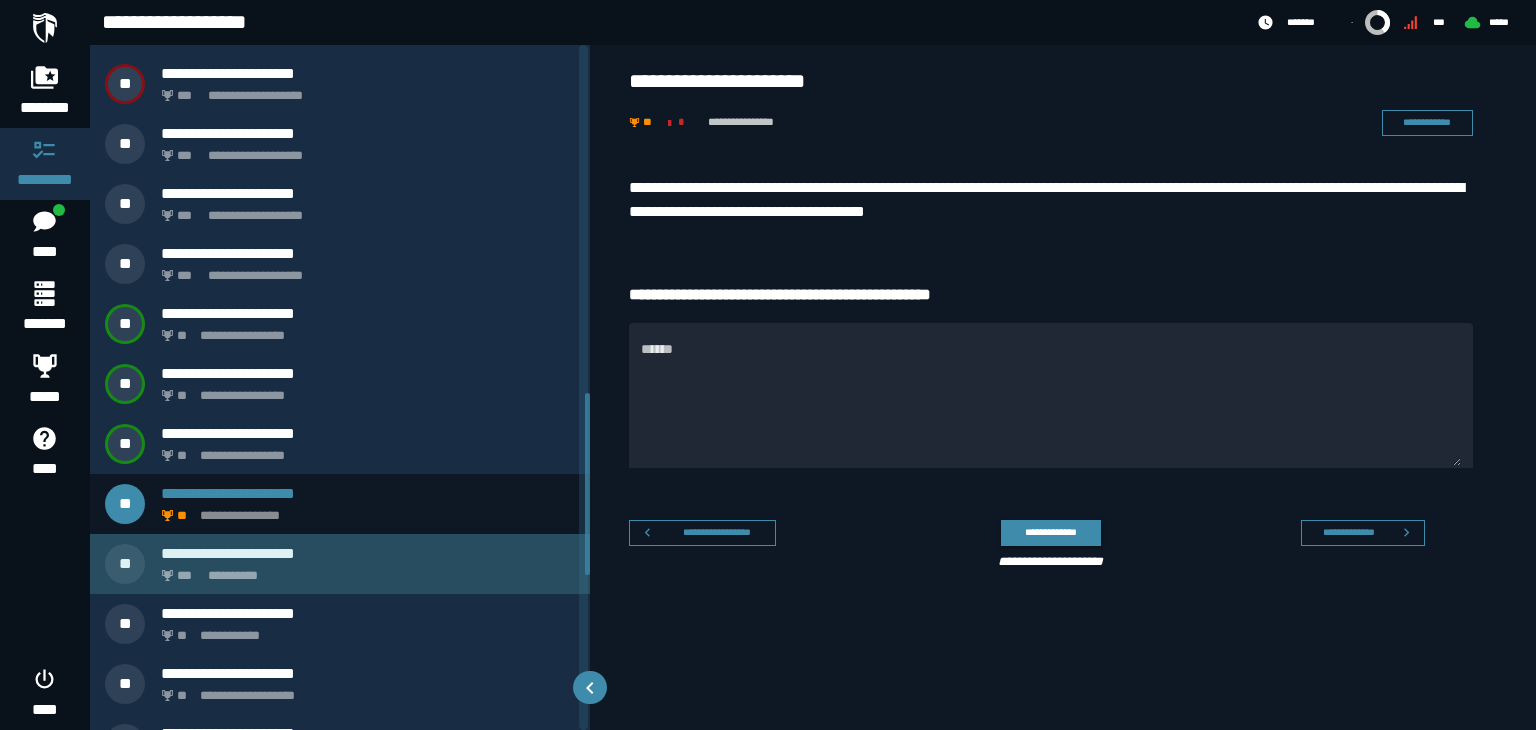 click on "**********" at bounding box center [364, 570] 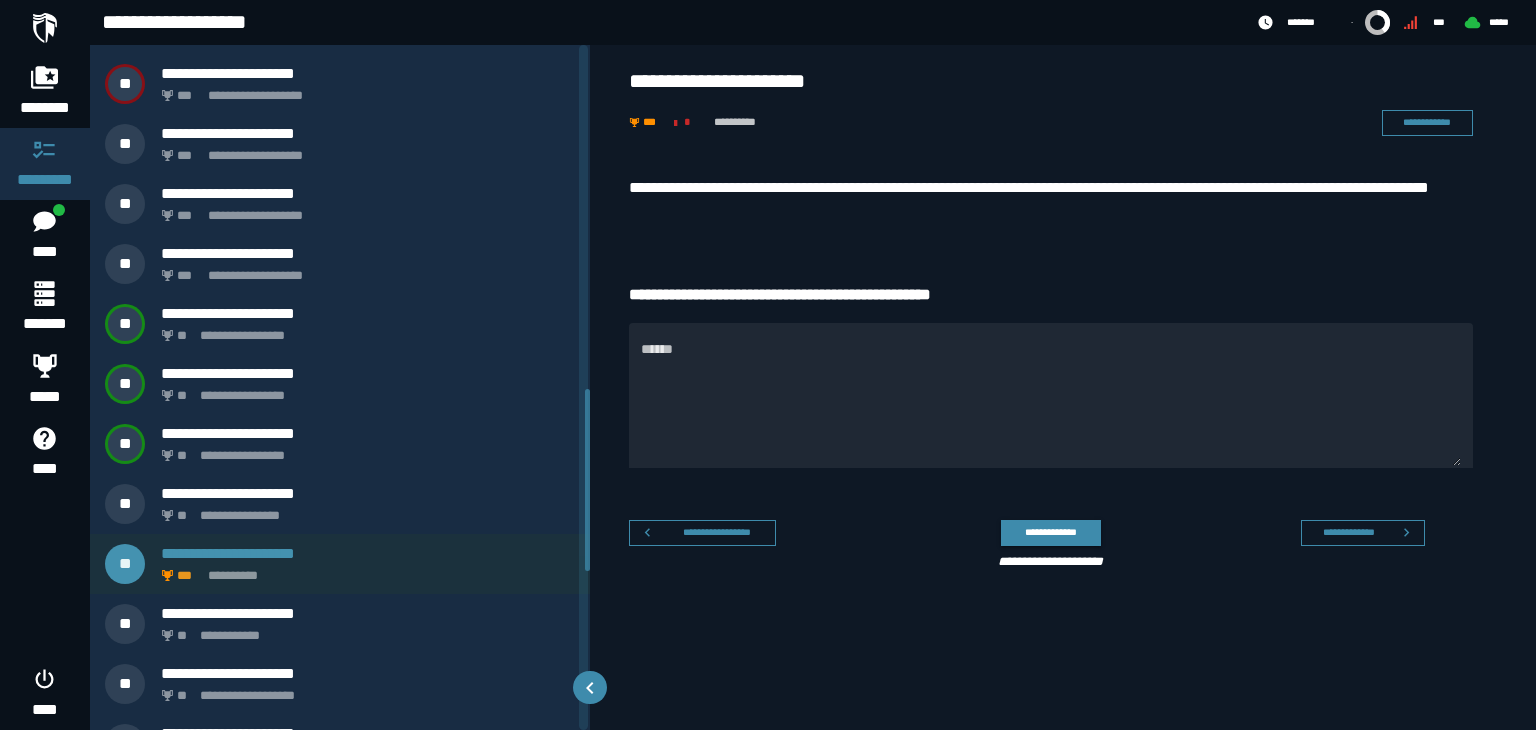 scroll, scrollTop: 1175, scrollLeft: 0, axis: vertical 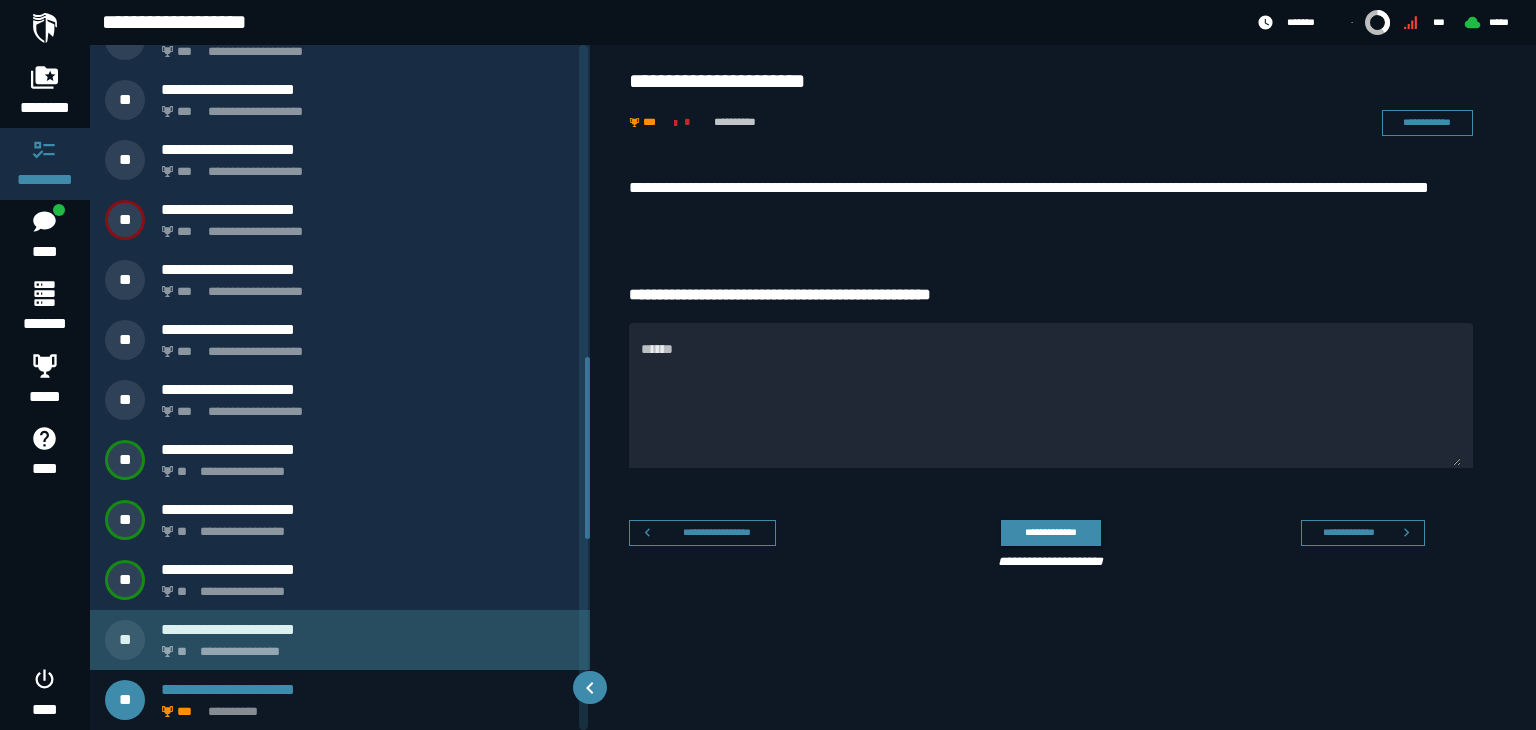 click on "**********" 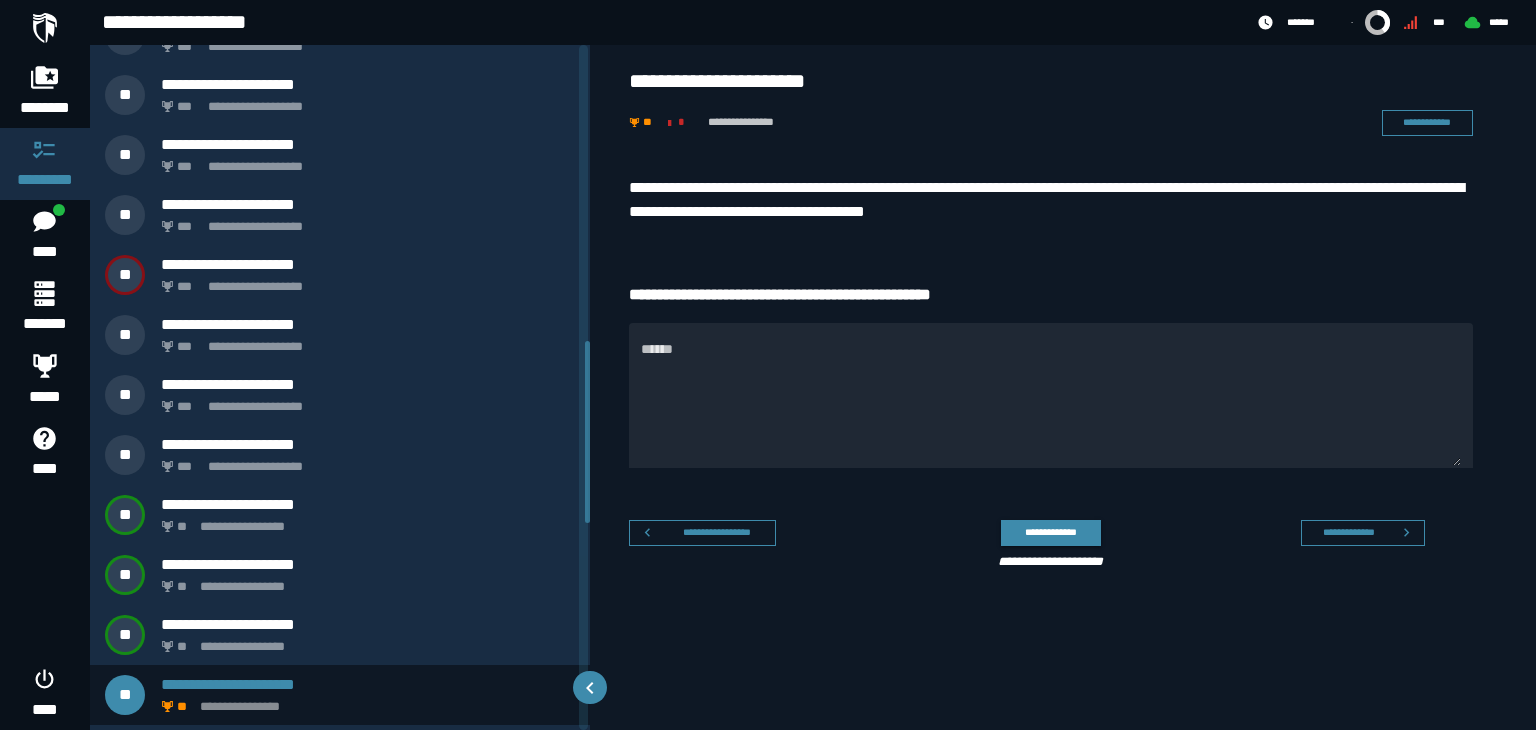 scroll, scrollTop: 1115, scrollLeft: 0, axis: vertical 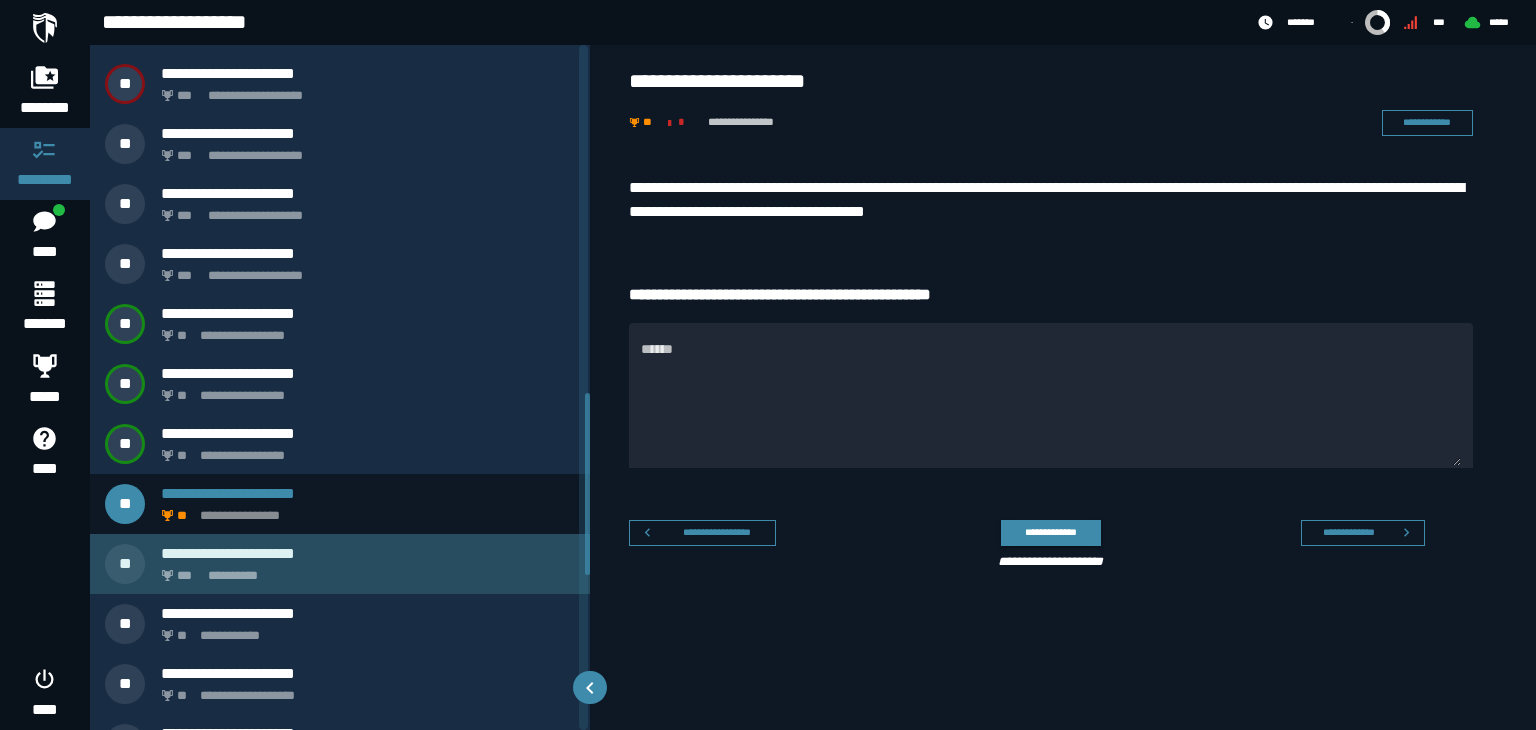 click on "**********" at bounding box center (364, 570) 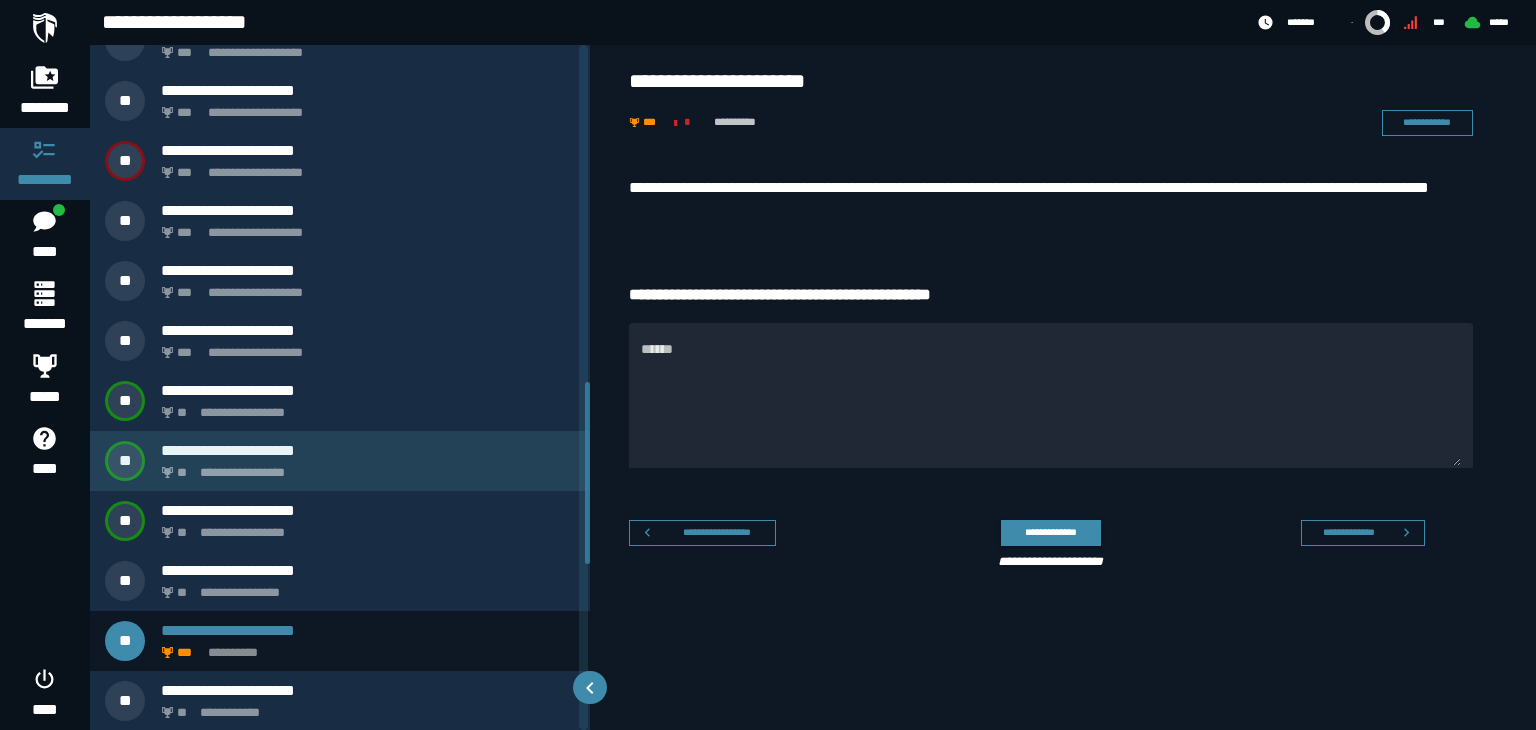 scroll, scrollTop: 1175, scrollLeft: 0, axis: vertical 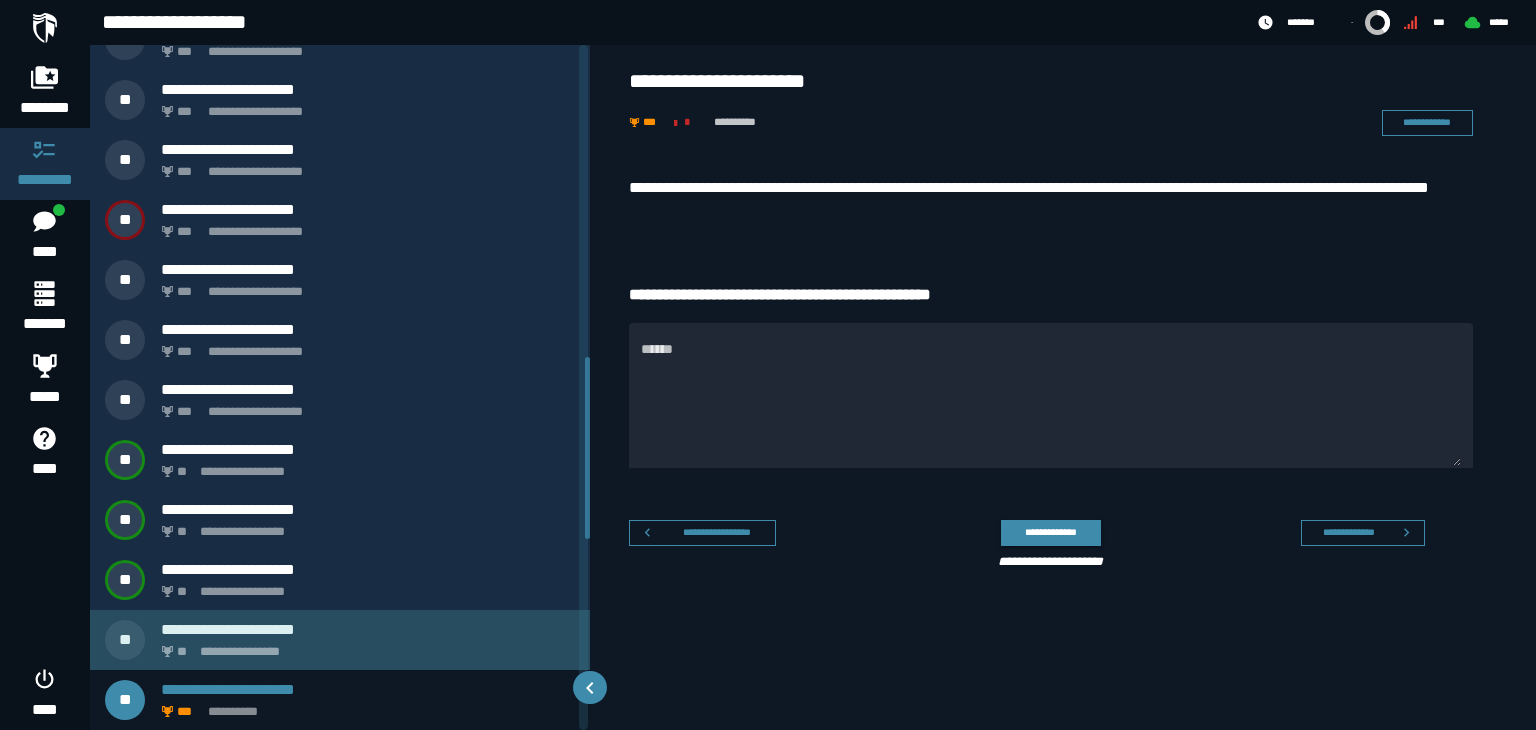 click on "**********" at bounding box center (364, 646) 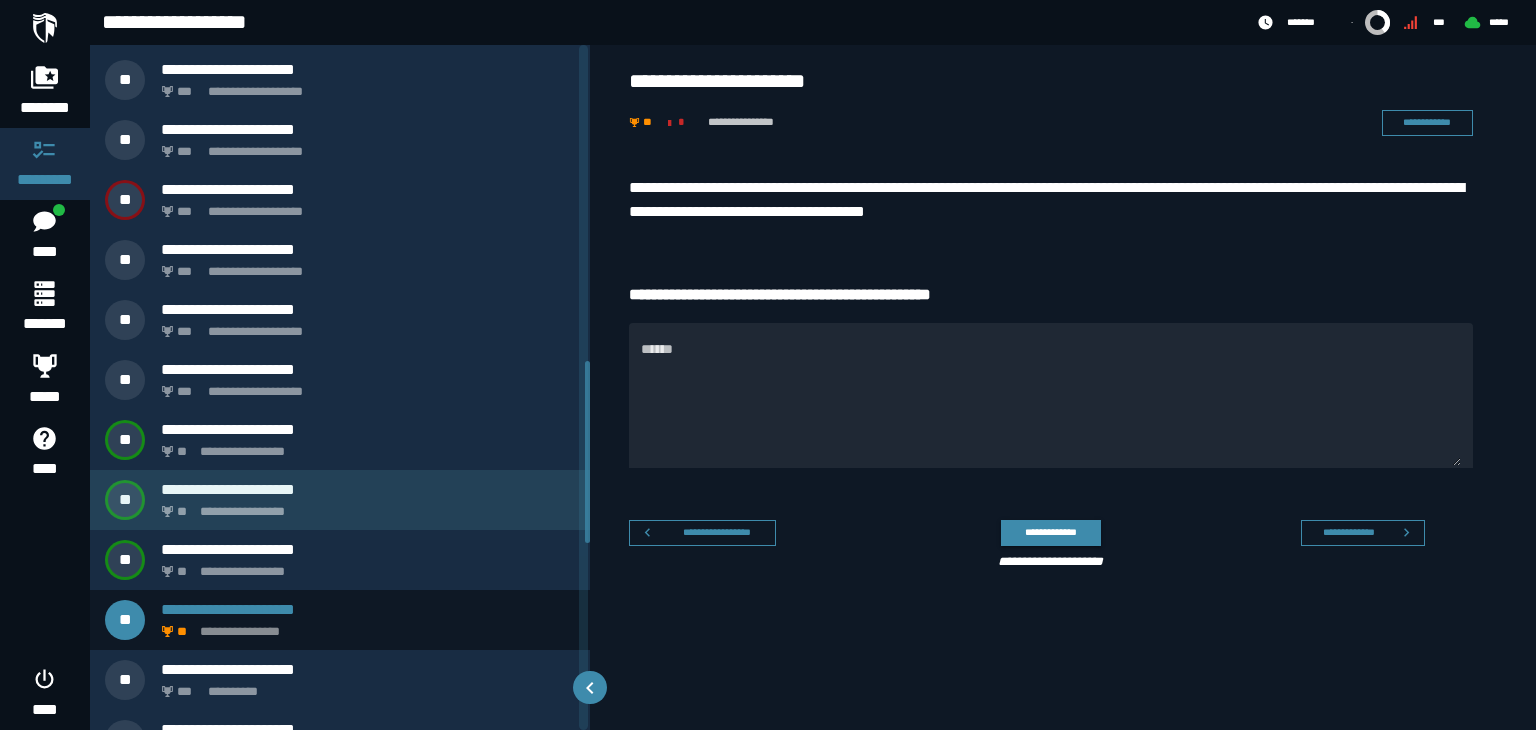 scroll, scrollTop: 1196, scrollLeft: 0, axis: vertical 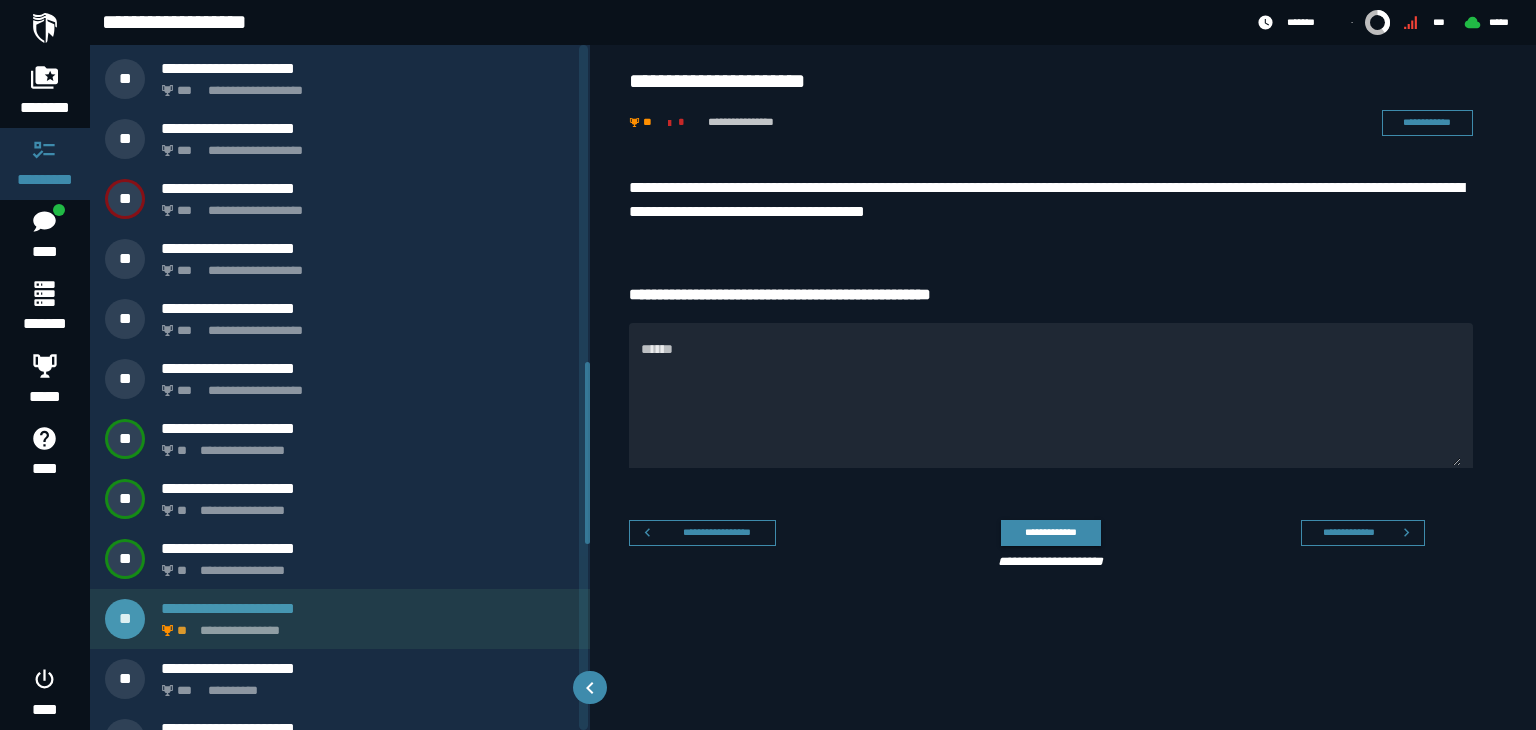 click on "**********" at bounding box center (364, 625) 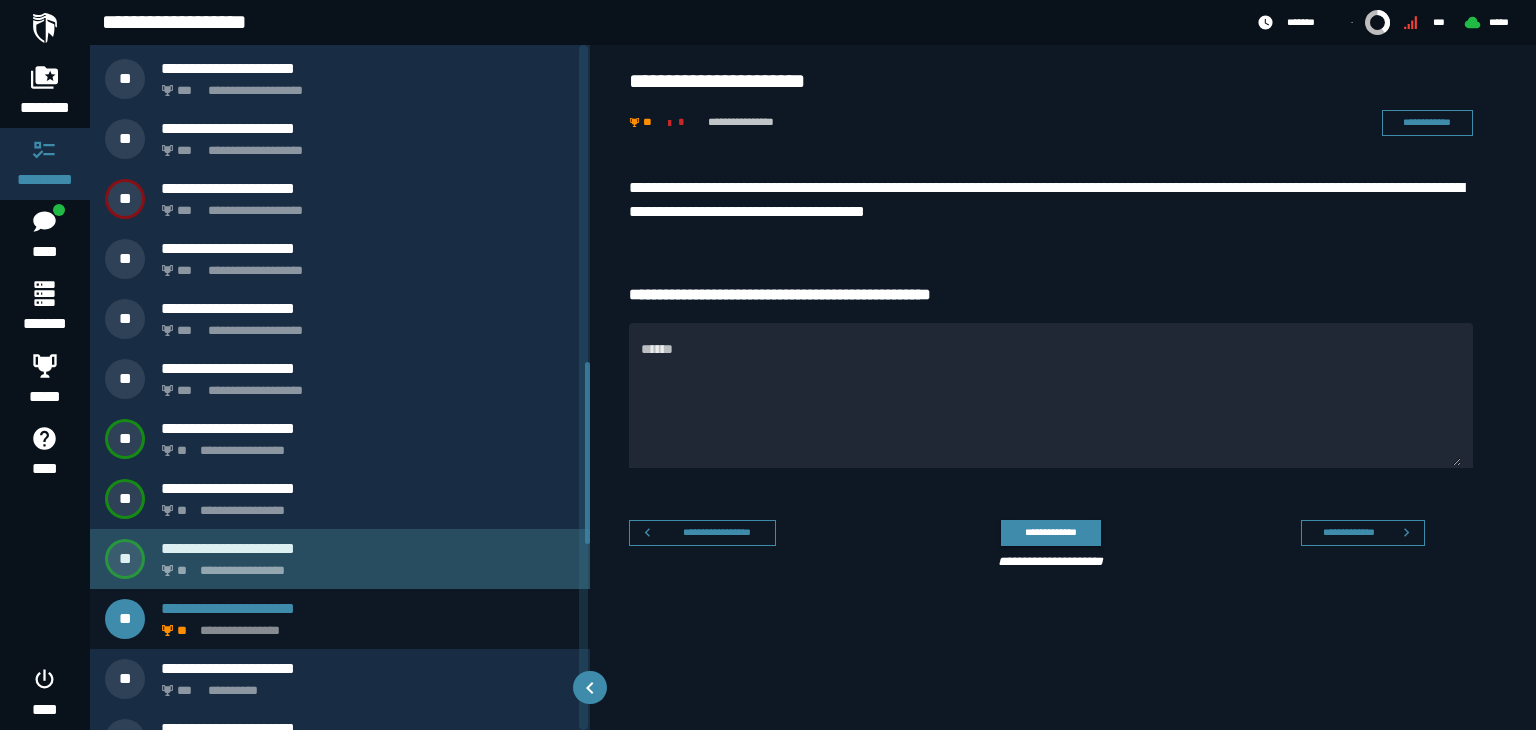 click on "**********" at bounding box center [364, 565] 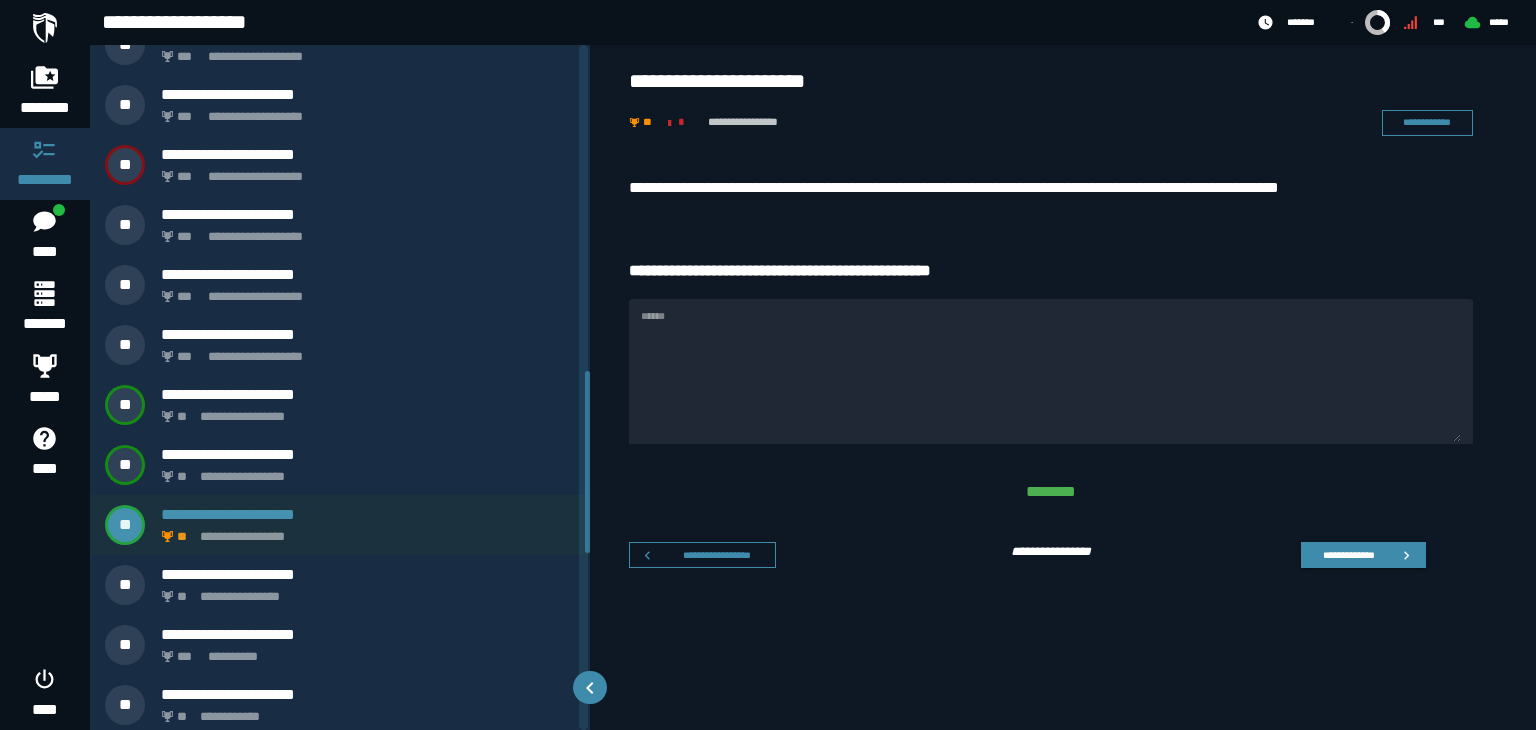 scroll, scrollTop: 1232, scrollLeft: 0, axis: vertical 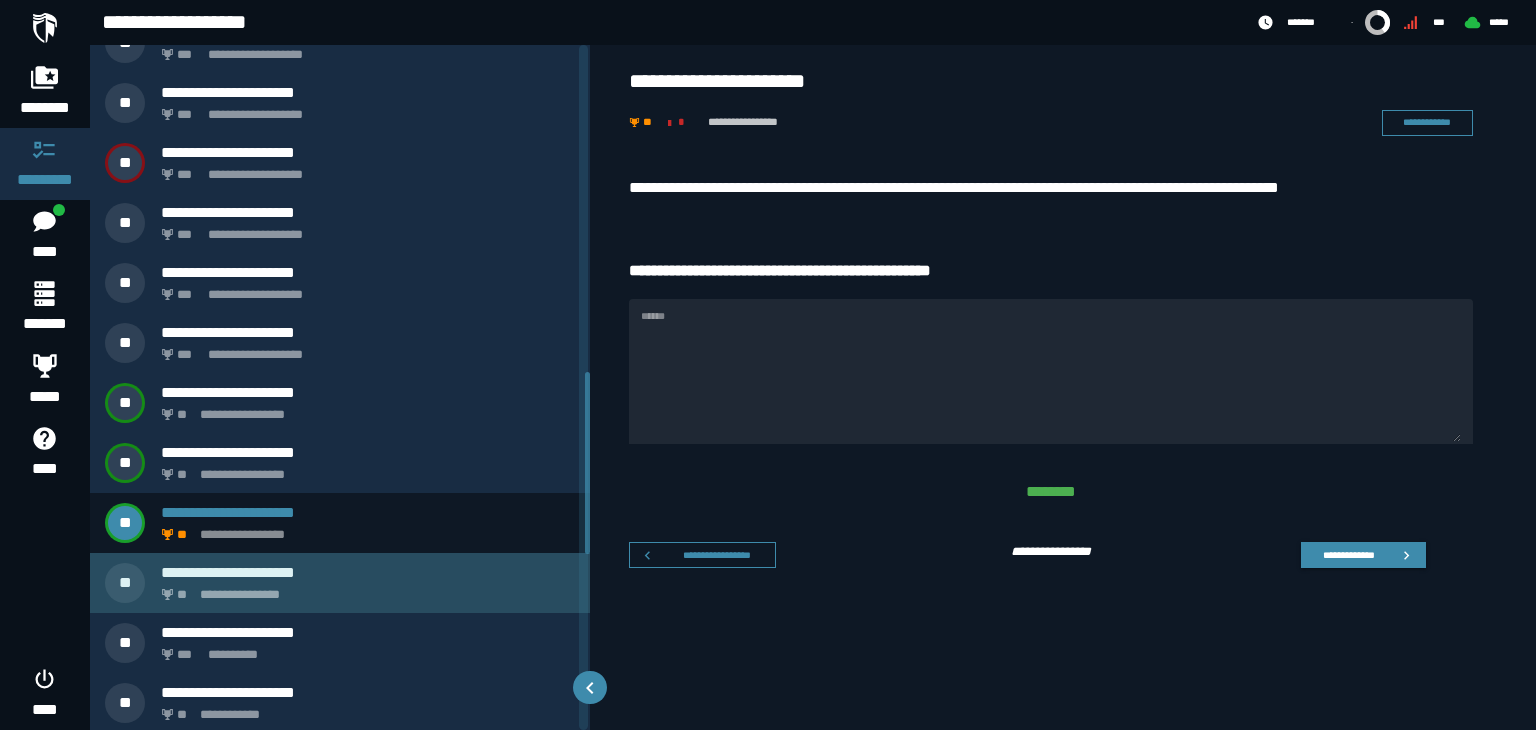 click on "**********" at bounding box center (364, 589) 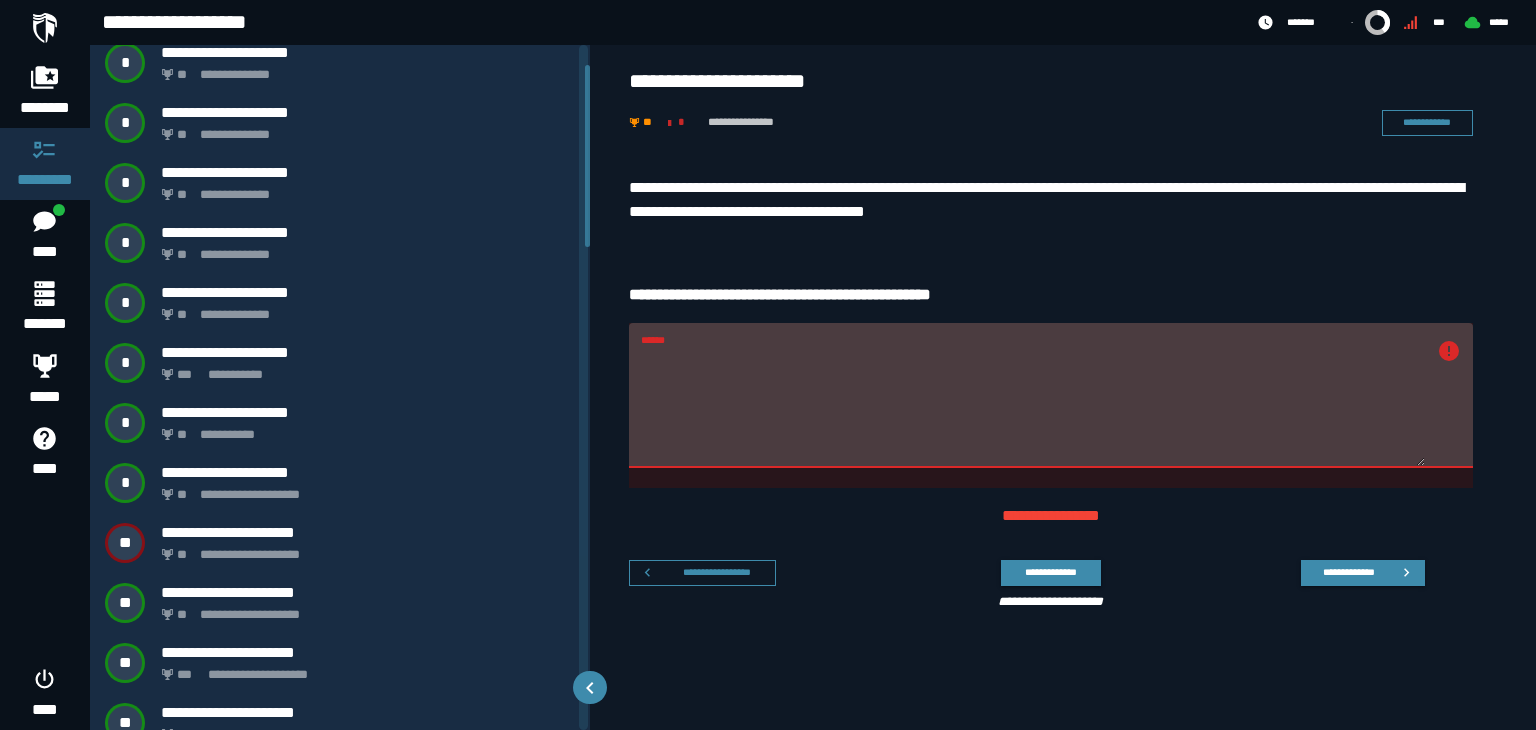 scroll, scrollTop: 71, scrollLeft: 0, axis: vertical 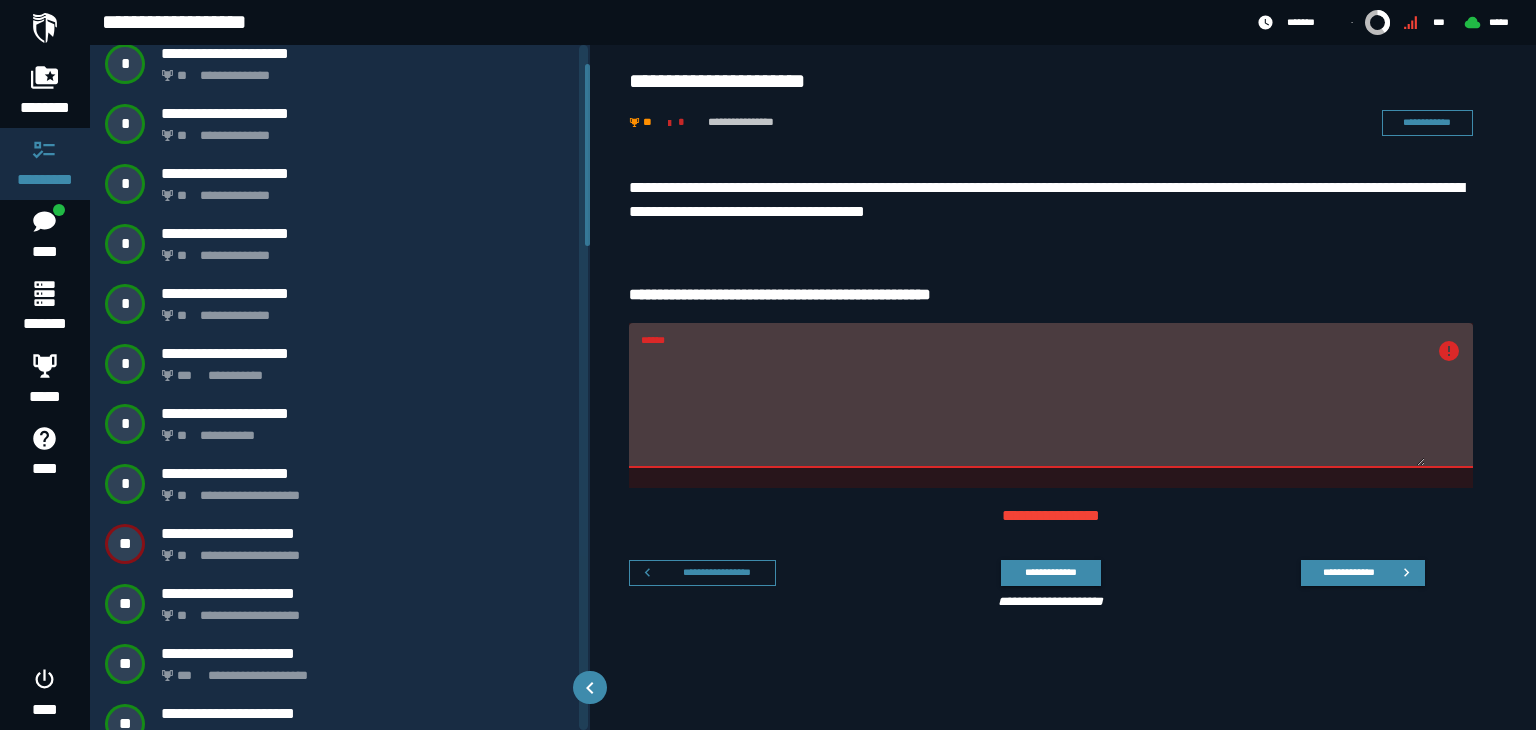 click on "**********" at bounding box center [1063, 397] 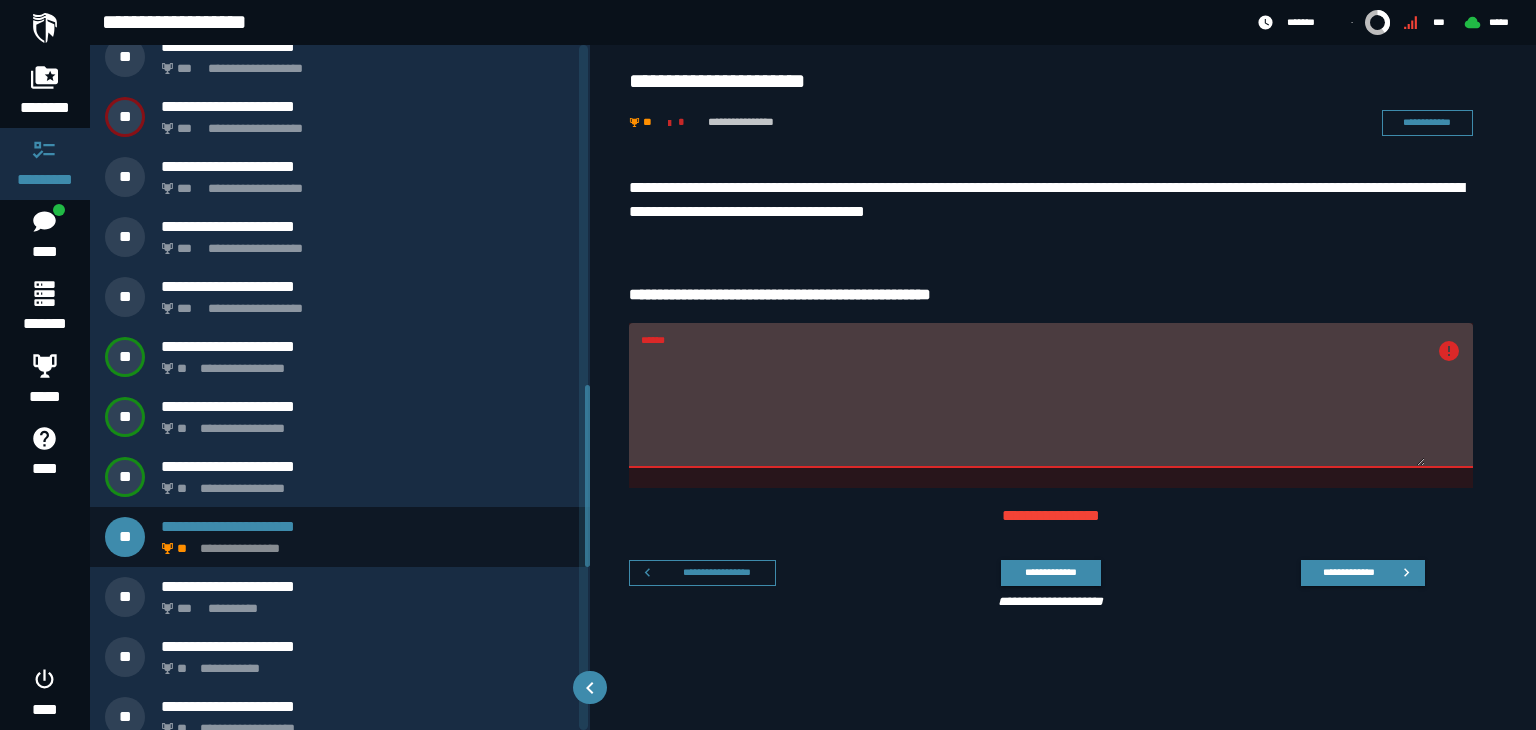 scroll, scrollTop: 1280, scrollLeft: 0, axis: vertical 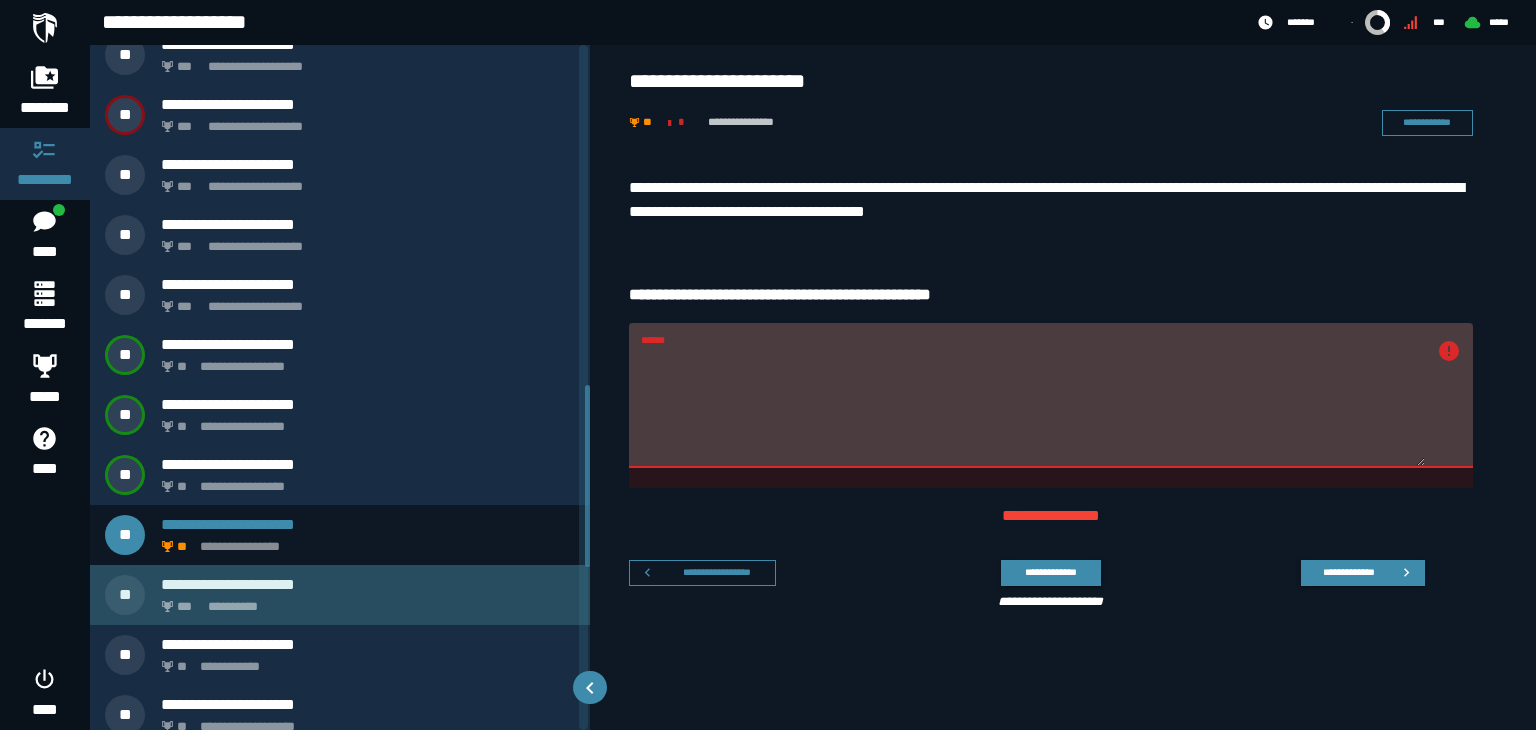 click on "**********" at bounding box center [368, 584] 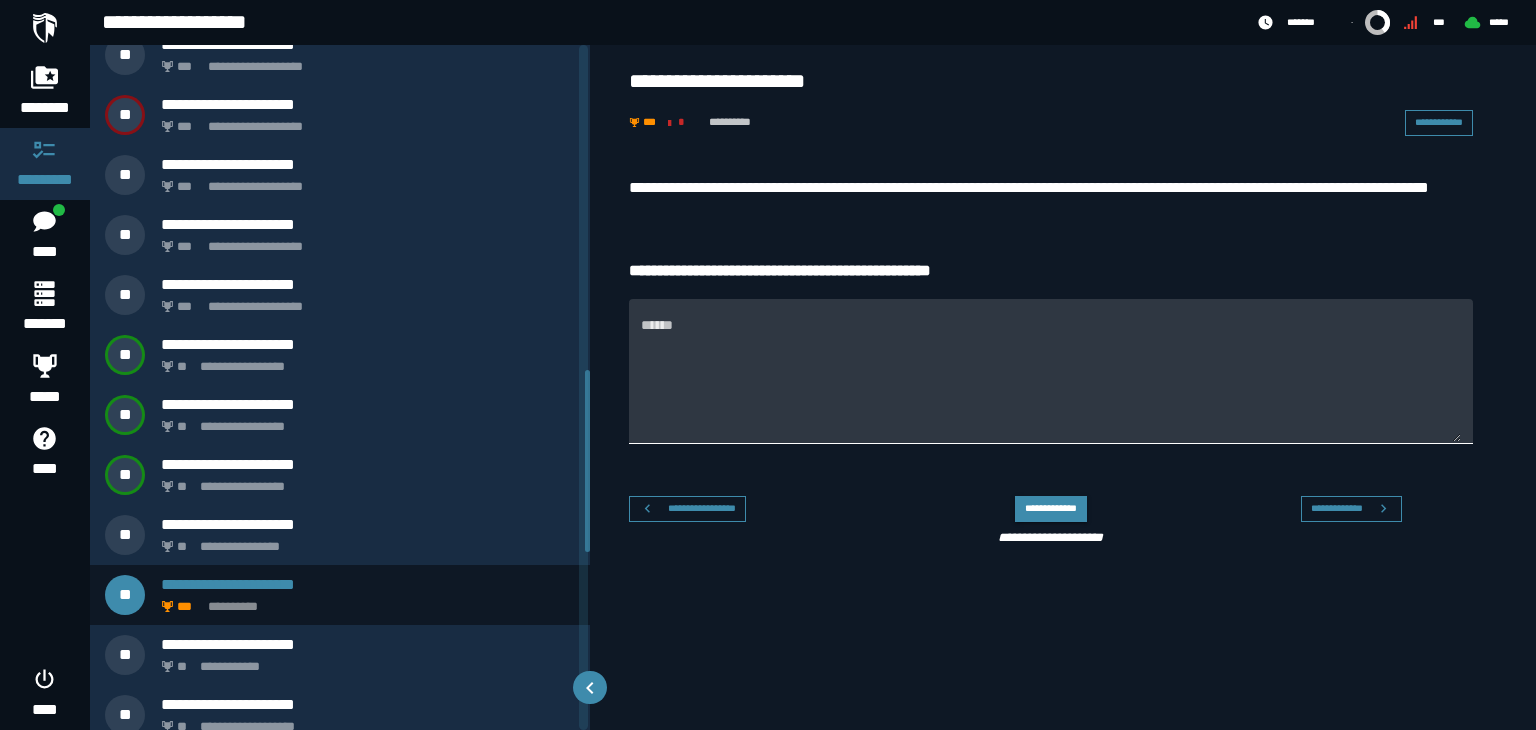 scroll, scrollTop: 1175, scrollLeft: 0, axis: vertical 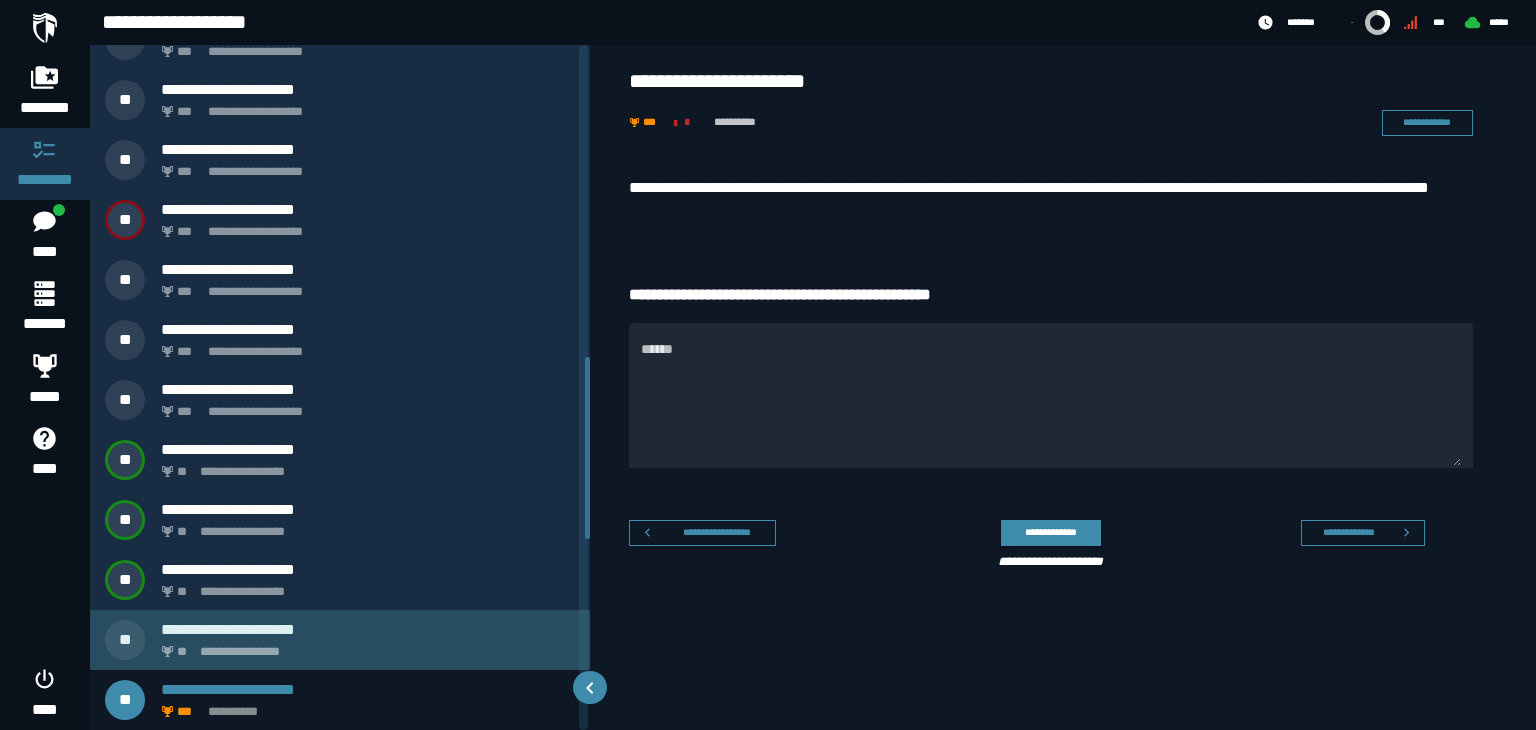 click on "**********" at bounding box center (364, 646) 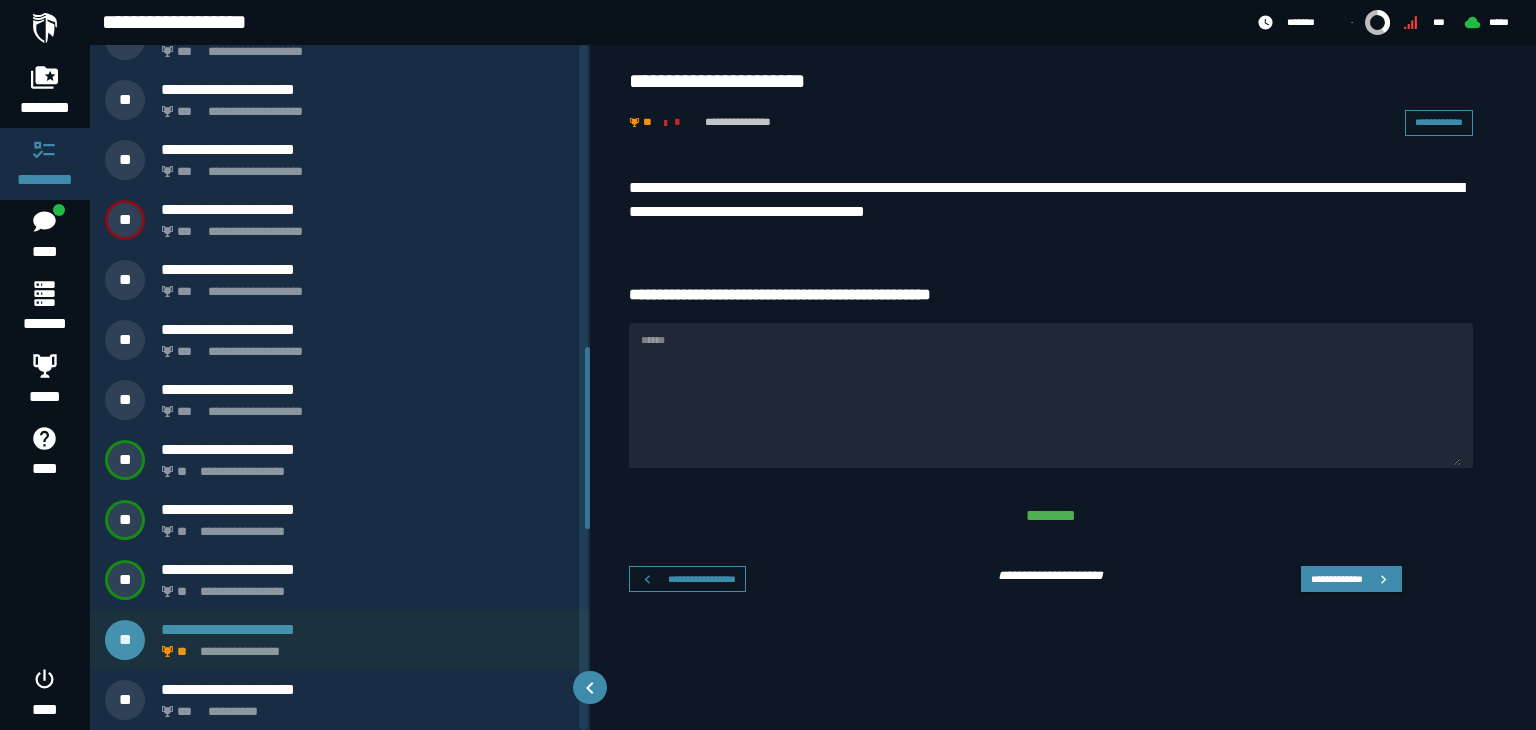 scroll, scrollTop: 1115, scrollLeft: 0, axis: vertical 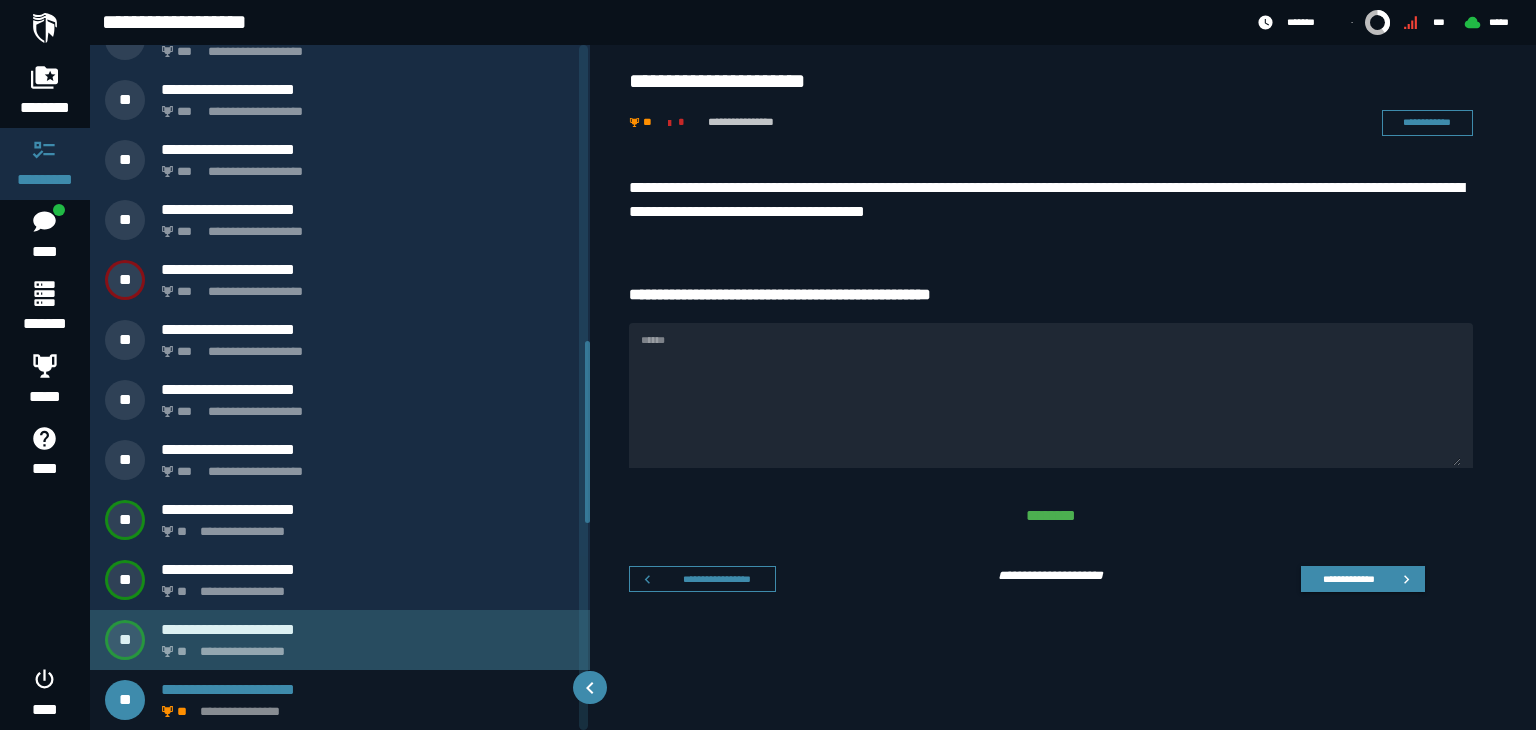 click on "**********" at bounding box center (368, 629) 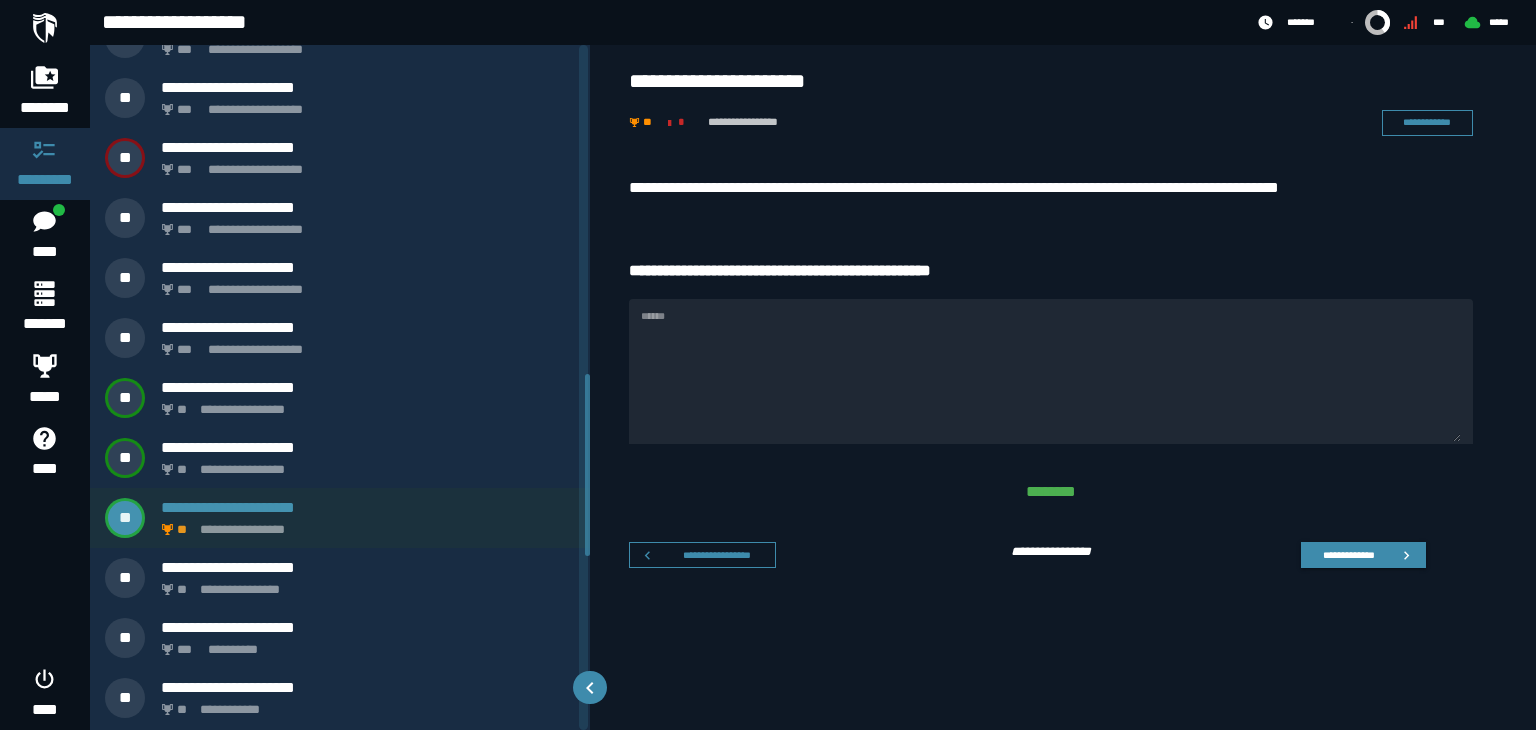 scroll, scrollTop: 1242, scrollLeft: 0, axis: vertical 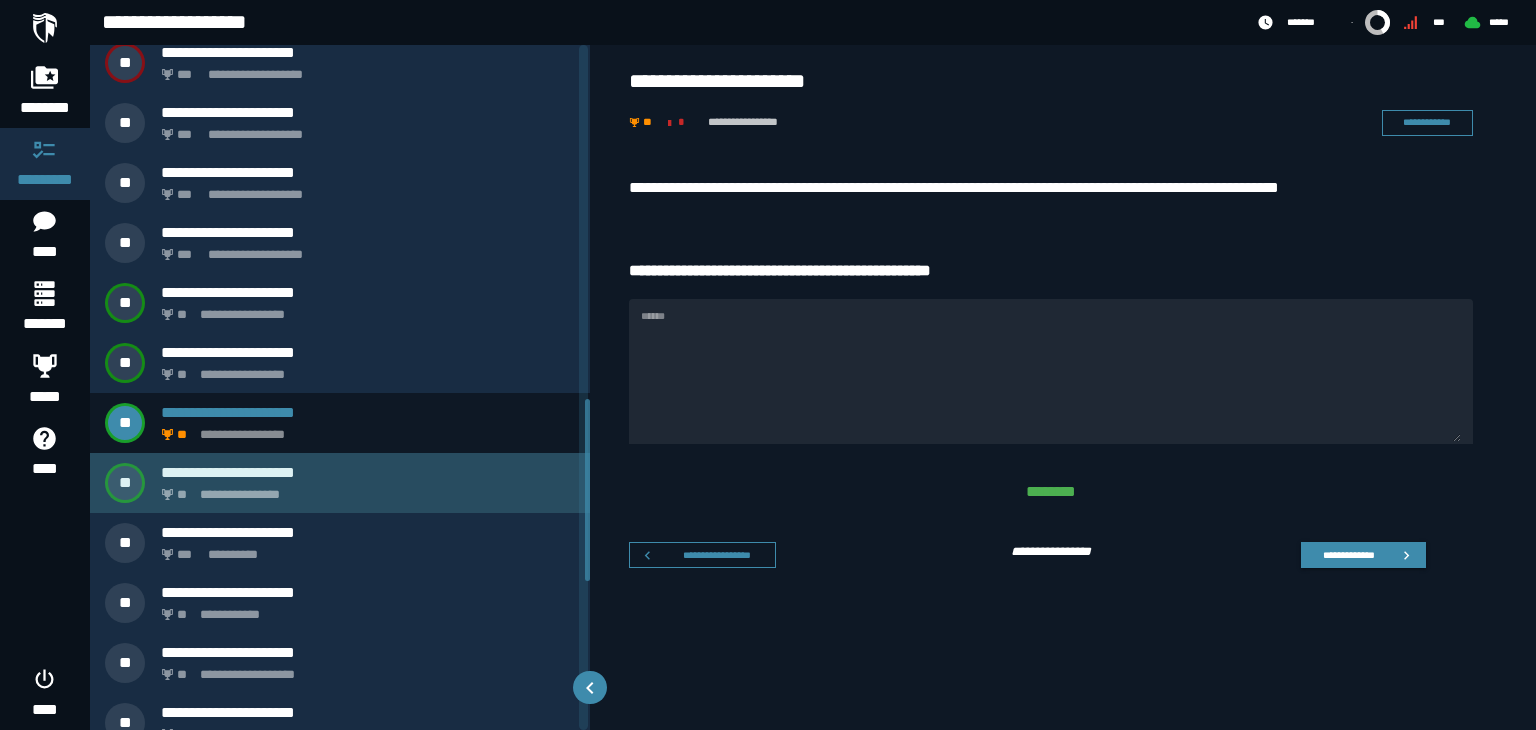 click on "**********" at bounding box center (368, 472) 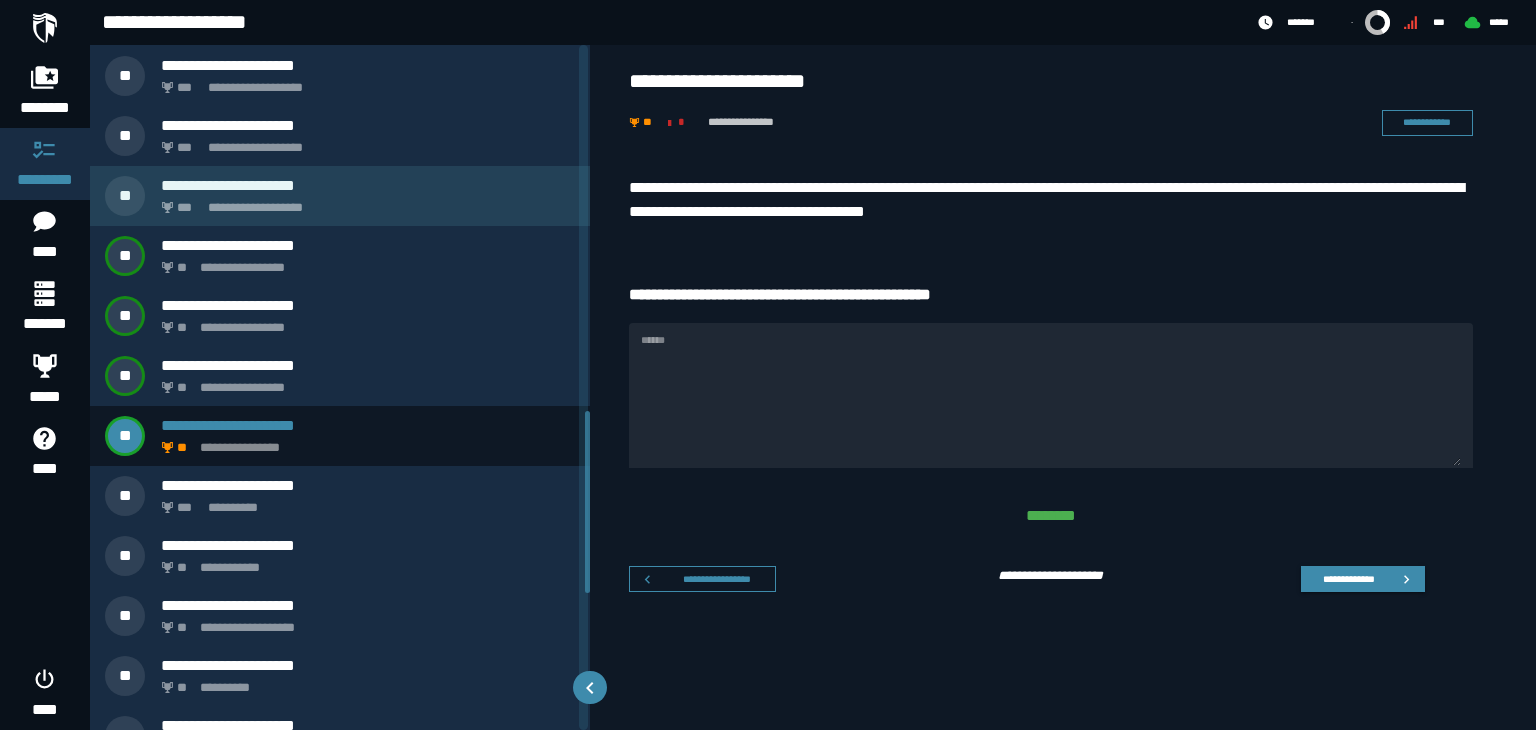 scroll, scrollTop: 1380, scrollLeft: 0, axis: vertical 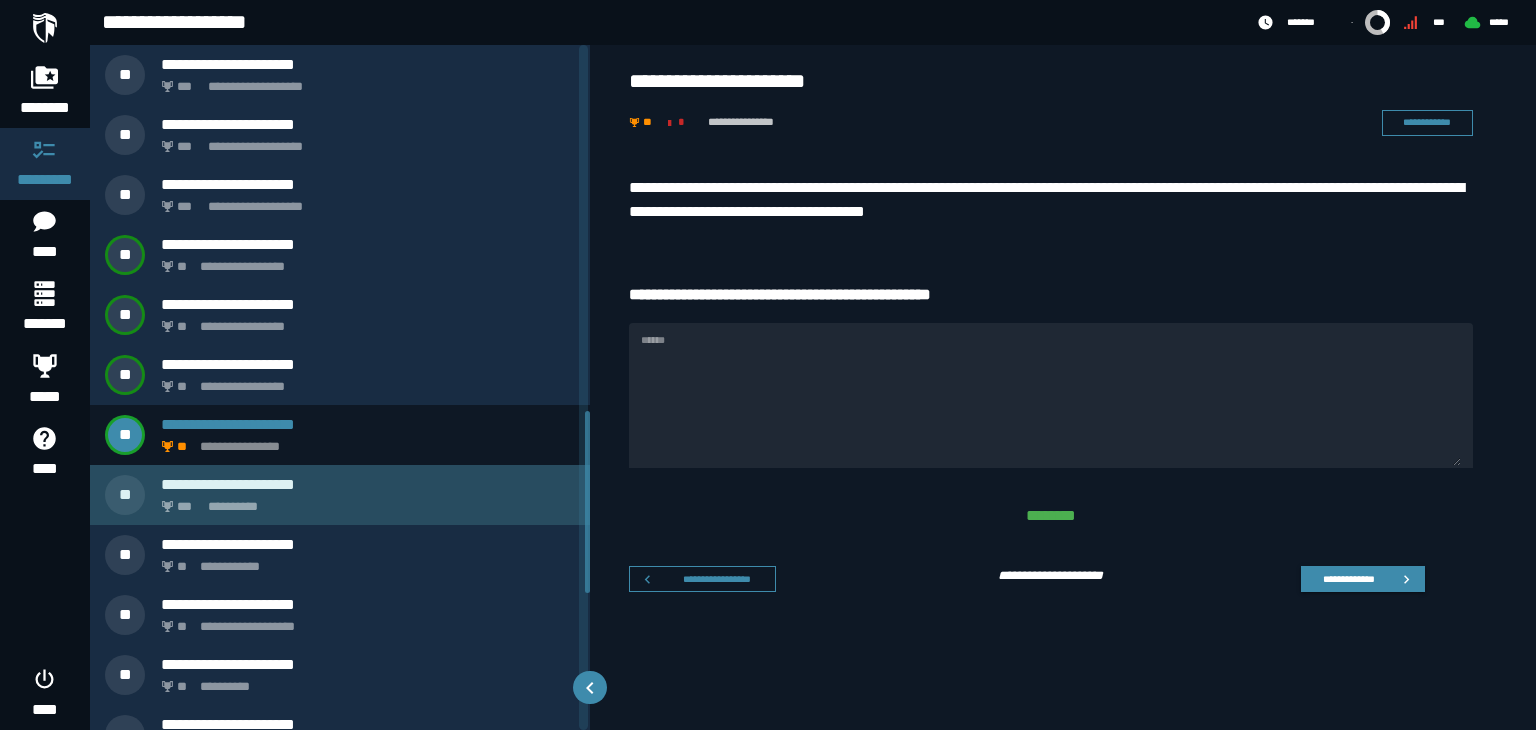 click on "**********" at bounding box center (368, 484) 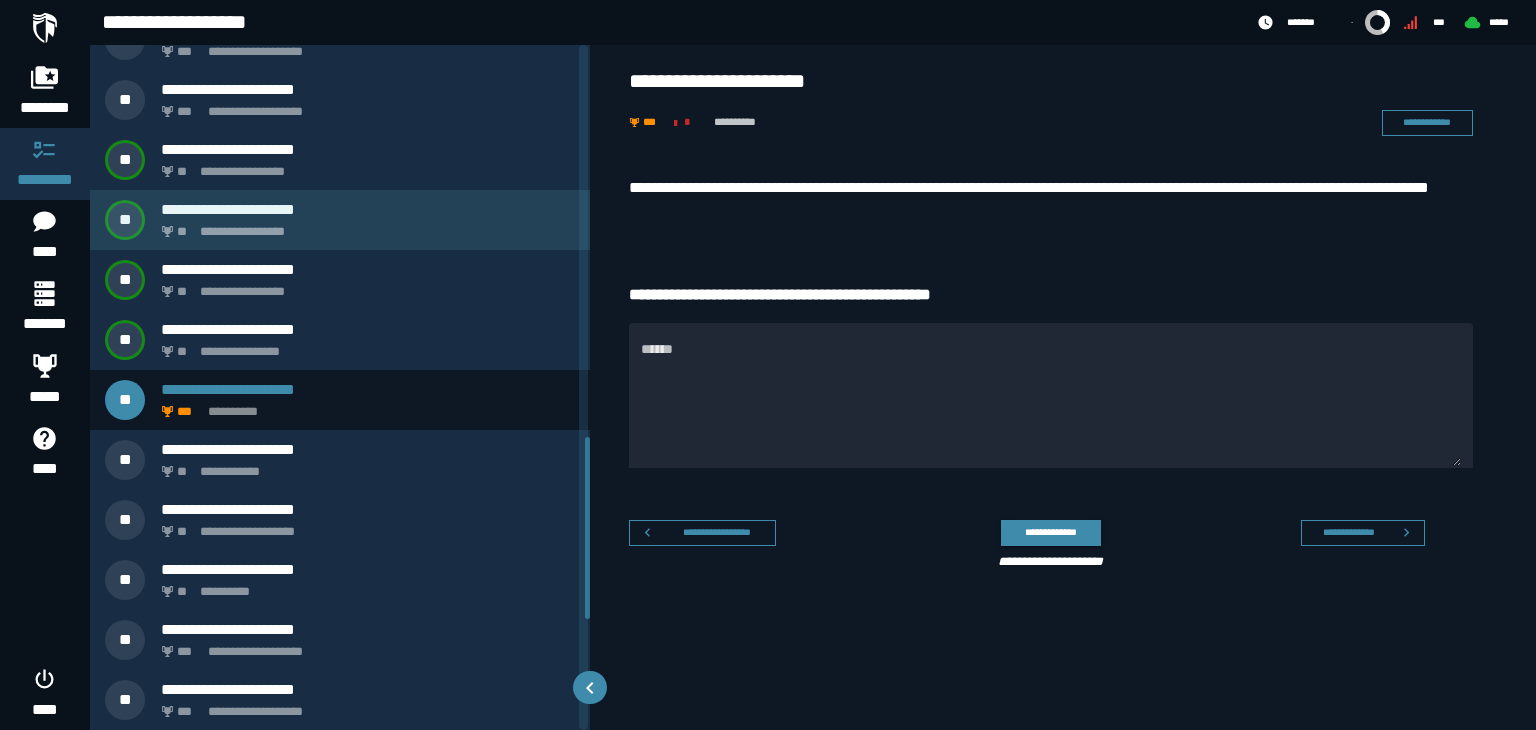 scroll, scrollTop: 1476, scrollLeft: 0, axis: vertical 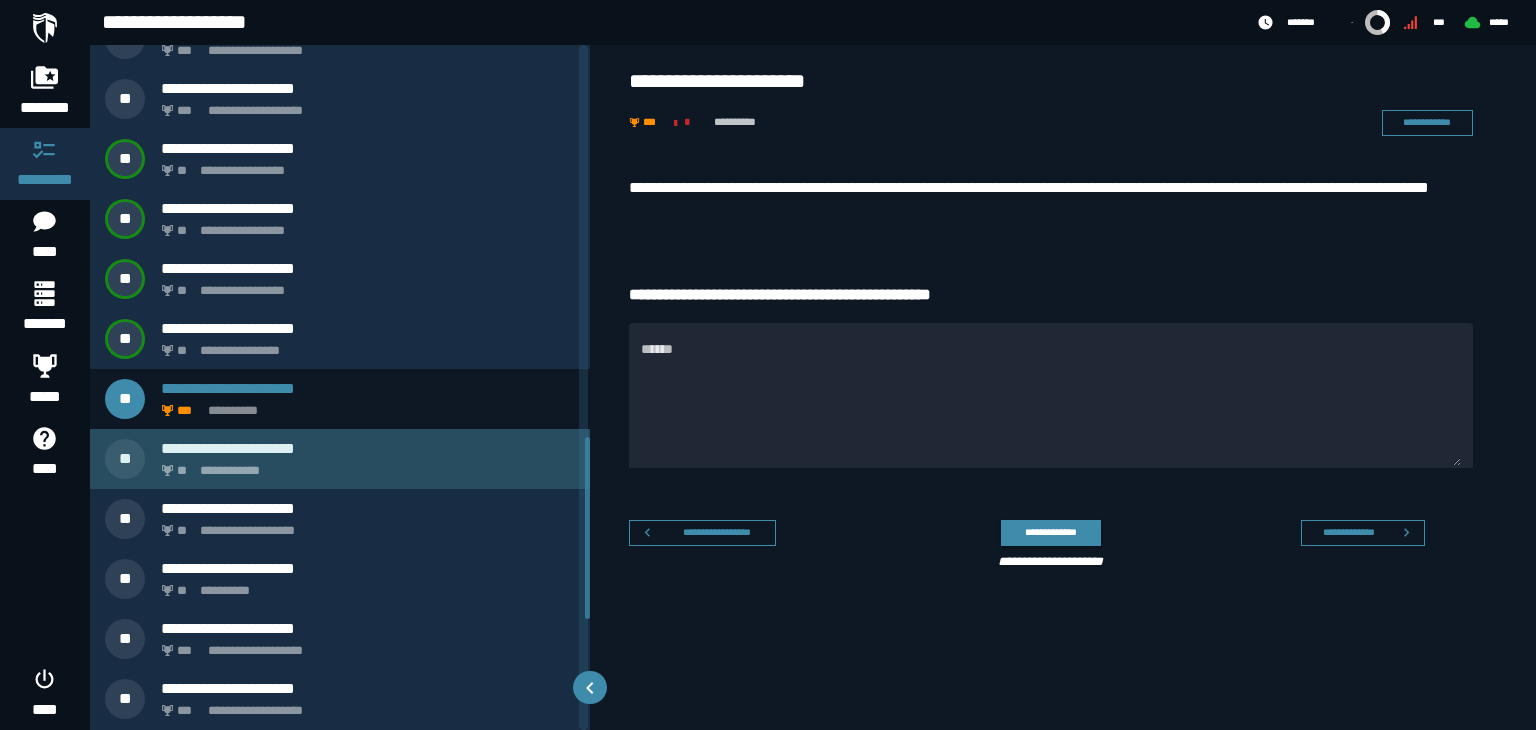 click on "**********" at bounding box center (364, 465) 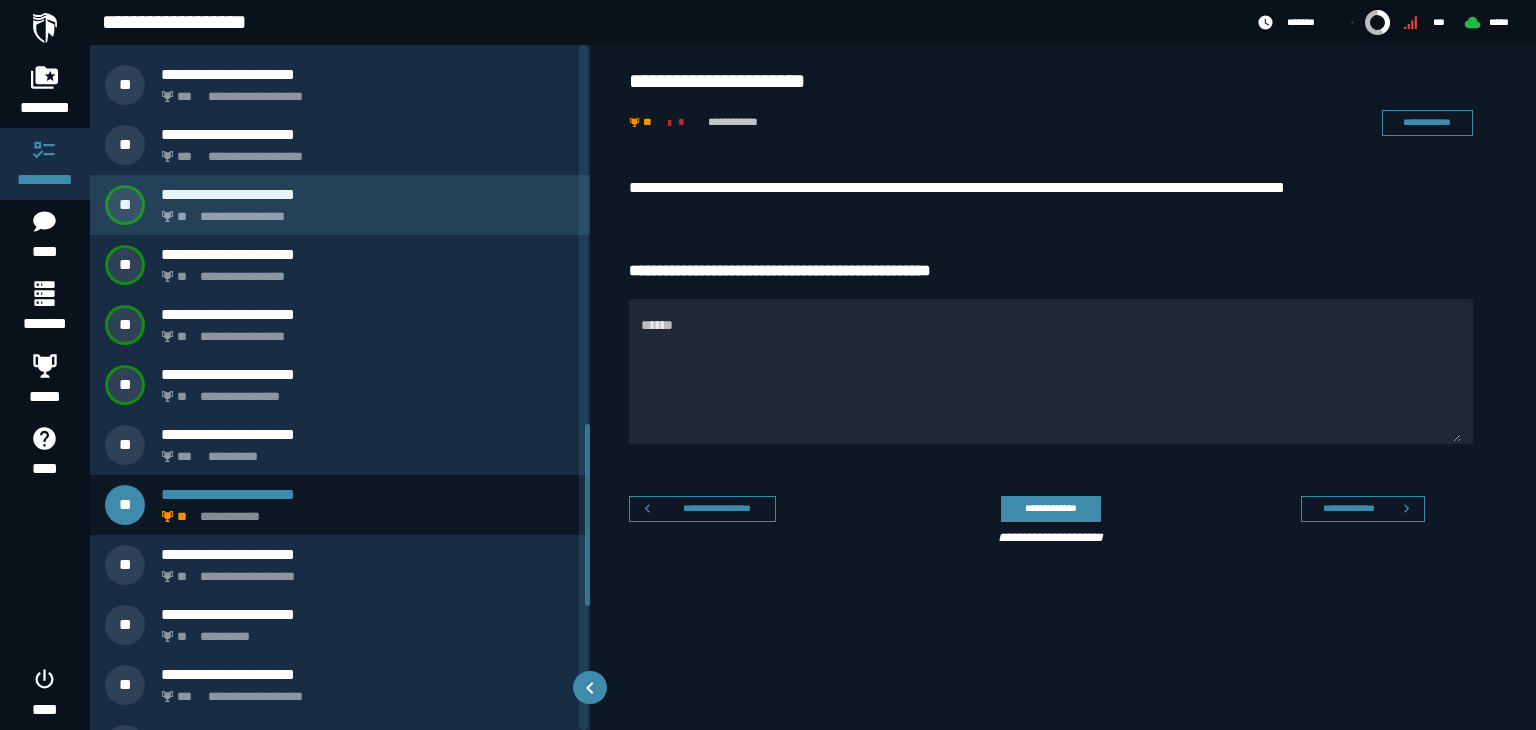 scroll, scrollTop: 1431, scrollLeft: 0, axis: vertical 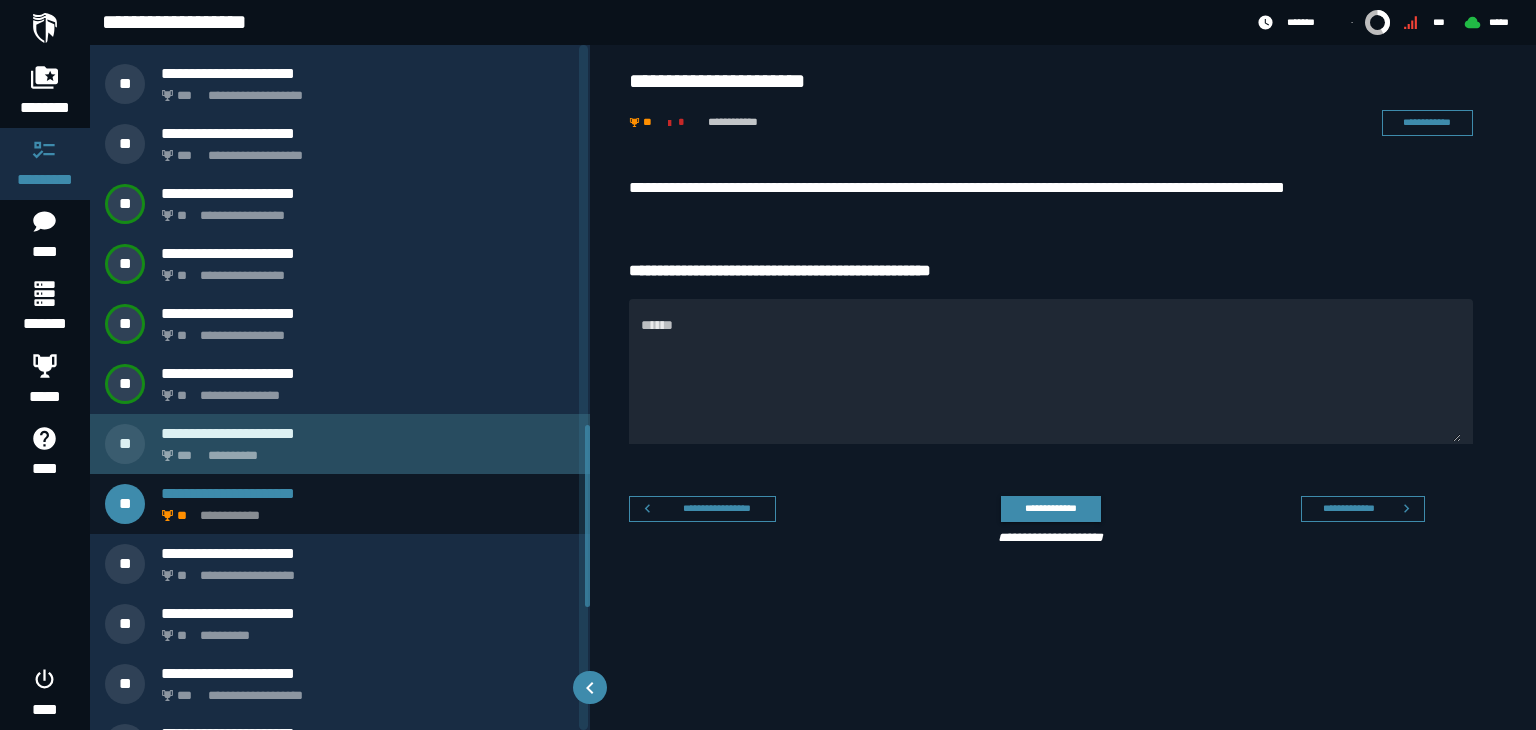 click on "**********" at bounding box center [368, 433] 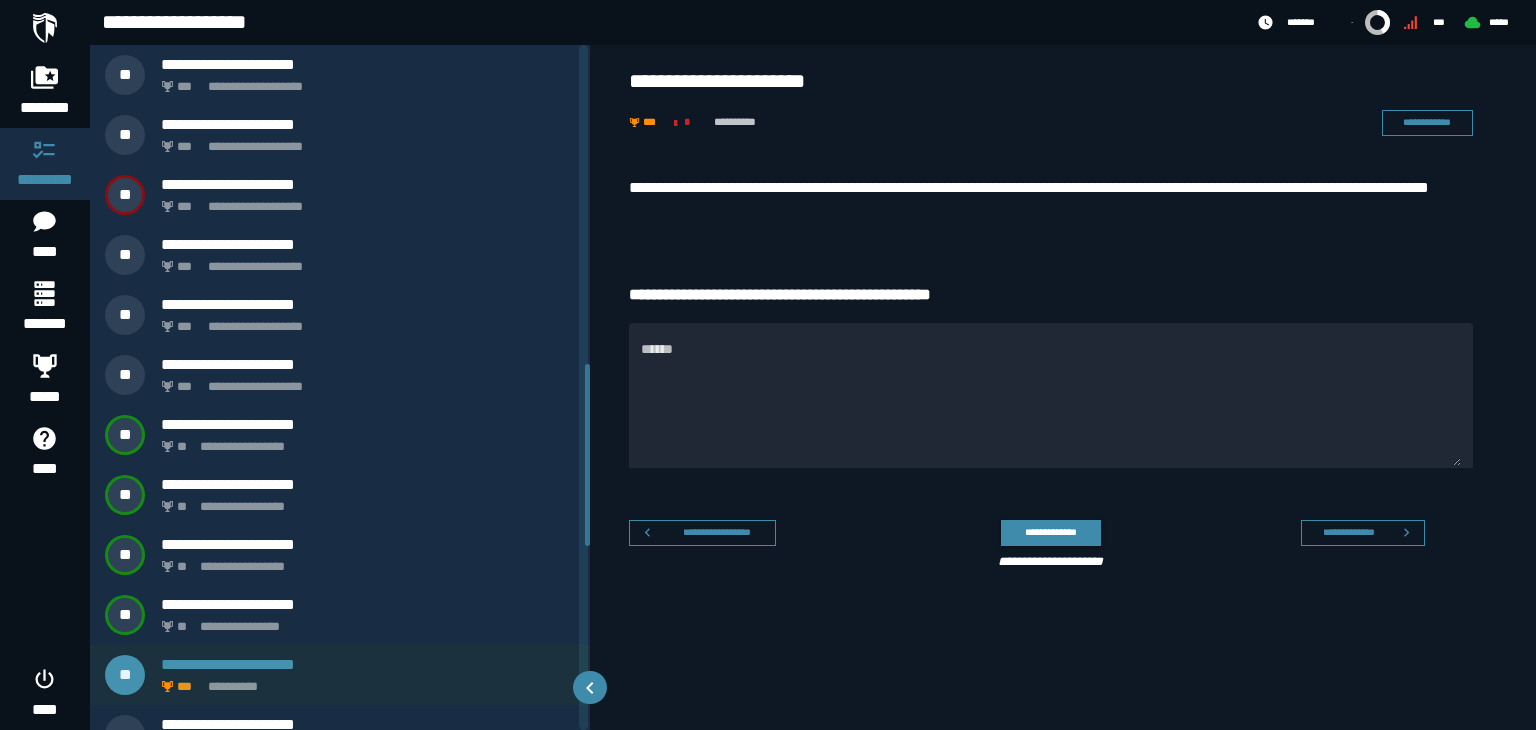 scroll, scrollTop: 1175, scrollLeft: 0, axis: vertical 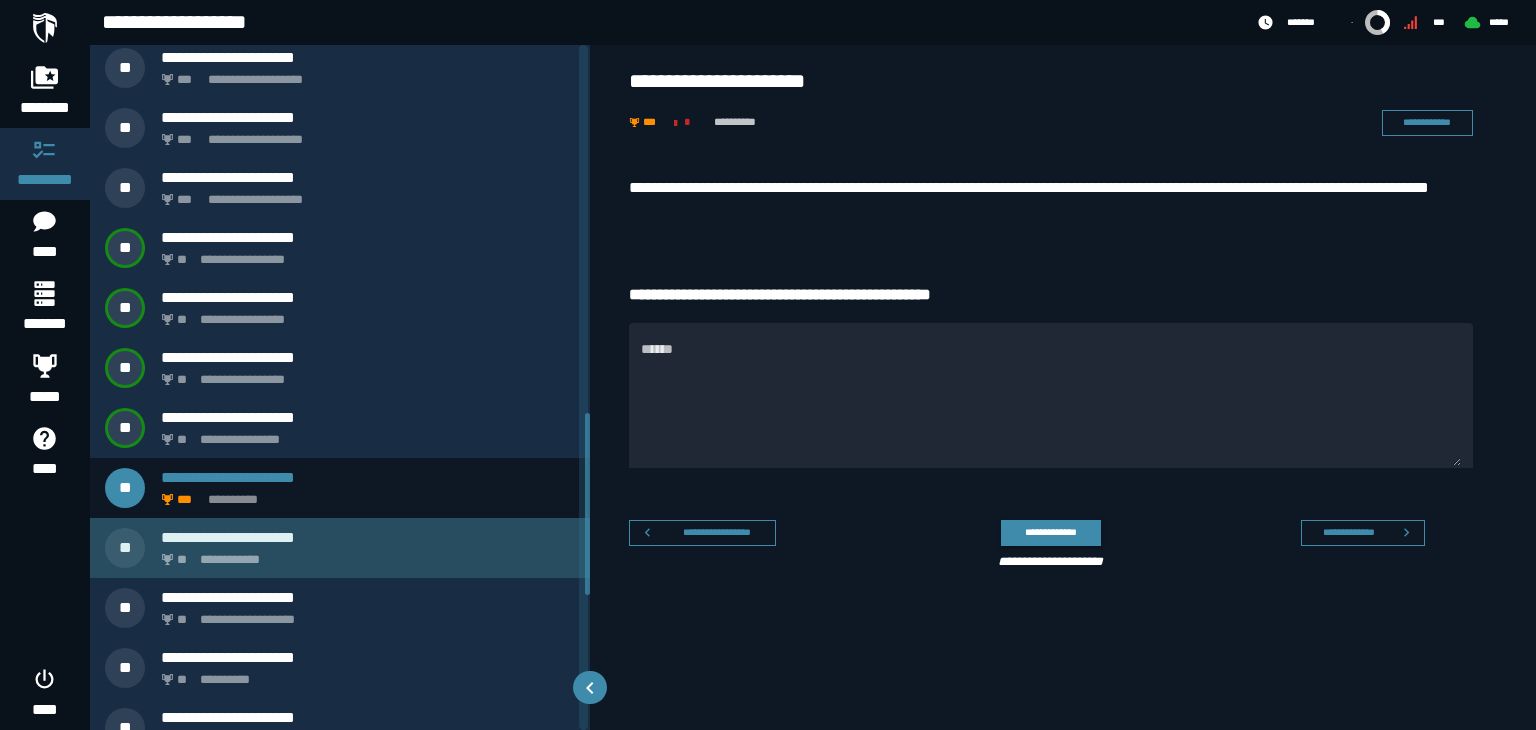 click on "**********" at bounding box center [368, 537] 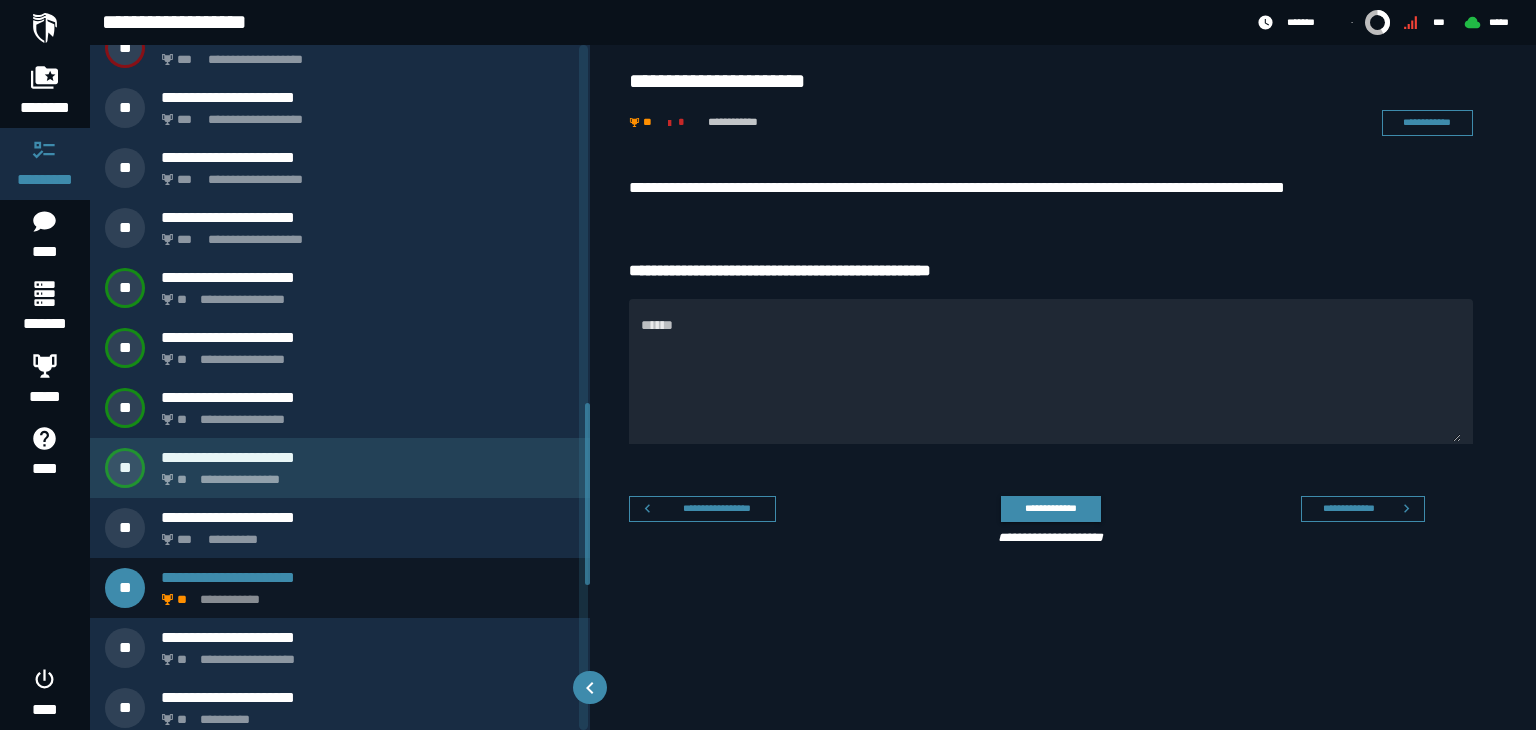scroll, scrollTop: 1356, scrollLeft: 0, axis: vertical 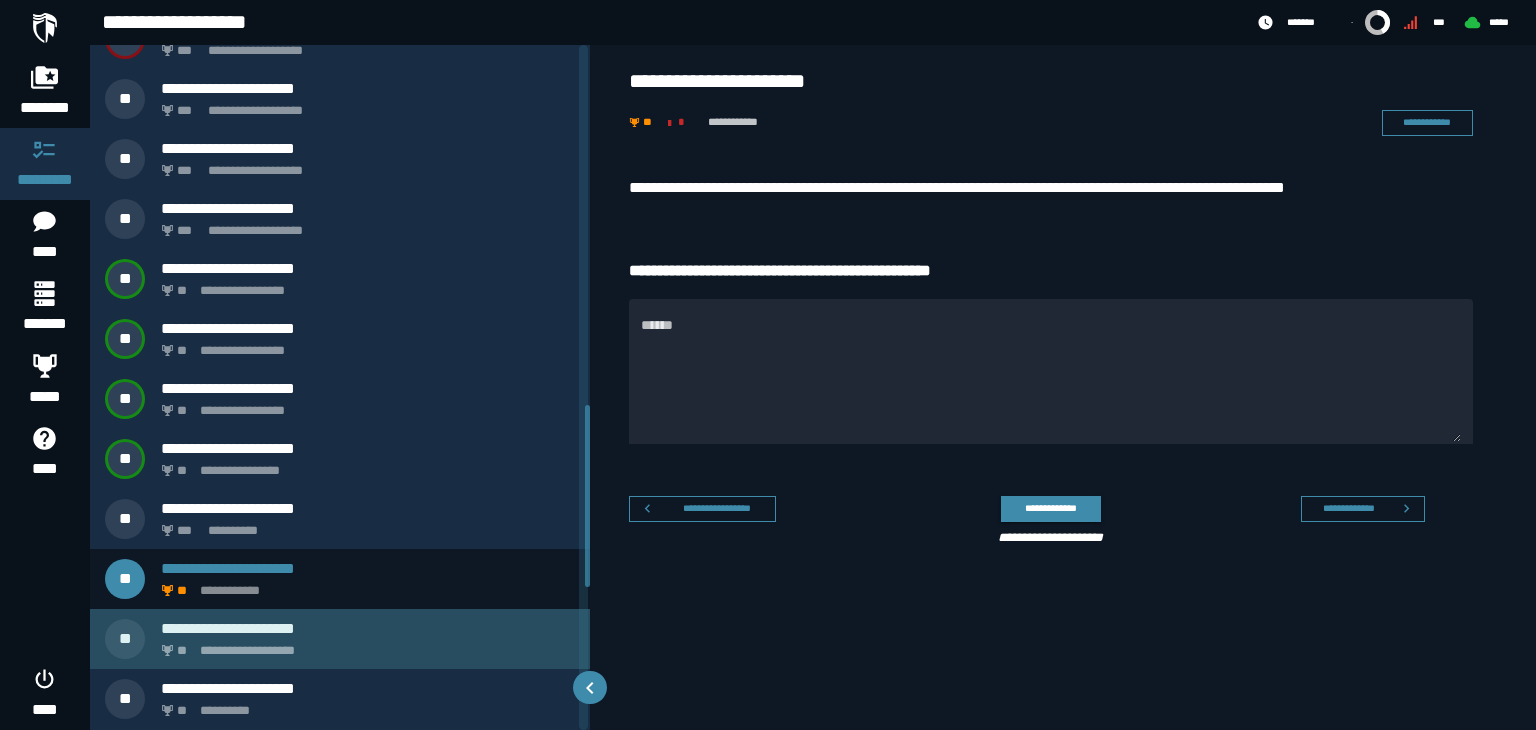 click on "**********" at bounding box center [364, 645] 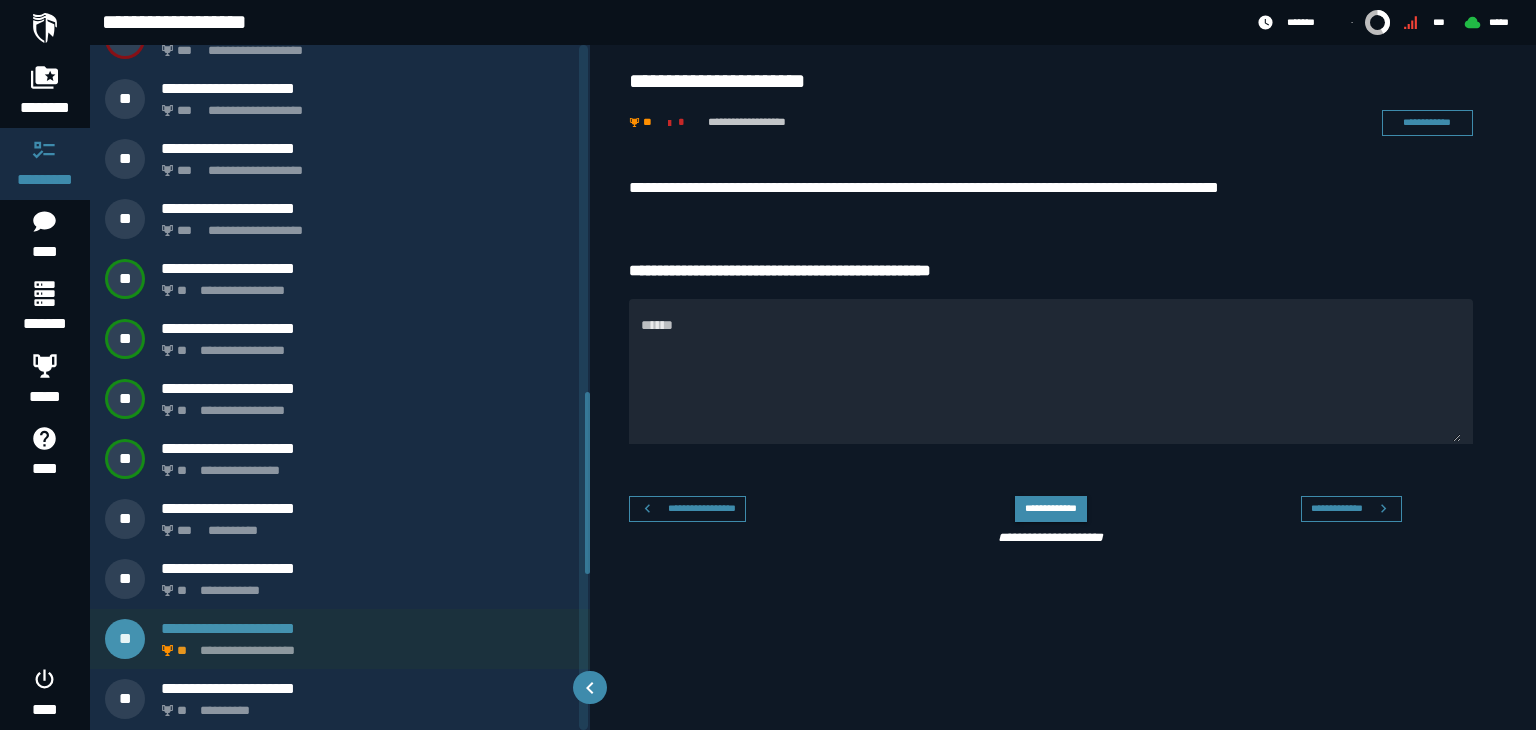 scroll, scrollTop: 1295, scrollLeft: 0, axis: vertical 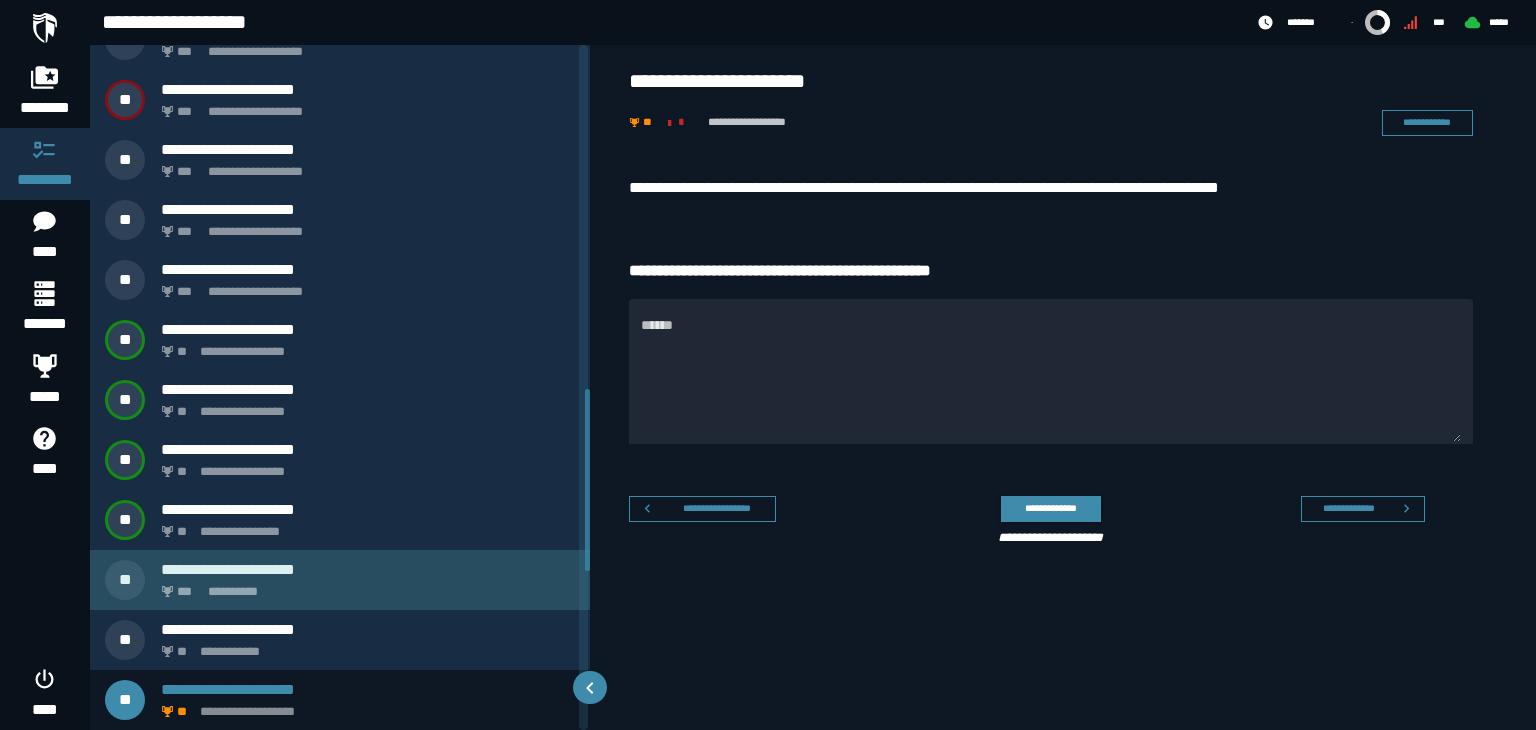 click on "**********" at bounding box center [364, 586] 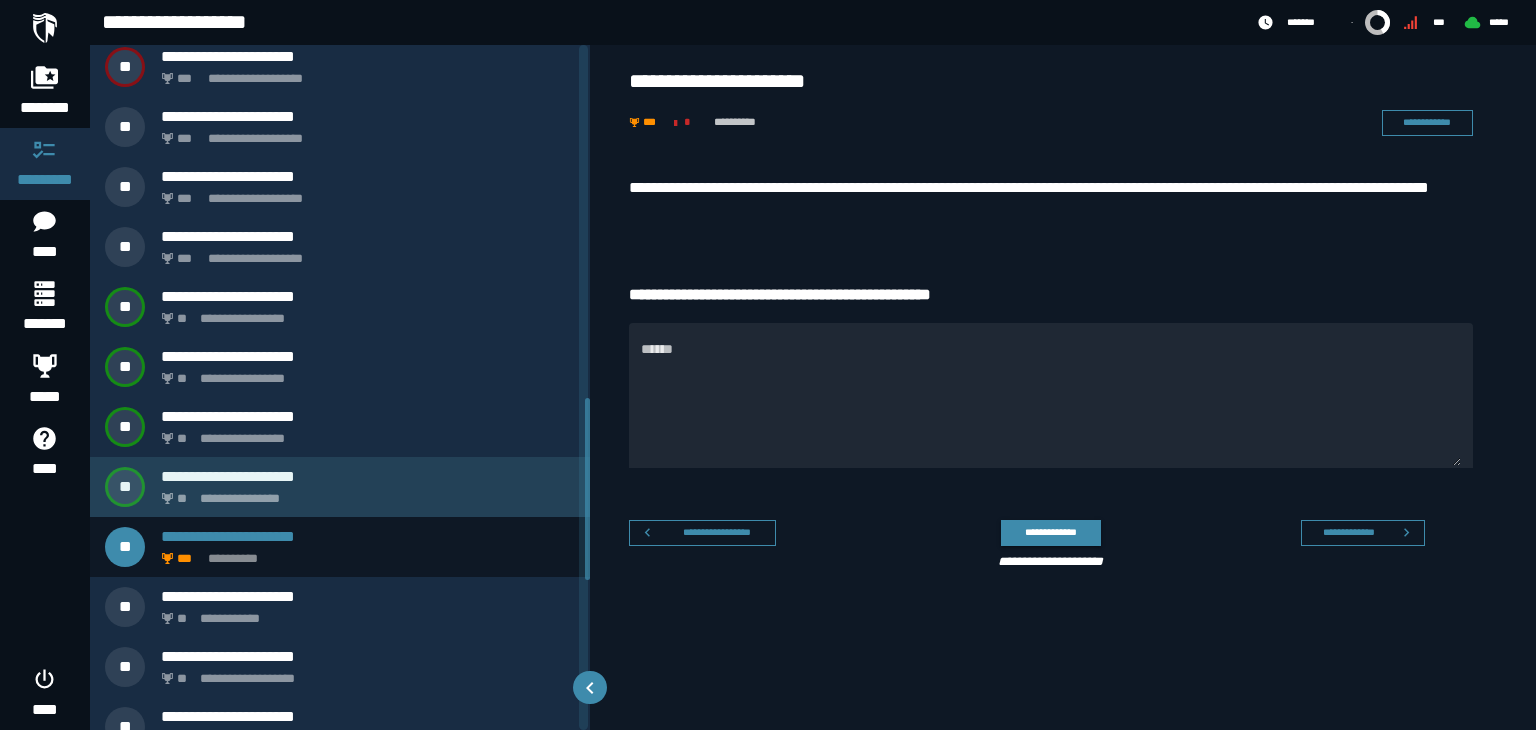 scroll, scrollTop: 1332, scrollLeft: 0, axis: vertical 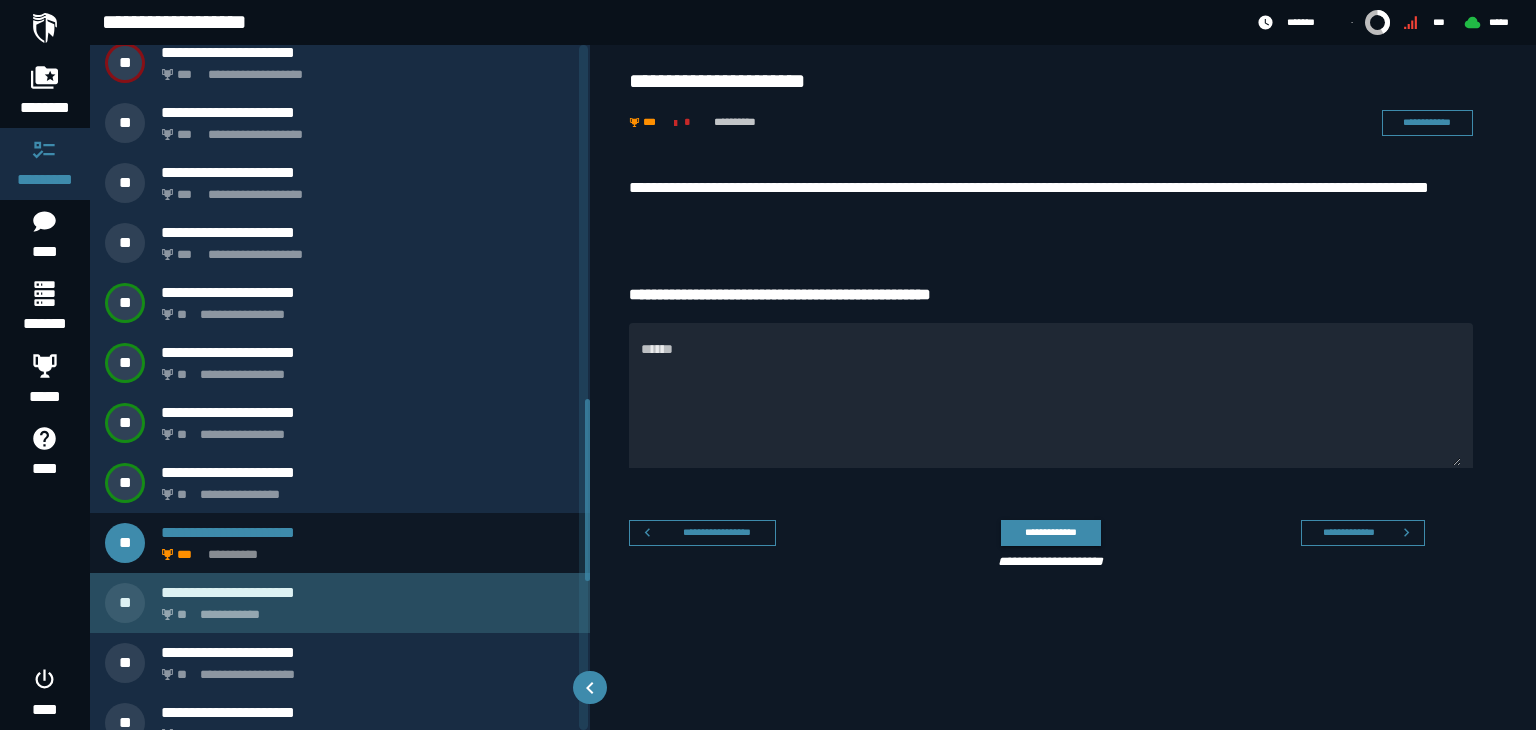 click on "**********" at bounding box center (364, 609) 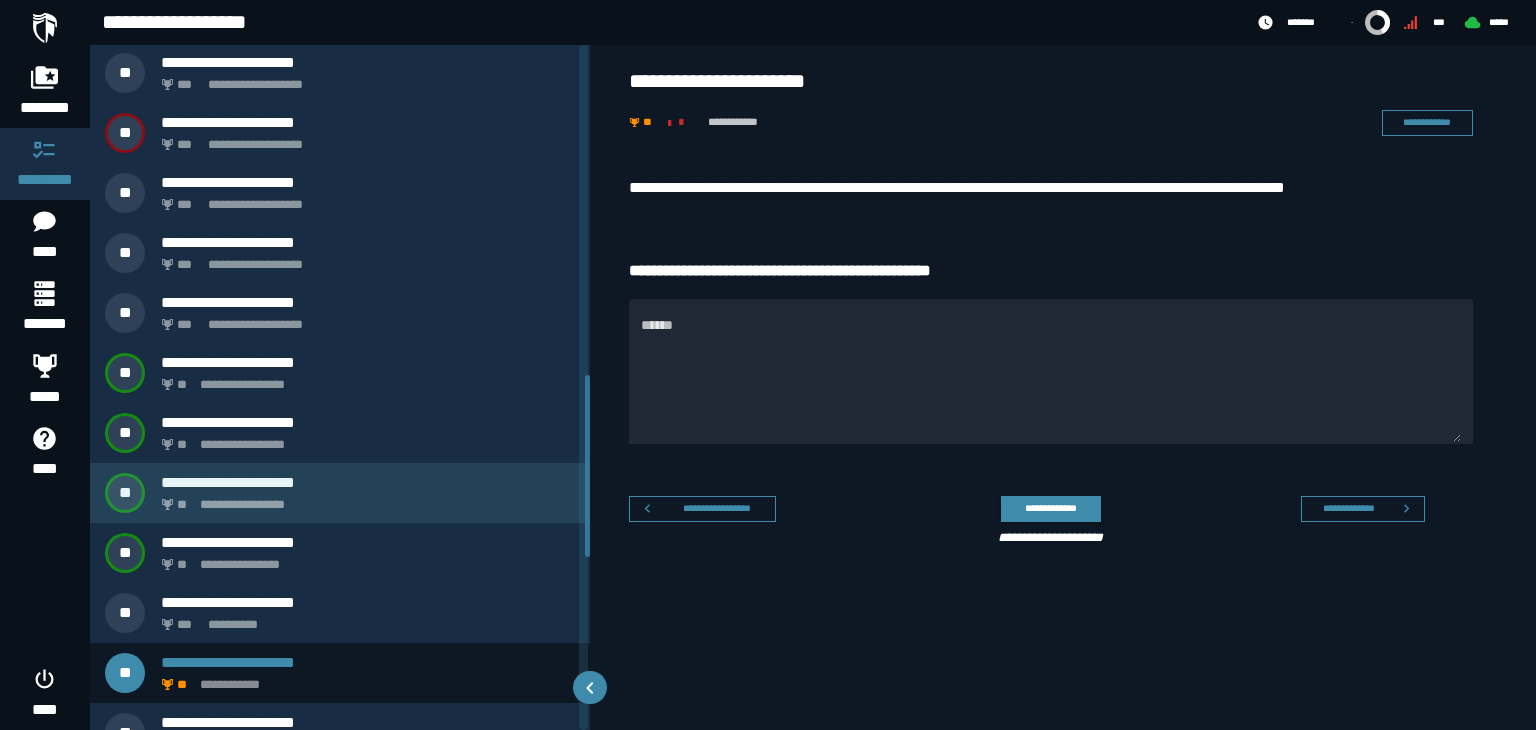 scroll, scrollTop: 1235, scrollLeft: 0, axis: vertical 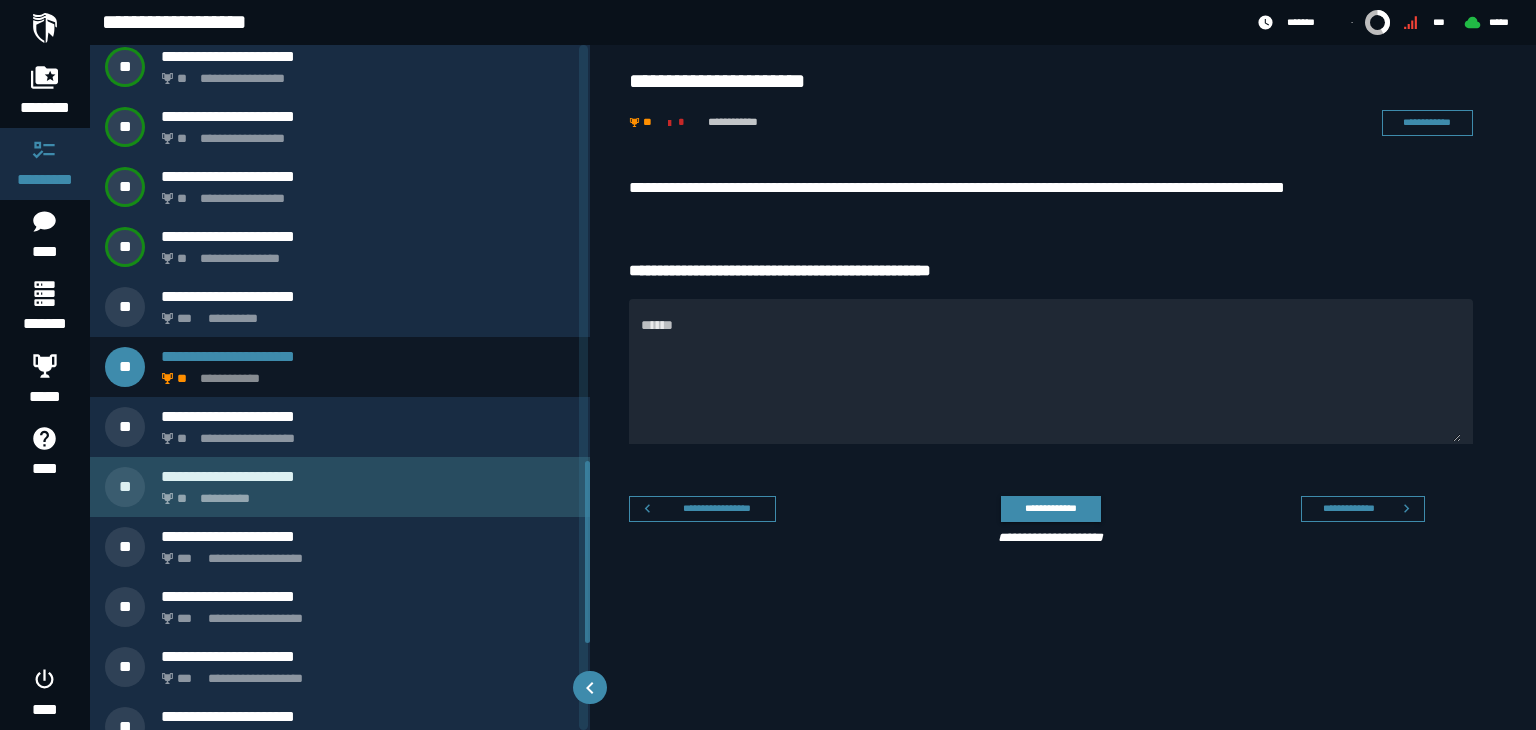 click on "**********" at bounding box center (368, 476) 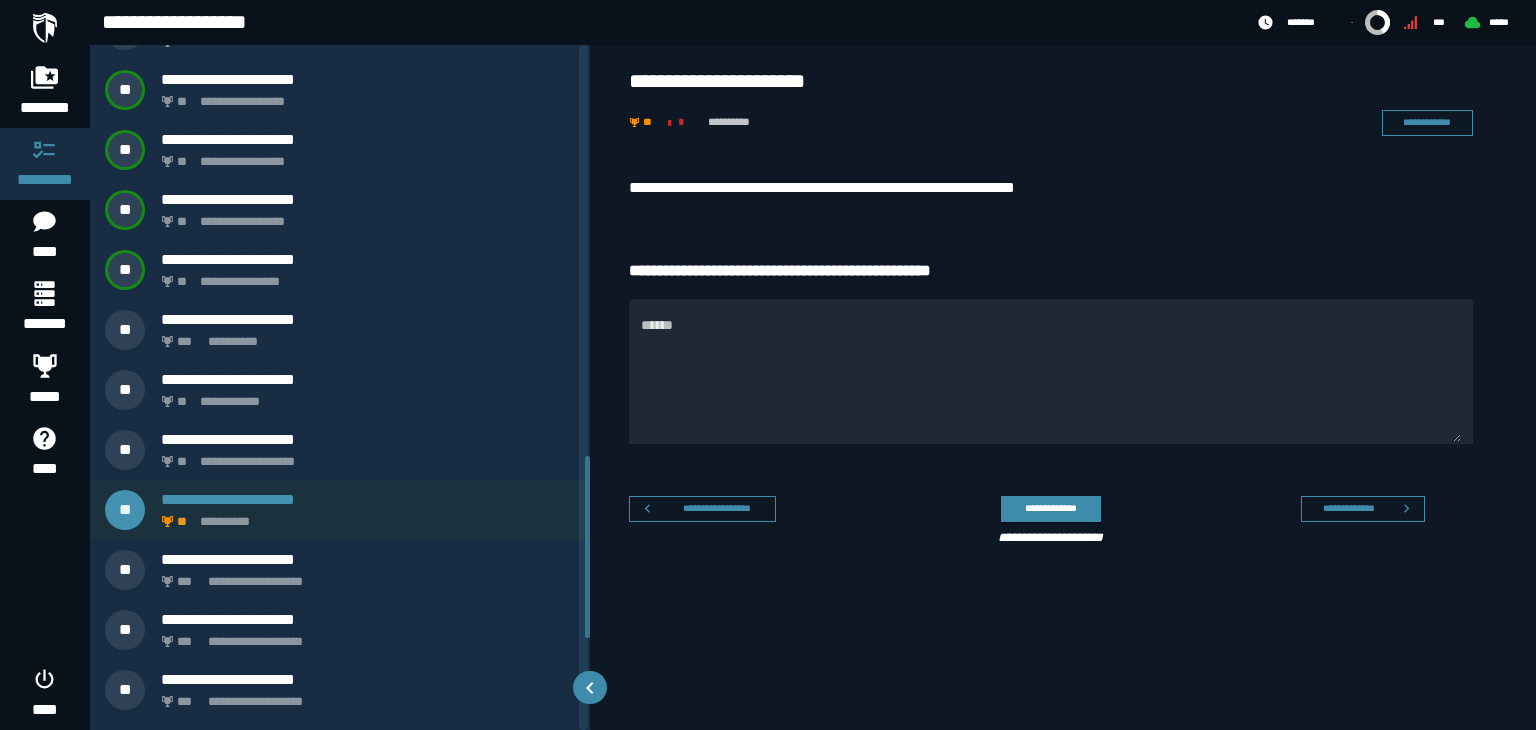 scroll, scrollTop: 1549, scrollLeft: 0, axis: vertical 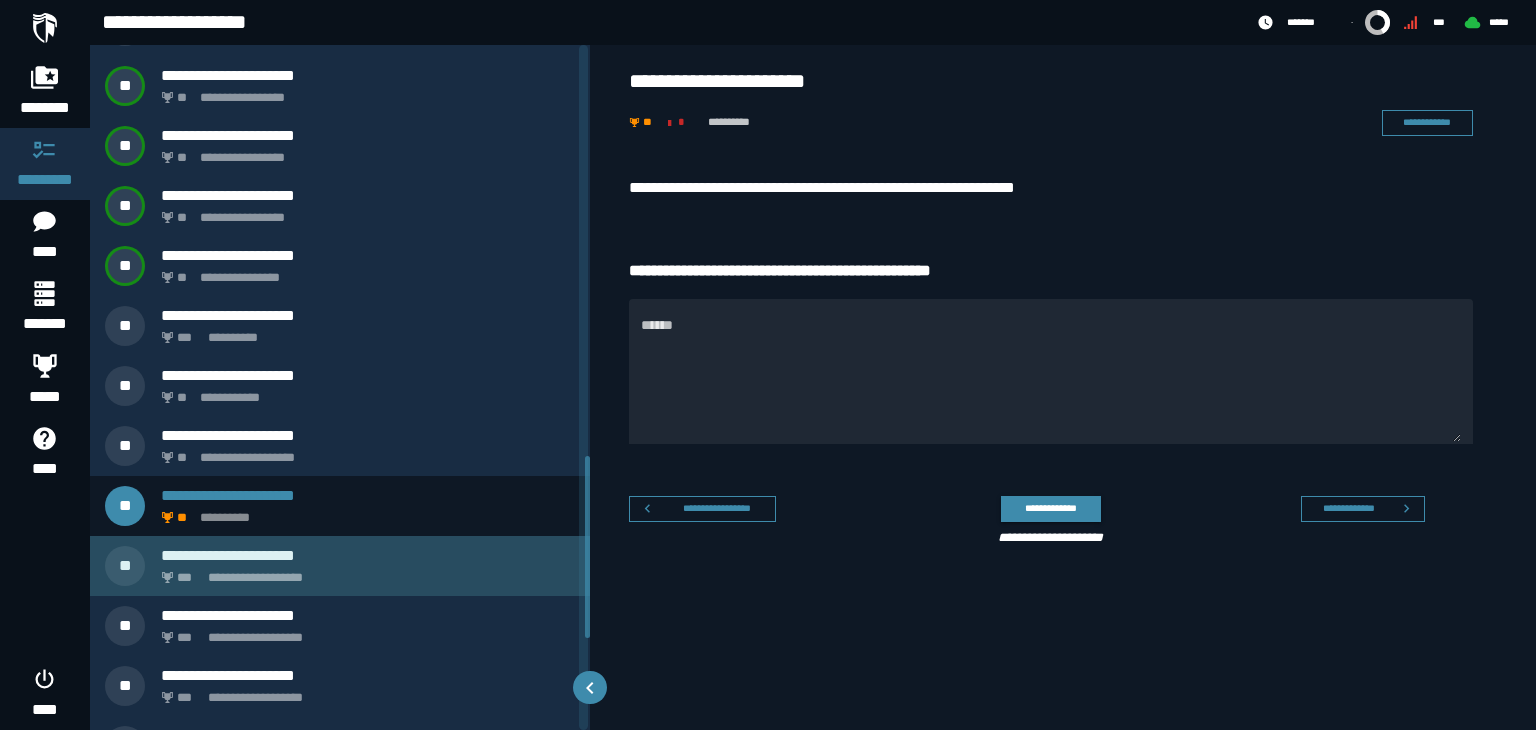 click on "**********" 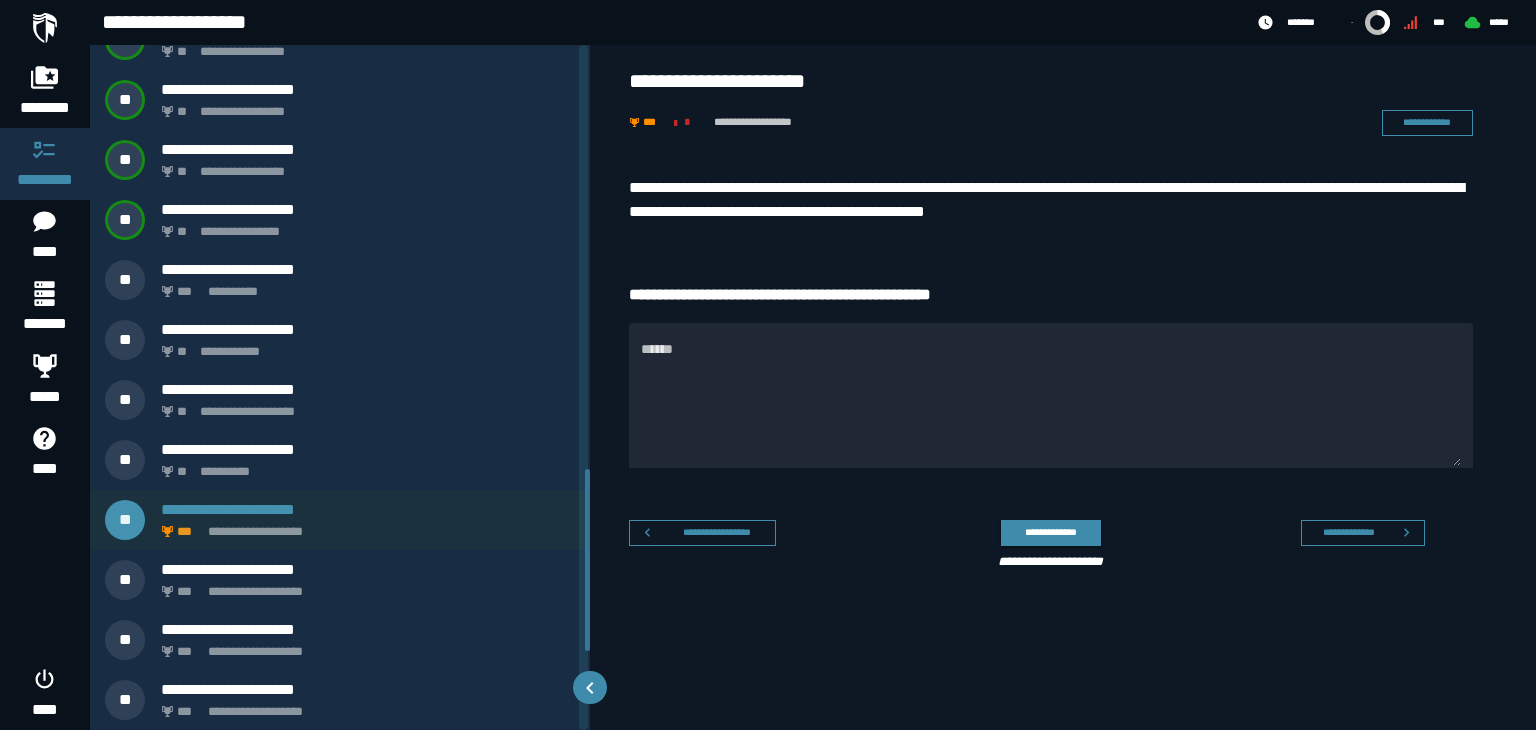 scroll, scrollTop: 1597, scrollLeft: 0, axis: vertical 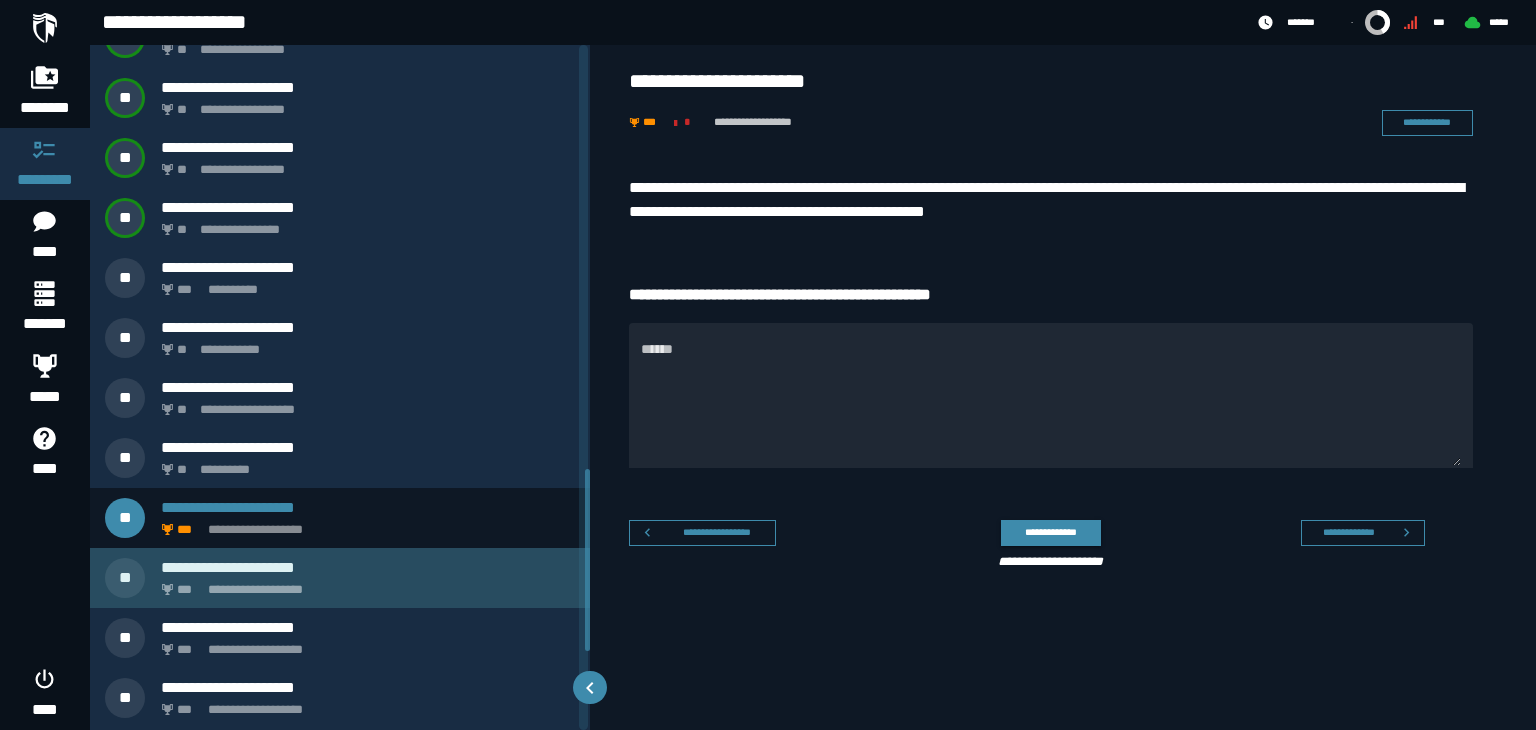 click on "**********" at bounding box center (364, 584) 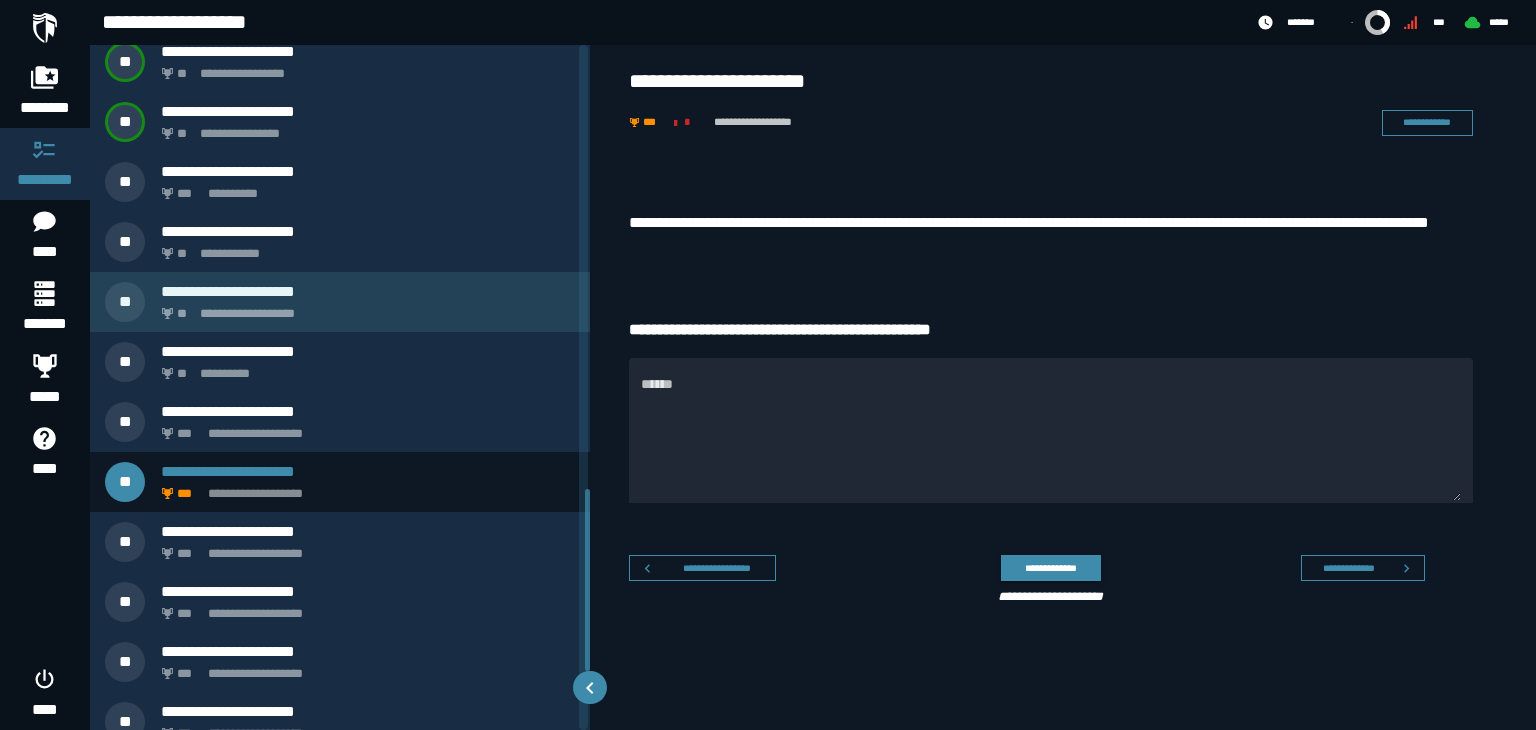 scroll, scrollTop: 1695, scrollLeft: 0, axis: vertical 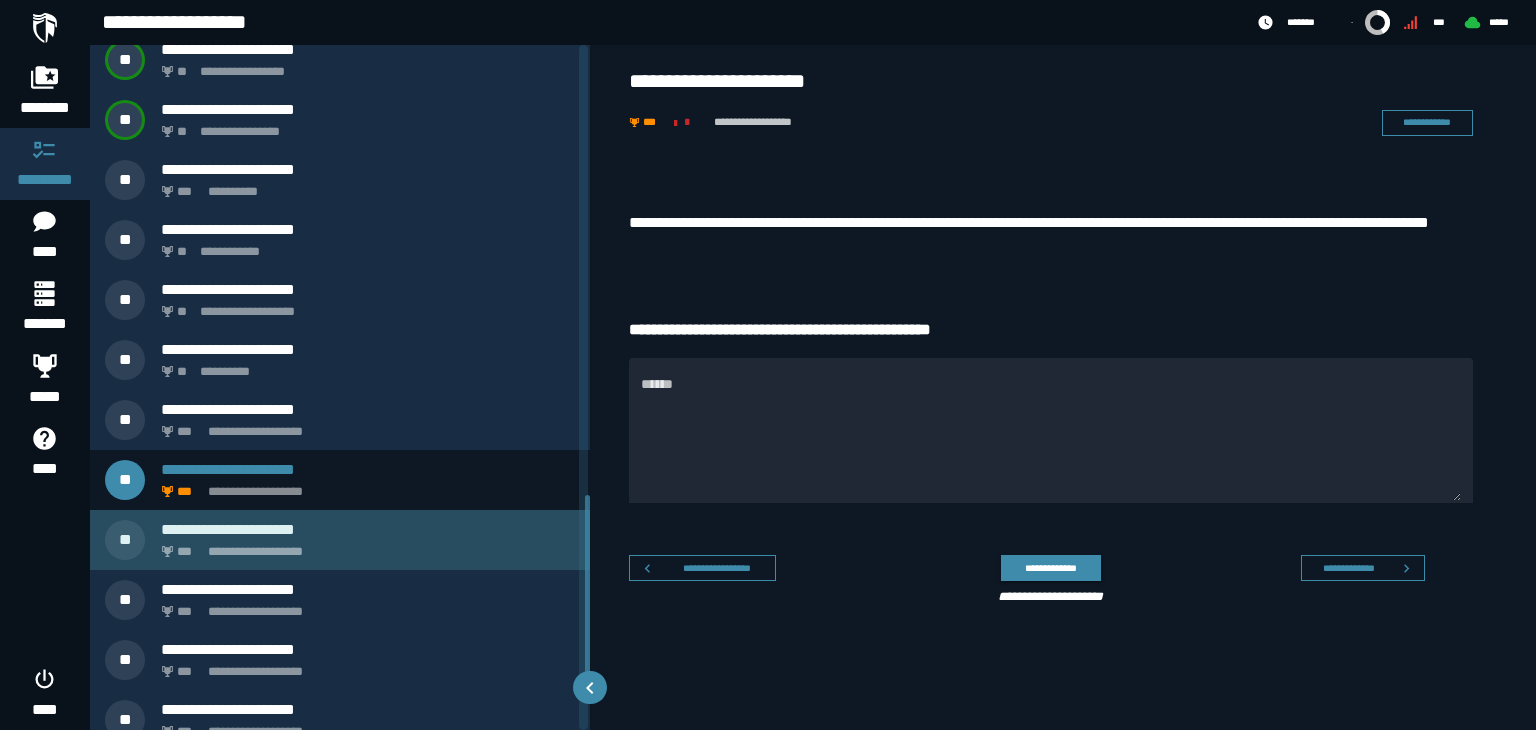 click on "**********" at bounding box center (364, 546) 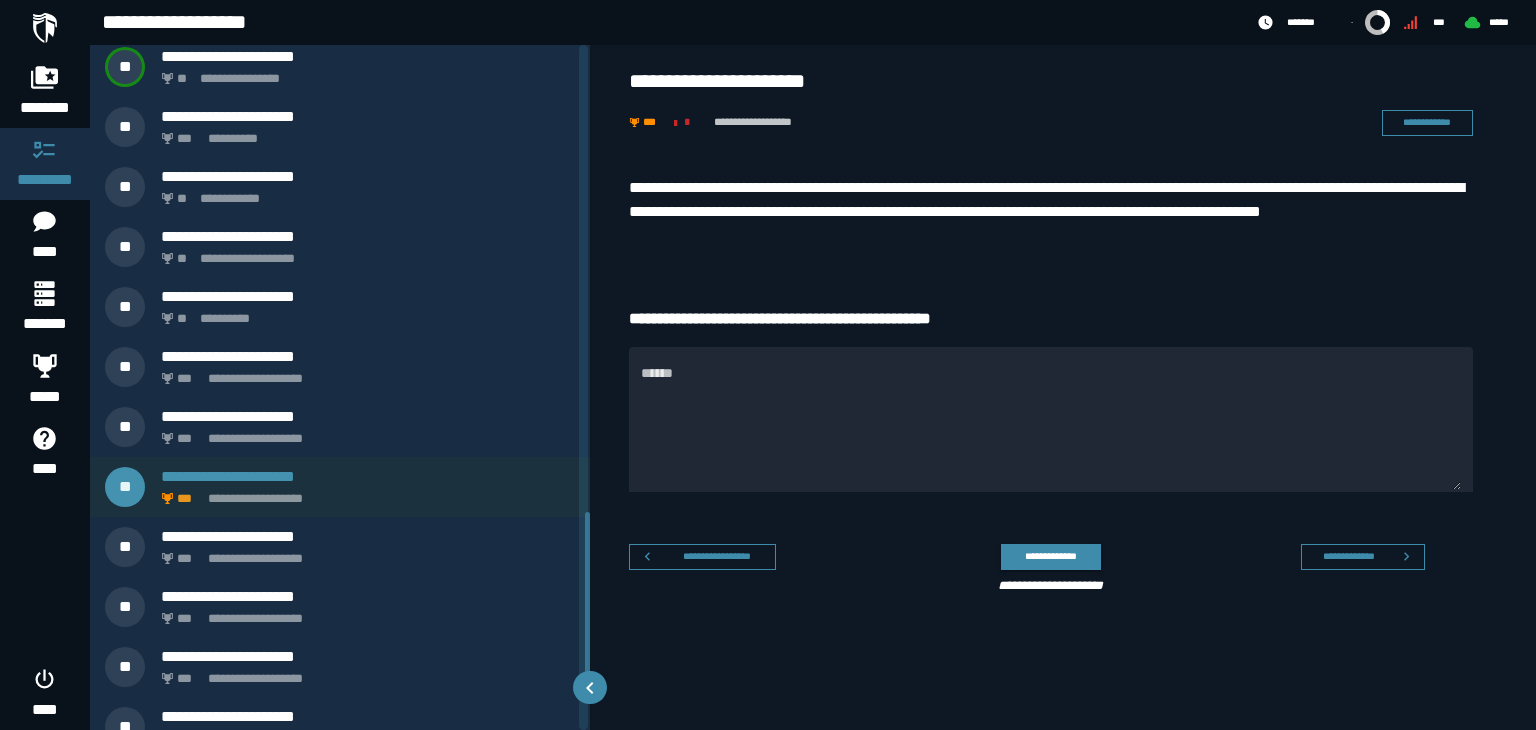 scroll, scrollTop: 1759, scrollLeft: 0, axis: vertical 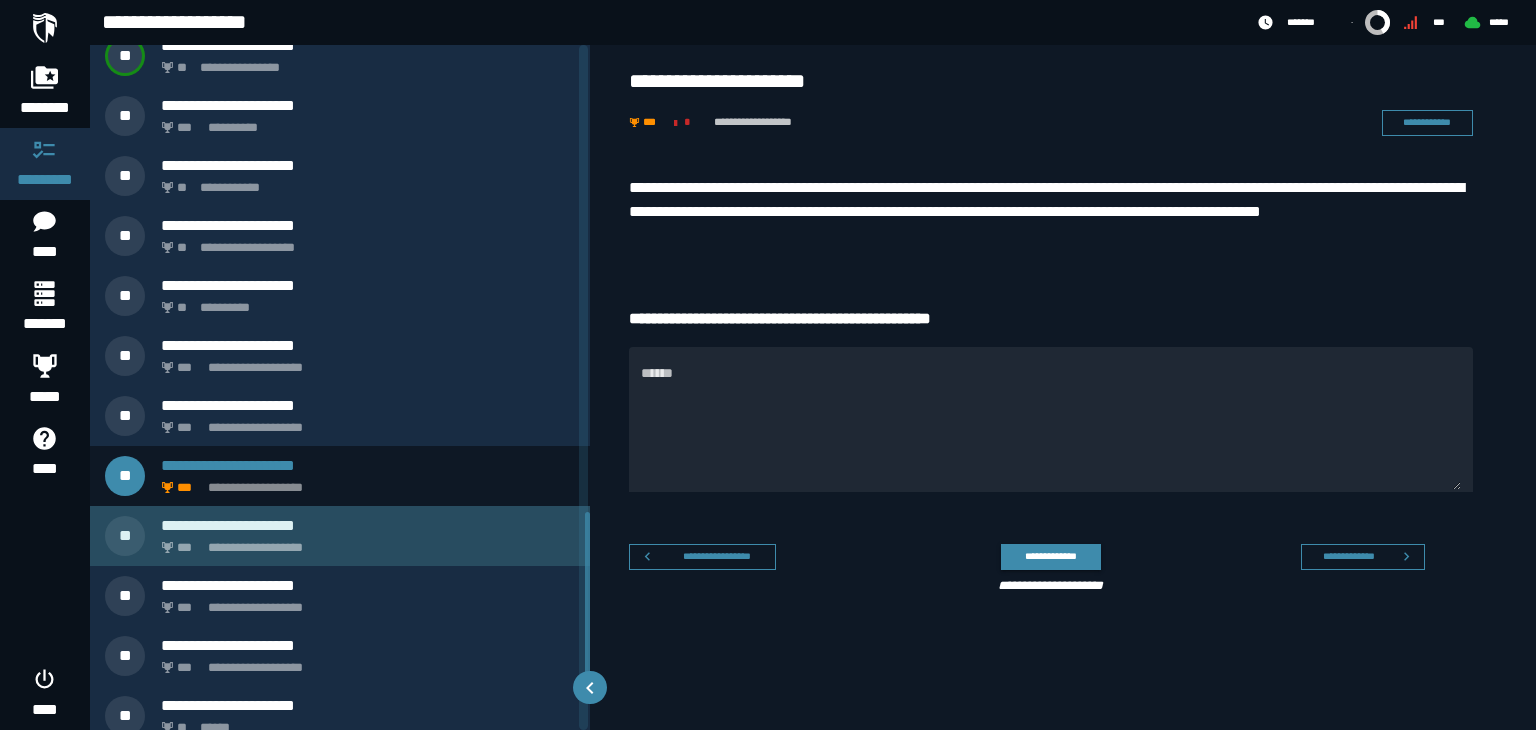 click on "**********" 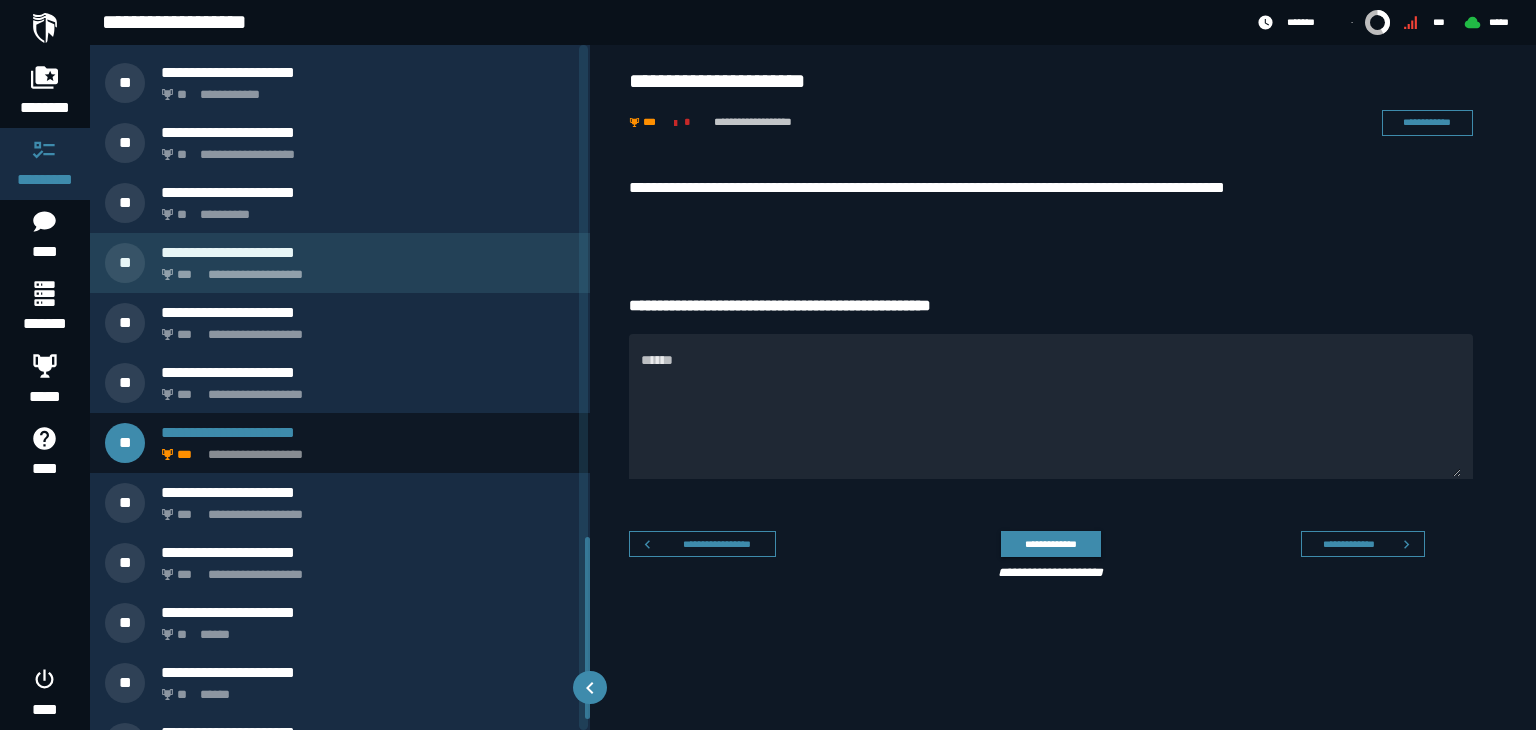 scroll, scrollTop: 1853, scrollLeft: 0, axis: vertical 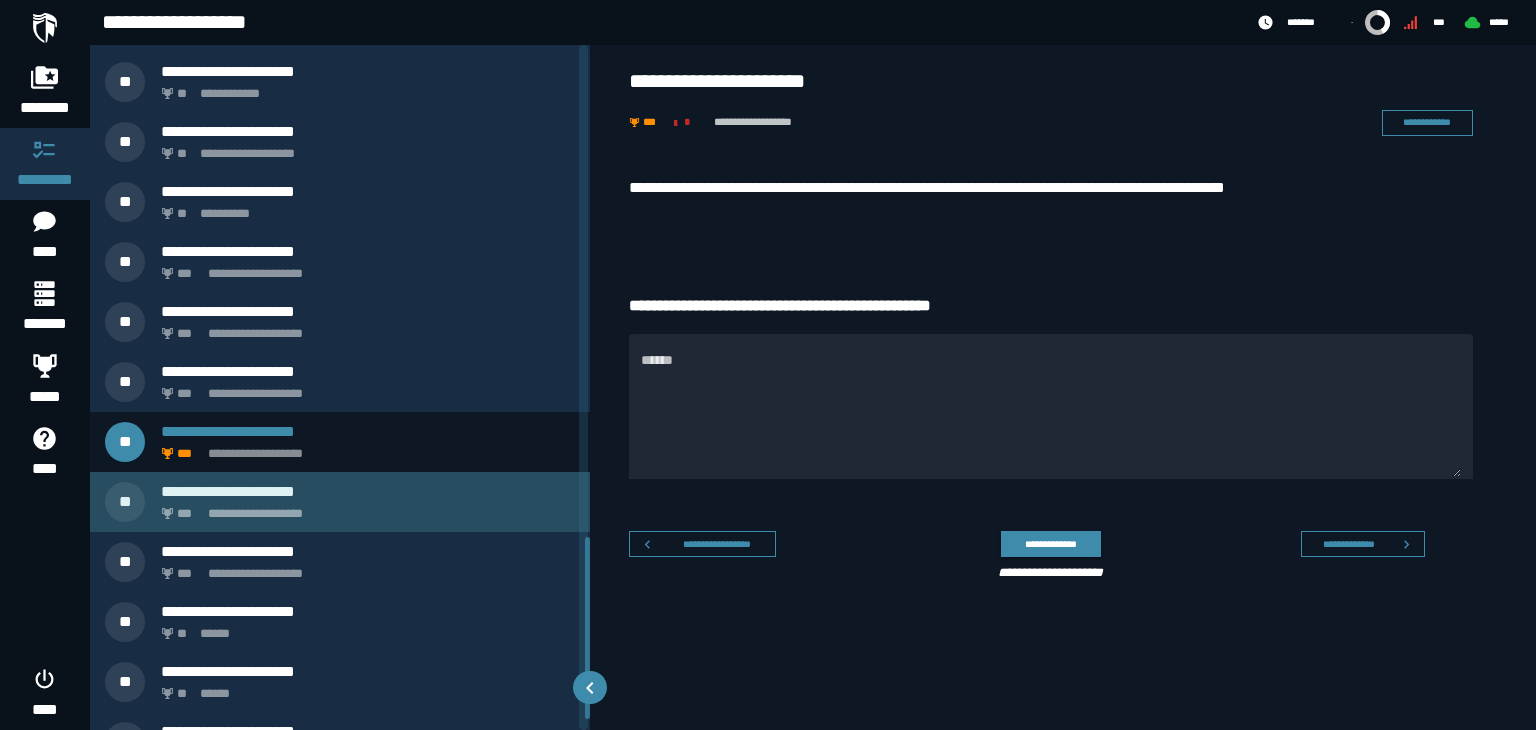 click on "**********" 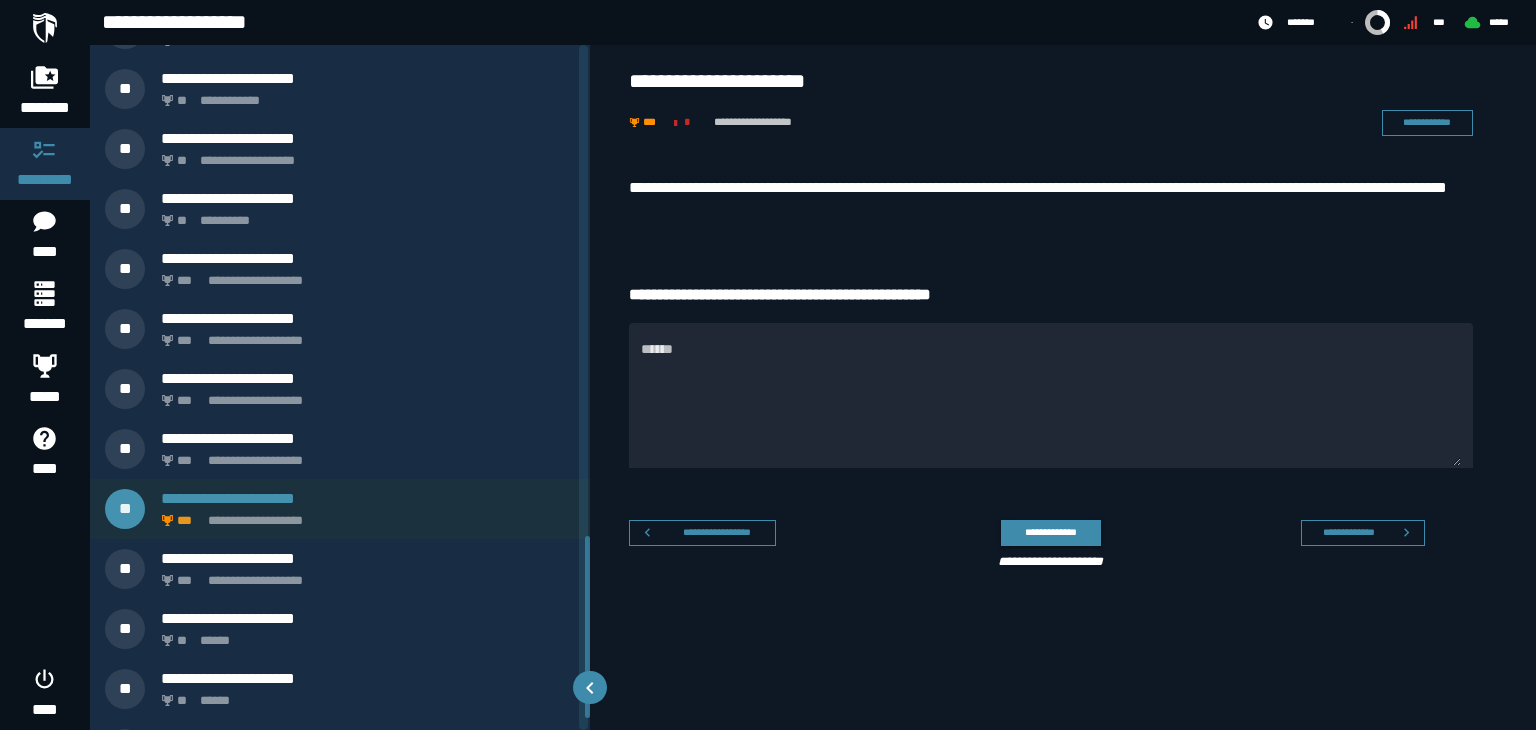 scroll, scrollTop: 1851, scrollLeft: 0, axis: vertical 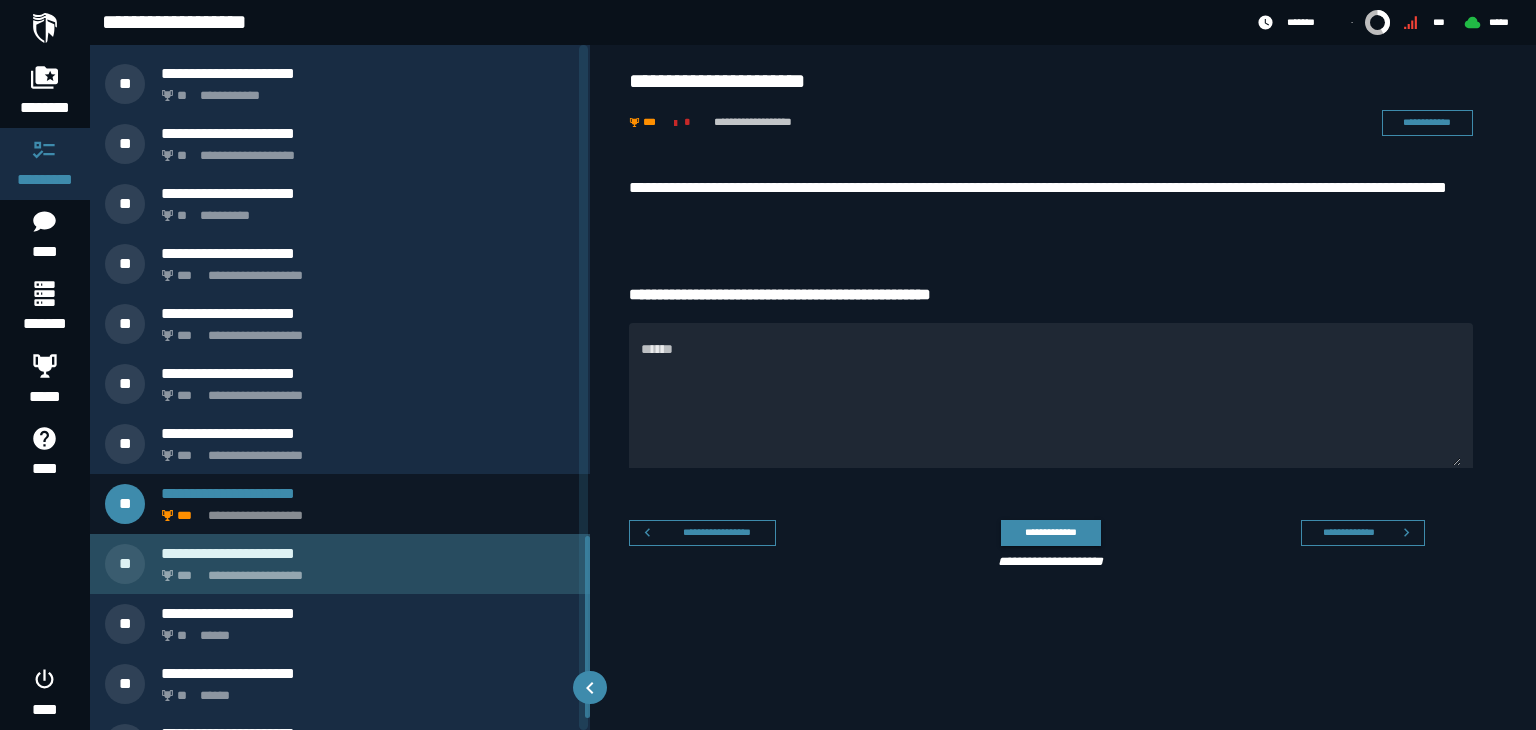 click on "**********" at bounding box center (368, 553) 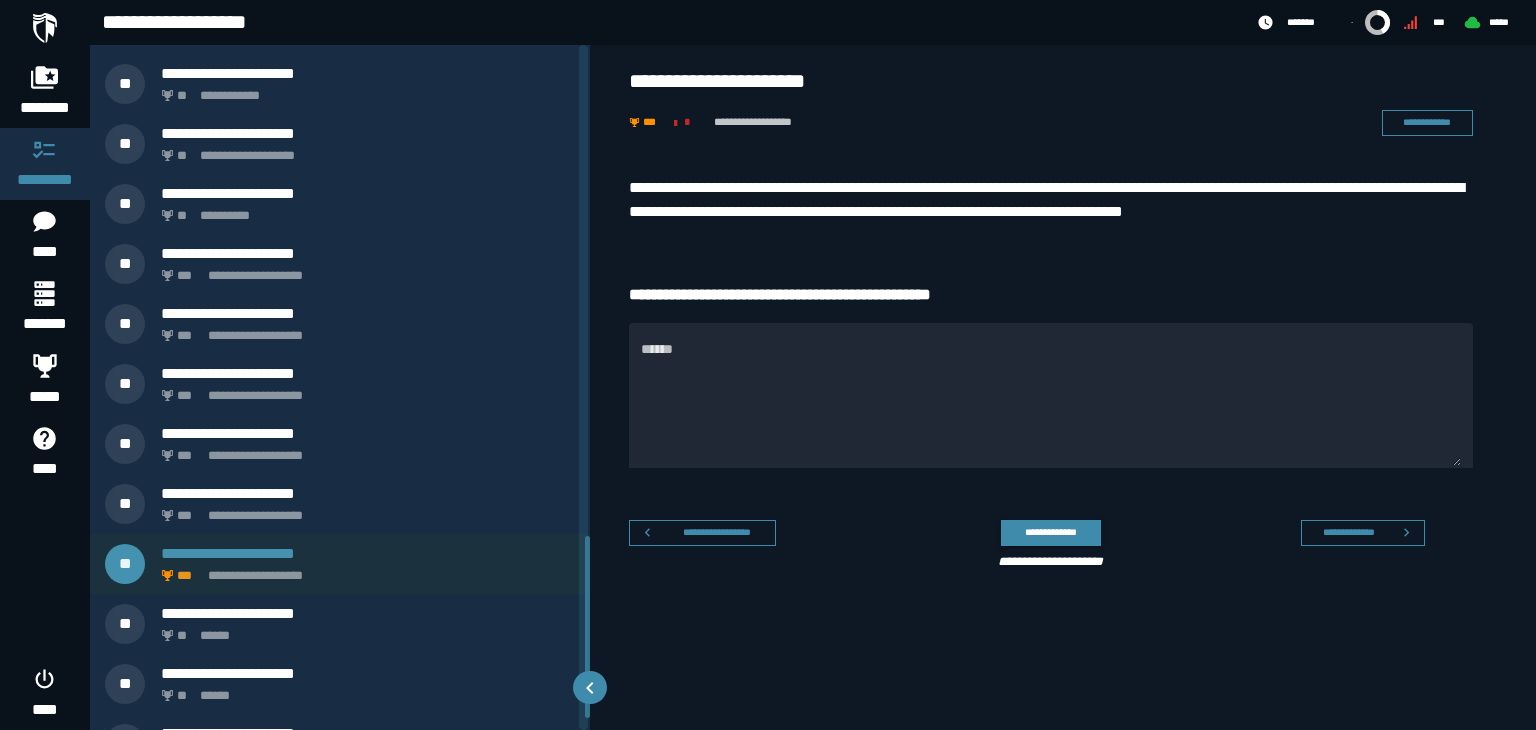 scroll, scrollTop: 1715, scrollLeft: 0, axis: vertical 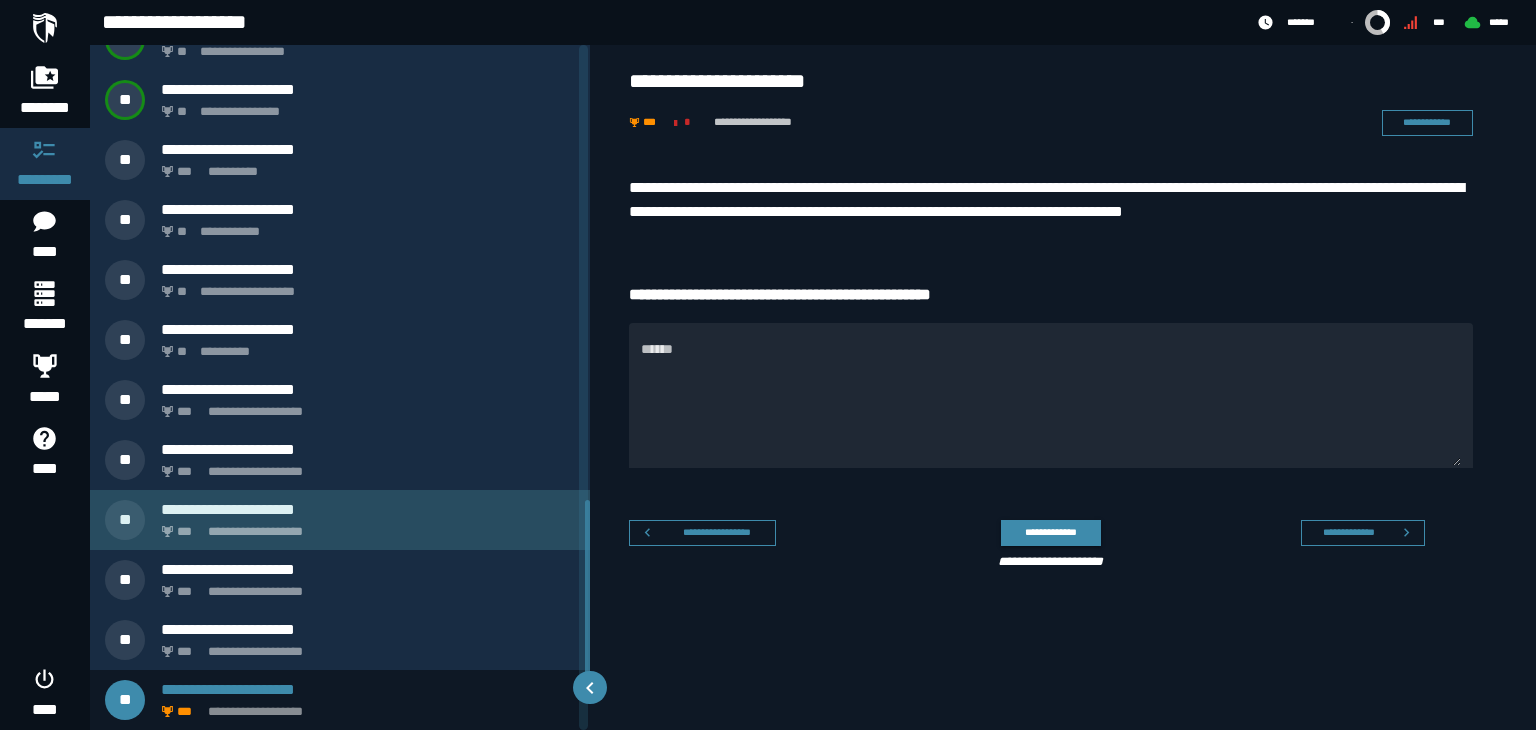 click on "**********" 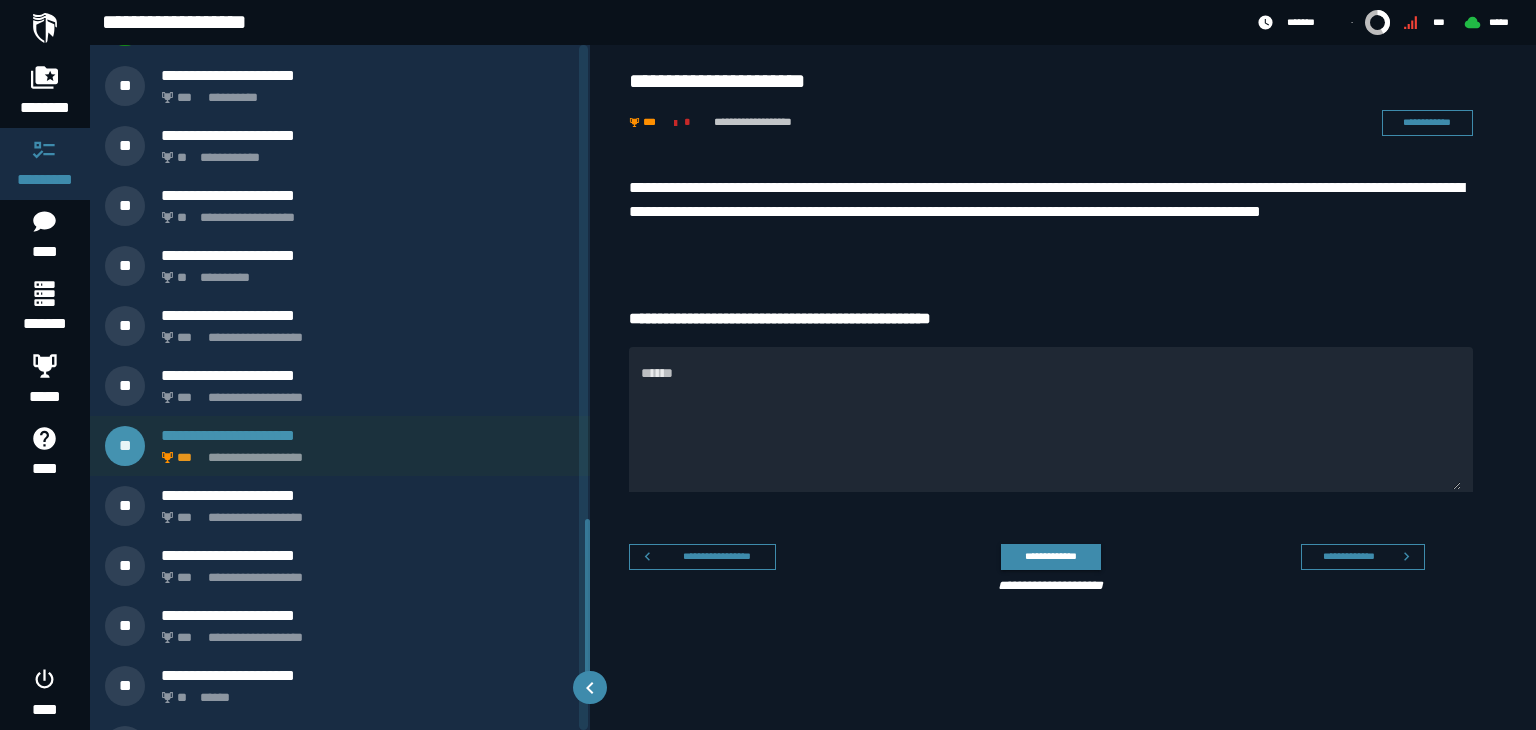 scroll, scrollTop: 1791, scrollLeft: 0, axis: vertical 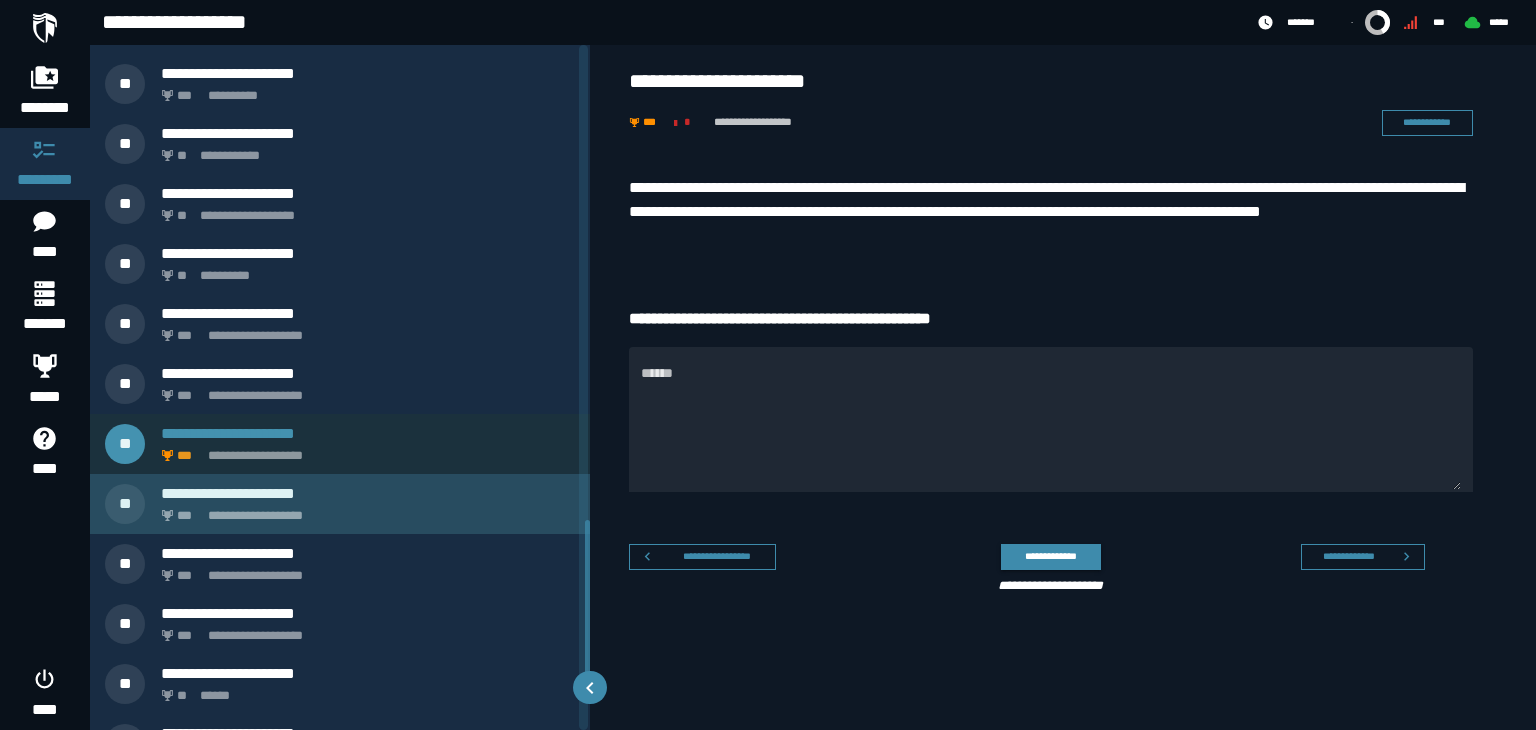 click on "**********" at bounding box center [368, 504] 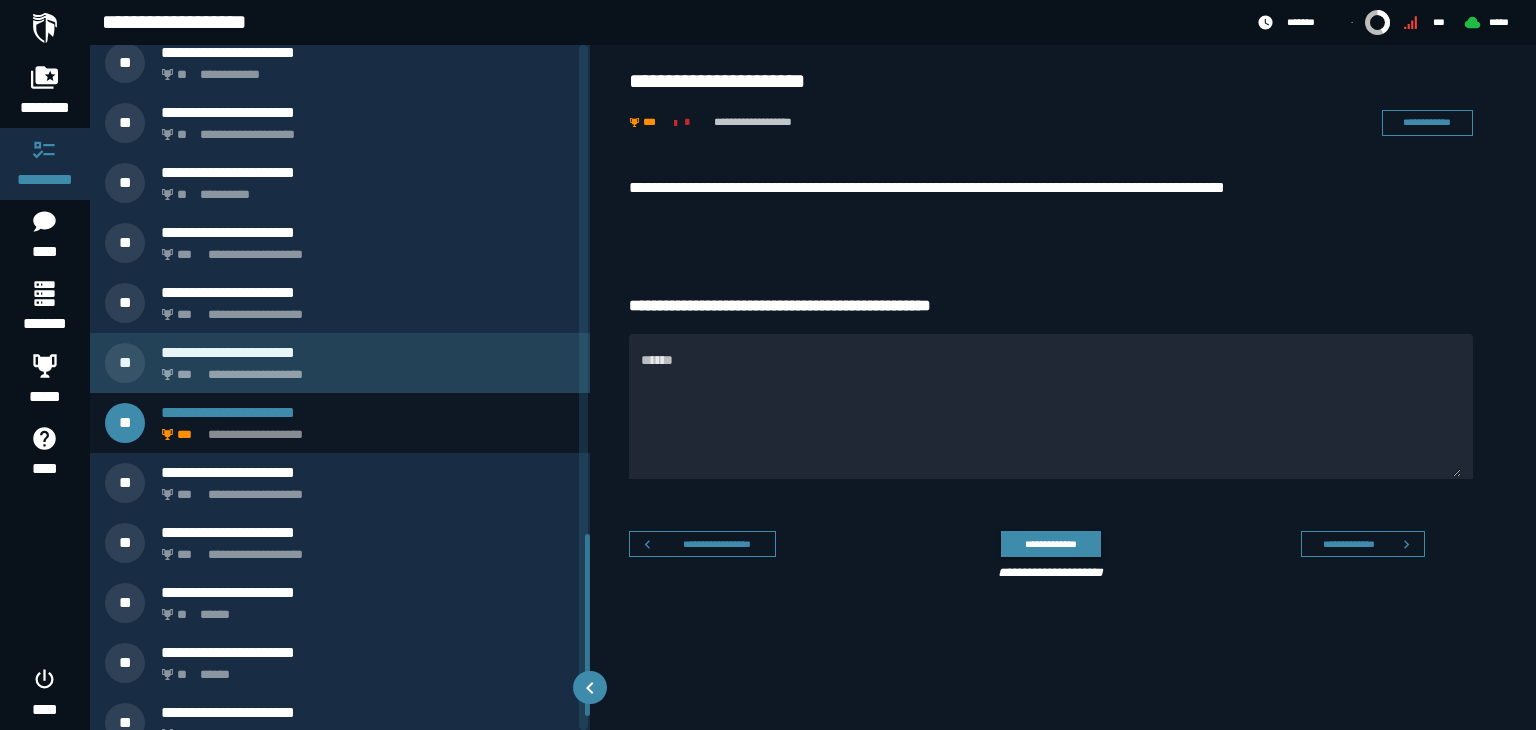 scroll, scrollTop: 1895, scrollLeft: 0, axis: vertical 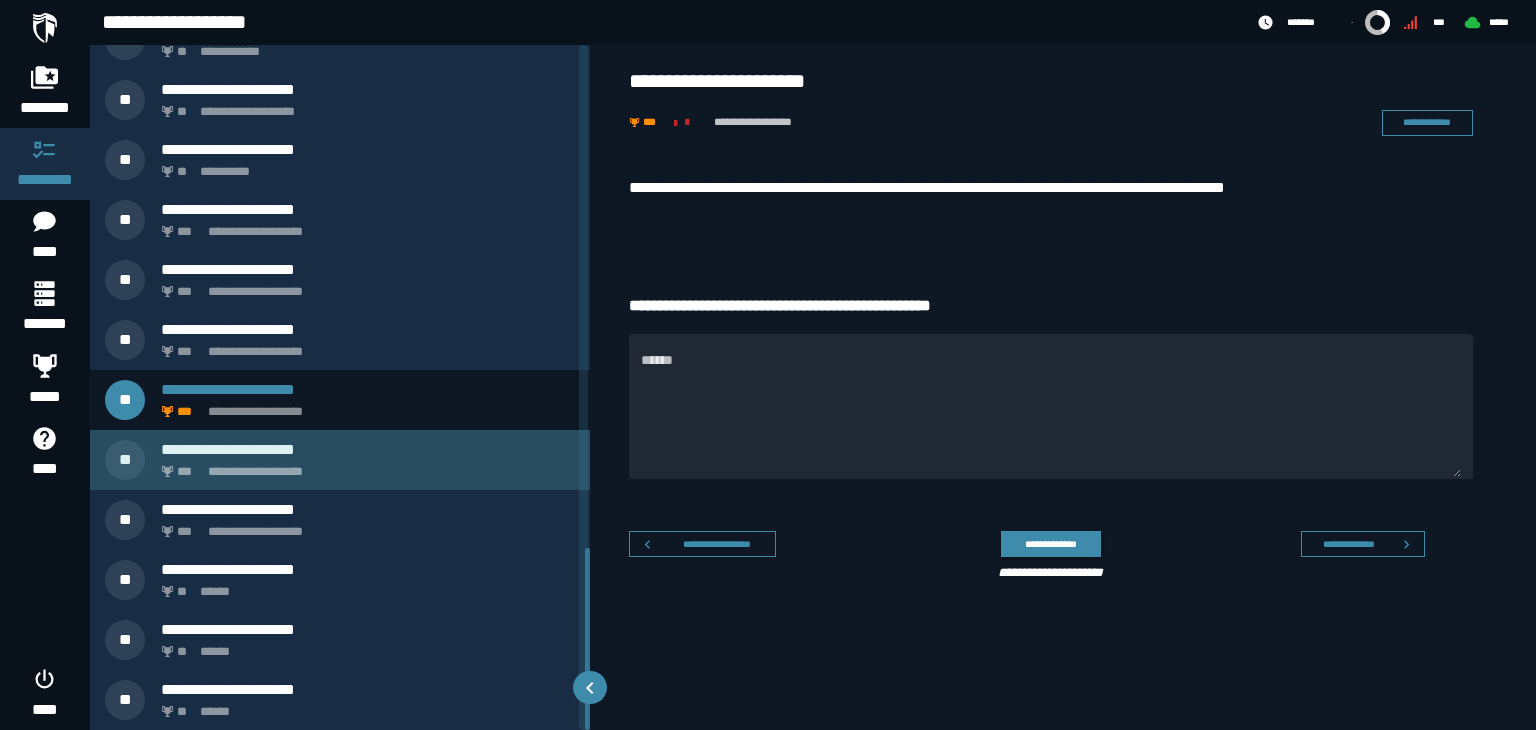 click on "**********" at bounding box center (364, 466) 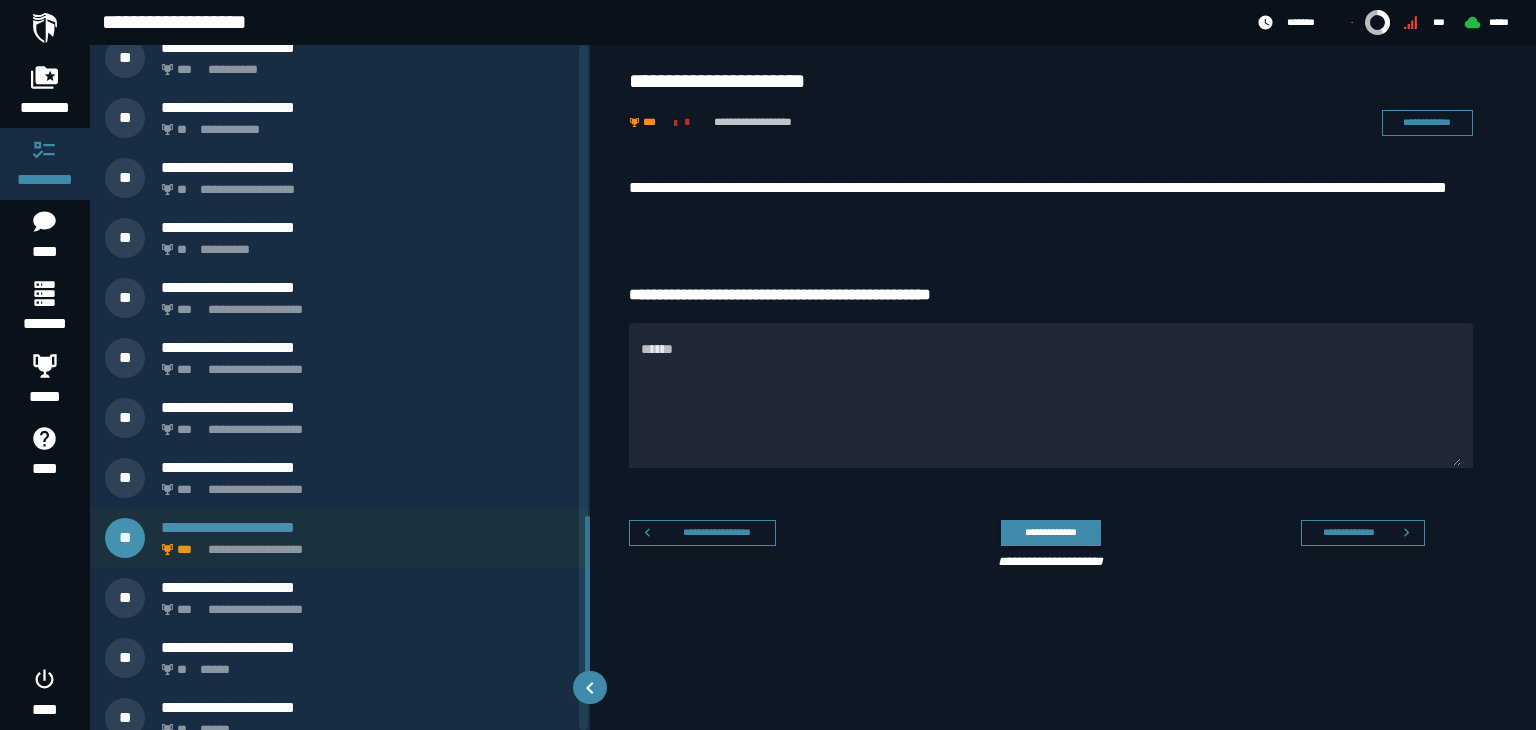 scroll, scrollTop: 1895, scrollLeft: 0, axis: vertical 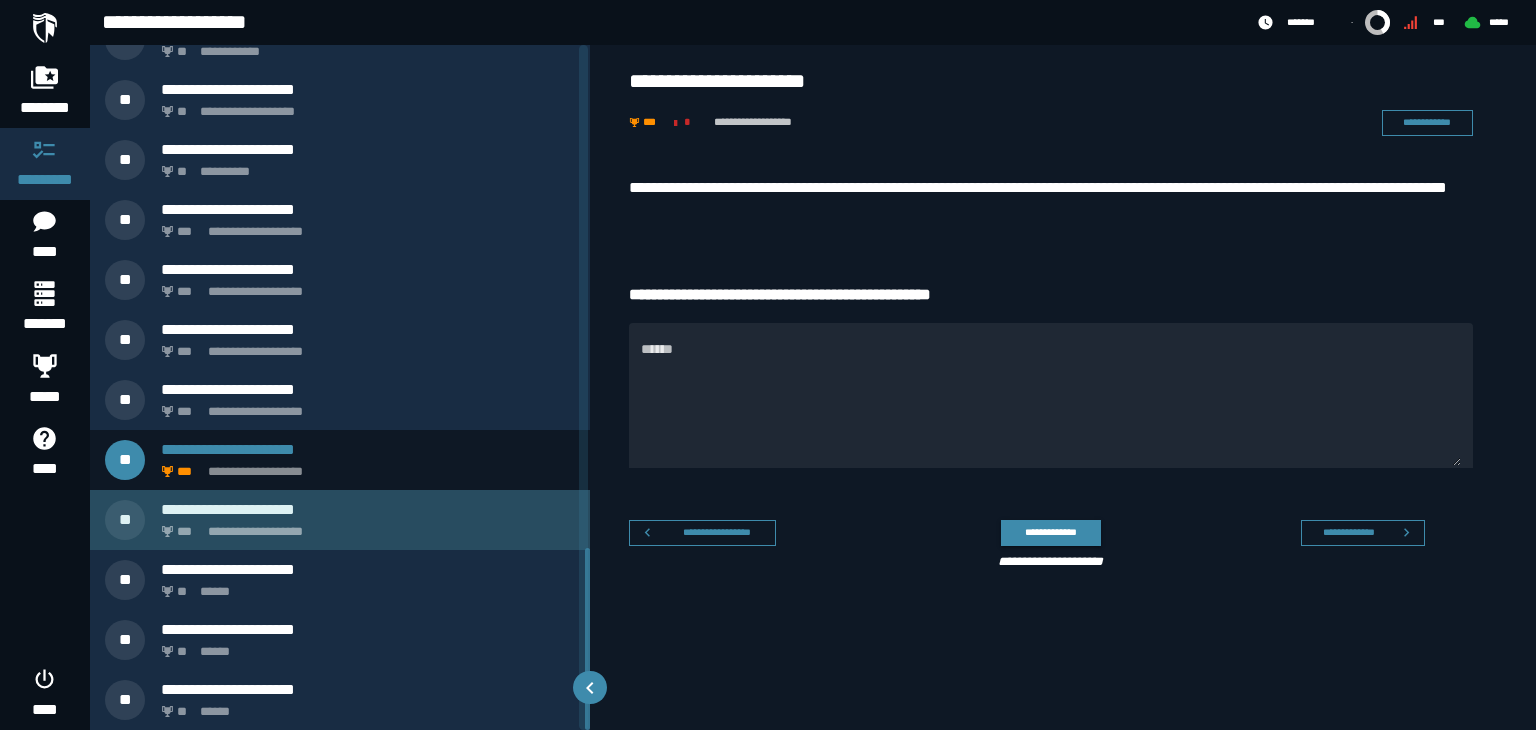 click on "**********" at bounding box center [368, 509] 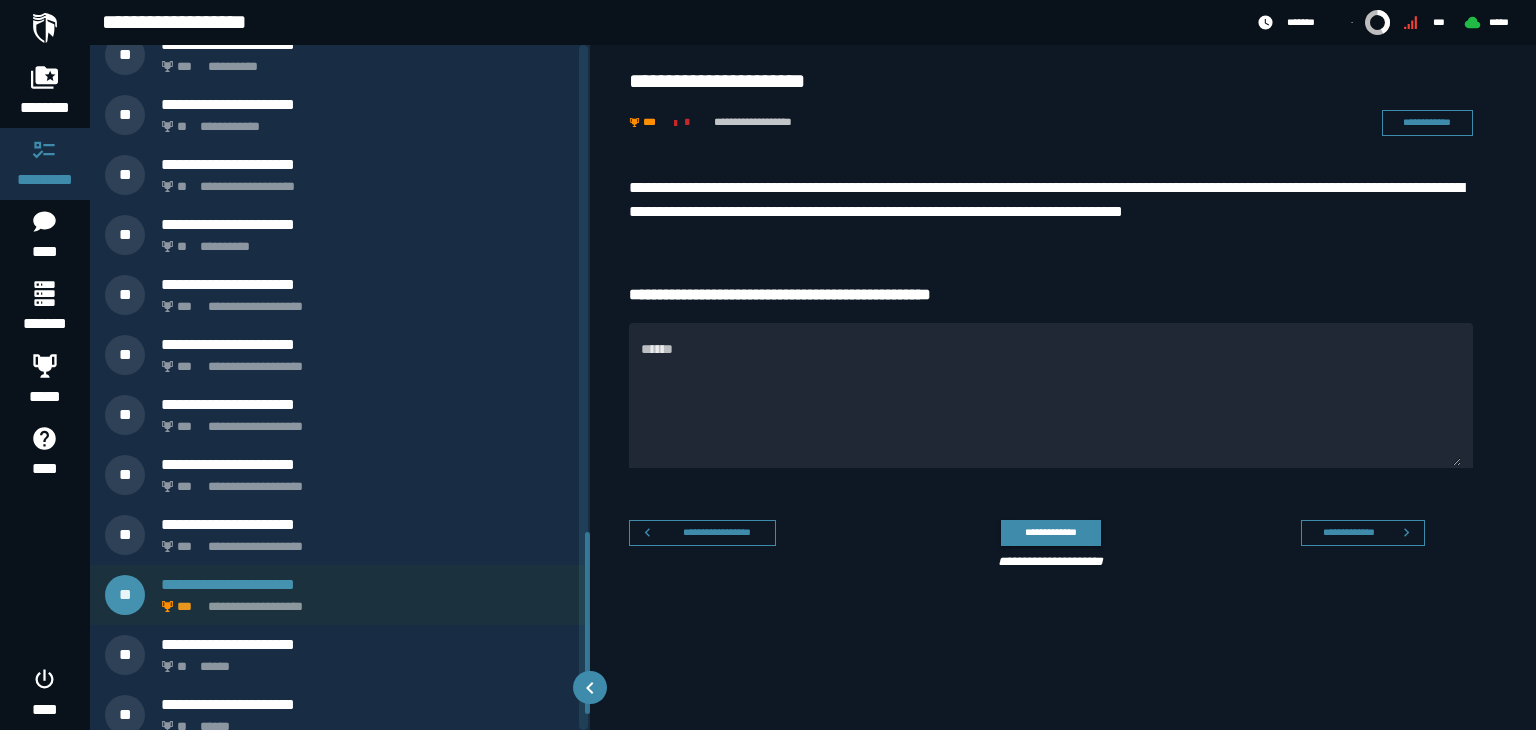 scroll, scrollTop: 1895, scrollLeft: 0, axis: vertical 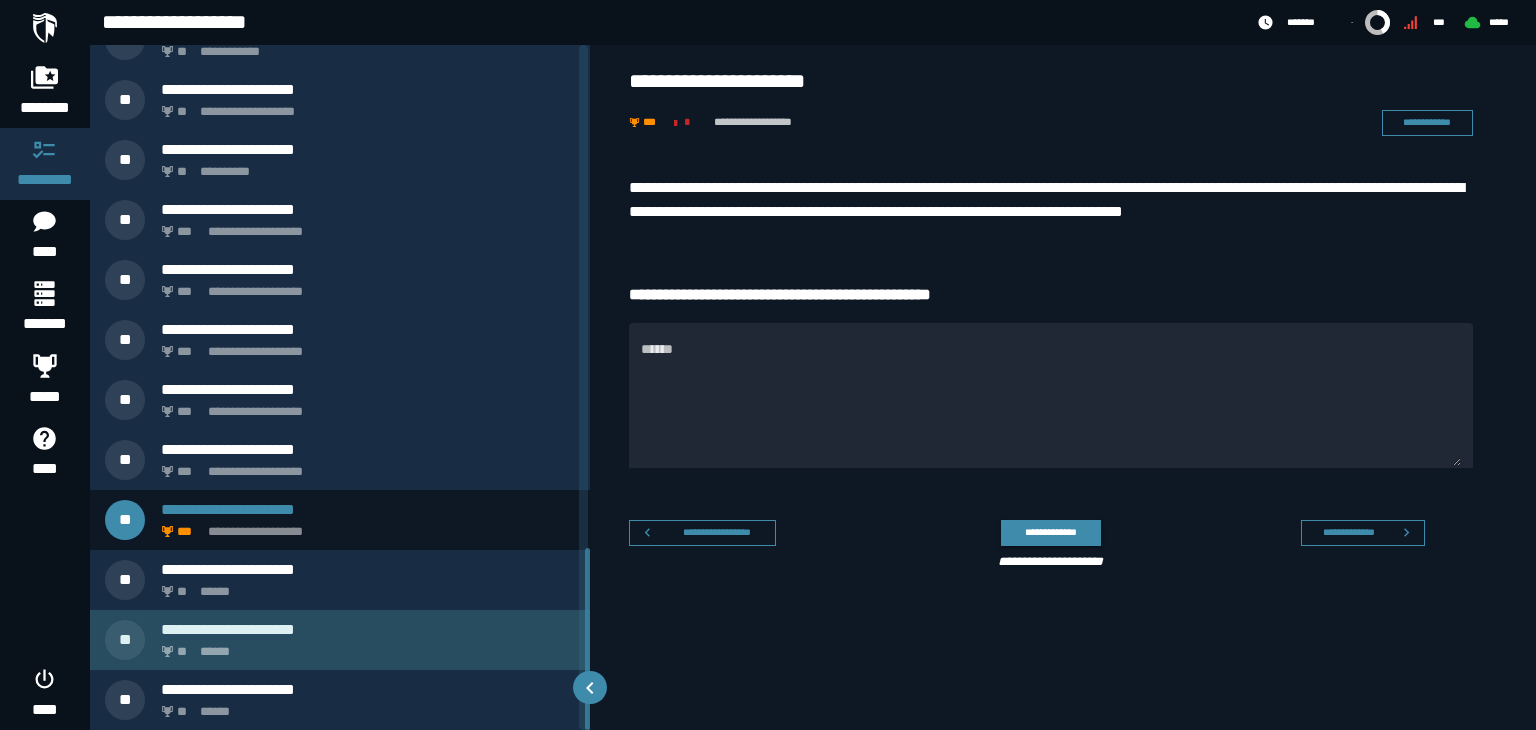 click on "** ******" at bounding box center (364, 646) 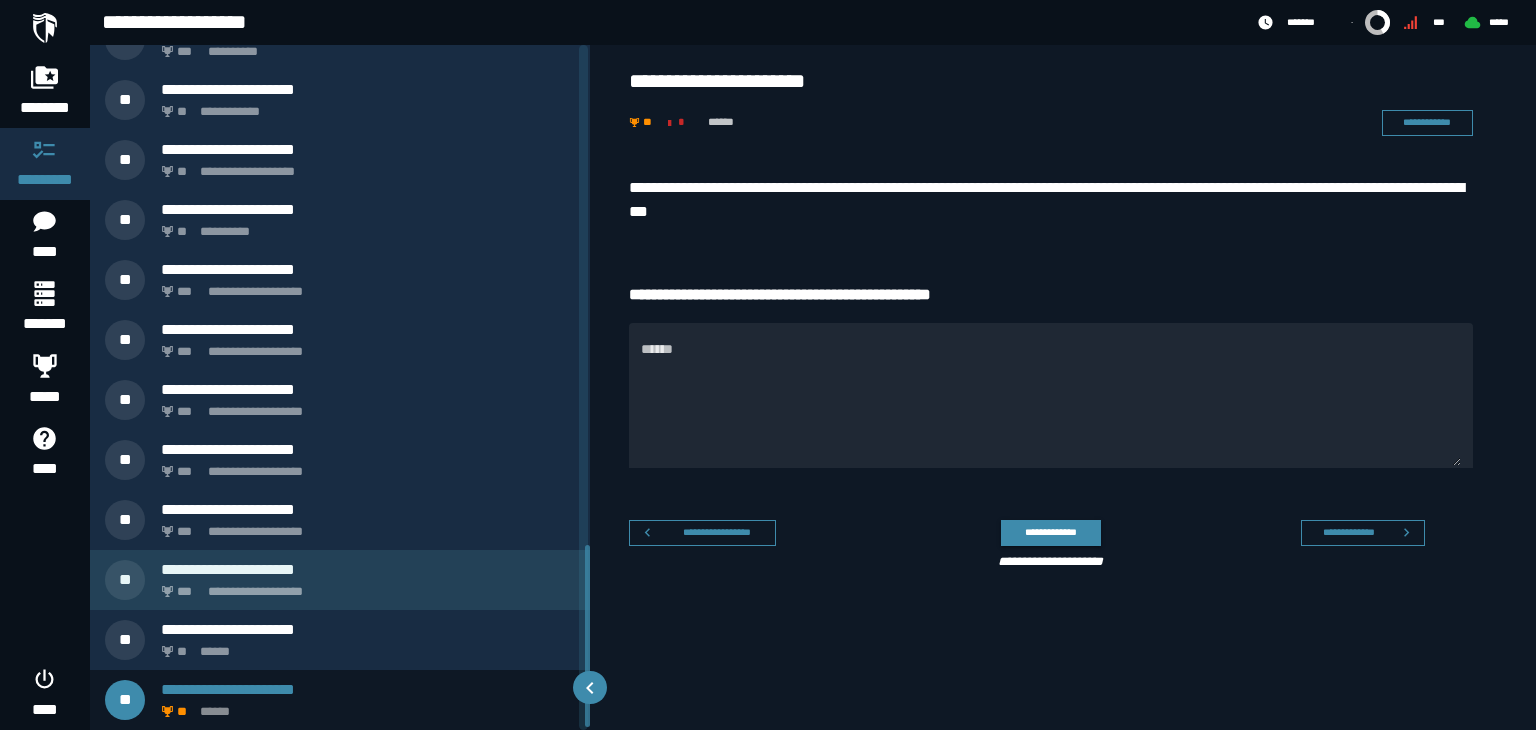 scroll, scrollTop: 1895, scrollLeft: 0, axis: vertical 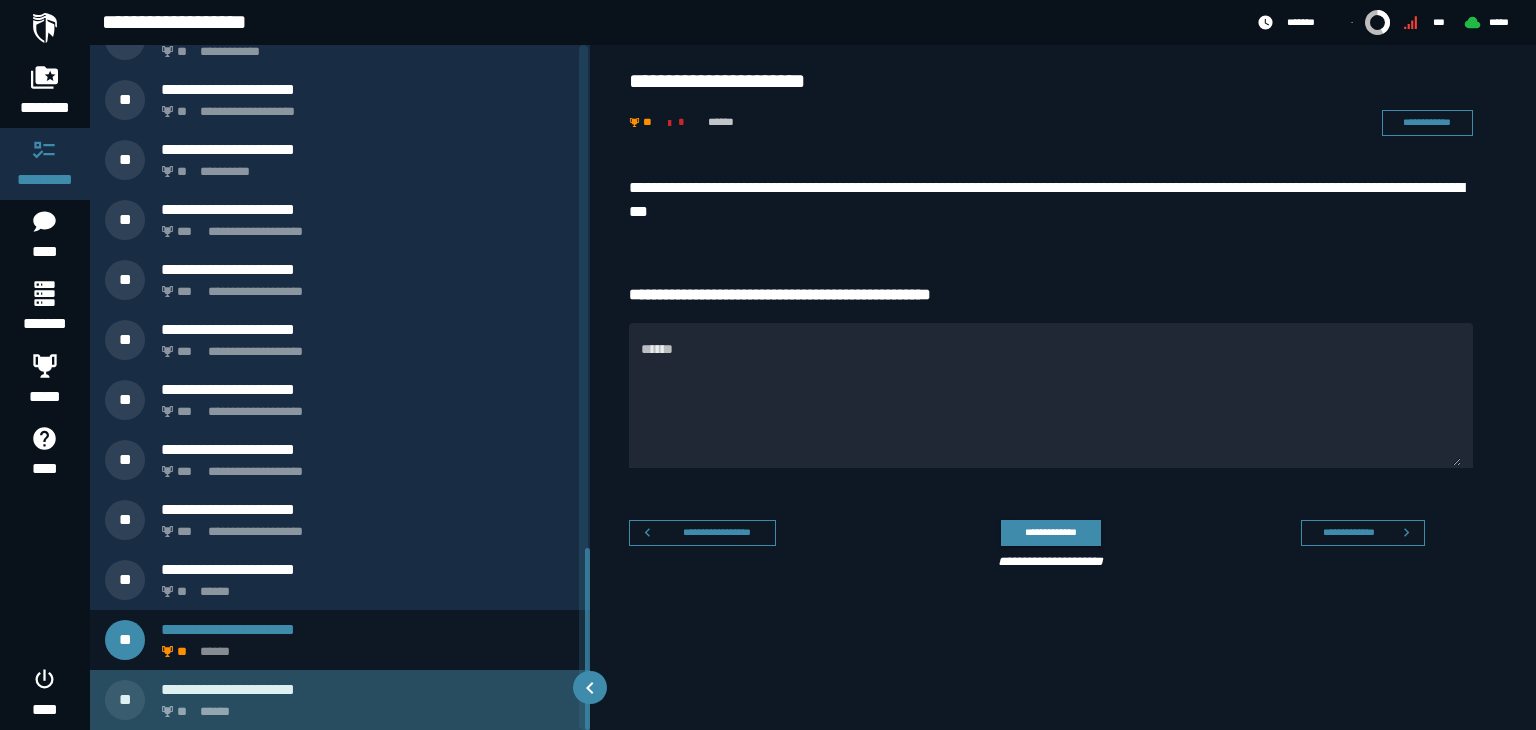 click on "** ******" at bounding box center (364, 706) 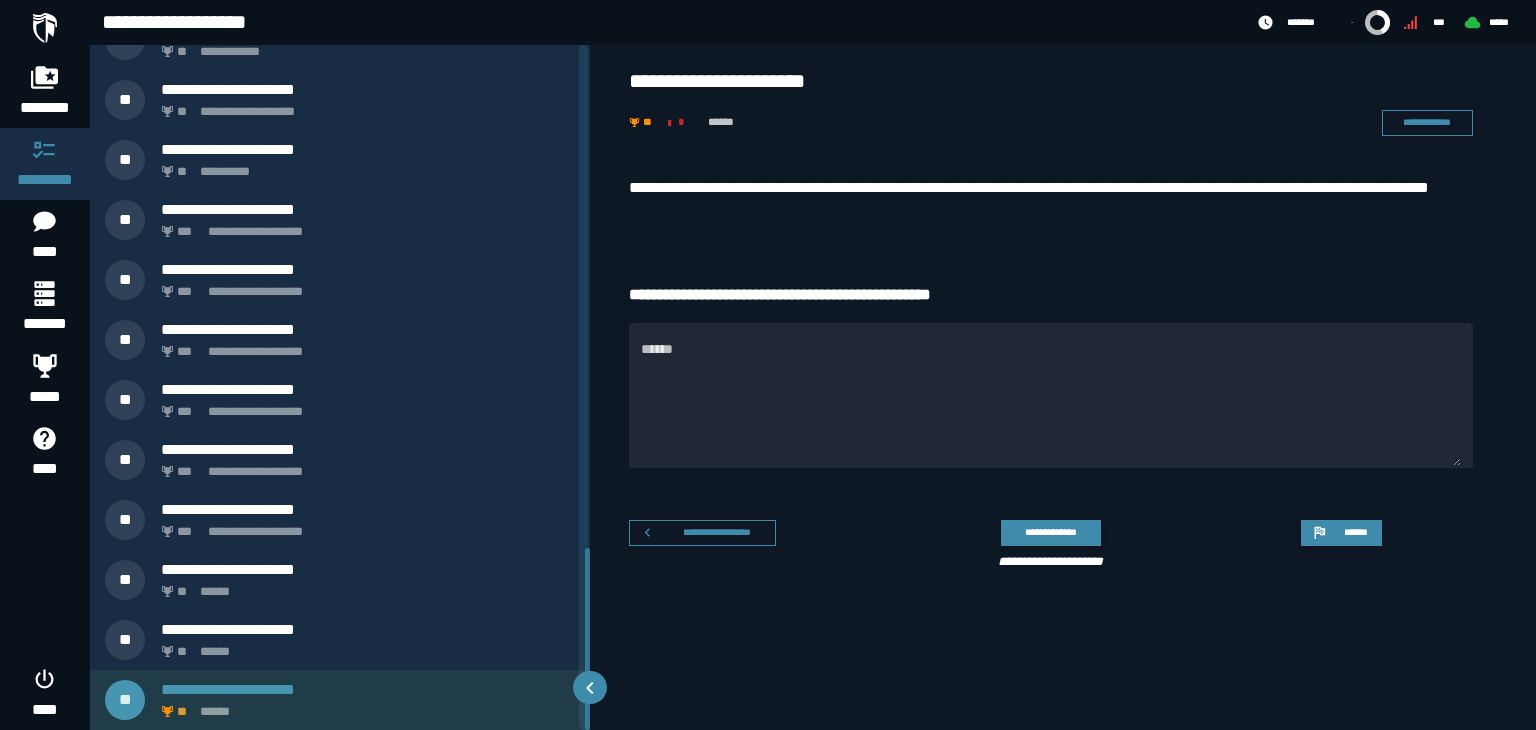 click on "**********" at bounding box center [368, 689] 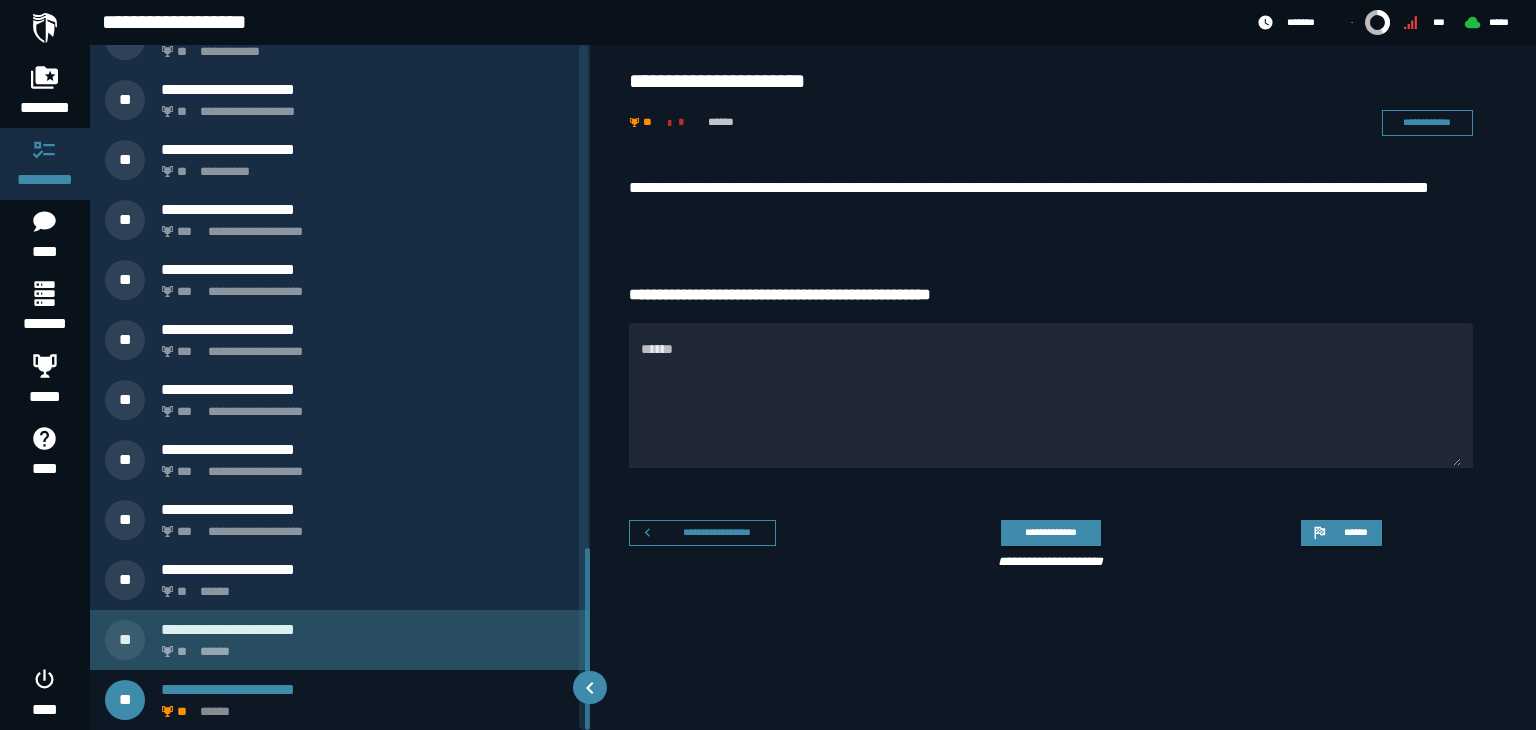 click on "** ******" at bounding box center [364, 646] 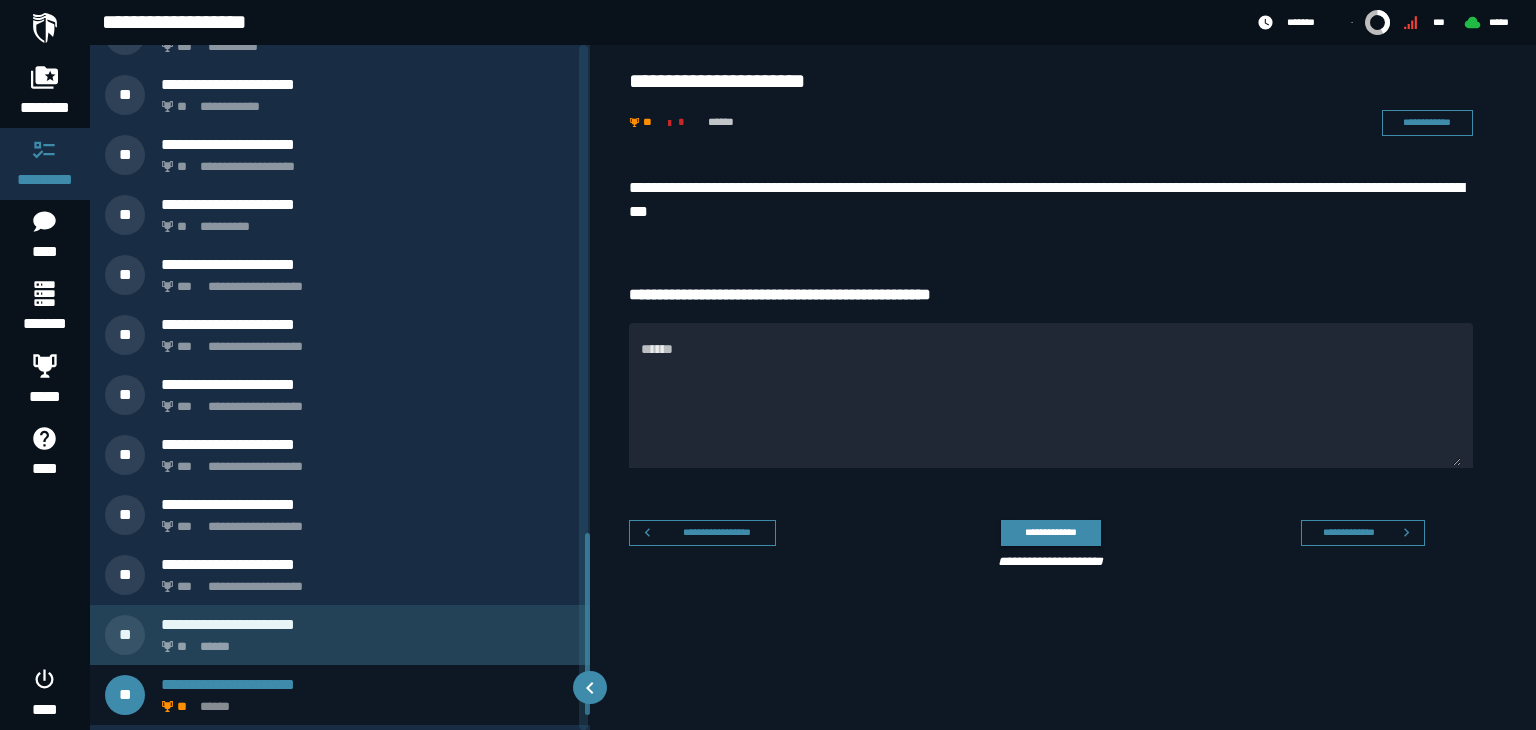 scroll, scrollTop: 1835, scrollLeft: 0, axis: vertical 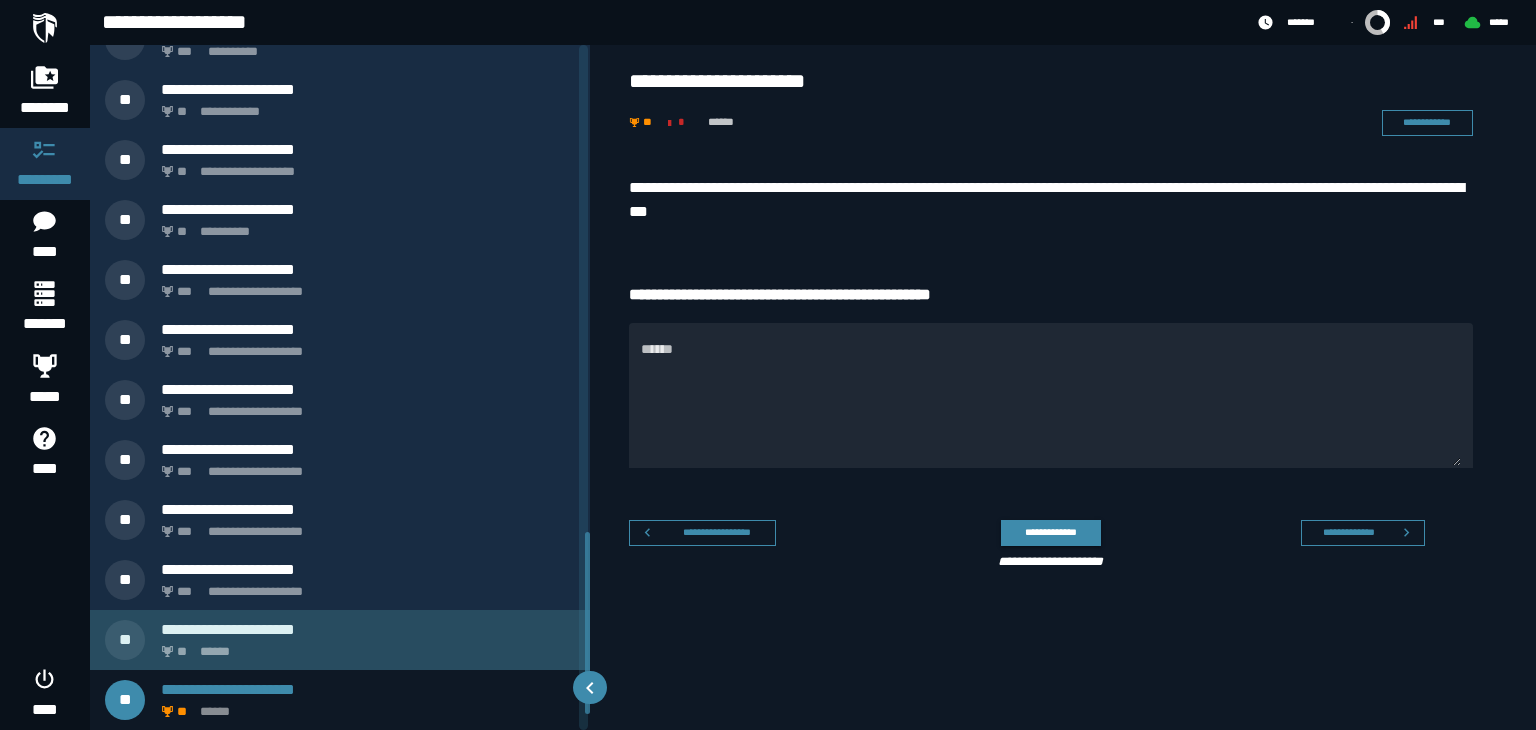 click on "**********" at bounding box center (340, 640) 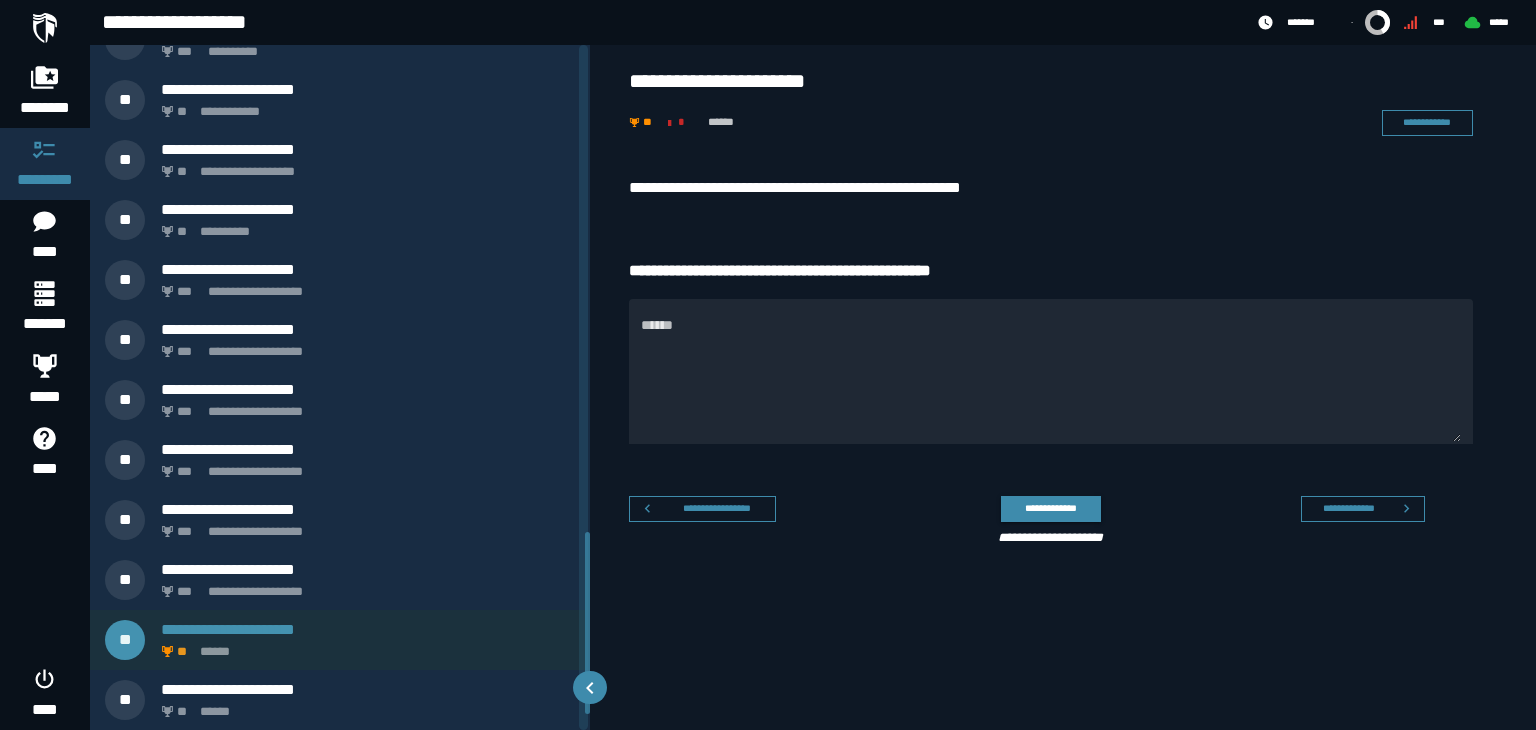 scroll, scrollTop: 1775, scrollLeft: 0, axis: vertical 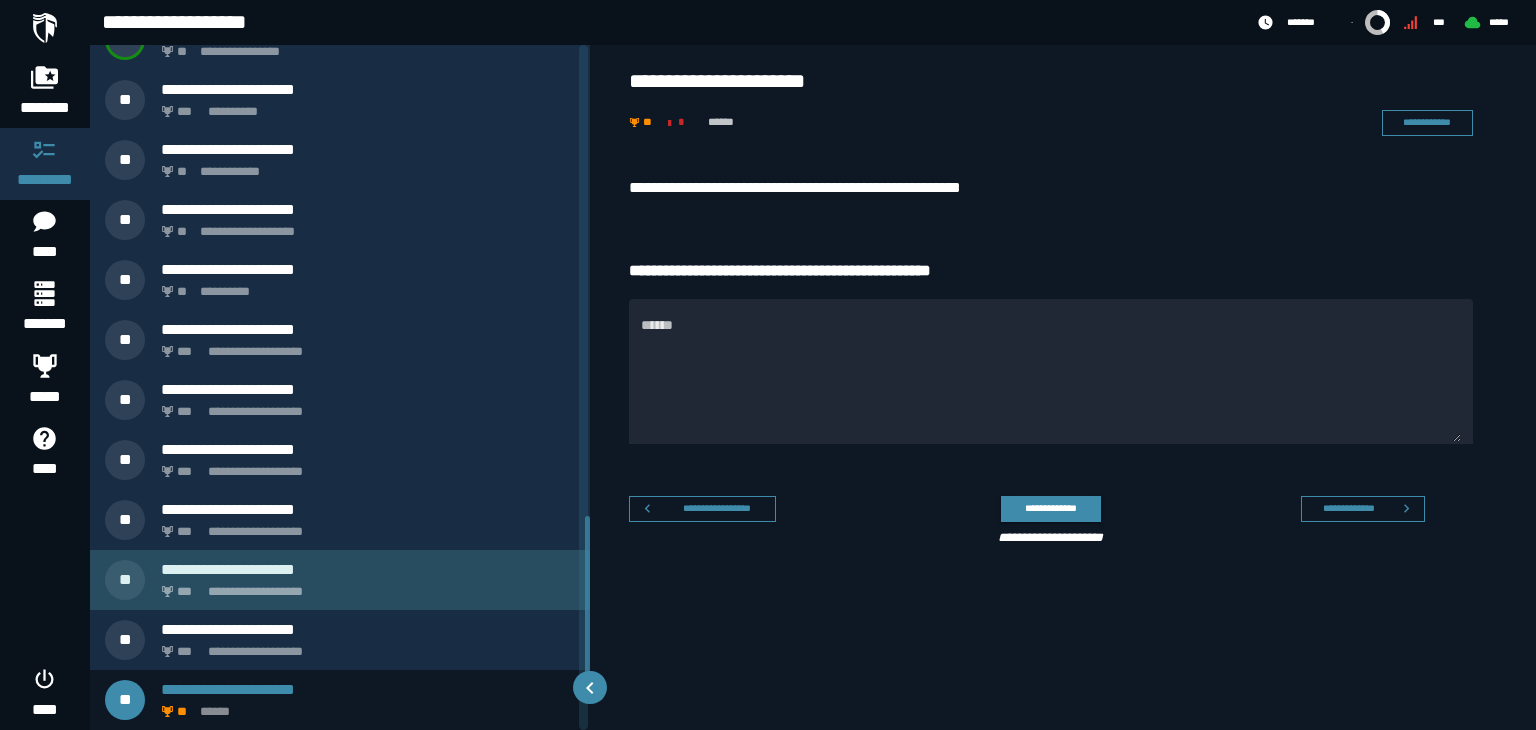 click on "**********" at bounding box center (368, 569) 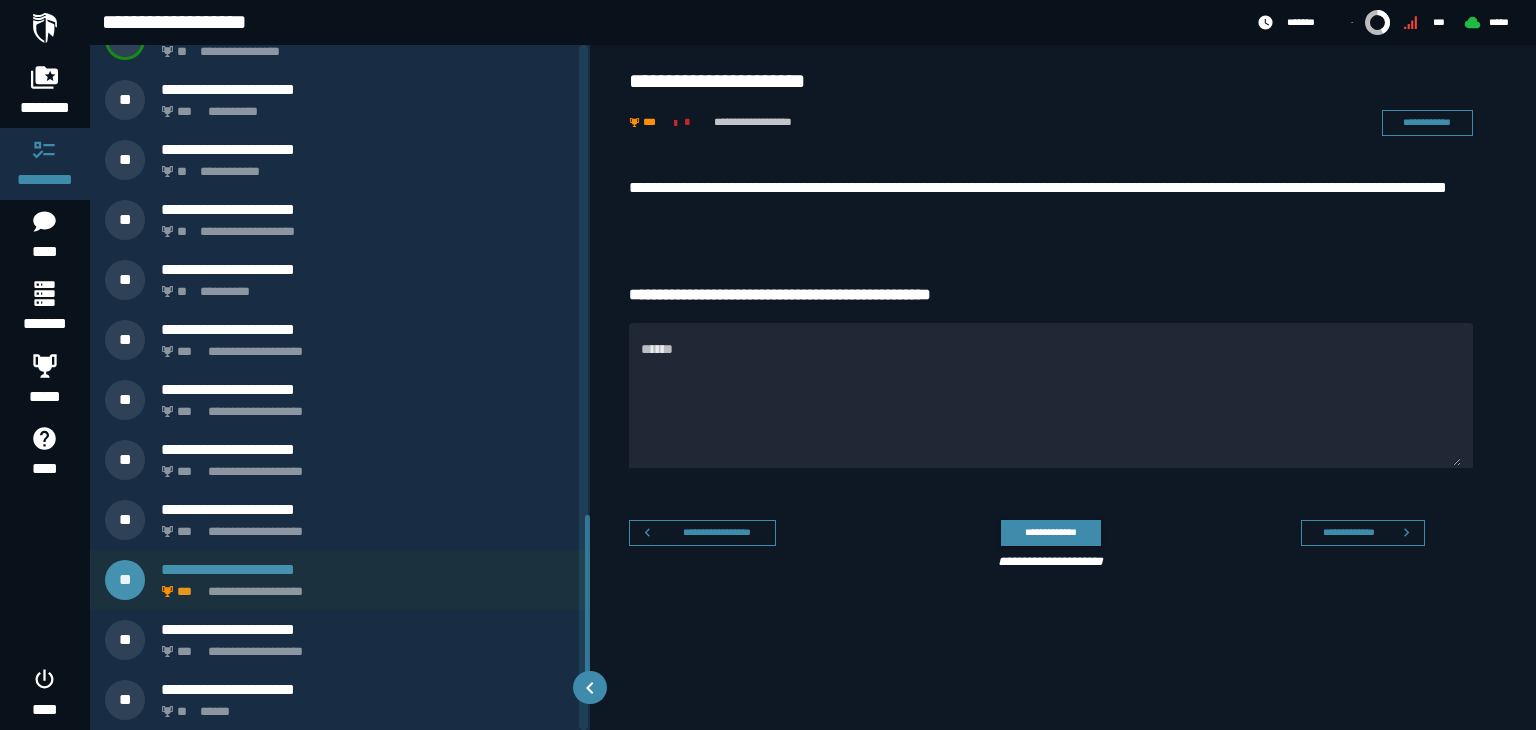 scroll, scrollTop: 1655, scrollLeft: 0, axis: vertical 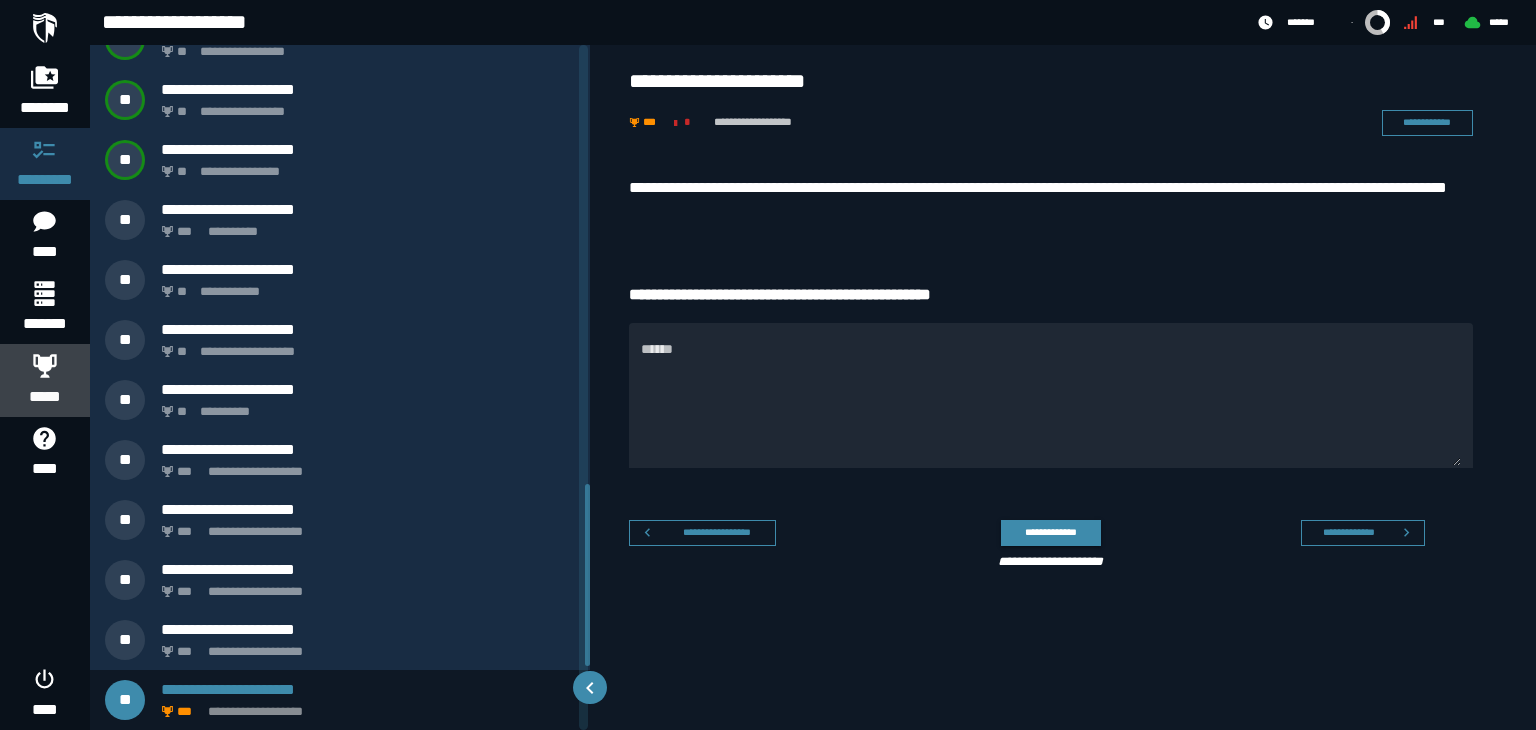 click 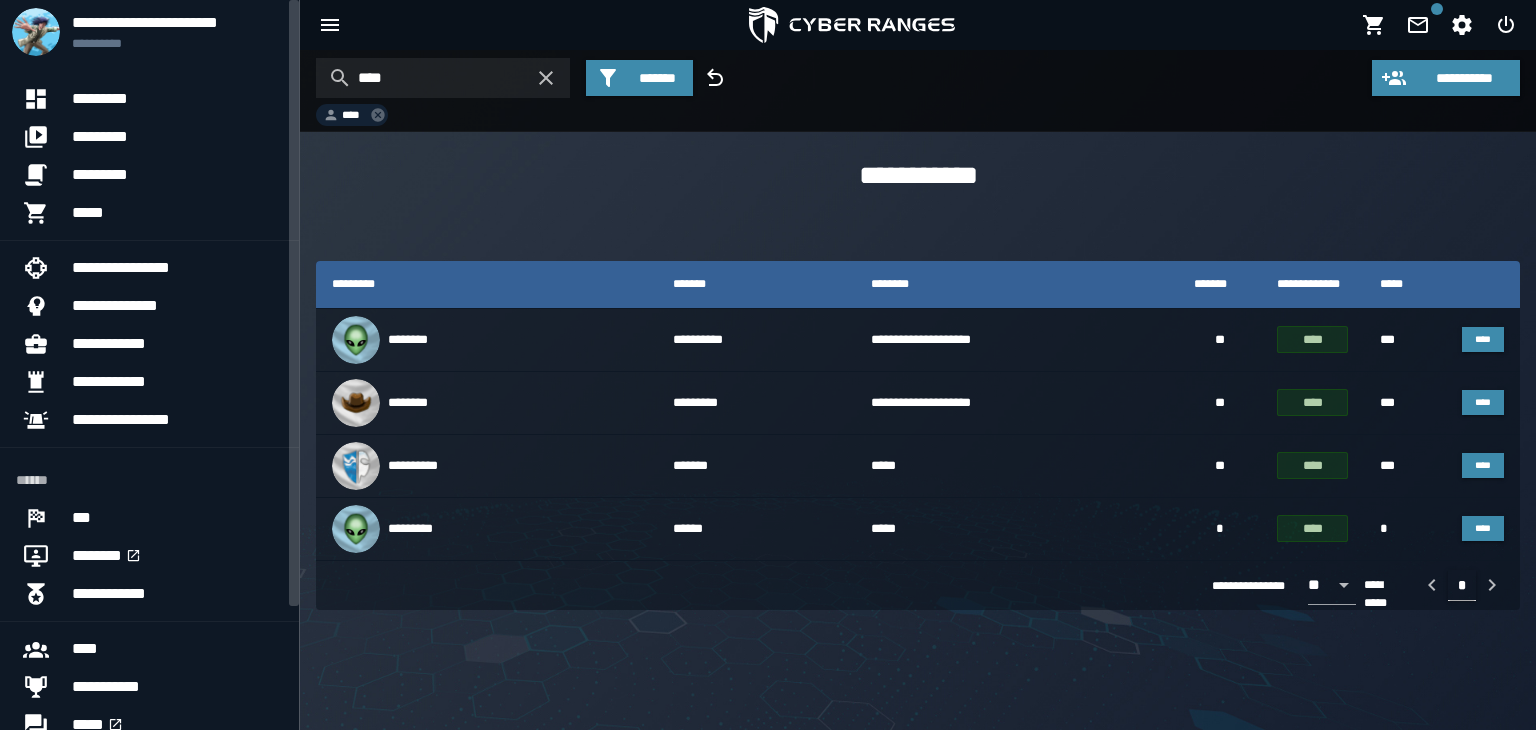 scroll, scrollTop: 0, scrollLeft: 0, axis: both 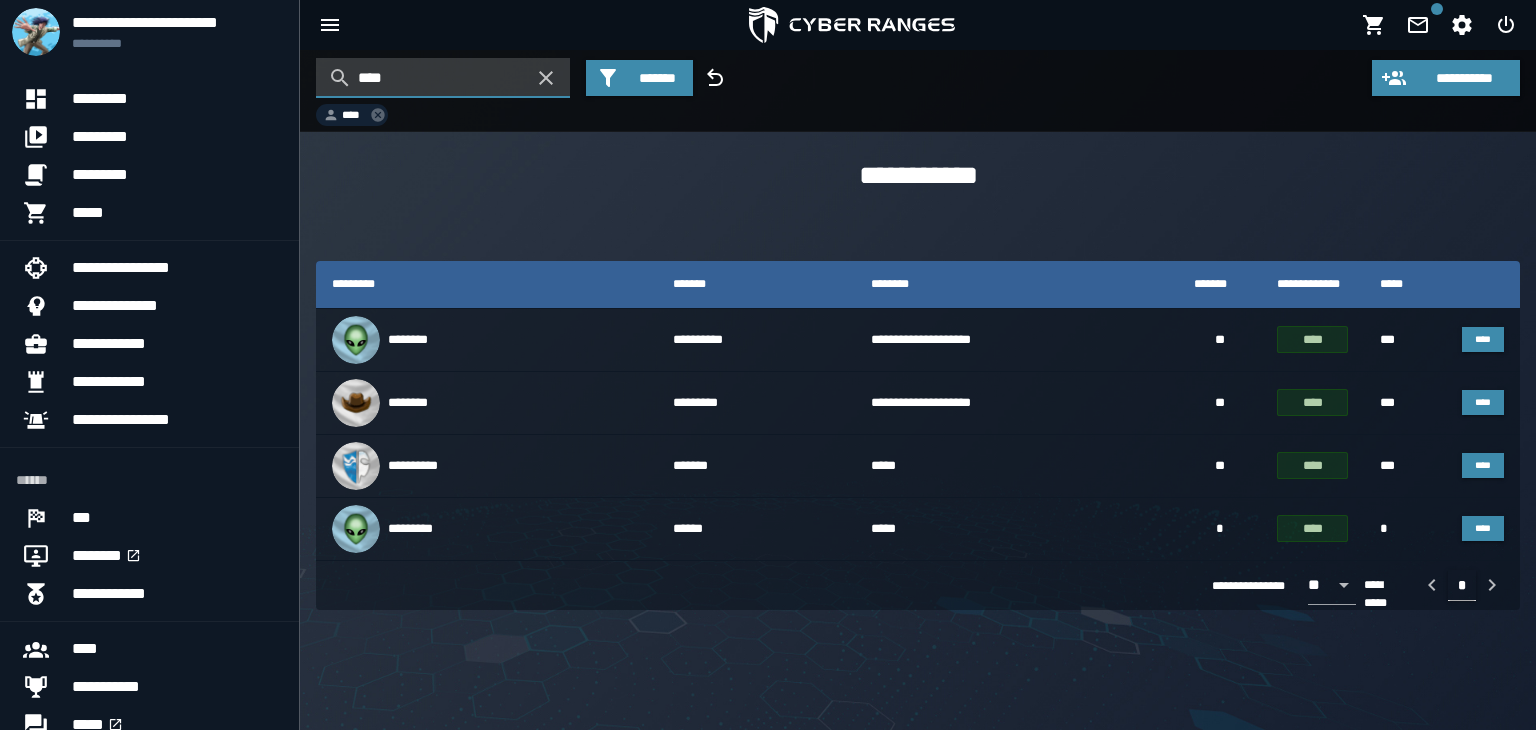 click on "****" at bounding box center [443, 78] 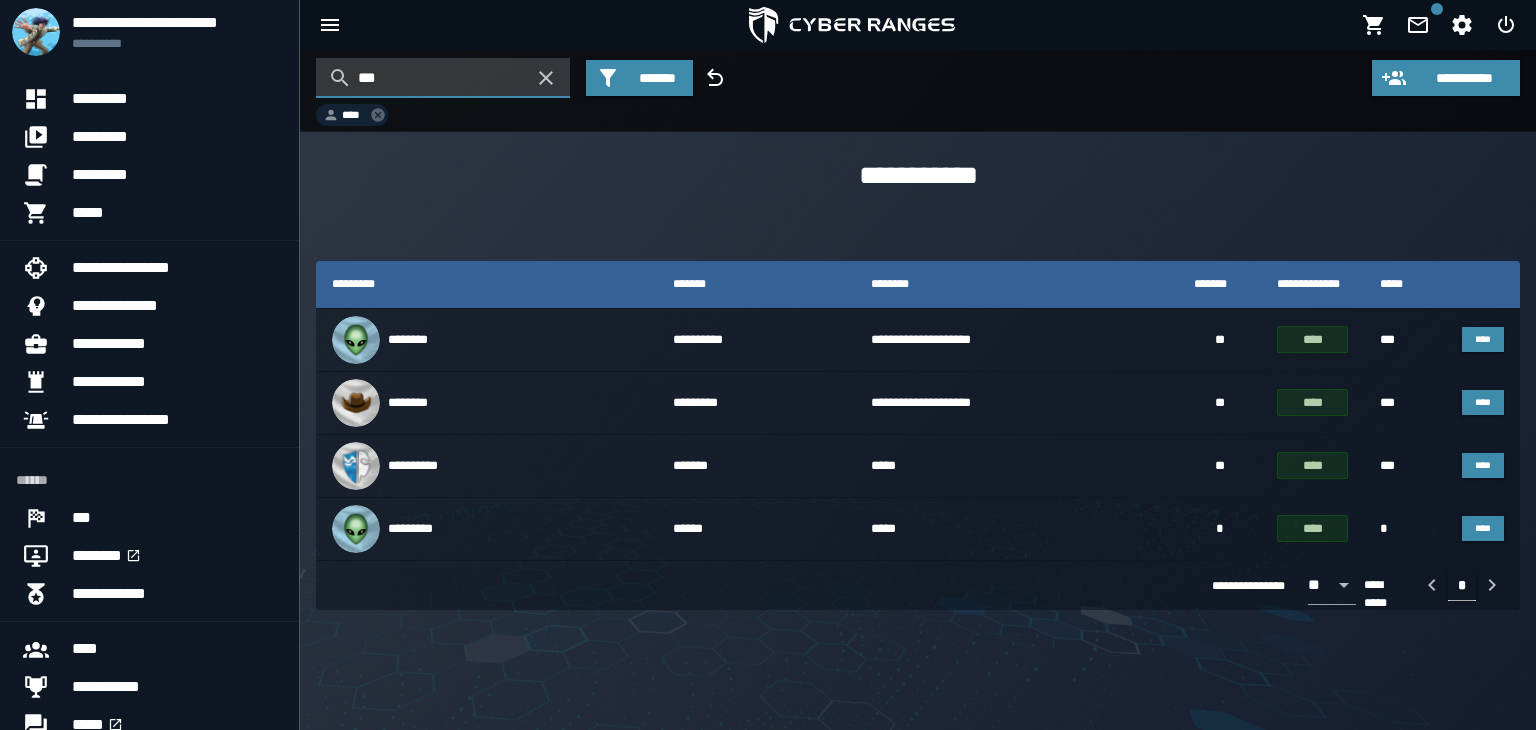 type on "***" 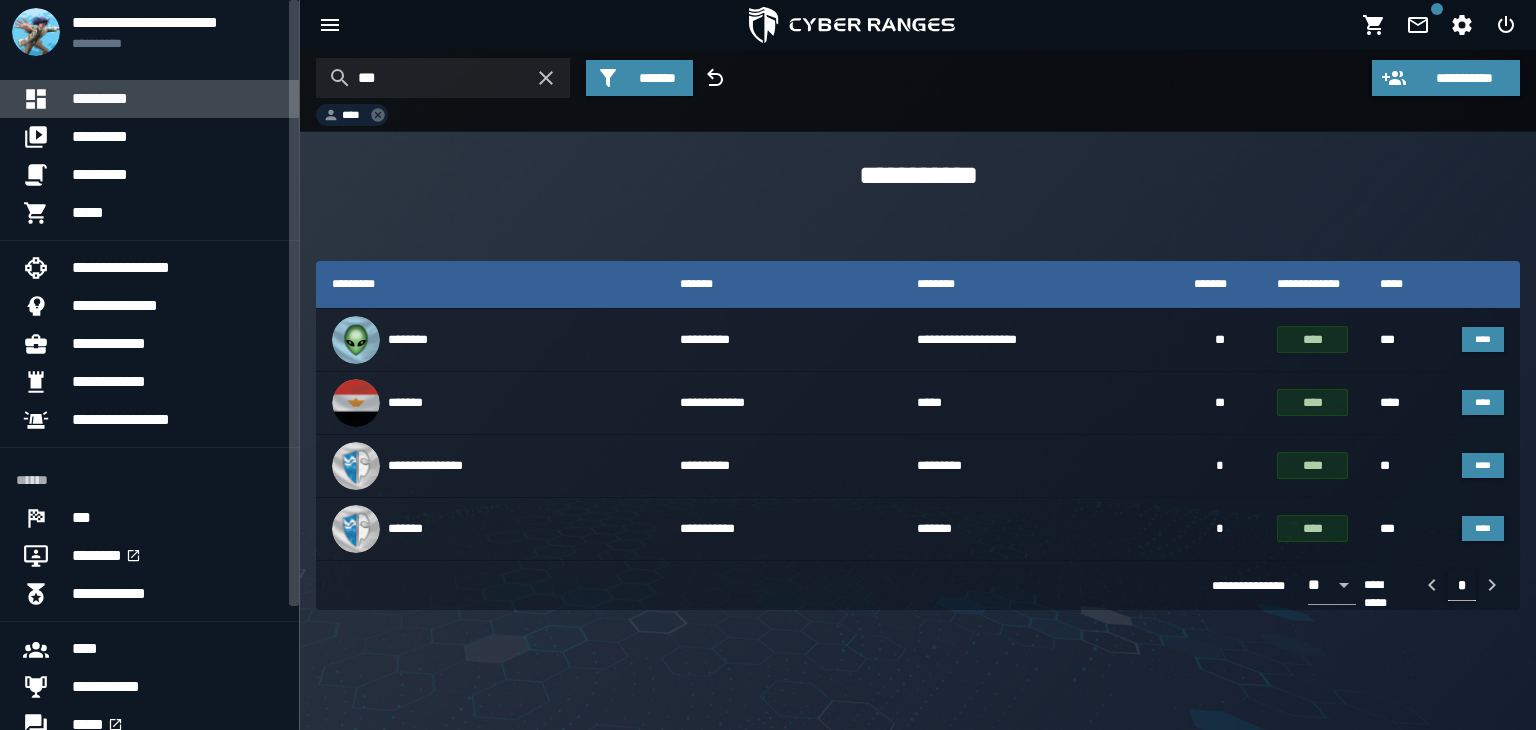 click on "*********" at bounding box center (177, 99) 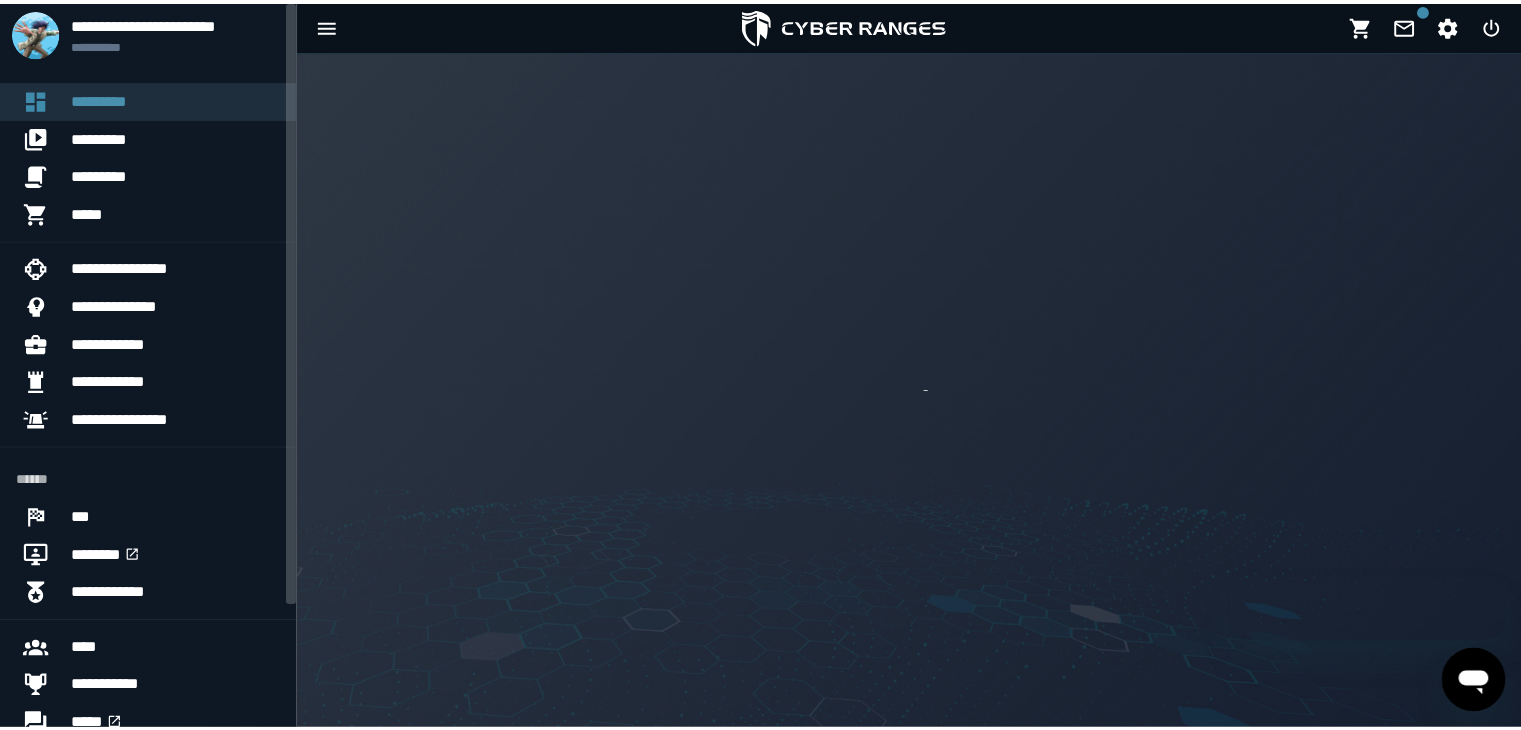 scroll, scrollTop: 0, scrollLeft: 0, axis: both 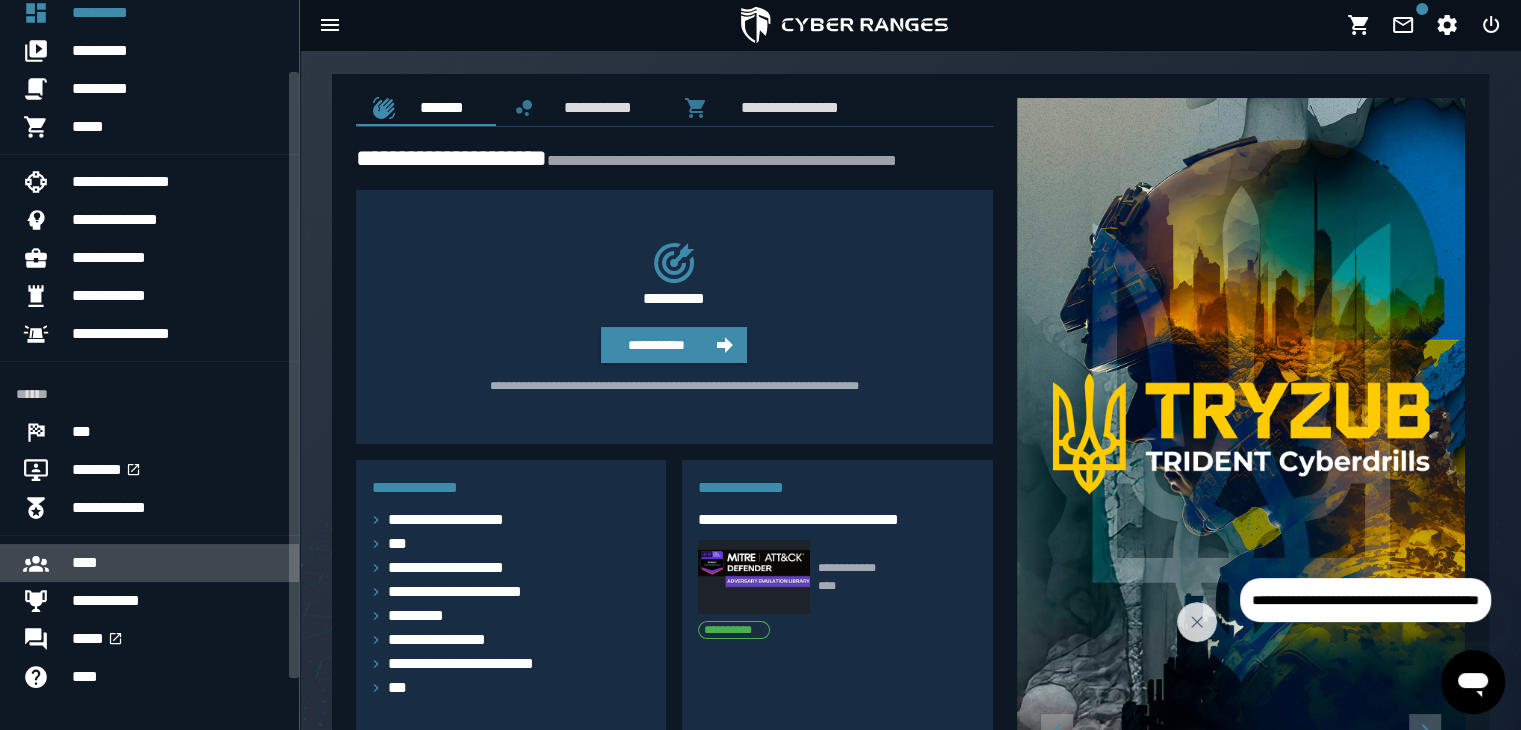 click on "****" at bounding box center [177, 563] 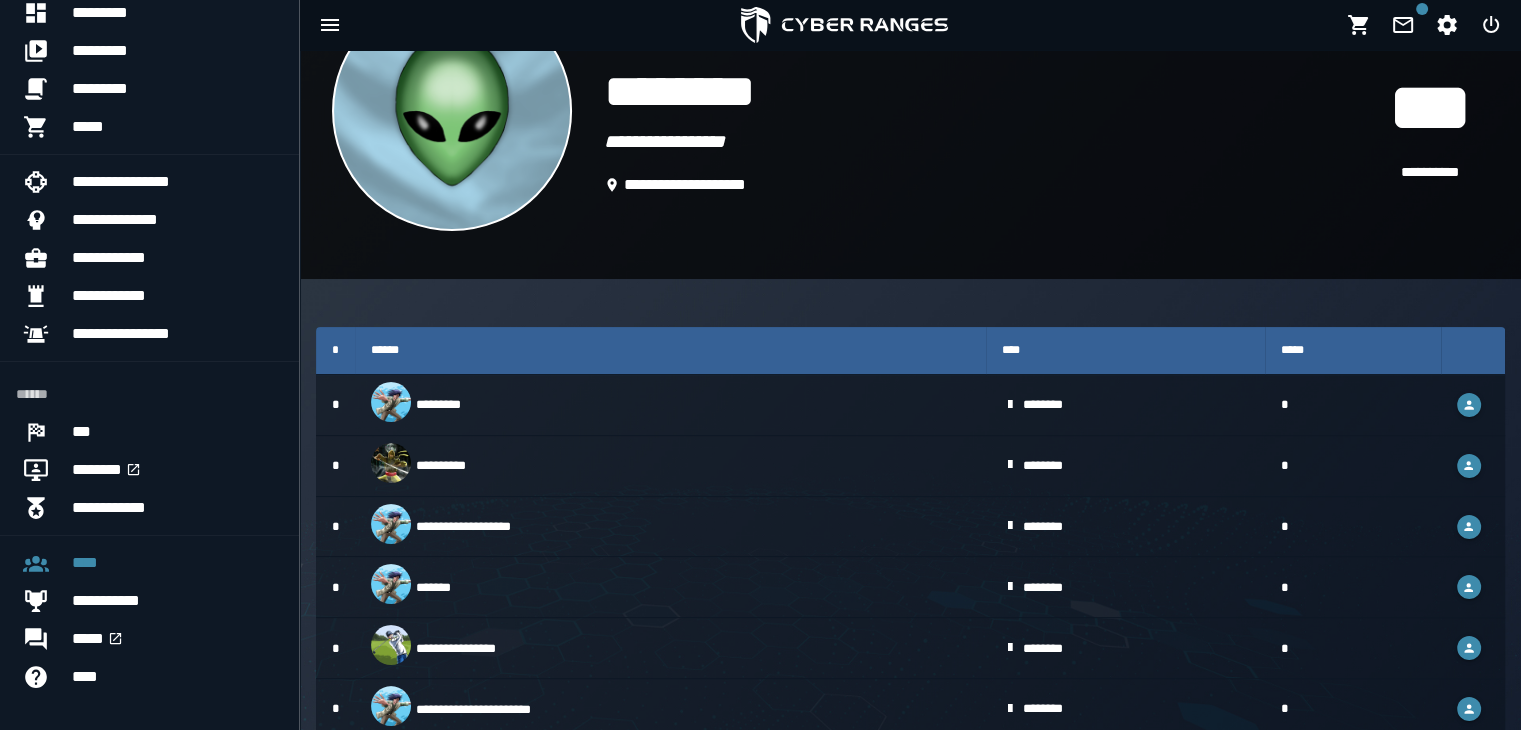 scroll, scrollTop: 131, scrollLeft: 0, axis: vertical 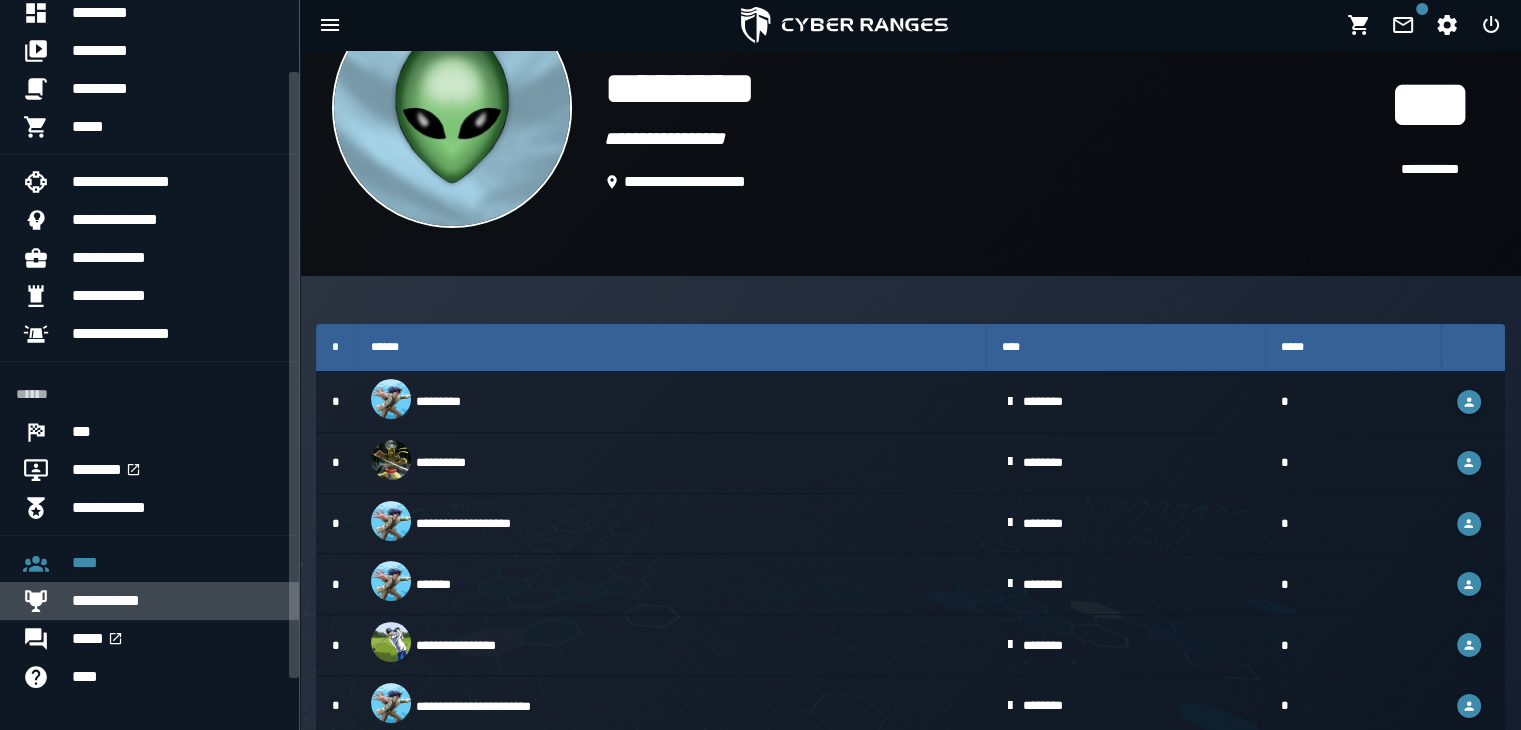 click on "**********" at bounding box center [177, 601] 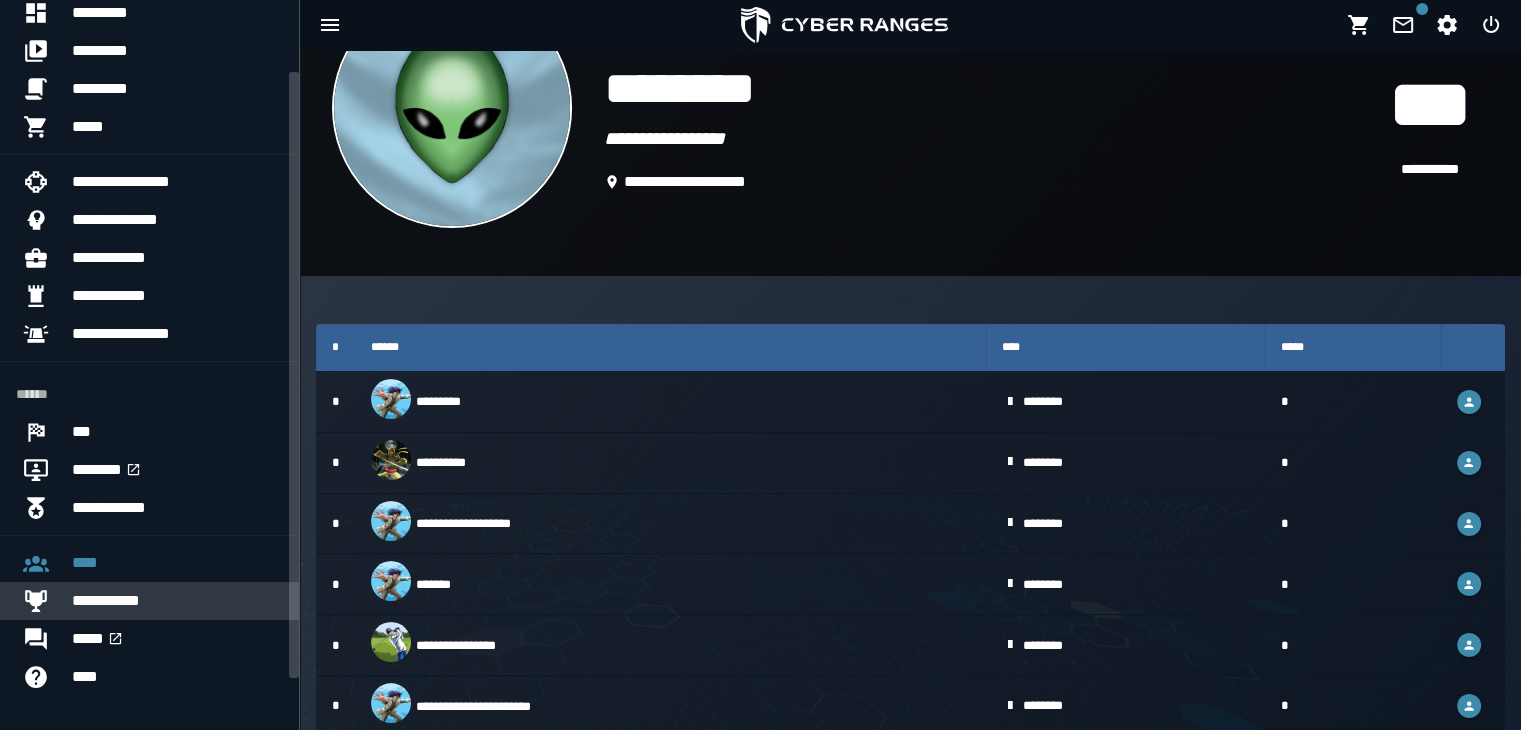 scroll, scrollTop: 0, scrollLeft: 0, axis: both 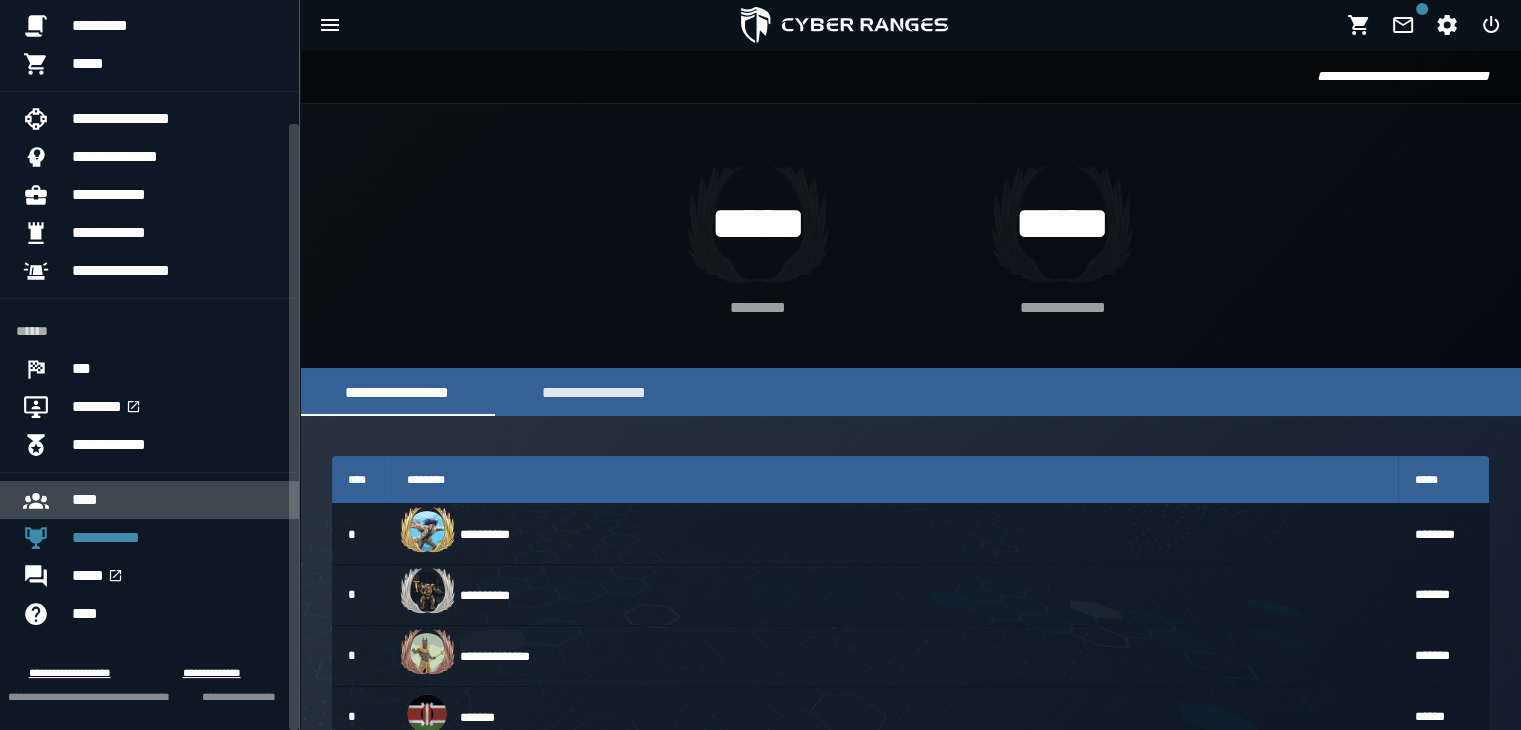 click on "****" at bounding box center (177, 500) 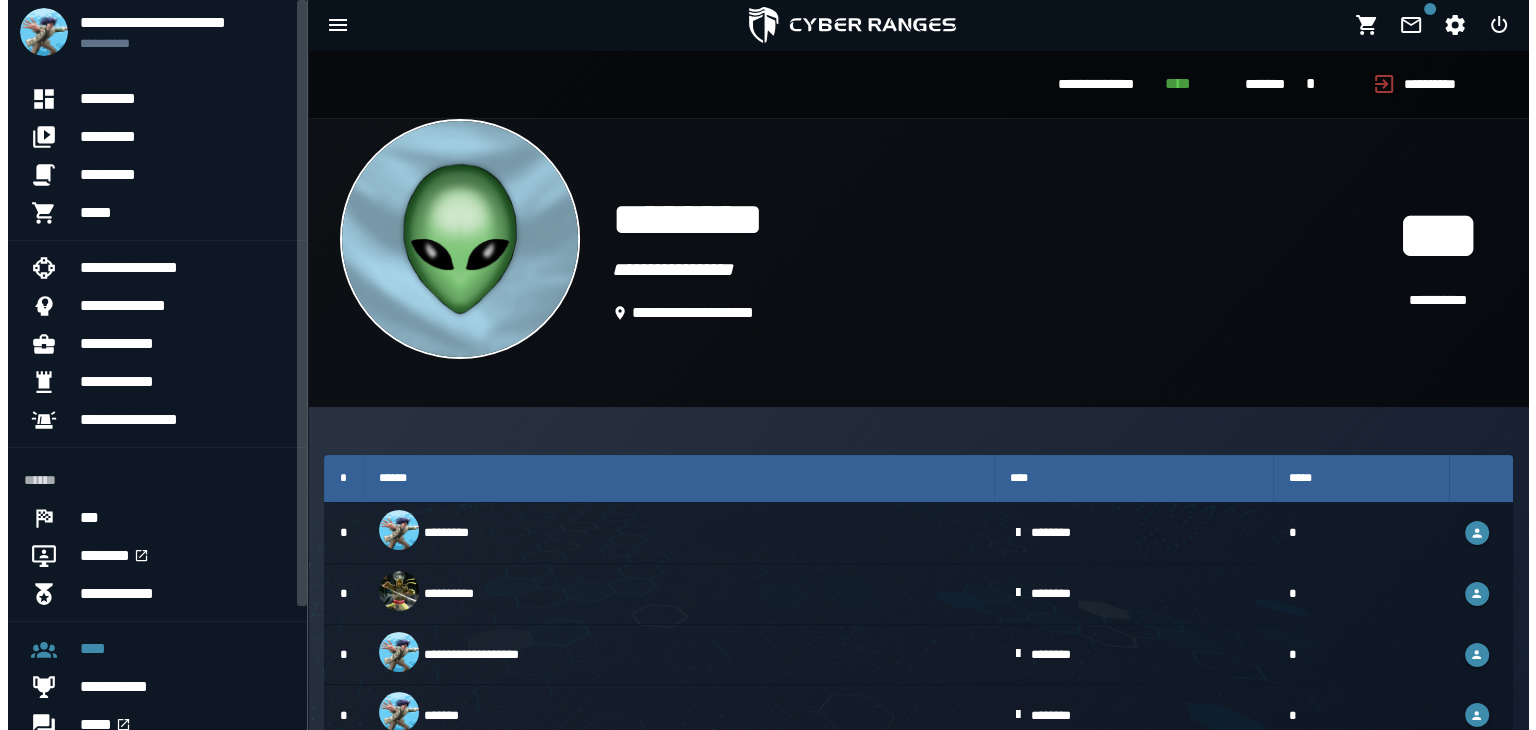 scroll, scrollTop: 149, scrollLeft: 0, axis: vertical 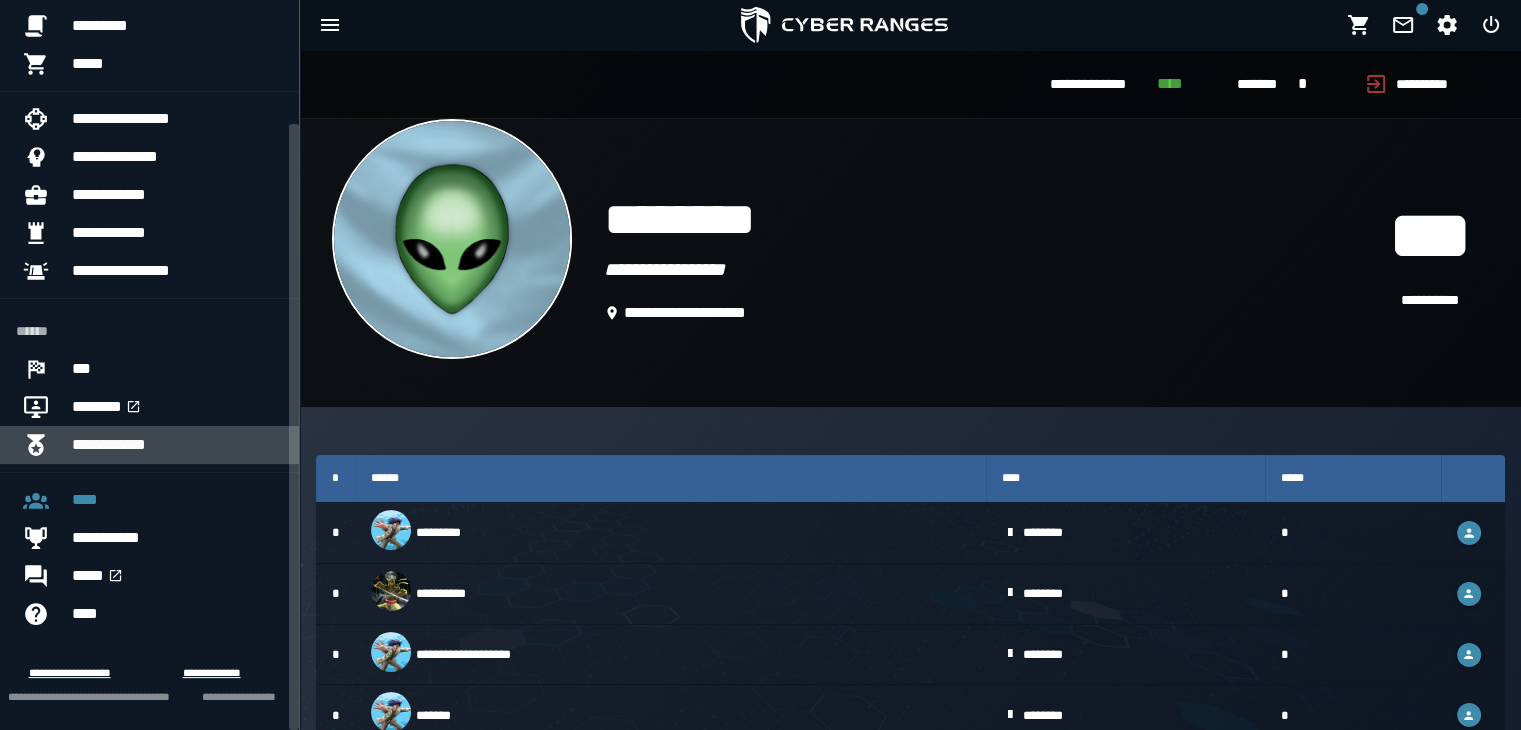 click on "**********" at bounding box center (177, 445) 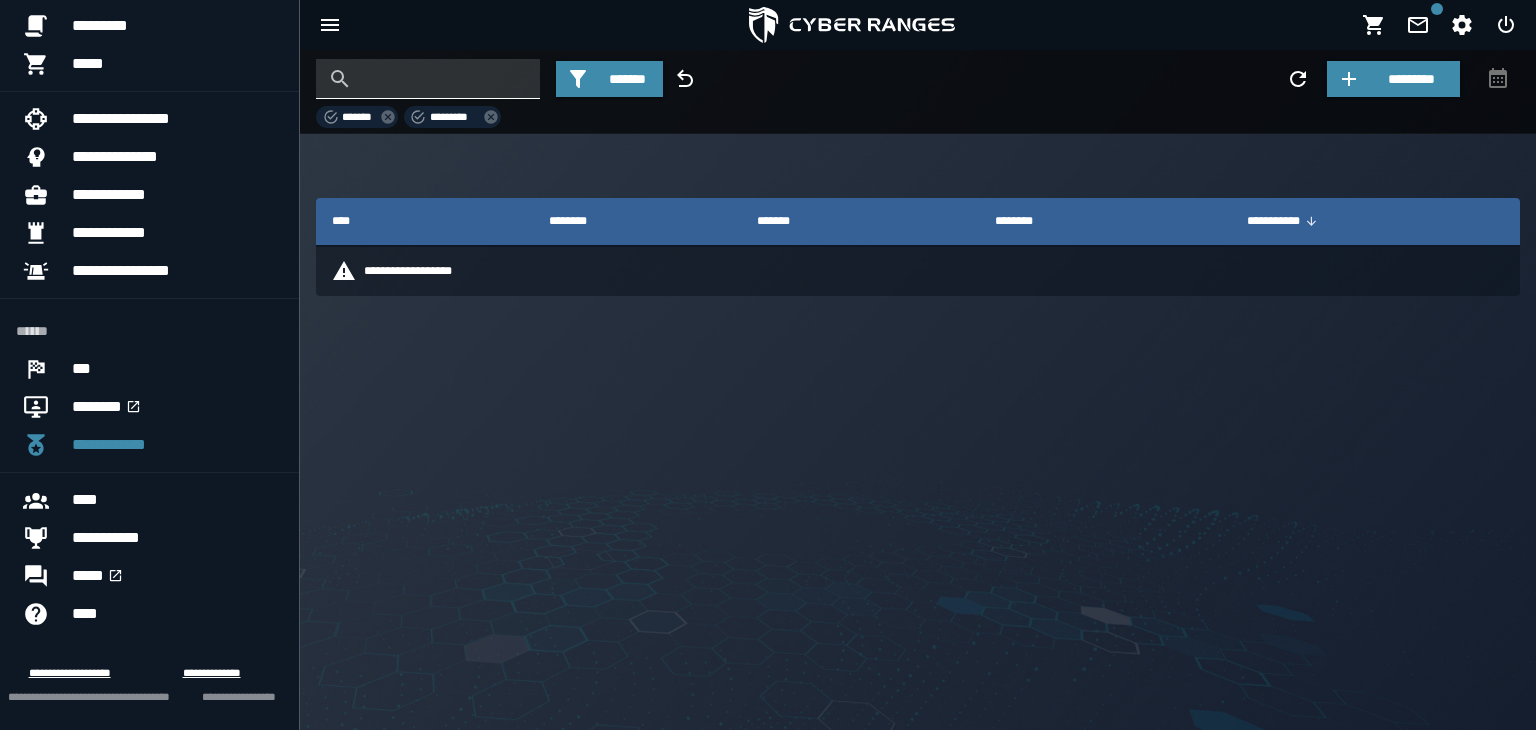 click at bounding box center [443, 79] 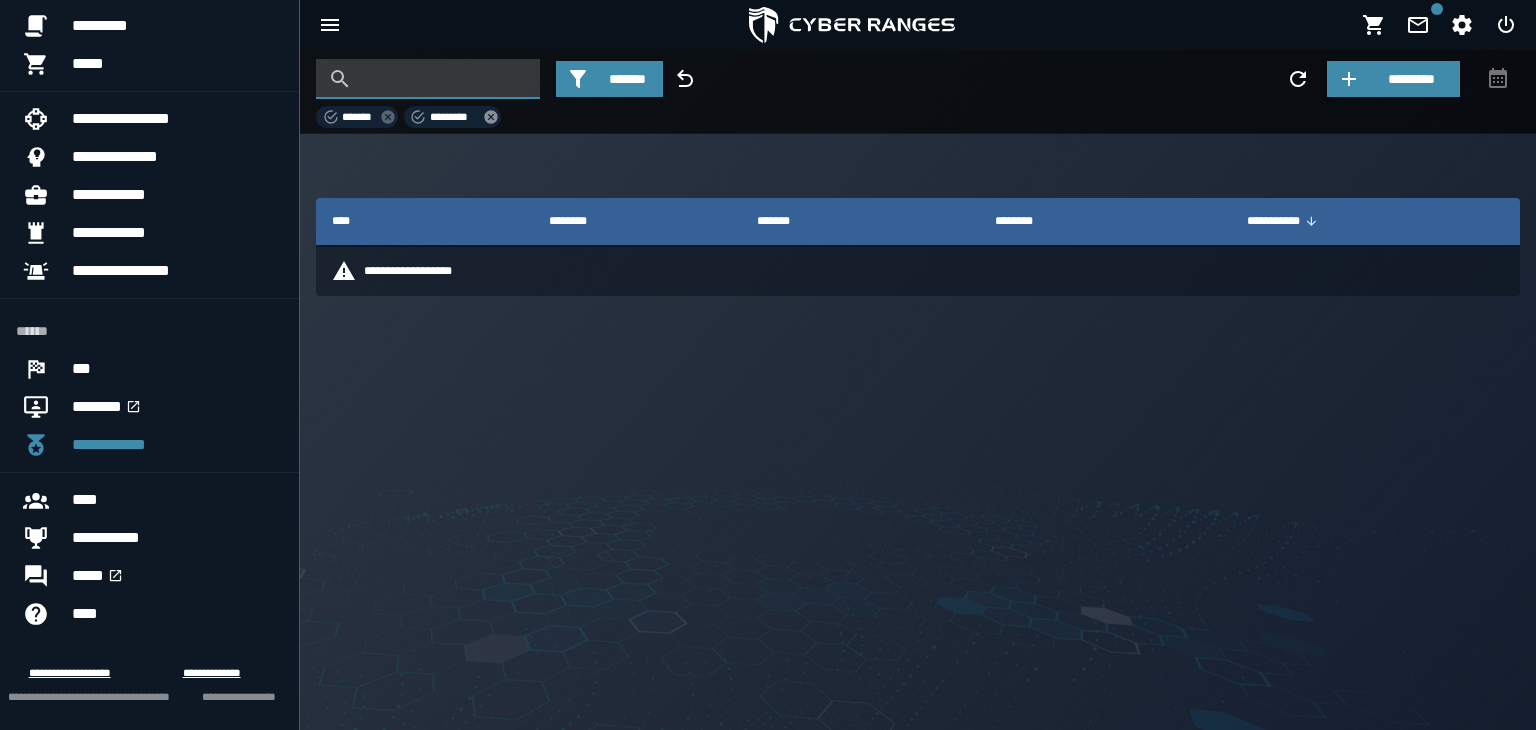 click 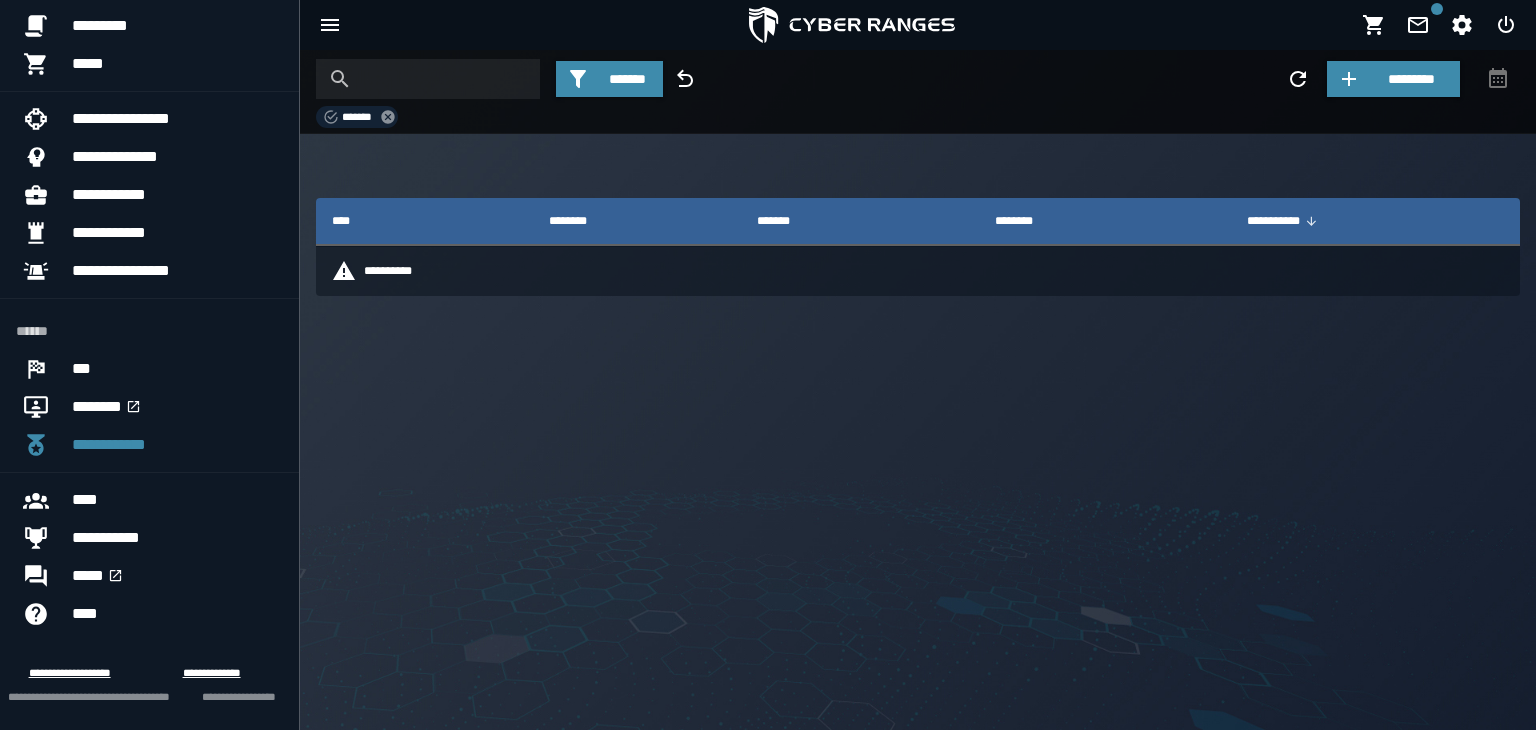 click 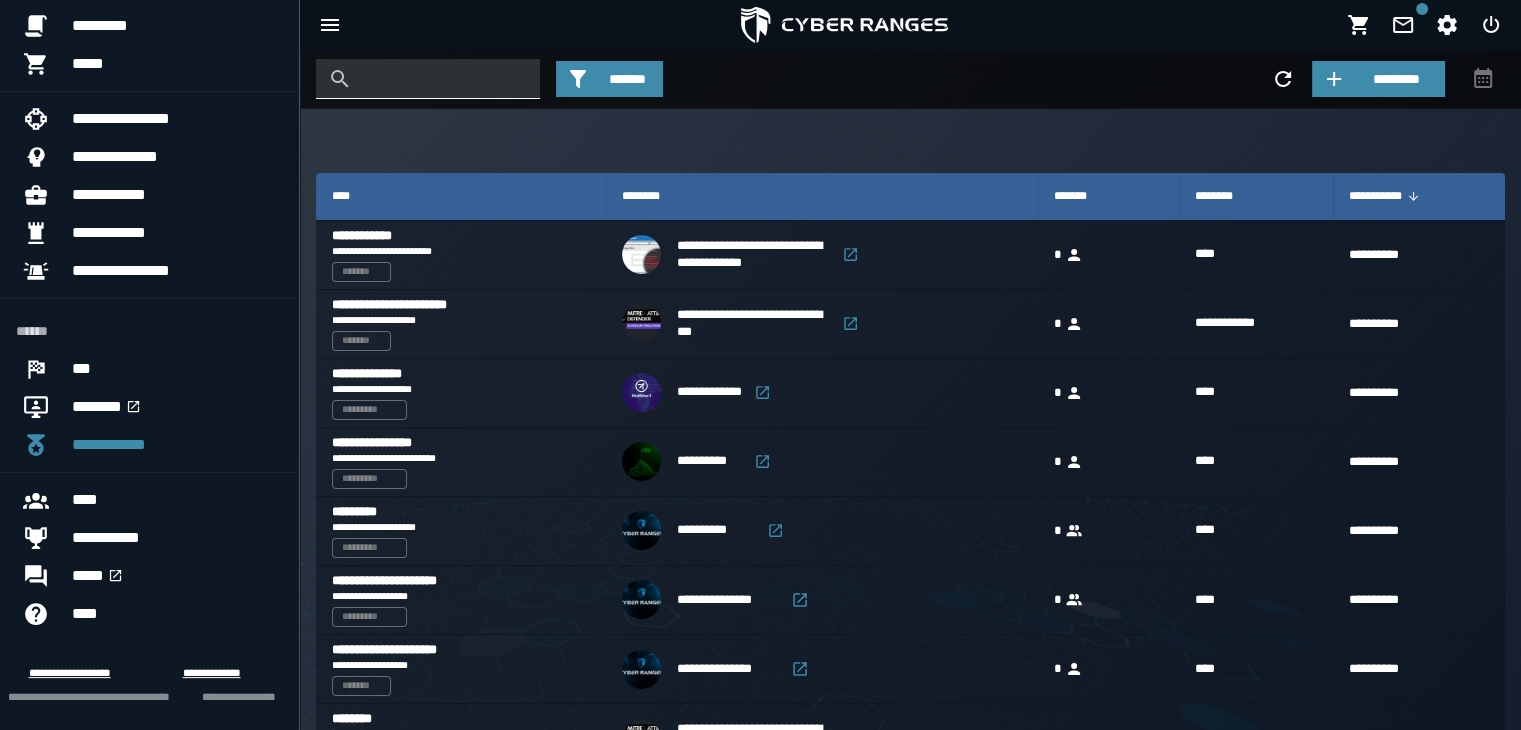 click at bounding box center [443, 79] 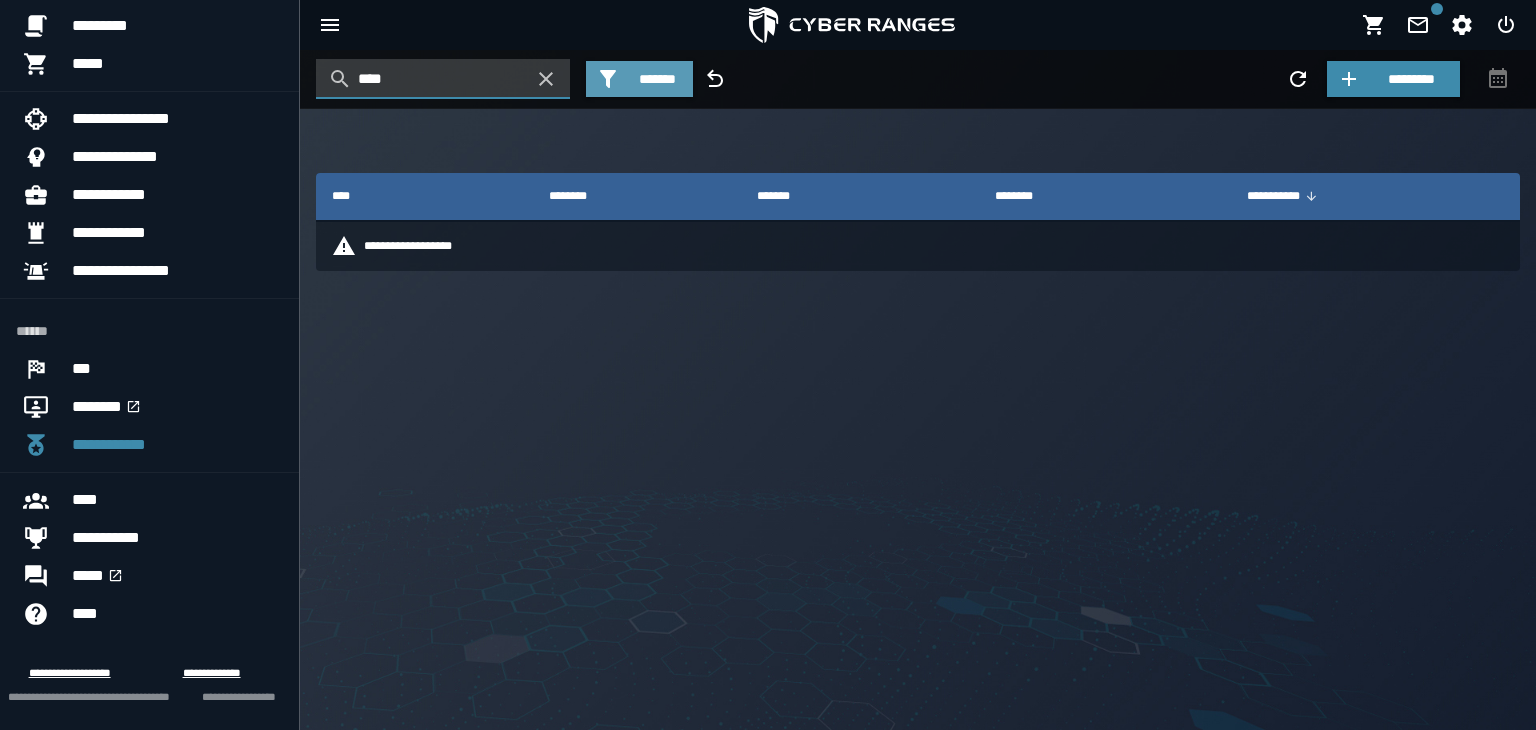 type on "****" 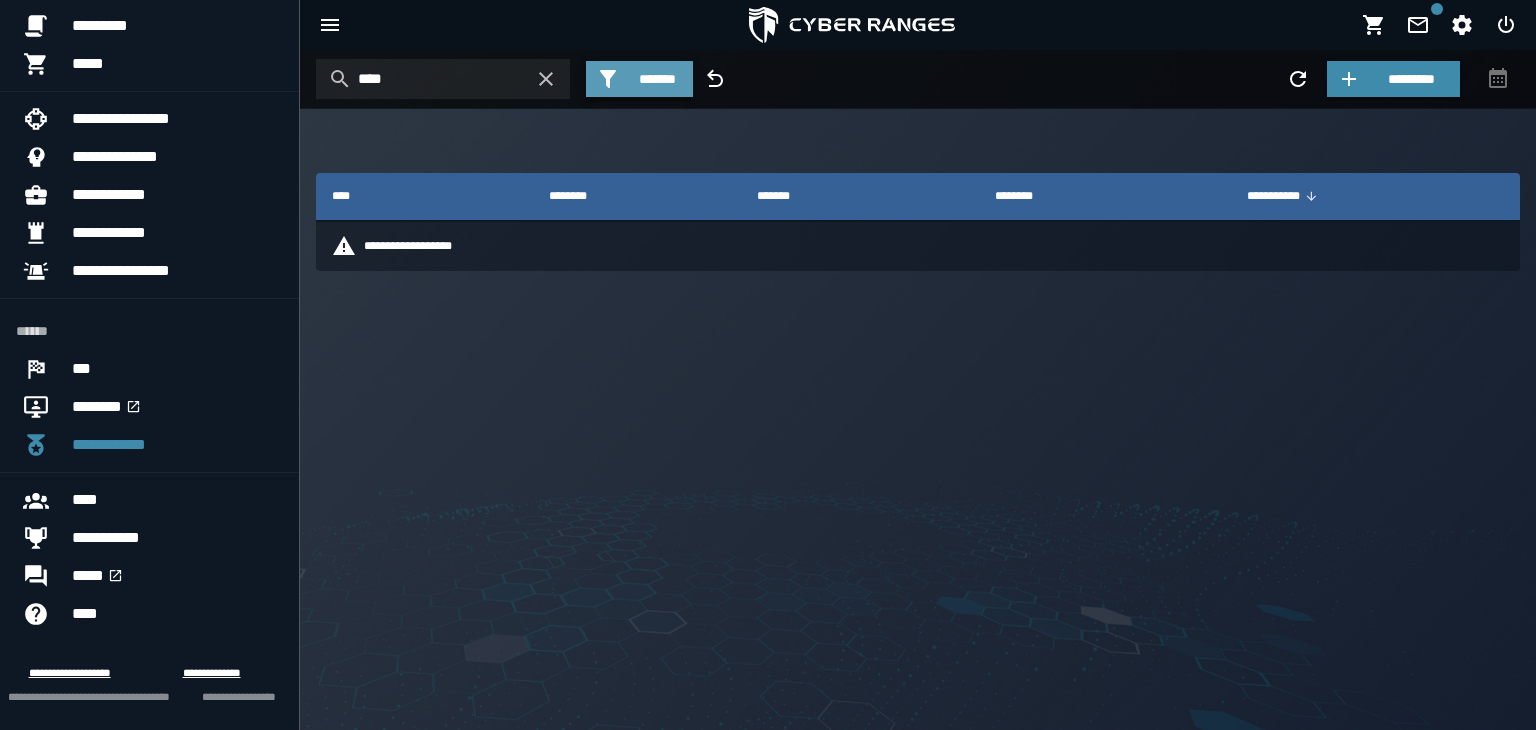 click on "*******" at bounding box center (639, 79) 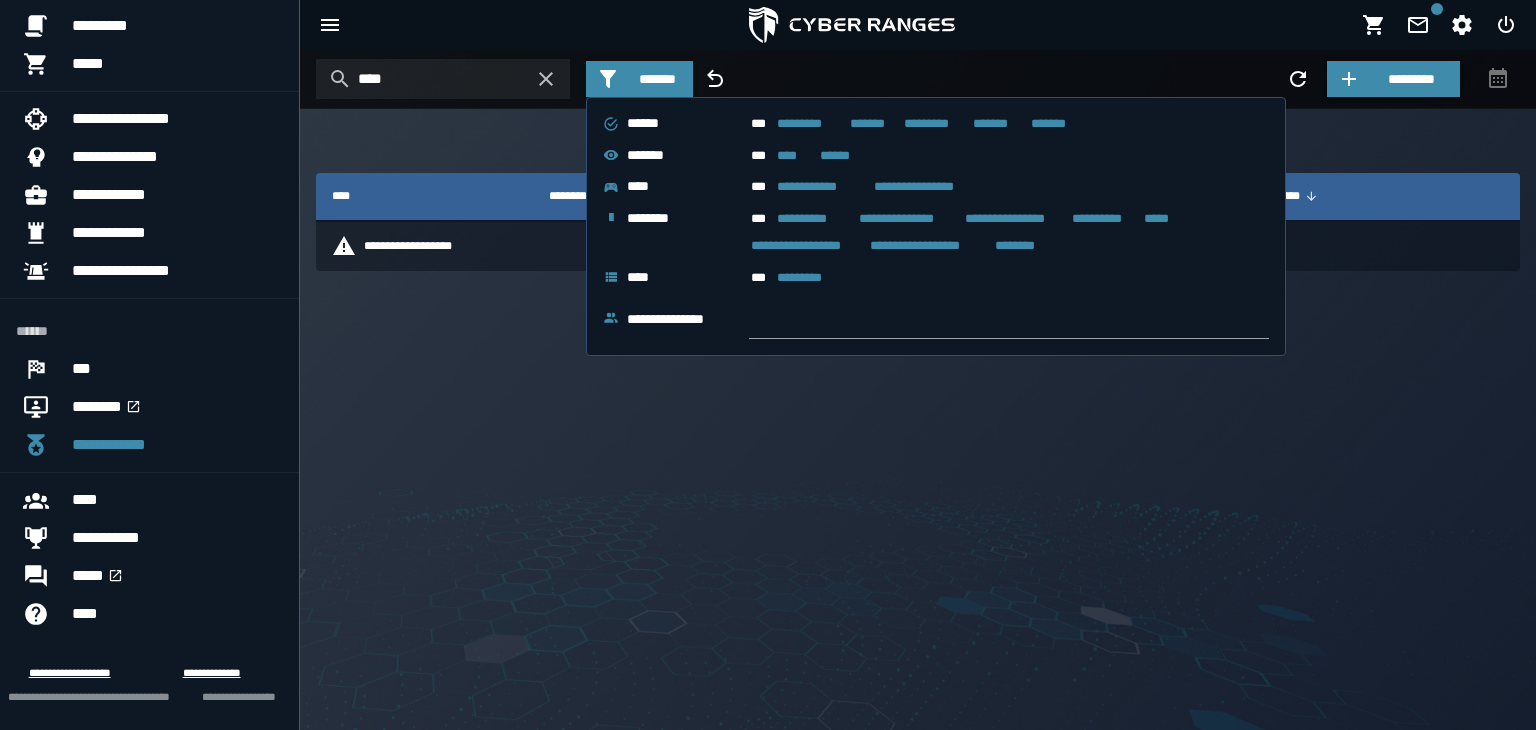 click at bounding box center (852, 25) 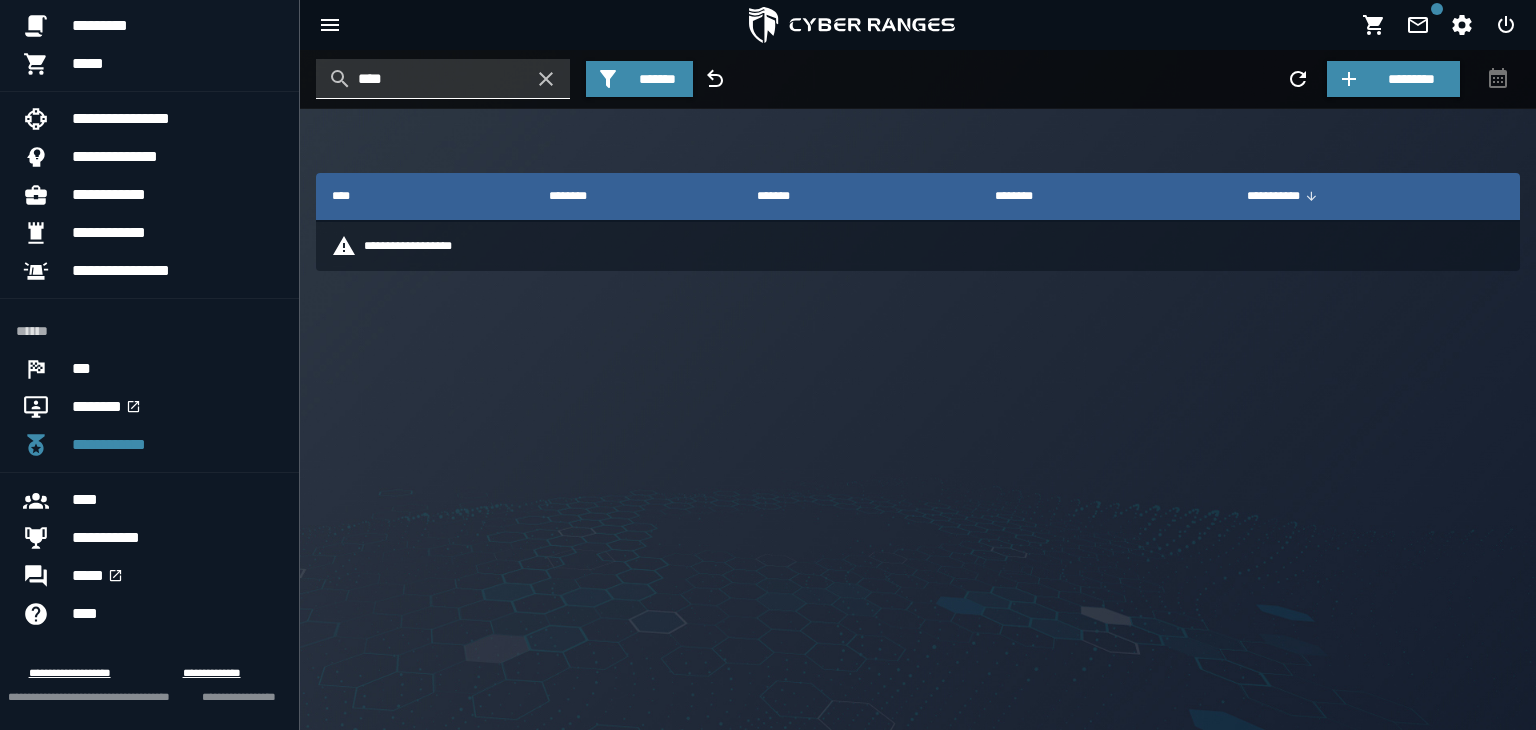 click 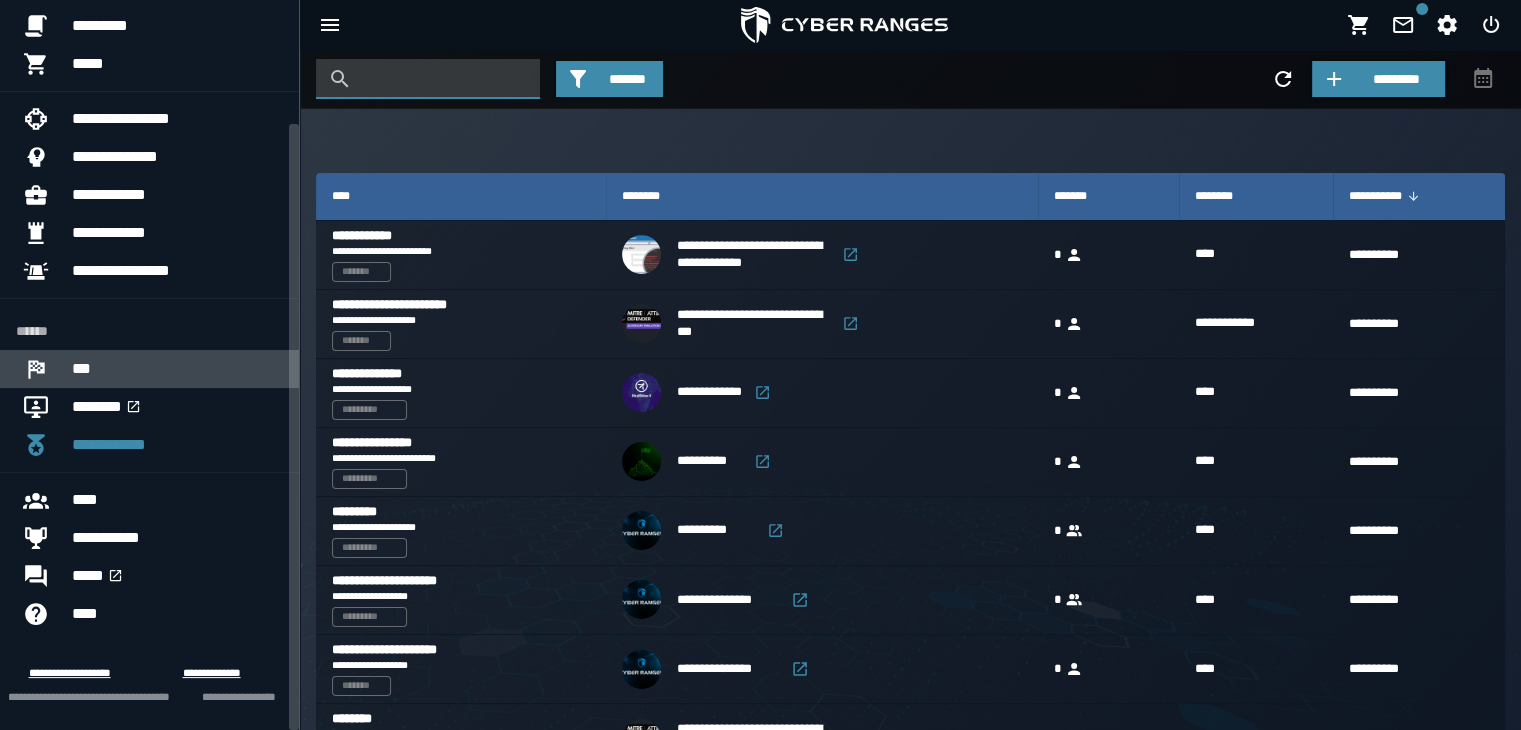 click on "***" at bounding box center [177, 369] 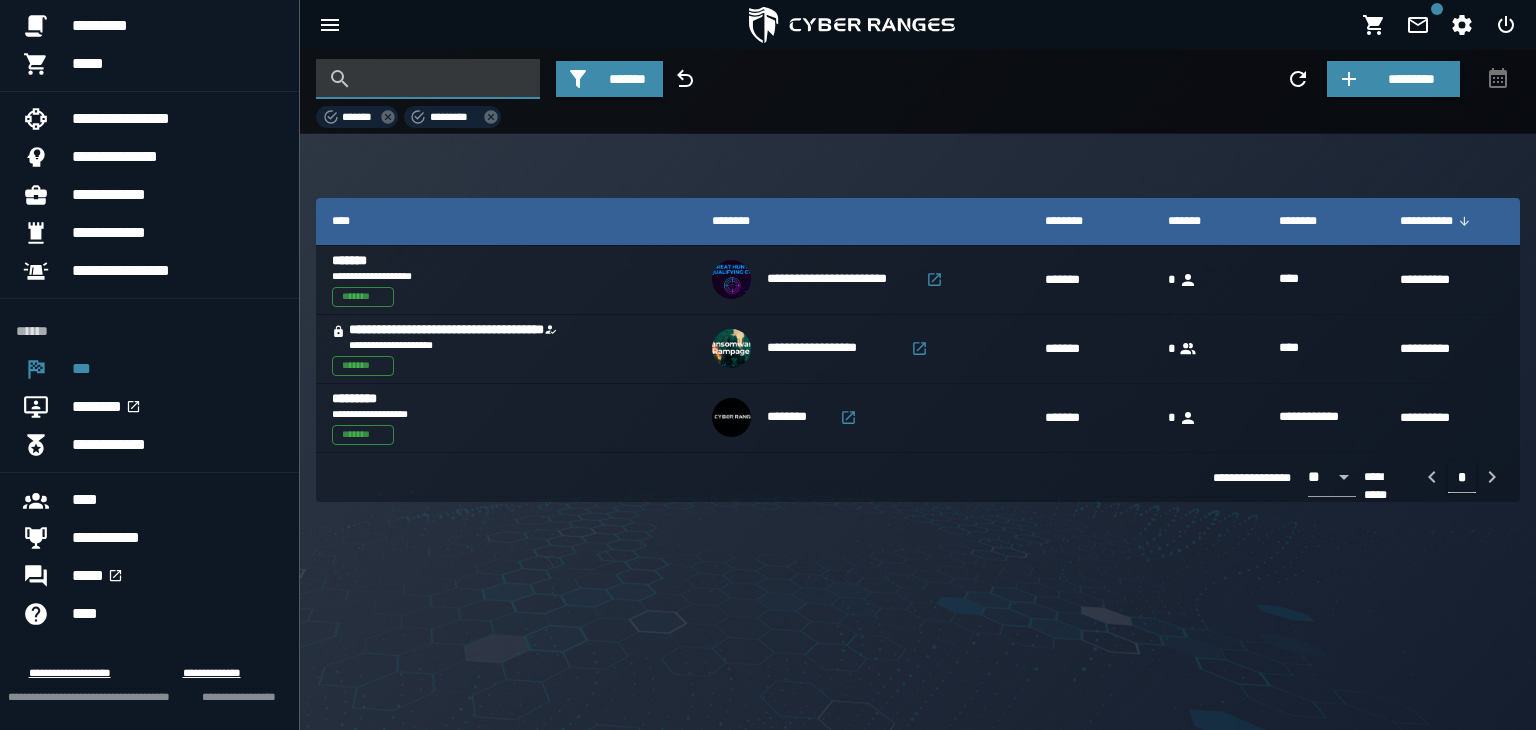 click at bounding box center [443, 79] 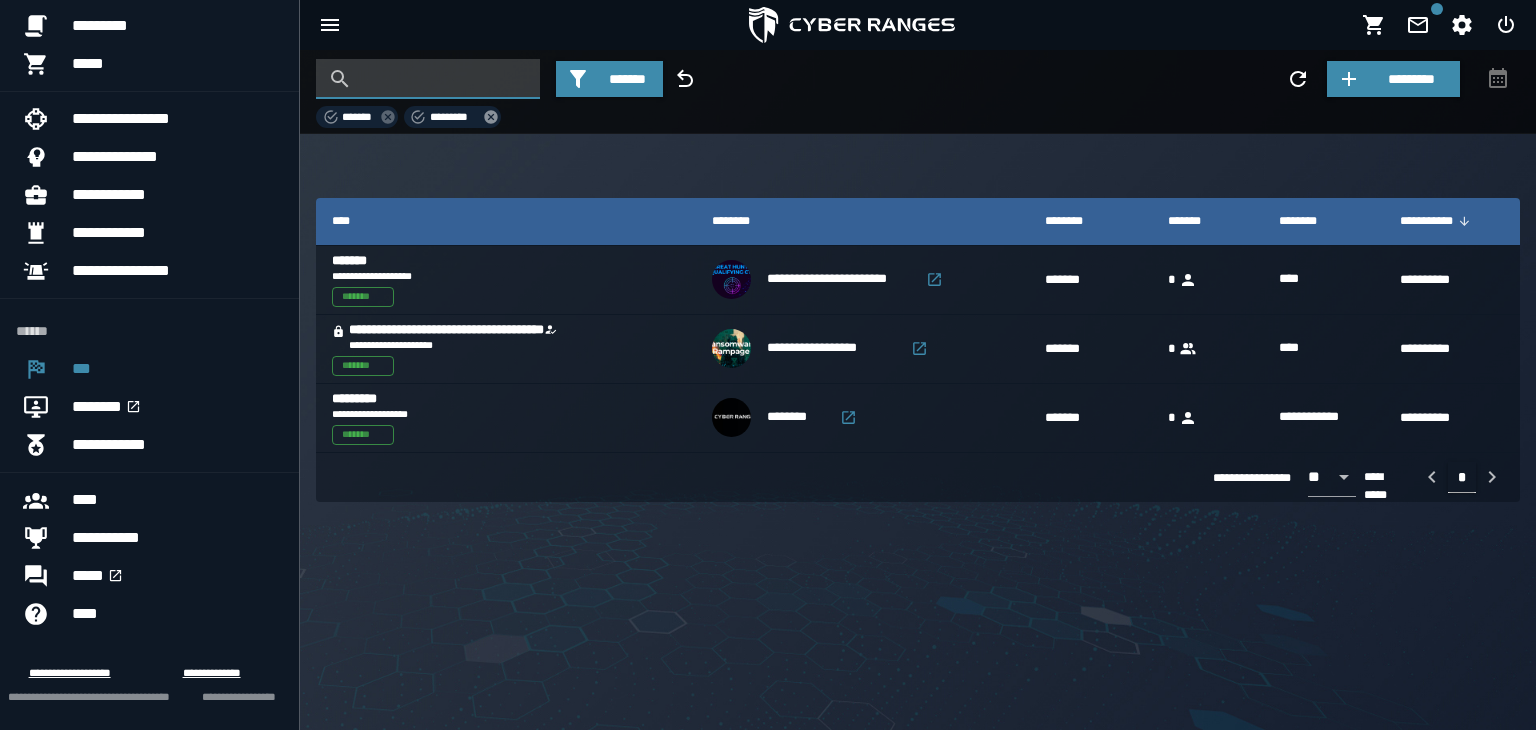 click 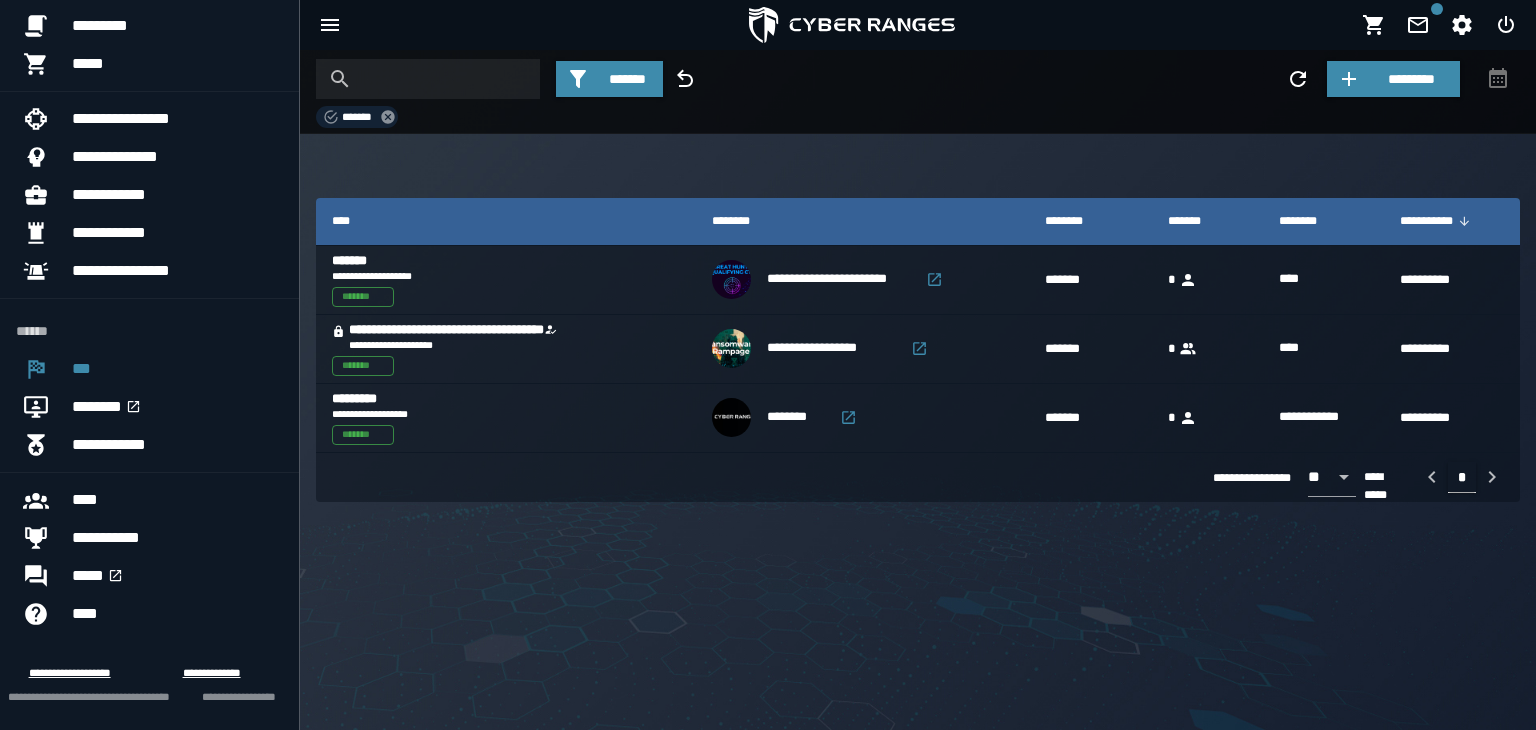 click 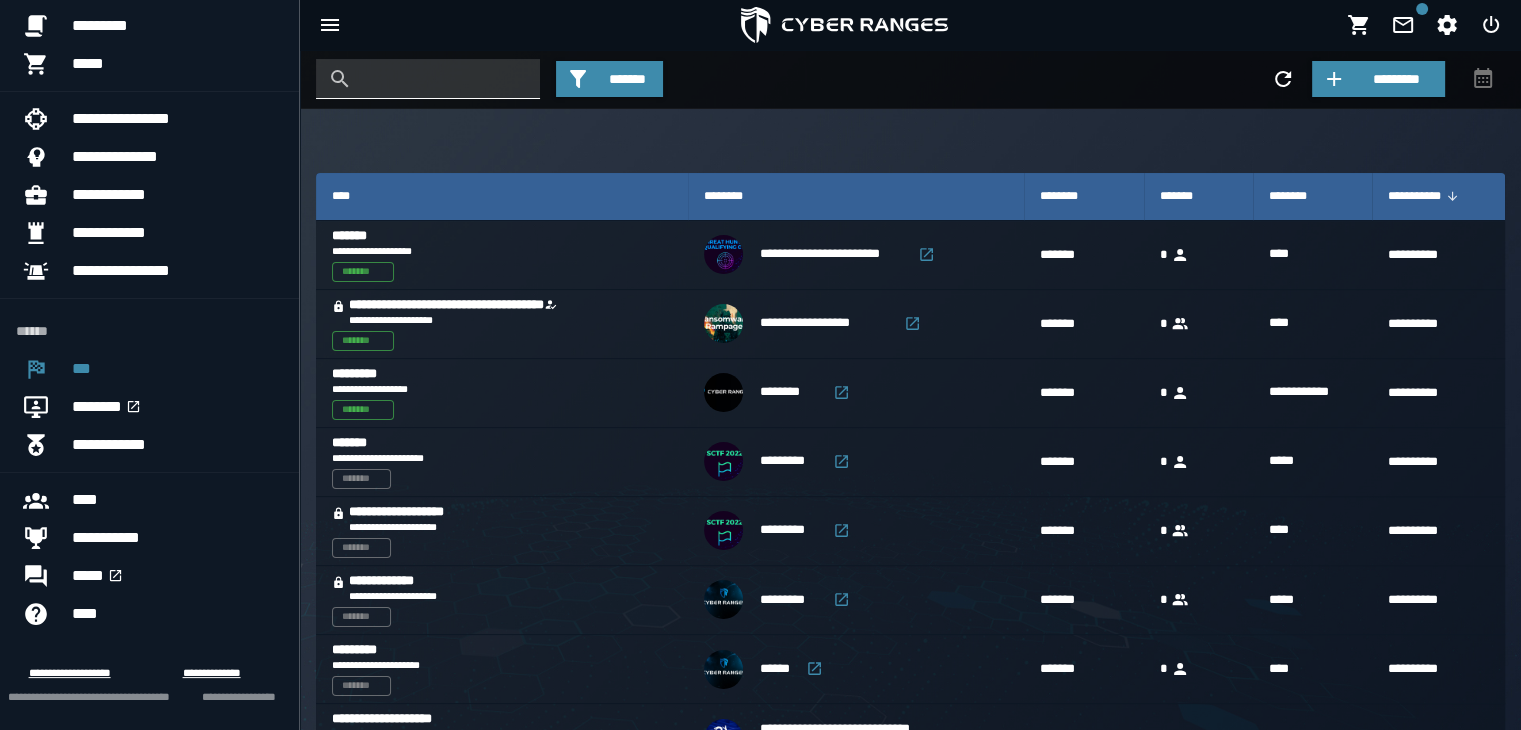 click at bounding box center (443, 79) 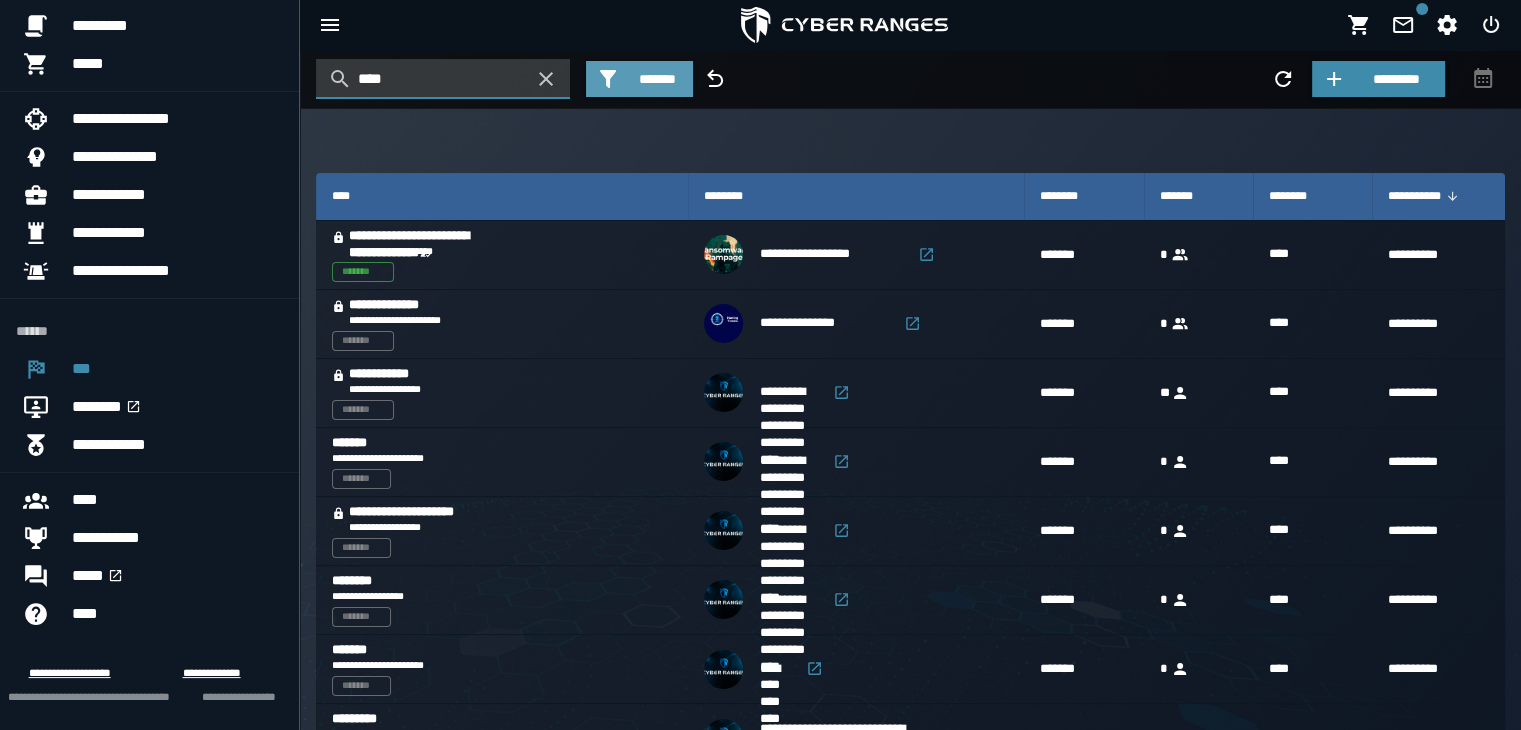 type on "****" 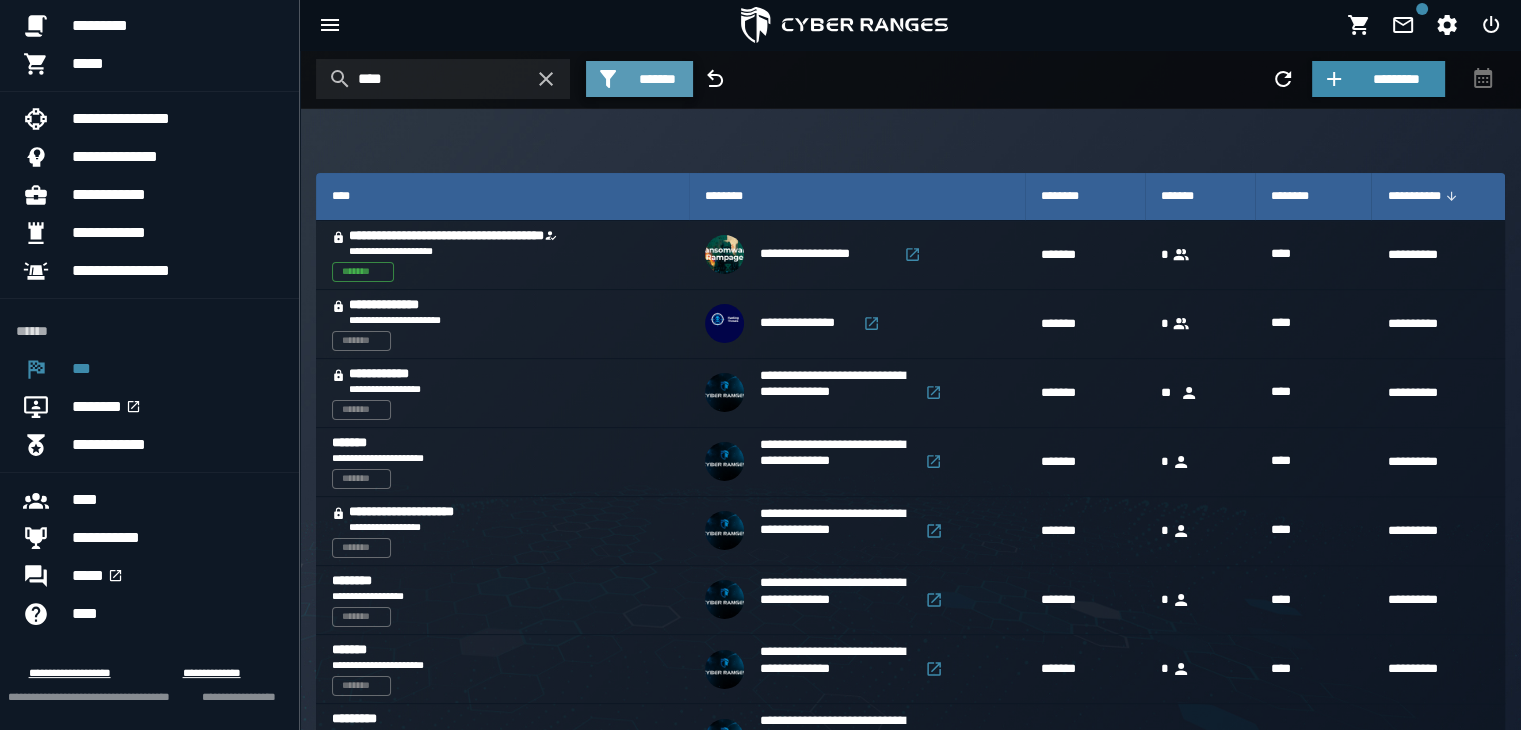 click on "*******" at bounding box center [657, 79] 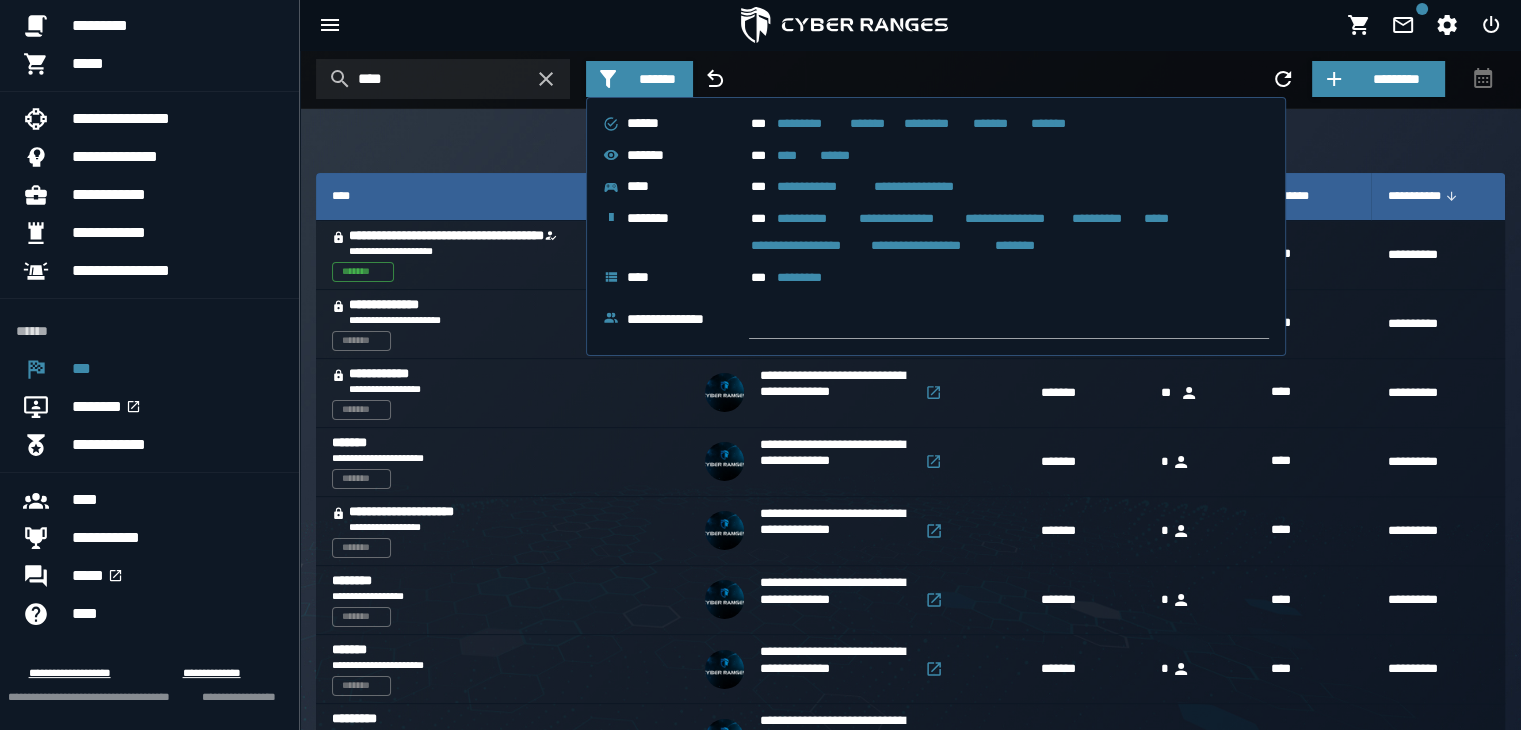 click on "*******" 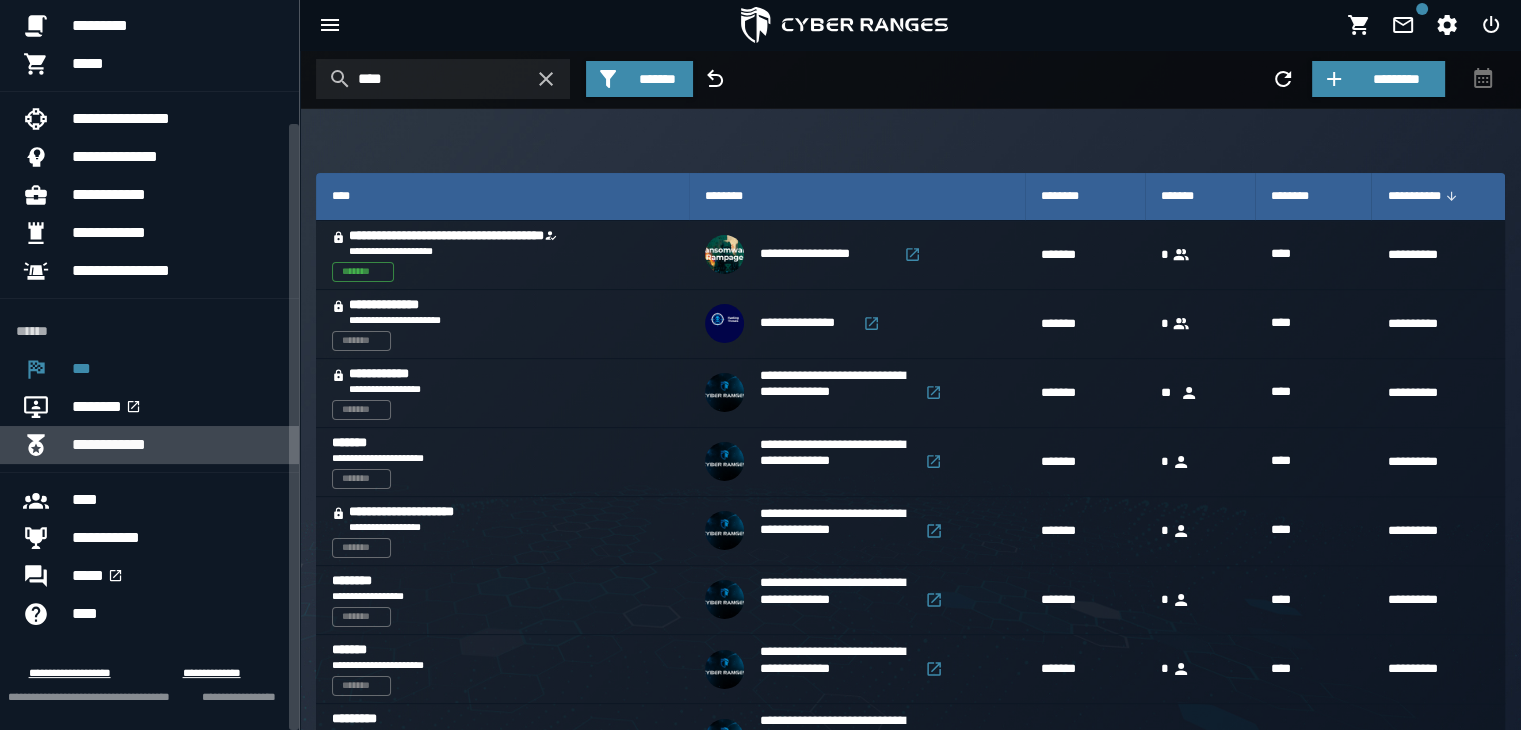 click on "**********" at bounding box center [177, 445] 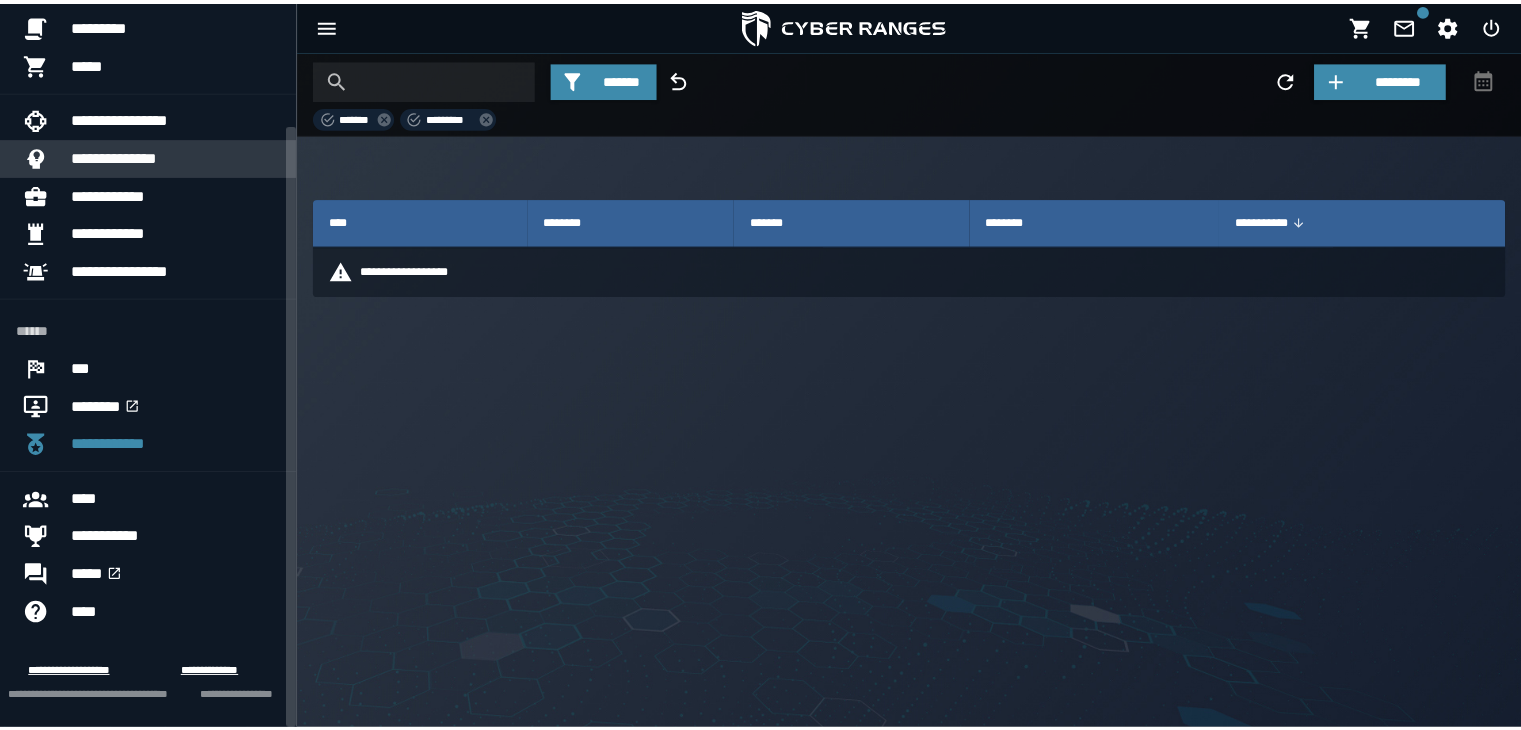 scroll, scrollTop: 0, scrollLeft: 0, axis: both 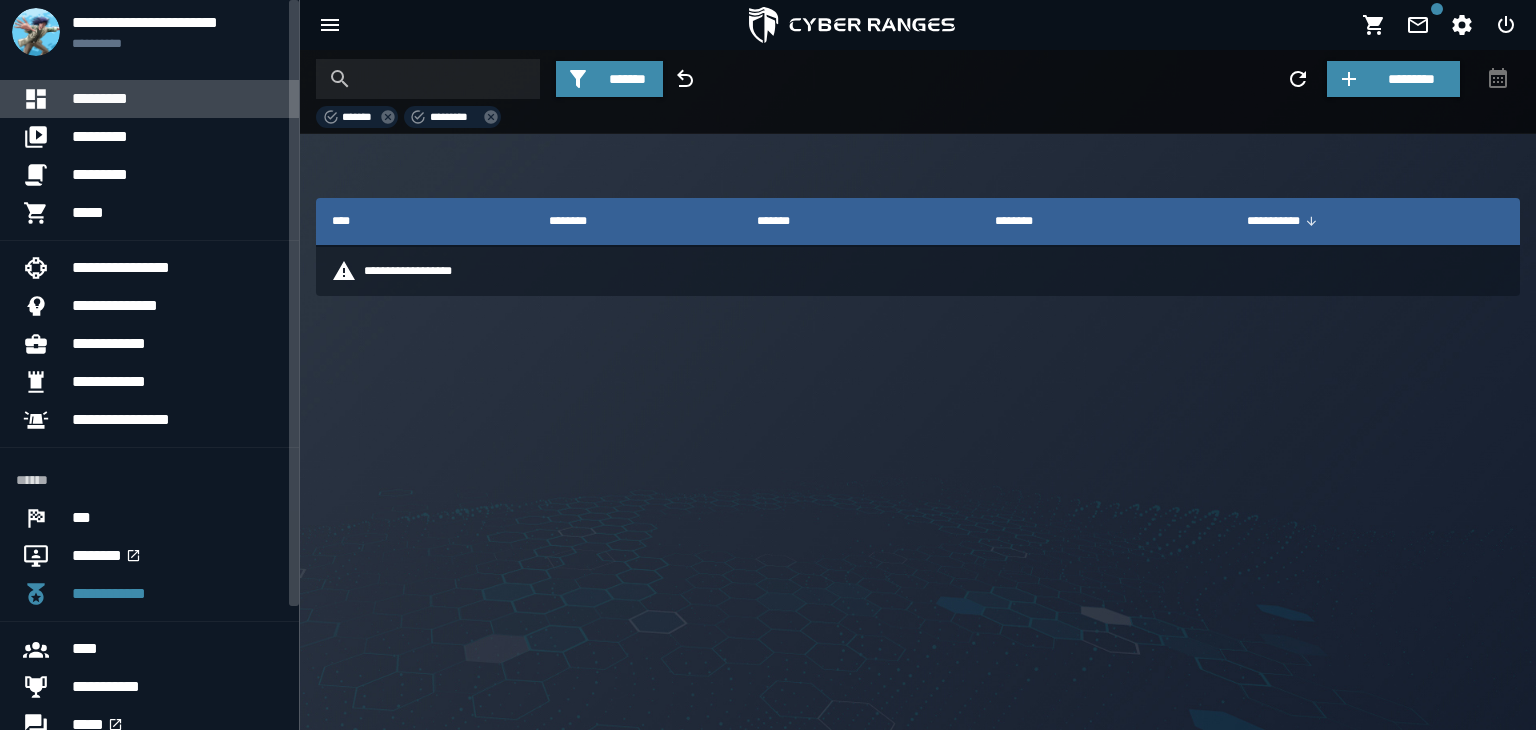 click on "*********" at bounding box center [177, 99] 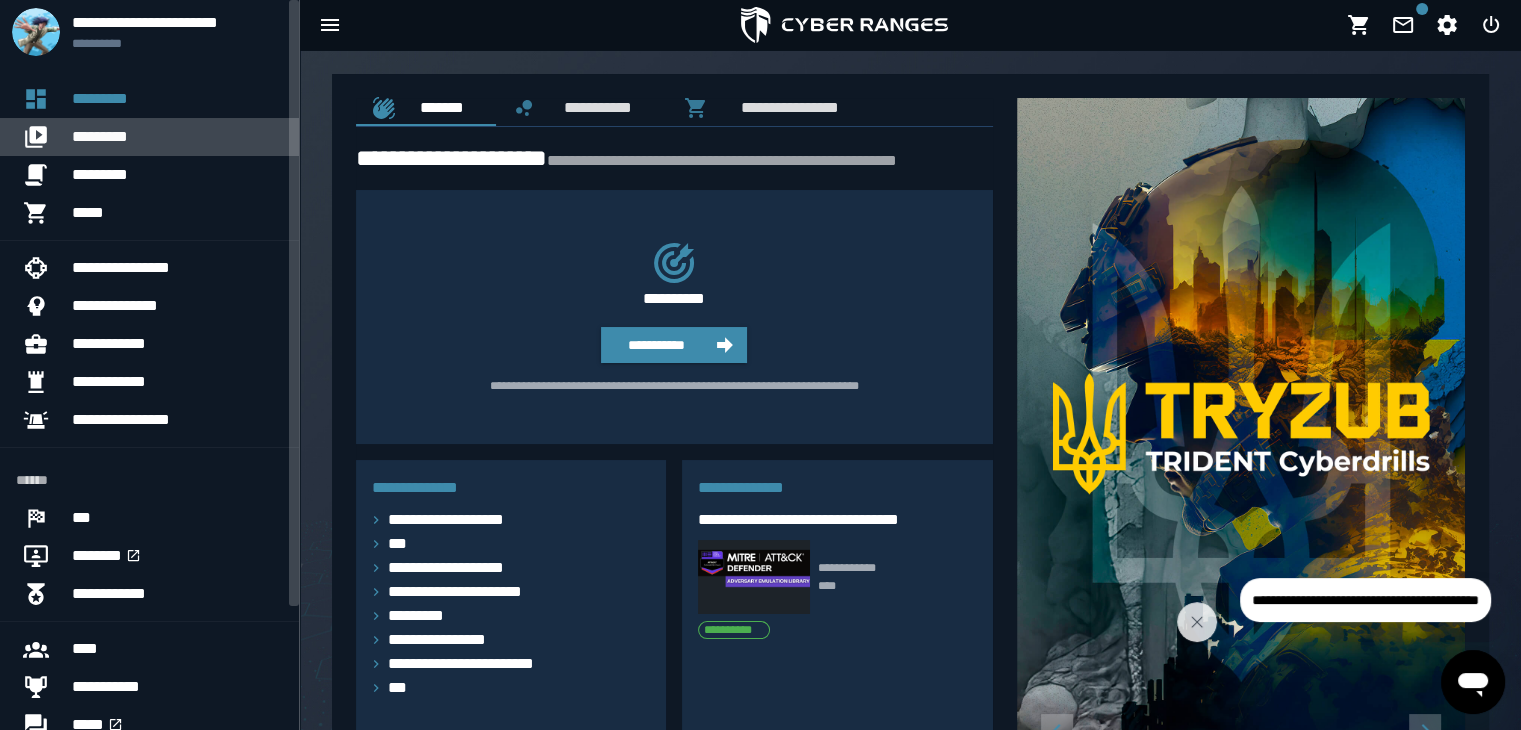 click on "*********" at bounding box center [177, 137] 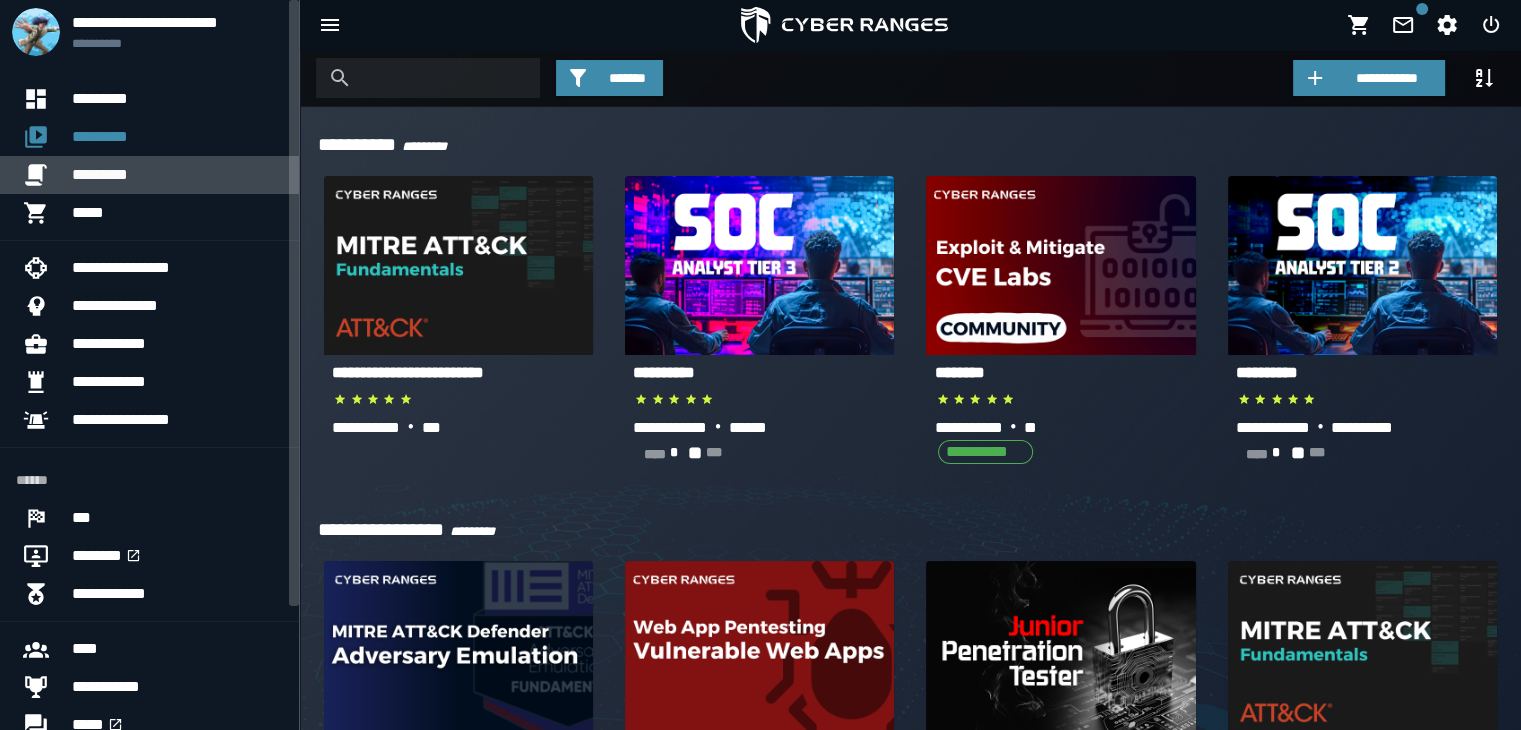 click on "*********" at bounding box center [177, 175] 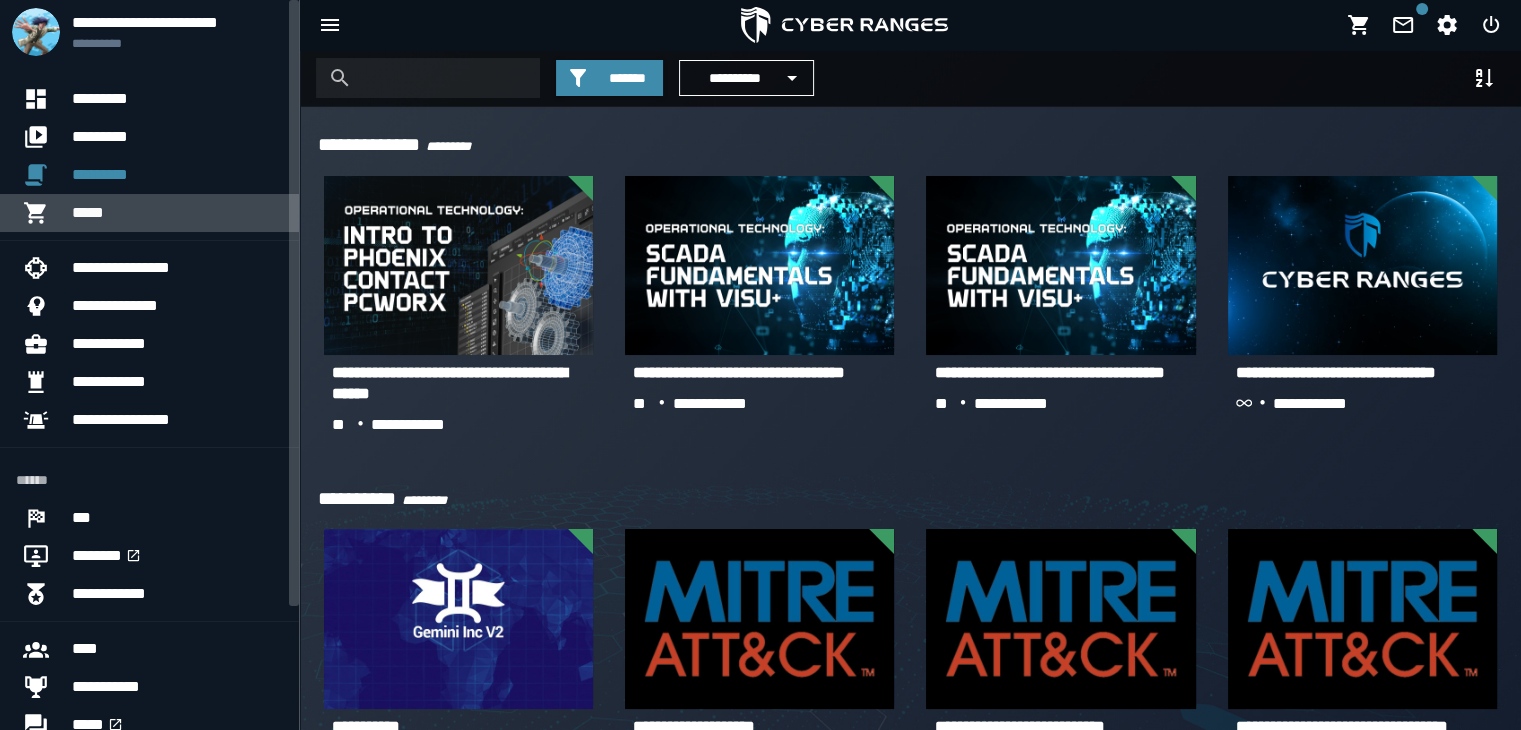 click on "*****" at bounding box center (177, 213) 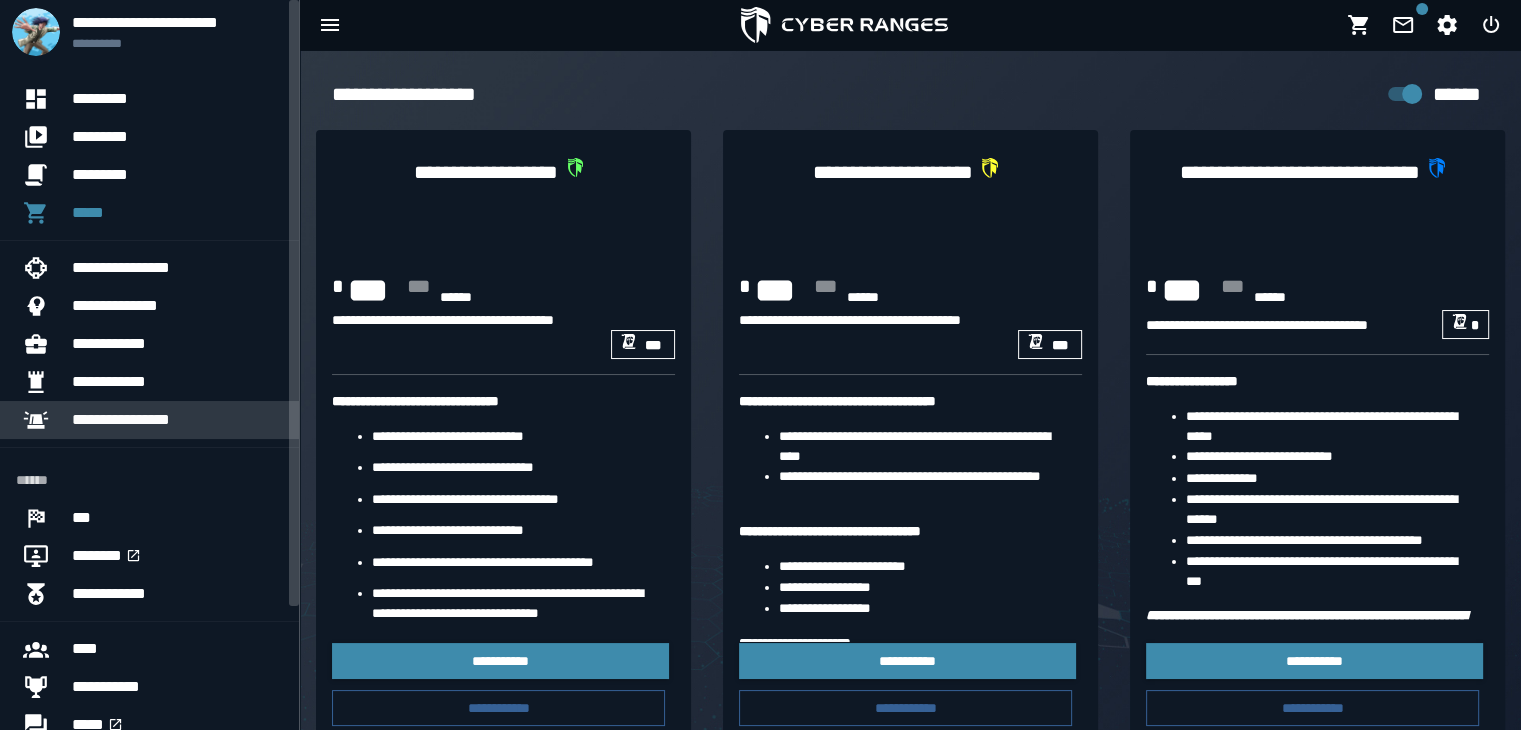 scroll, scrollTop: 149, scrollLeft: 0, axis: vertical 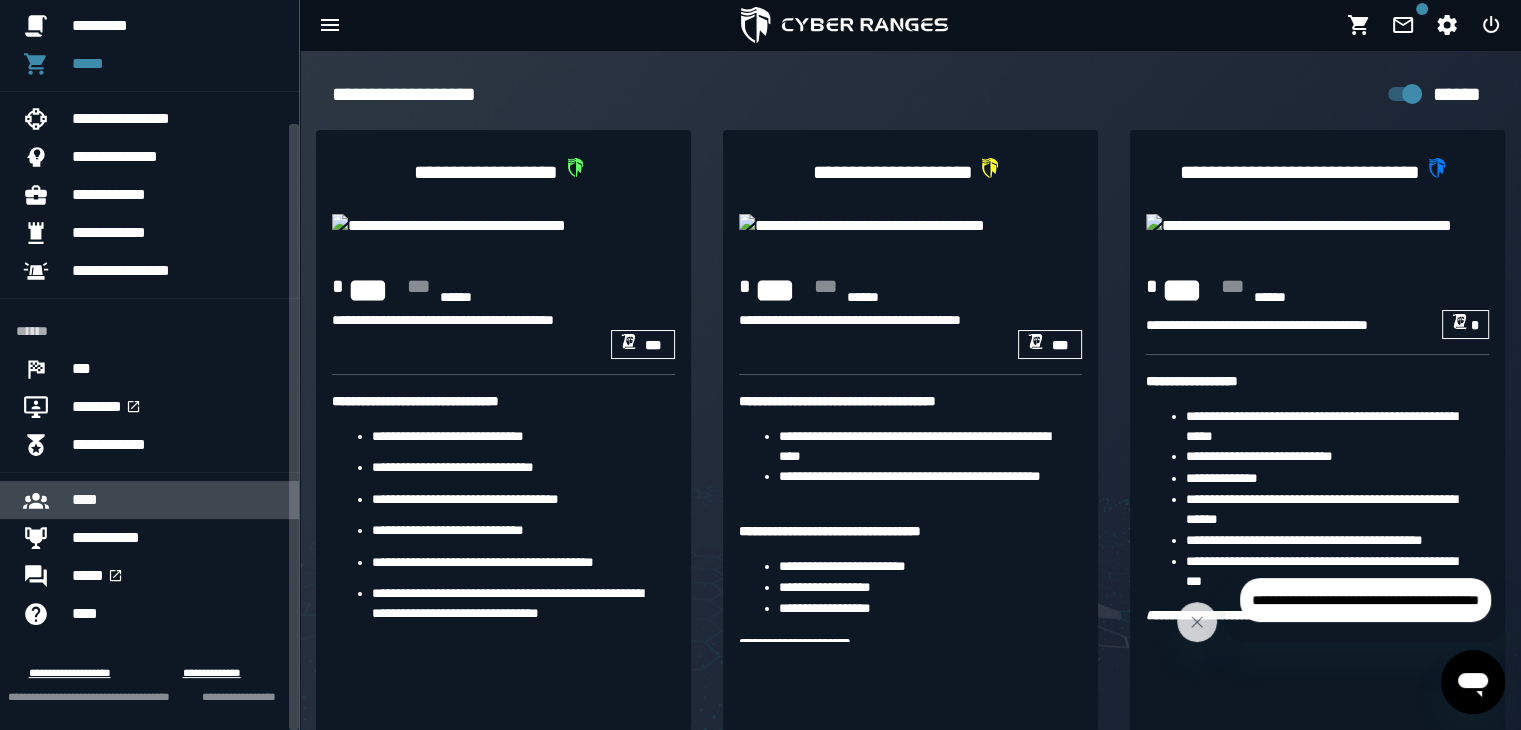 click on "****" at bounding box center [177, 500] 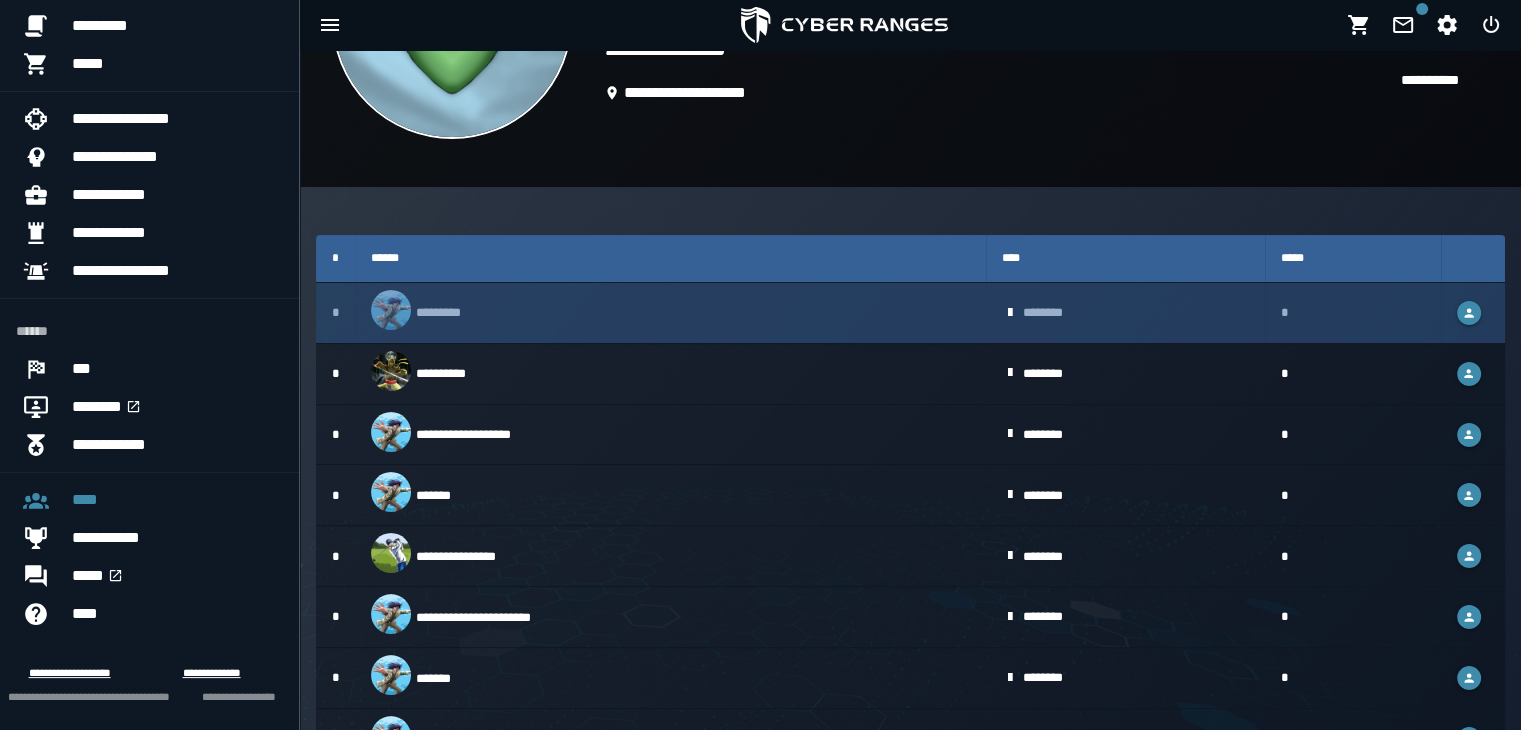 scroll, scrollTop: 308, scrollLeft: 0, axis: vertical 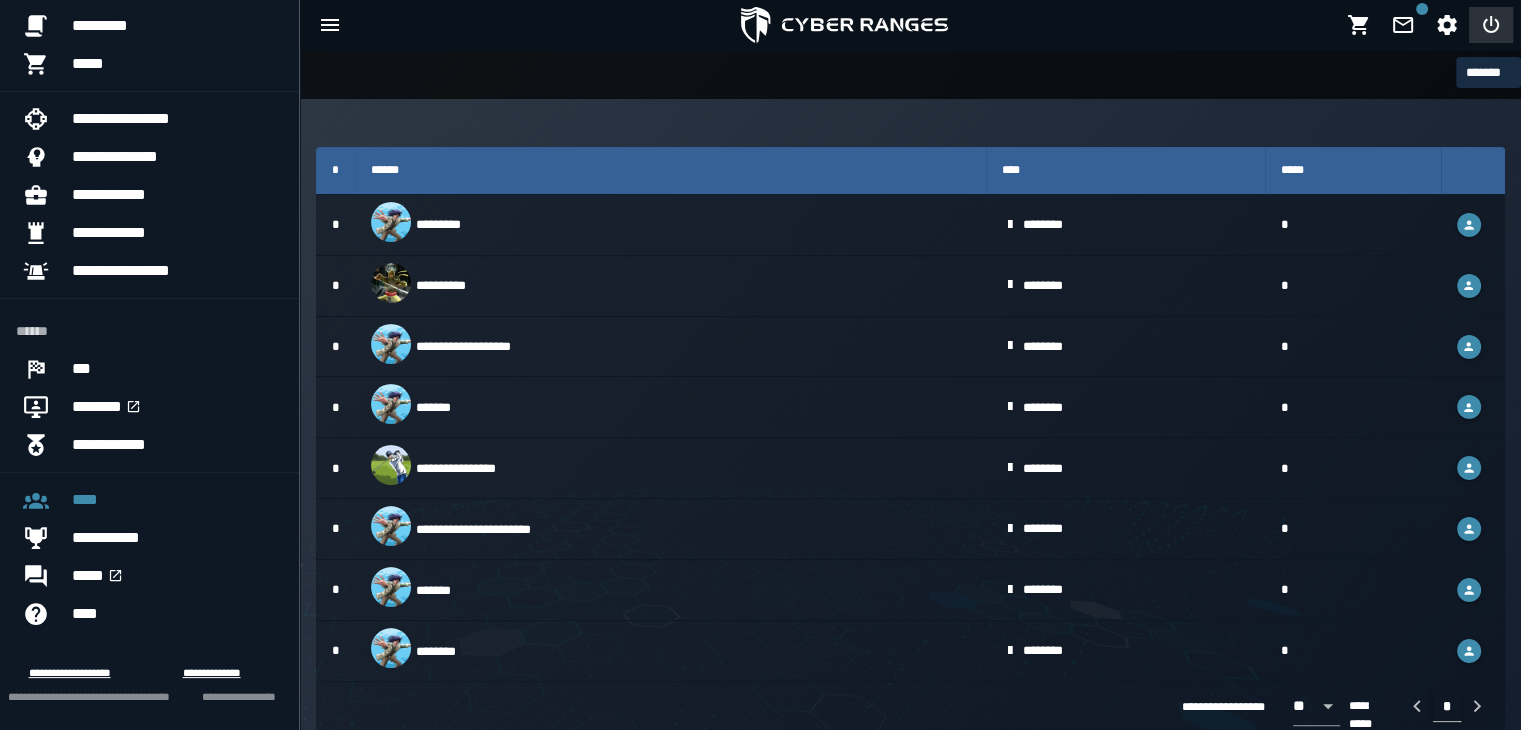 click 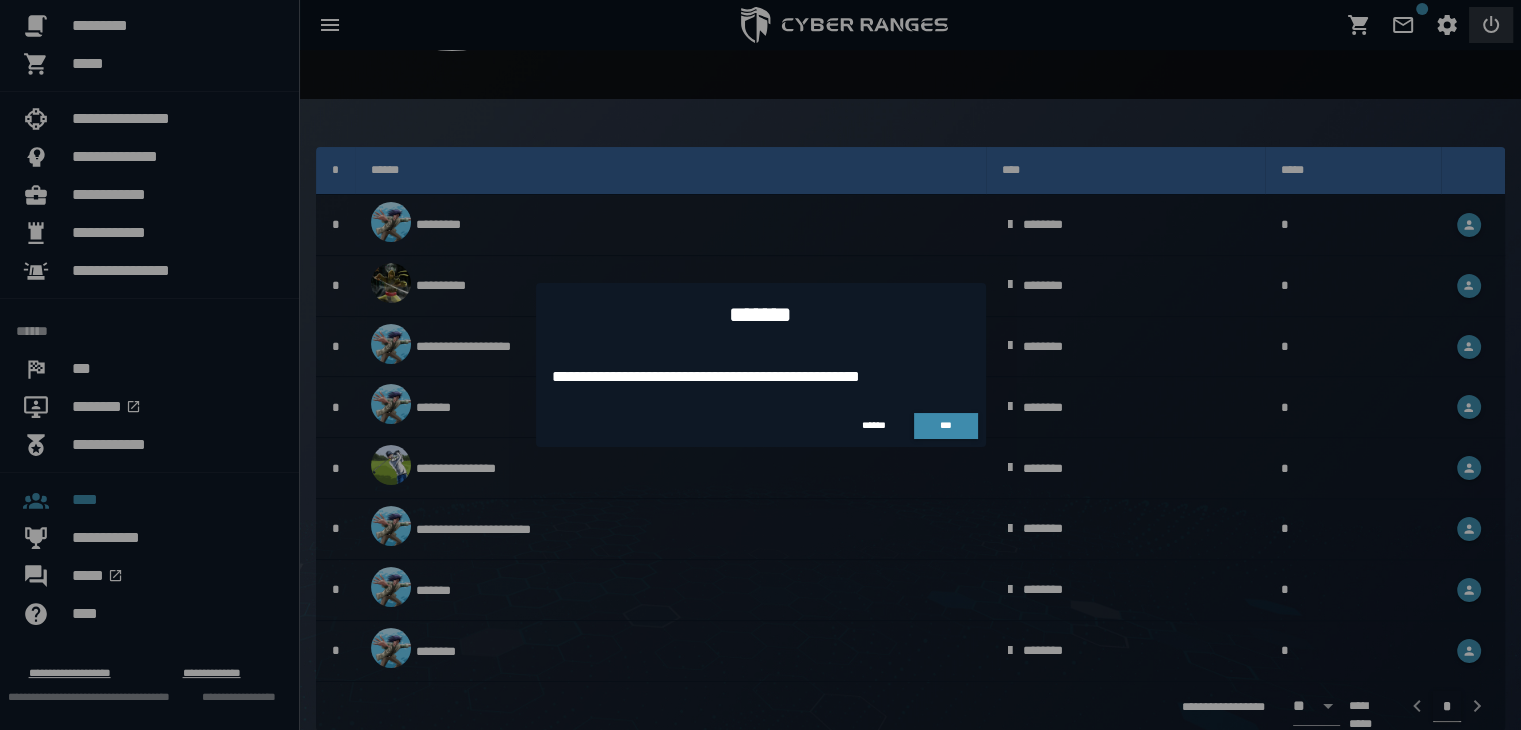 scroll, scrollTop: 0, scrollLeft: 0, axis: both 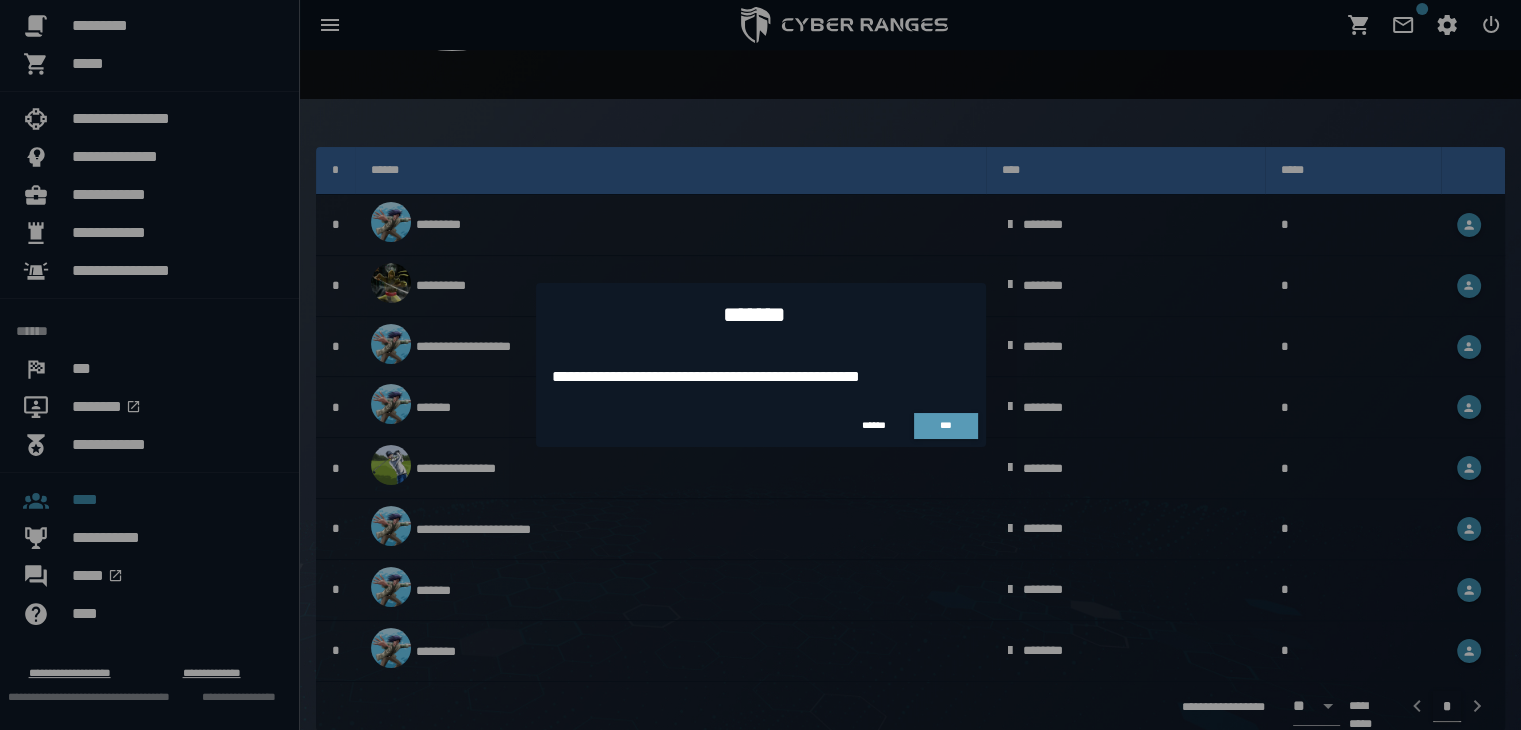 click on "***" at bounding box center [946, 425] 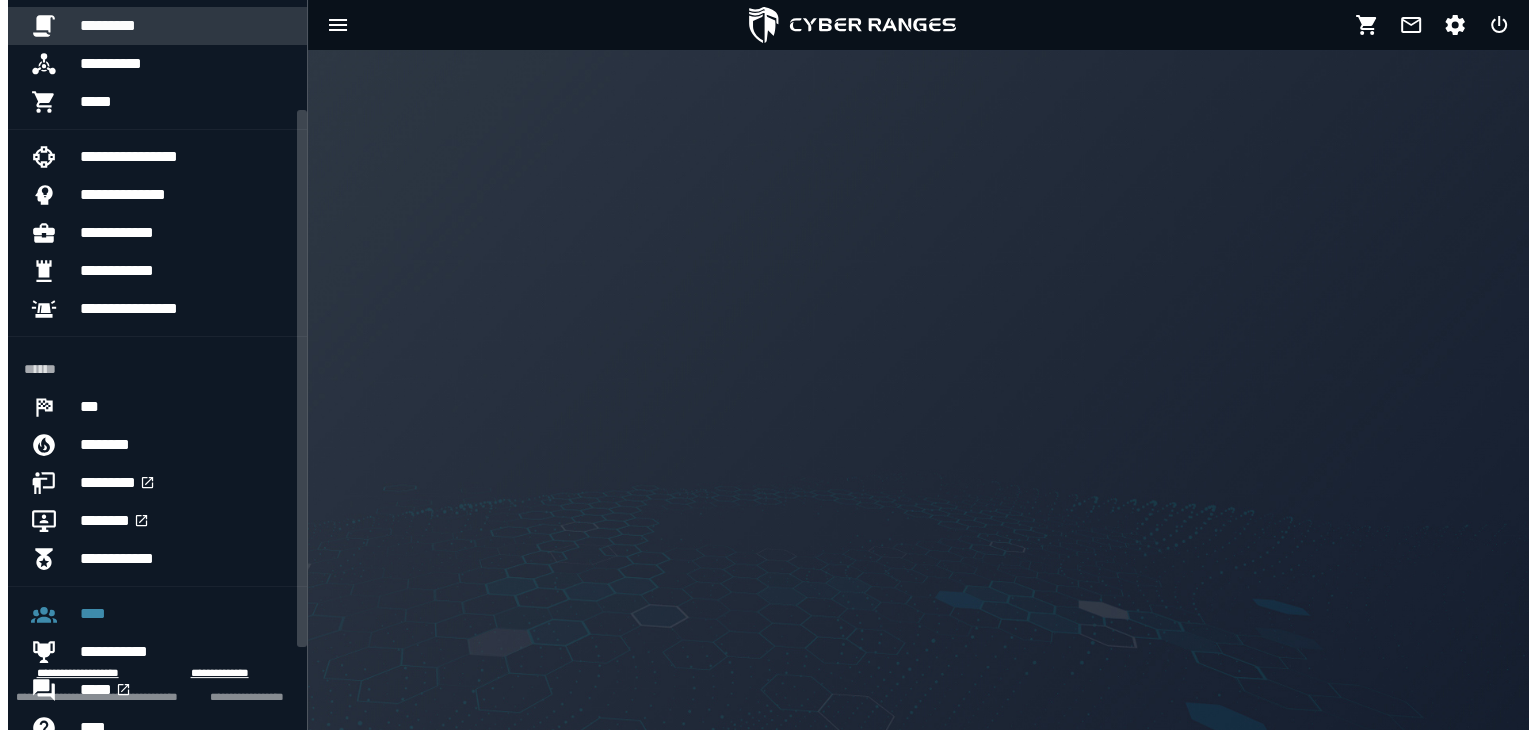 scroll, scrollTop: 0, scrollLeft: 0, axis: both 